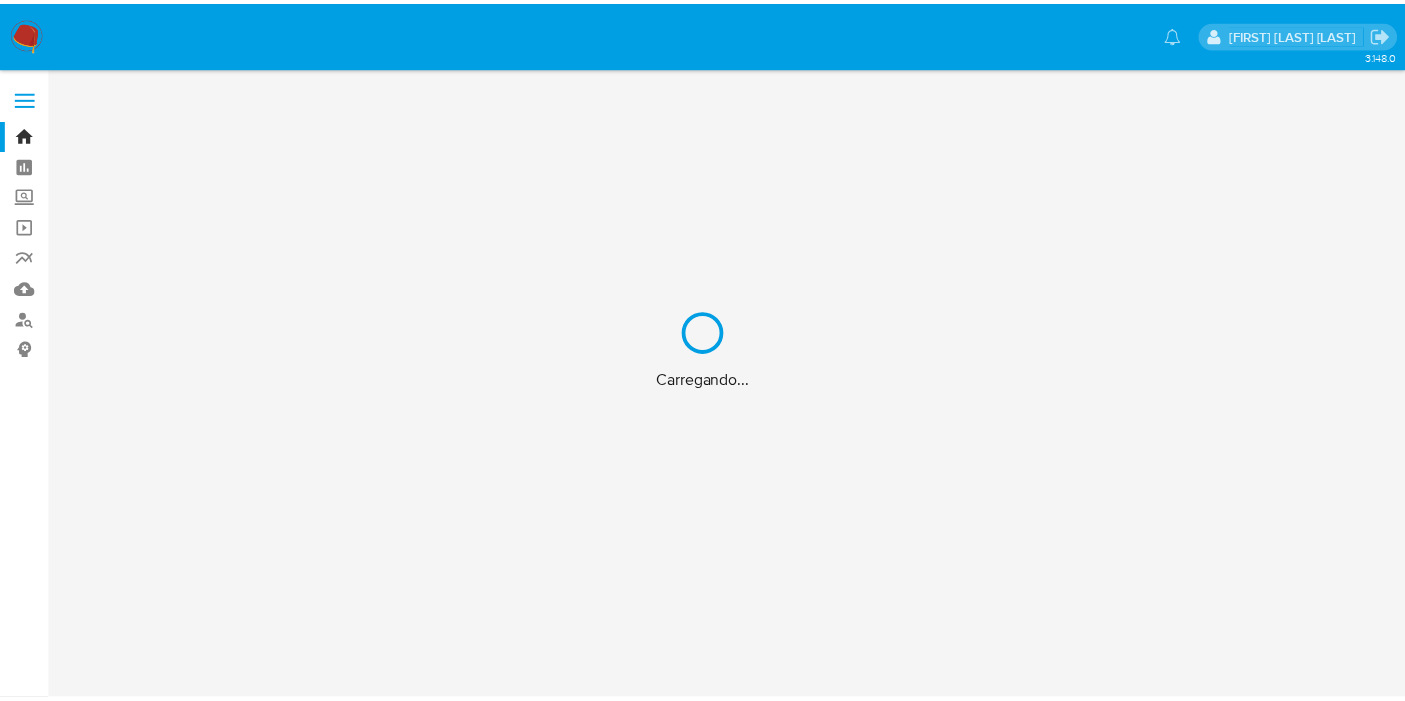 scroll, scrollTop: 0, scrollLeft: 0, axis: both 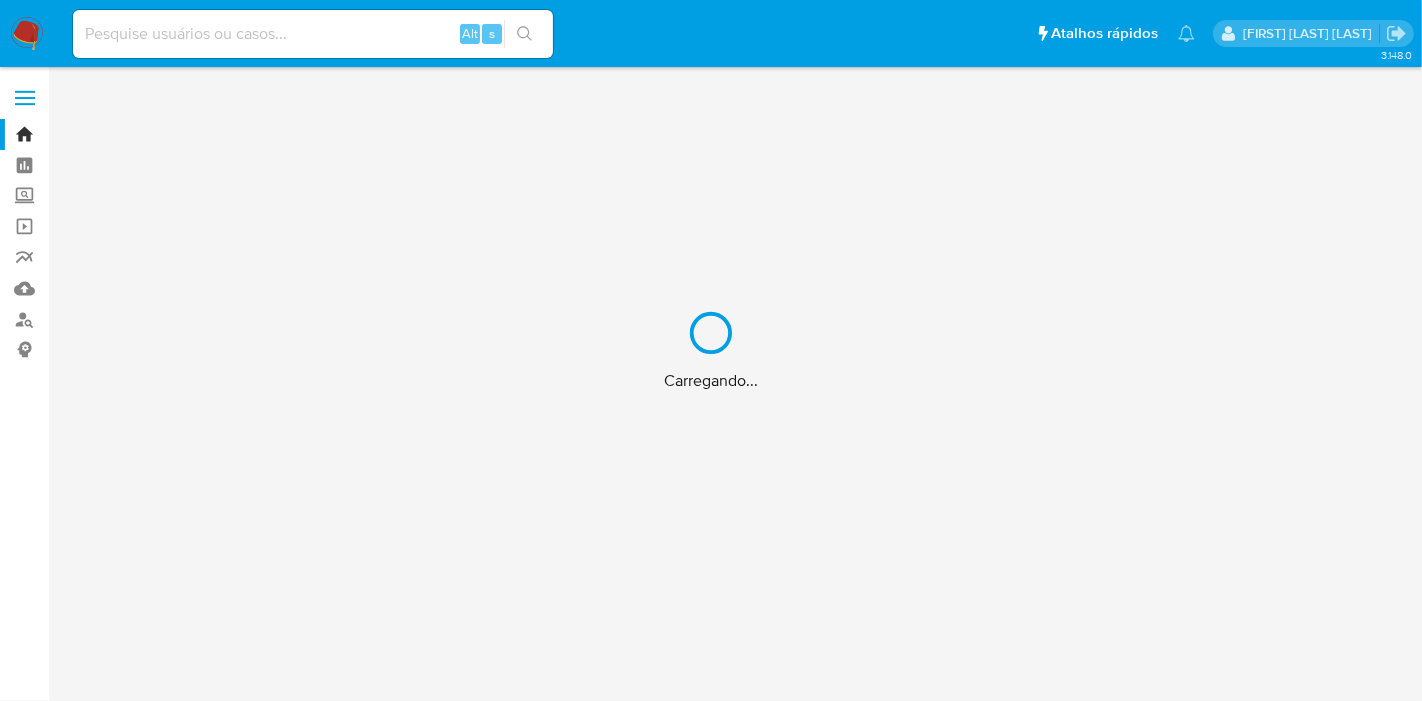 click on "Carregando..." at bounding box center [711, 350] 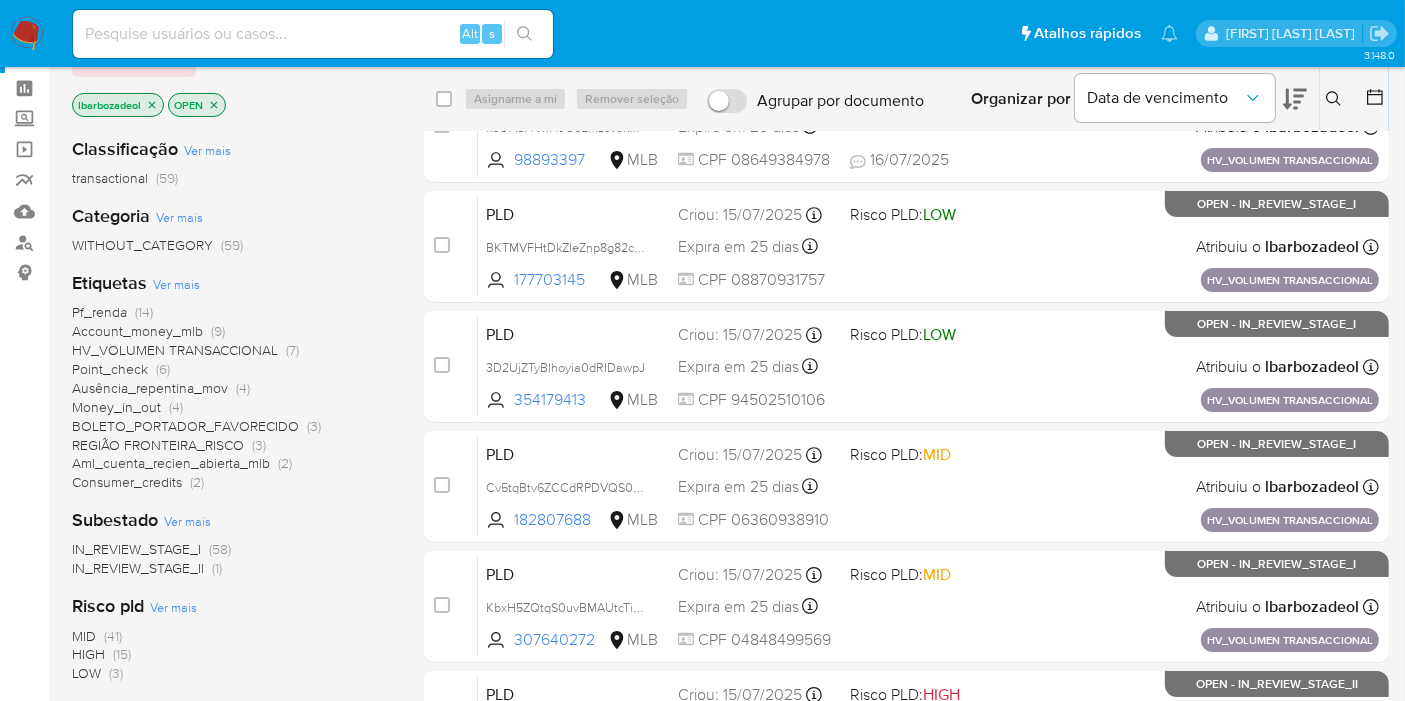 scroll, scrollTop: 111, scrollLeft: 0, axis: vertical 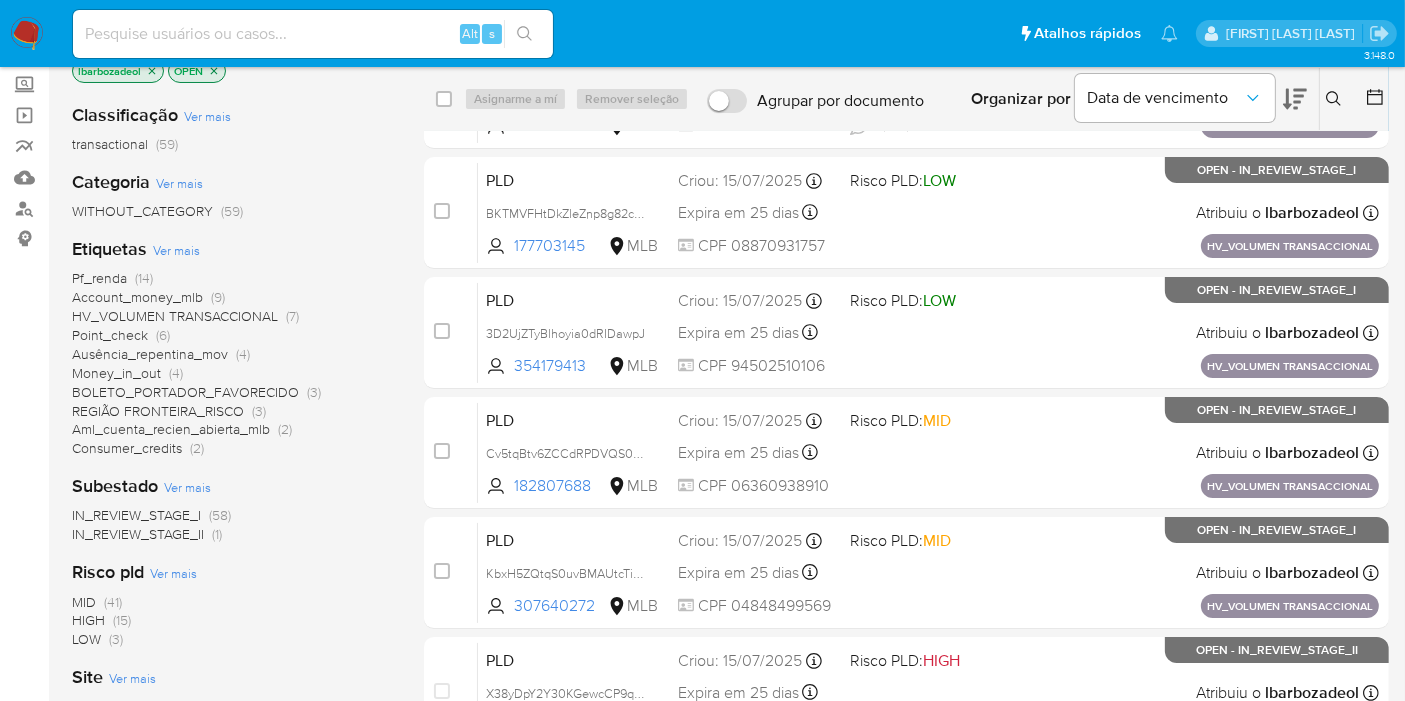click on "(15)" at bounding box center (122, 620) 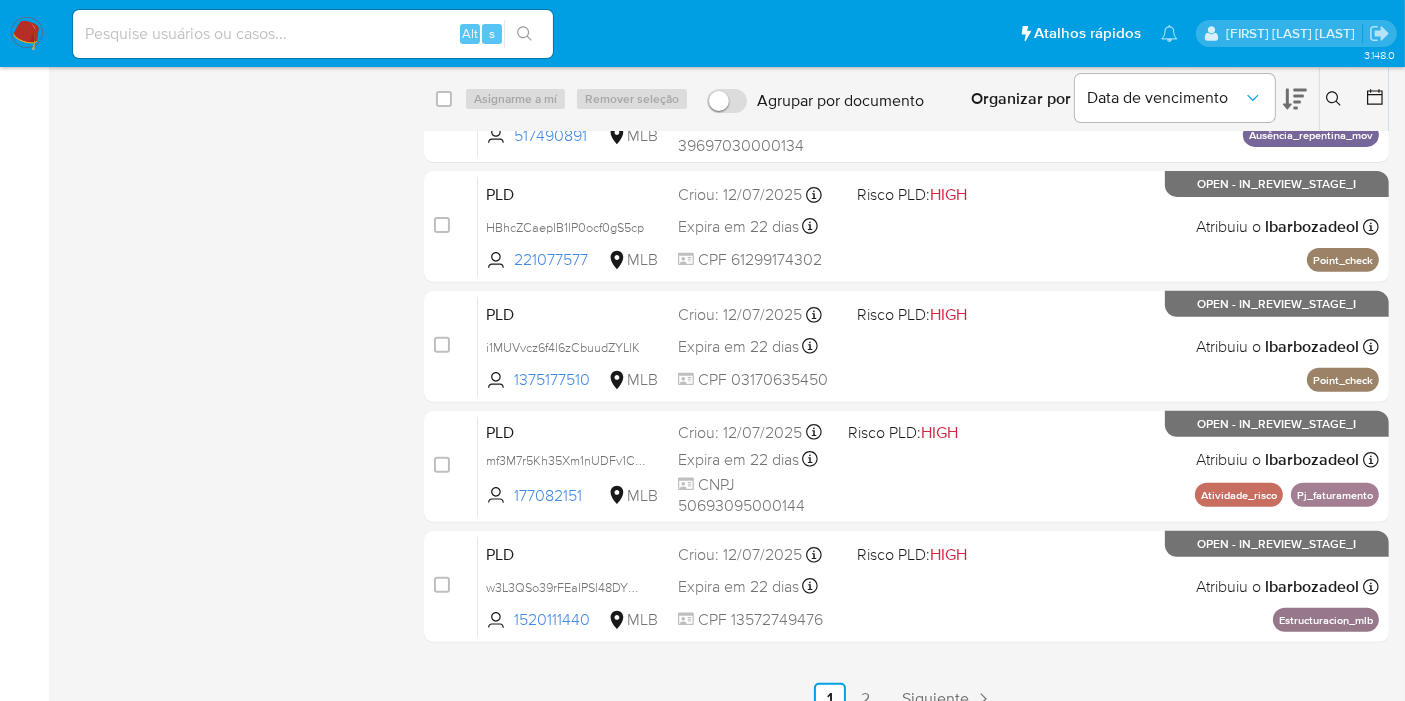 scroll, scrollTop: 722, scrollLeft: 0, axis: vertical 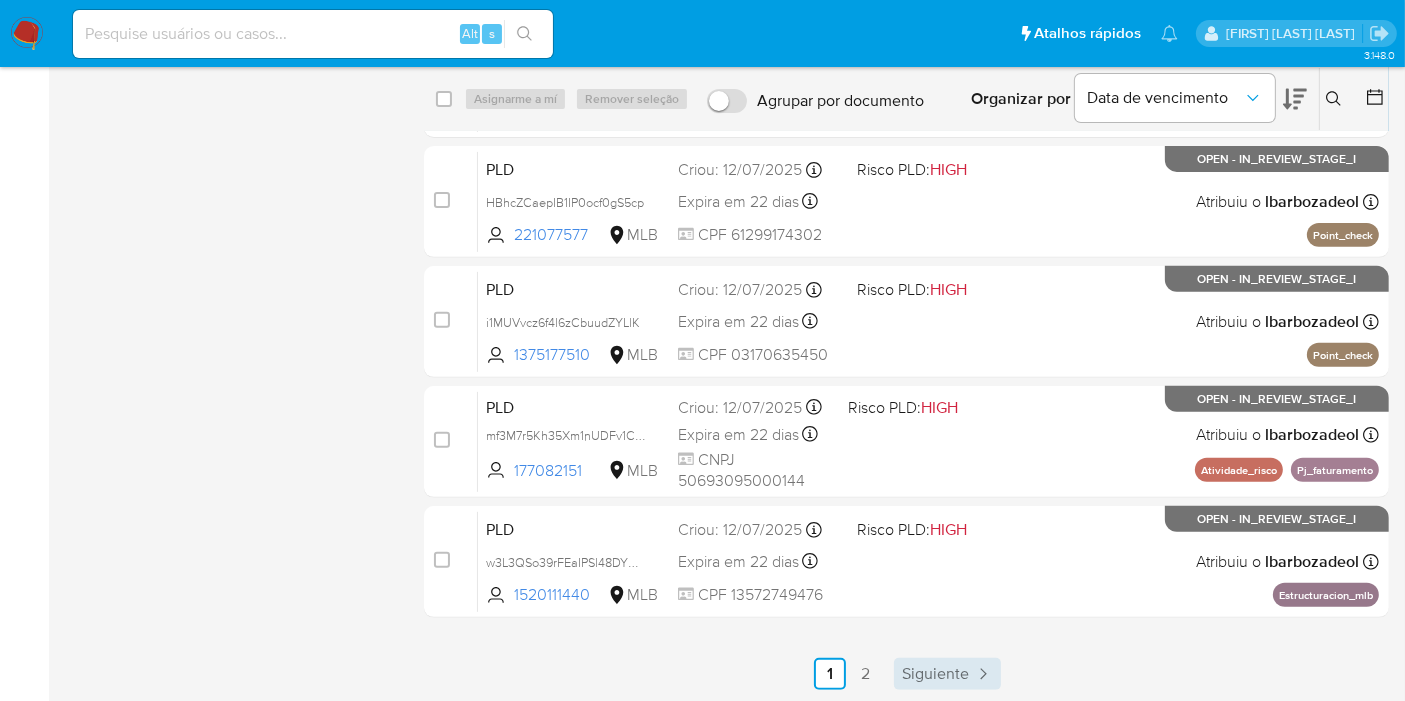 click on "Siguiente" at bounding box center [935, 674] 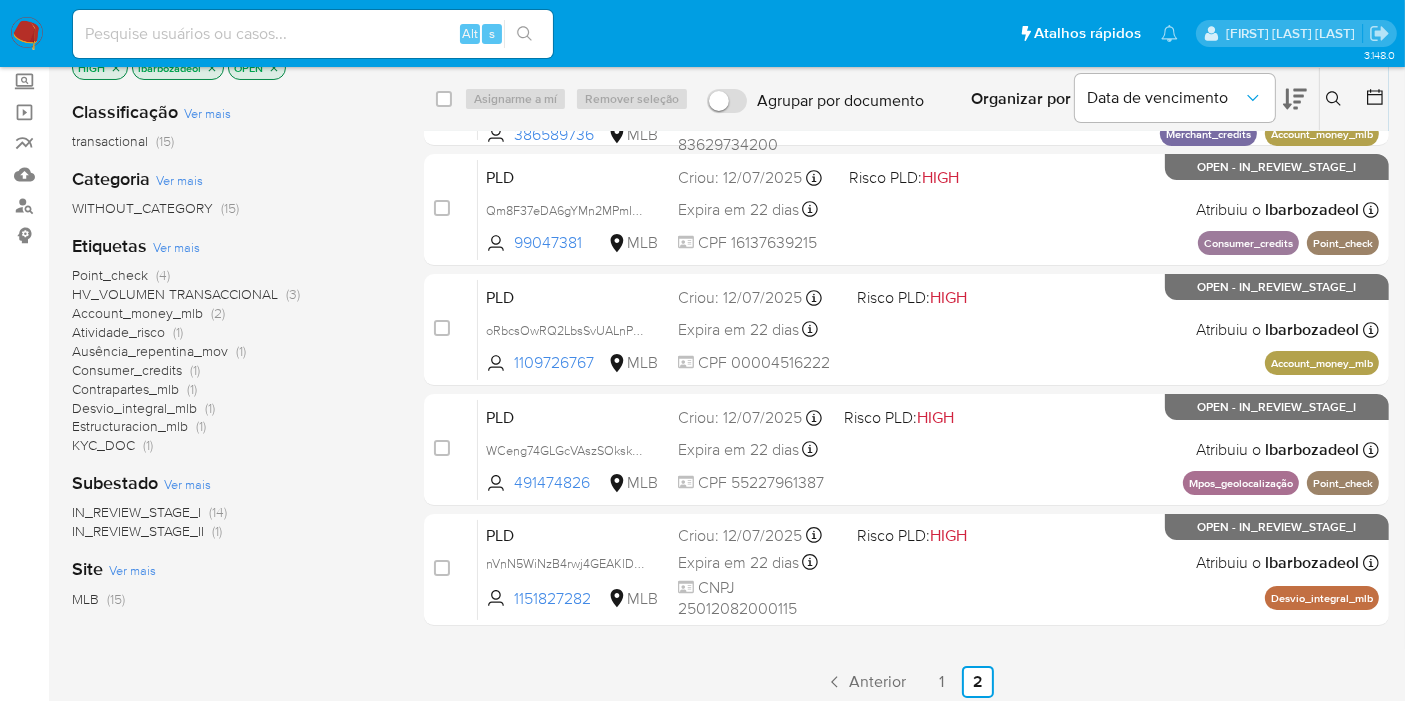scroll, scrollTop: 62, scrollLeft: 0, axis: vertical 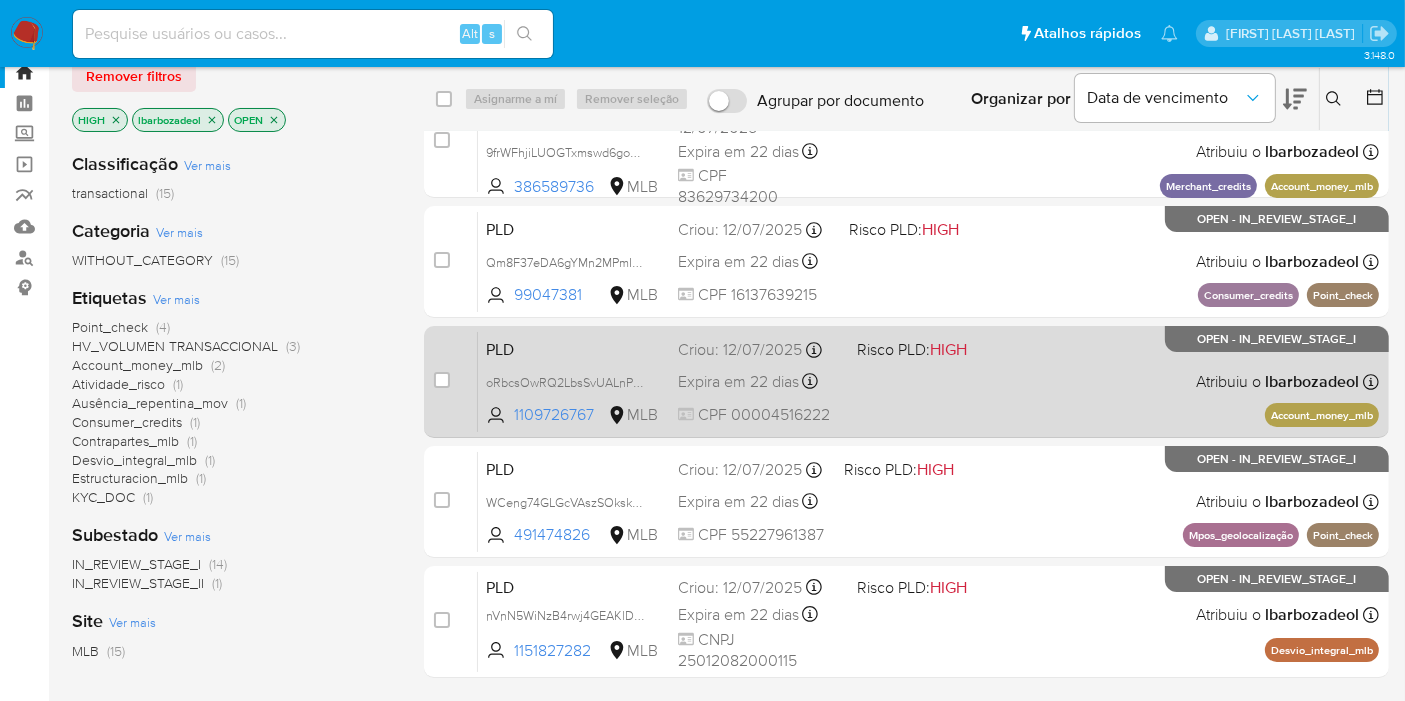 click on "PLD oRbcsOwRQ2LbsSvUALnPkKAg 1109726767 MLB Risco PLD:  HIGH Criou: 12/07/2025   Criou: 12/07/2025 00:50:00 Expira em 22 dias   Expira em 26/08/2025 00:50:01 CPF   00004516222 Atribuiu o   lbarbozadeol   Asignado el: 24/07/2025 16:22:31 Account_money_mlb OPEN - IN_REVIEW_STAGE_I" at bounding box center (928, 381) 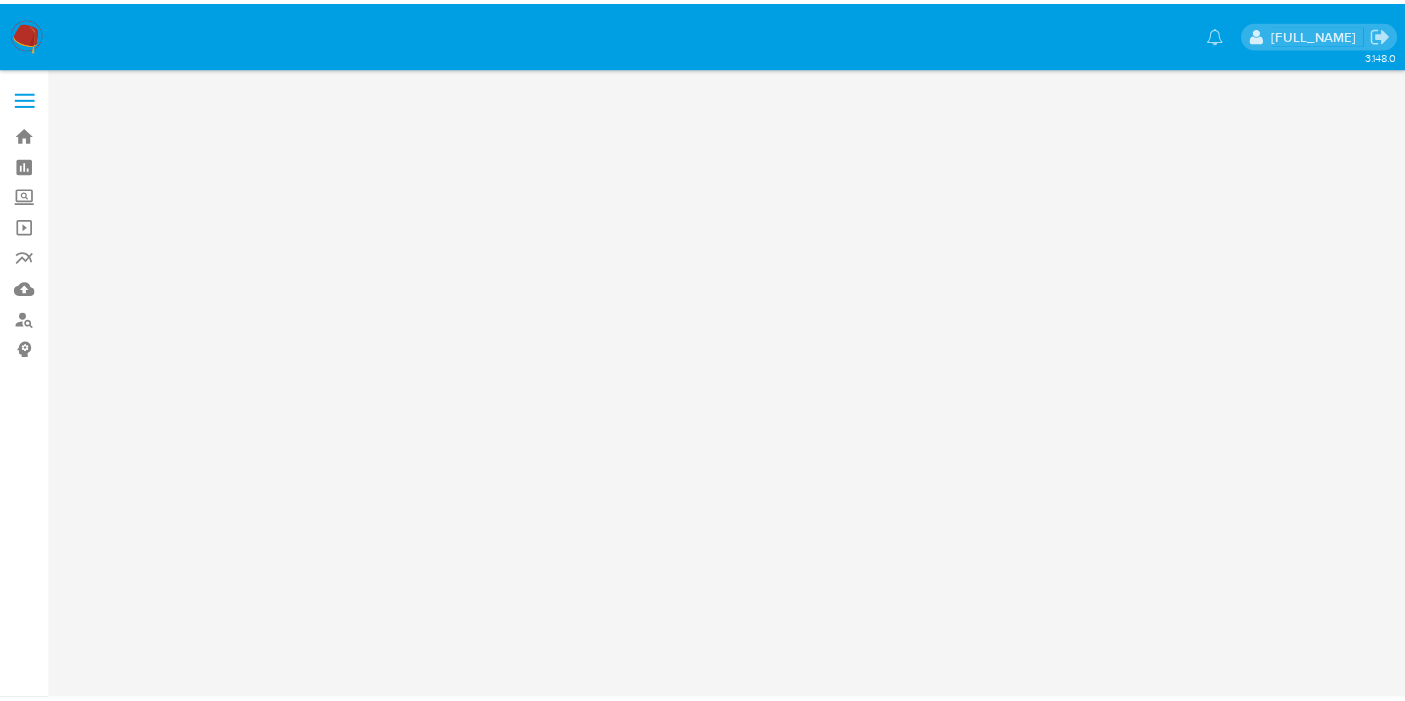 scroll, scrollTop: 0, scrollLeft: 0, axis: both 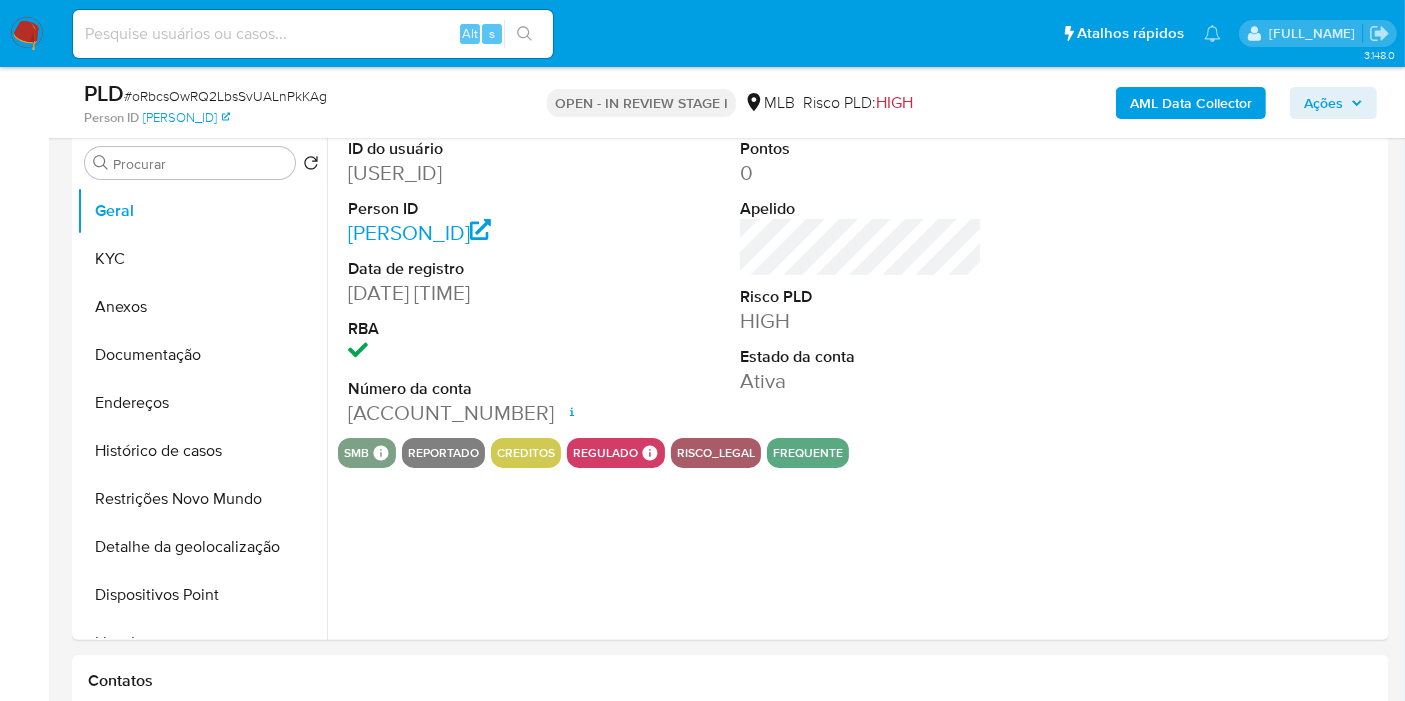 select on "10" 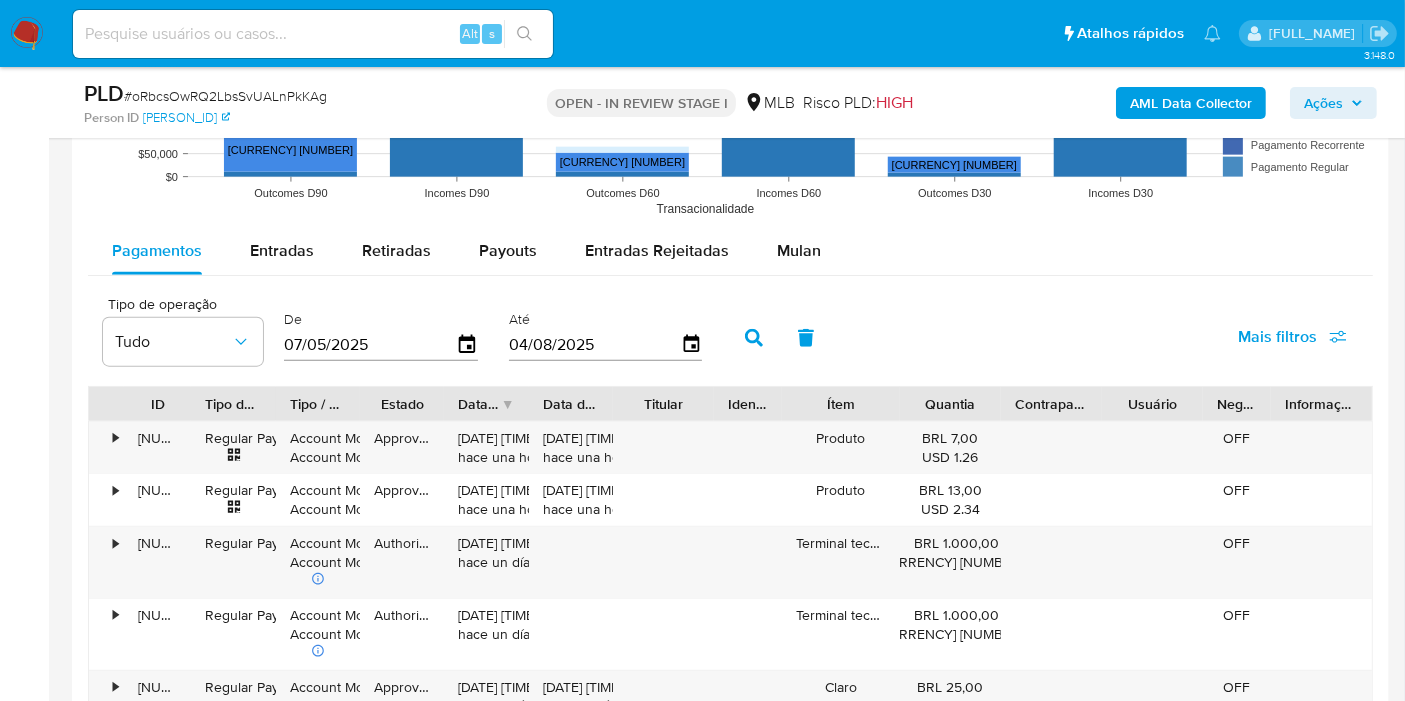 scroll, scrollTop: 2111, scrollLeft: 0, axis: vertical 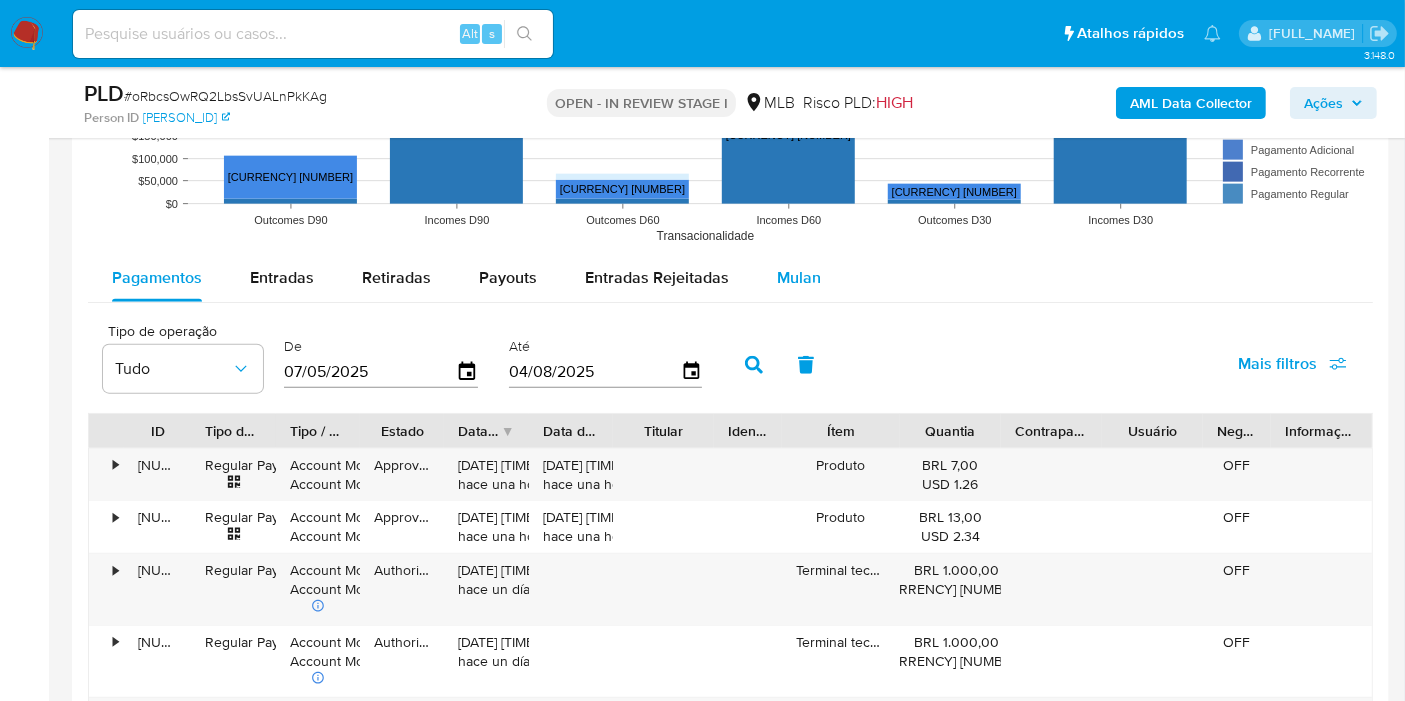 drag, startPoint x: 760, startPoint y: 282, endPoint x: 774, endPoint y: 281, distance: 14.035668 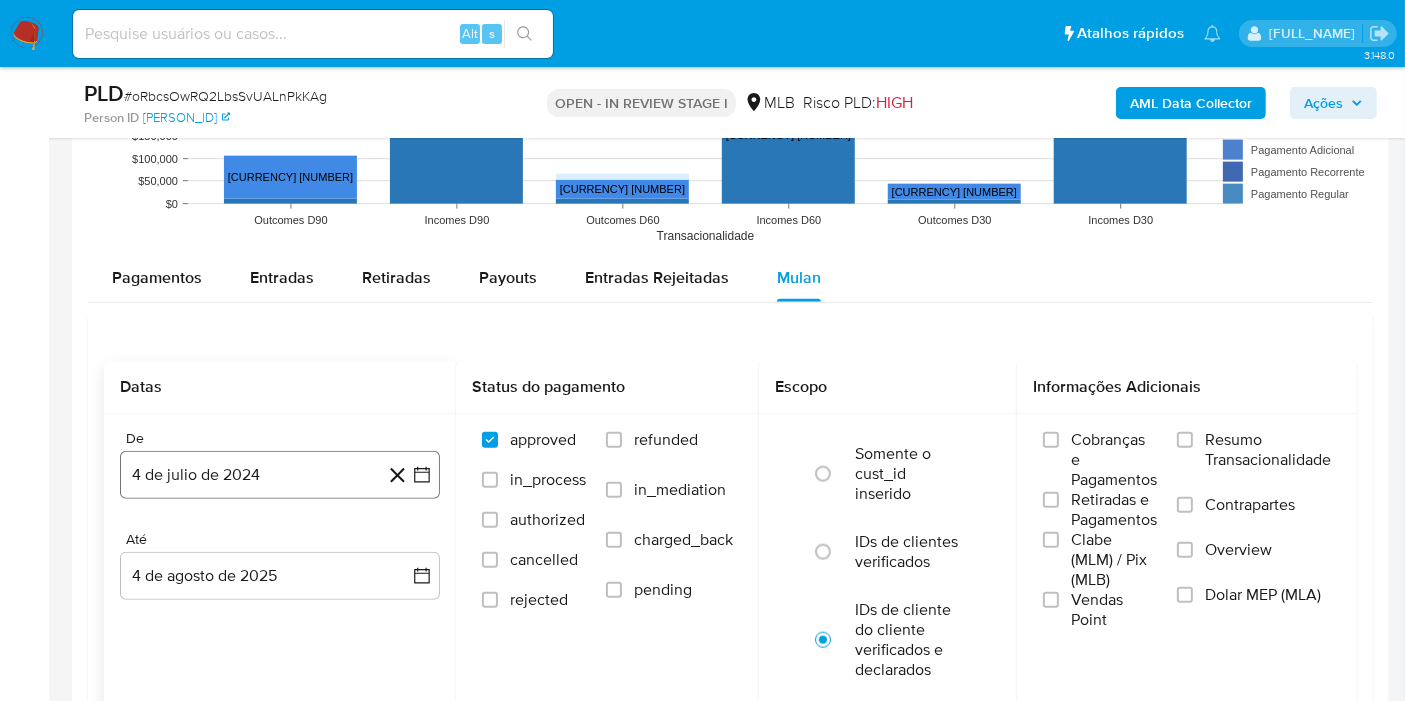 click on "4 de julio de 2024" at bounding box center (280, 475) 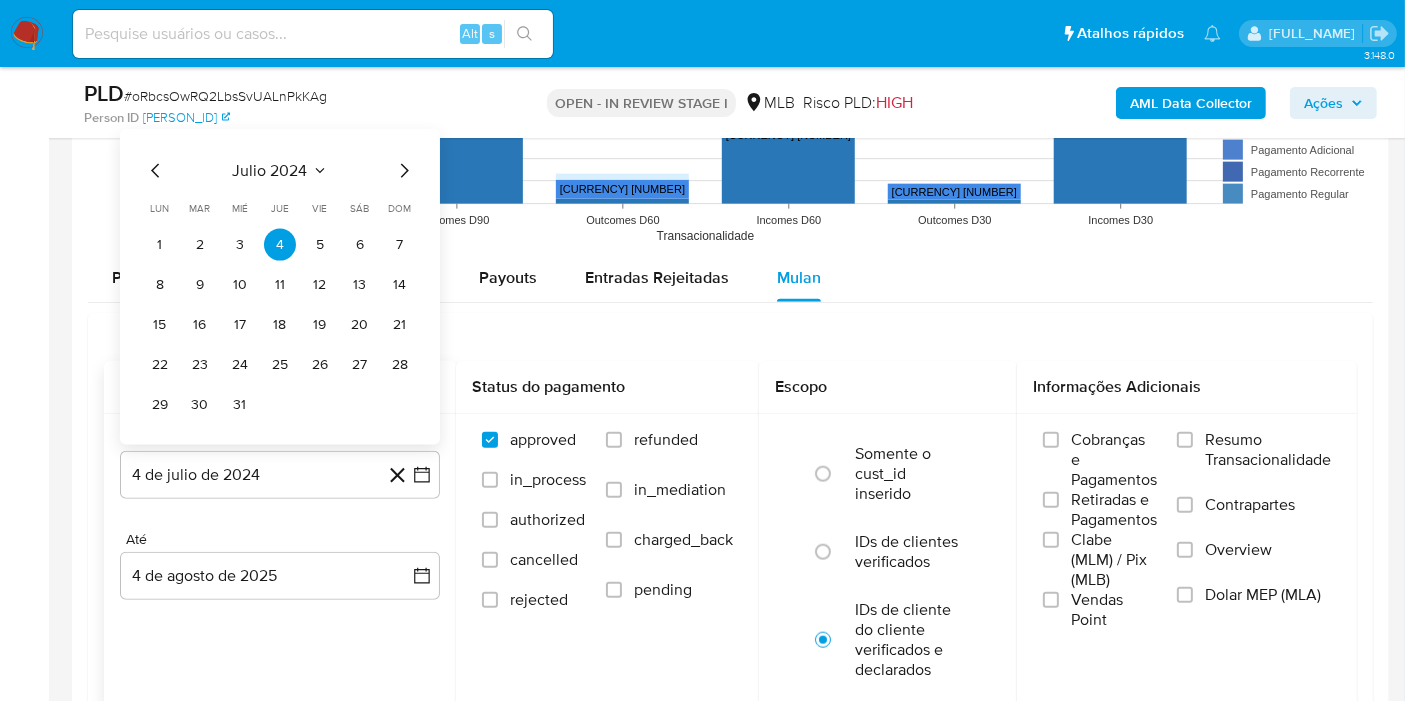 click on "julio 2024" at bounding box center [270, 171] 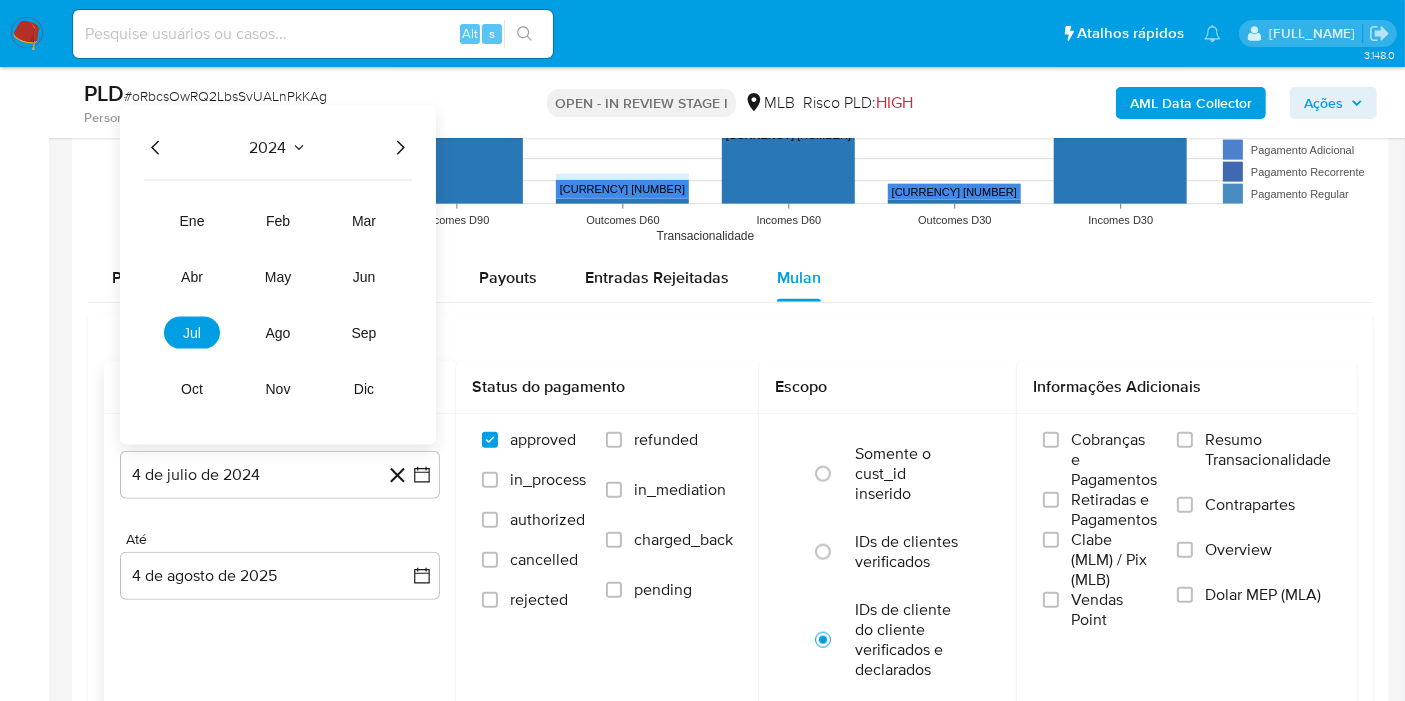 click 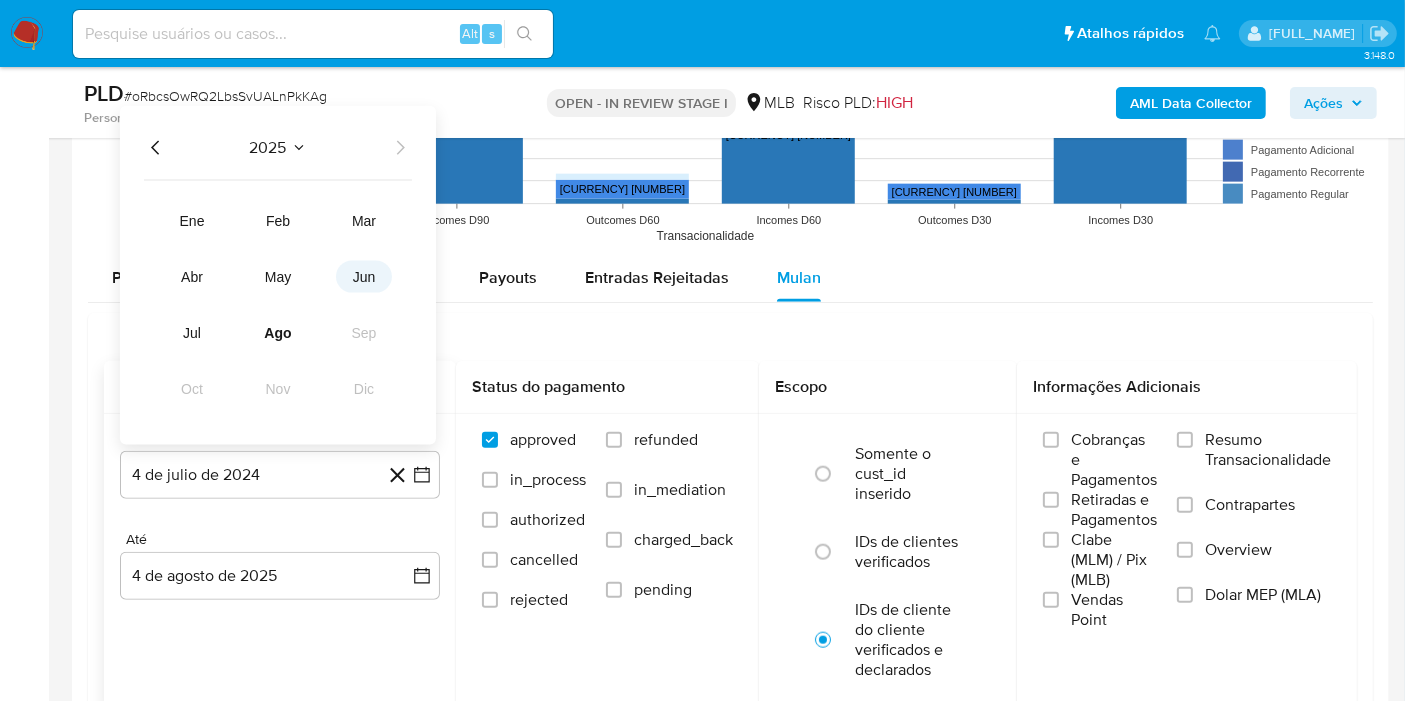 click on "jun" at bounding box center [364, 277] 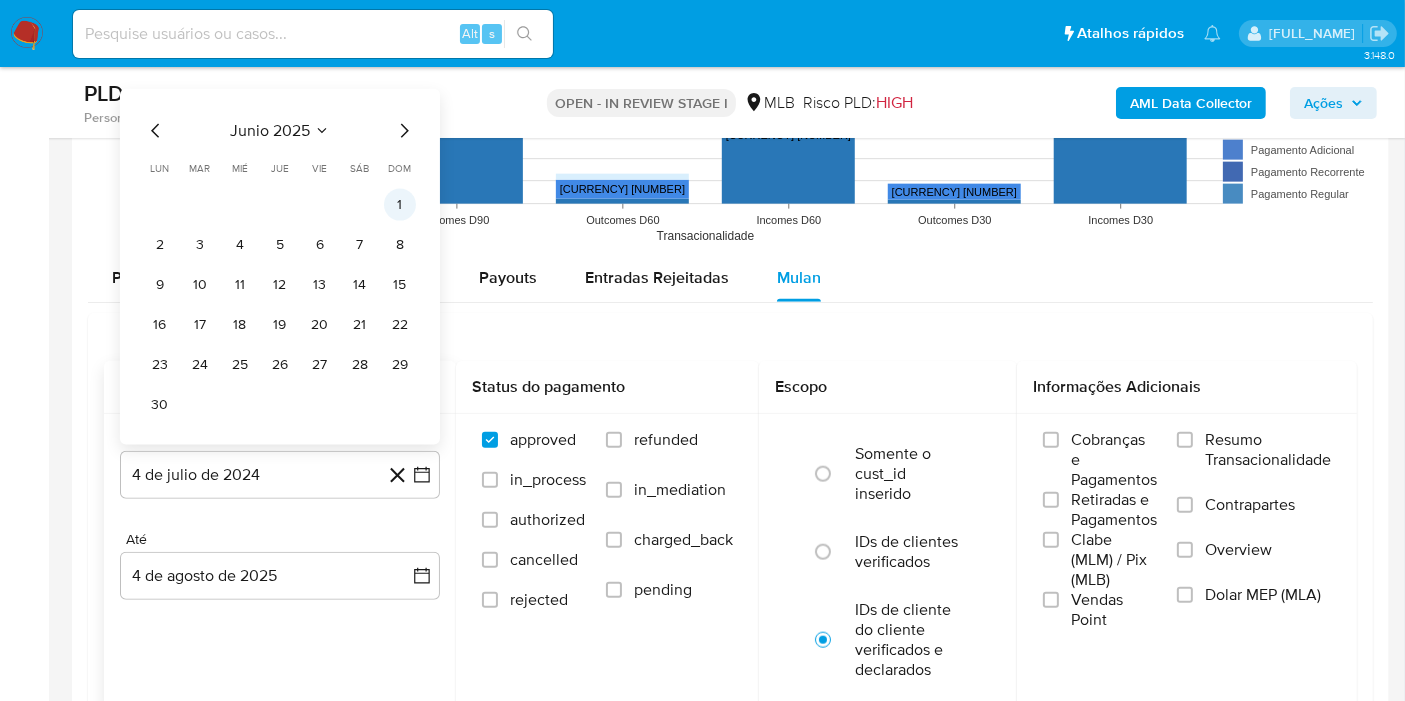 click on "1" at bounding box center [400, 205] 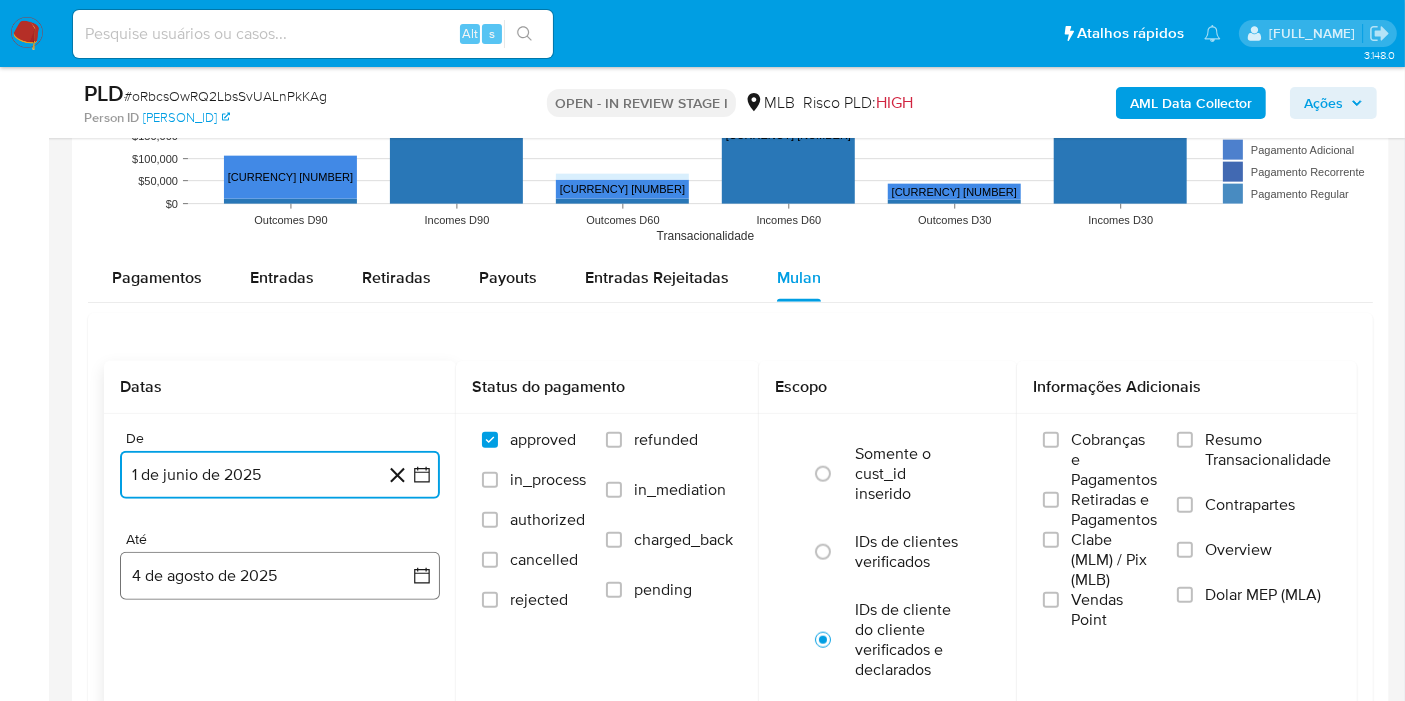 click on "4 de agosto de 2025" at bounding box center [280, 576] 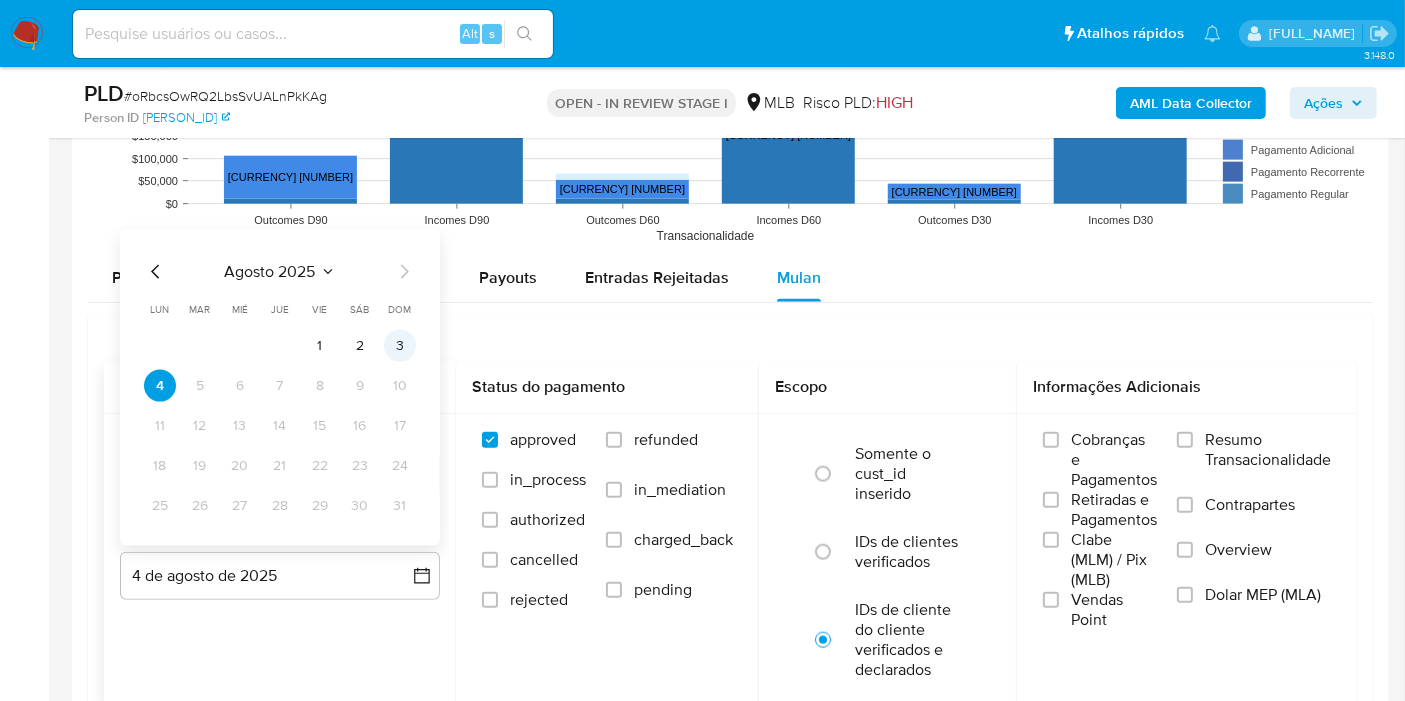 click on "3" at bounding box center (400, 346) 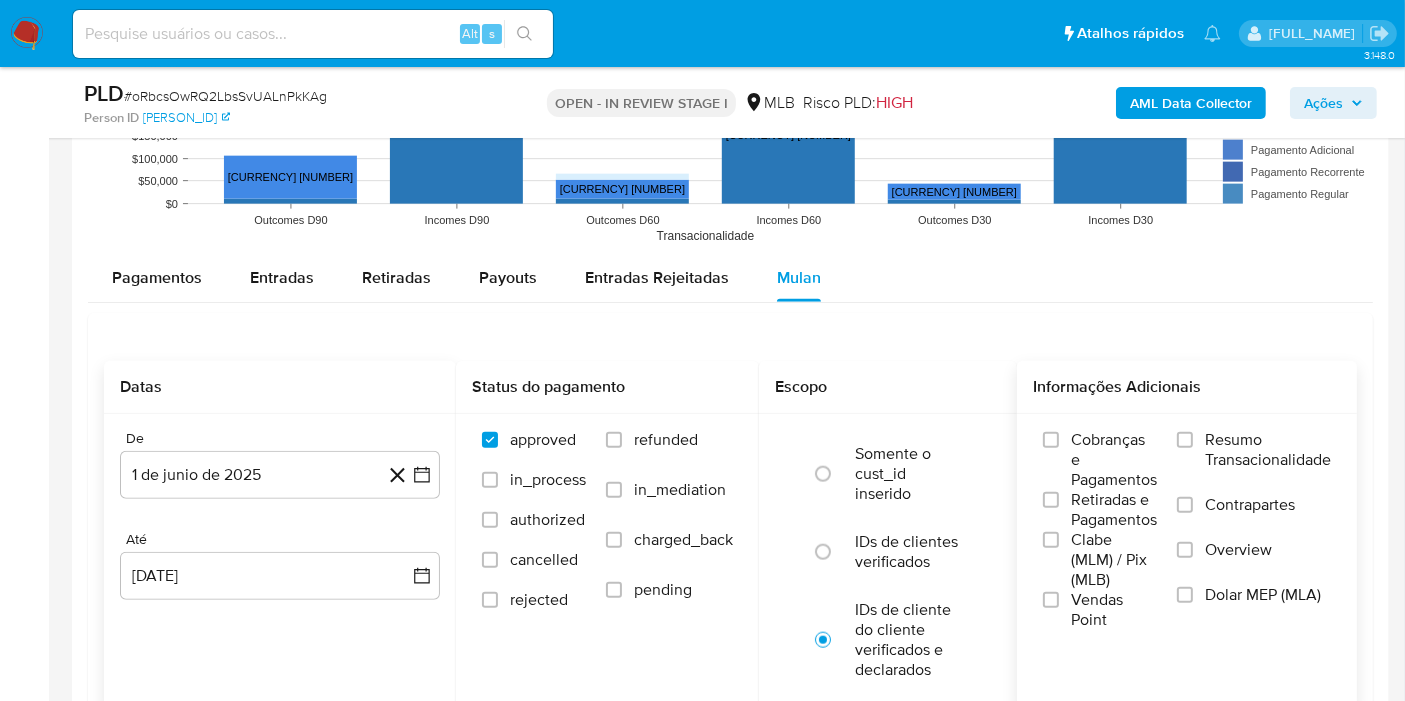 click on "Resumo Transacionalidade" at bounding box center (1268, 450) 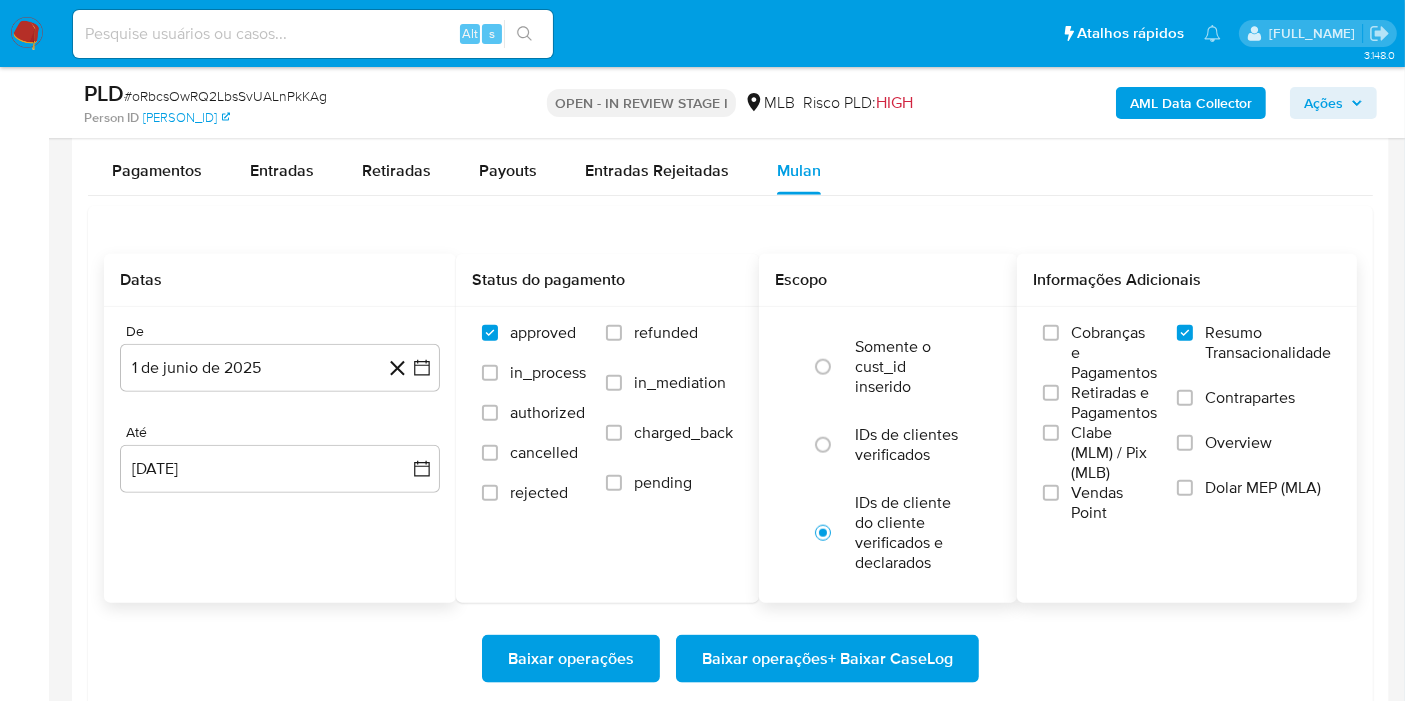scroll, scrollTop: 2222, scrollLeft: 0, axis: vertical 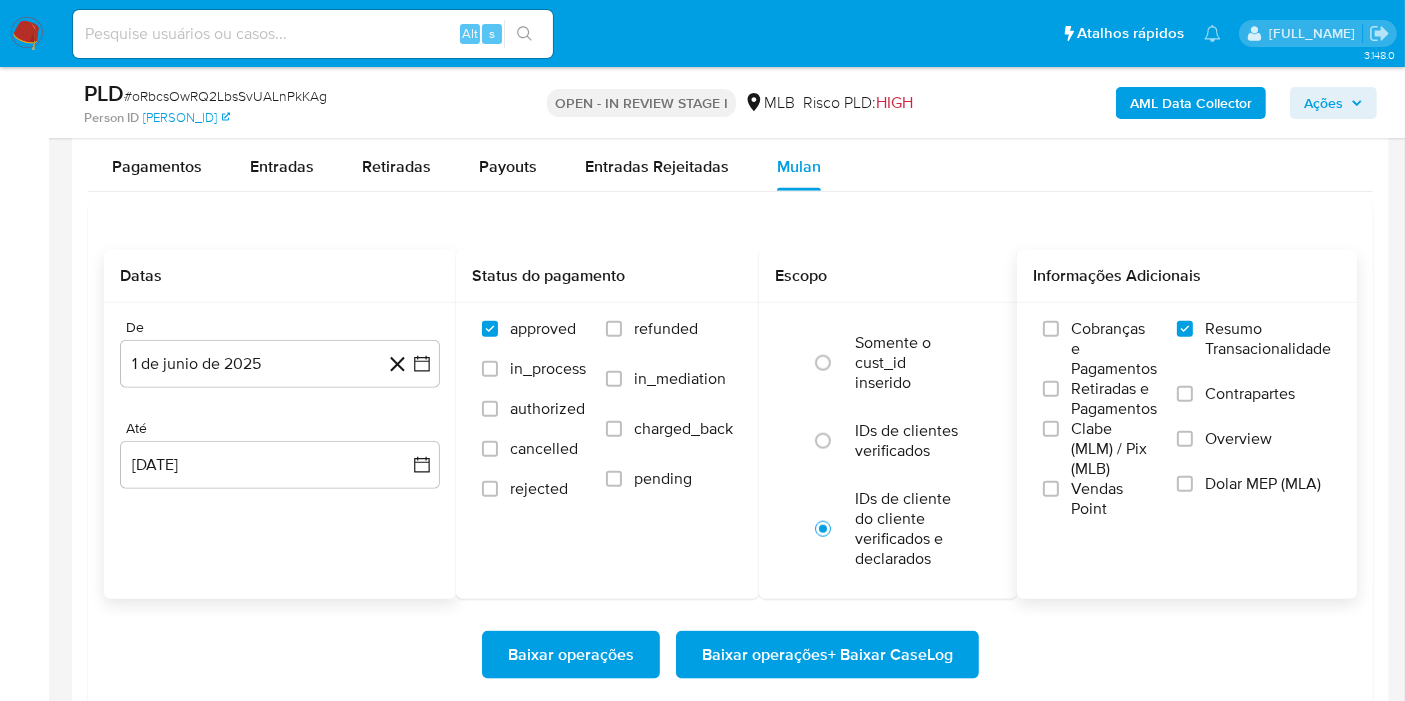 click on "Baixar operações  +   Baixar CaseLog" at bounding box center [827, 655] 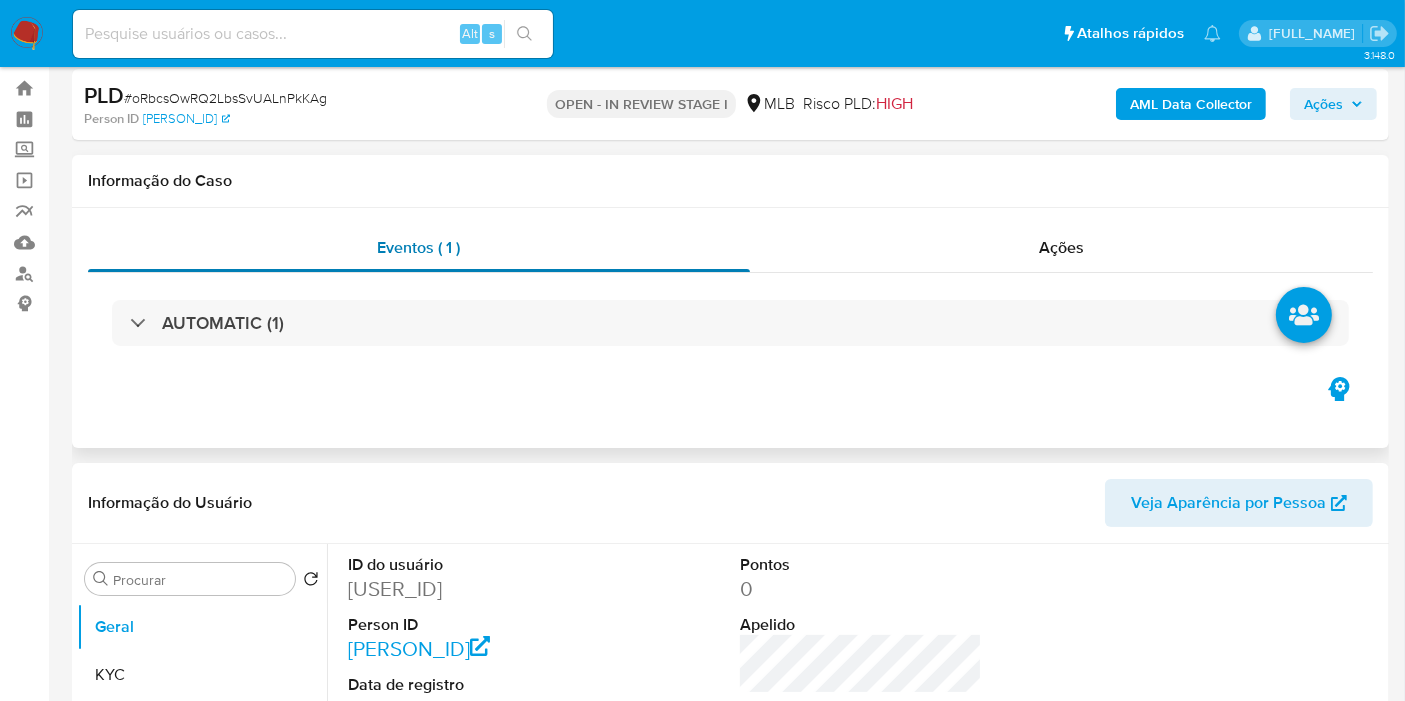 scroll, scrollTop: 44, scrollLeft: 0, axis: vertical 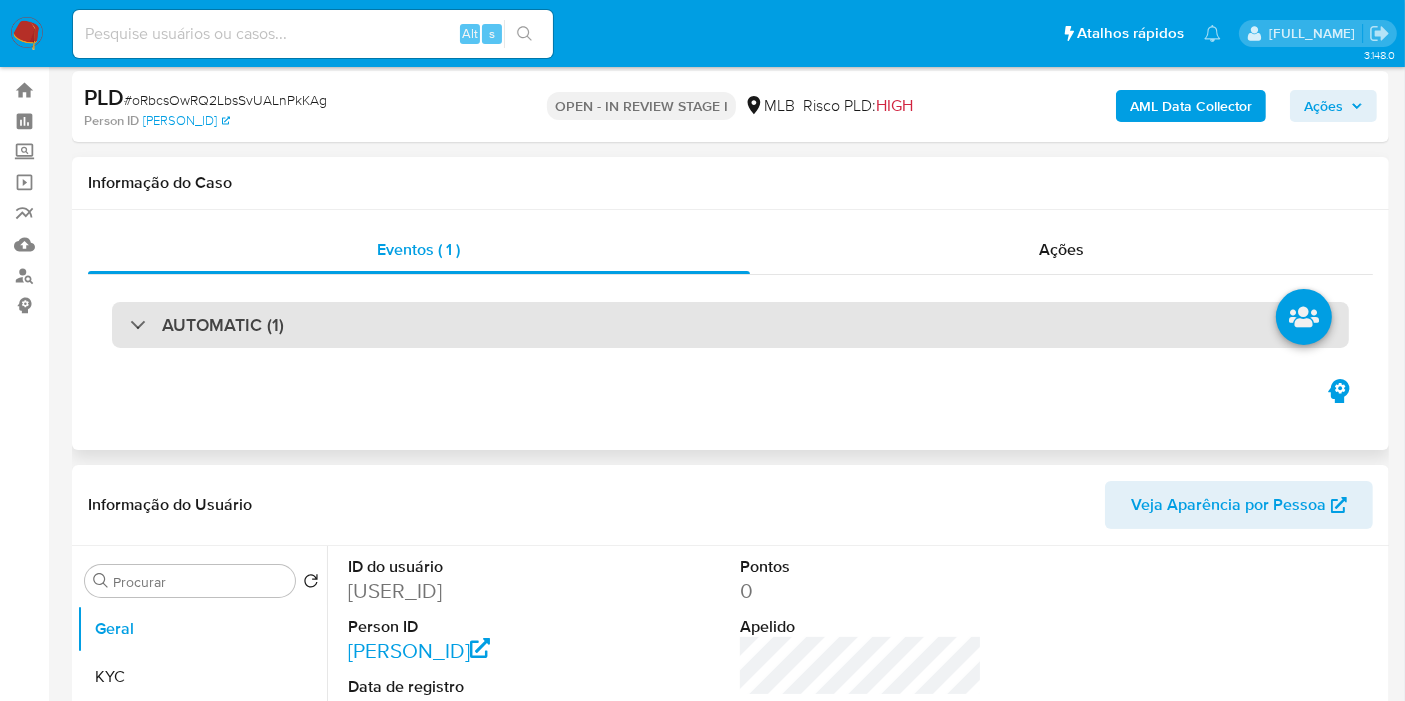 click on "AUTOMATIC (1)" at bounding box center (730, 325) 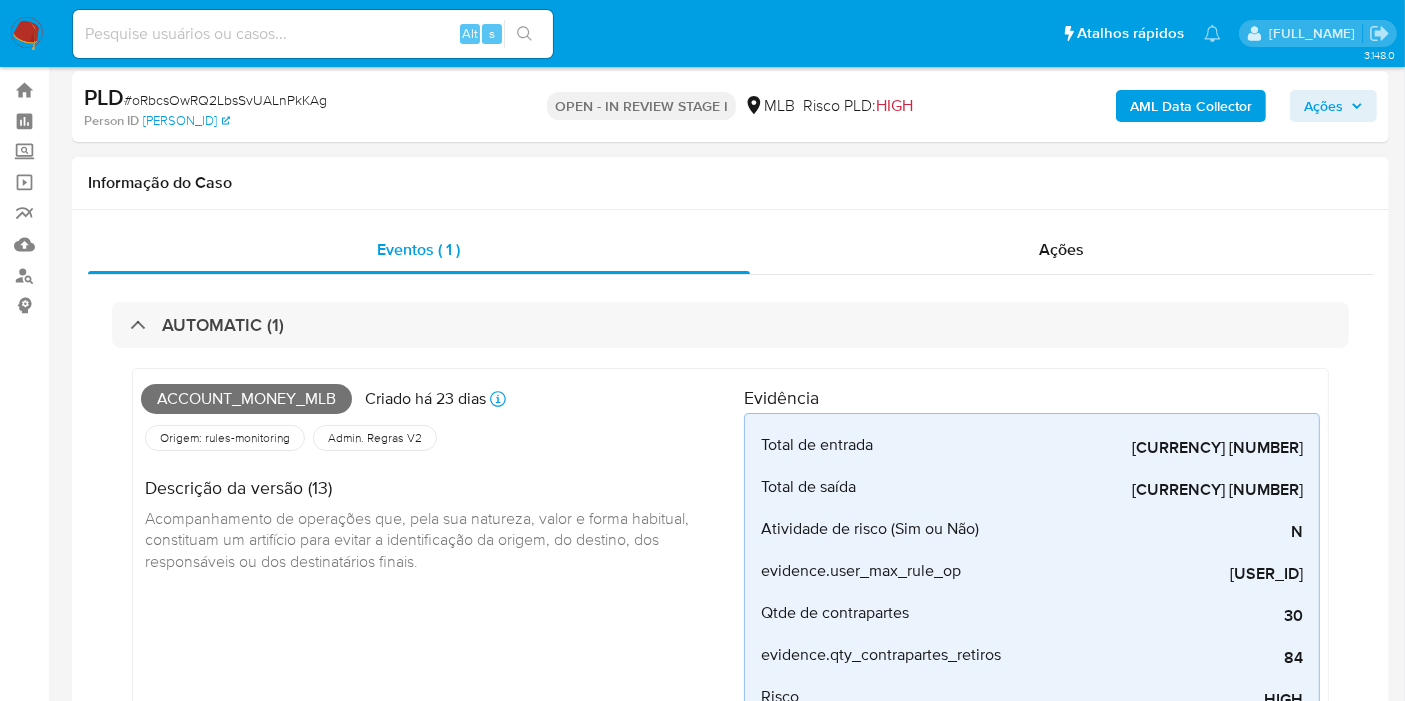 click on "Account_money_mlb" at bounding box center [246, 399] 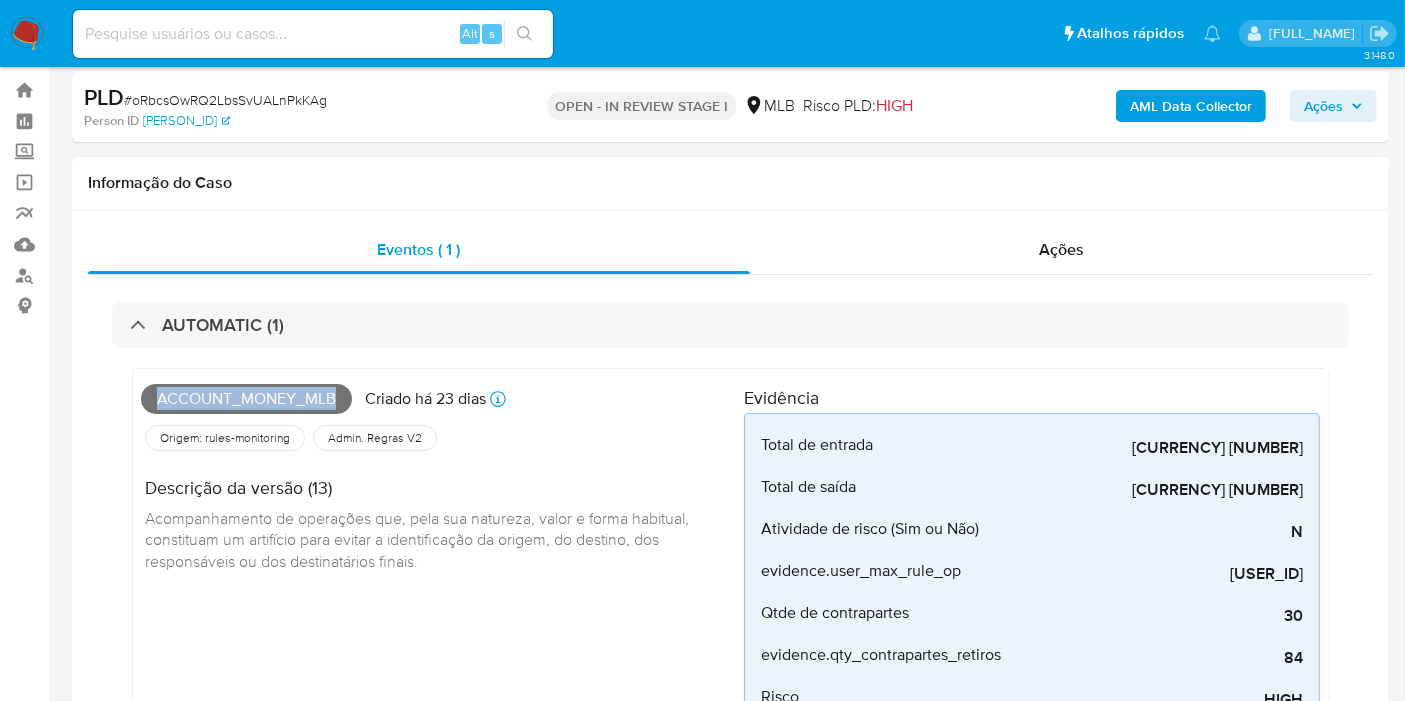 click on "Account_money_mlb" at bounding box center [246, 399] 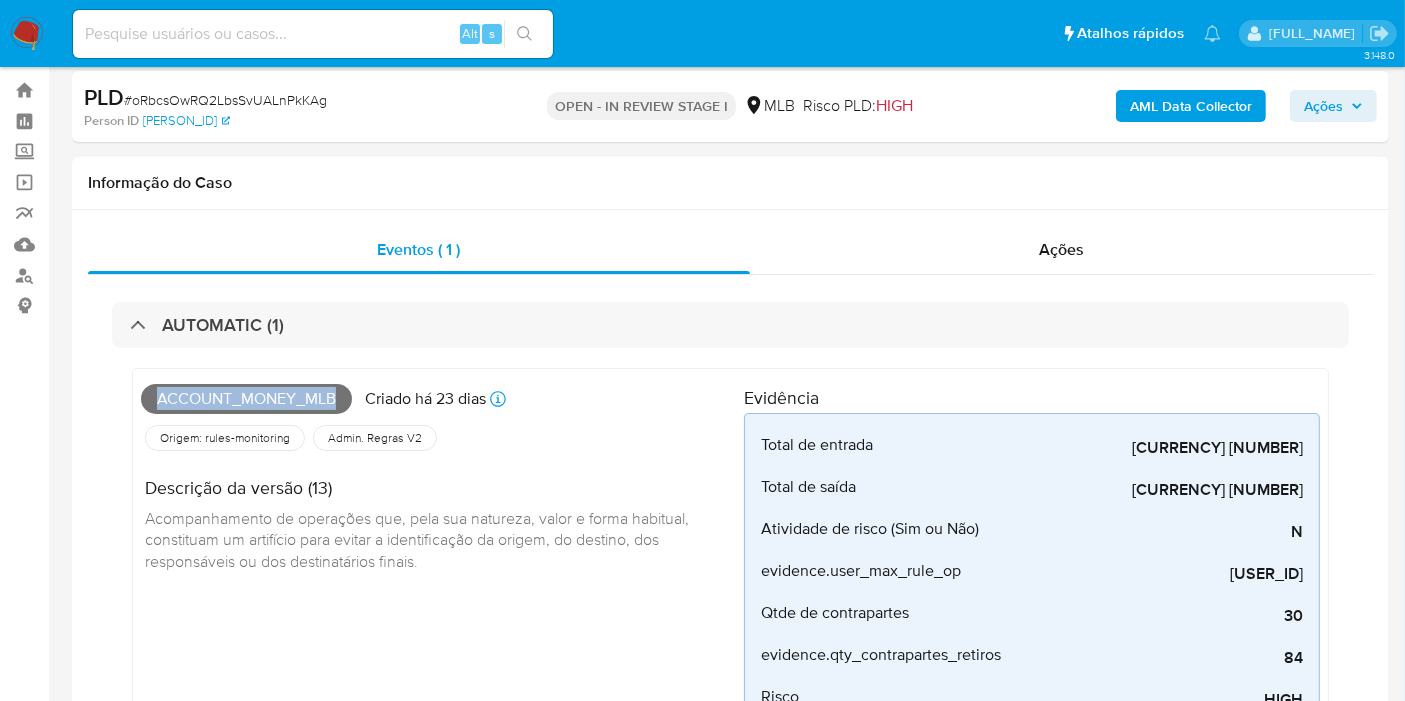 click on "Ações" at bounding box center [1323, 106] 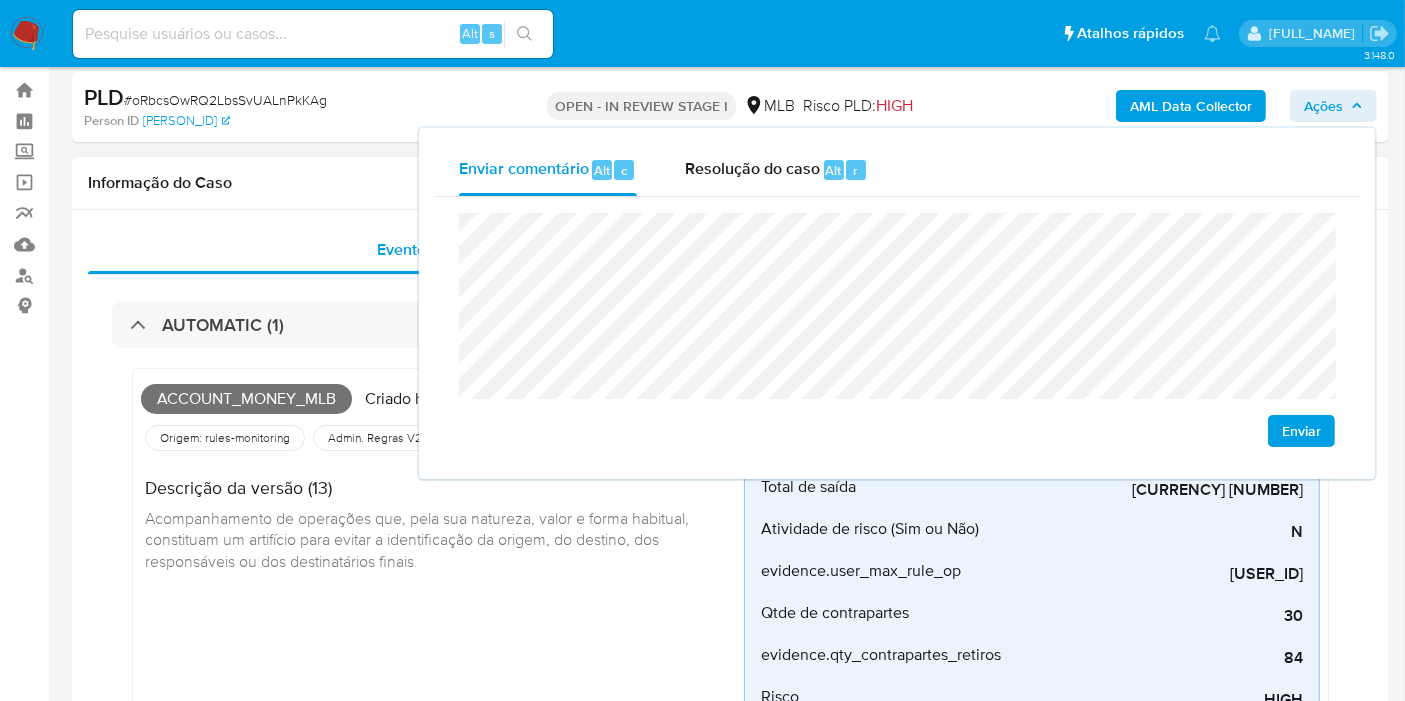 drag, startPoint x: 249, startPoint y: 180, endPoint x: 337, endPoint y: 170, distance: 88.56636 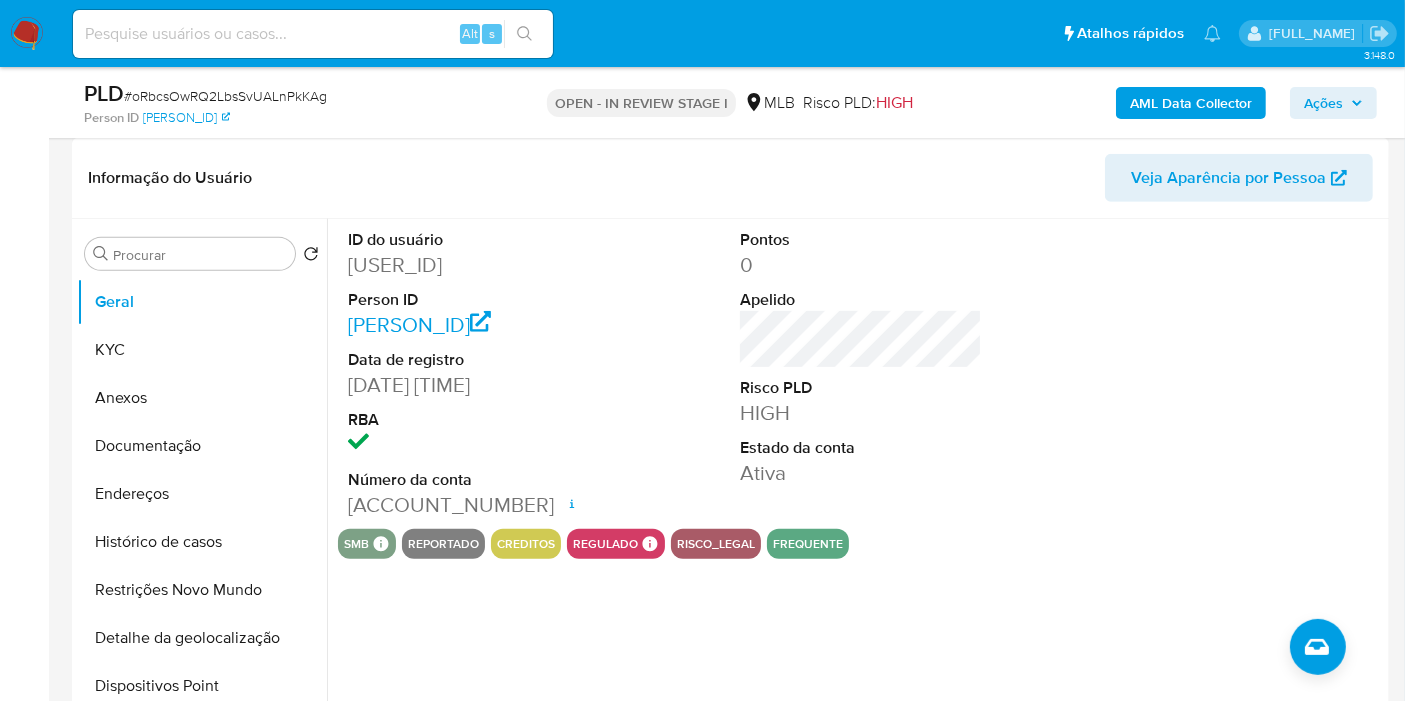 scroll, scrollTop: 822, scrollLeft: 0, axis: vertical 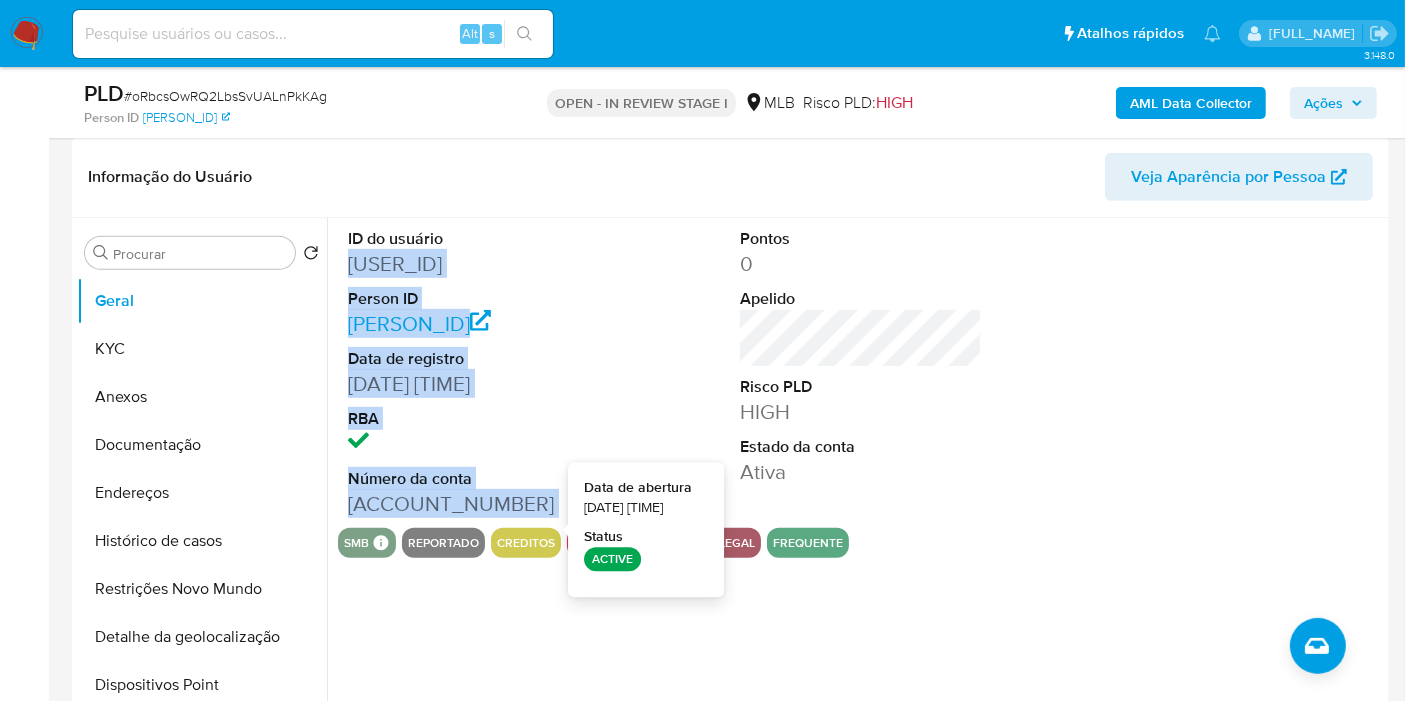 drag, startPoint x: 349, startPoint y: 258, endPoint x: 545, endPoint y: 541, distance: 344.24554 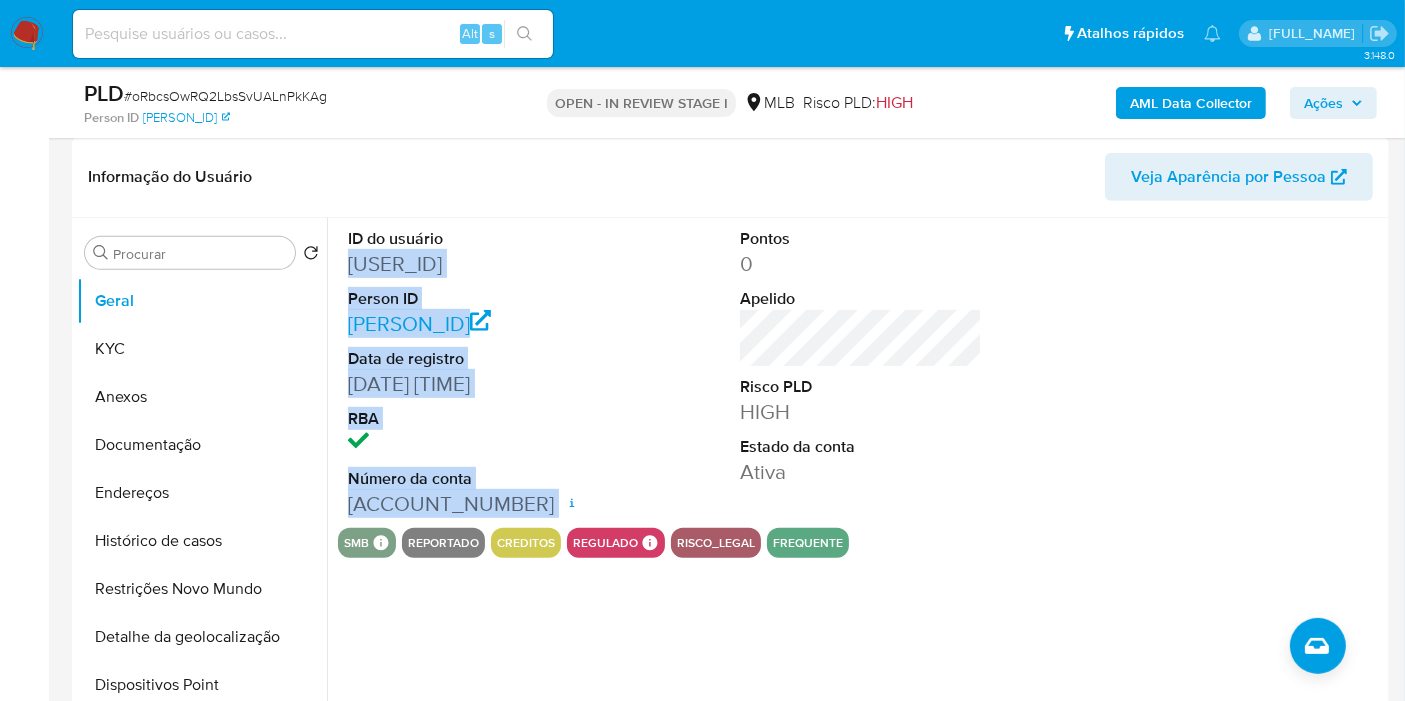copy on "1109726767 Person ID 5cf753cb0fb3e92833a9f3fea6e7feab Data de registro 19/04/2022 20:05:00 RBA Número da conta 000192595327050" 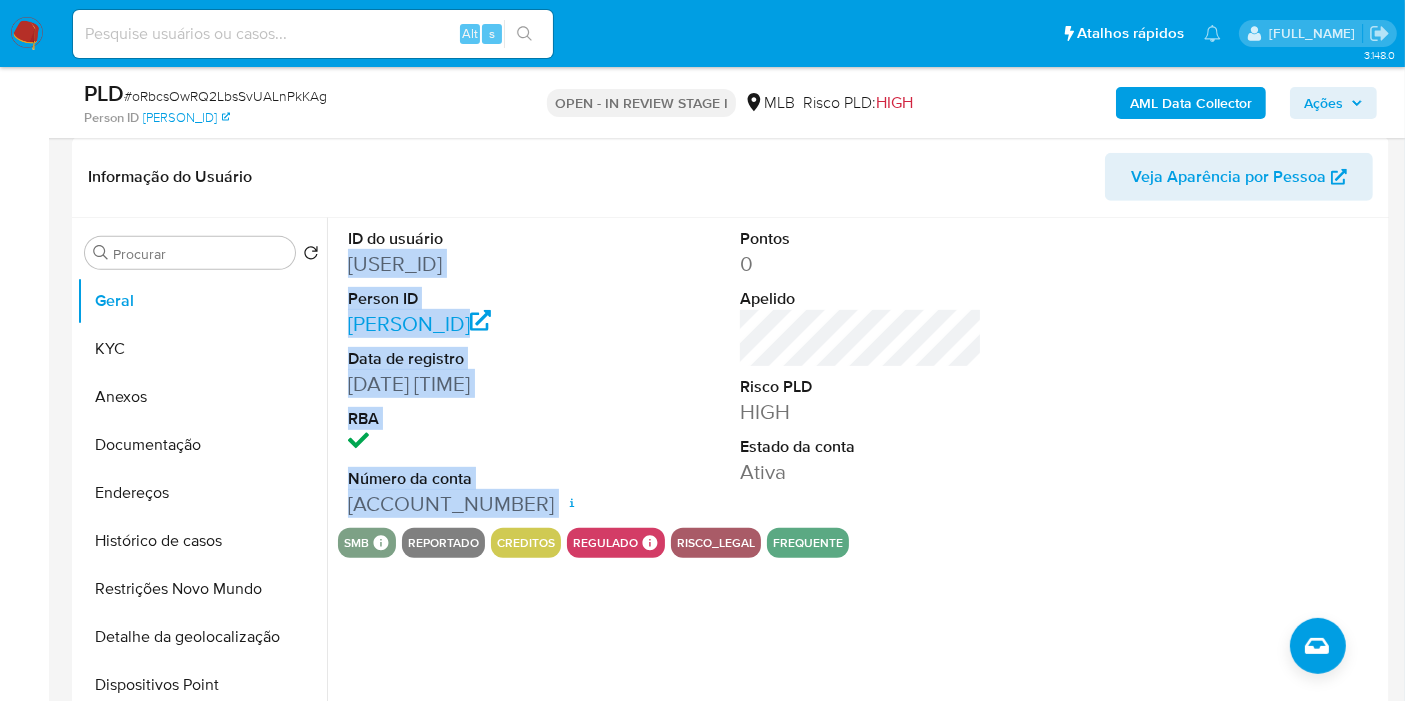 click on "Ações" at bounding box center [1323, 103] 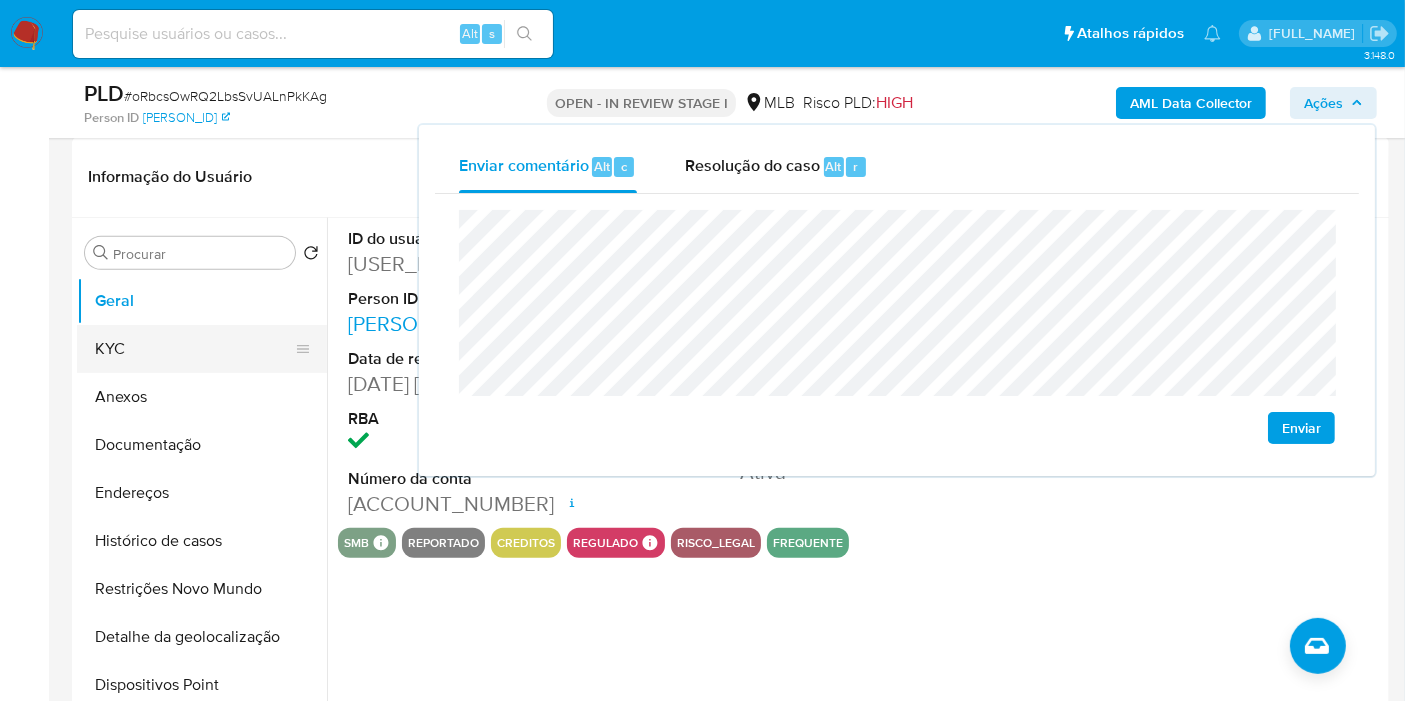 click on "KYC" at bounding box center (194, 349) 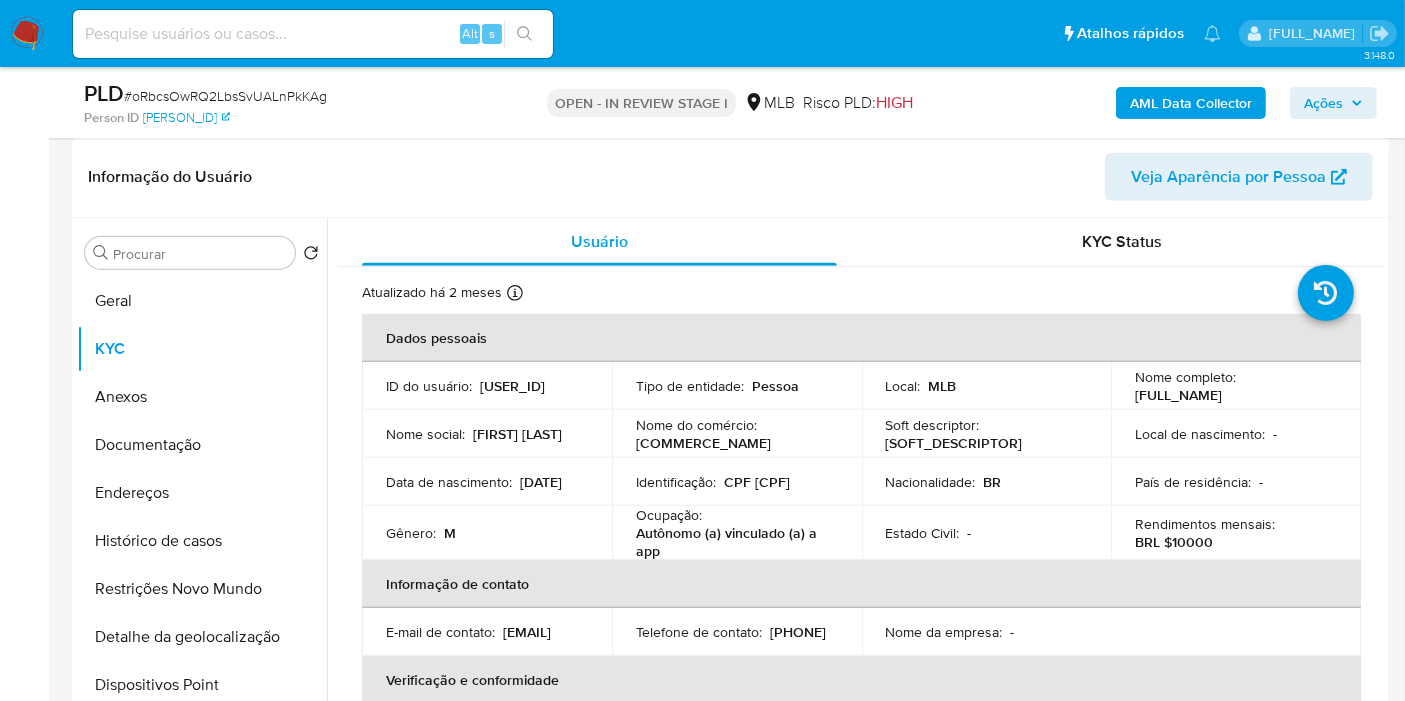click on "CPF 00004516222" at bounding box center [757, 482] 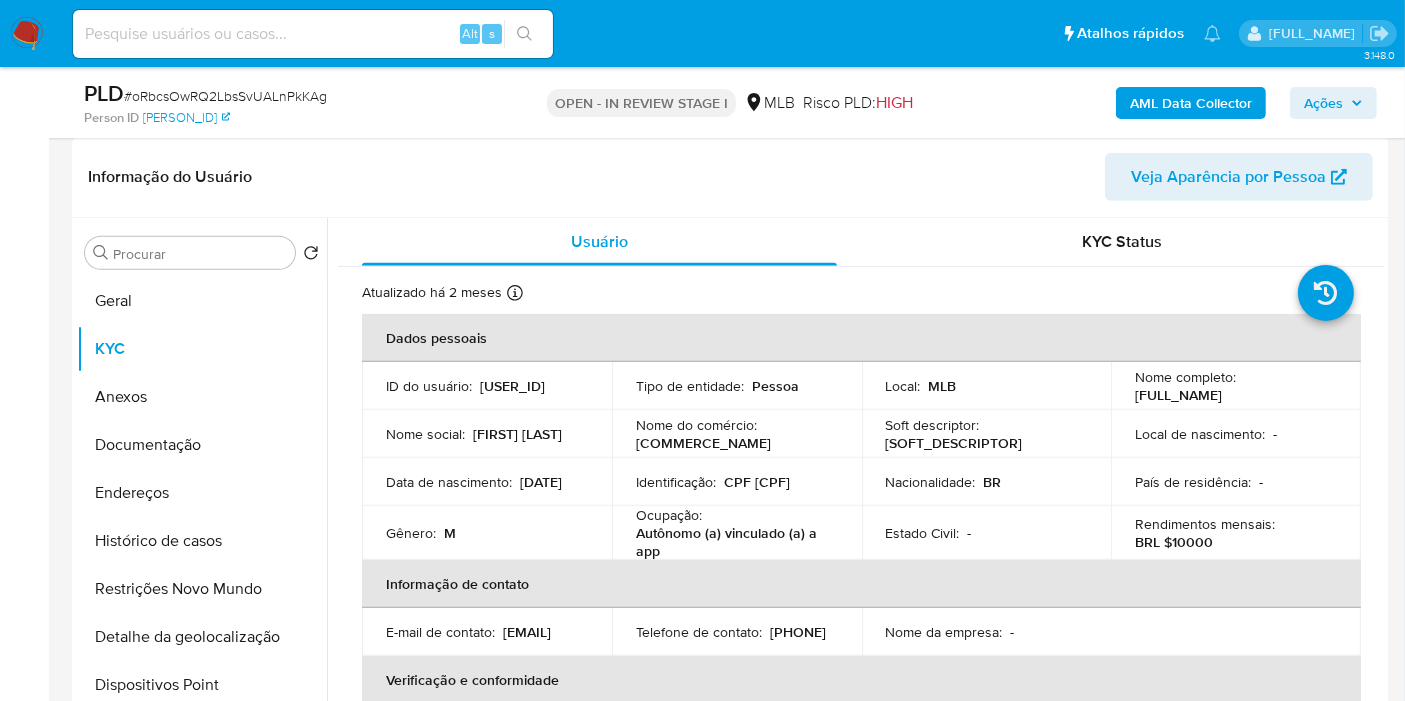 click on "Ações" at bounding box center [1323, 103] 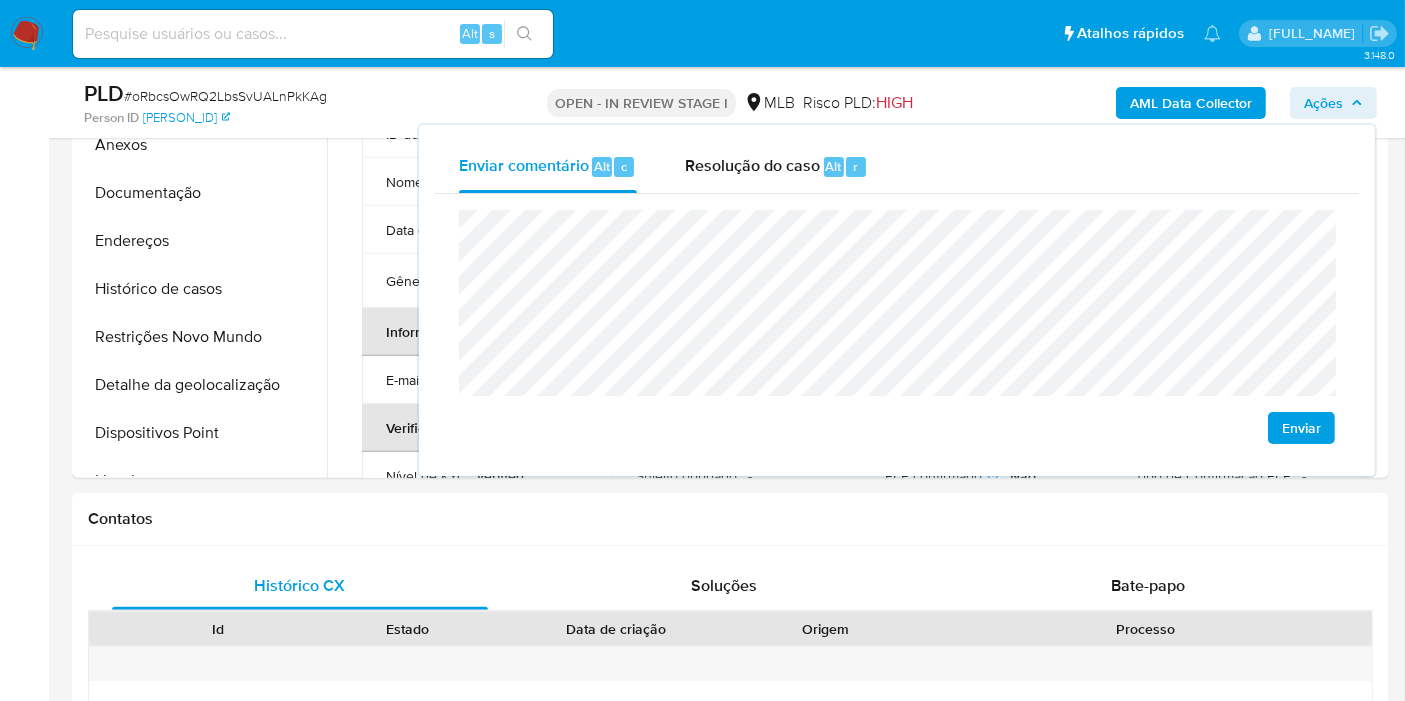 scroll, scrollTop: 1155, scrollLeft: 0, axis: vertical 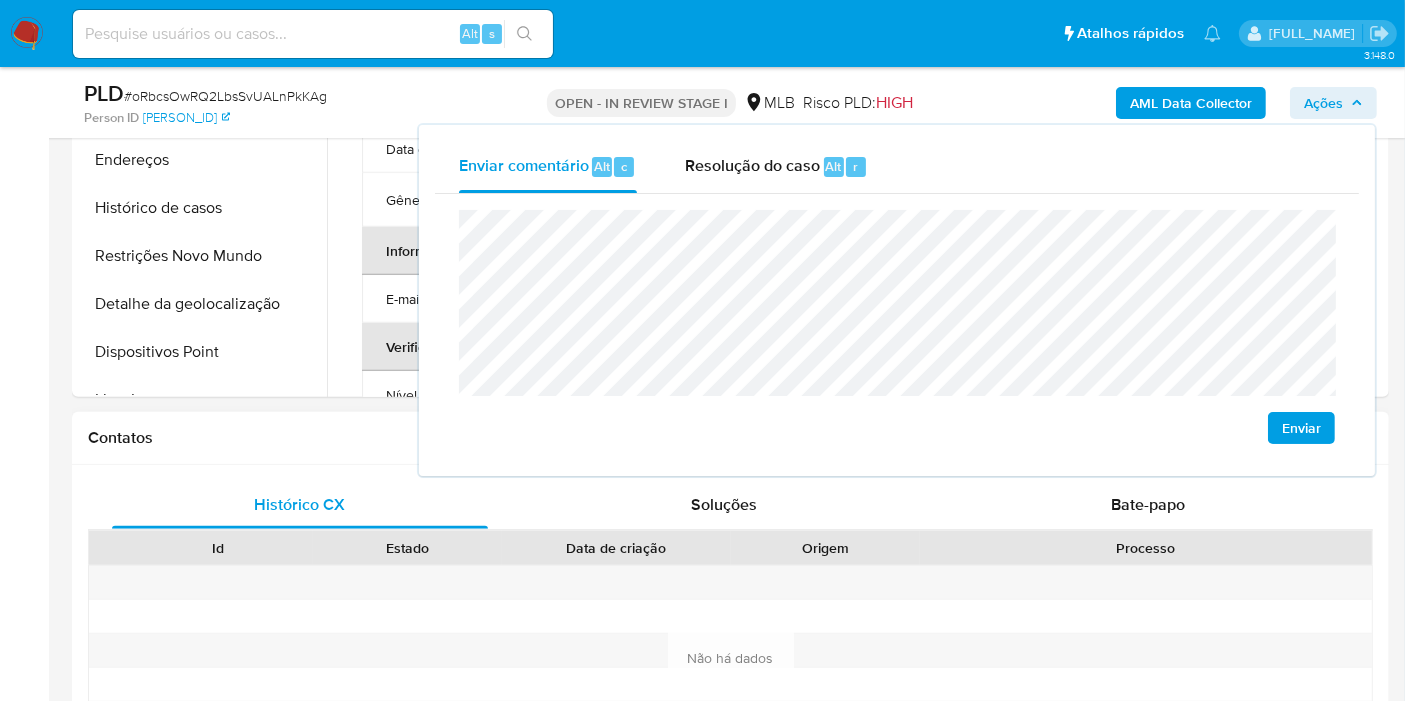 click on "Contatos" at bounding box center [730, 438] 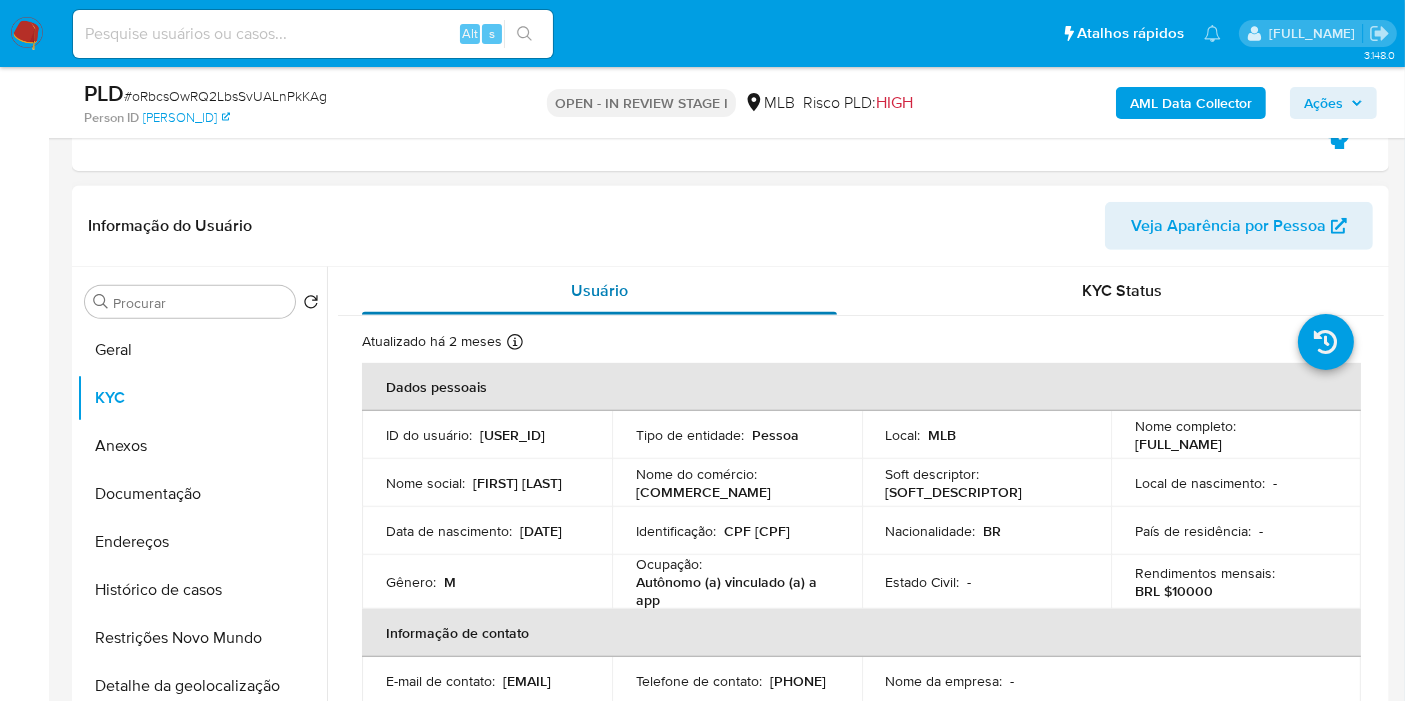 scroll, scrollTop: 822, scrollLeft: 0, axis: vertical 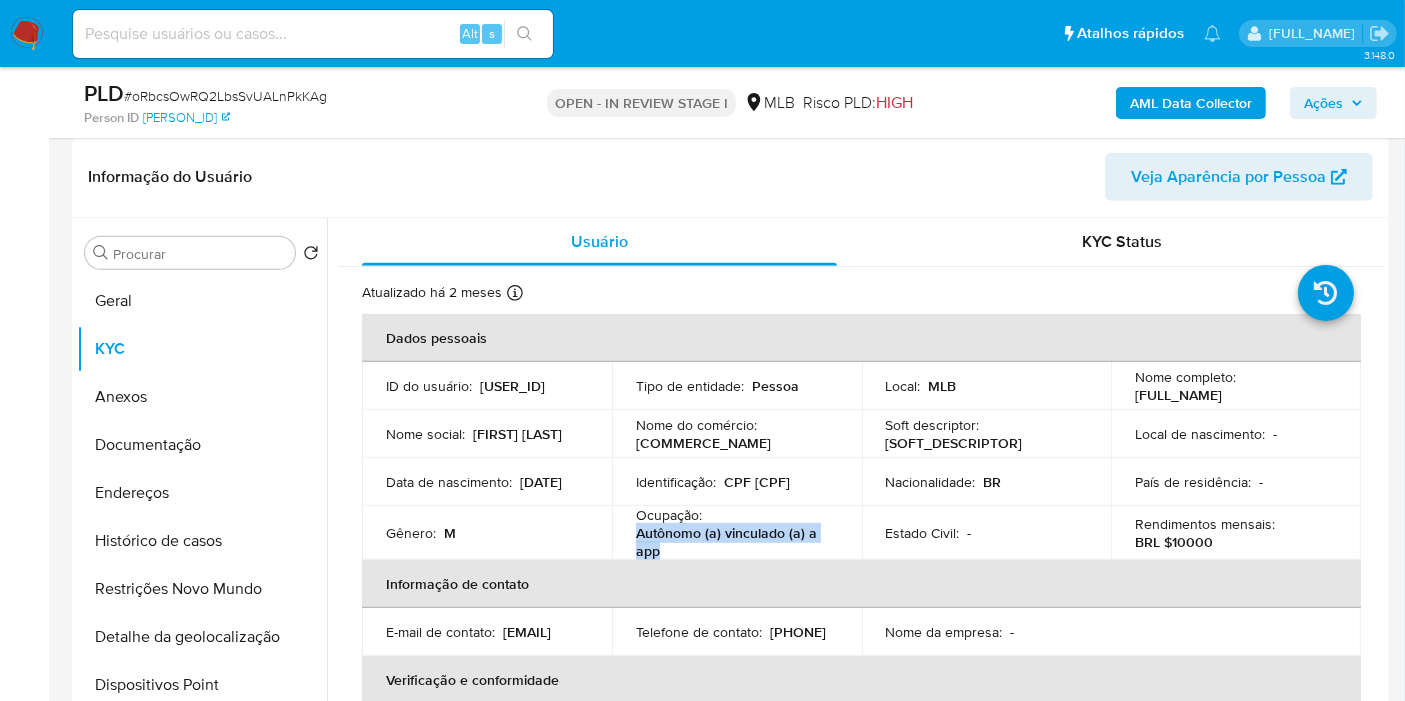drag, startPoint x: 635, startPoint y: 531, endPoint x: 677, endPoint y: 544, distance: 43.965897 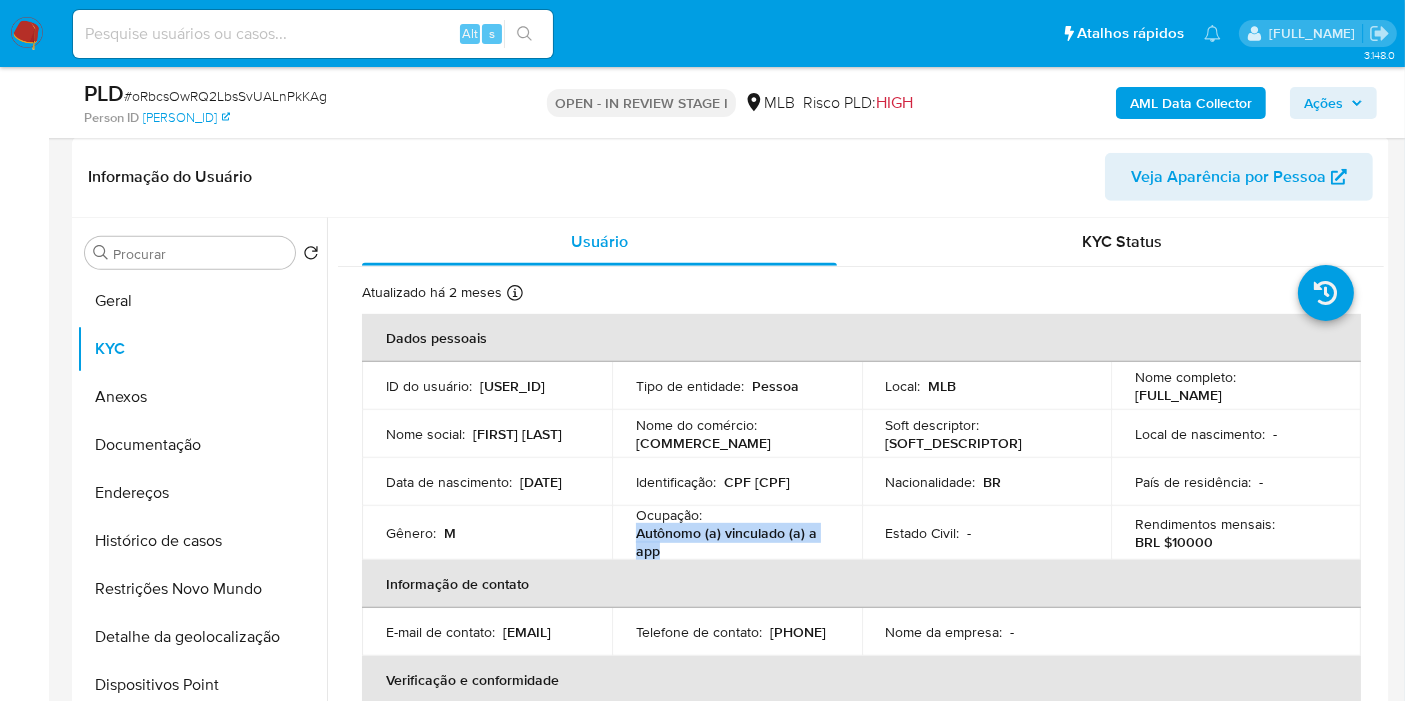 drag, startPoint x: 1324, startPoint y: 92, endPoint x: 1298, endPoint y: 118, distance: 36.769554 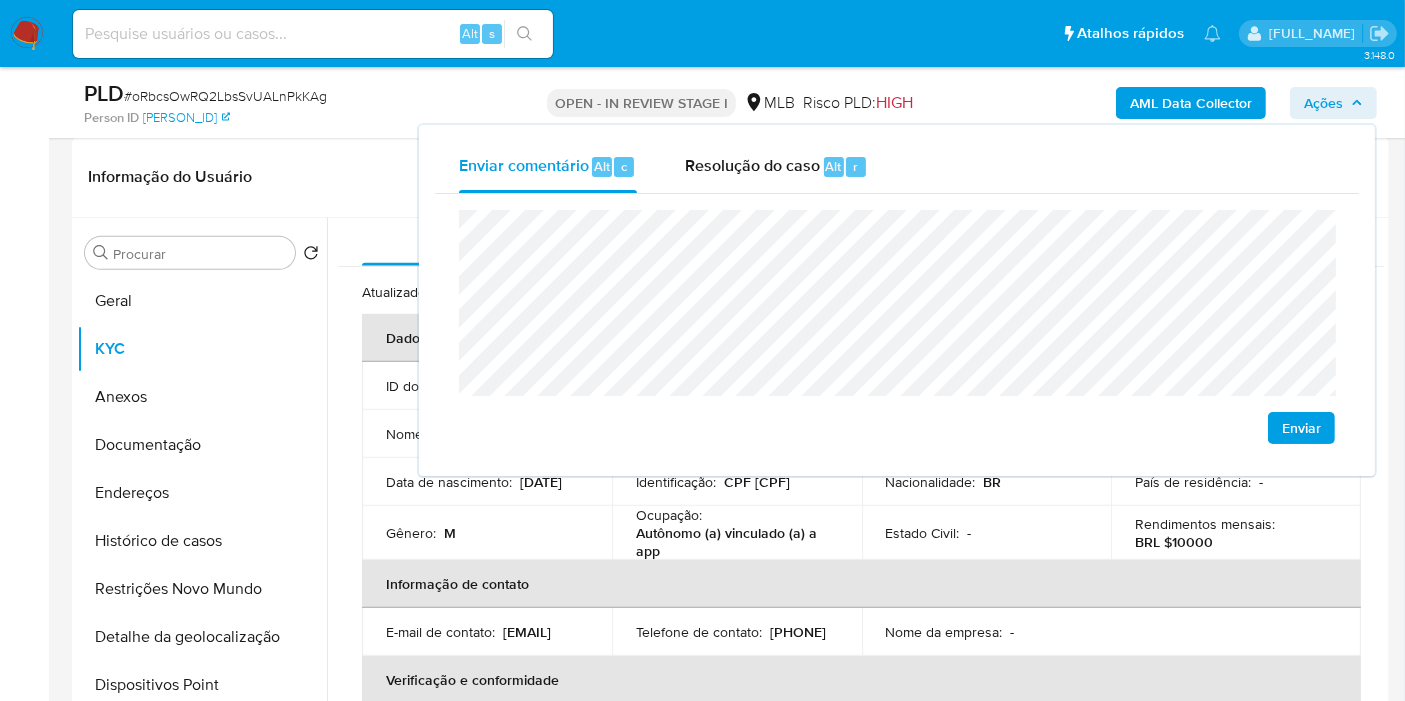 click on "Estado Civil :    -" at bounding box center (987, 533) 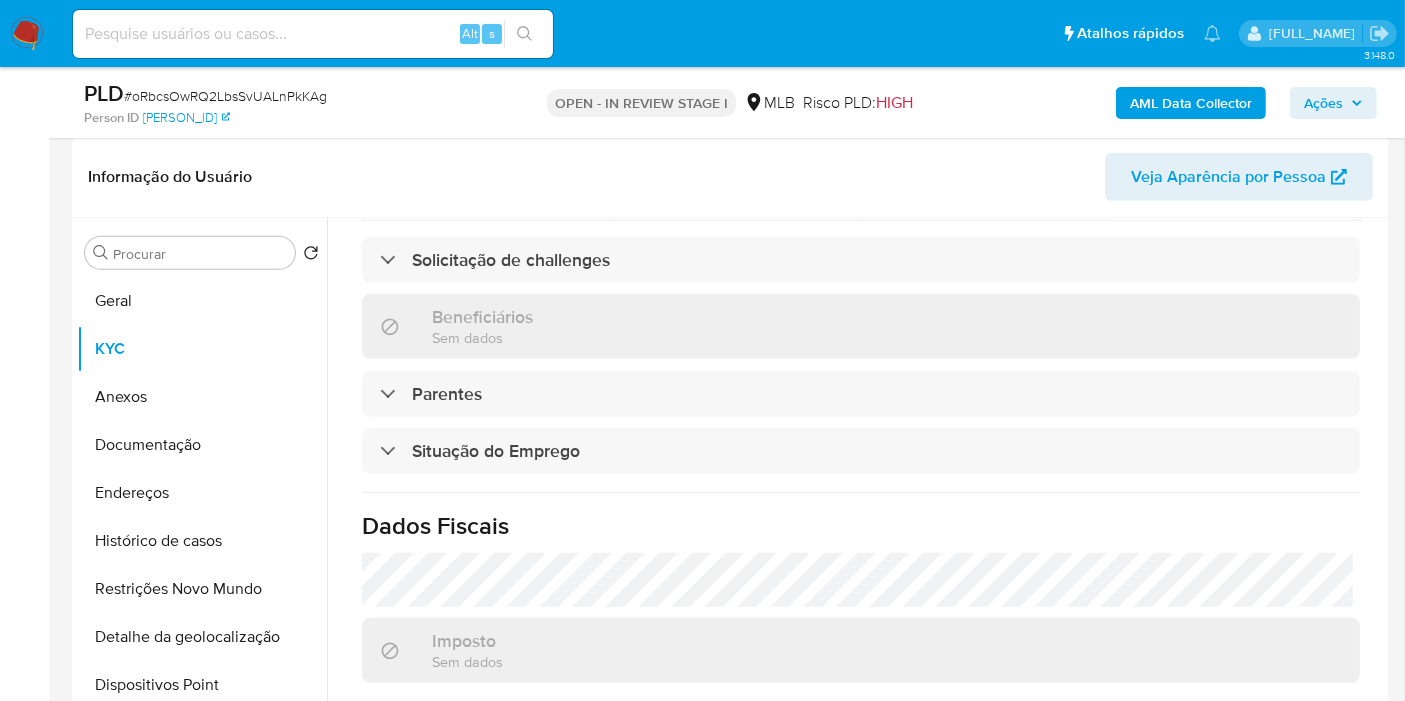 scroll, scrollTop: 914, scrollLeft: 0, axis: vertical 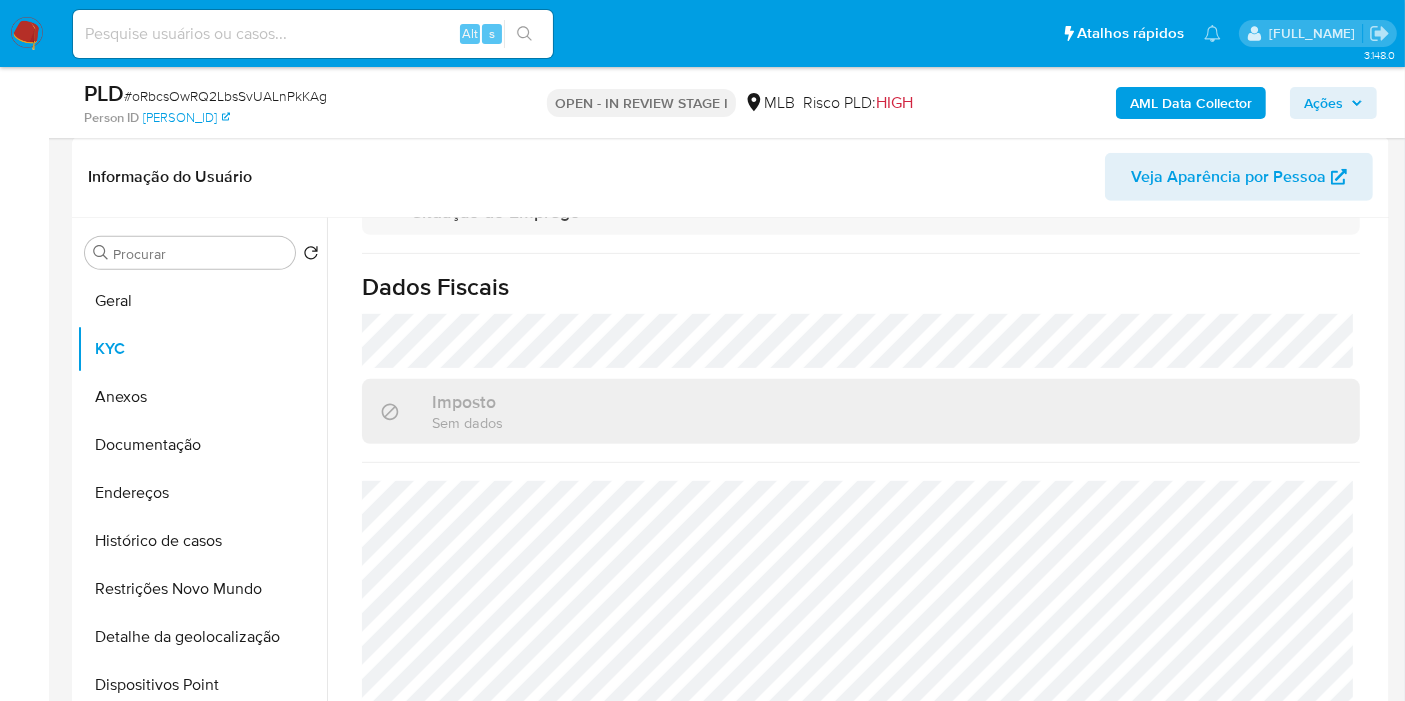 click on "Ações" at bounding box center [1323, 103] 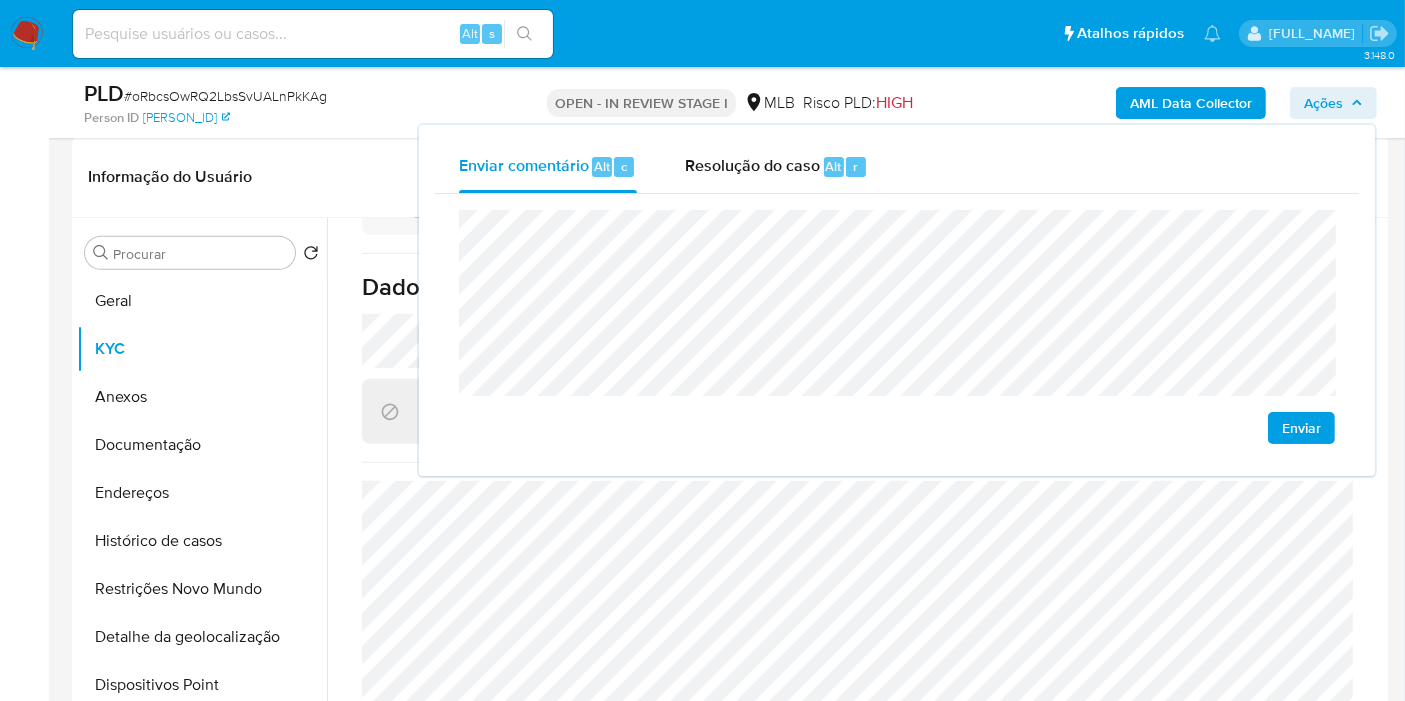 click on "societ á ria" 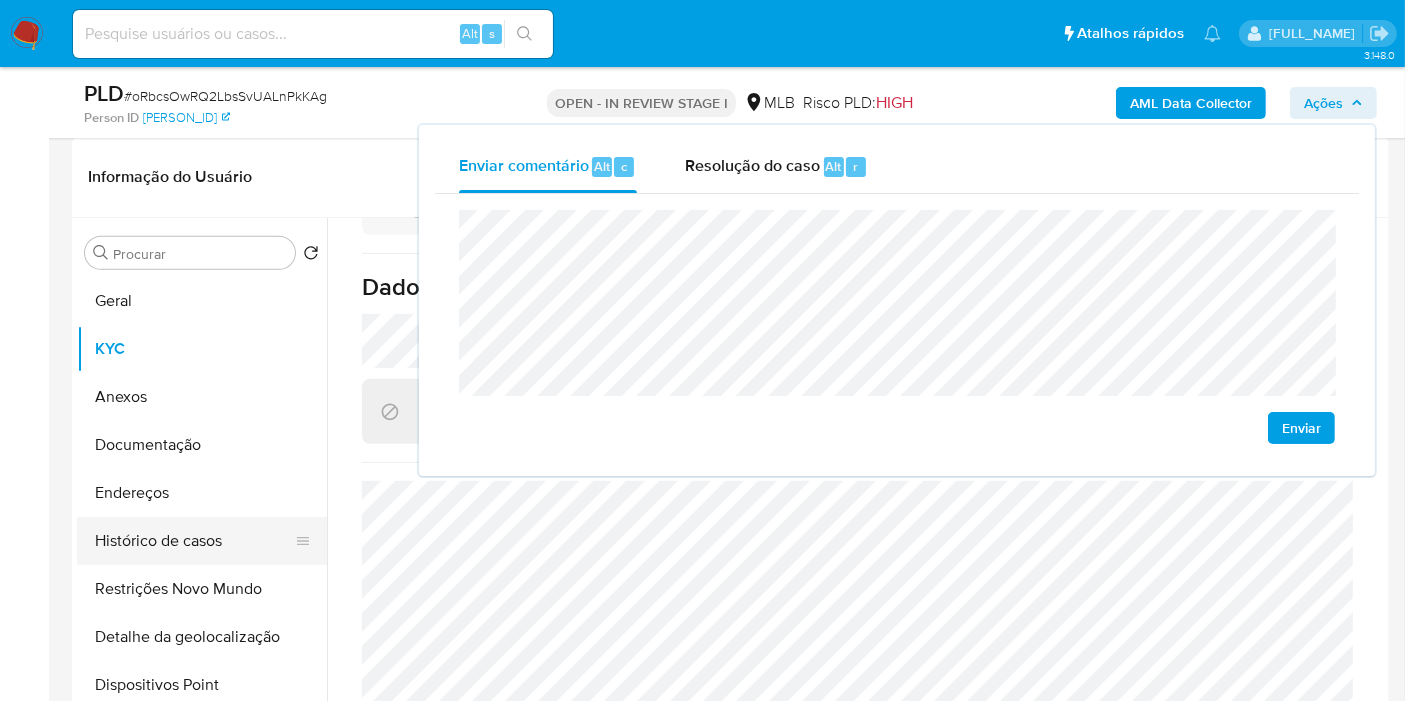 drag, startPoint x: 196, startPoint y: 532, endPoint x: 71, endPoint y: 515, distance: 126.1507 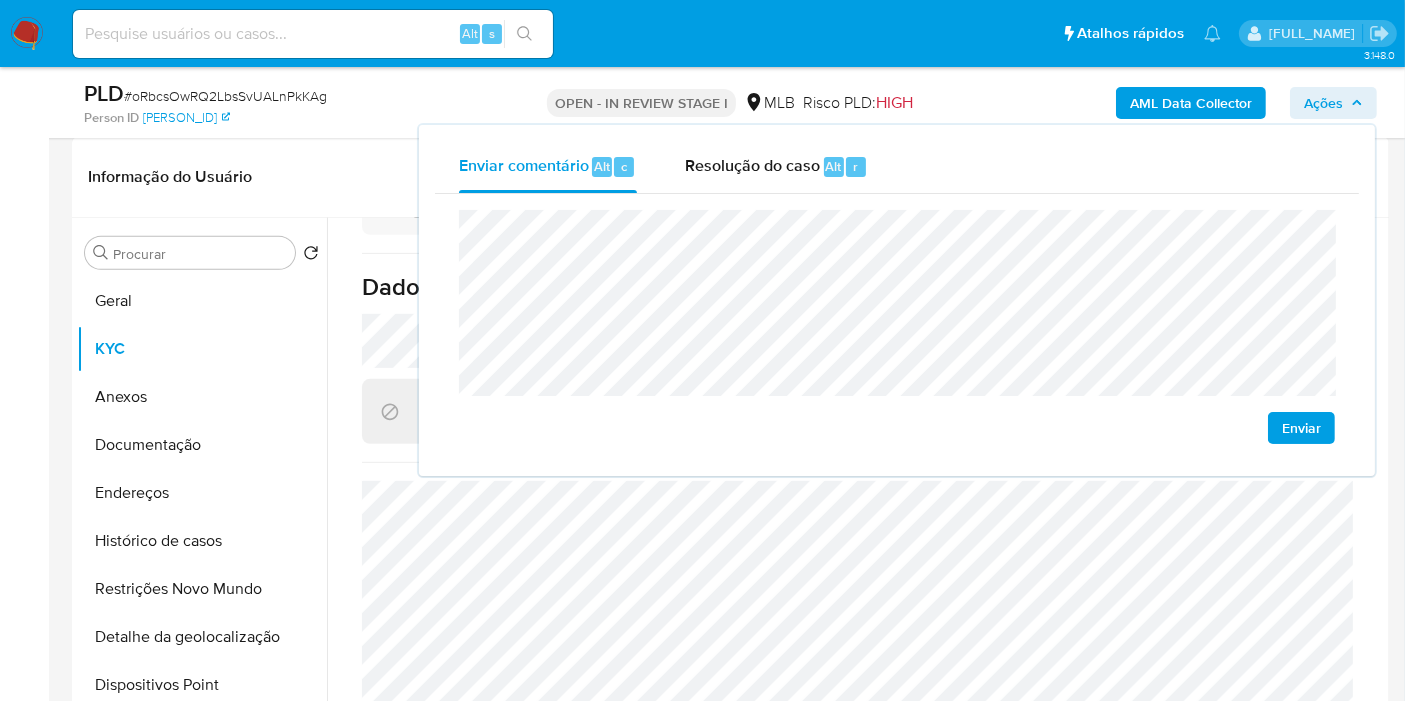 click on "Histórico de casos" at bounding box center (202, 541) 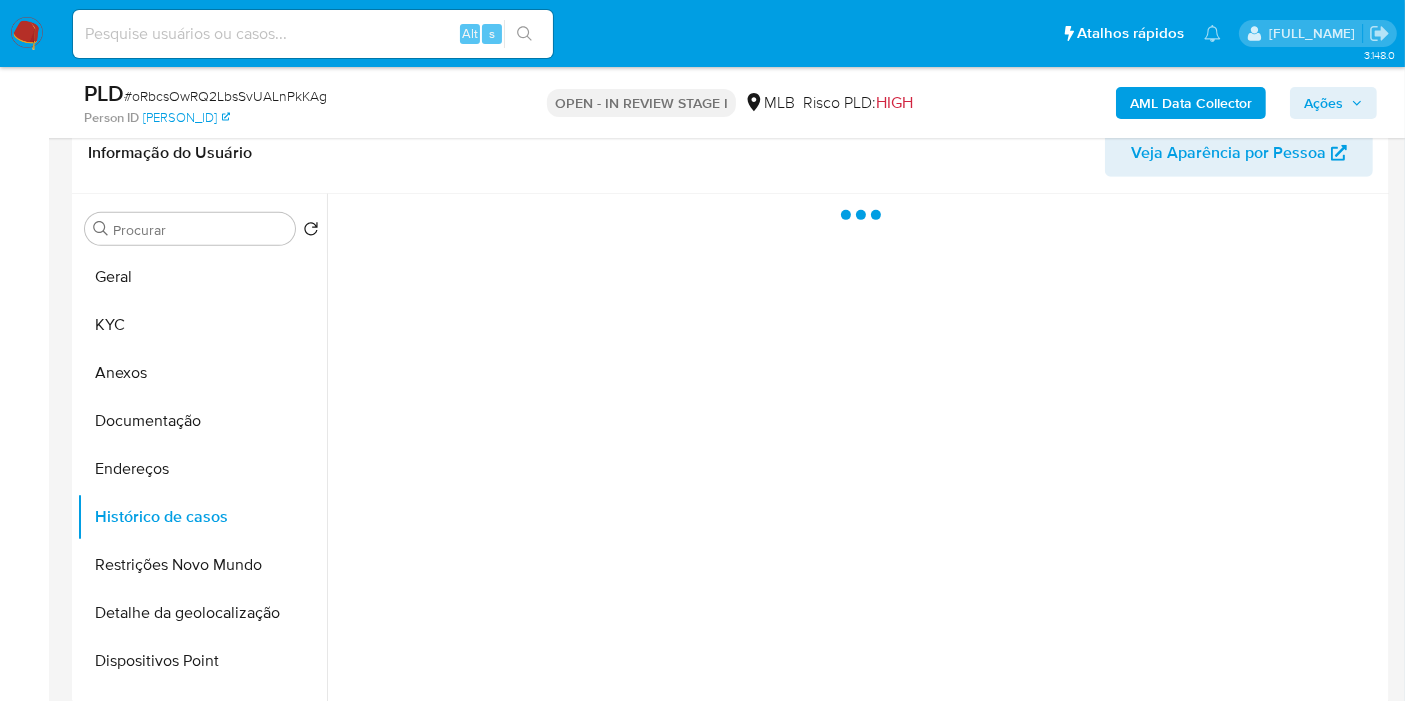 scroll, scrollTop: 0, scrollLeft: 0, axis: both 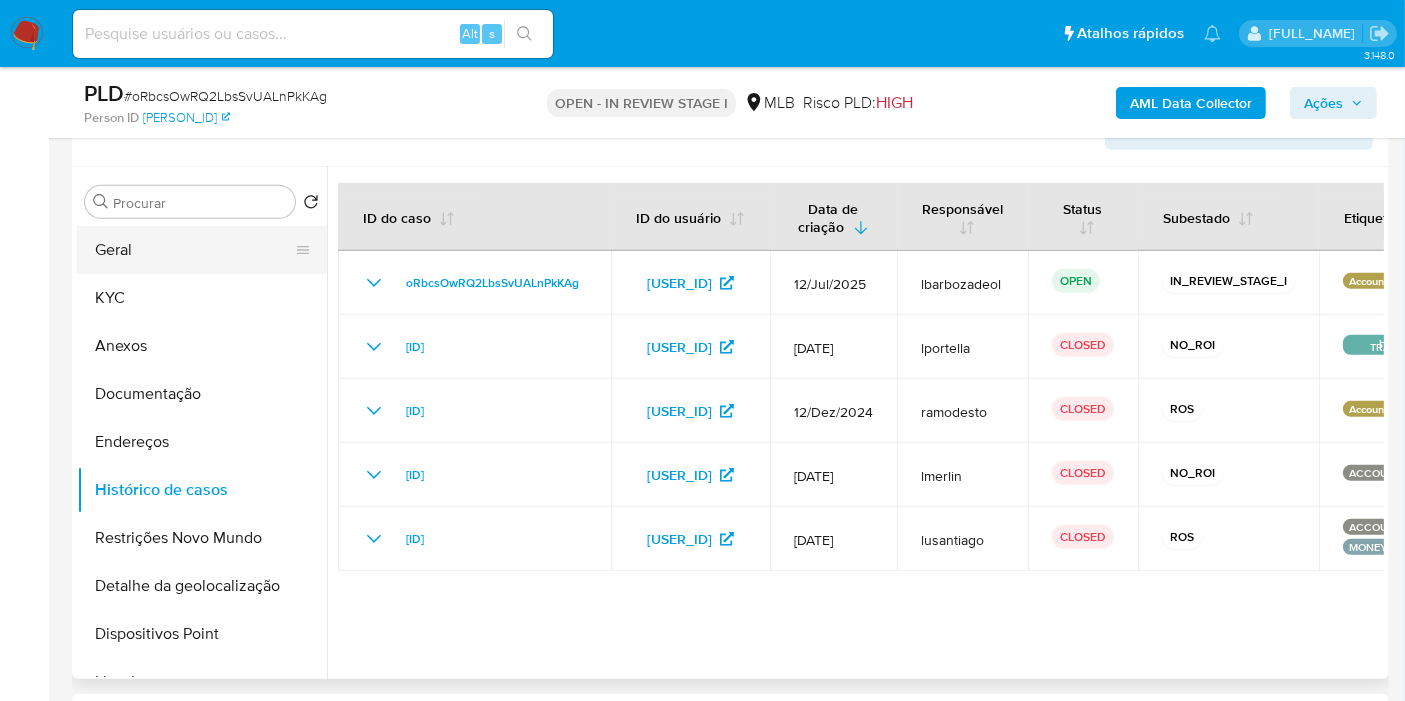 click on "Geral" at bounding box center (194, 250) 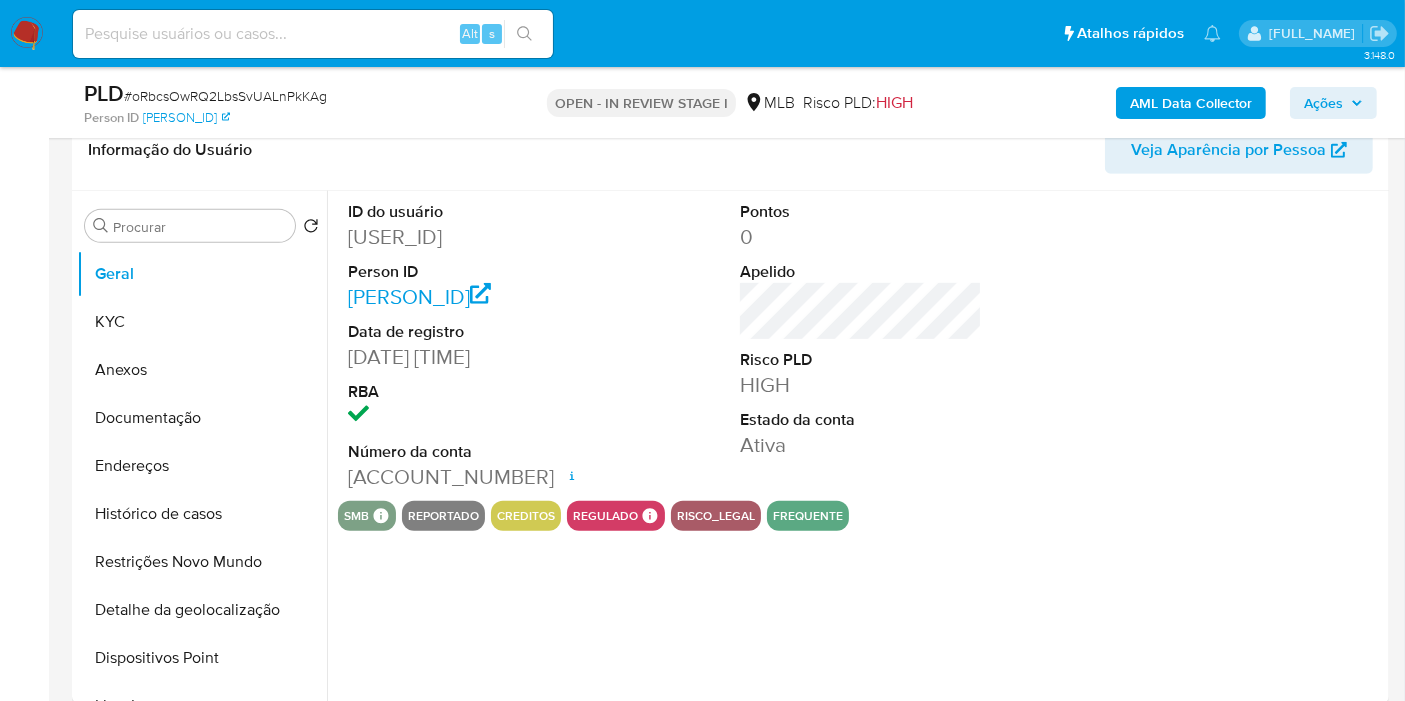 scroll, scrollTop: 960, scrollLeft: 0, axis: vertical 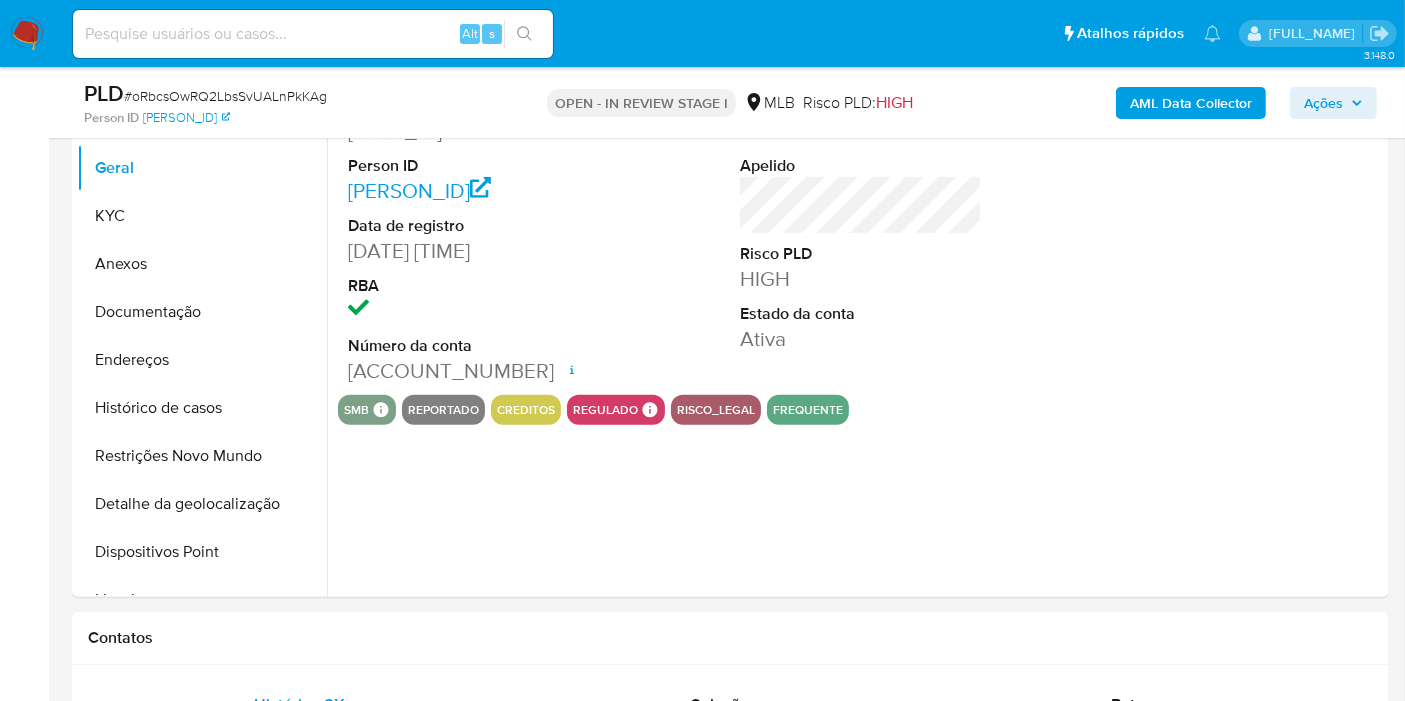 type 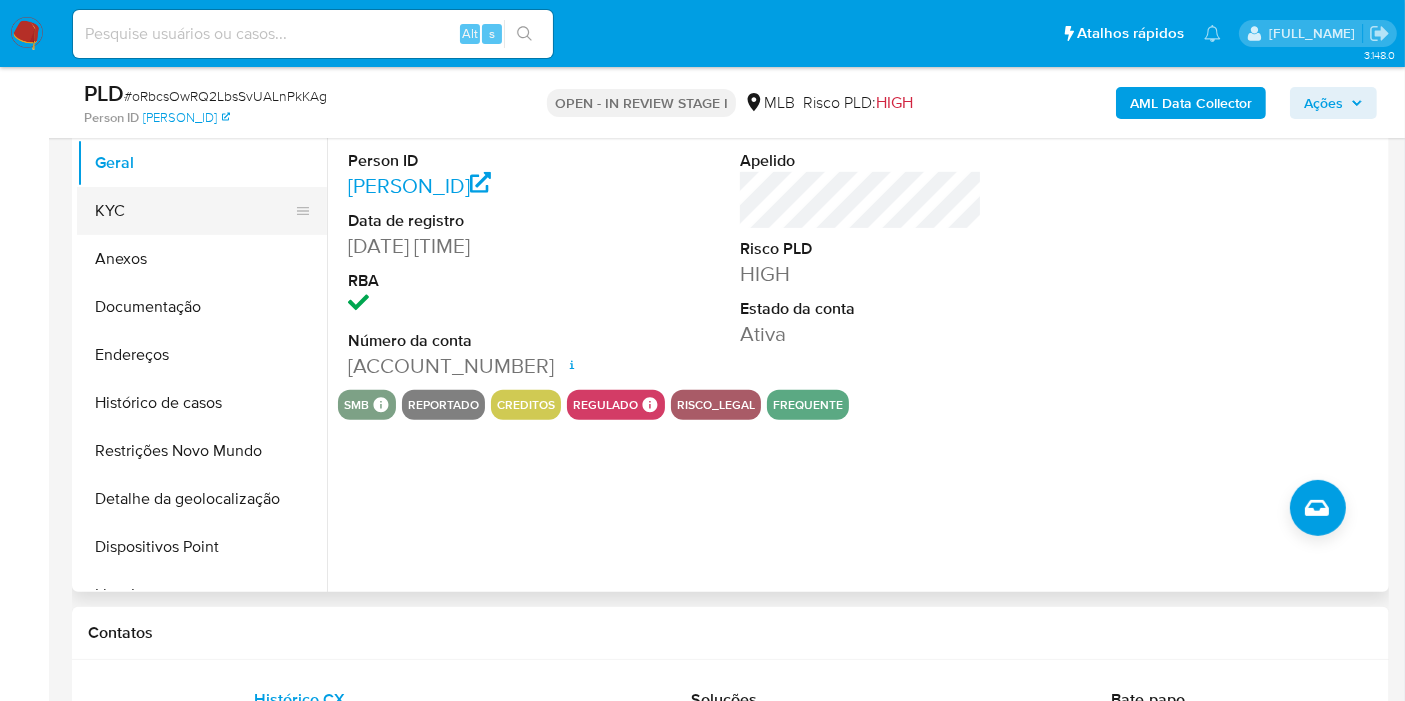 click on "KYC" at bounding box center [194, 211] 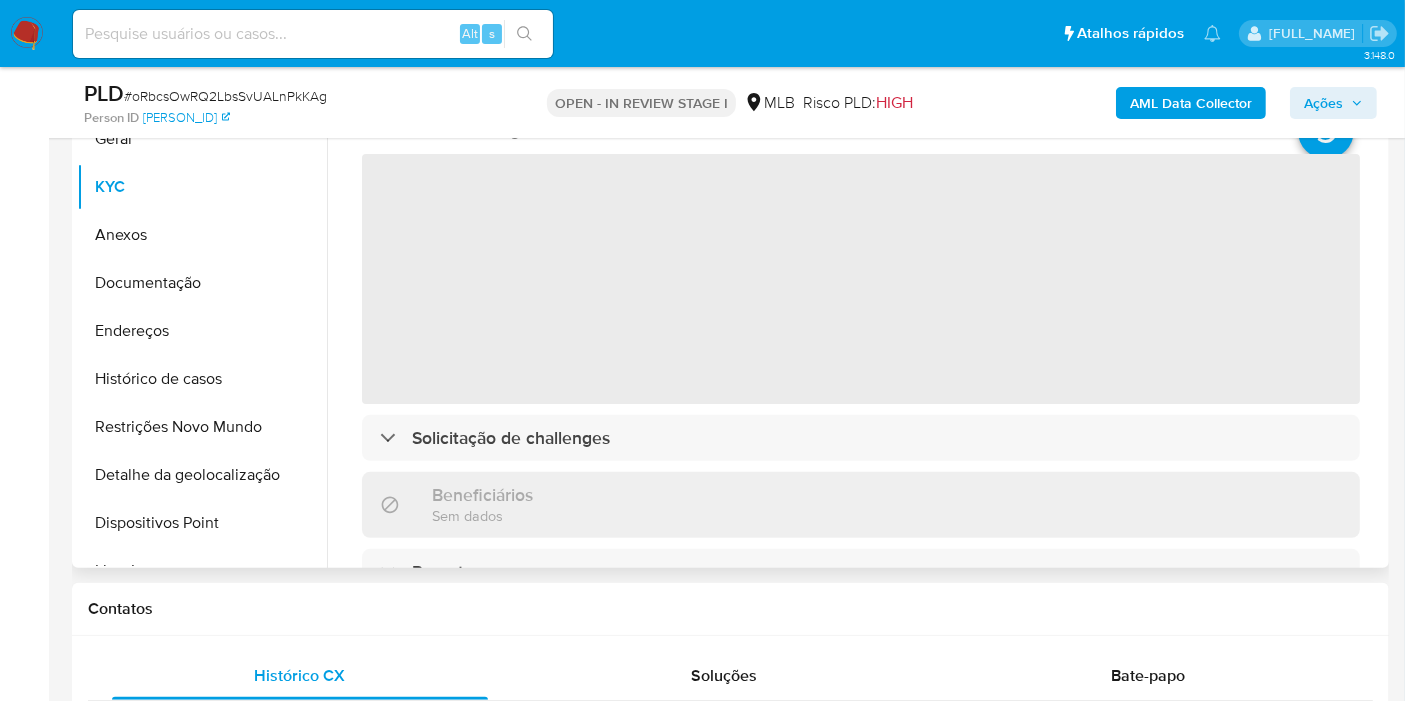 scroll, scrollTop: 849, scrollLeft: 0, axis: vertical 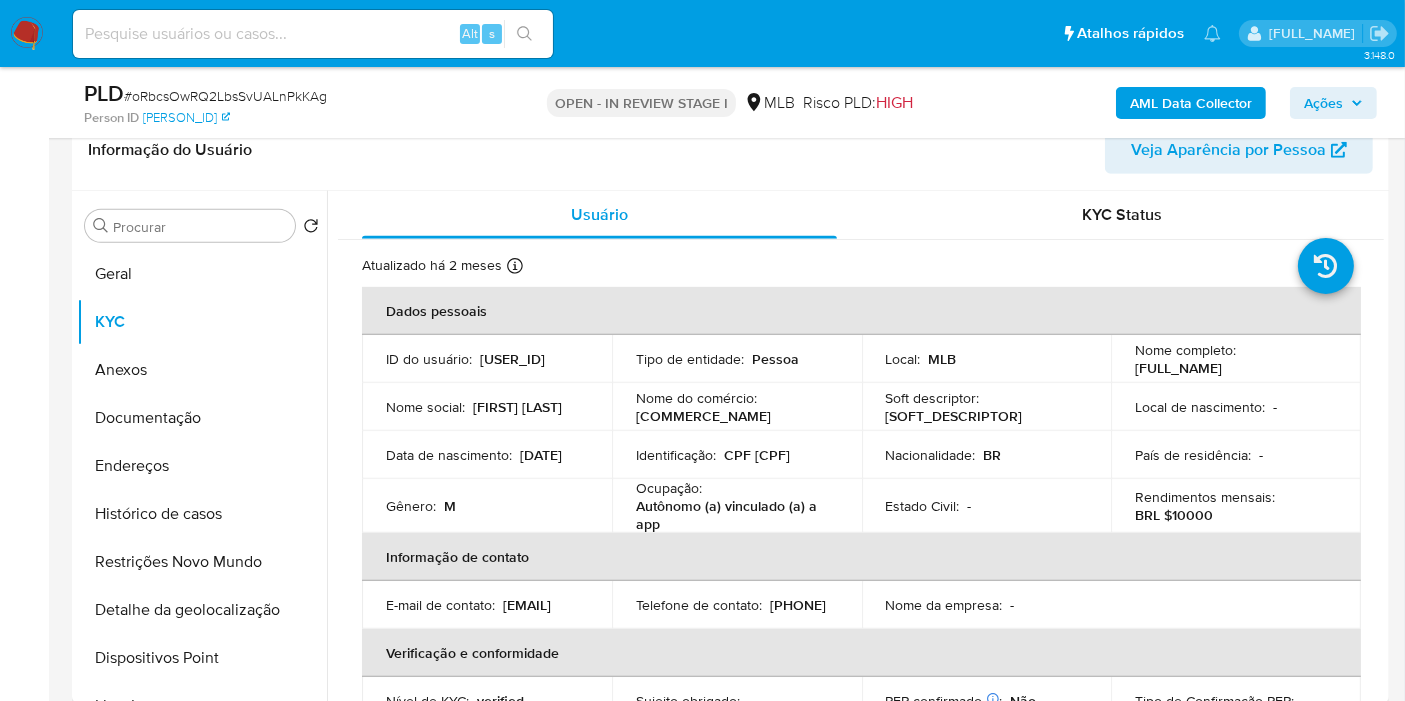 type 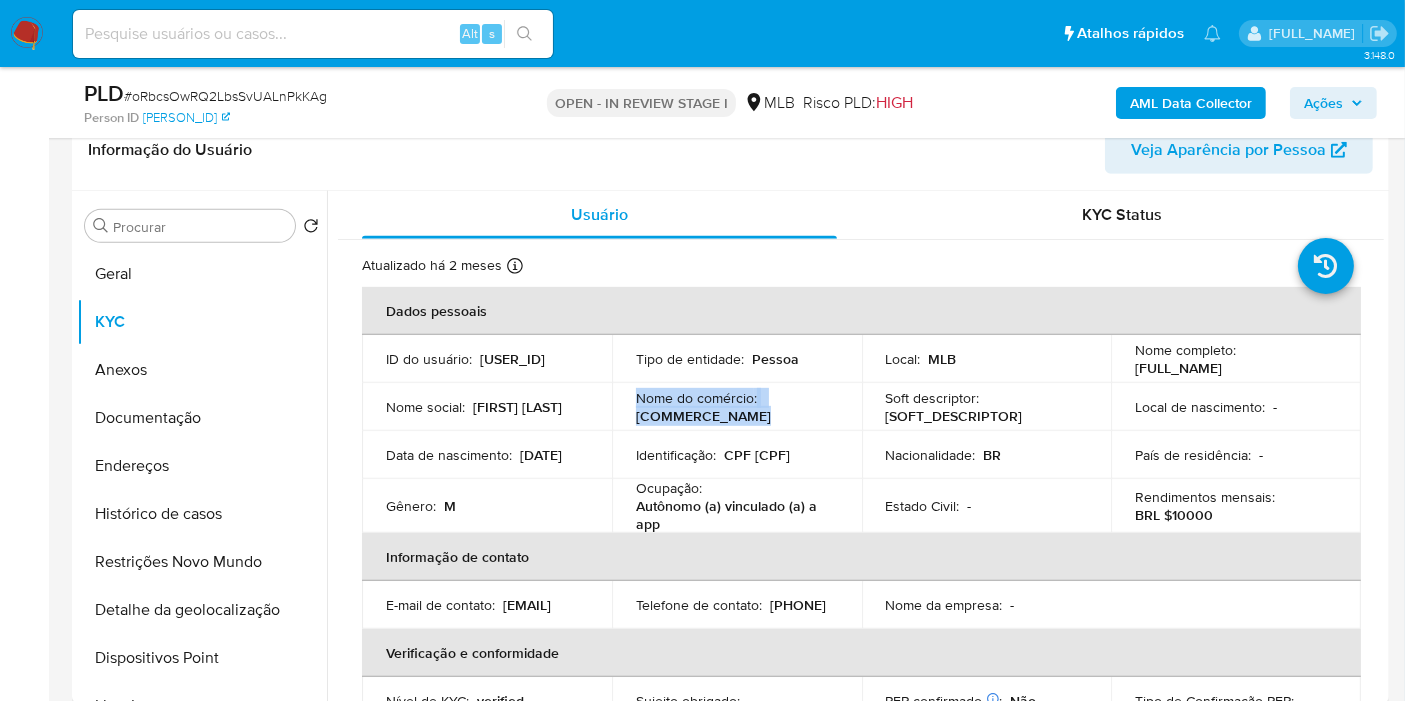 drag, startPoint x: 636, startPoint y: 391, endPoint x: 739, endPoint y: 408, distance: 104.393486 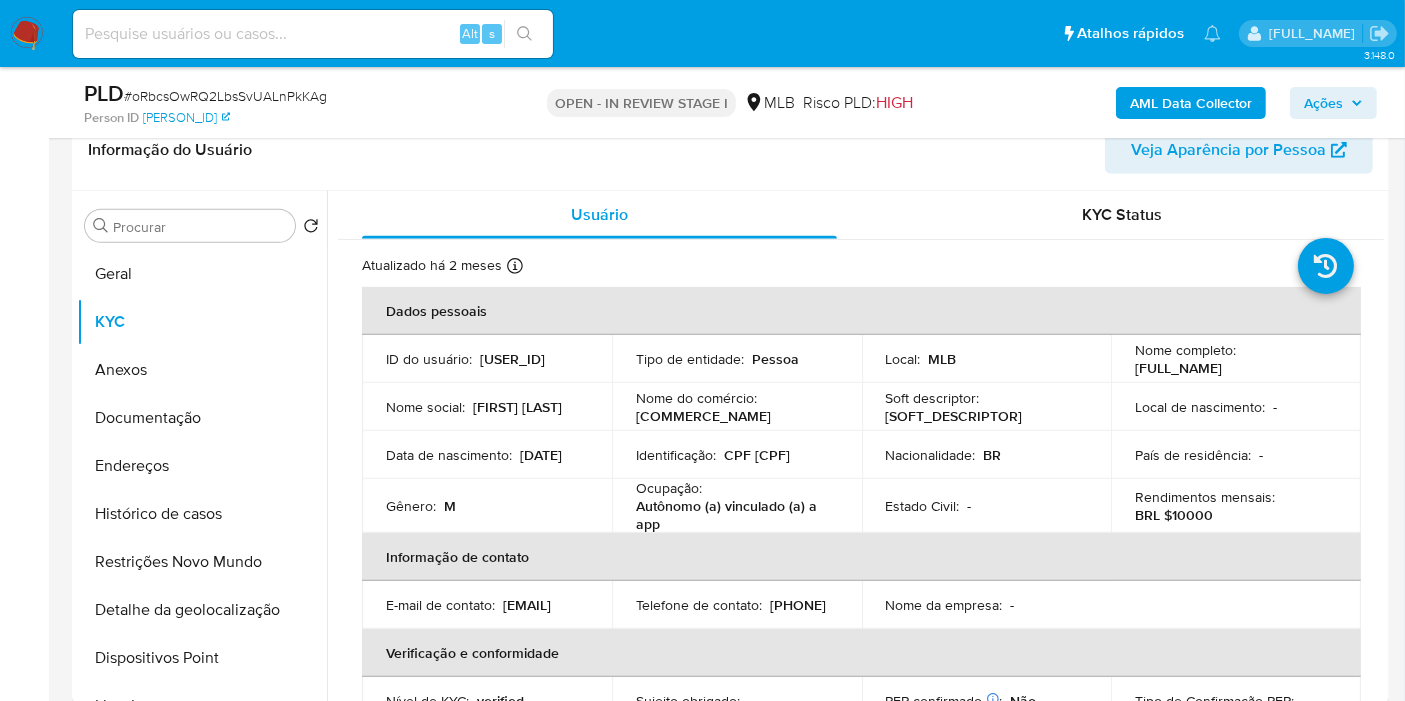 click on "Nome do comércio :    Imperio do açai" at bounding box center (737, 407) 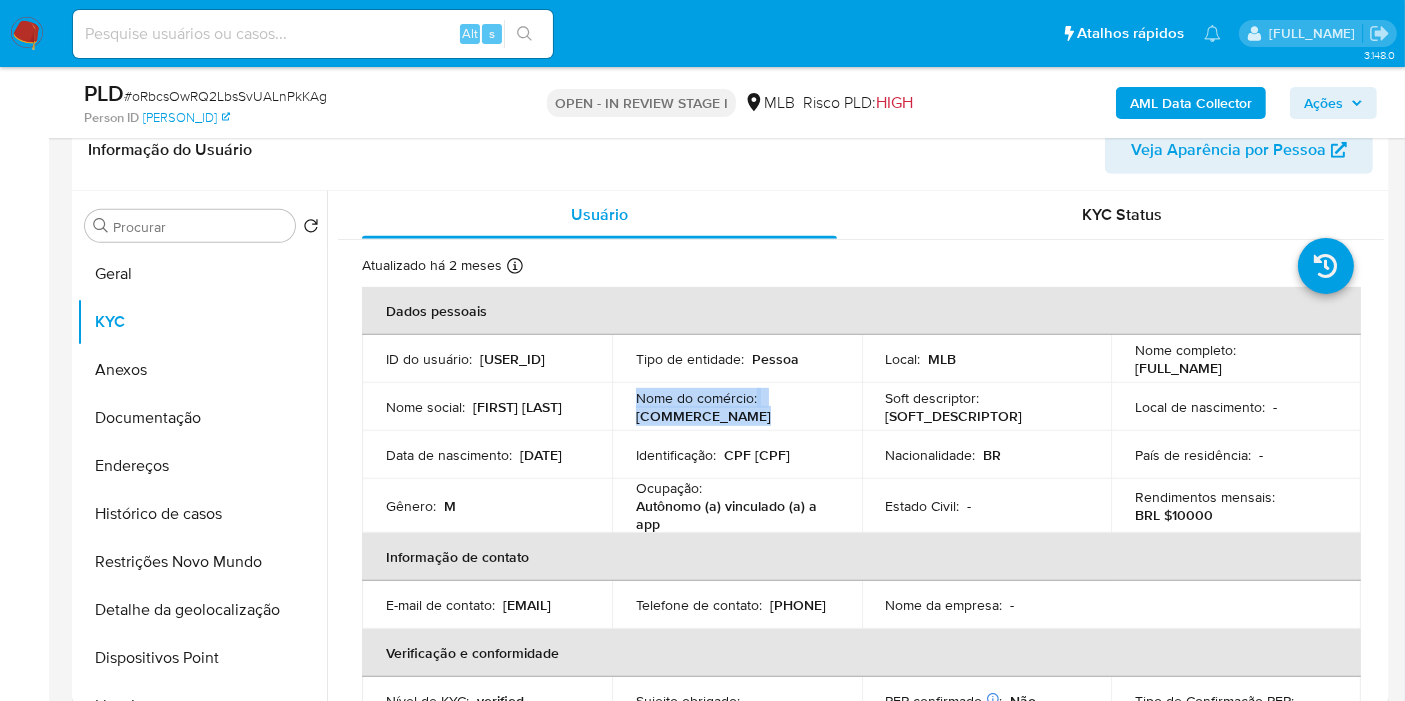 drag, startPoint x: 742, startPoint y: 421, endPoint x: 634, endPoint y: 396, distance: 110.85576 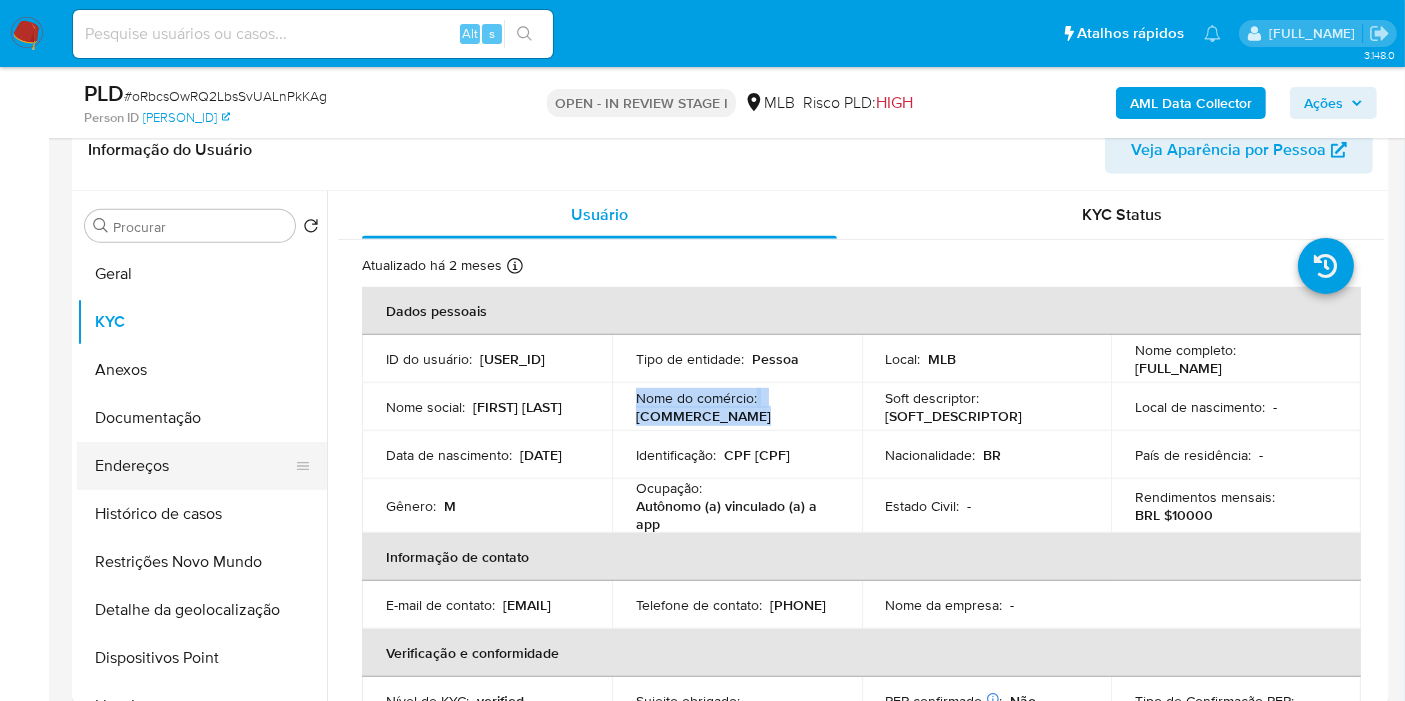 click on "Endereços" at bounding box center (194, 466) 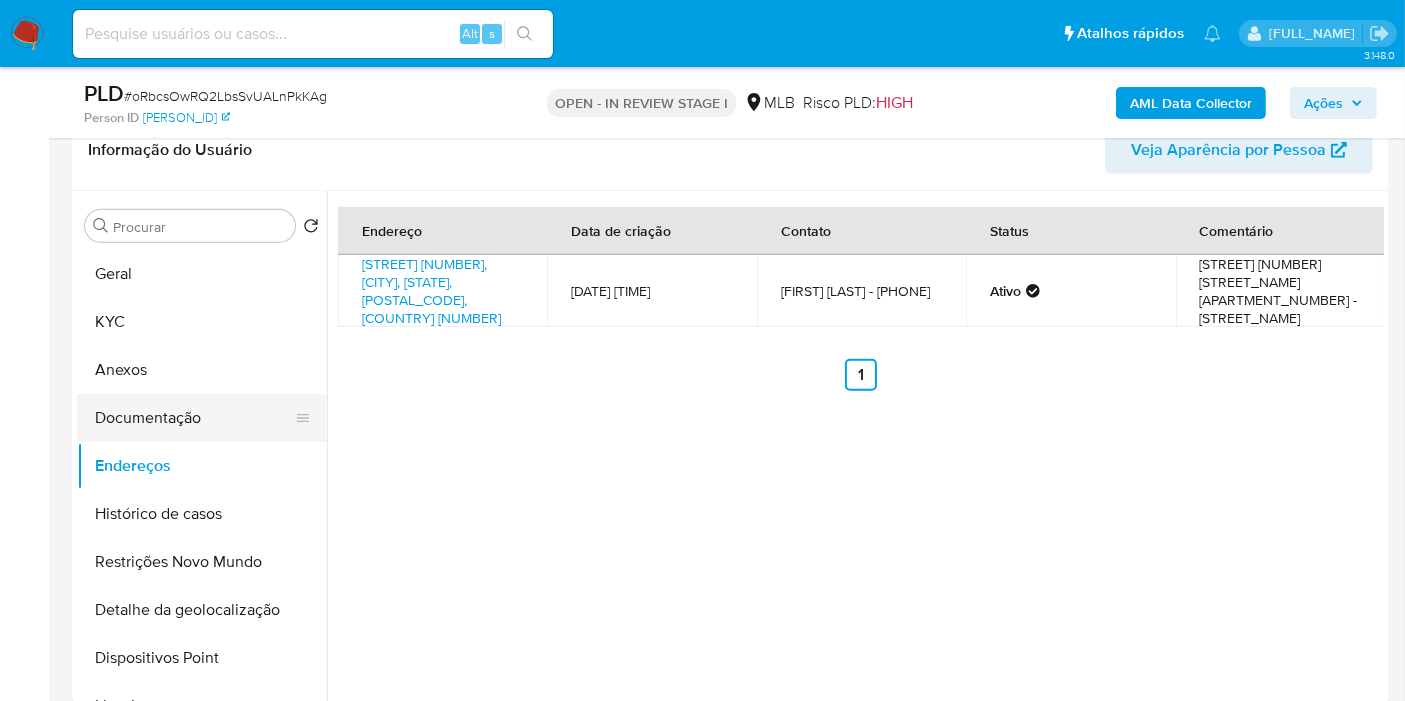 click on "Documentação" at bounding box center [194, 418] 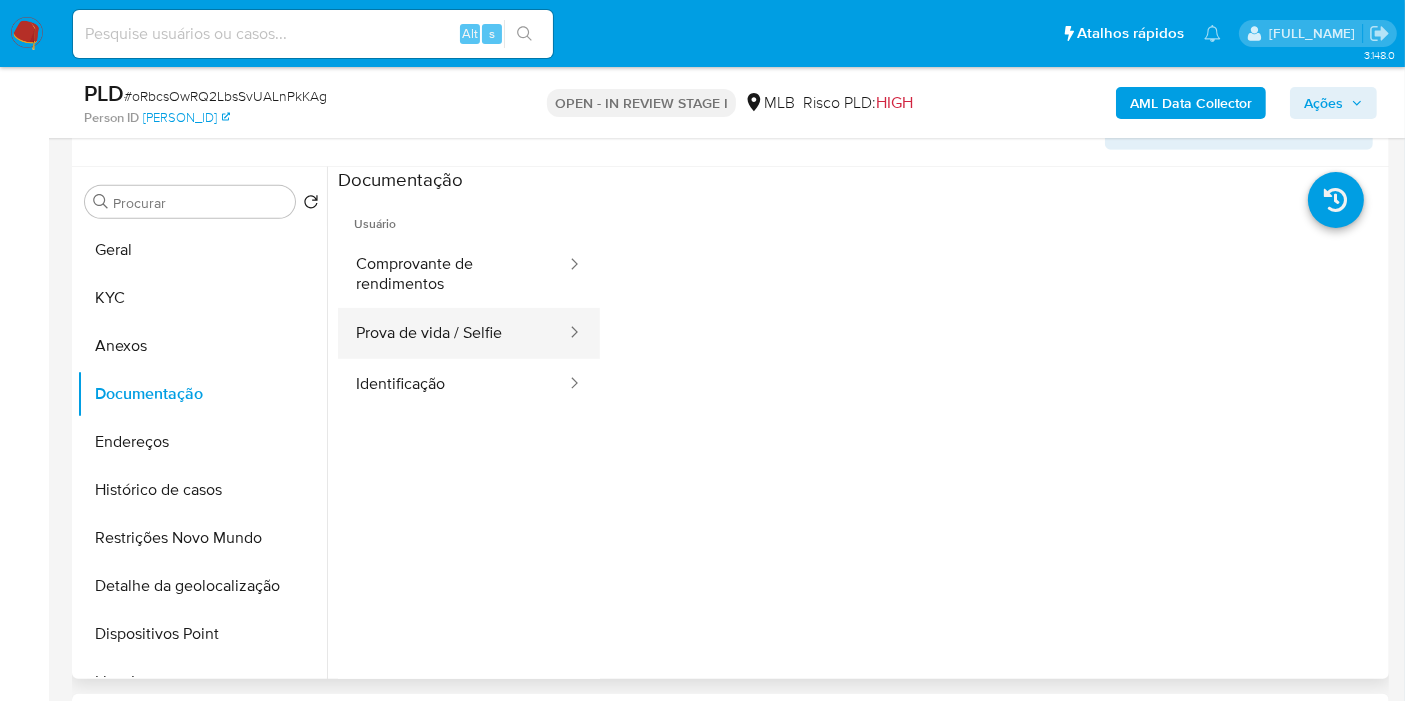 click on "Prova de vida / Selfie" at bounding box center (453, 333) 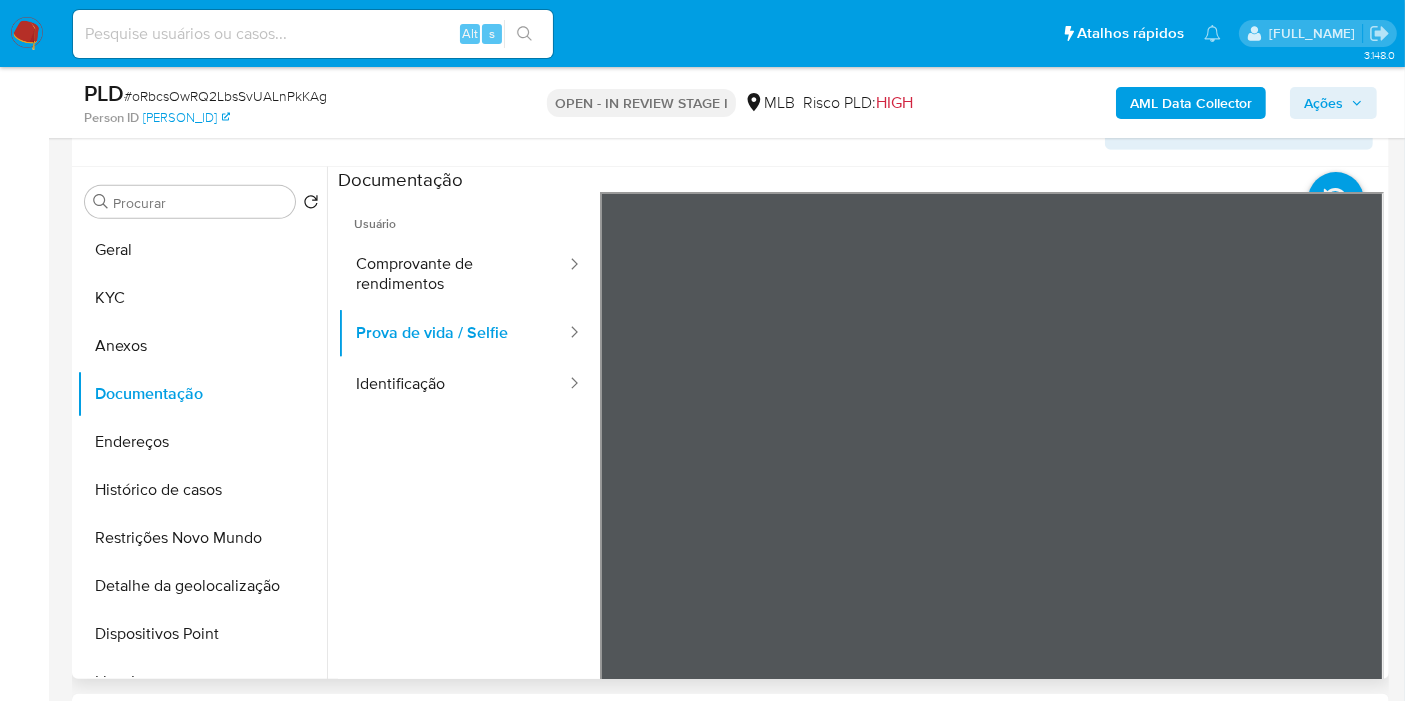 scroll, scrollTop: 0, scrollLeft: 0, axis: both 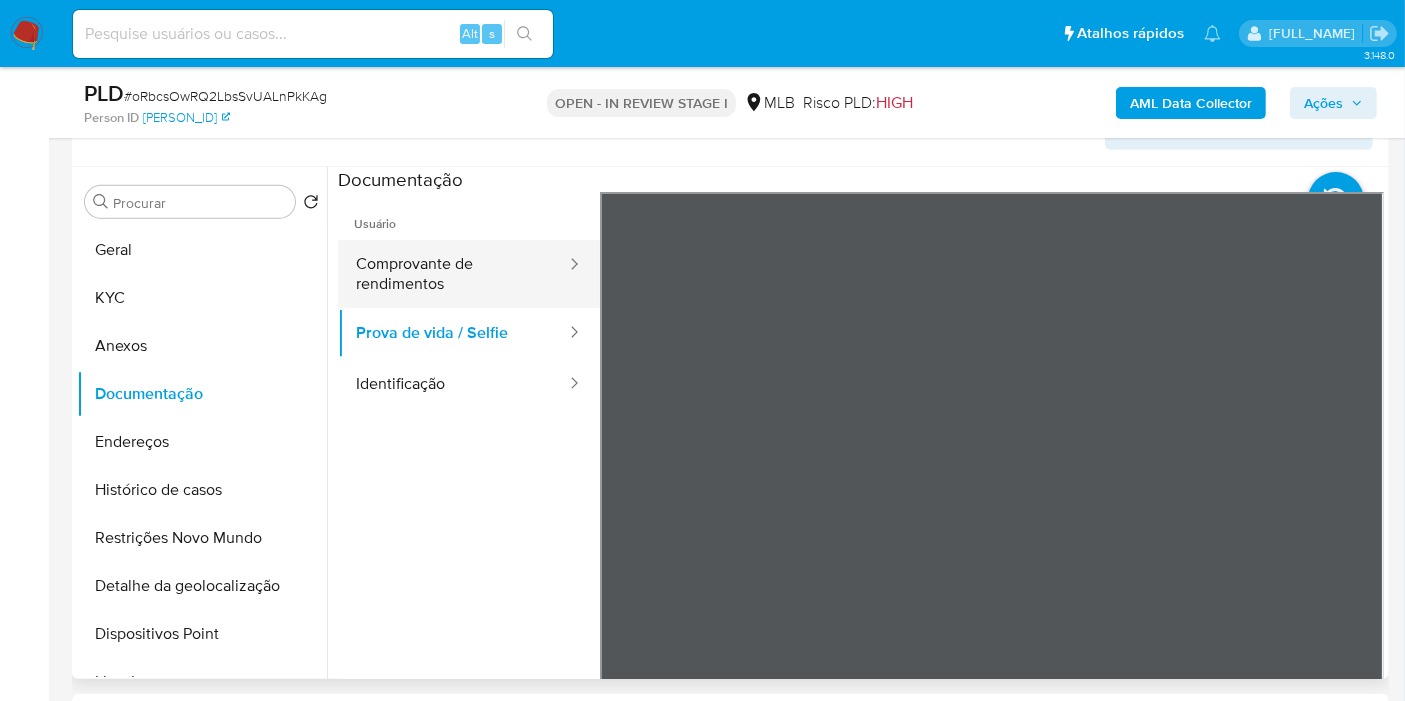 click on "Comprovante de rendimentos" at bounding box center [453, 274] 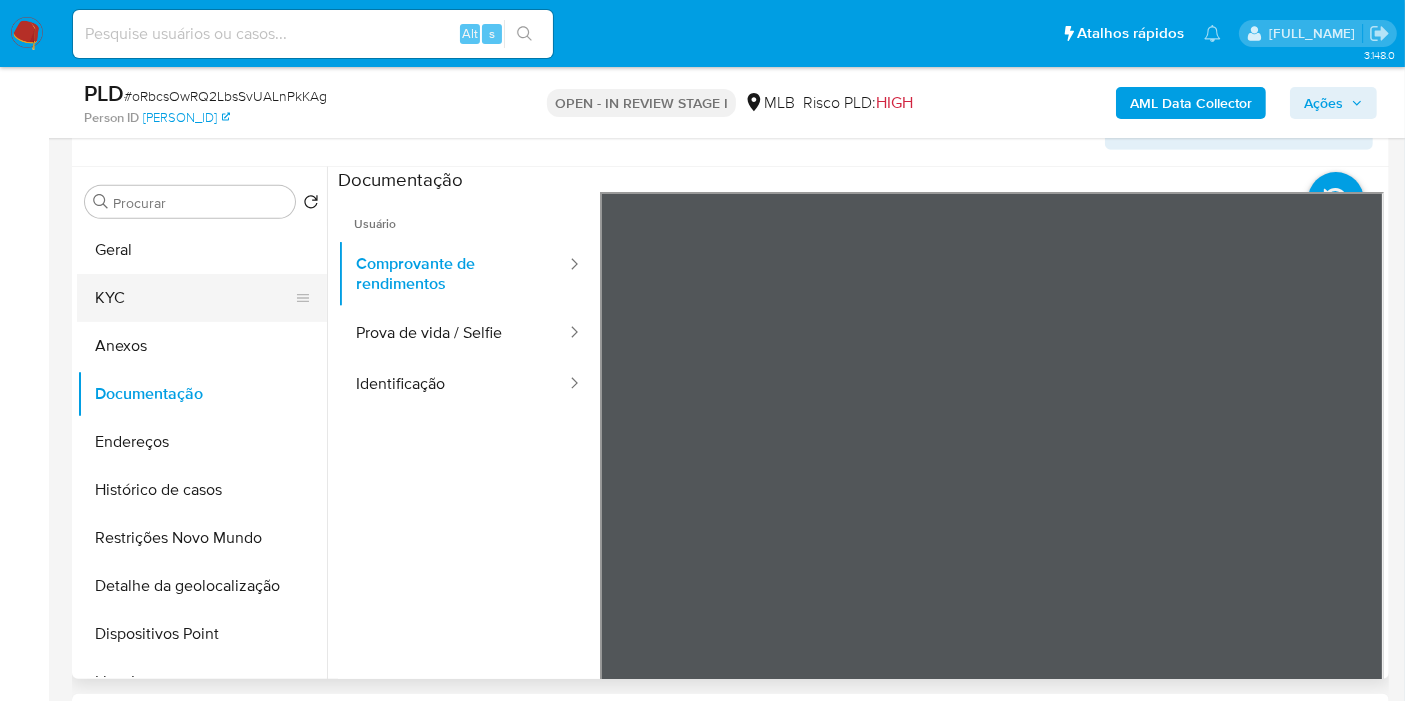 click on "KYC" at bounding box center [194, 298] 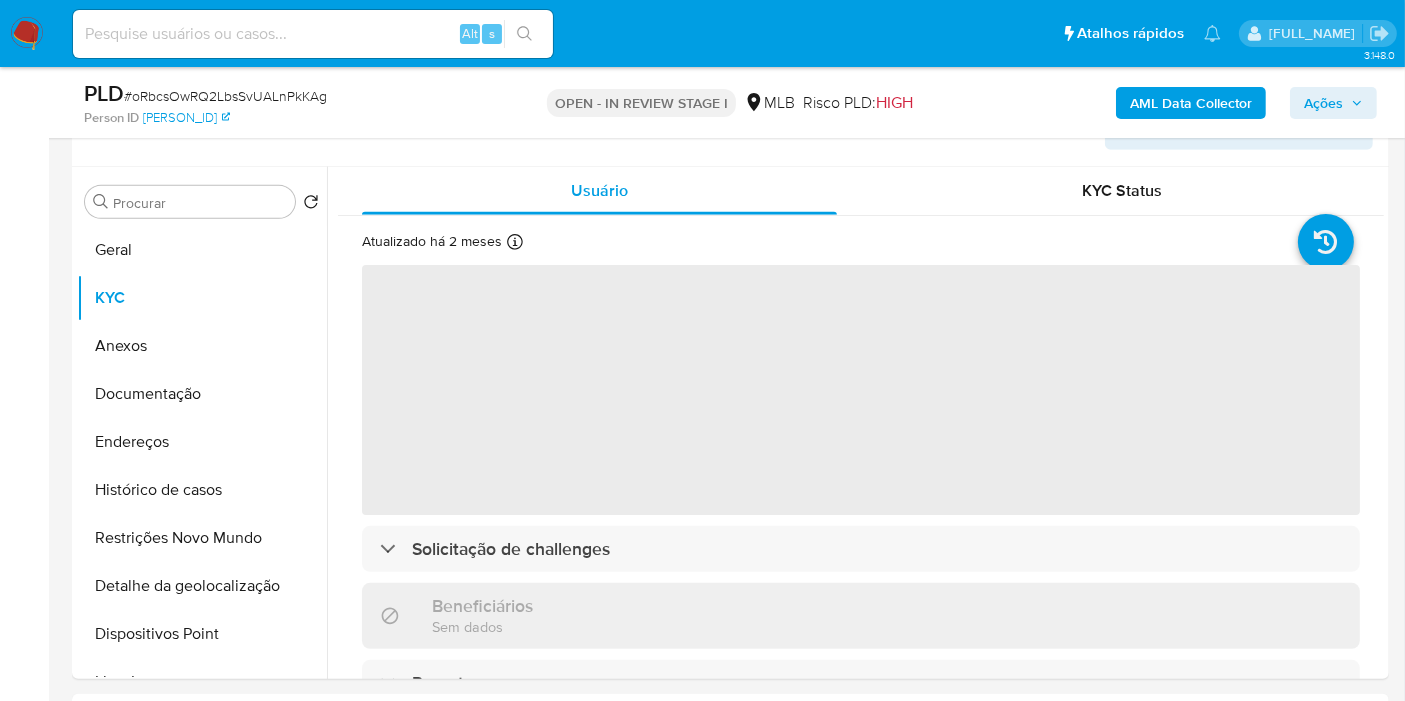 click on "Ações" at bounding box center (1323, 103) 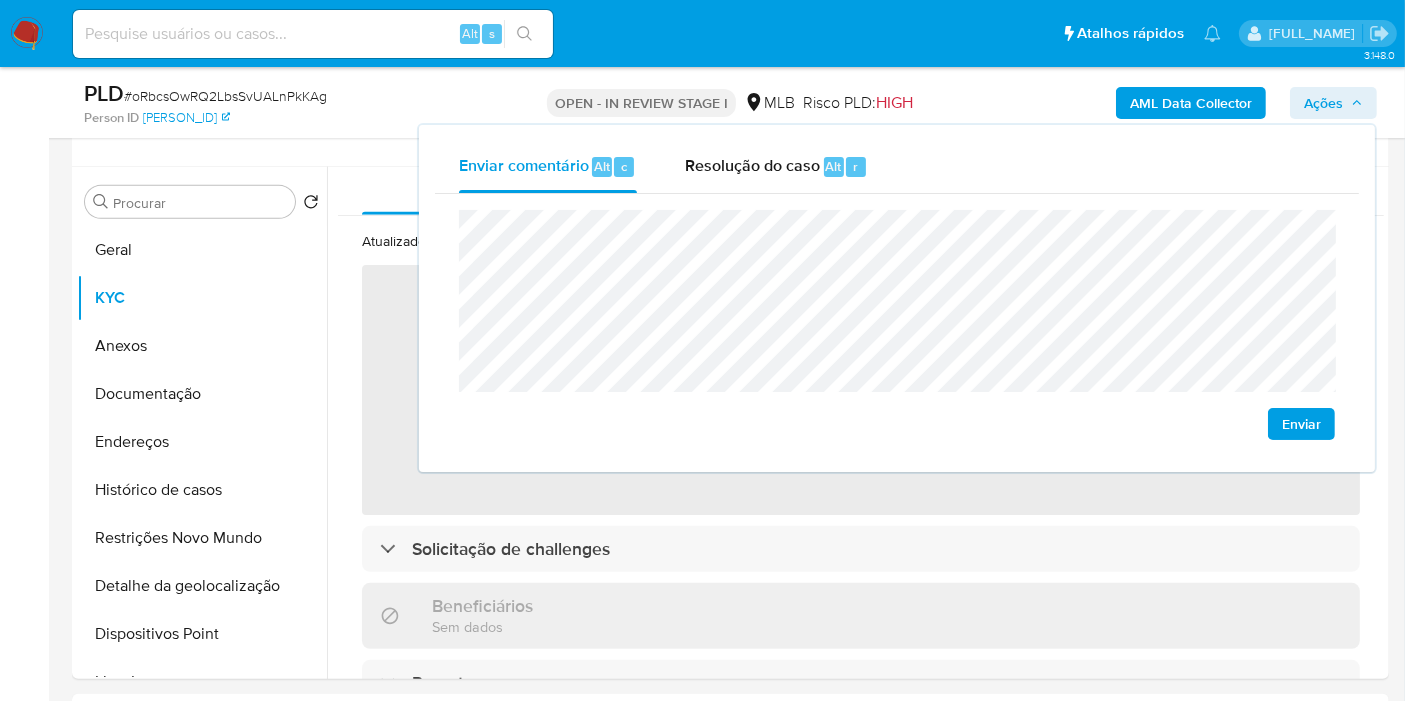 click on "Ações" at bounding box center [1323, 103] 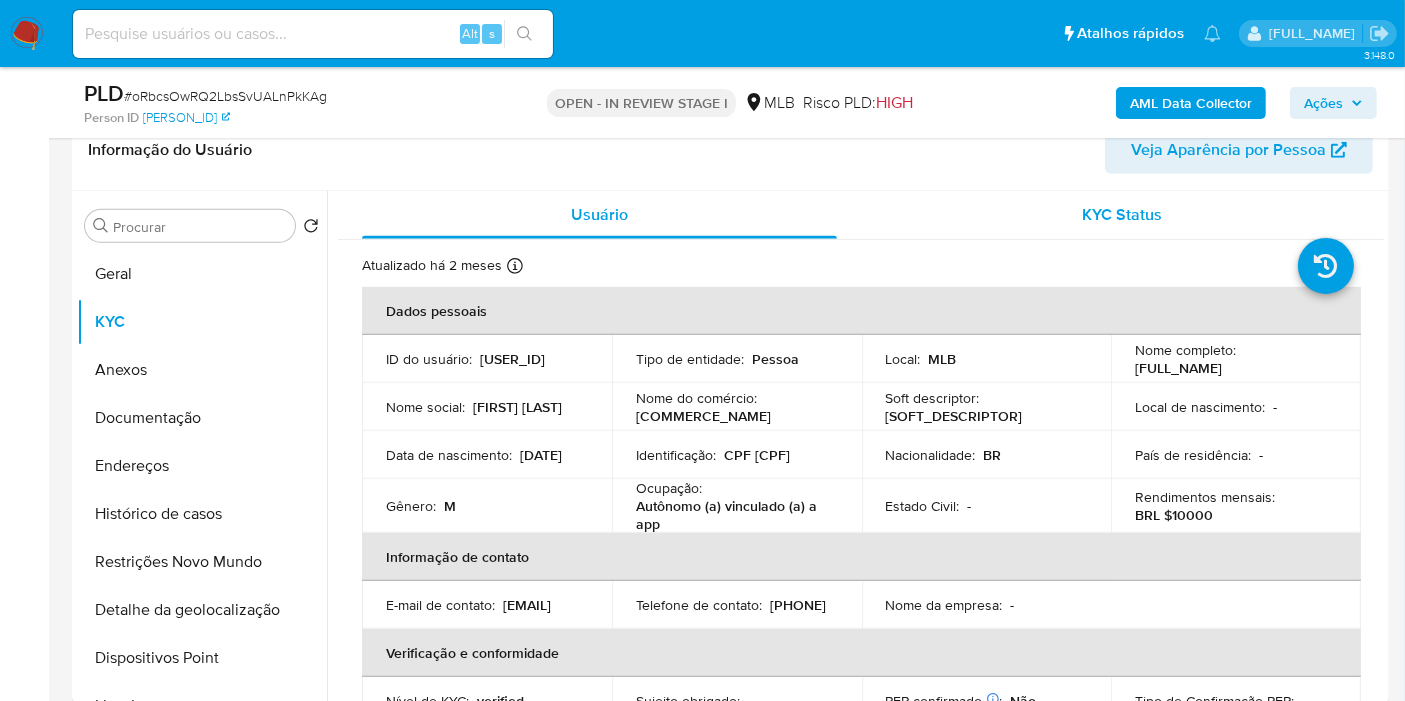click on "KYC Status" at bounding box center [1123, 214] 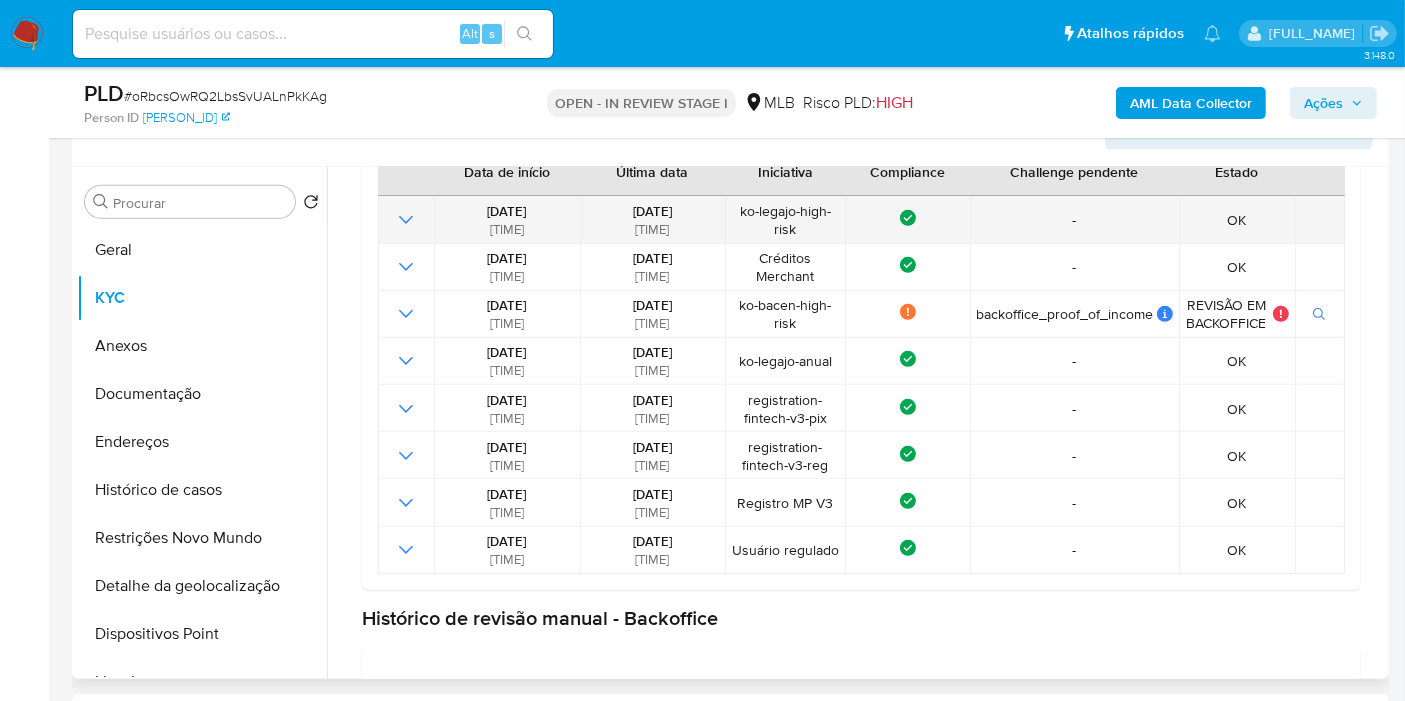 scroll, scrollTop: 454, scrollLeft: 0, axis: vertical 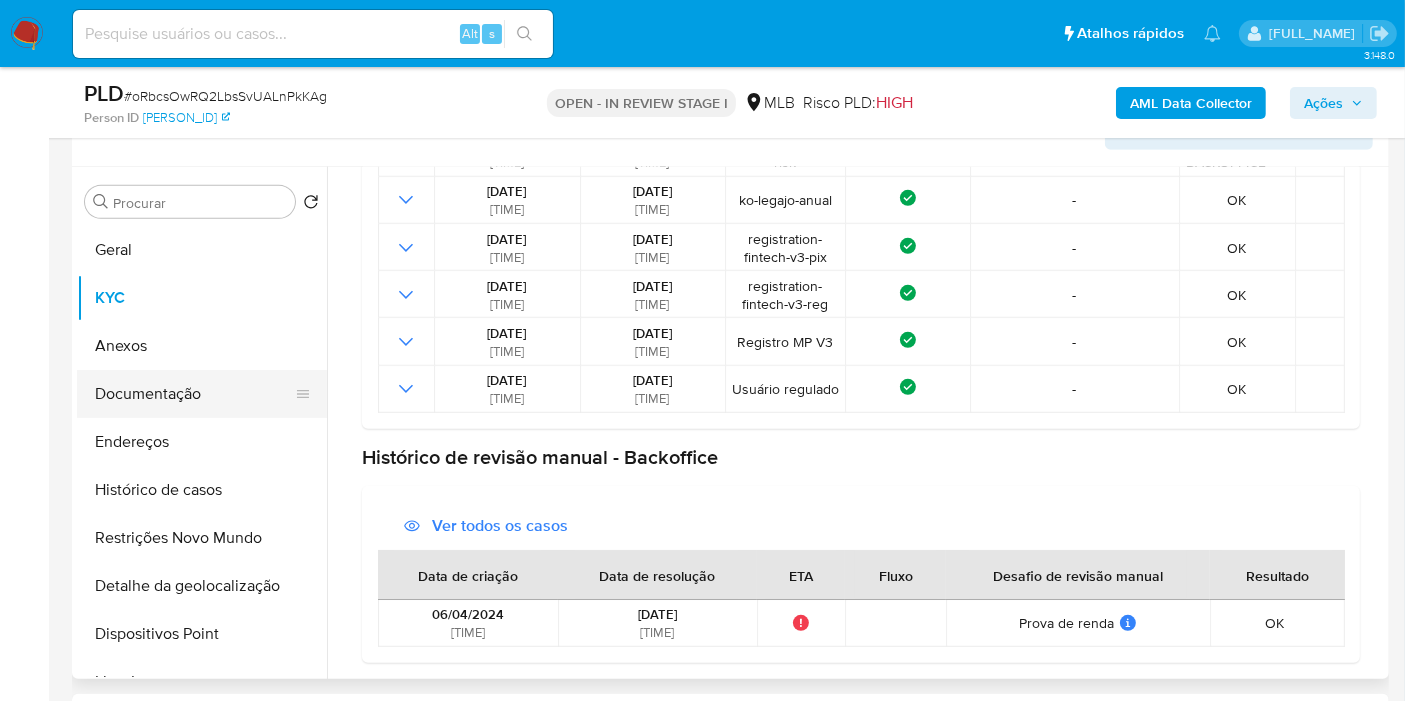 click on "Documentação" at bounding box center [194, 394] 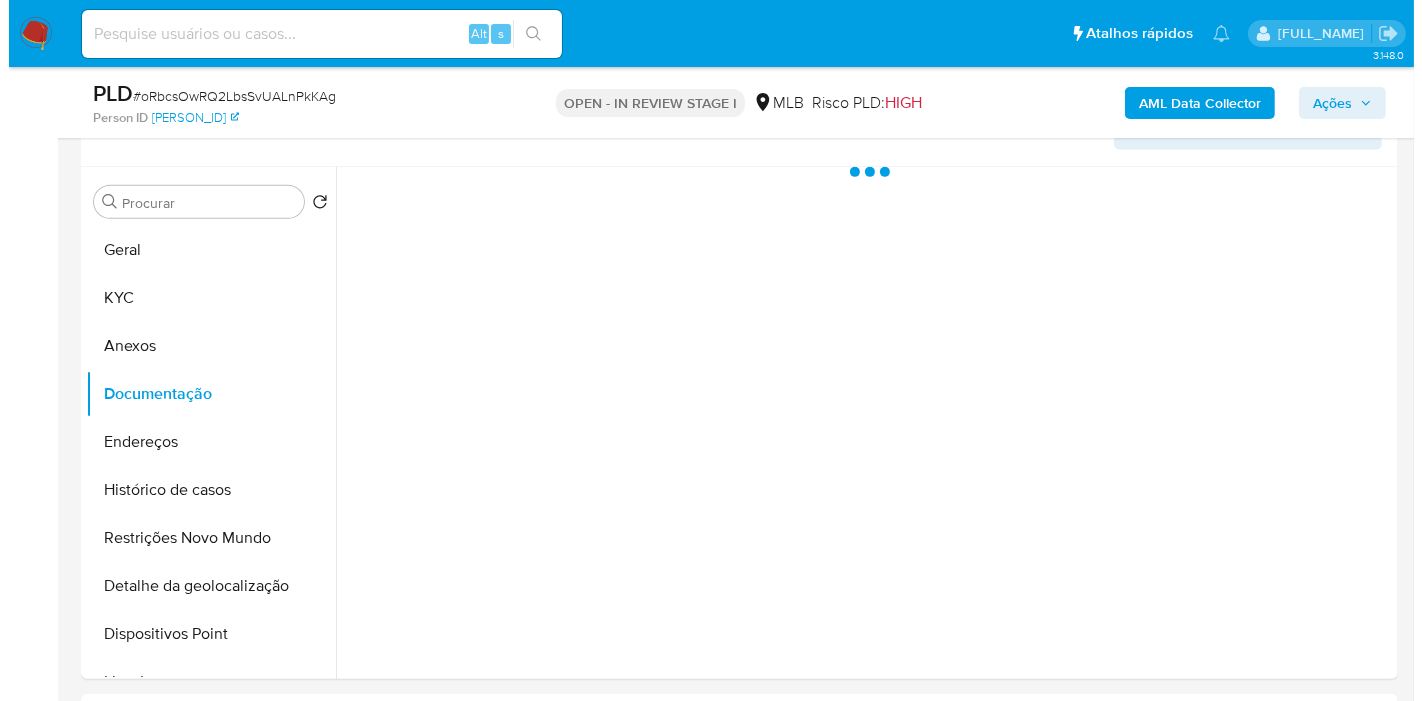 scroll, scrollTop: 0, scrollLeft: 0, axis: both 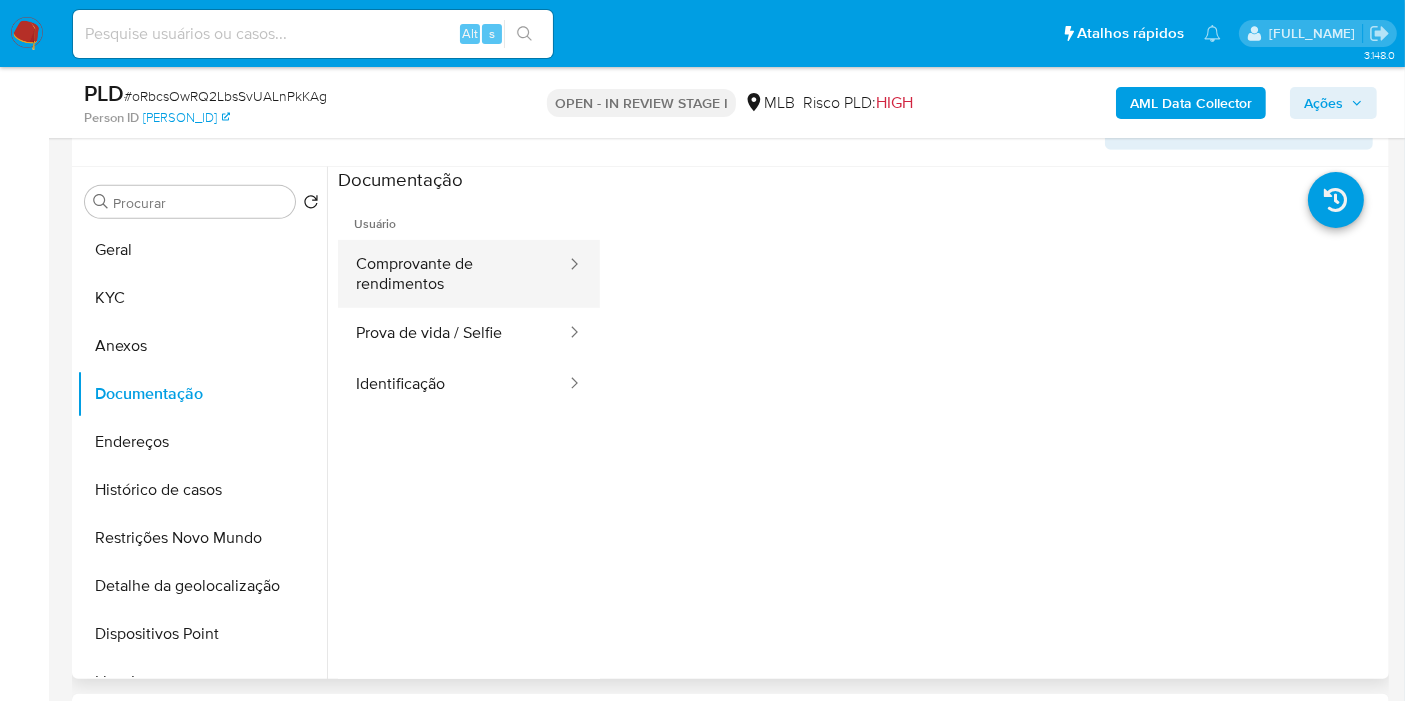 click on "Comprovante de rendimentos" at bounding box center [453, 274] 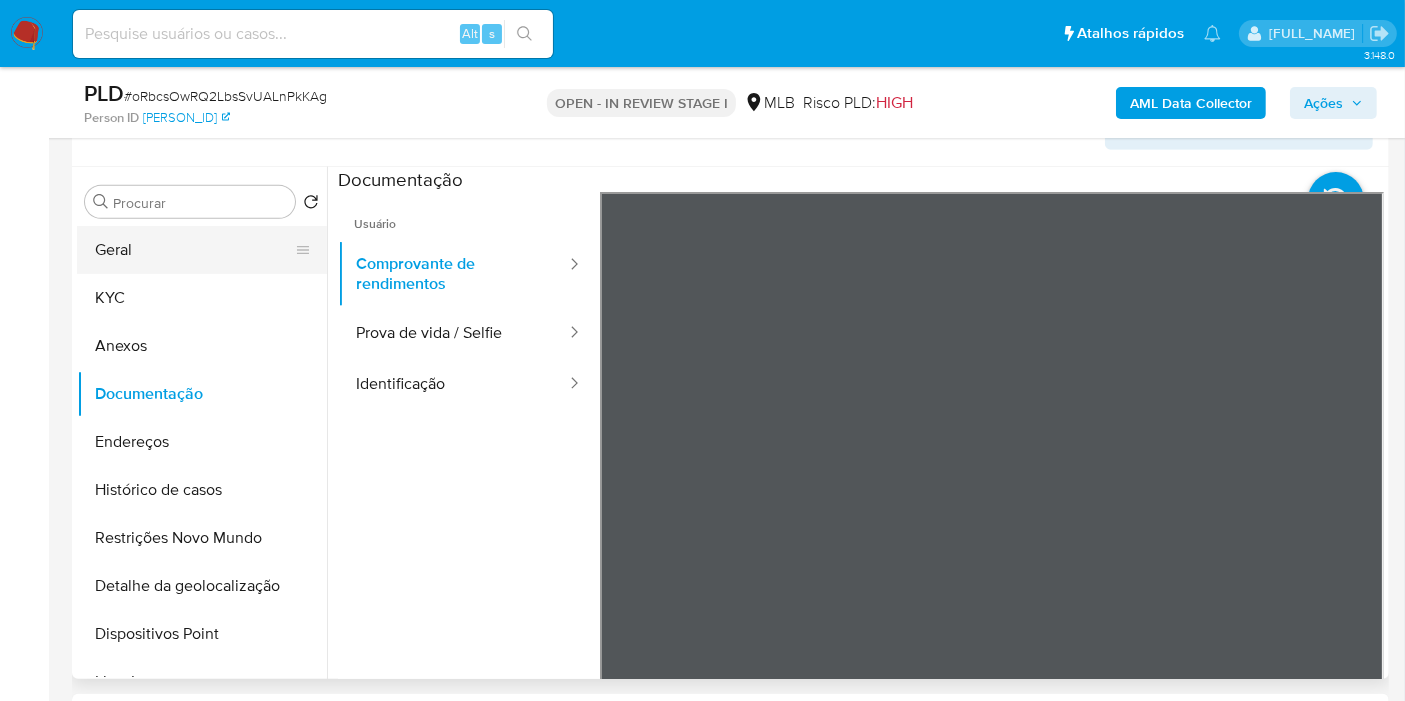 click on "Geral" at bounding box center [194, 250] 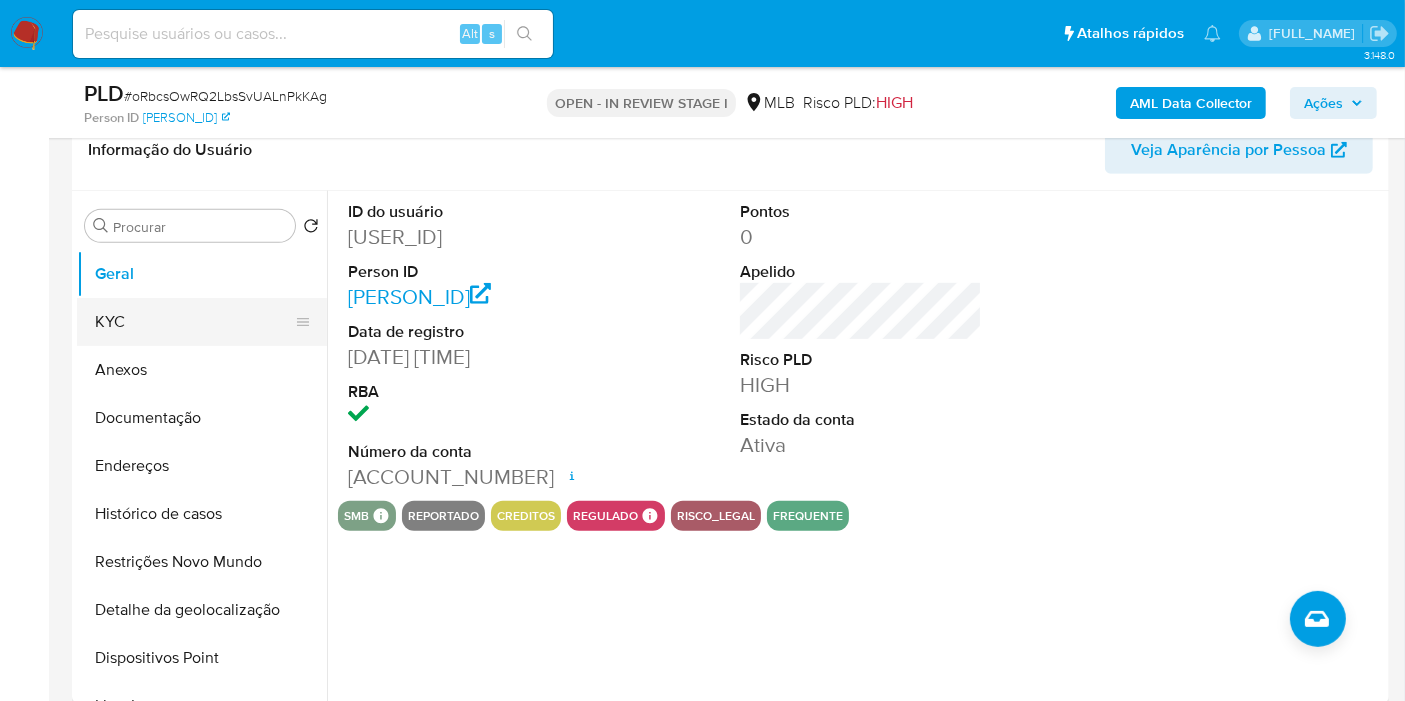 click on "KYC" at bounding box center [194, 322] 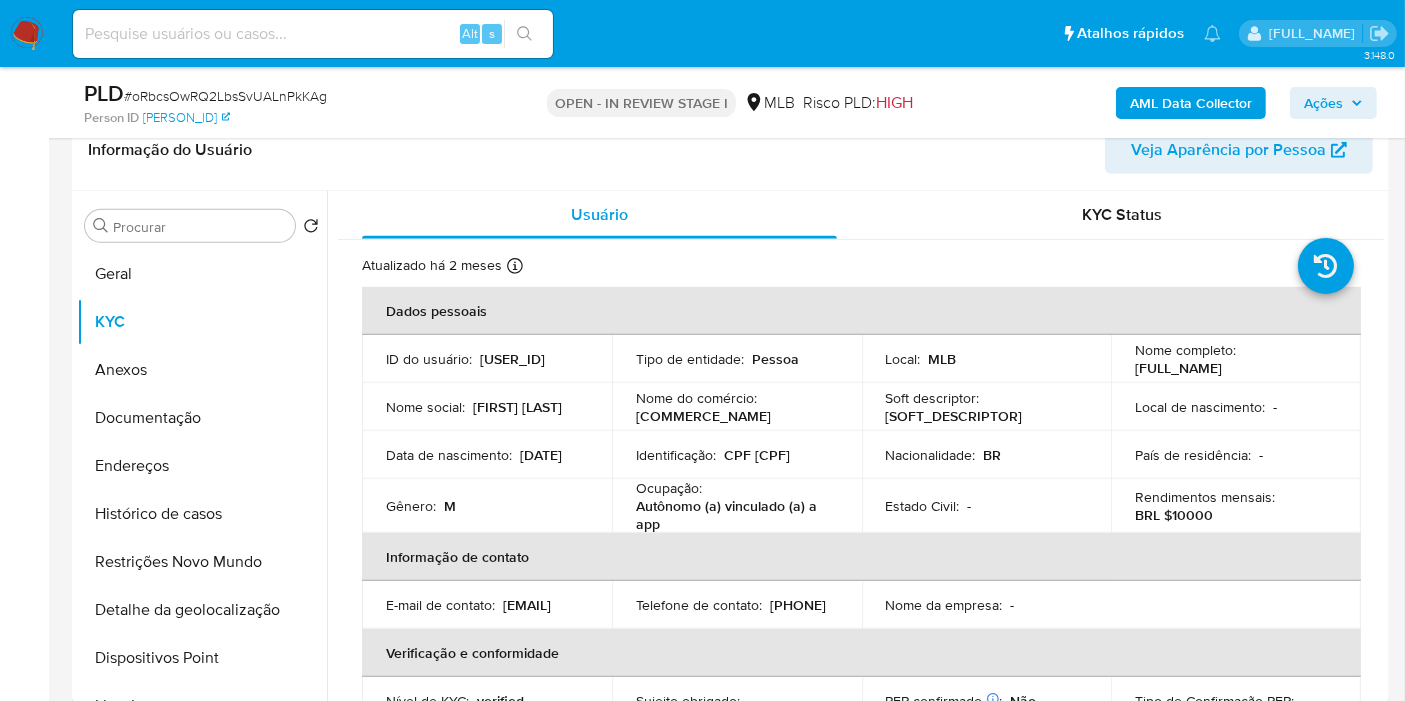 drag, startPoint x: 217, startPoint y: 475, endPoint x: 850, endPoint y: 554, distance: 637.91064 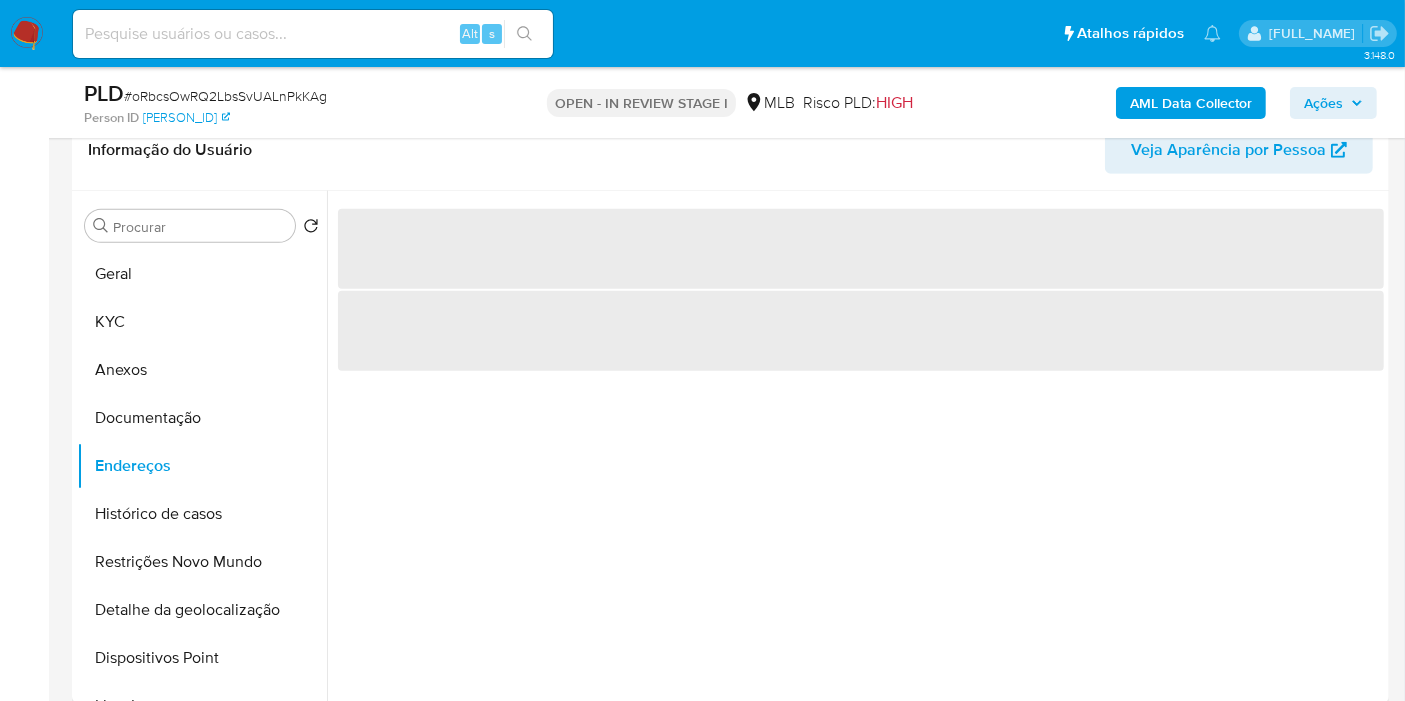type 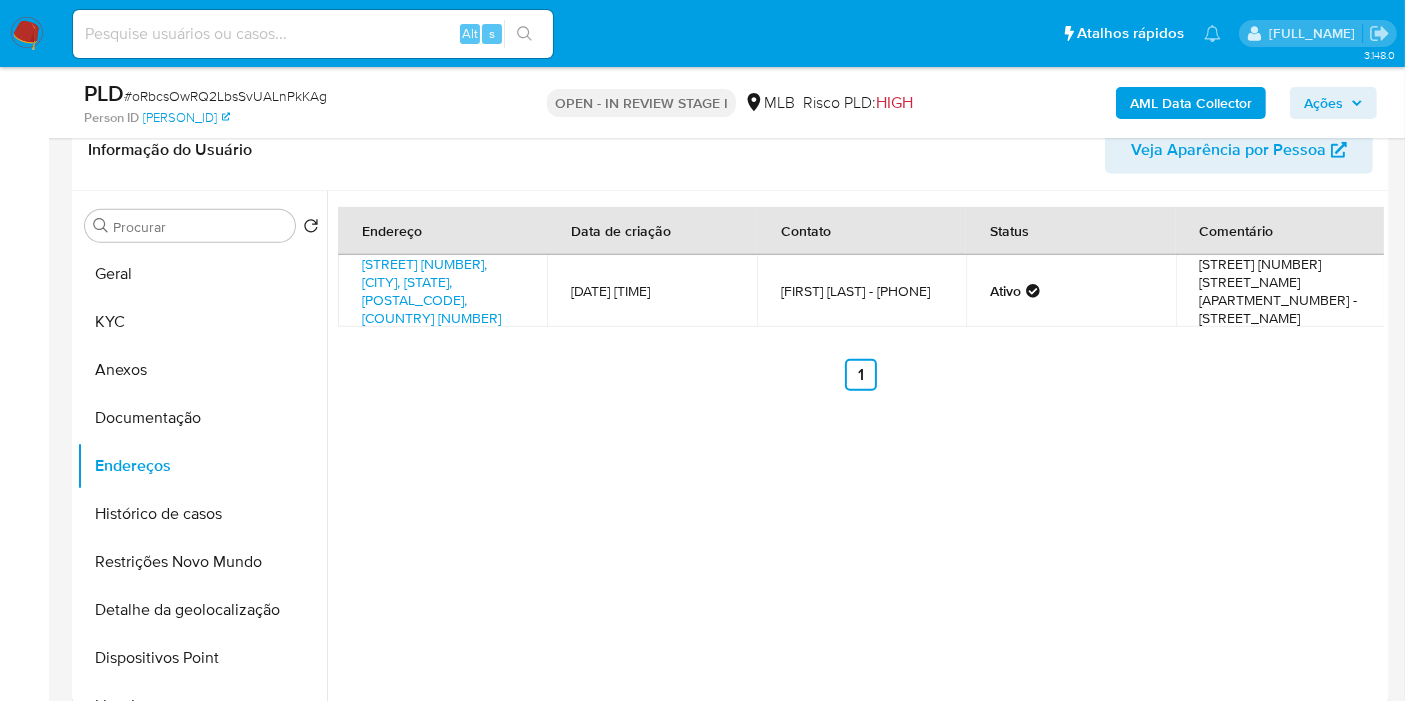 click on "Detalhe da geolocalização" at bounding box center (202, 610) 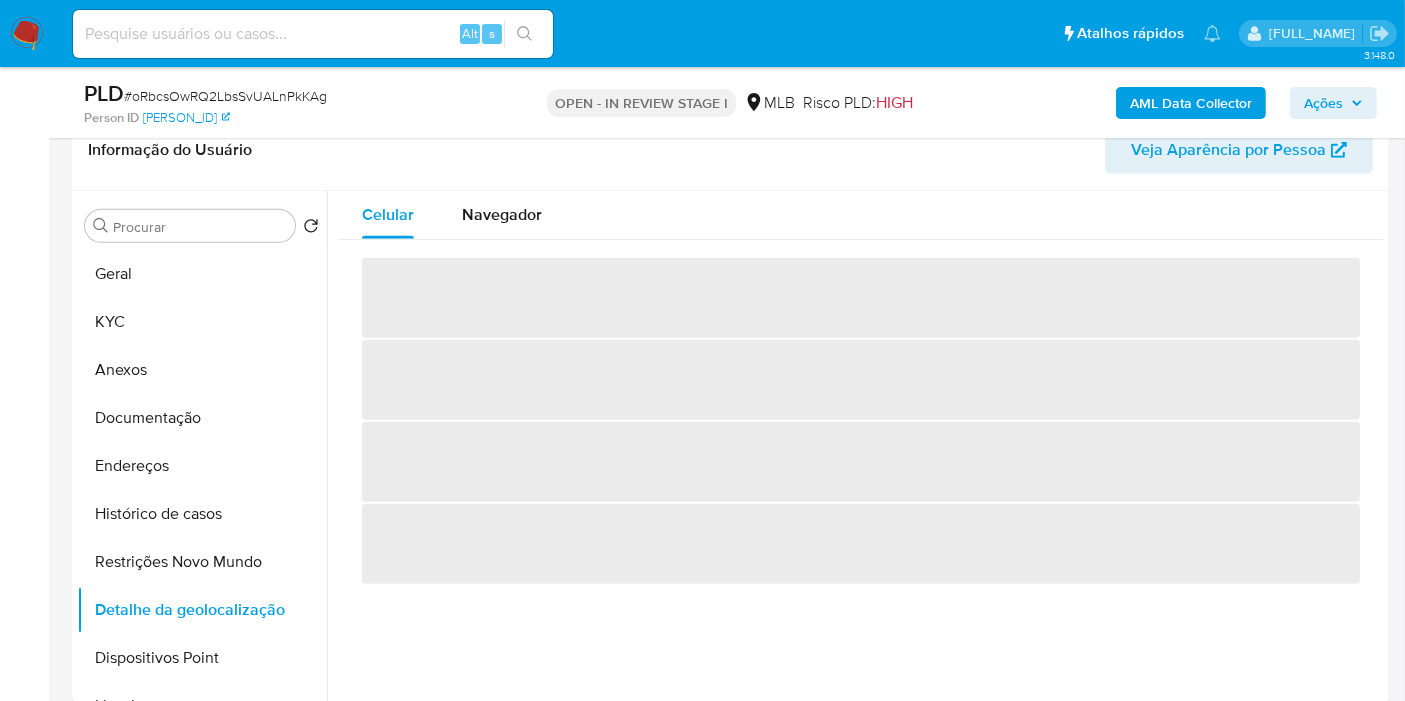 type 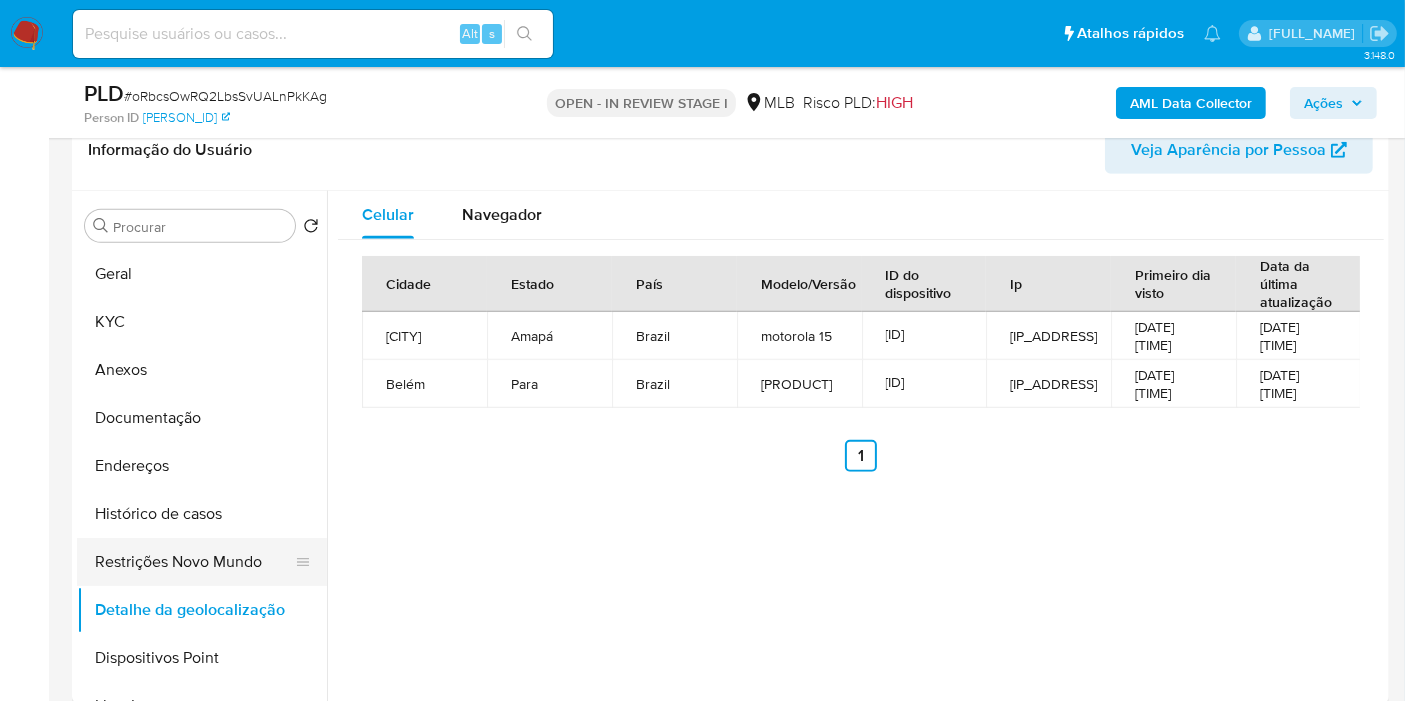 click on "Restrições Novo Mundo" at bounding box center [194, 562] 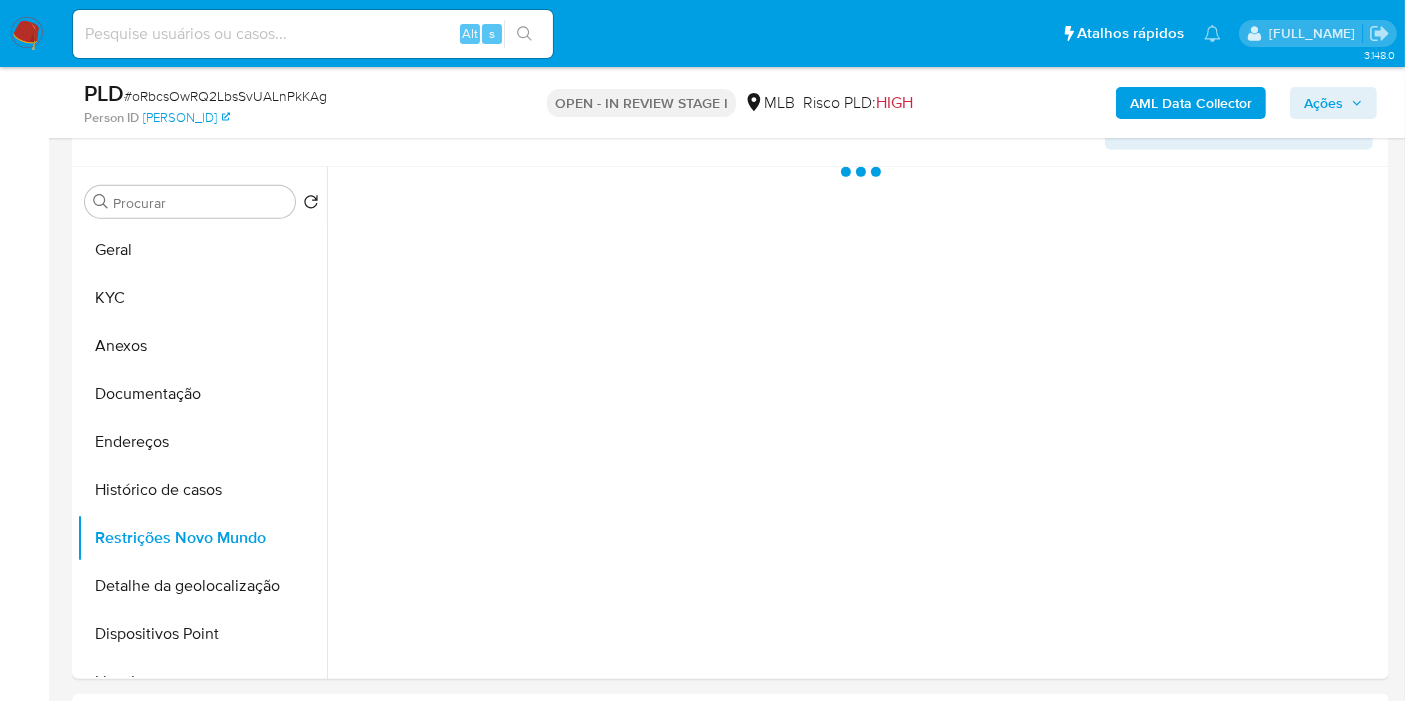 type 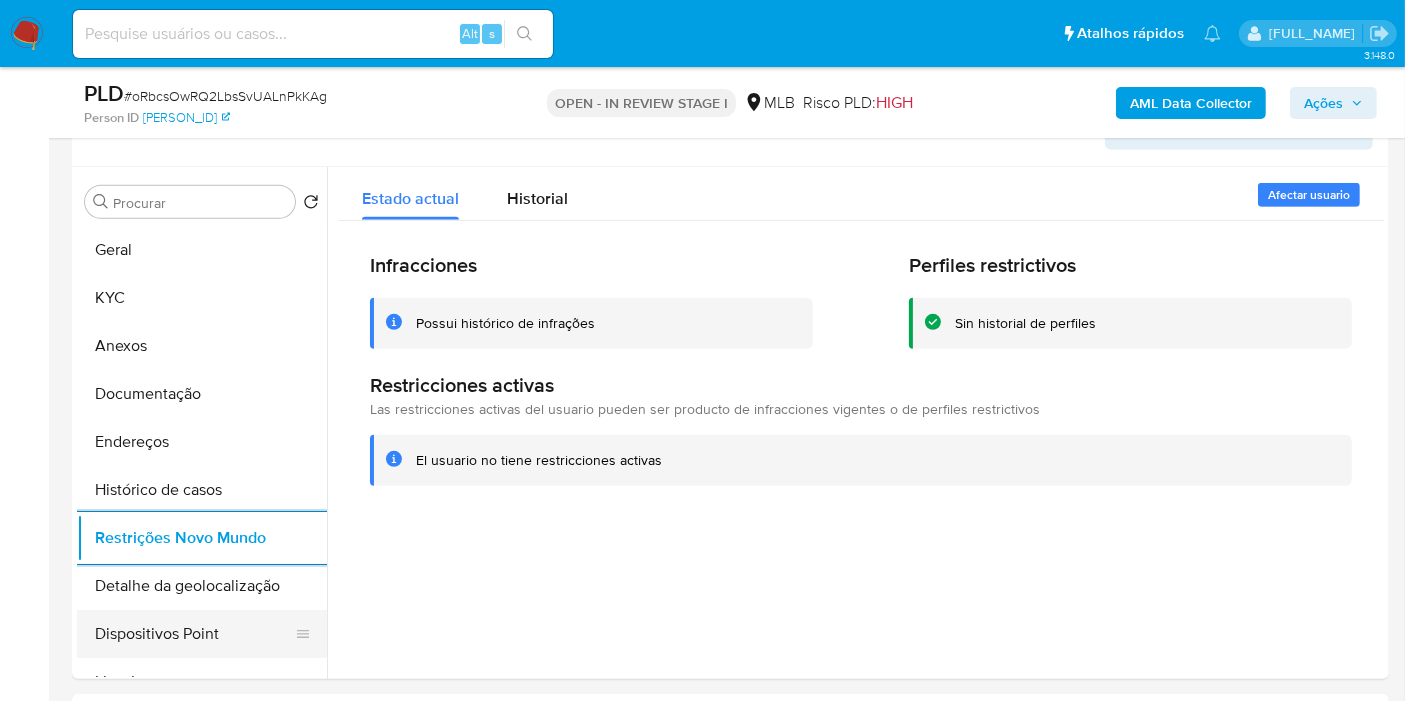 click on "Dispositivos Point" at bounding box center (194, 634) 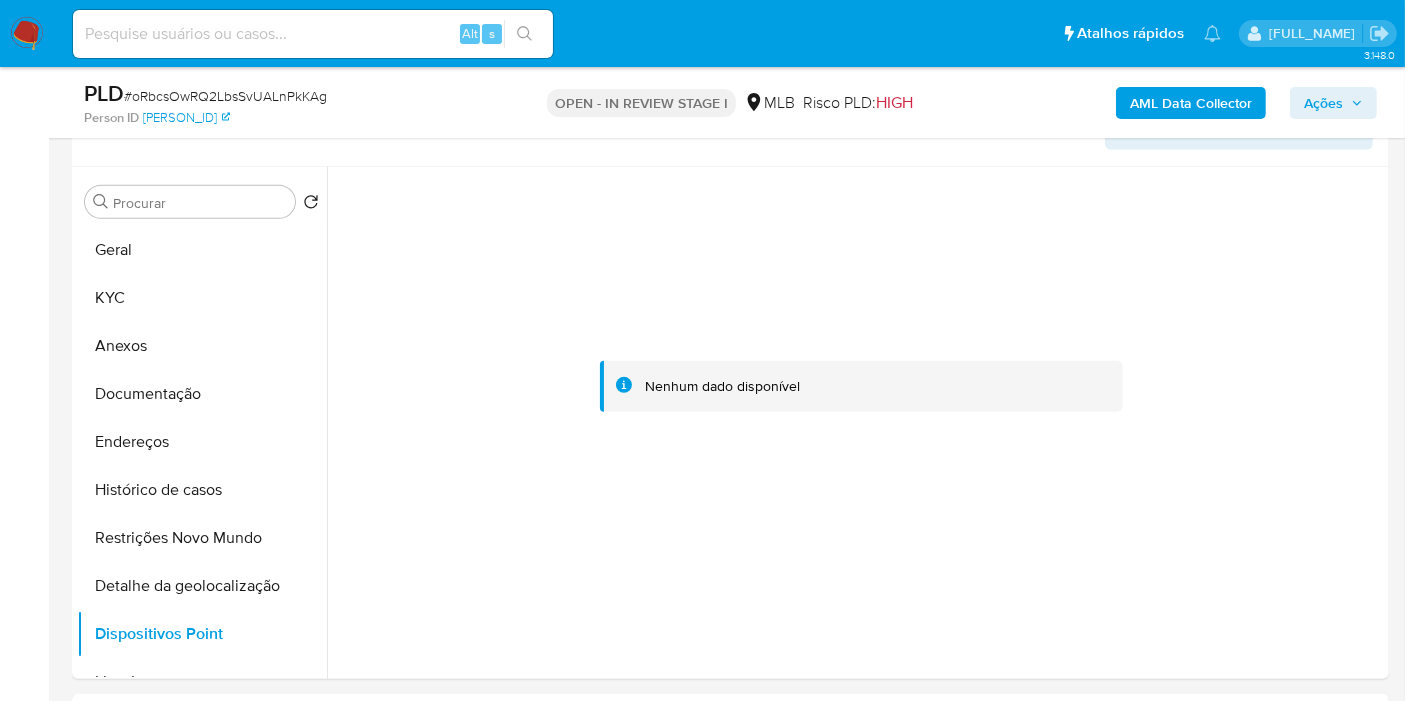 type 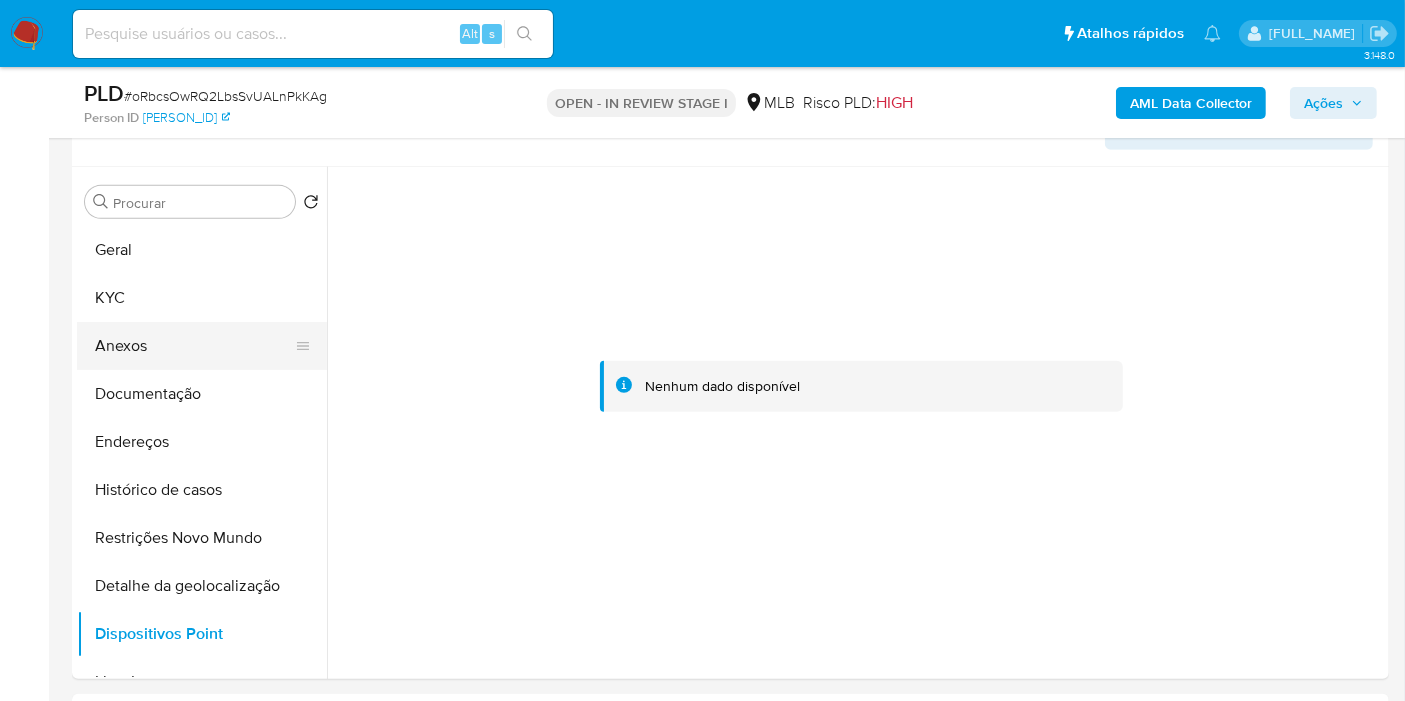 click on "Anexos" at bounding box center (194, 346) 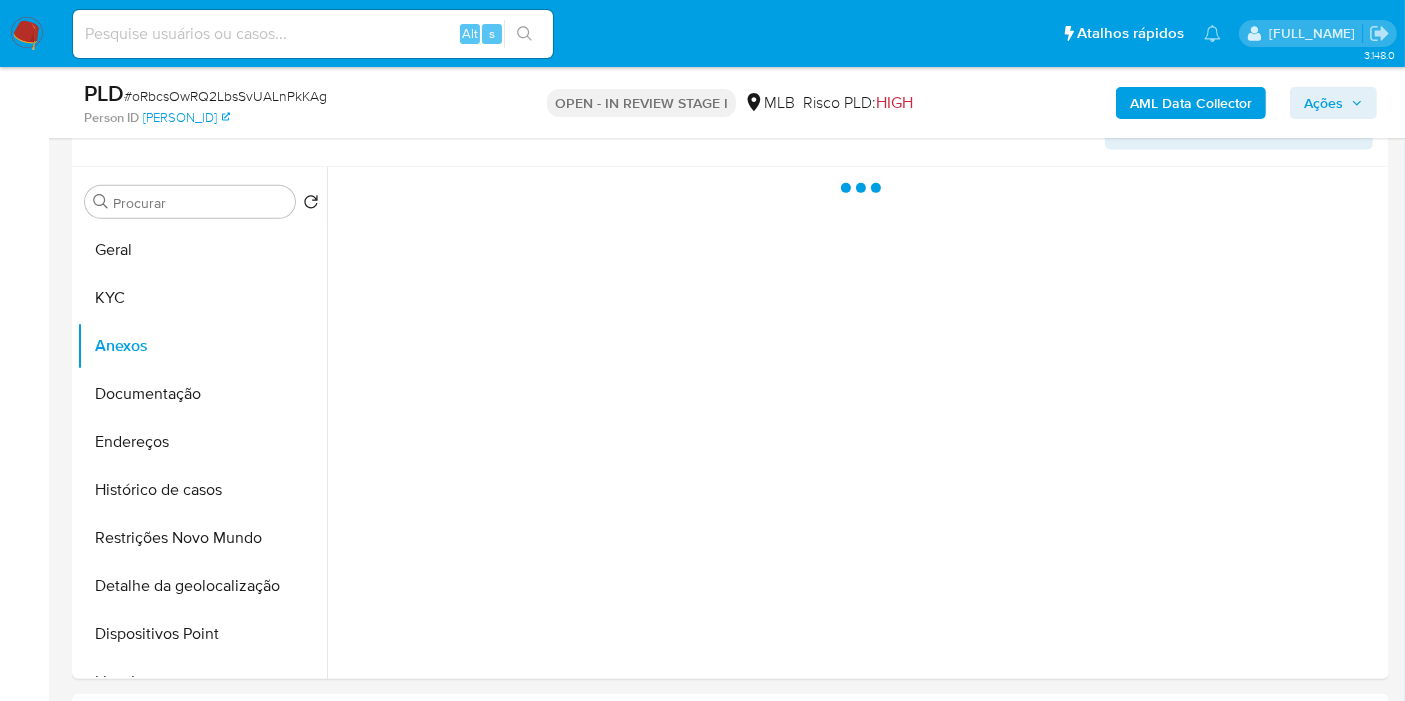drag, startPoint x: 1322, startPoint y: 104, endPoint x: 1300, endPoint y: 118, distance: 26.076809 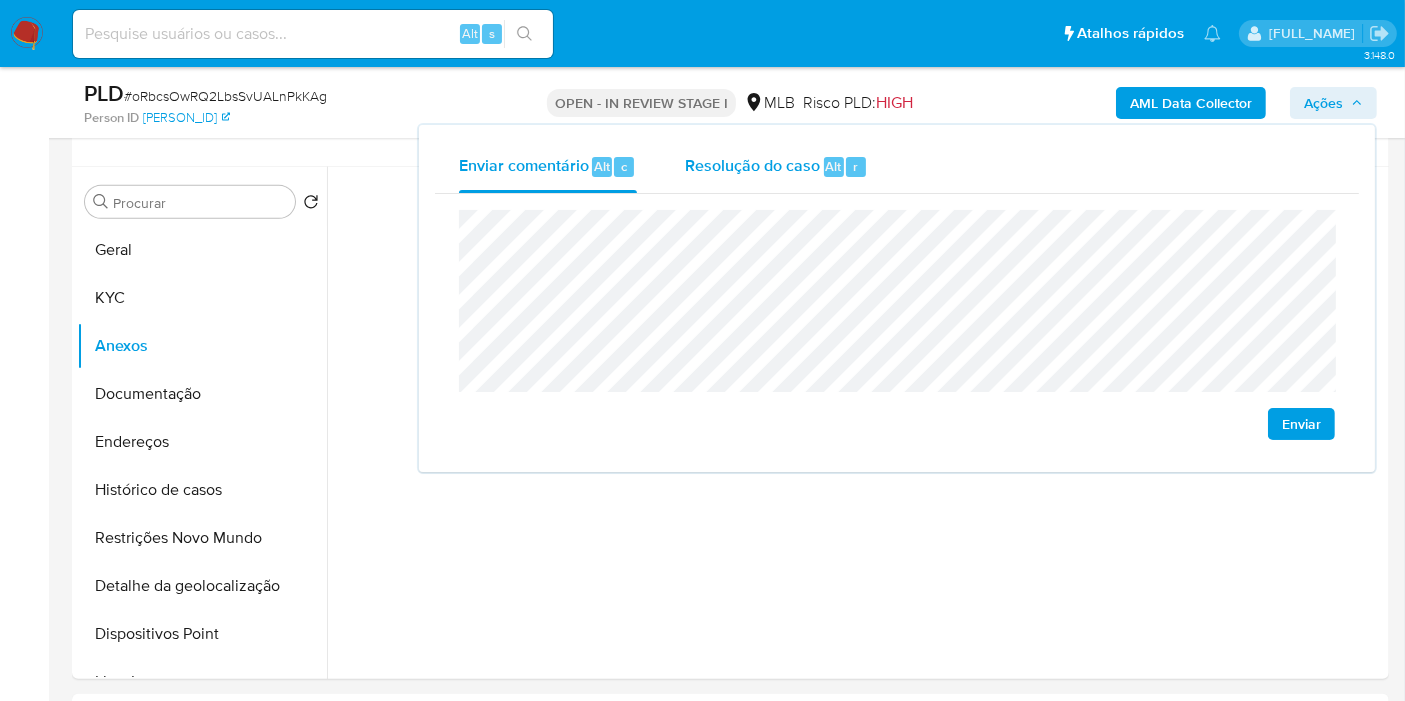 click on "Resolução do caso Alt r" at bounding box center (776, 167) 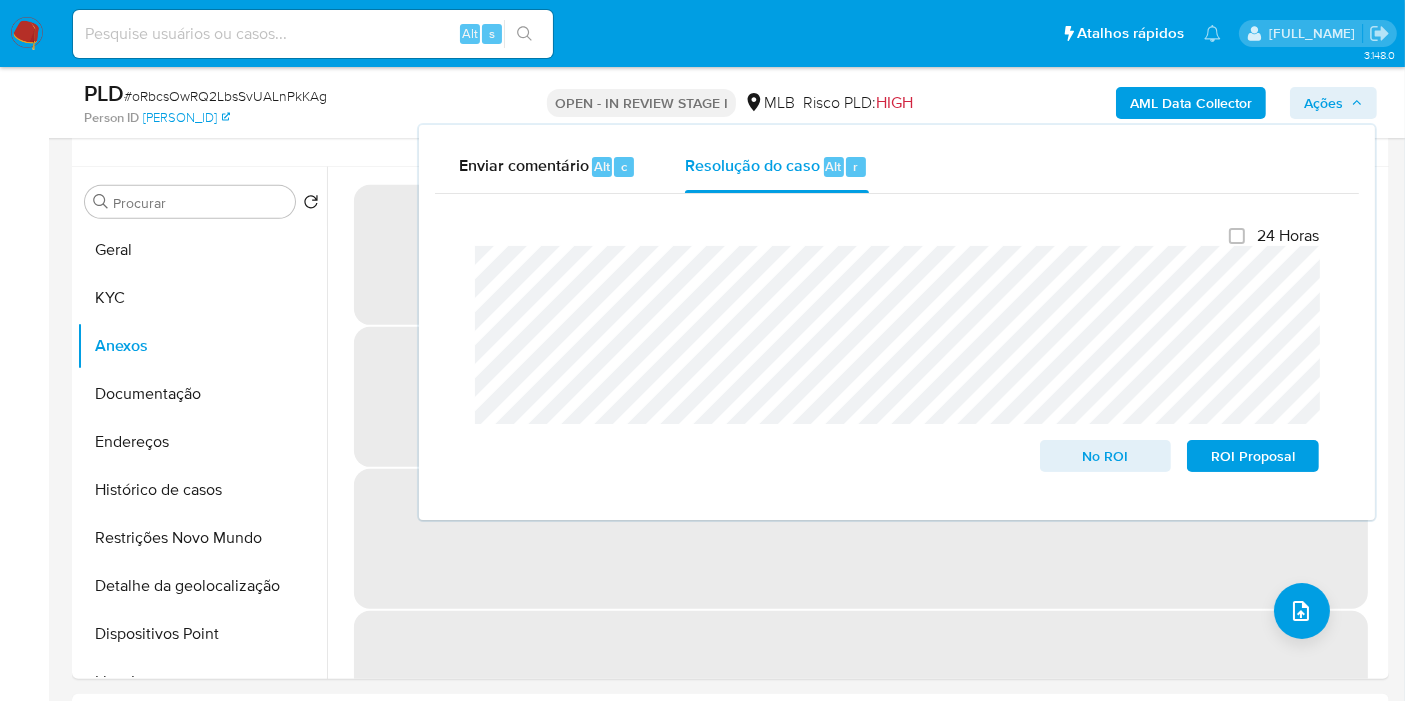 click on "‌" at bounding box center (861, 539) 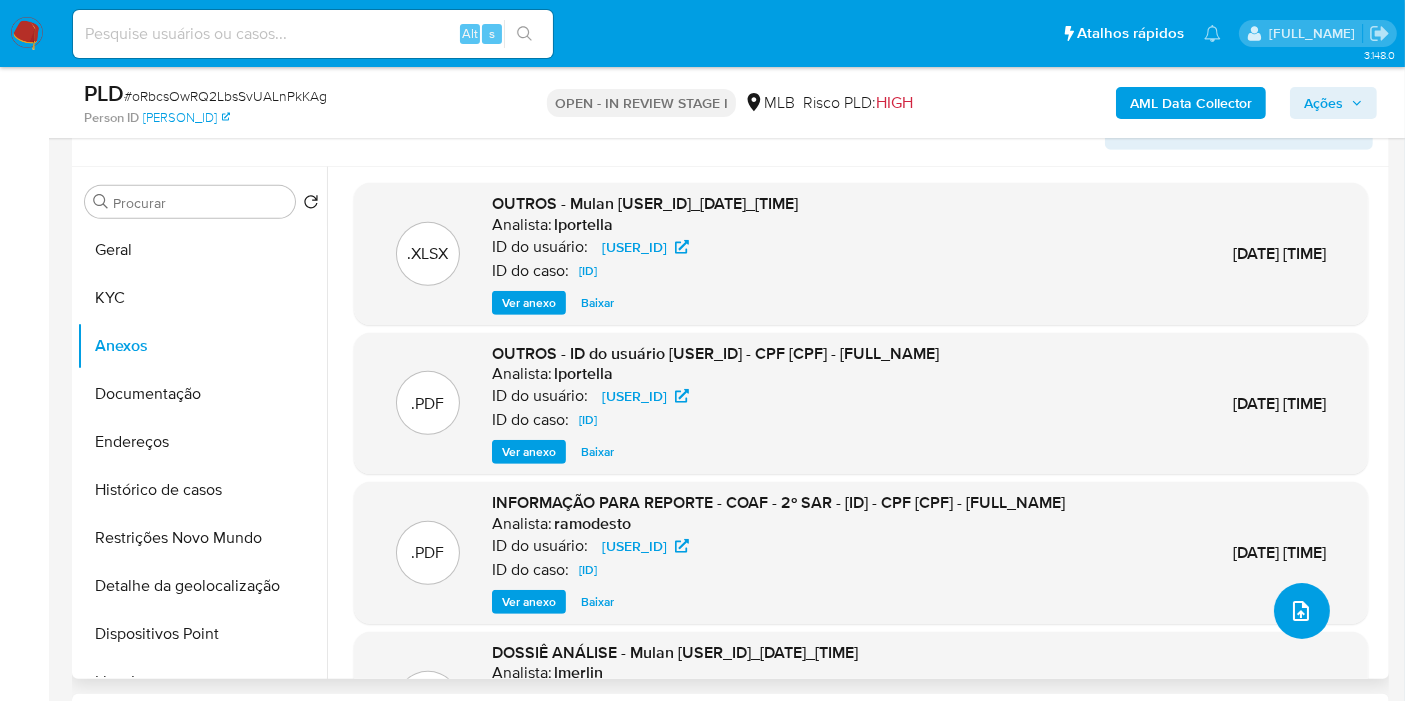 click 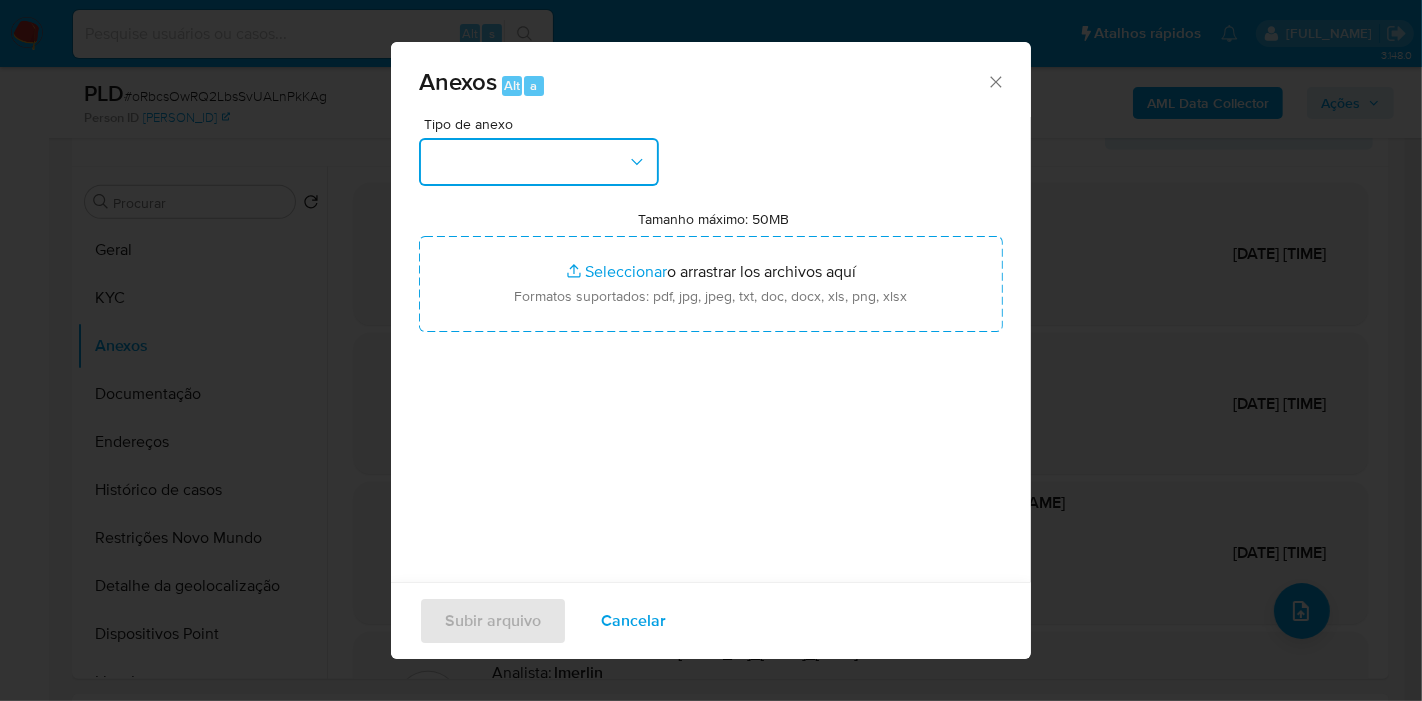 click at bounding box center [539, 162] 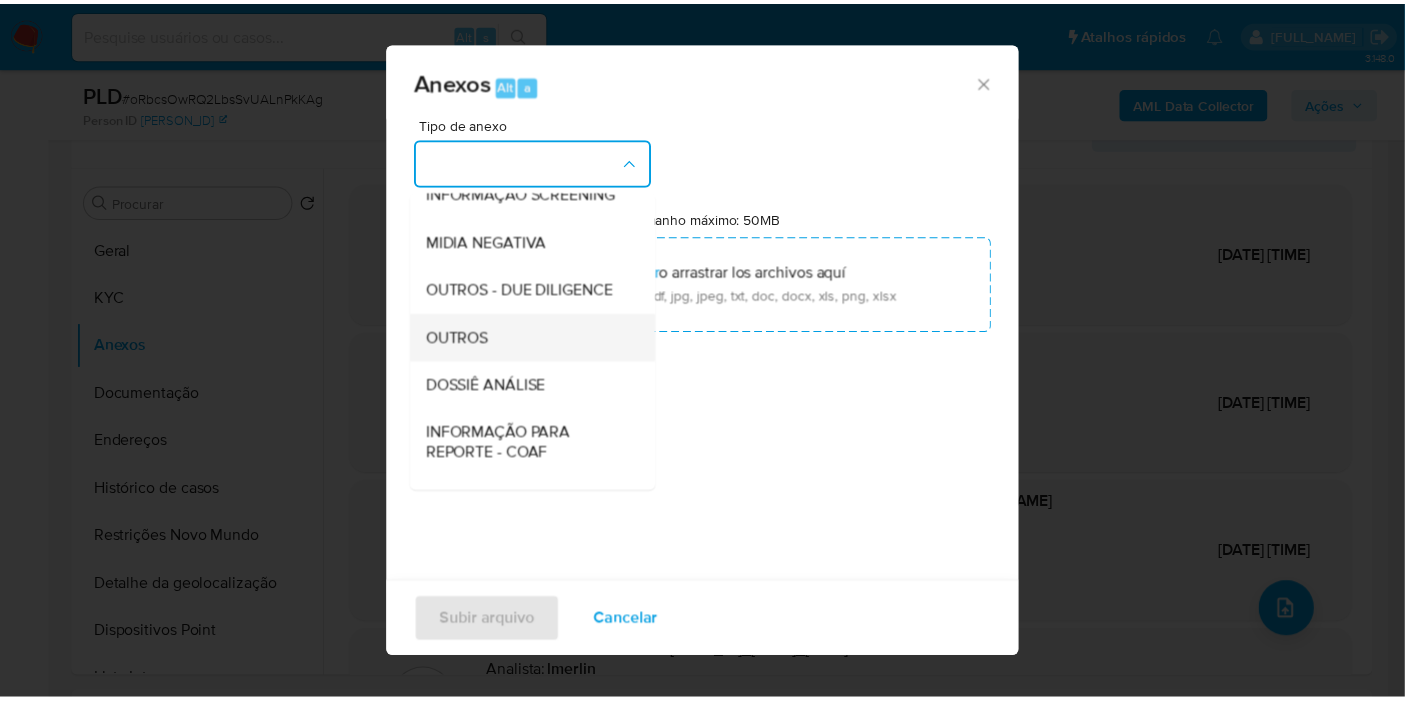 scroll, scrollTop: 307, scrollLeft: 0, axis: vertical 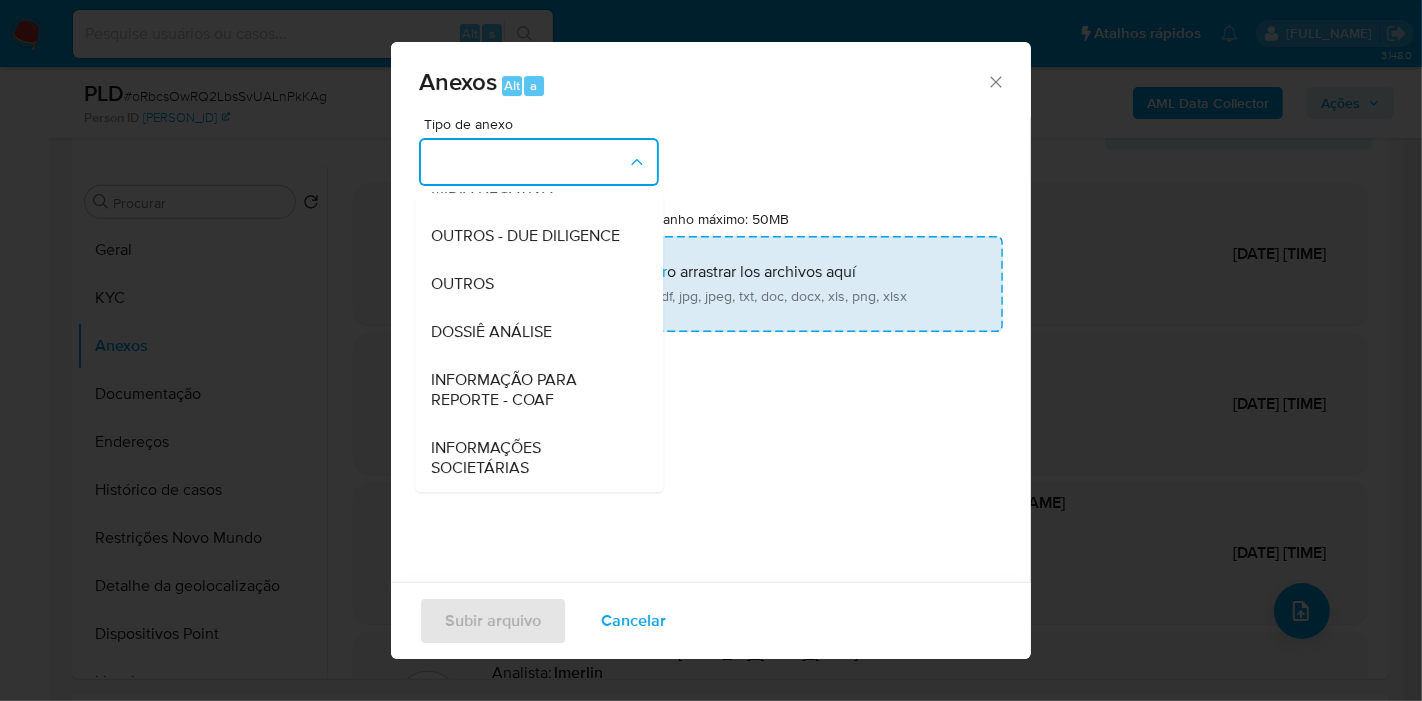 click on "OUTROS" at bounding box center [533, 284] 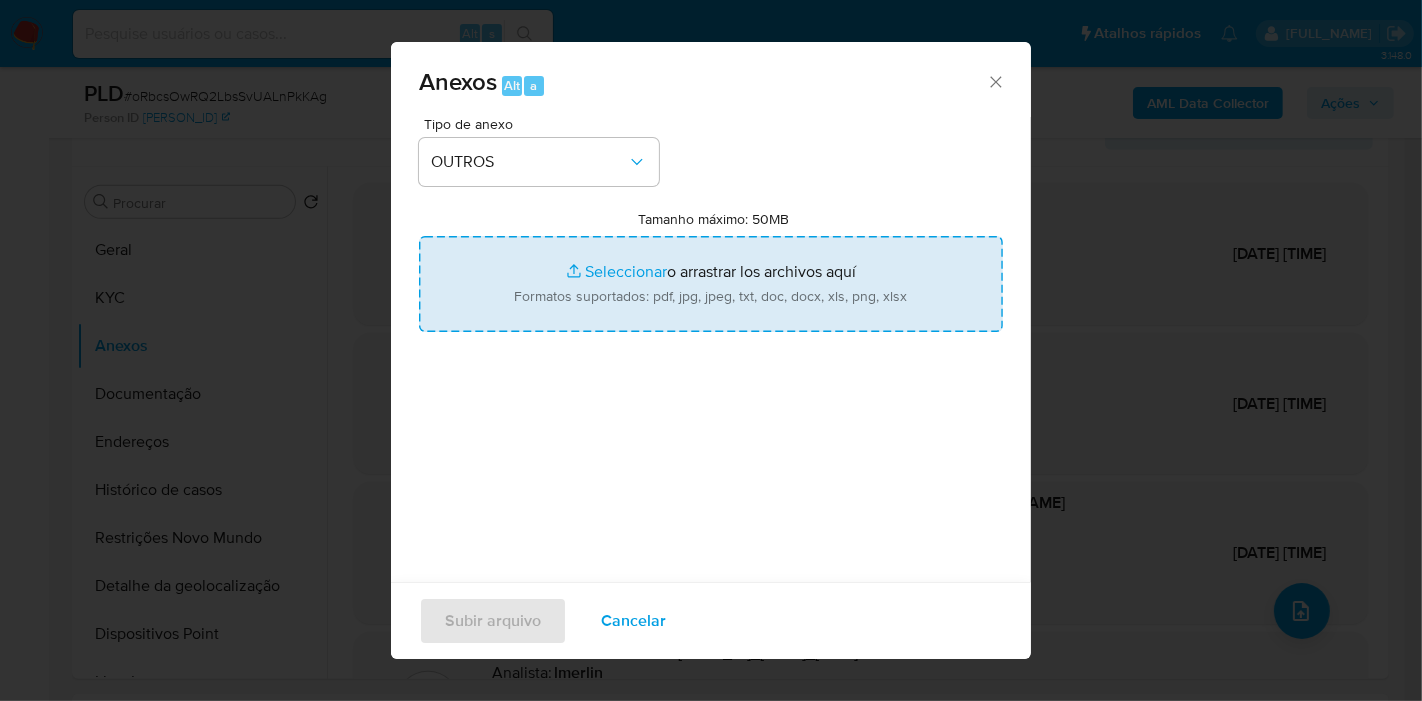 click on "Tamanho máximo: 50MB Seleccionar archivos" at bounding box center (711, 284) 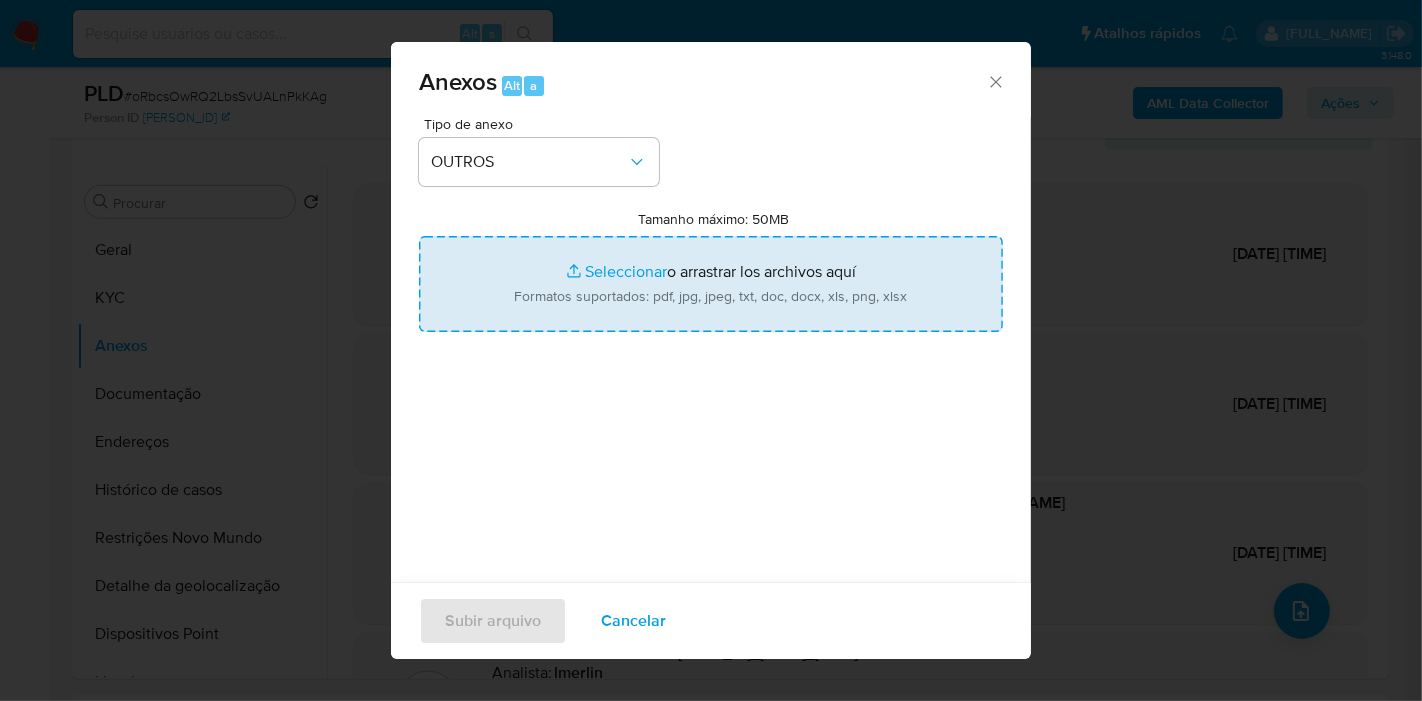 type on "C:\fakepath\3° SAR - XXXX - CPF 00004516222 - ANDRIELSON BALIEIRO DE SOUSA.pdf" 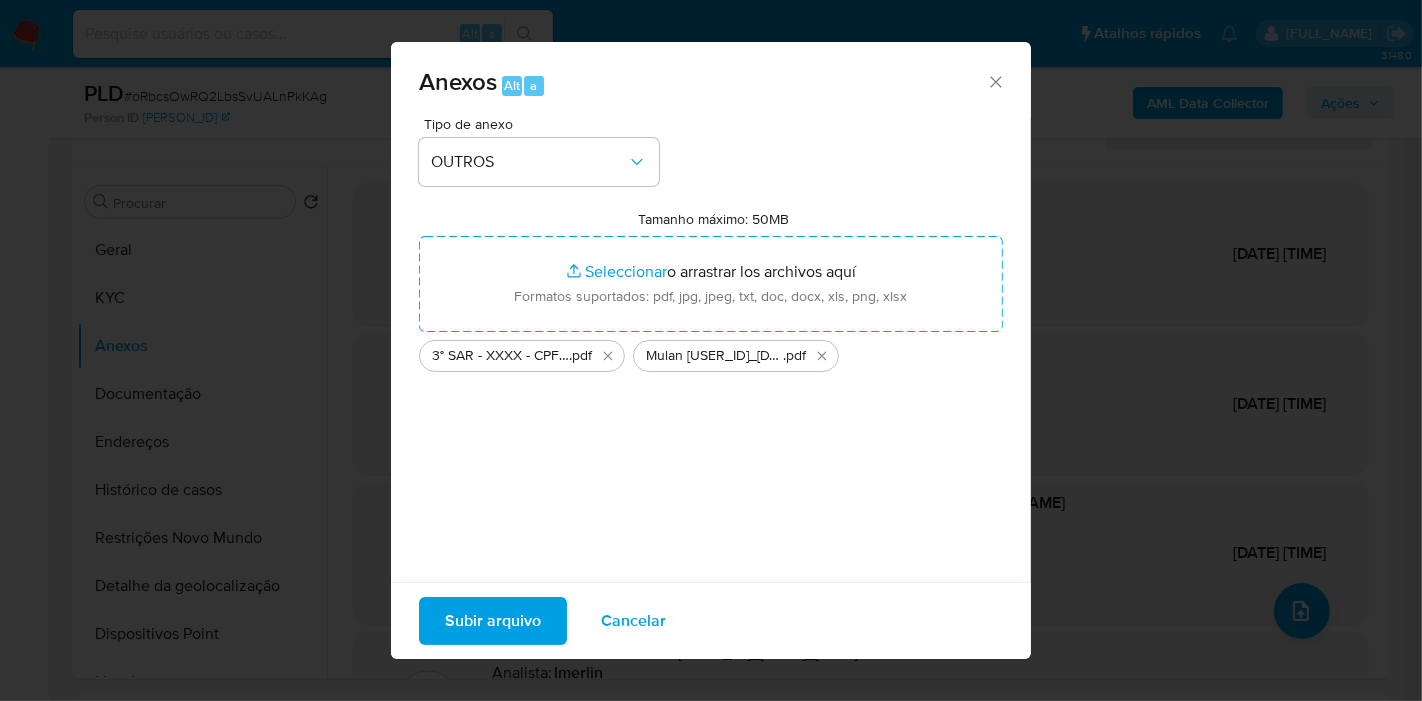 click on "Subir arquivo" at bounding box center [493, 621] 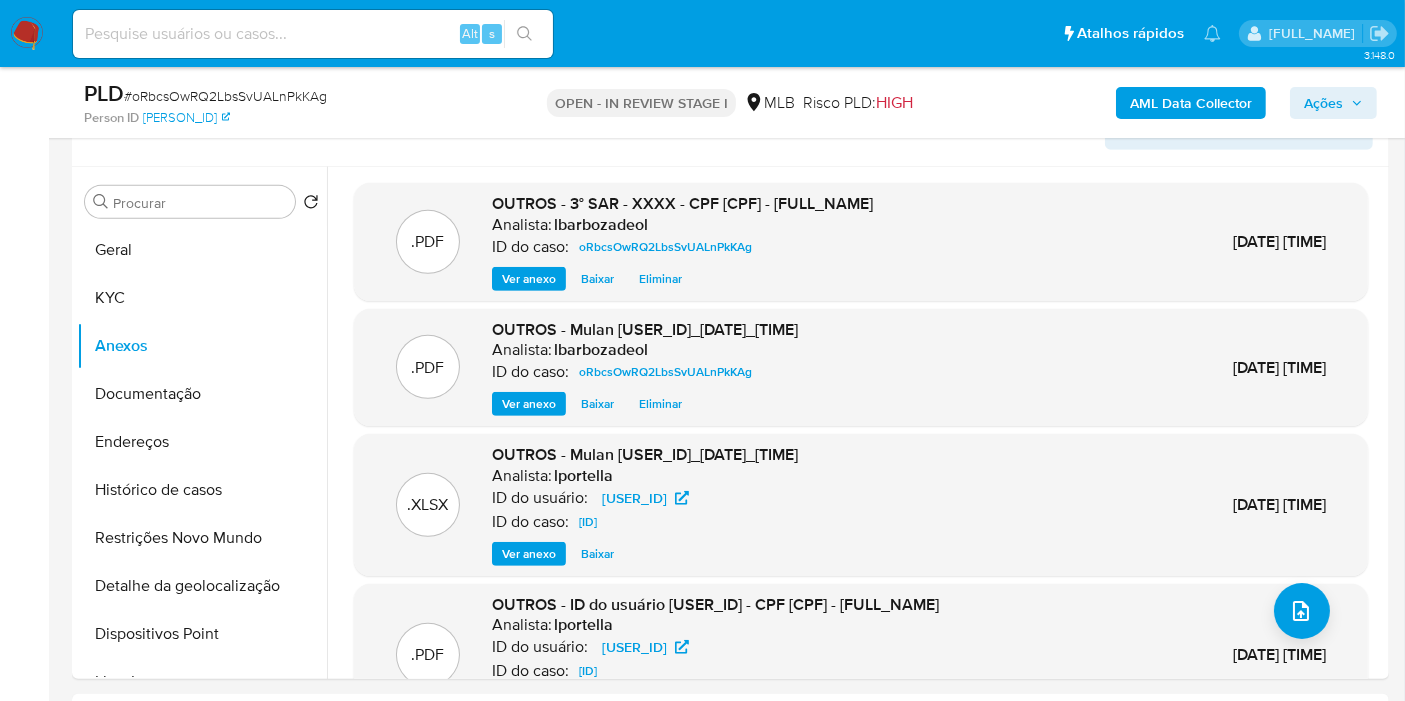 click on "Ações" at bounding box center [1323, 103] 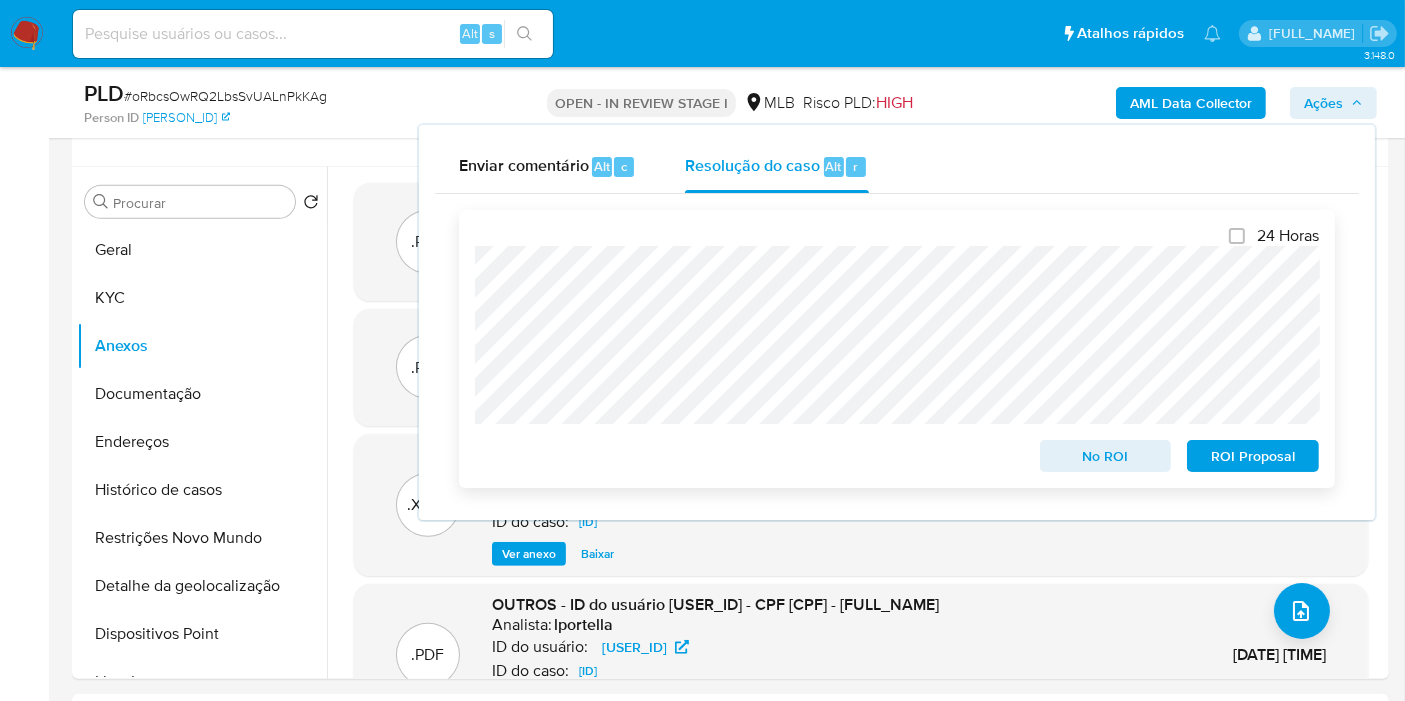drag, startPoint x: 1228, startPoint y: 463, endPoint x: 1214, endPoint y: 445, distance: 22.803509 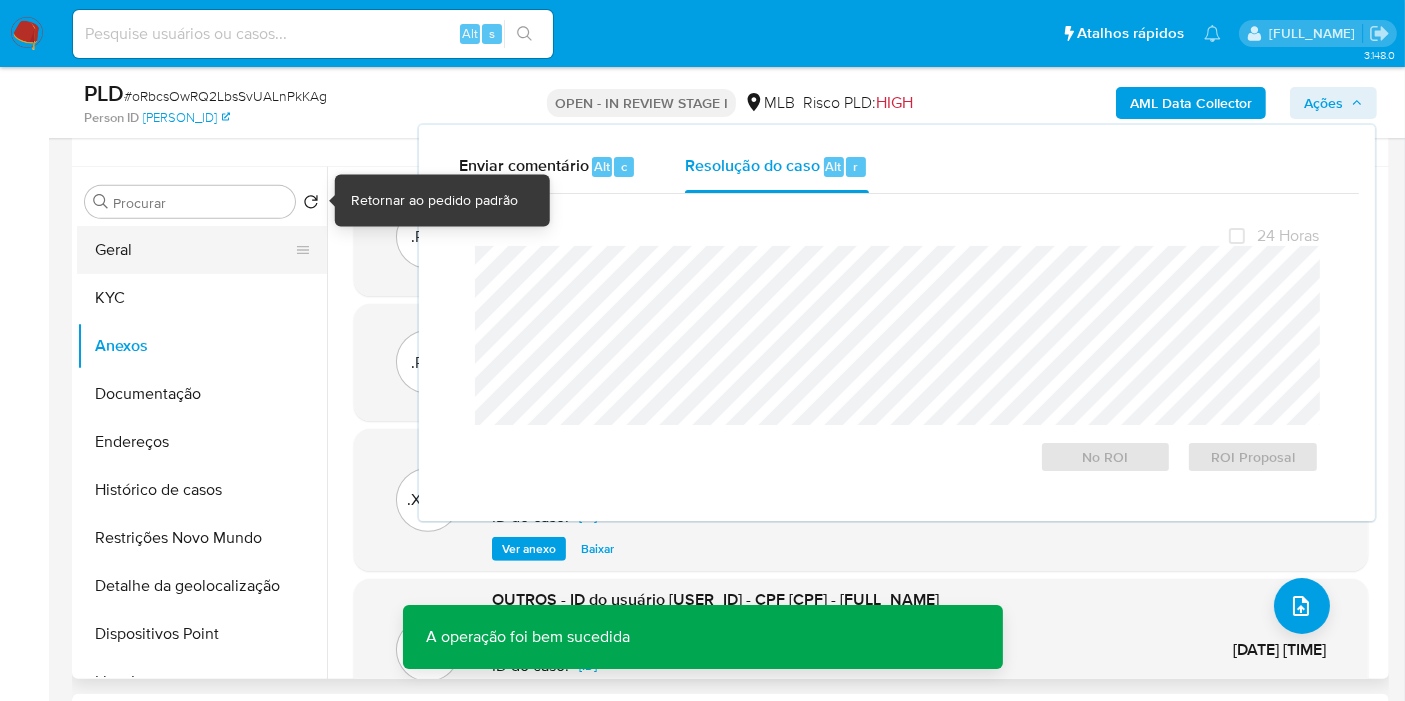 scroll, scrollTop: 0, scrollLeft: 0, axis: both 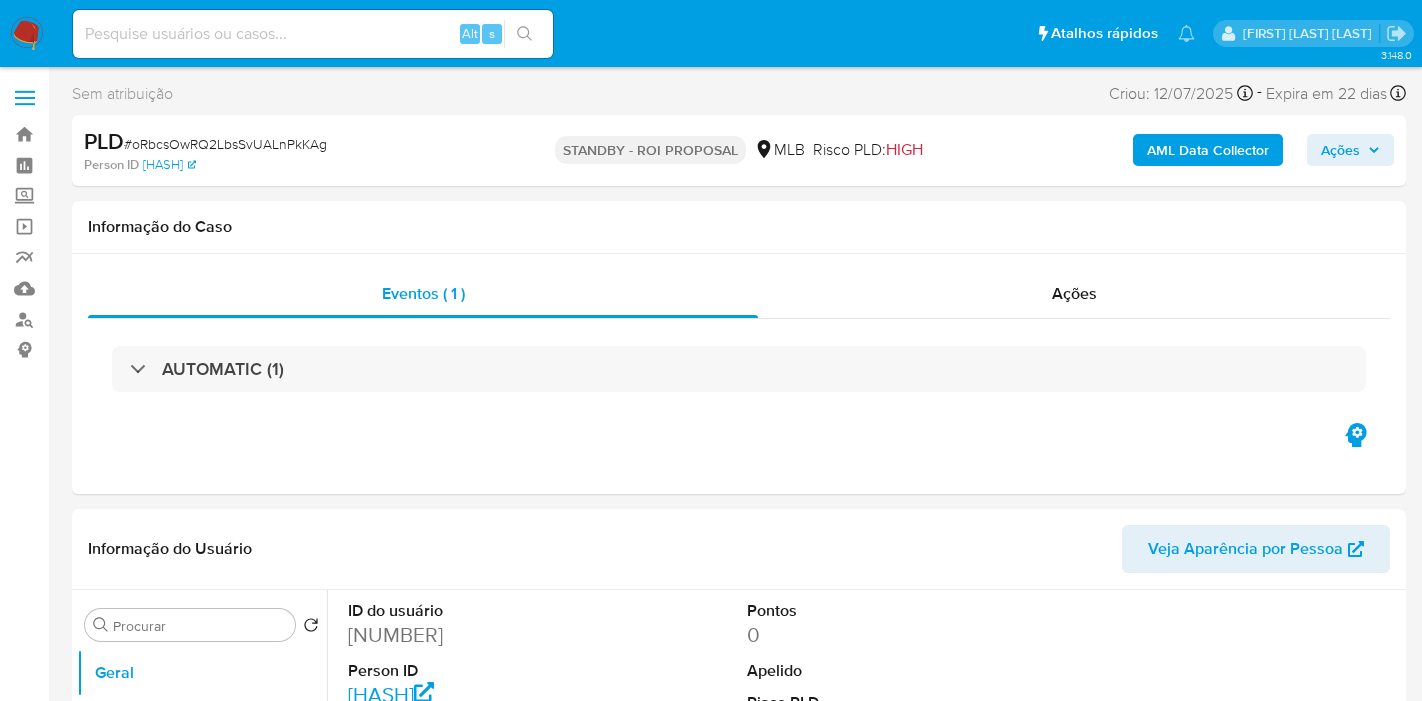 select on "10" 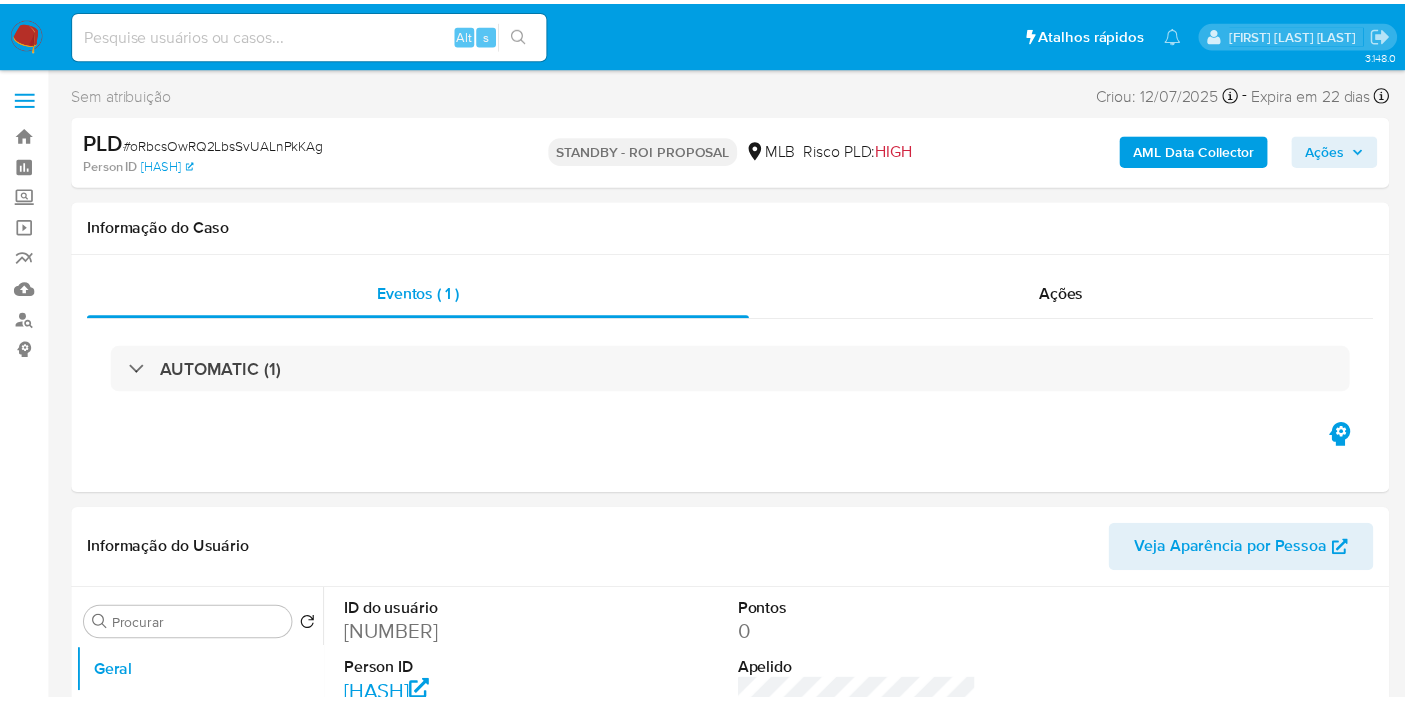 scroll, scrollTop: 0, scrollLeft: 0, axis: both 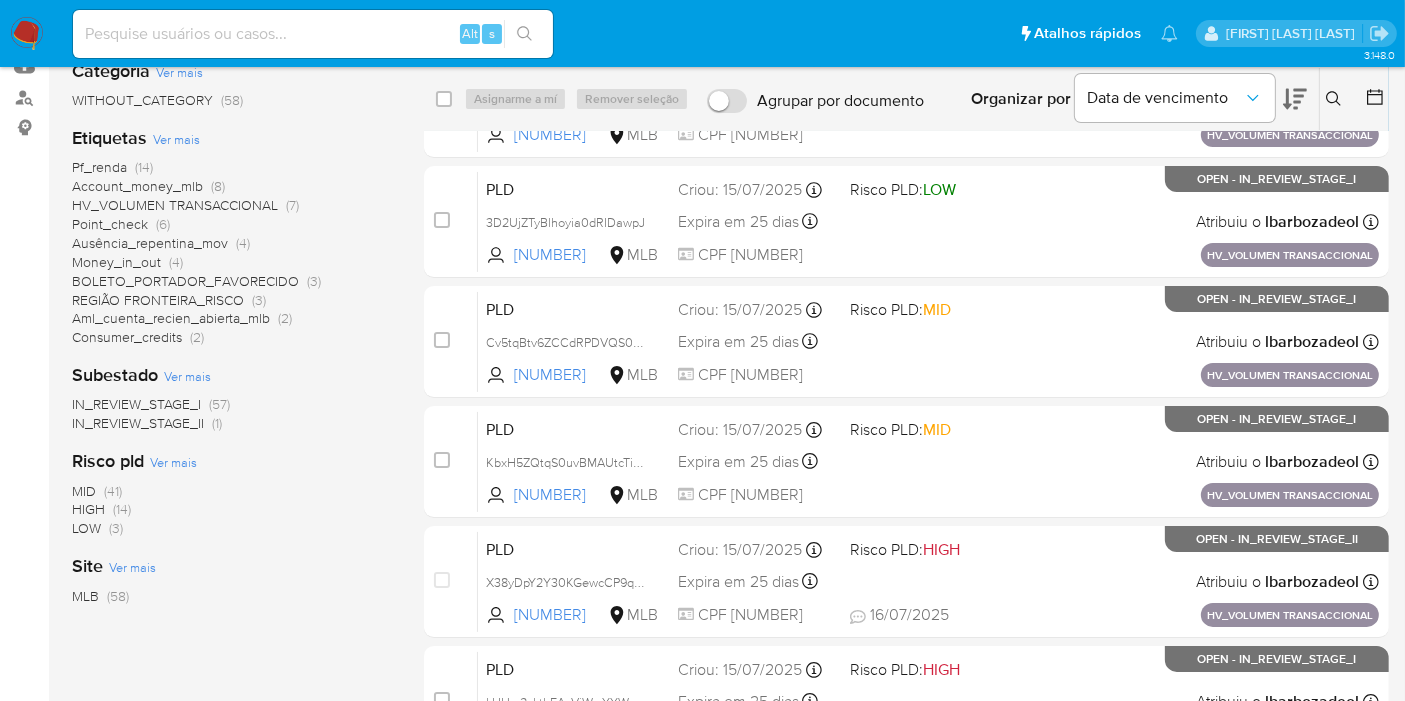 click on "(14)" at bounding box center (122, 509) 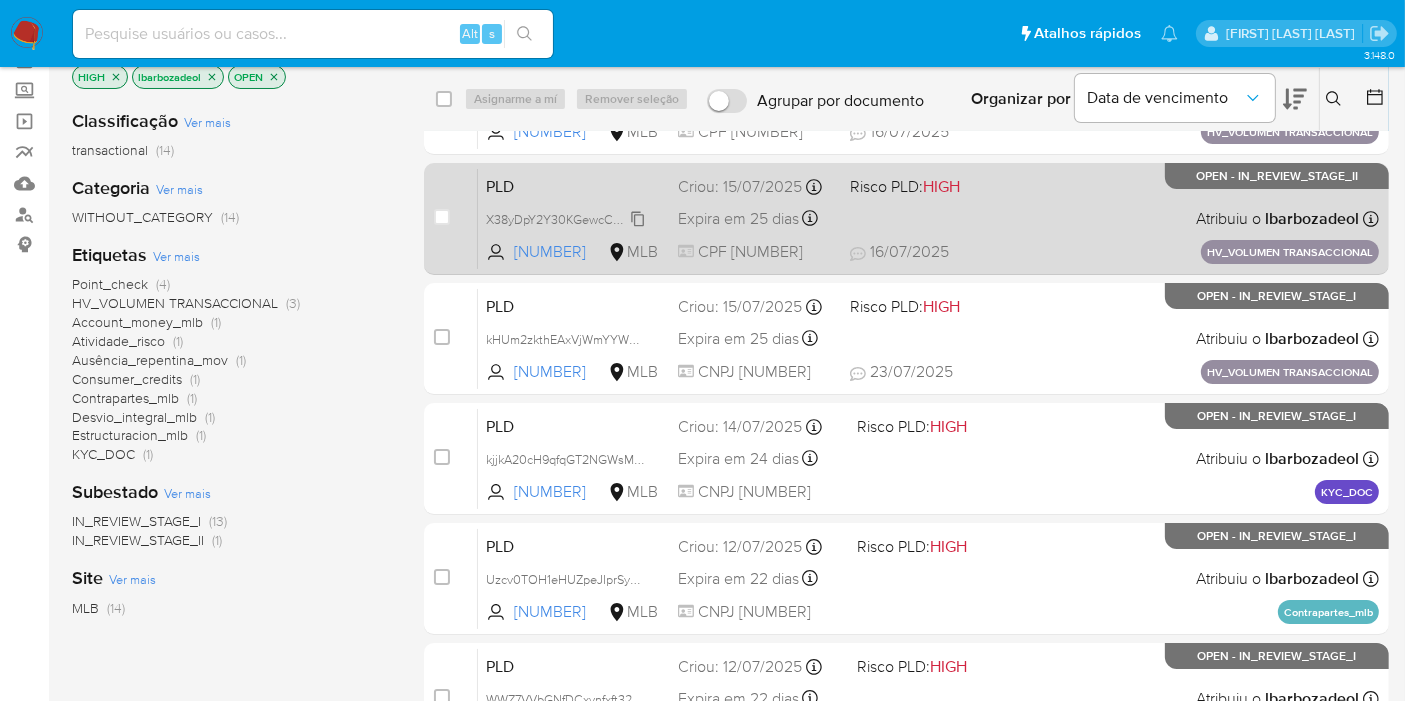 scroll, scrollTop: 0, scrollLeft: 0, axis: both 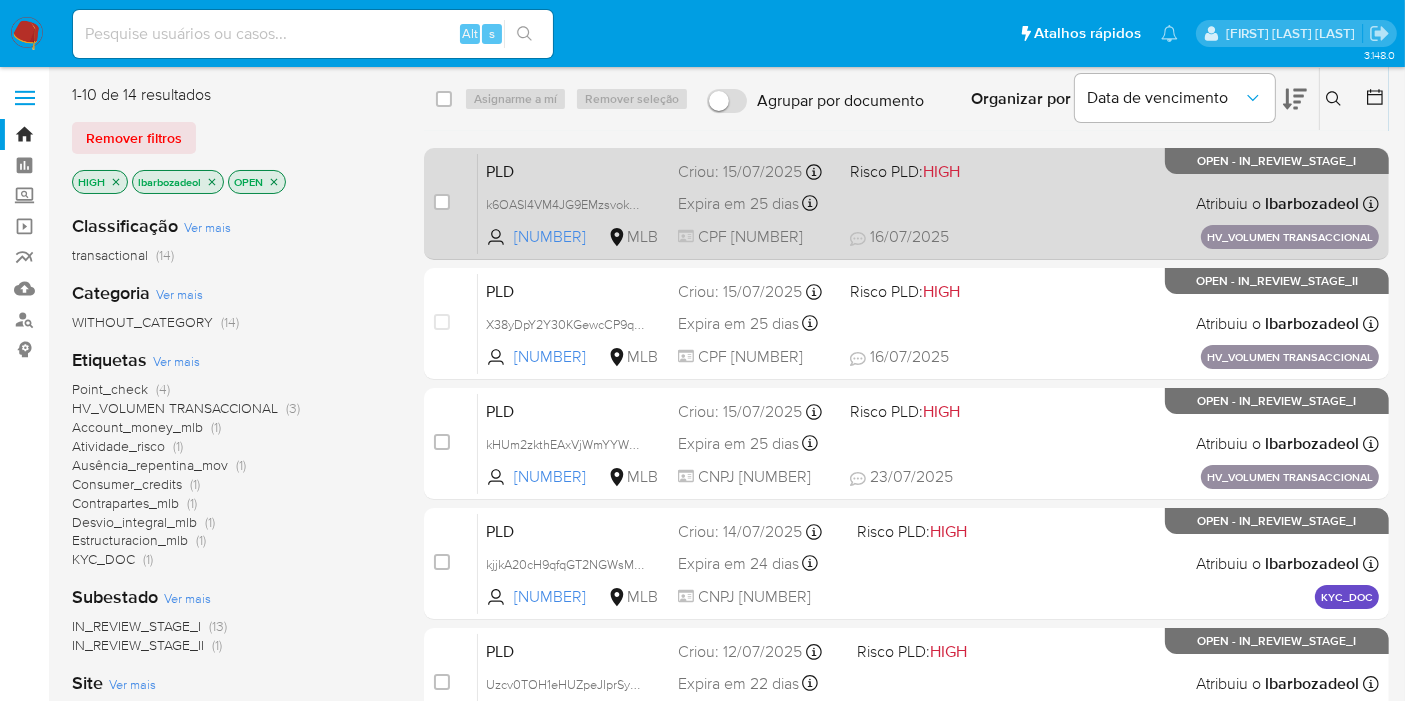 click on "PLD k6OASI4VM4JG9EMzsvok56pL 98893397 MLB Risco PLD:  HIGH Criou: 15/07/2025   Criou: 15/07/2025 08:57:46 Expira em 25 dias   Expira em 29/08/2025 08:57:47 CPF   08649384978 16/07/2025   16/07/2025 16:48 Atribuiu o   lbarbozadeol   Asignado el: 15/07/2025 08:57:46 HV_VOLUMEN TRANSACCIONAL OPEN - IN_REVIEW_STAGE_I" at bounding box center (928, 203) 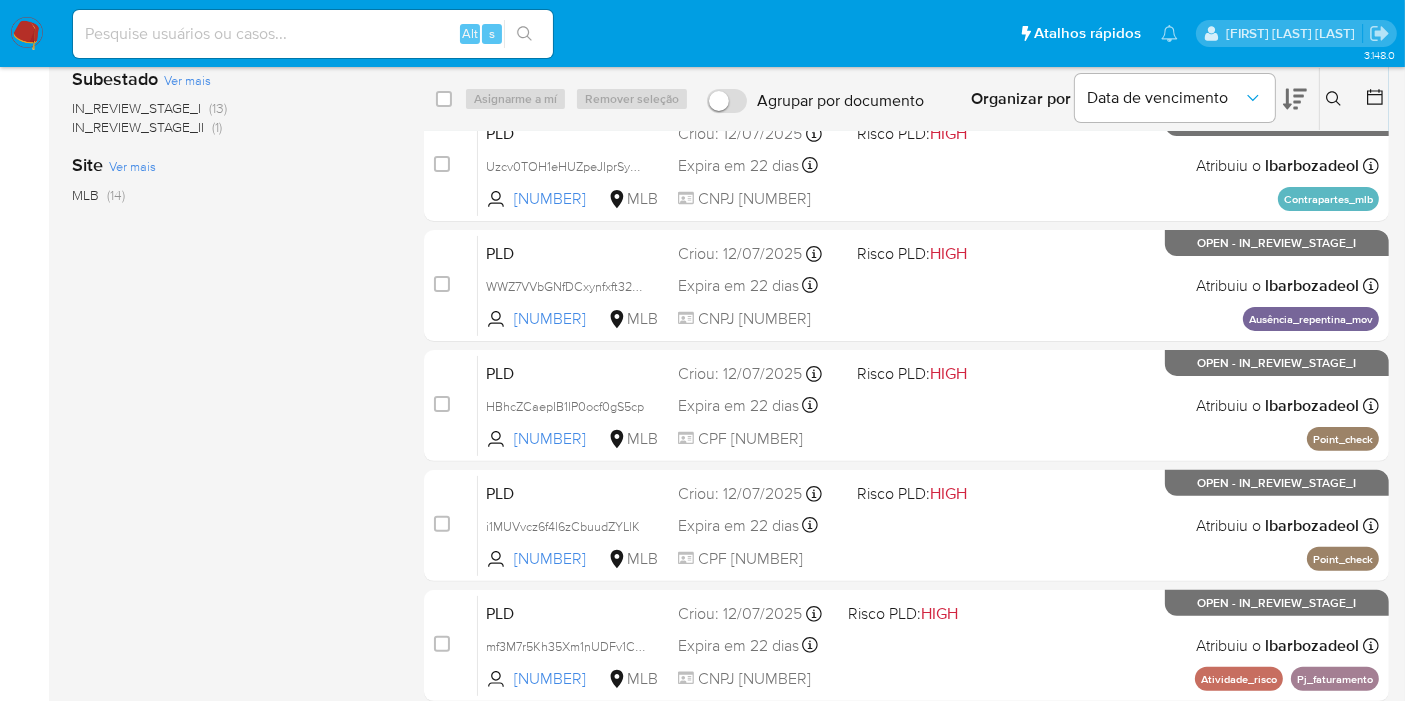 scroll, scrollTop: 722, scrollLeft: 0, axis: vertical 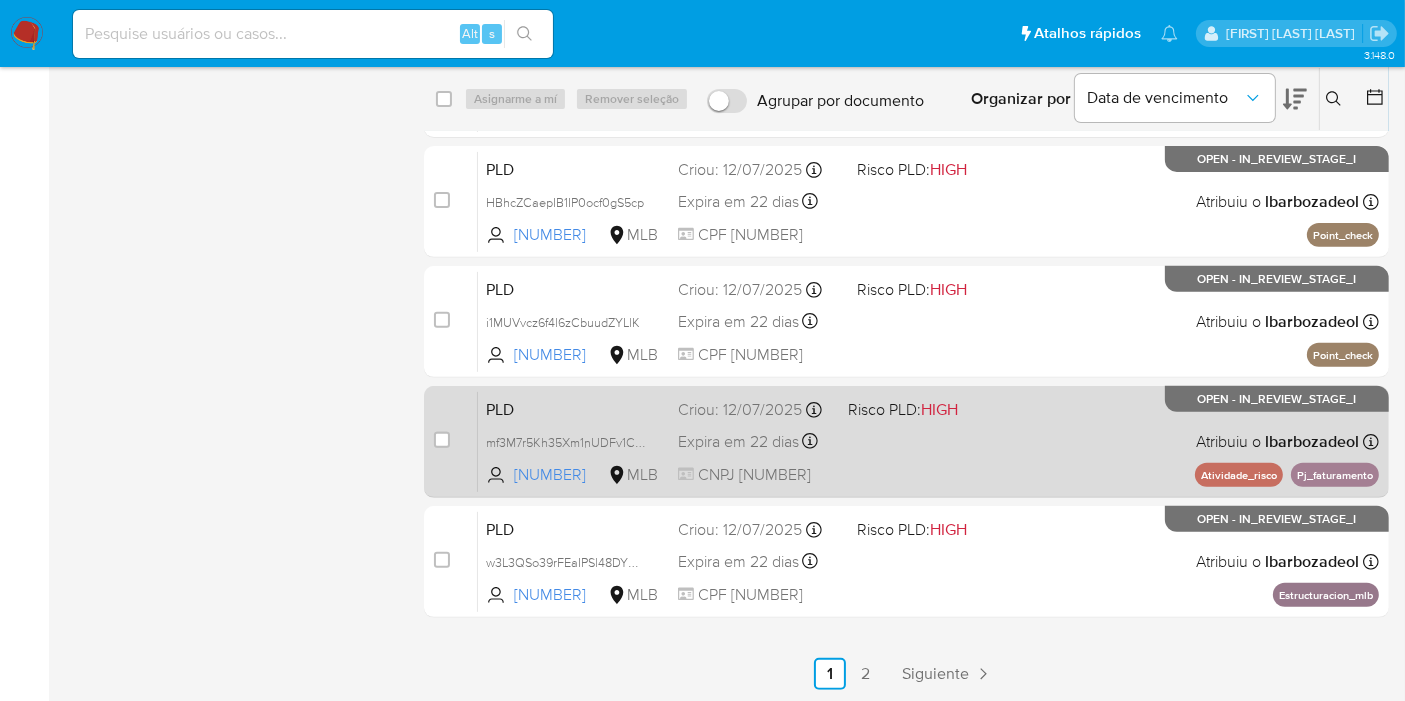 click on "PLD mf3M7r5Kh35Xm1nUDFv1Cqj0 177082151 MLB Risco PLD:  HIGH Criou: 12/07/2025   Criou: 12/07/2025 01:00:39 Expira em 22 dias   Expira em 26/08/2025 01:00:39 CNPJ   50693095000144 Atribuiu o   lbarbozadeol   Asignado el: 24/07/2025 16:23:31 Atividade_risco Pj_faturamento OPEN - IN_REVIEW_STAGE_I" at bounding box center (928, 441) 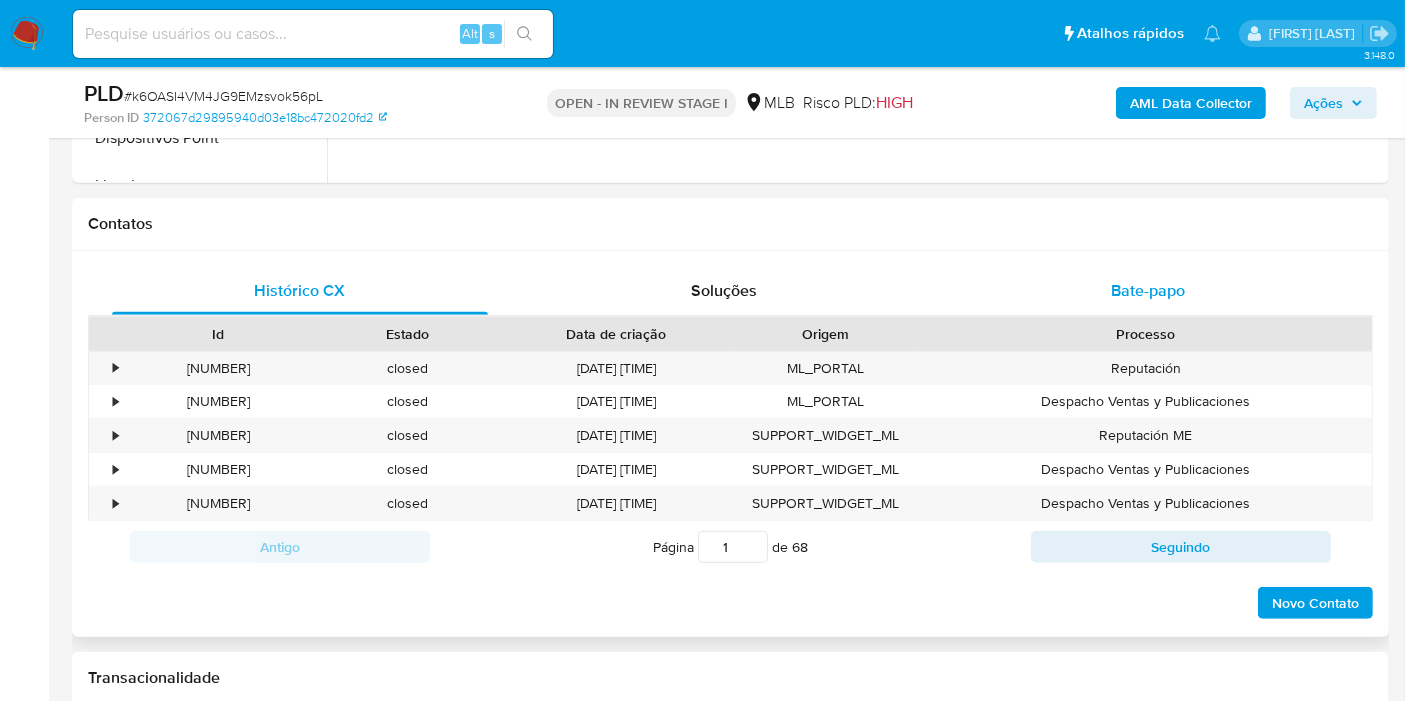 scroll, scrollTop: 888, scrollLeft: 0, axis: vertical 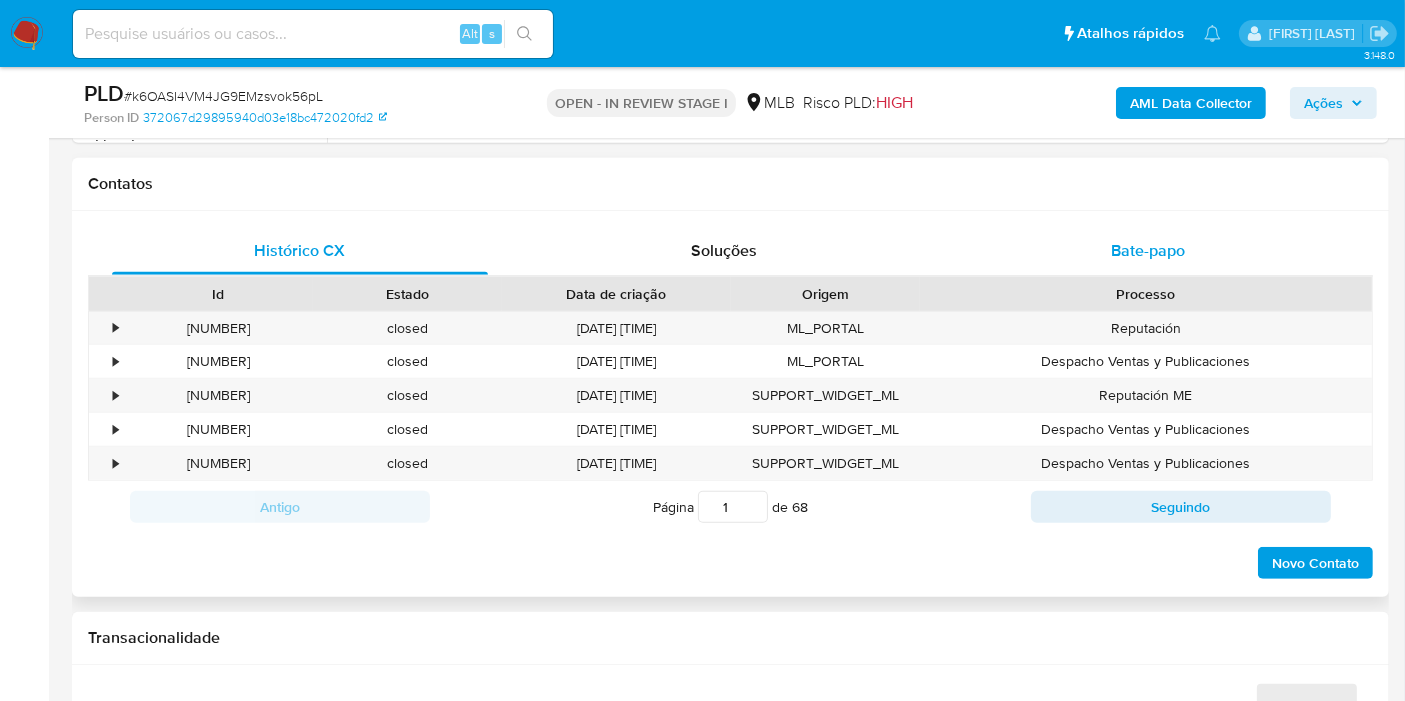 click on "Bate-papo" at bounding box center [1148, 251] 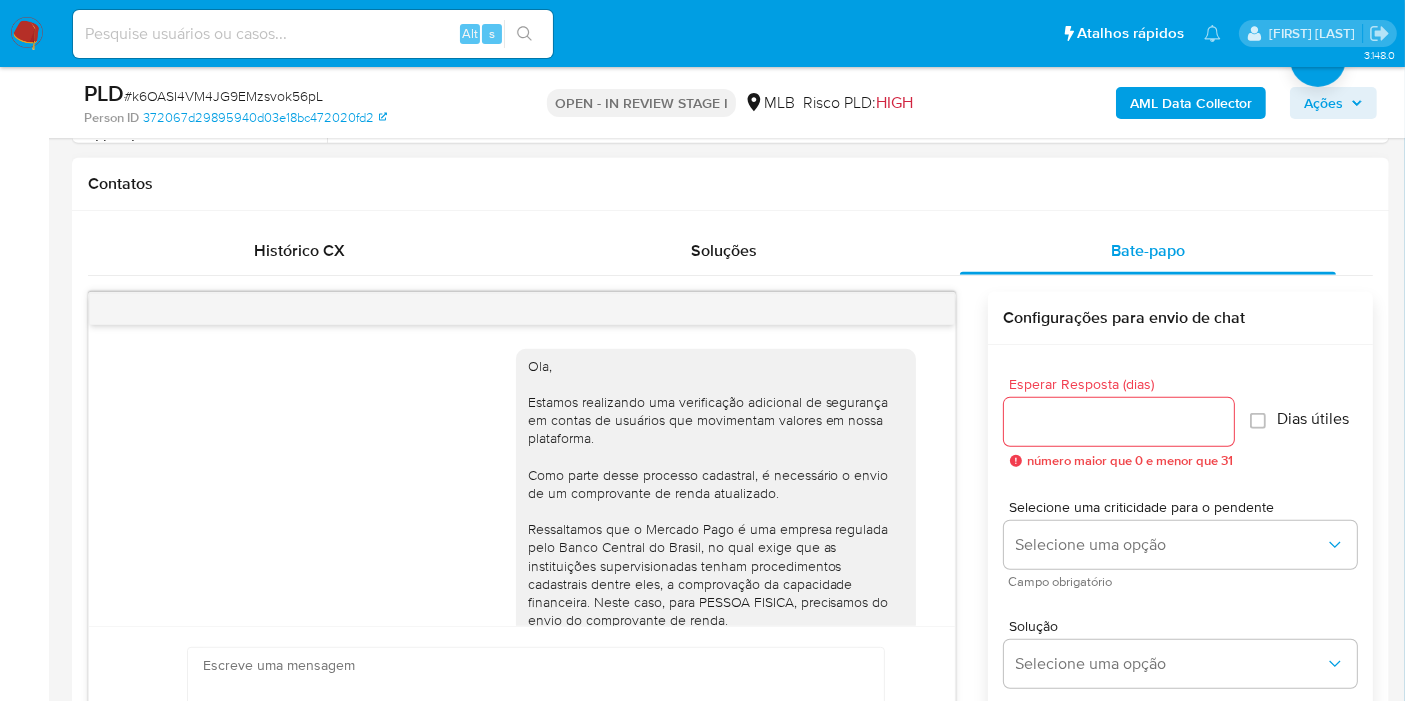 scroll, scrollTop: 361, scrollLeft: 0, axis: vertical 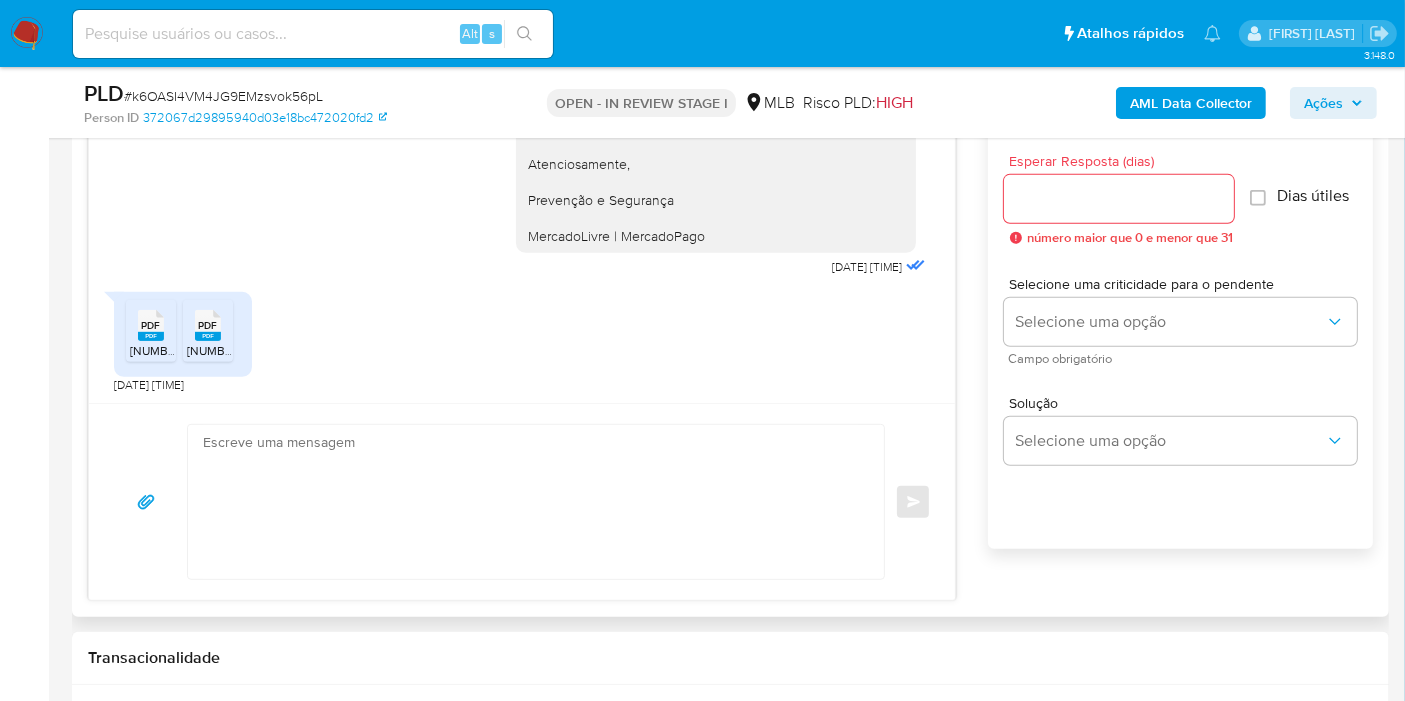 click on "PDF" at bounding box center (151, 325) 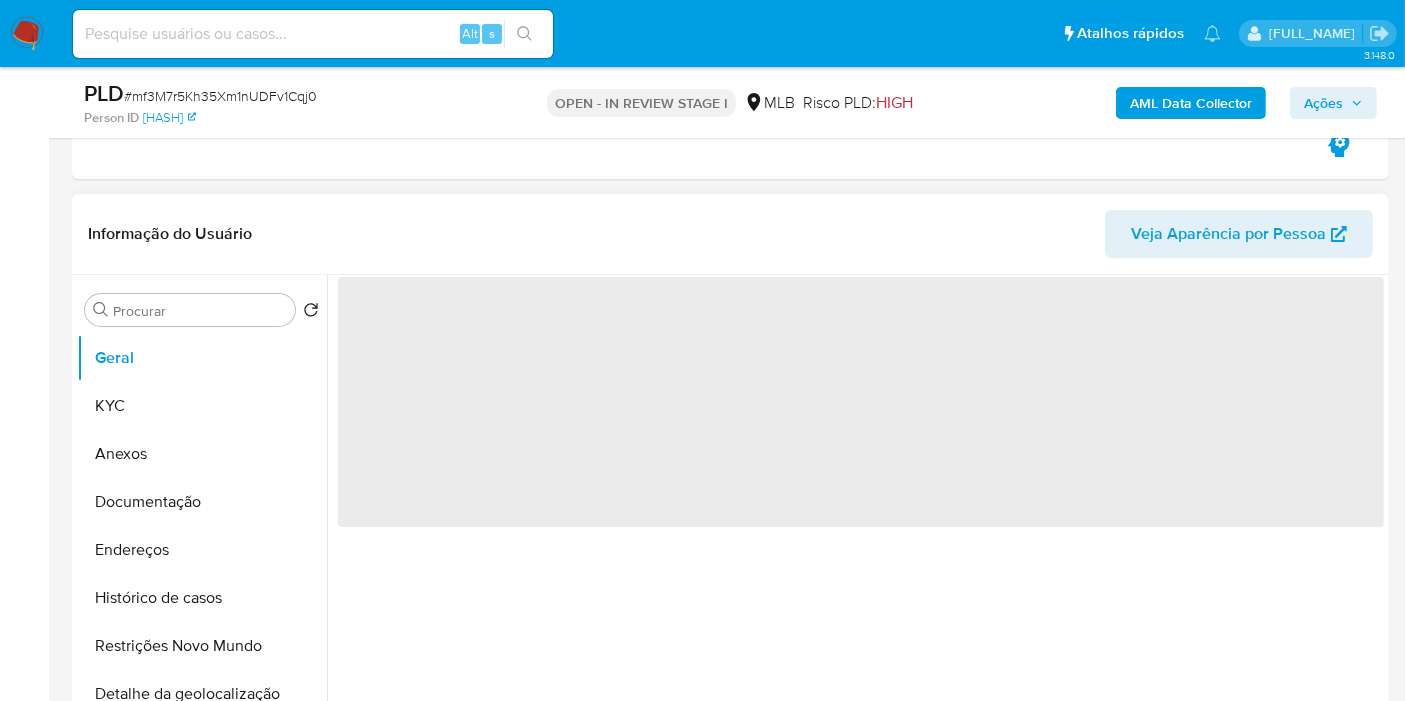 scroll, scrollTop: 333, scrollLeft: 0, axis: vertical 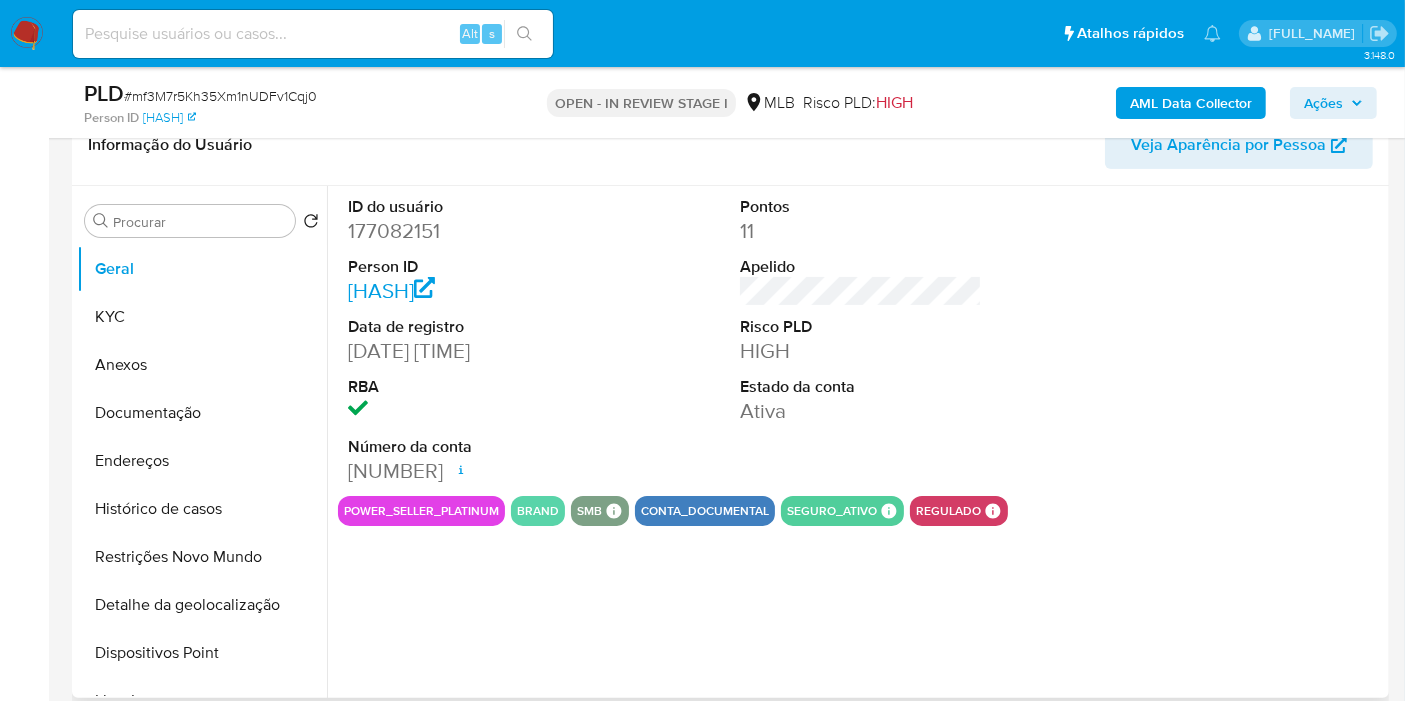 select on "10" 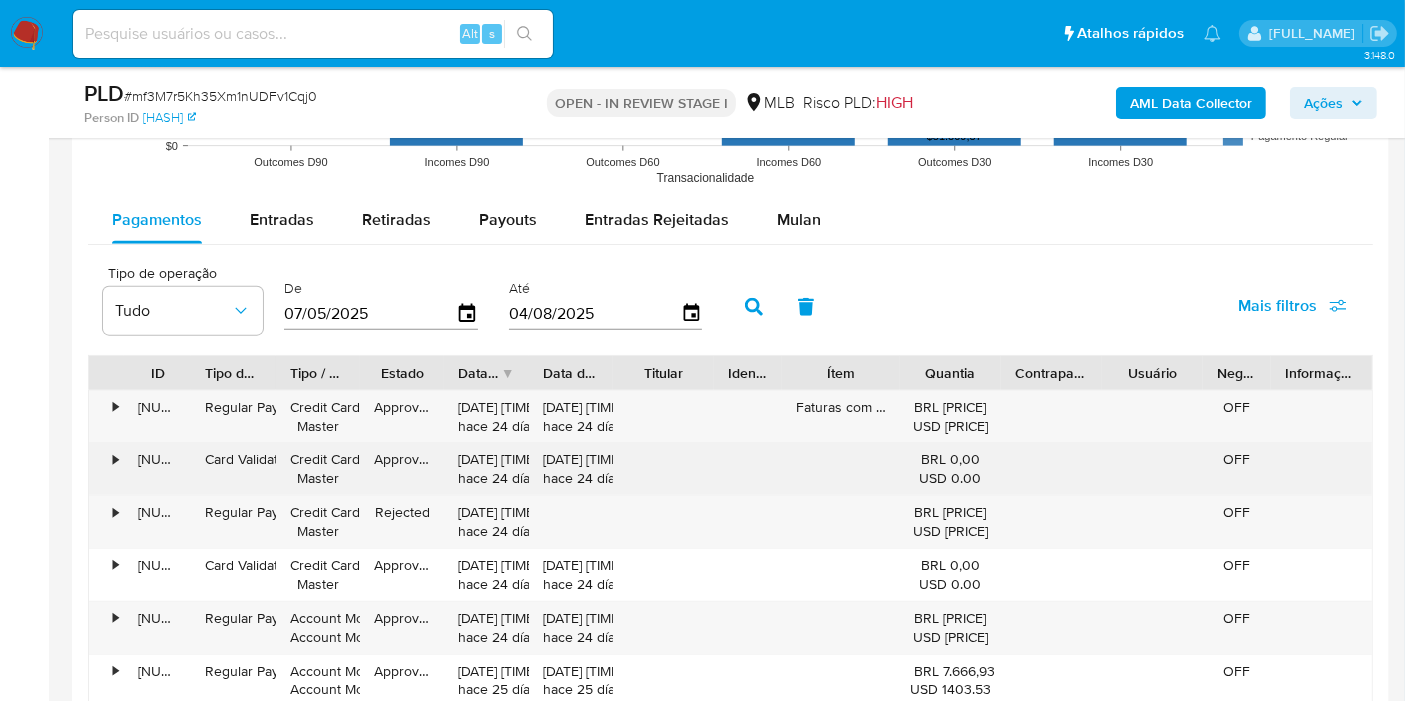 scroll, scrollTop: 2222, scrollLeft: 0, axis: vertical 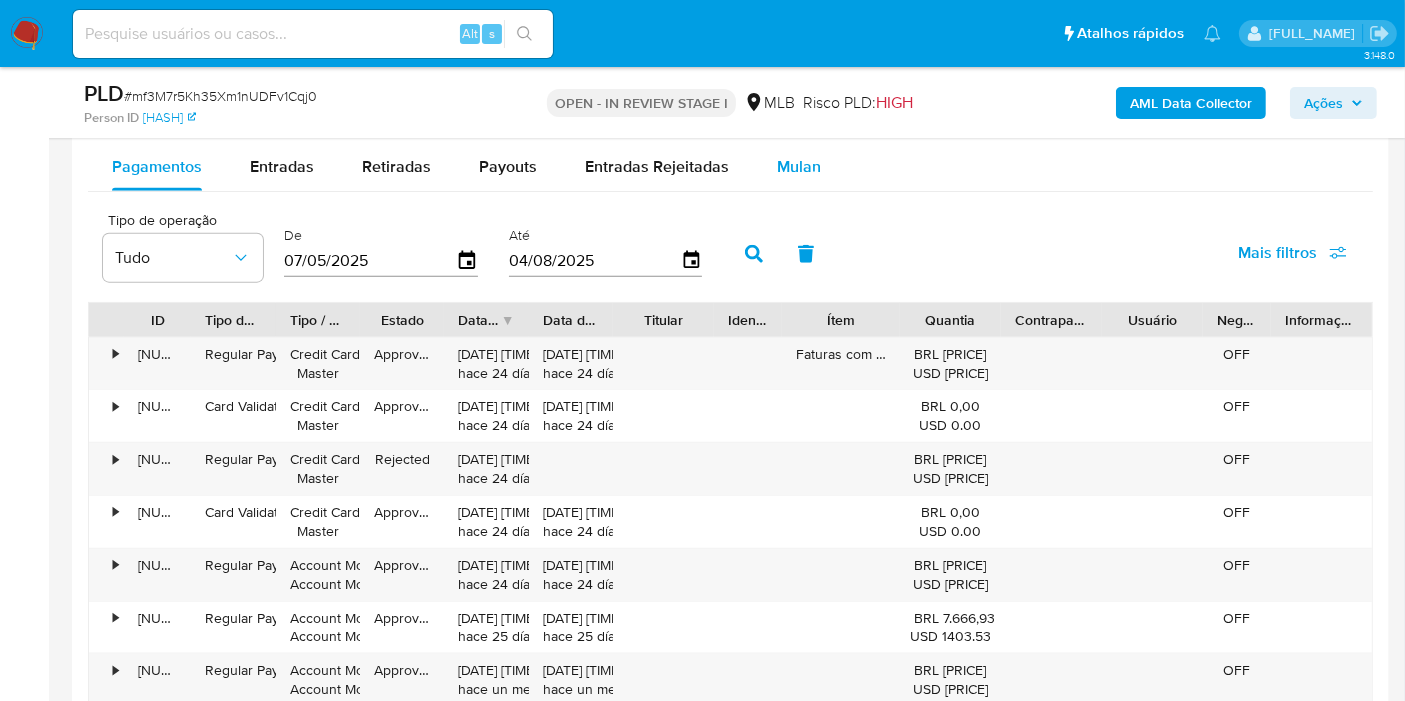 click on "Mulan" at bounding box center (799, 167) 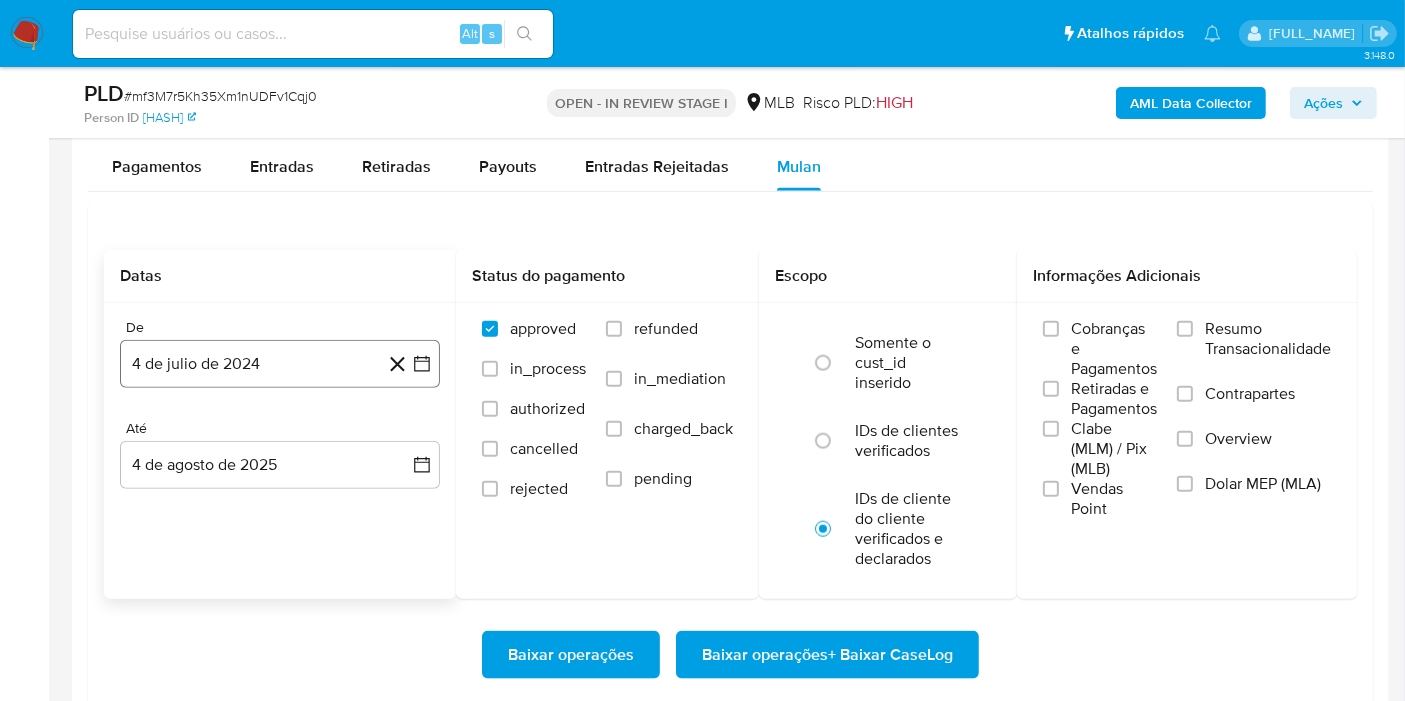 click on "4 de julio de 2024" at bounding box center (280, 364) 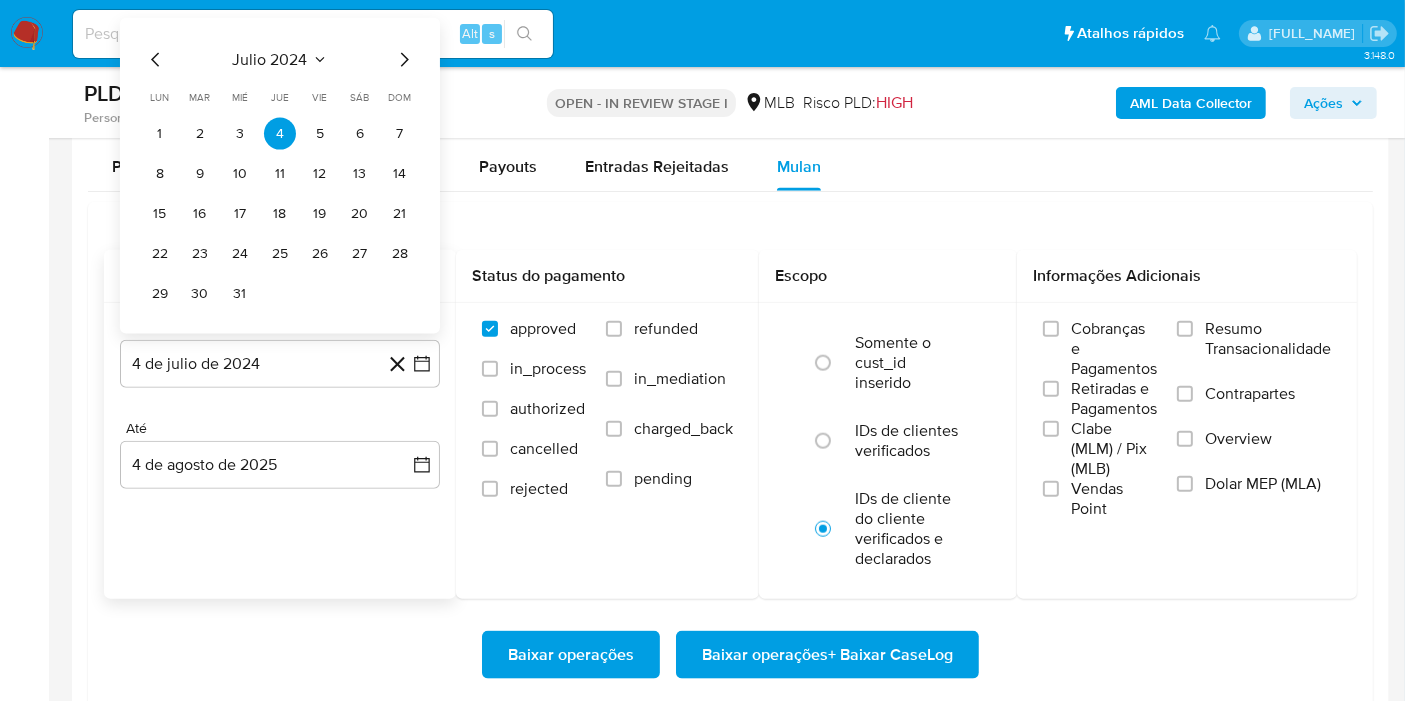 click on "julio 2024" at bounding box center (270, 60) 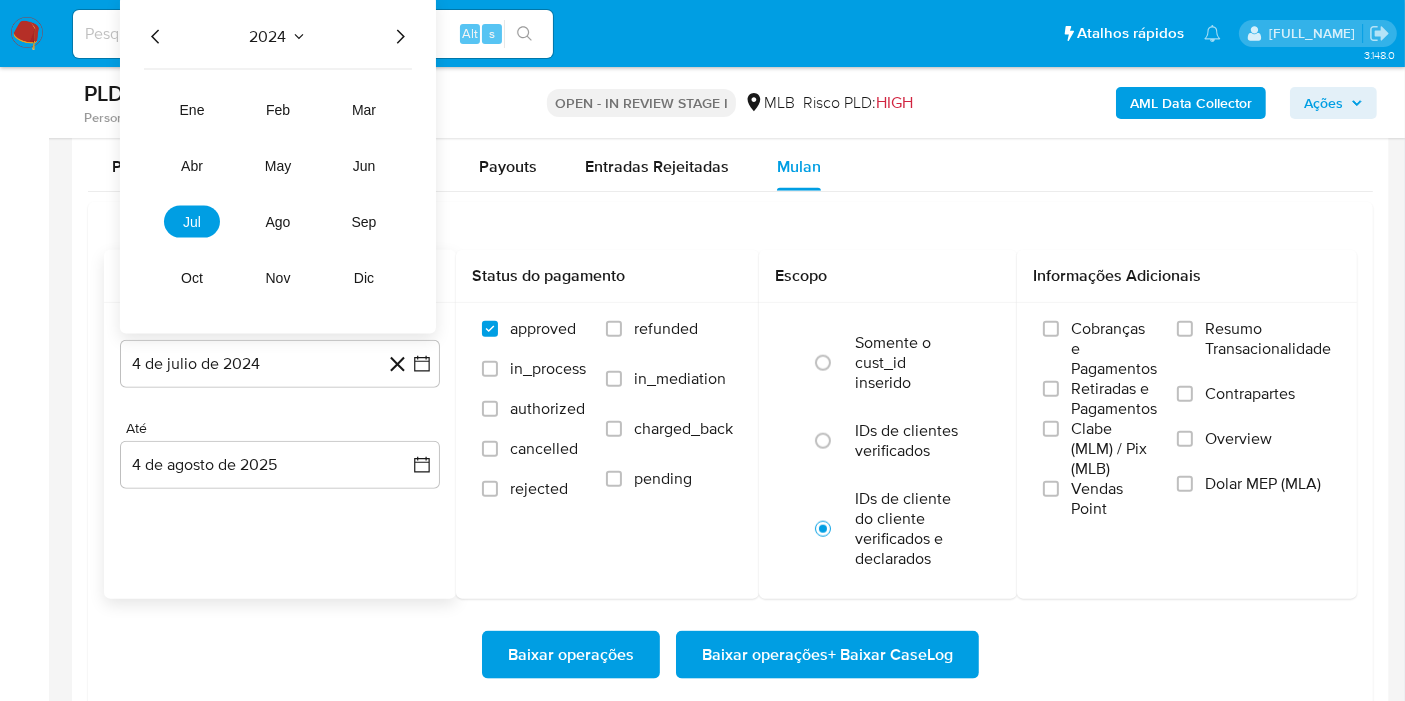 click 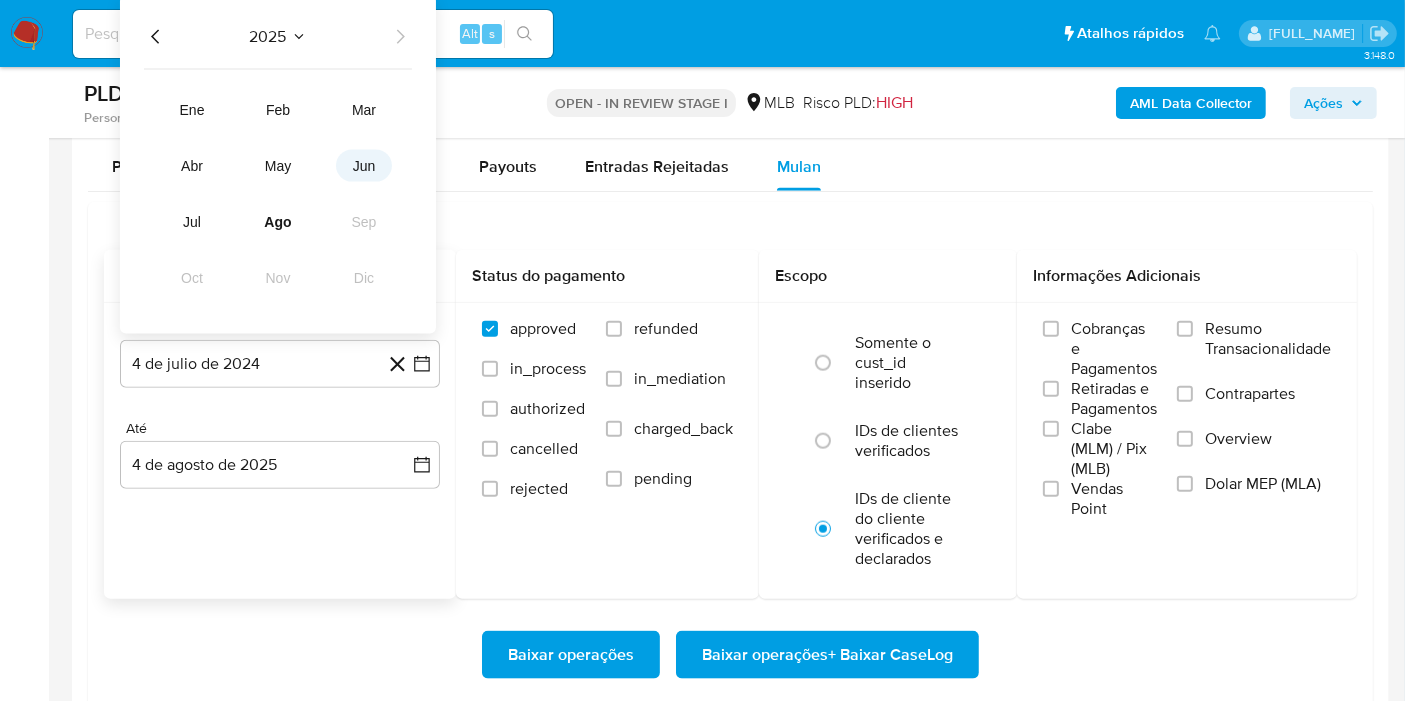 click on "jun" at bounding box center (364, 166) 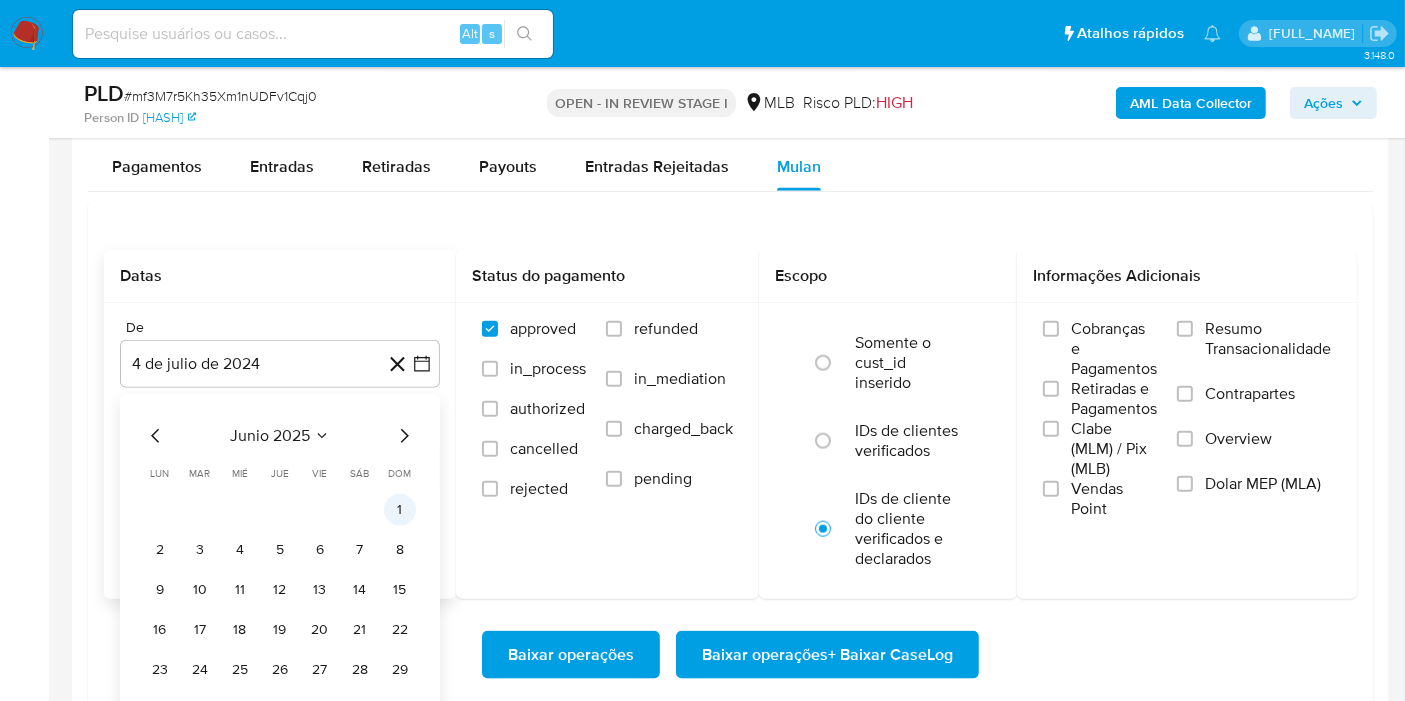 click on "1" at bounding box center [400, 510] 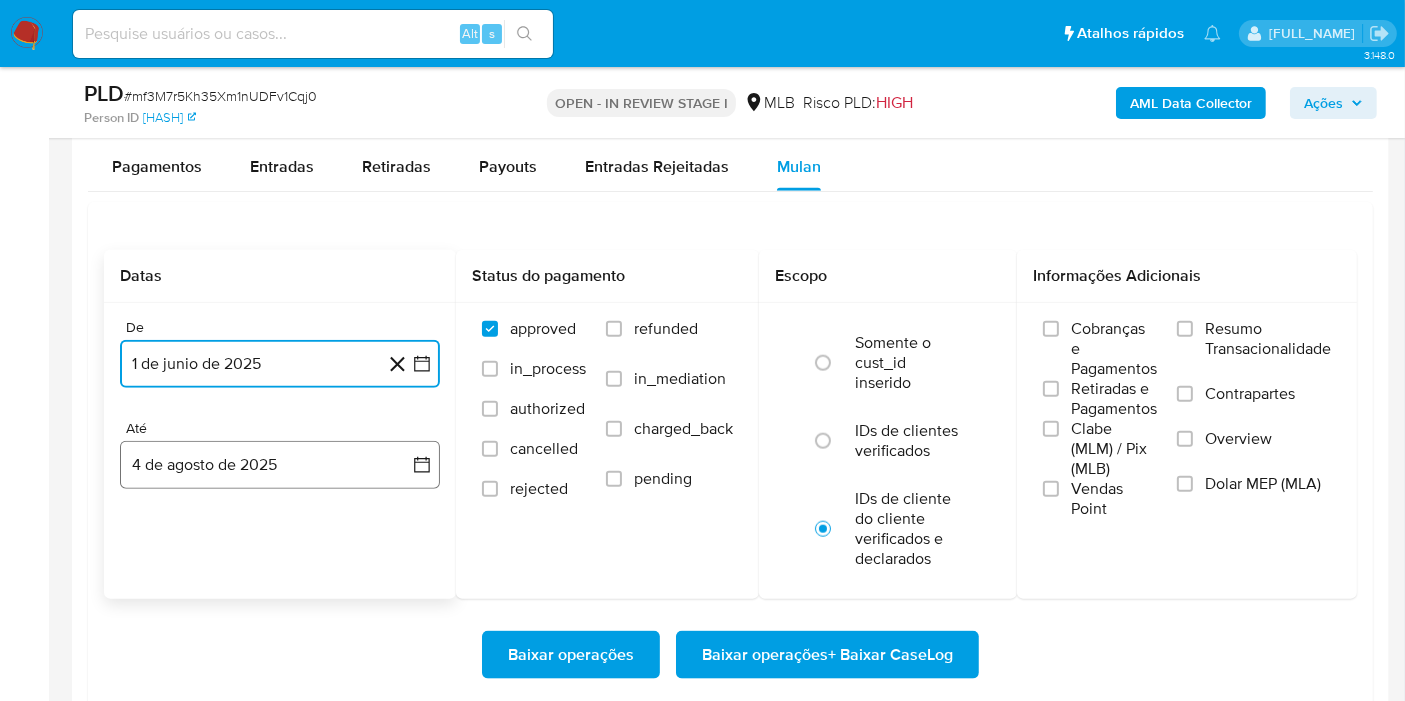 drag, startPoint x: 300, startPoint y: 444, endPoint x: 298, endPoint y: 460, distance: 16.124516 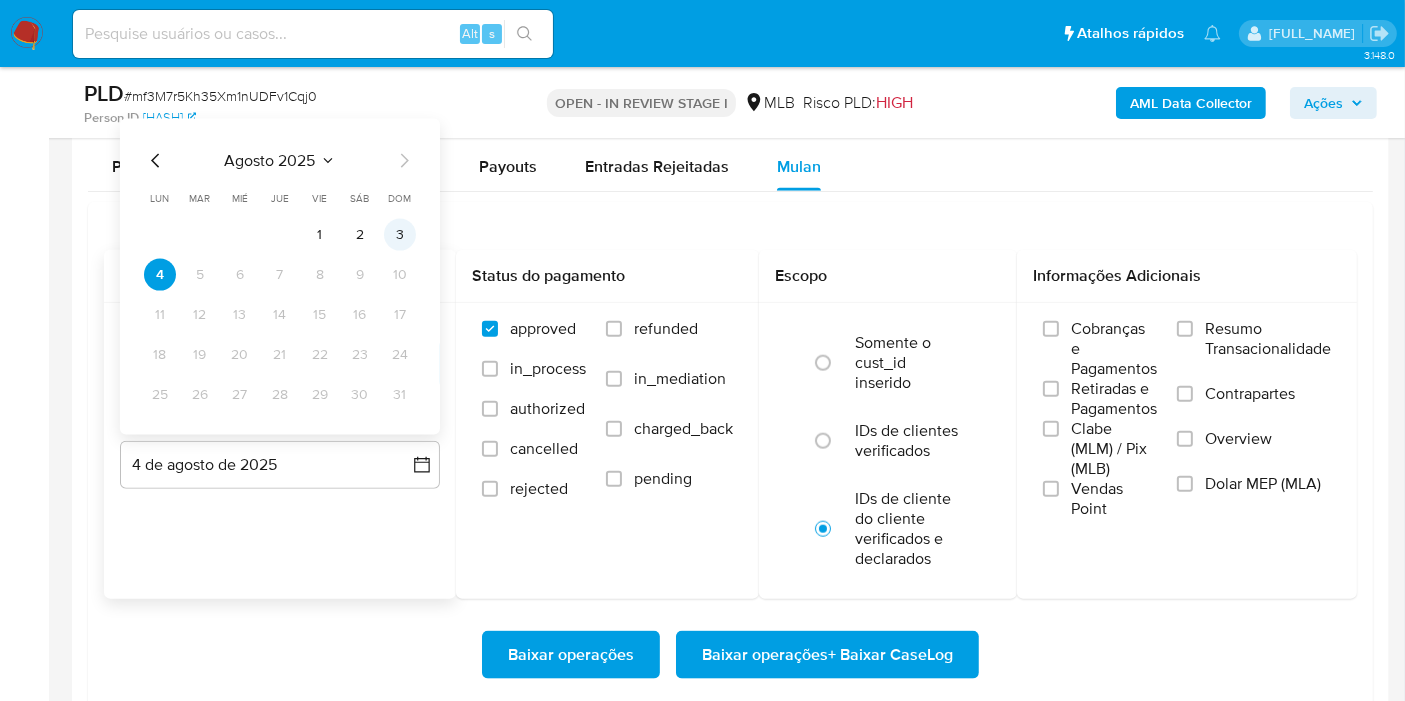 click on "3" at bounding box center [400, 235] 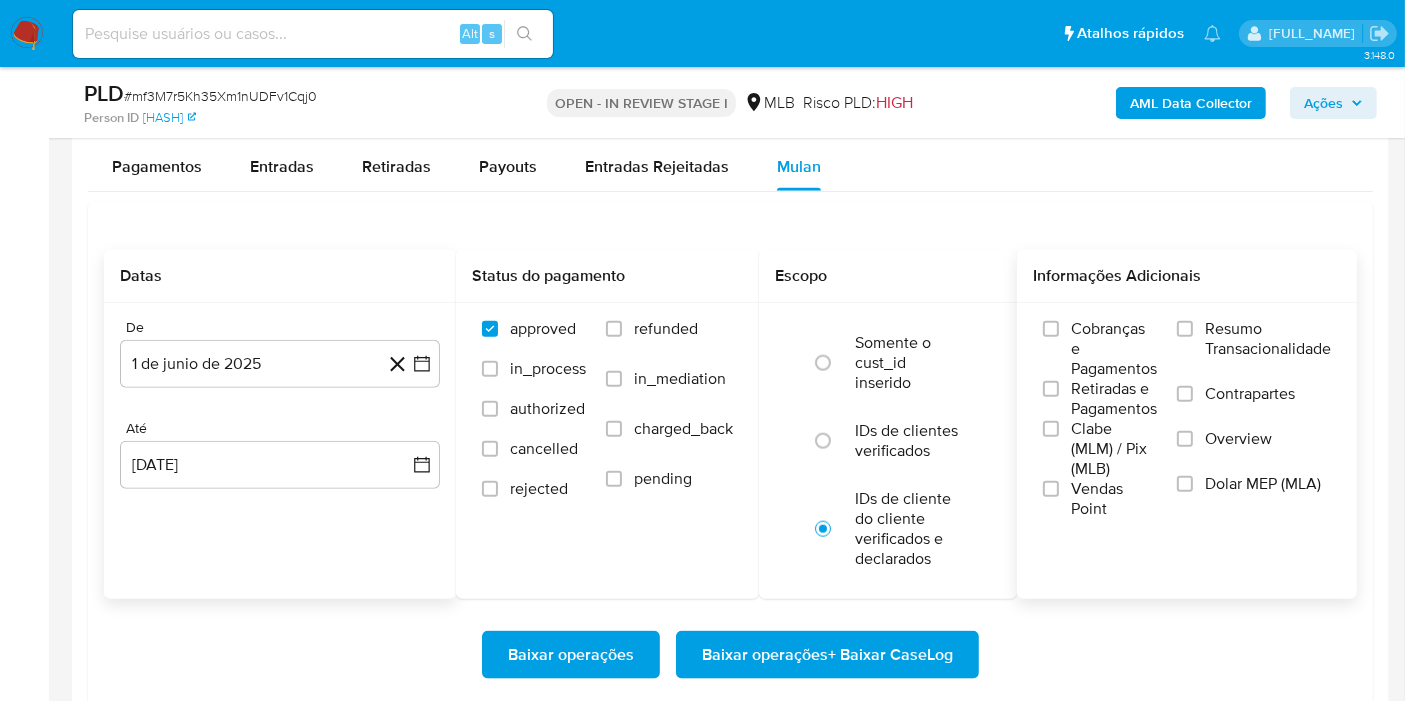 click on "Resumo Transacionalidade" at bounding box center (1268, 339) 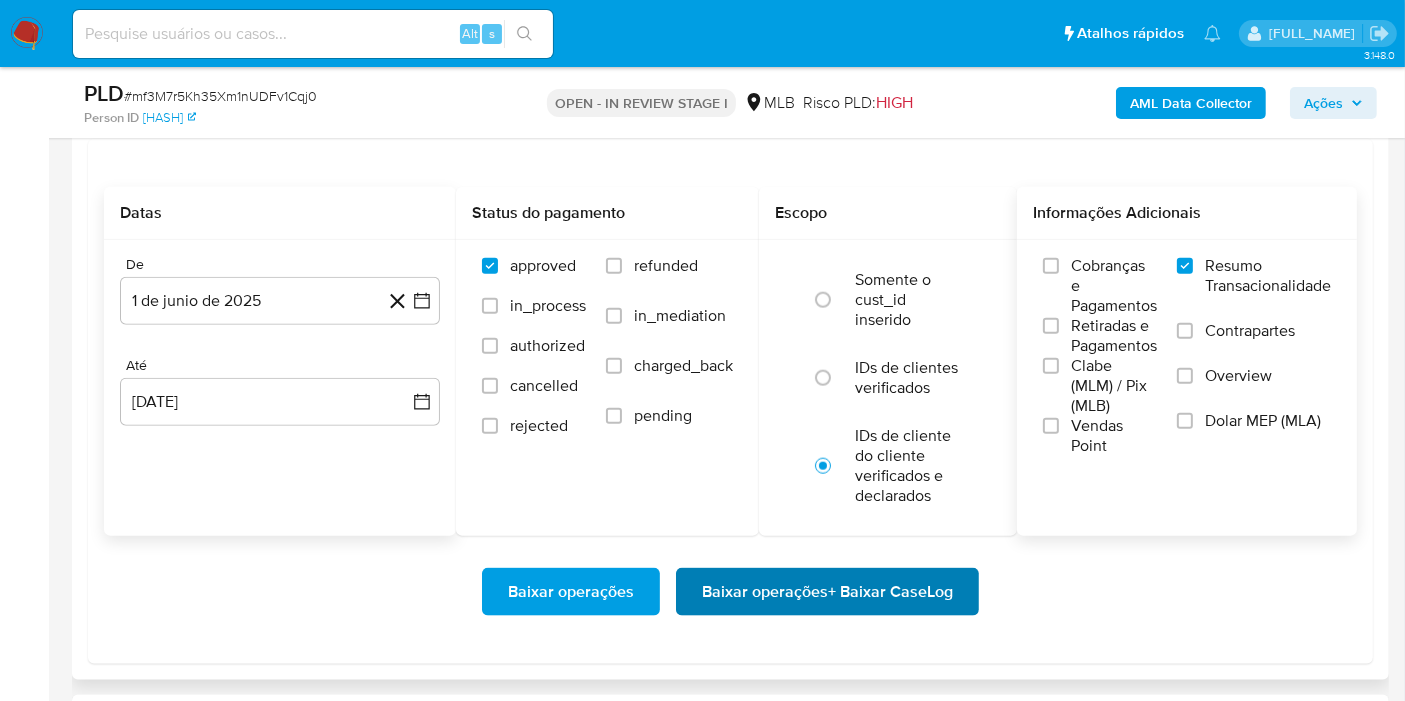 scroll, scrollTop: 2333, scrollLeft: 0, axis: vertical 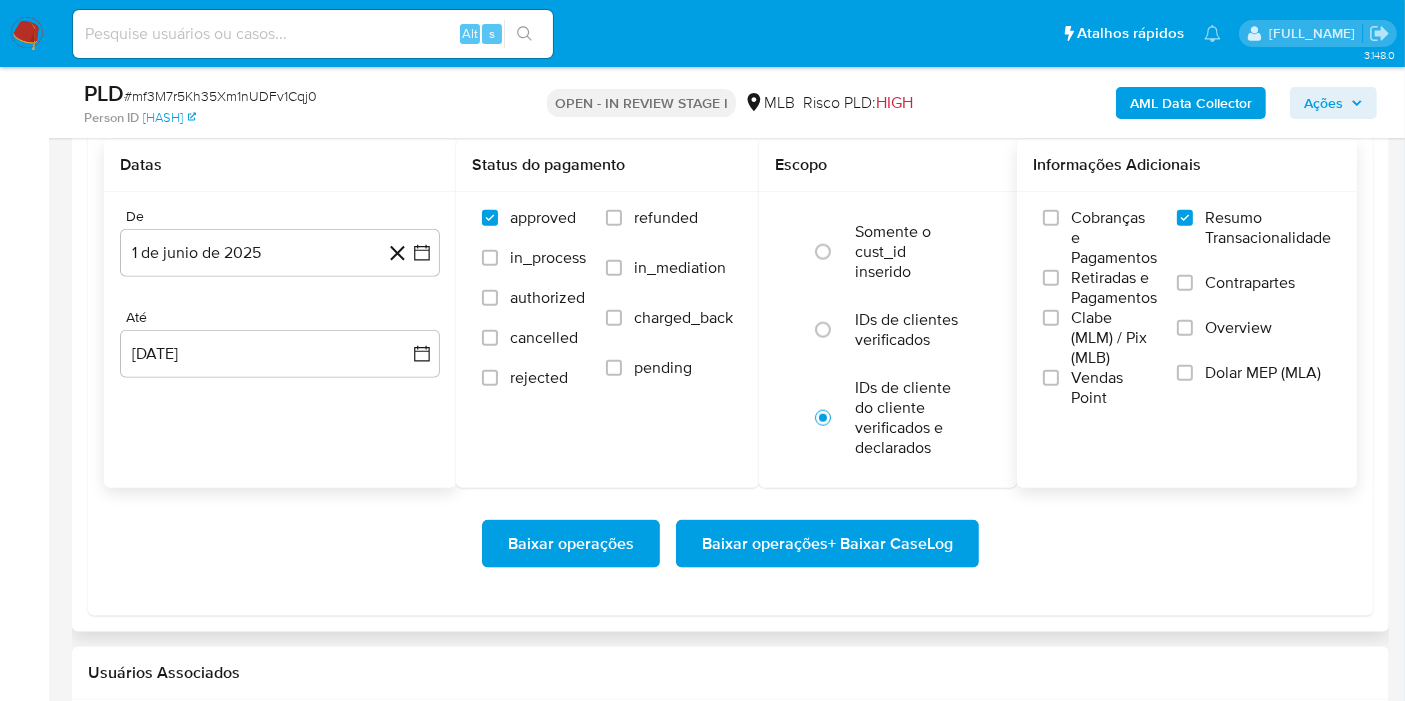 click on "Baixar operações  +   Baixar CaseLog" at bounding box center (827, 544) 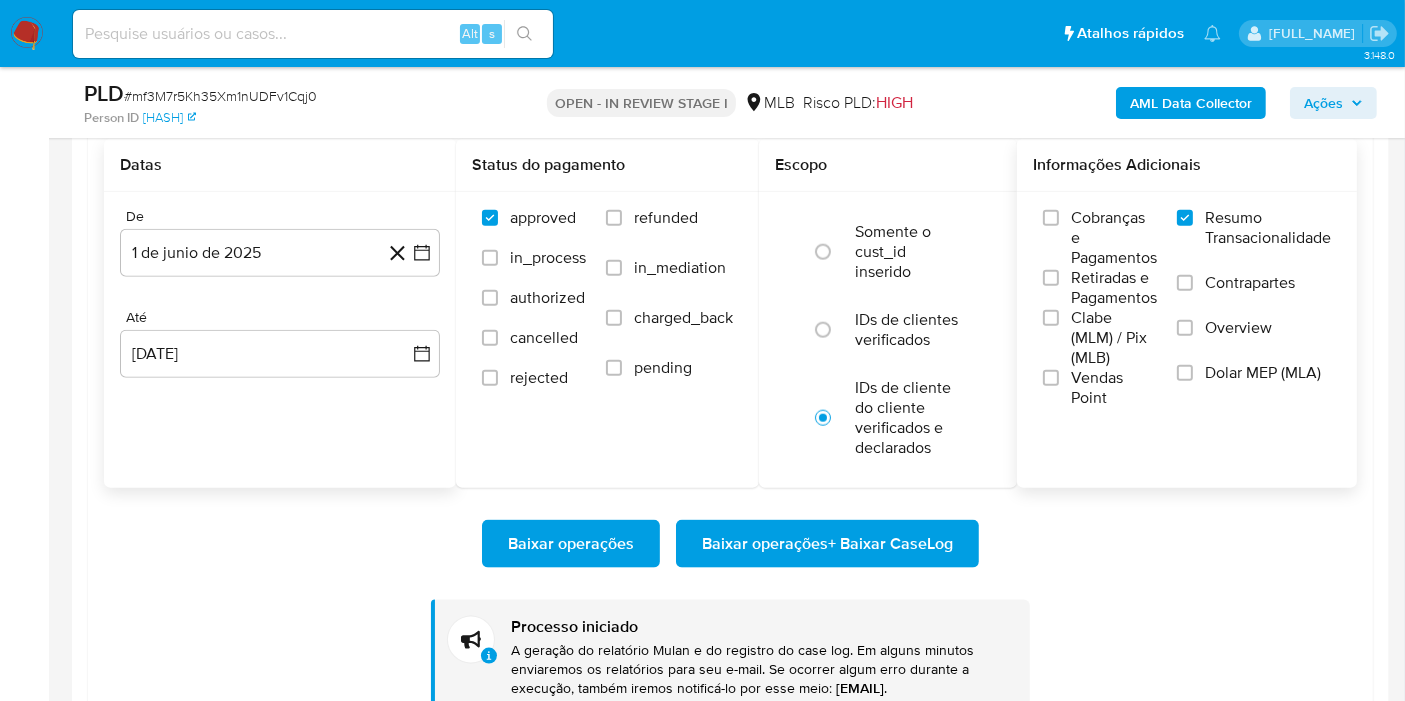 click at bounding box center (730, -17) 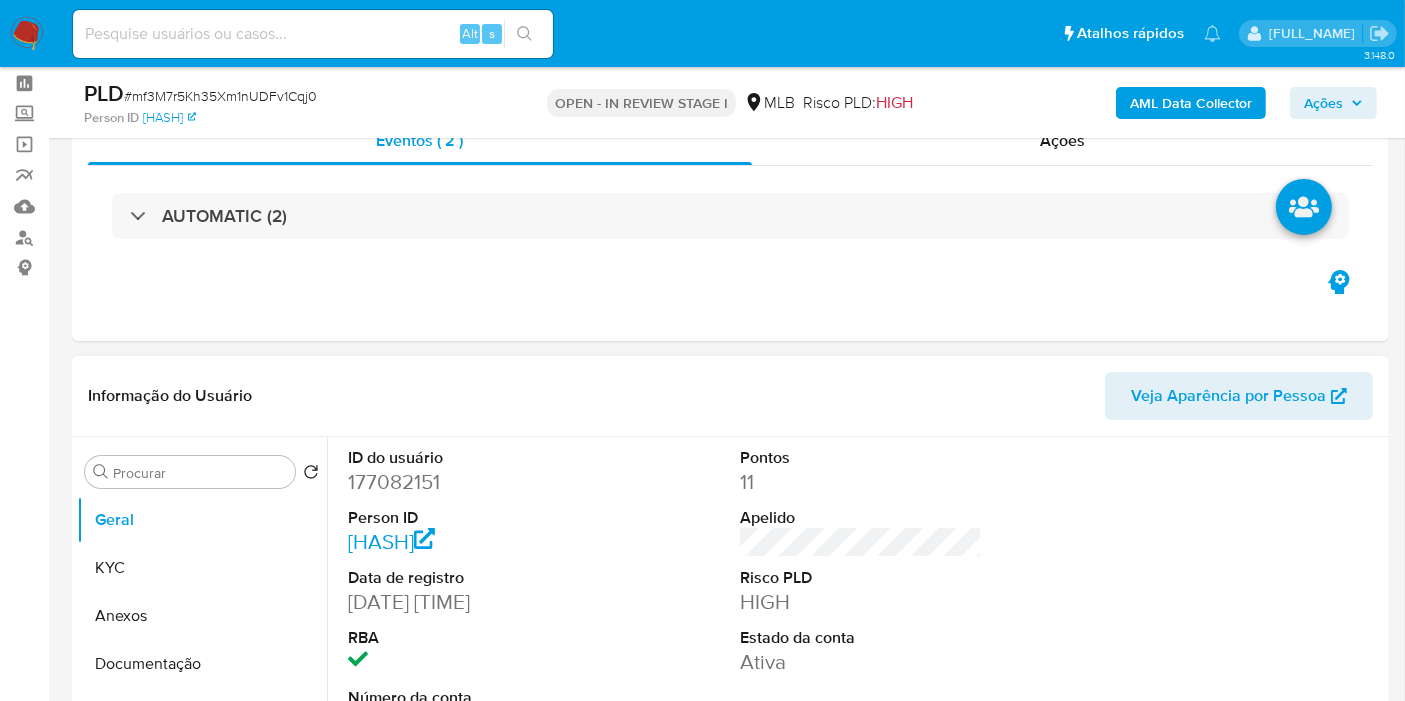 scroll, scrollTop: 111, scrollLeft: 0, axis: vertical 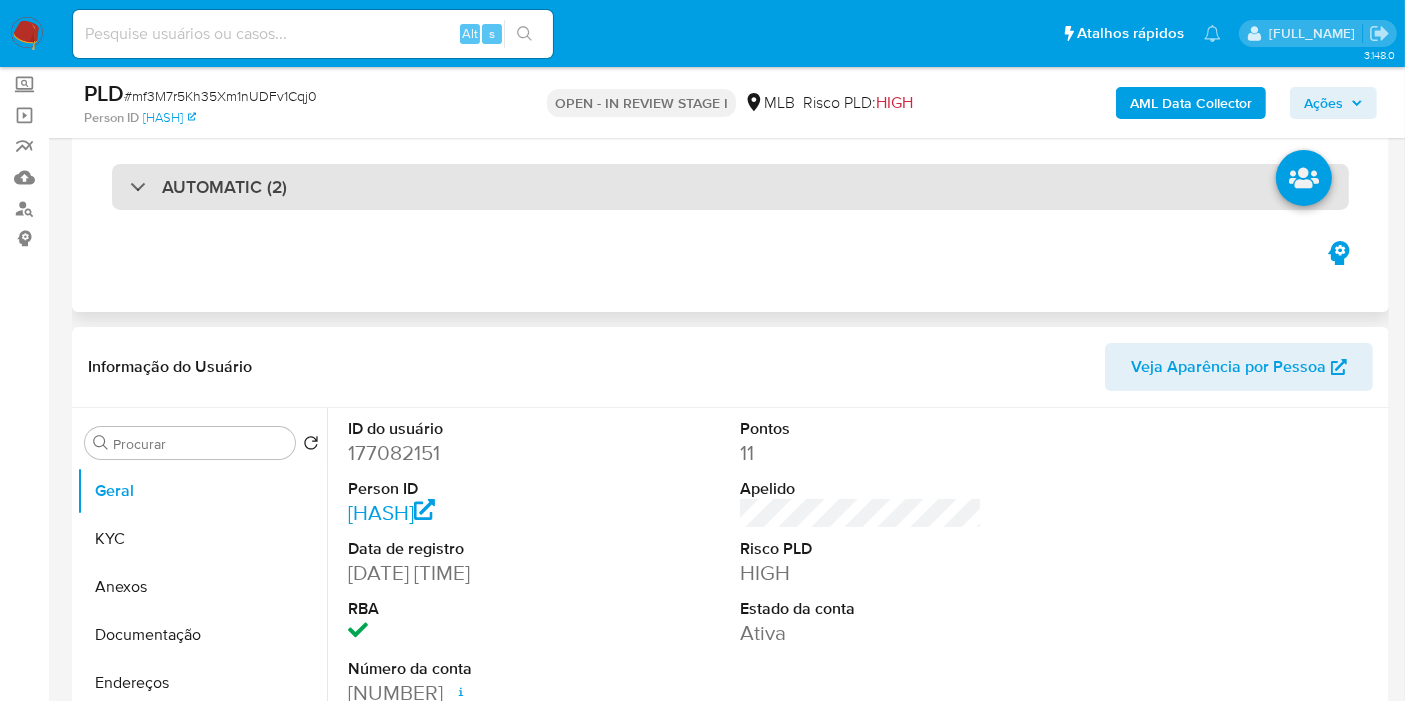 click on "AUTOMATIC (2)" at bounding box center [730, 187] 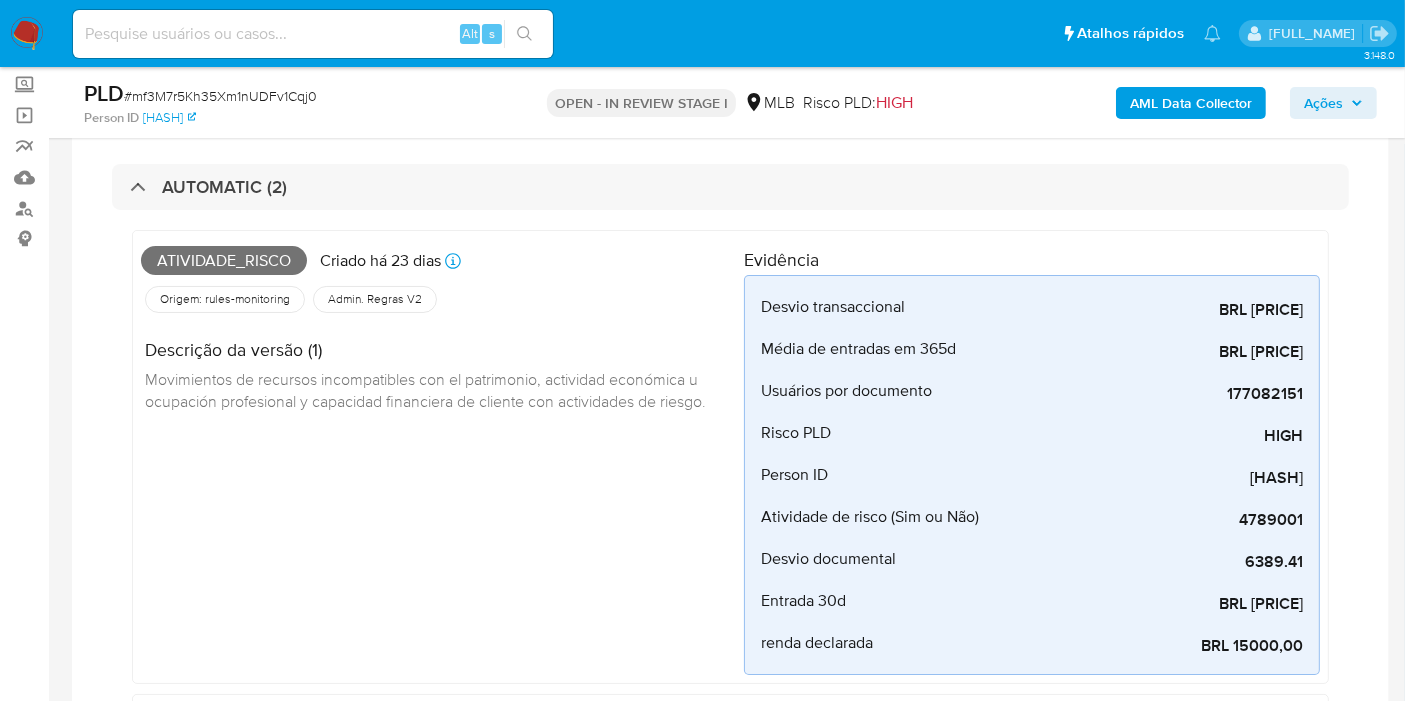 click on "Atividade_risco" at bounding box center (224, 261) 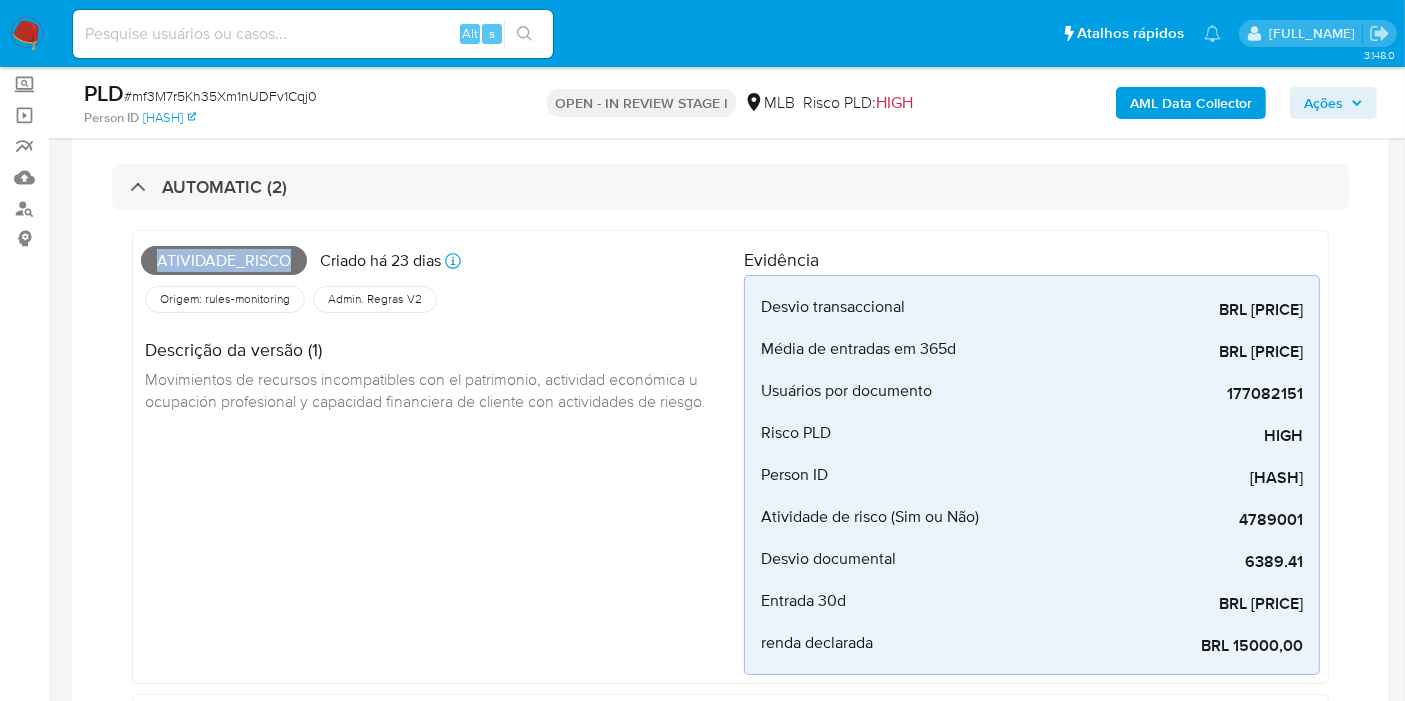 click on "Atividade_risco" at bounding box center [224, 261] 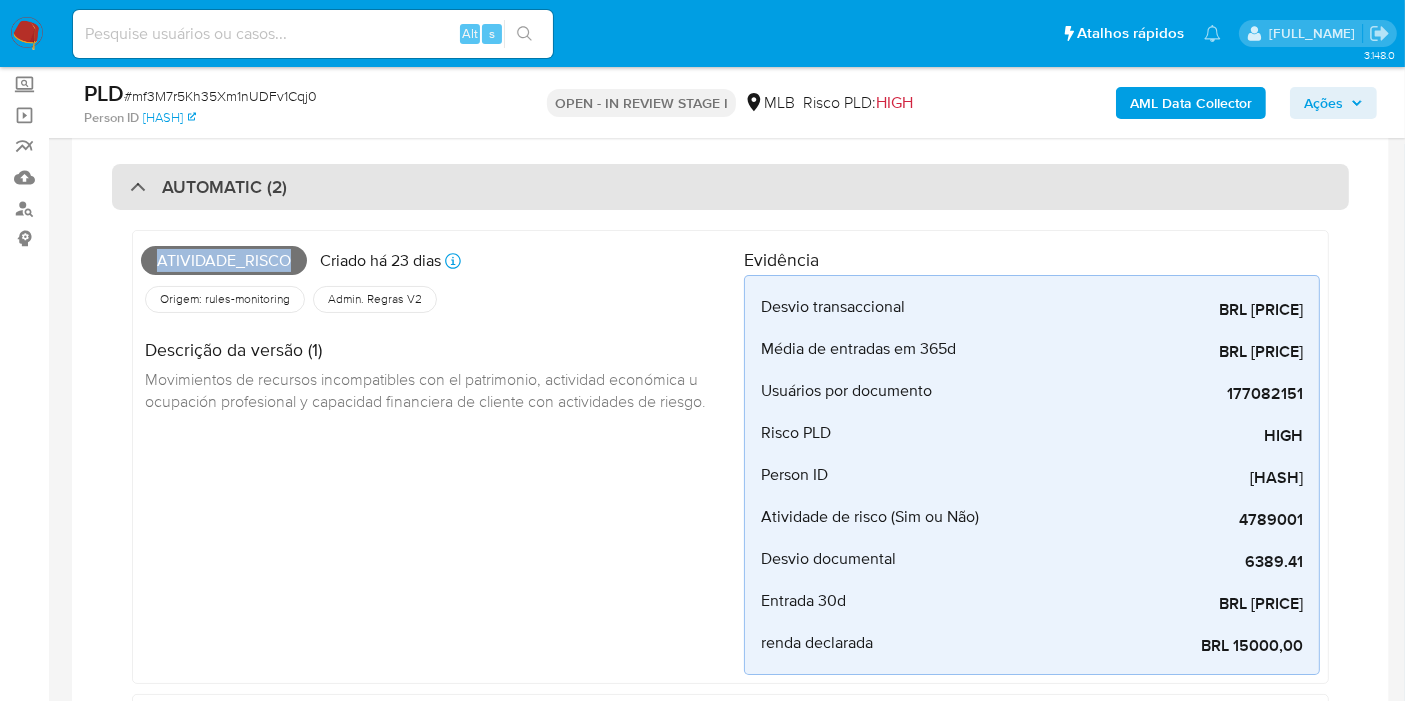 copy on "Atividade_risco" 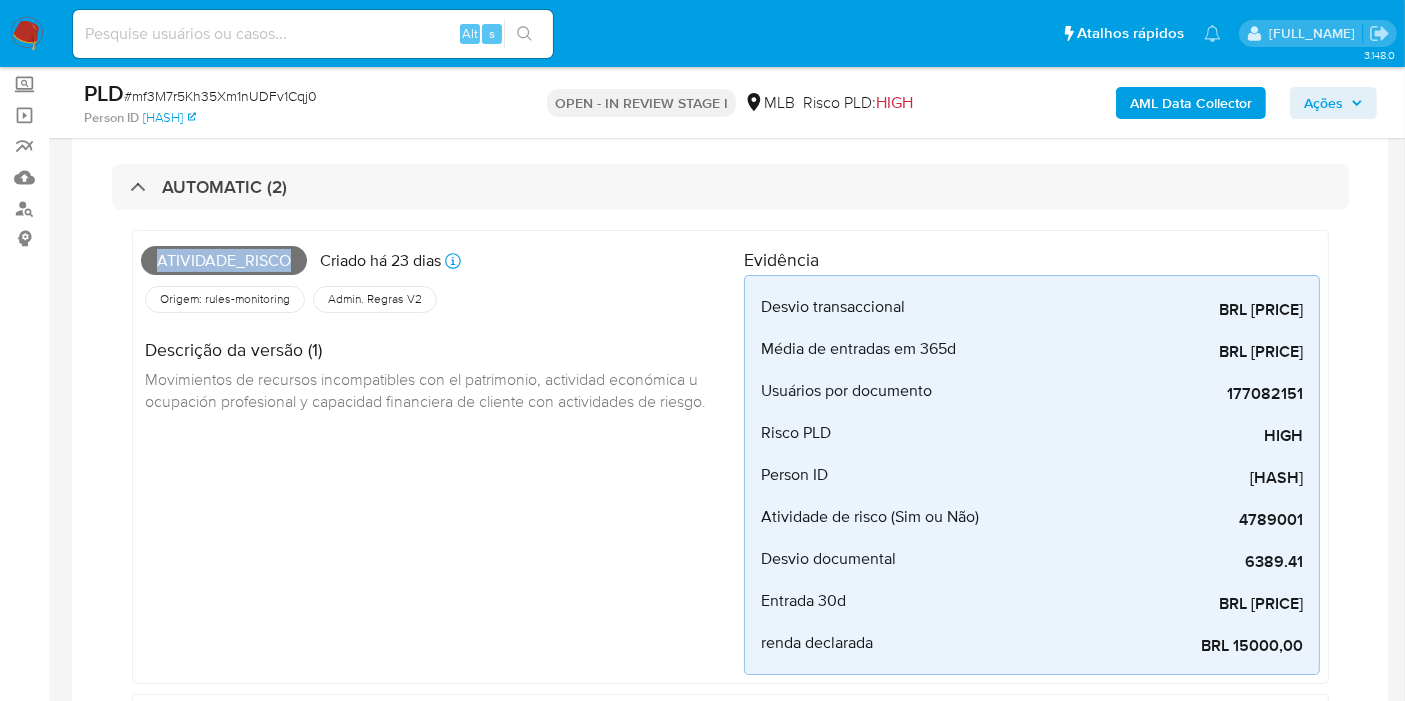 click on "Ações" at bounding box center (1333, 103) 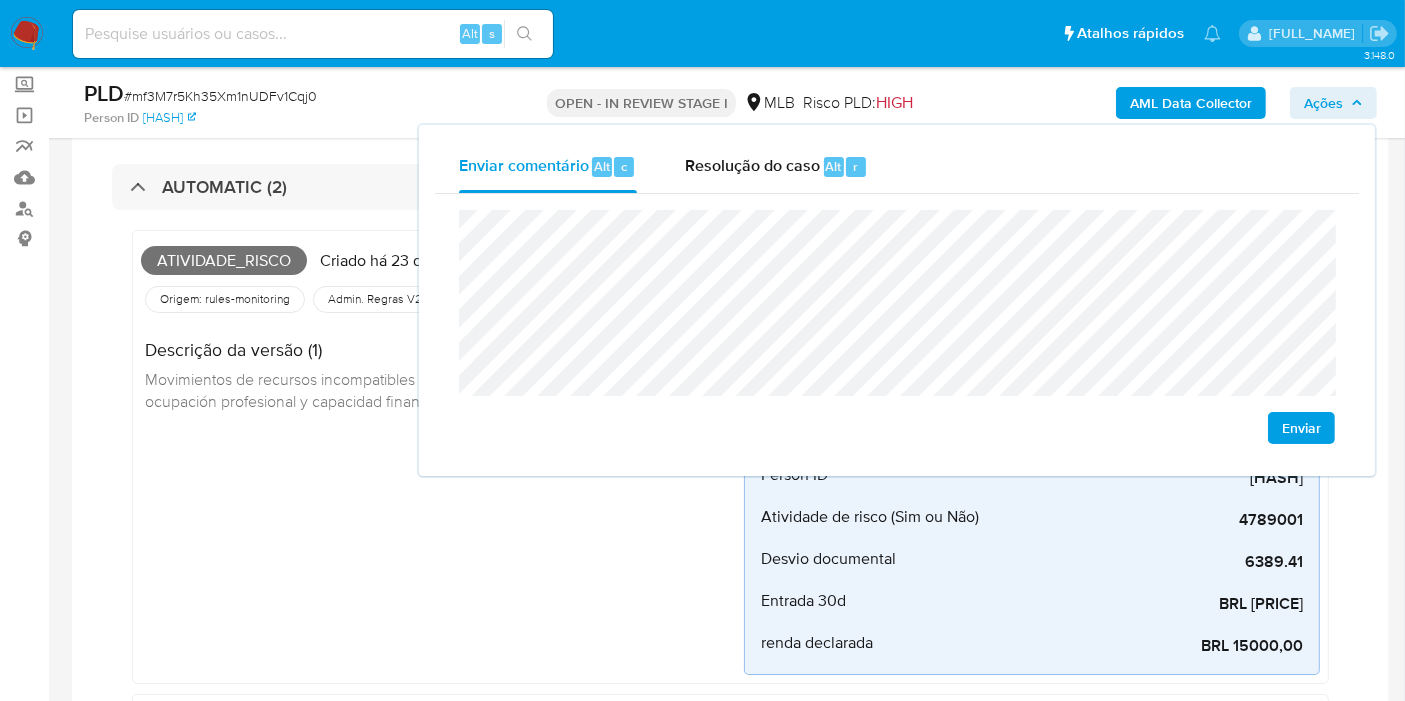 click on "Atividade_risco Criado há 23 dias   Criado: 12/07/2025 01:03:30 Origem: rules-monitoring    Referência ao id da tabela de resultados da regra em rules-monitoring Admin. Regras V2 Descrição da versão (1) Movimientos de recursos incompatibles con el patrimonio, actividad económica u ocupación profesional y capacidad financiera de cliente con actividades de riesgo." at bounding box center [442, 457] 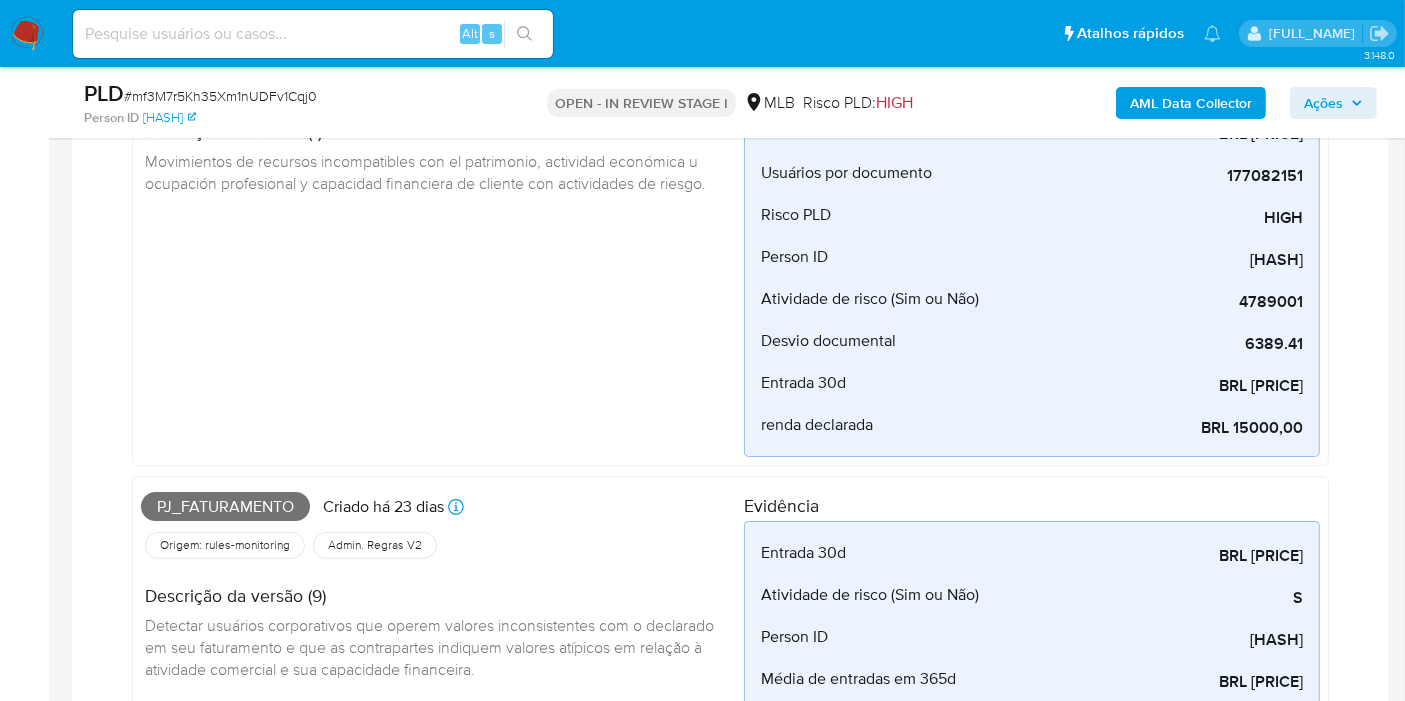 scroll, scrollTop: 444, scrollLeft: 0, axis: vertical 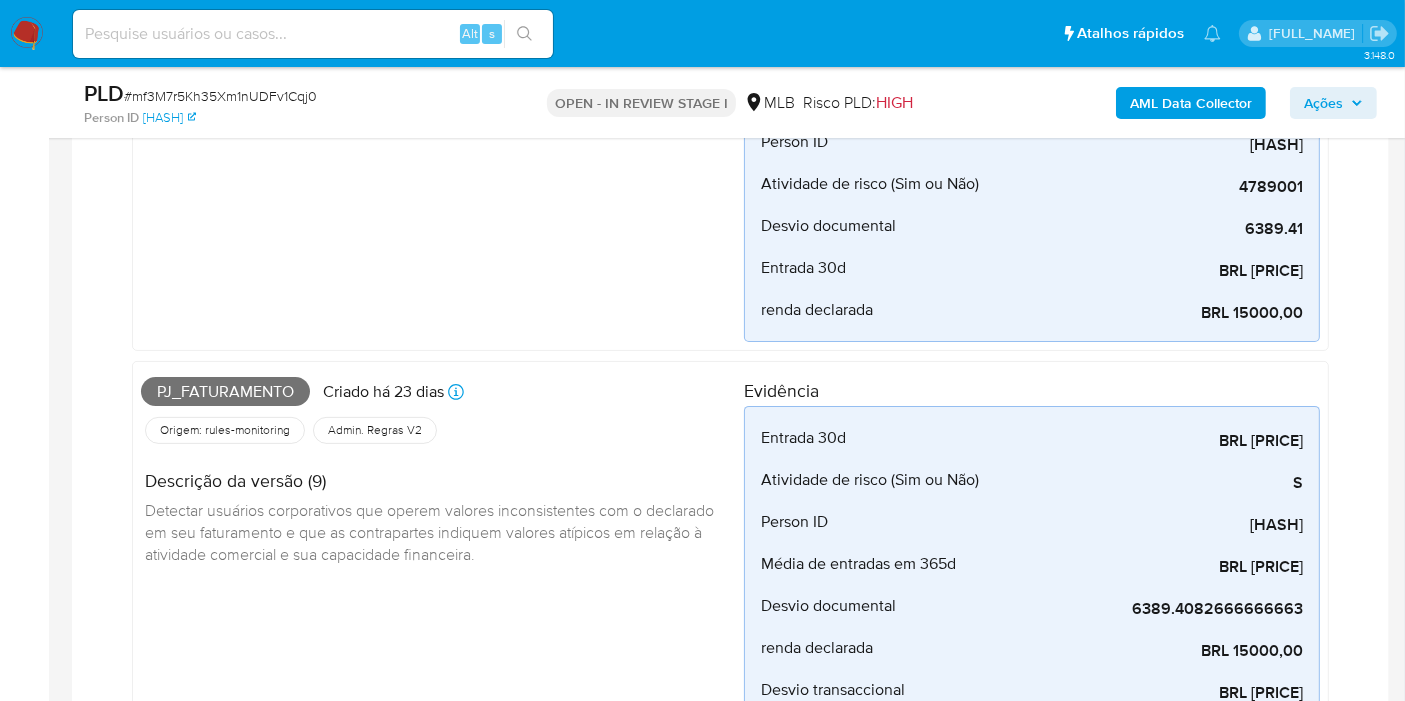 click on "Pj_faturamento" at bounding box center (225, 392) 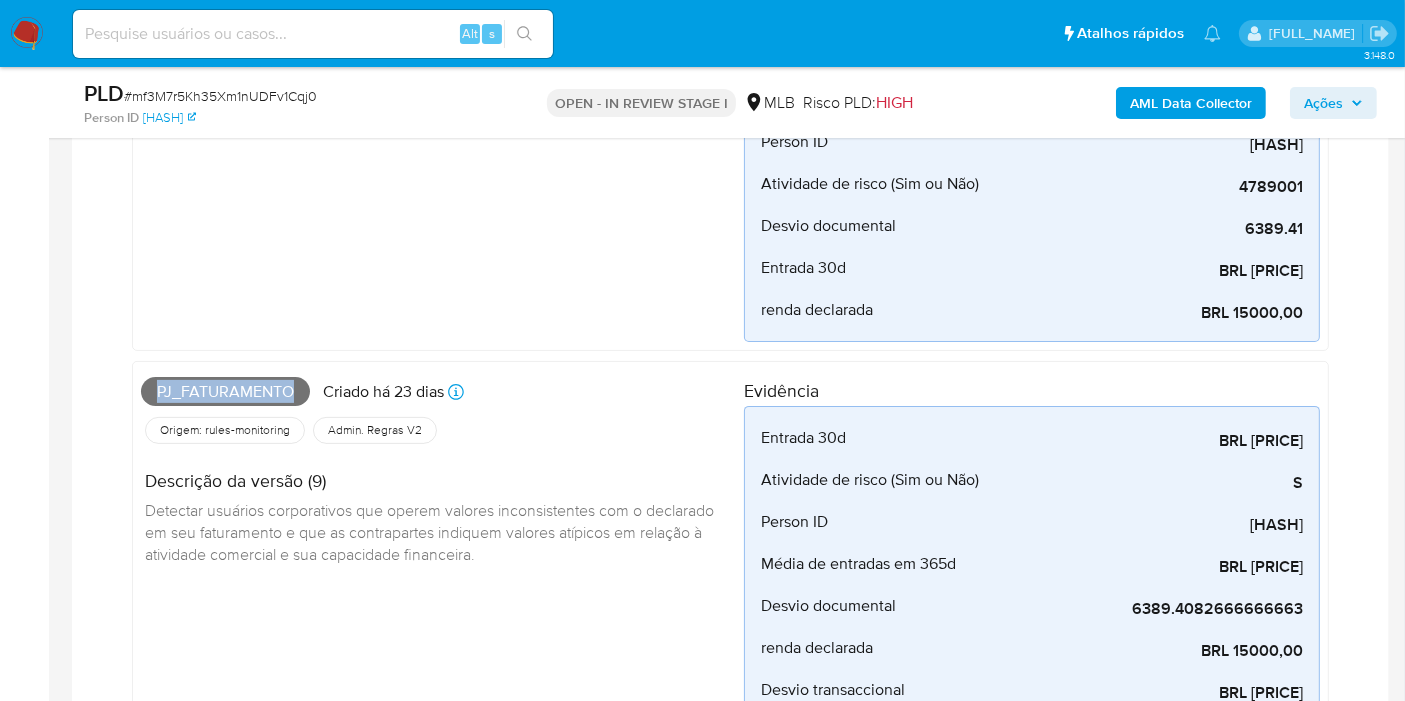 click on "Pj_faturamento" at bounding box center (225, 392) 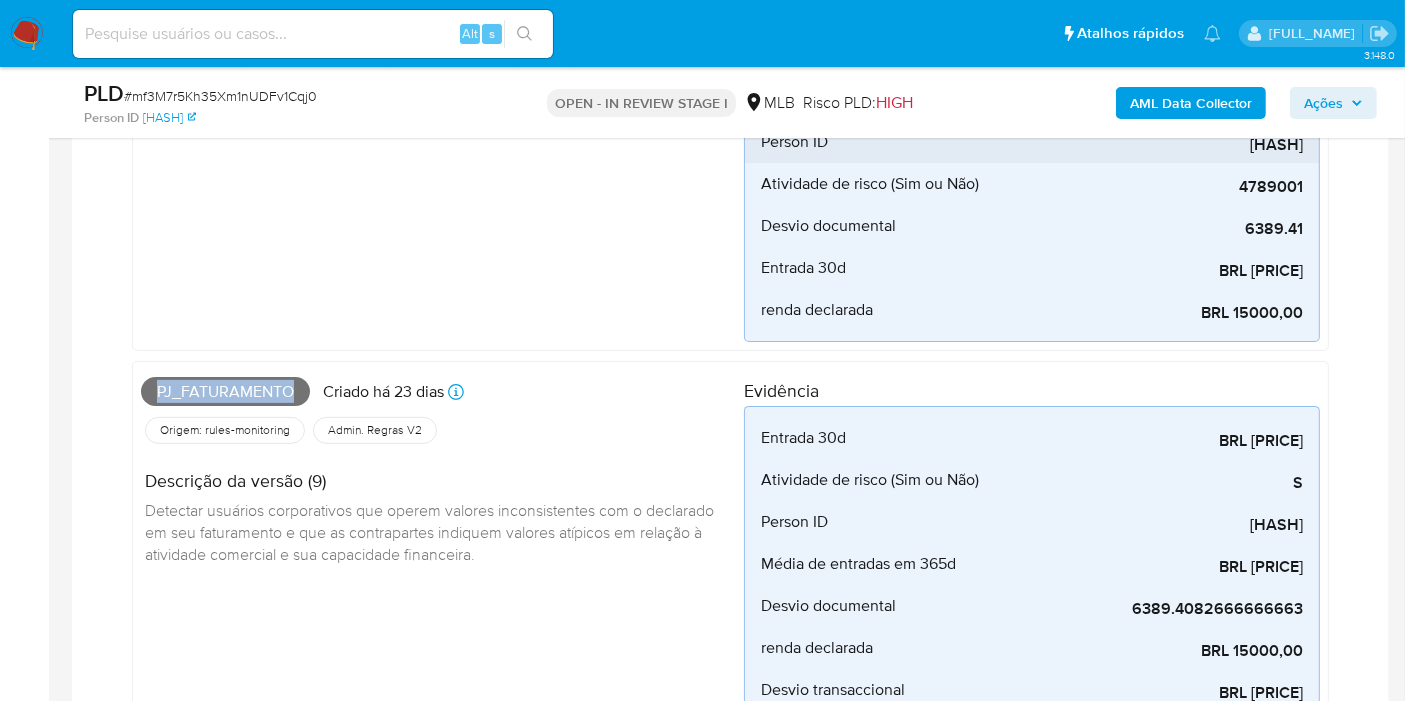 copy on "Pj_faturamento" 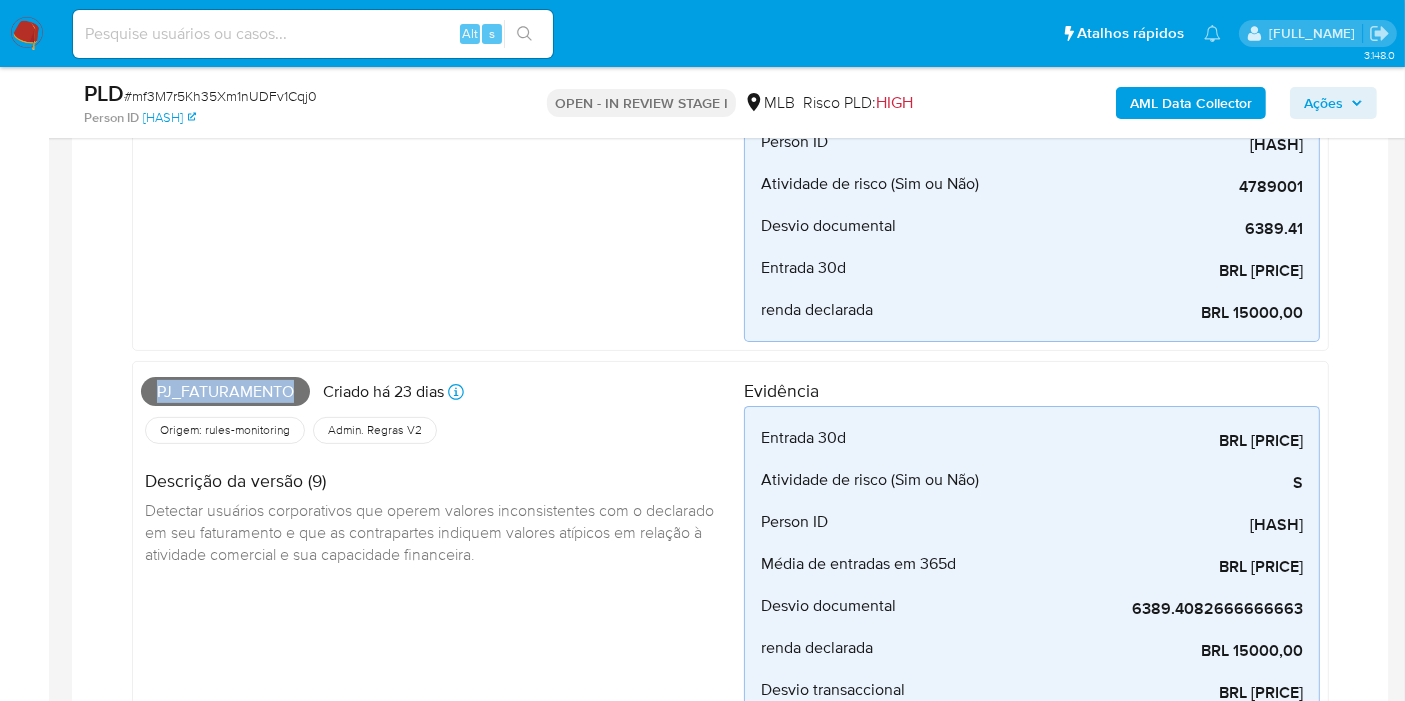 click on "Ações" at bounding box center (1323, 103) 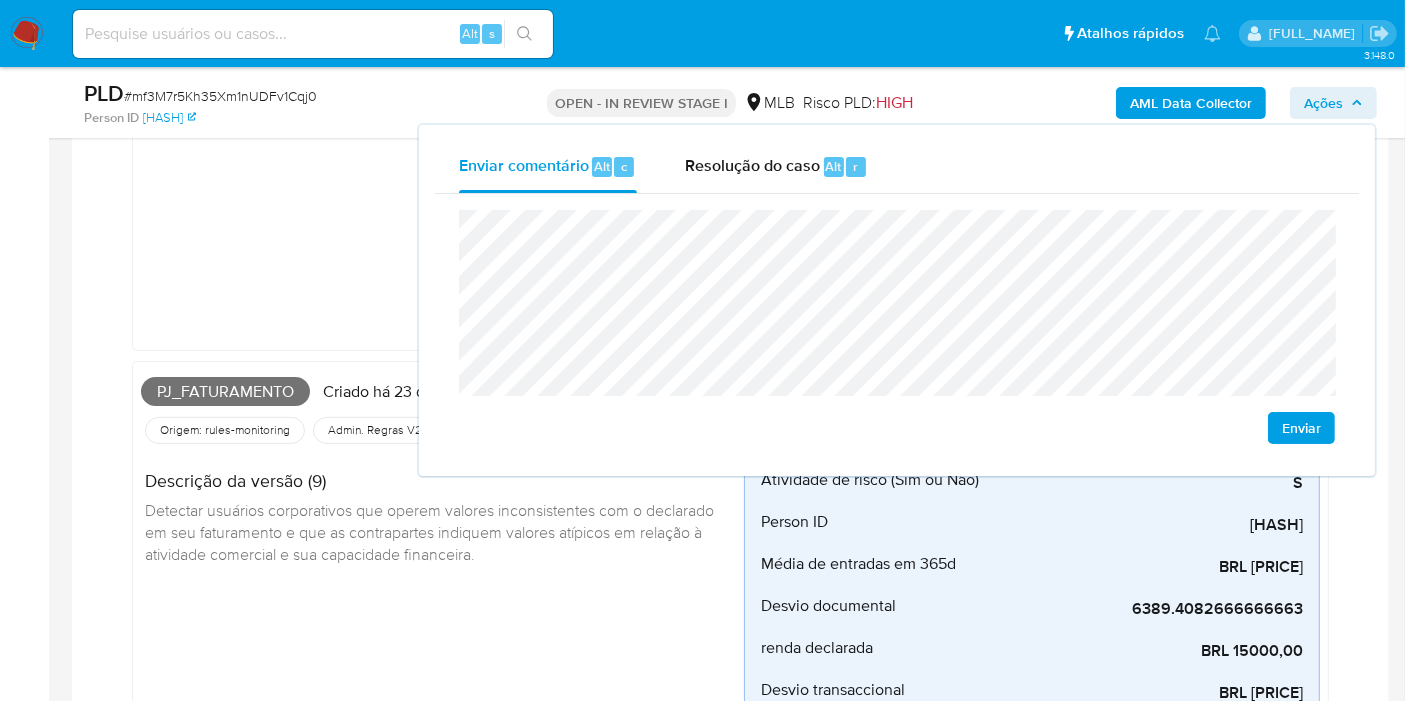 click on "Atividade_risco Criado há 23 dias   Criado: 12/07/2025 01:03:30 Origem: rules-monitoring    Referência ao id da tabela de resultados da regra em rules-monitoring Admin. Regras V2 Descrição da versão (1) Movimientos de recursos incompatibles con el patrimonio, actividad económica u ocupación profesional y capacidad financiera de cliente con actividades de riesgo." at bounding box center (442, 124) 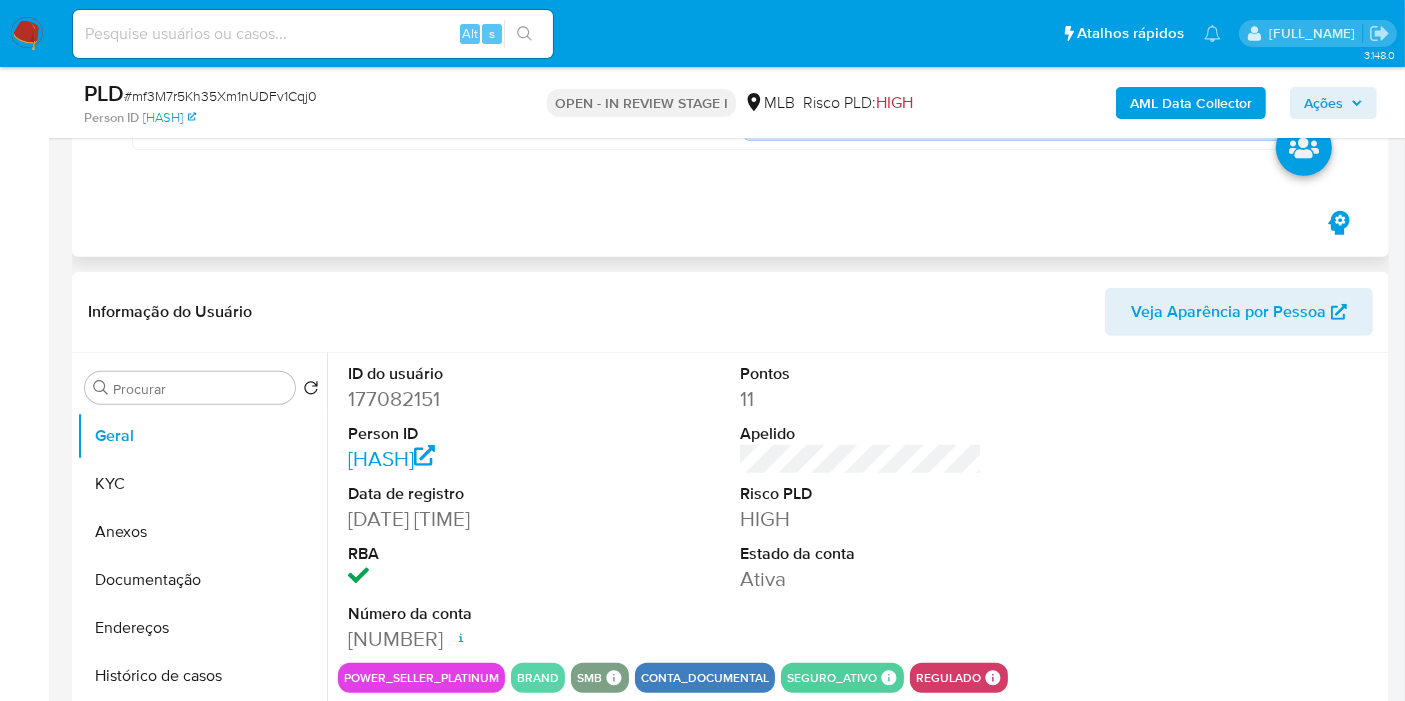 scroll, scrollTop: 1222, scrollLeft: 0, axis: vertical 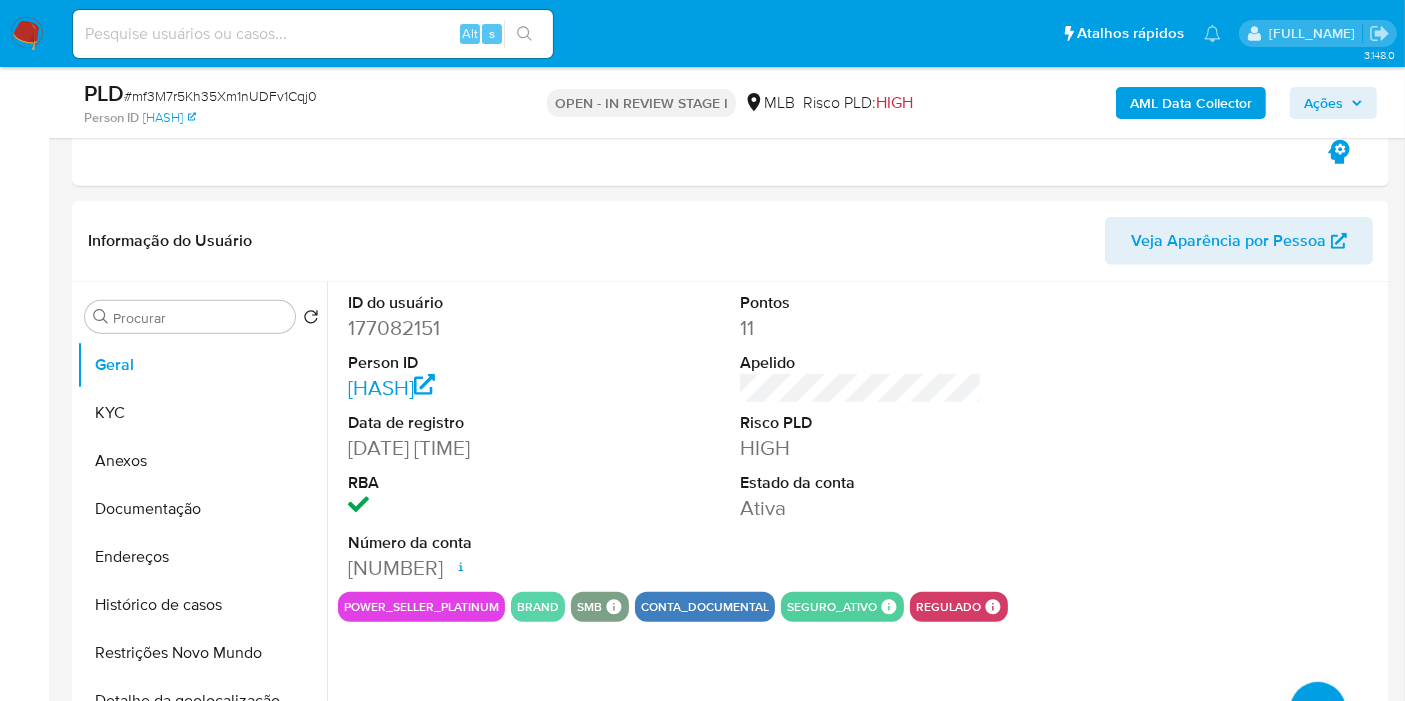 drag, startPoint x: 0, startPoint y: 241, endPoint x: 15, endPoint y: 239, distance: 15.132746 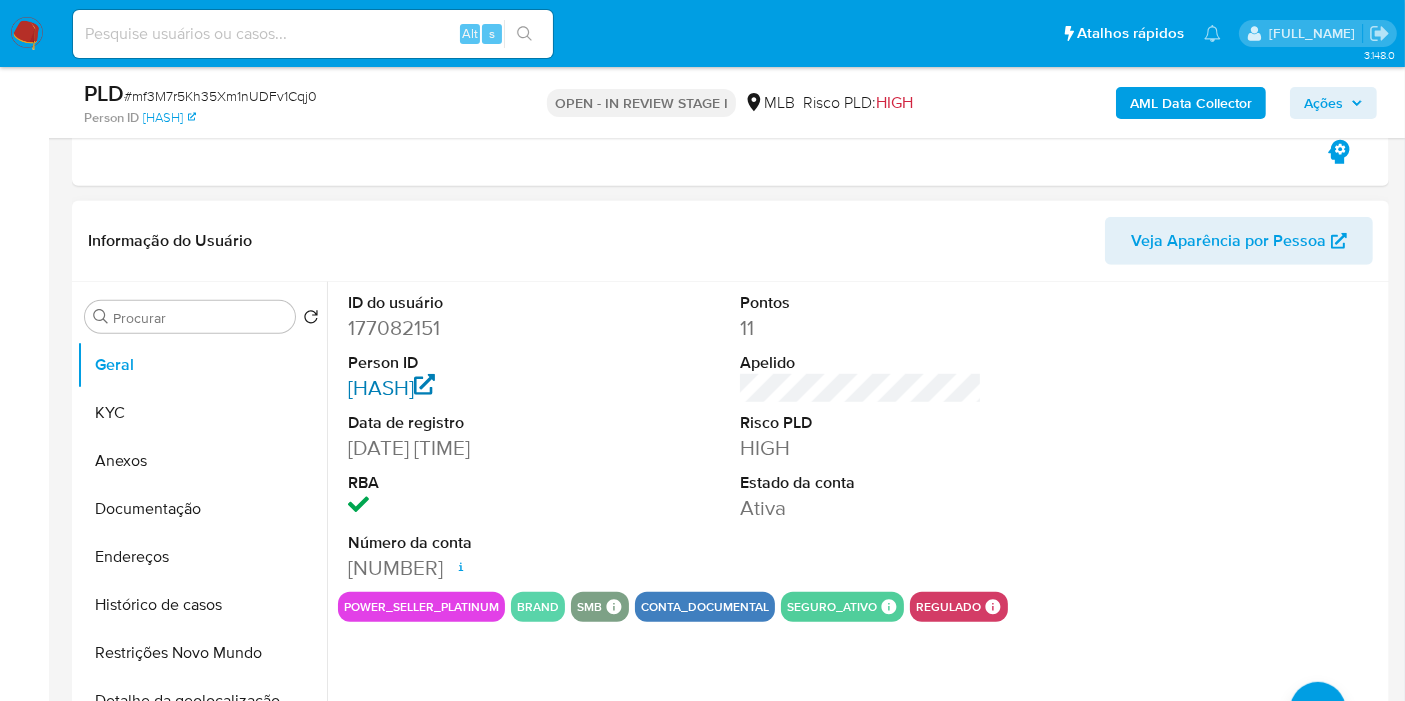 scroll, scrollTop: 1333, scrollLeft: 0, axis: vertical 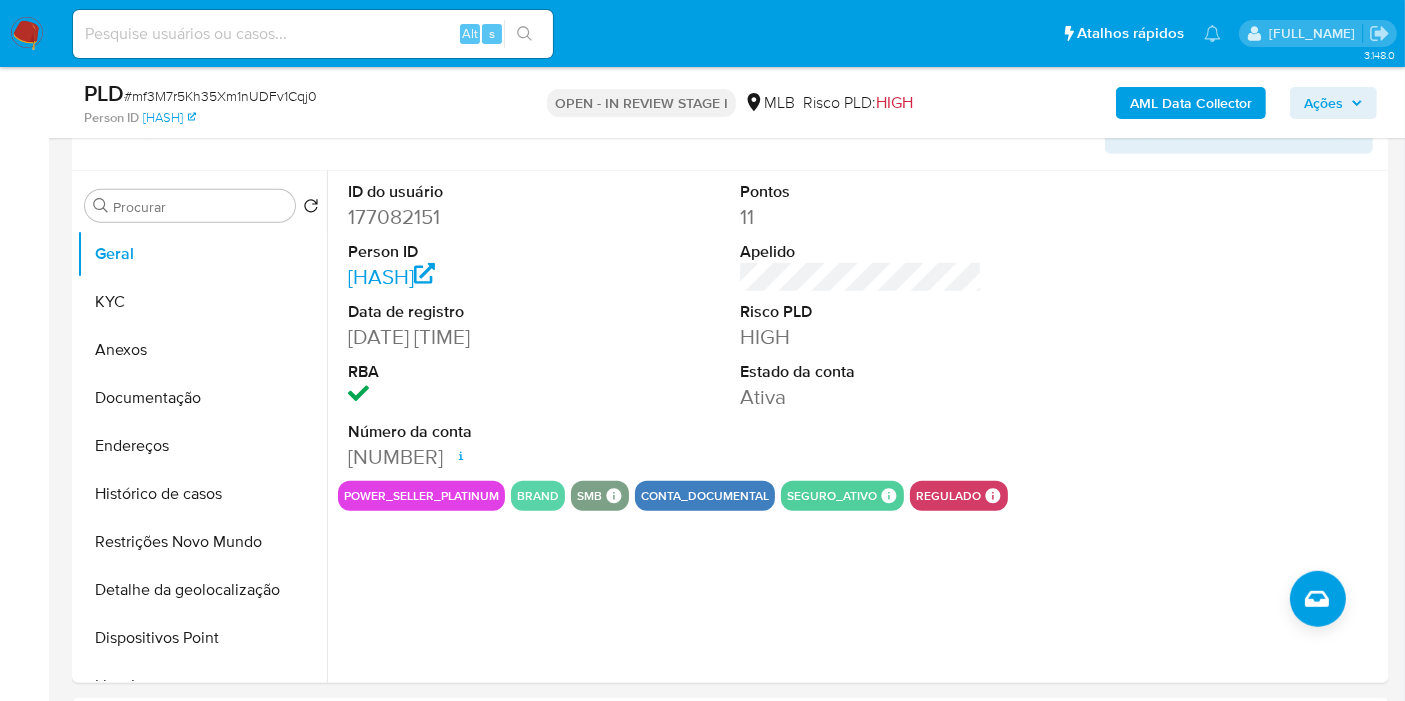click on "Ações" at bounding box center [1323, 103] 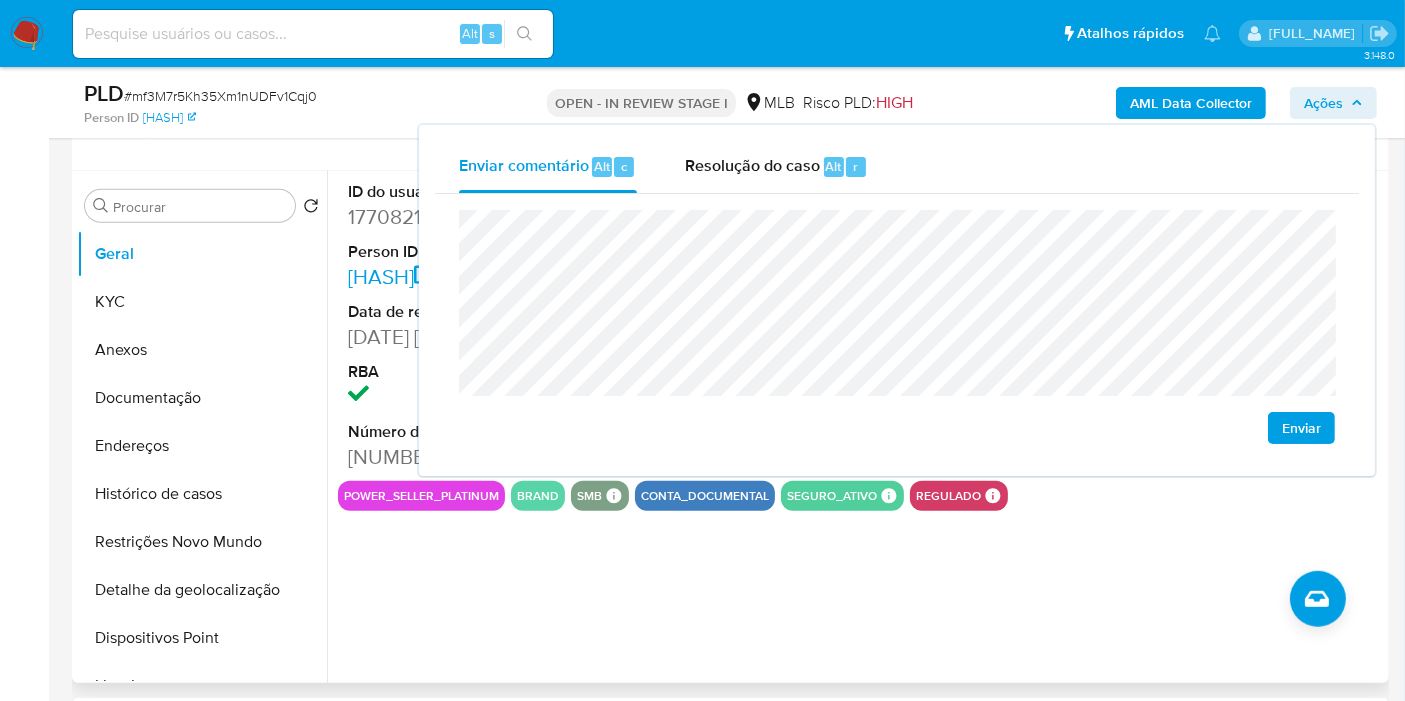click on "ID do usuário 177082151 Person ID 74358ba8cbb6b9f802c531ed25cea8a7 Data de registro 12/02/2015 13:45:54 RBA Número da conta 000184988499160   Data de abertura 13/02/2025 21:04 Status ACTIVE" at bounding box center (469, 326) 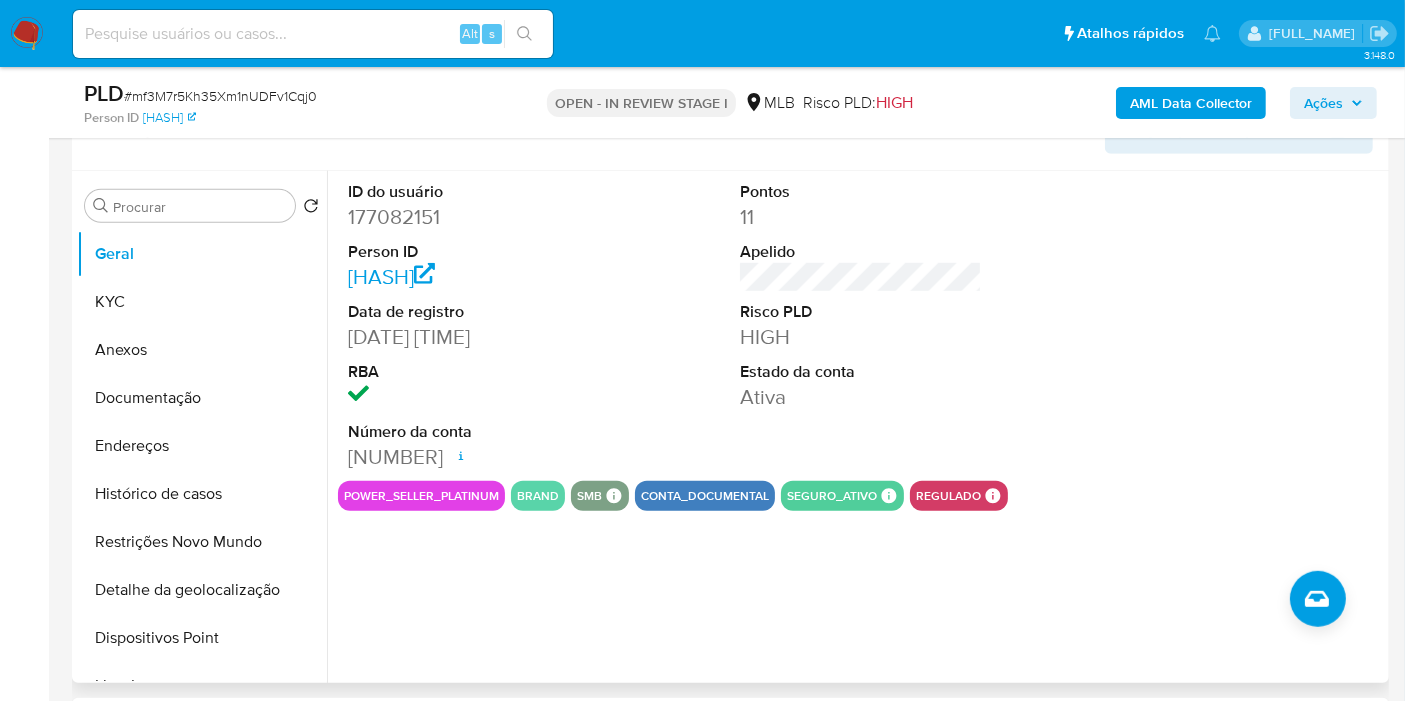 drag, startPoint x: 347, startPoint y: 215, endPoint x: 516, endPoint y: 482, distance: 315.9905 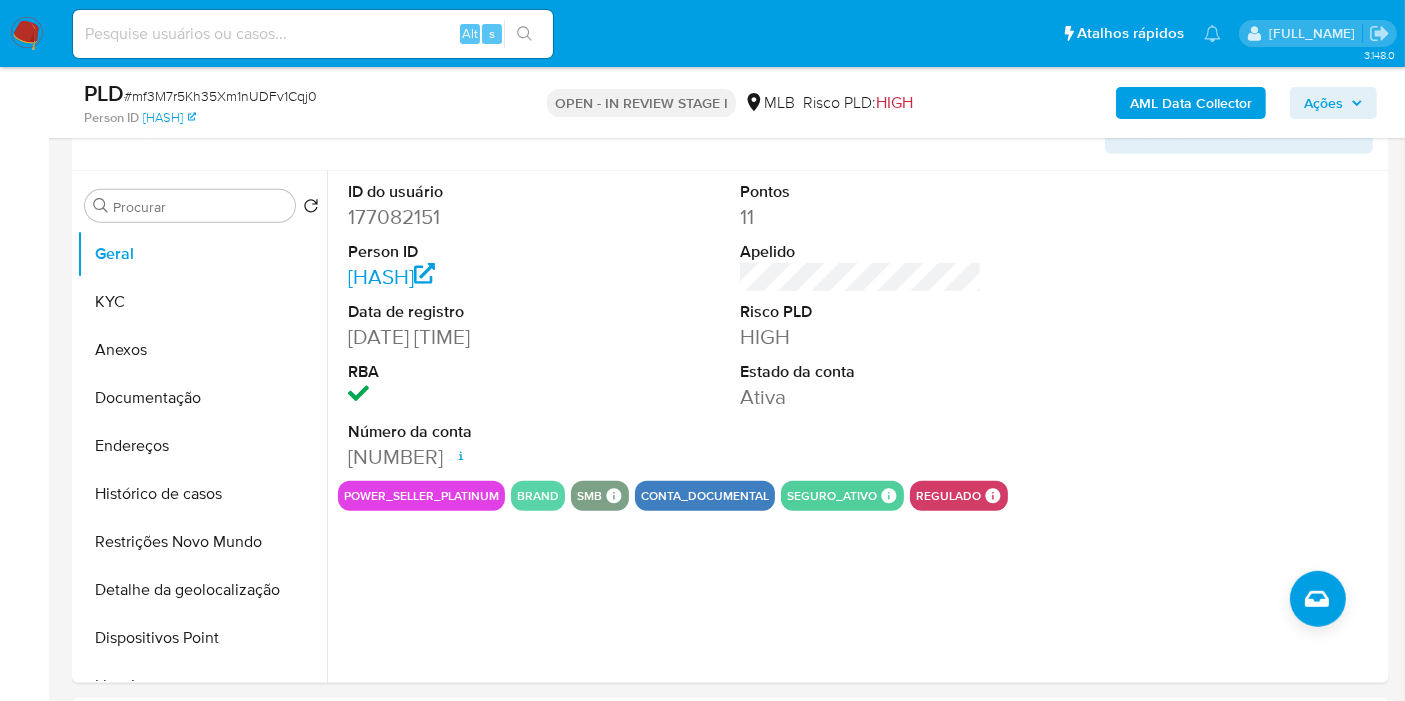 click on "Ações" at bounding box center (1333, 103) 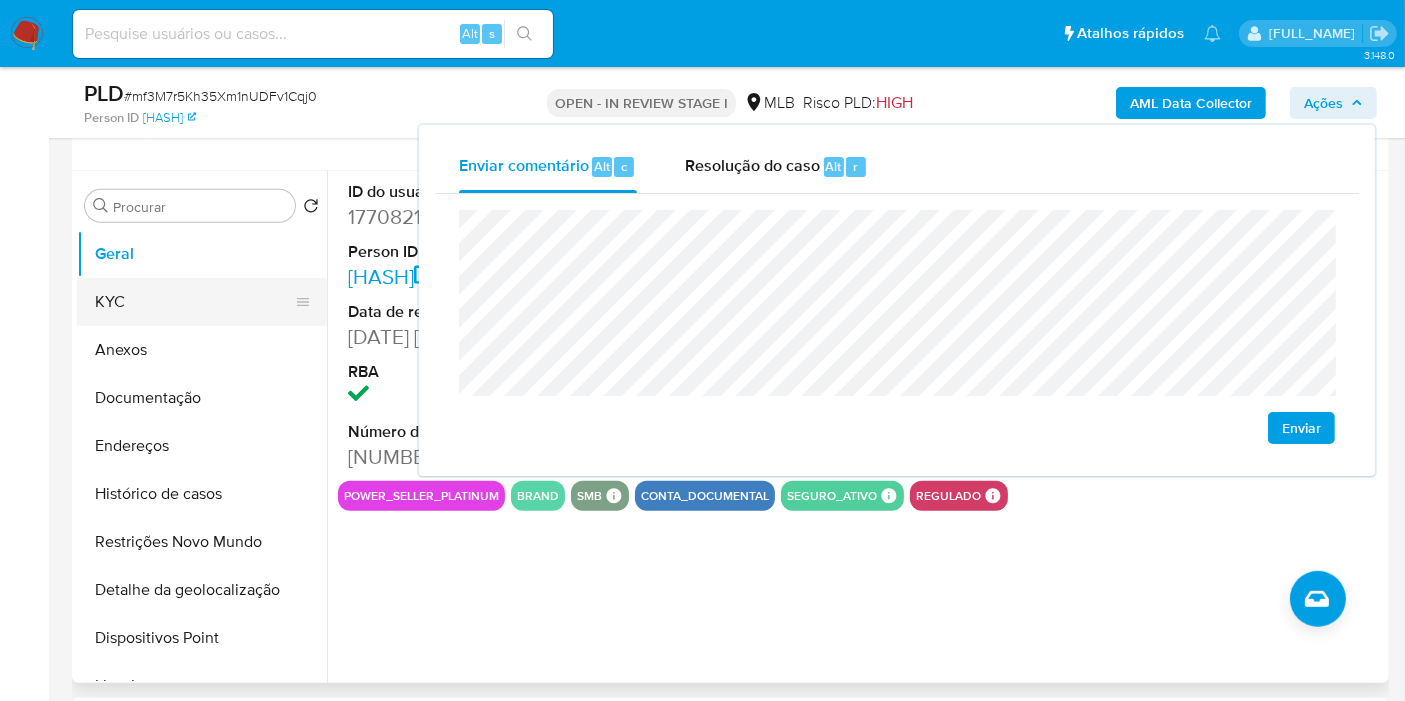 click on "KYC" at bounding box center (194, 302) 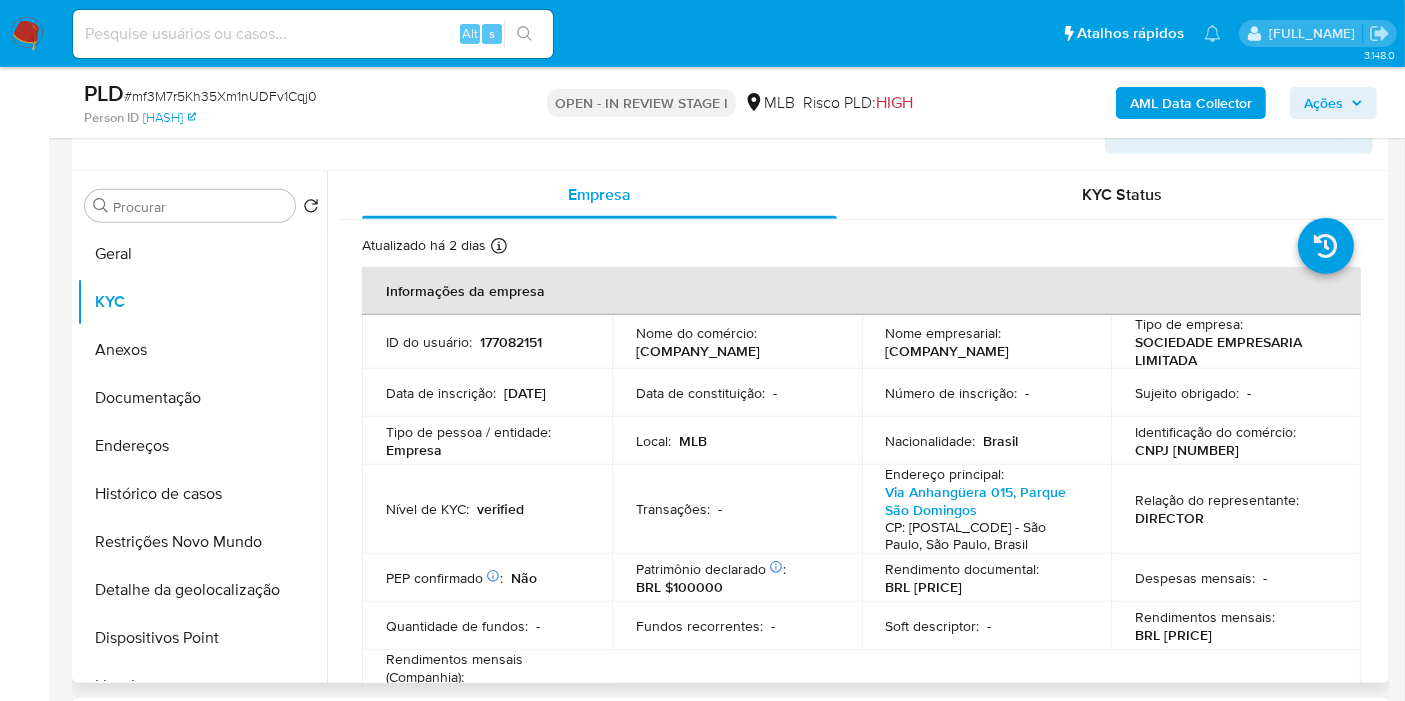 click on "CNPJ 50693095000144" at bounding box center [1187, 450] 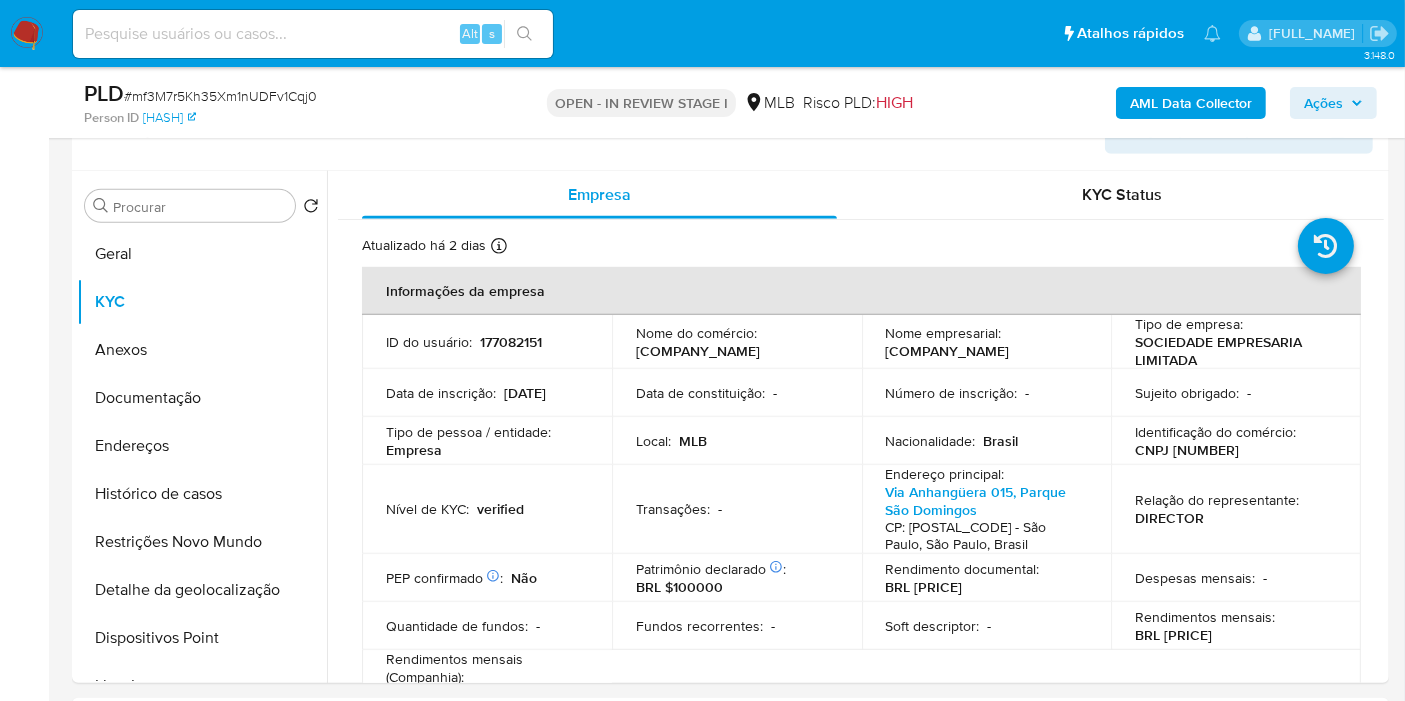 drag, startPoint x: 1315, startPoint y: 93, endPoint x: 1310, endPoint y: 104, distance: 12.083046 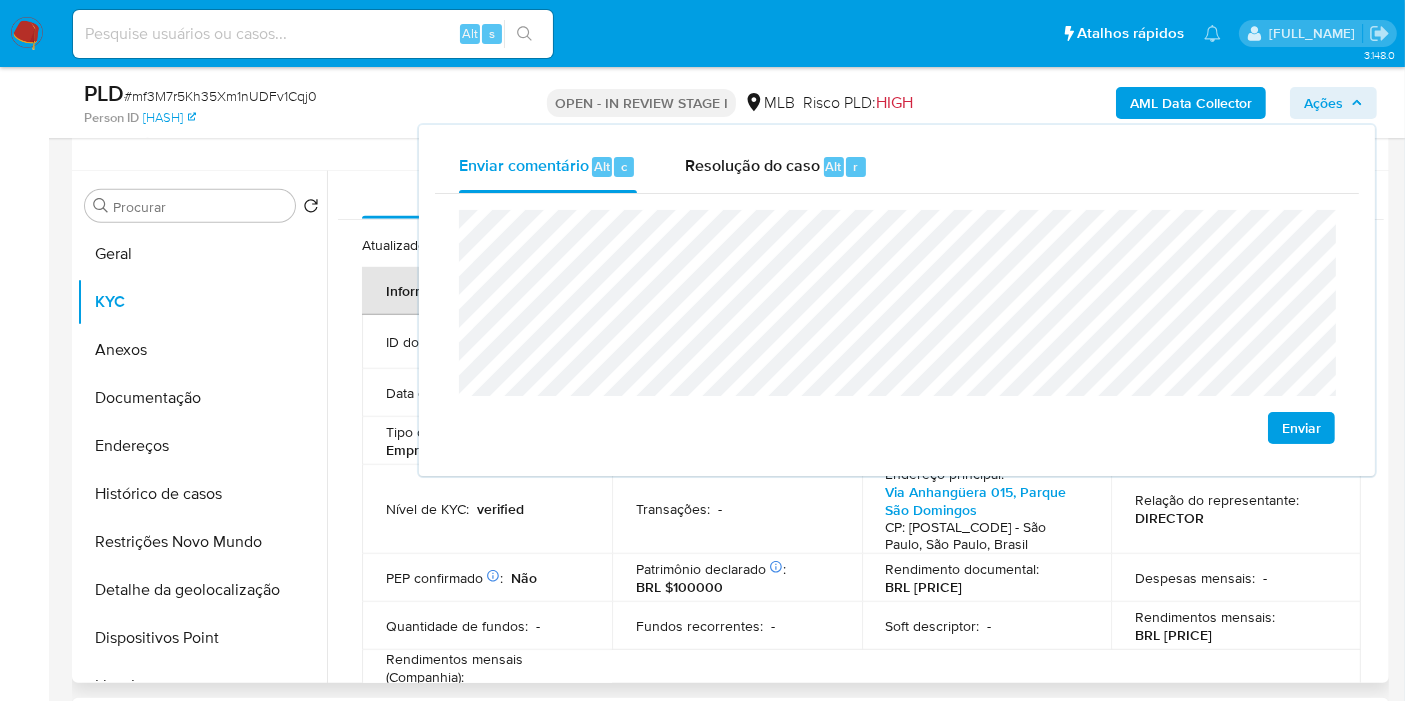 click on "Patrimônio declarado   Conformado por Investimentos financeiros Sim Bens imóveis Não Dinheiro Sim Bens móveis Não Participação dos sócios Sim :    BRL $100000" at bounding box center (737, 578) 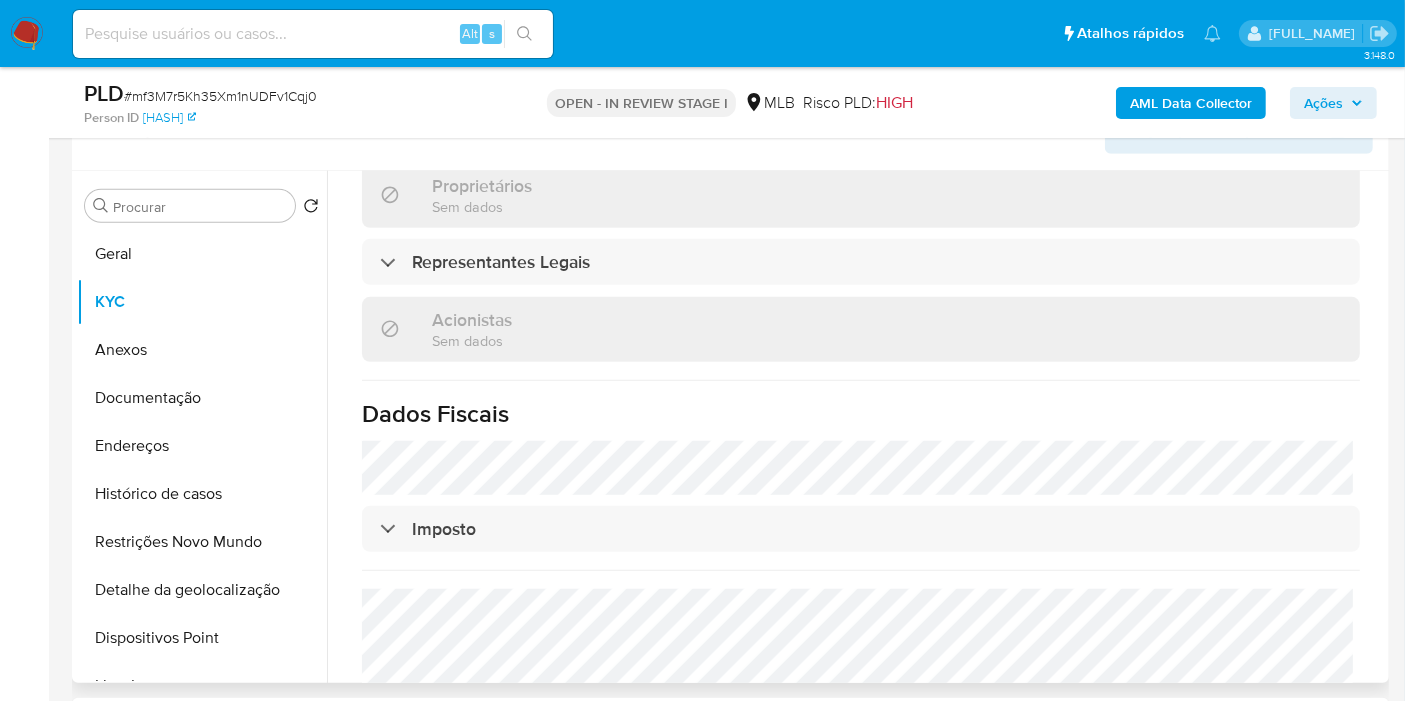 scroll, scrollTop: 1111, scrollLeft: 0, axis: vertical 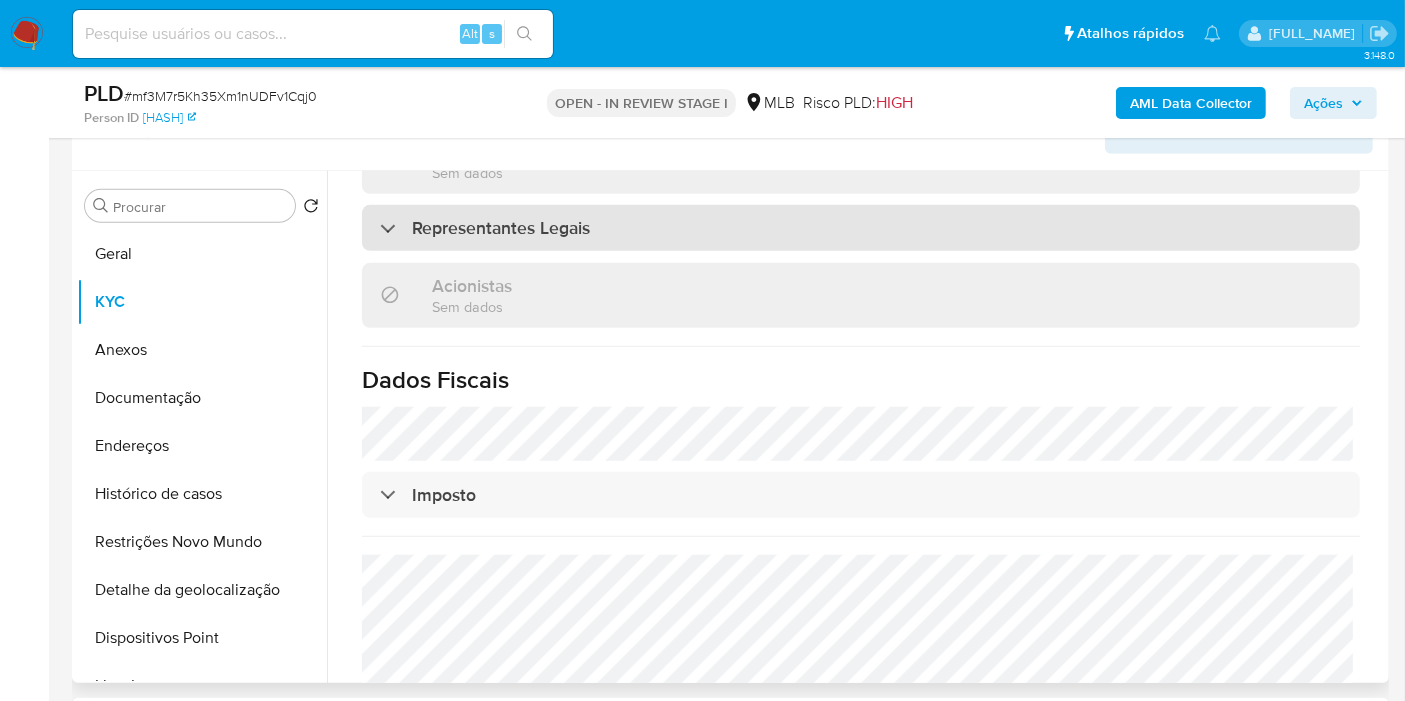 click on "Representantes Legais" at bounding box center [861, 228] 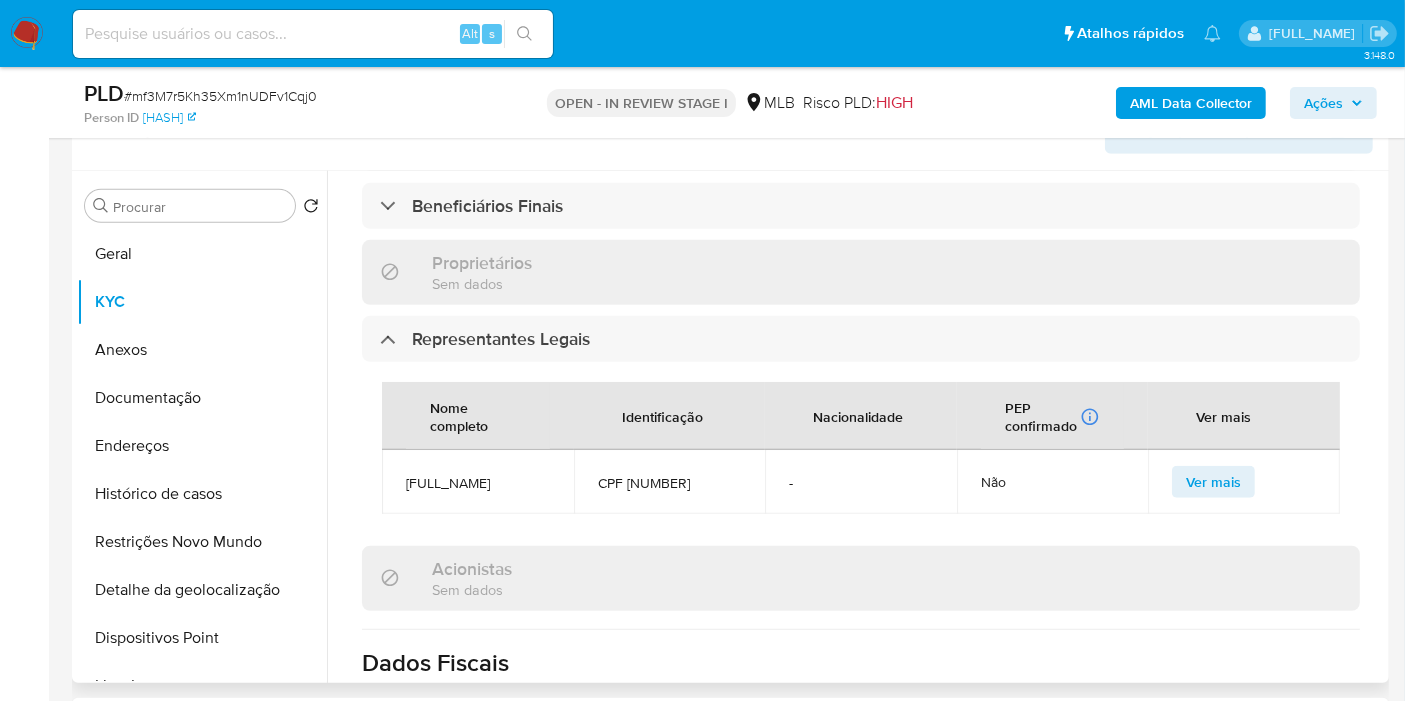 scroll, scrollTop: 888, scrollLeft: 0, axis: vertical 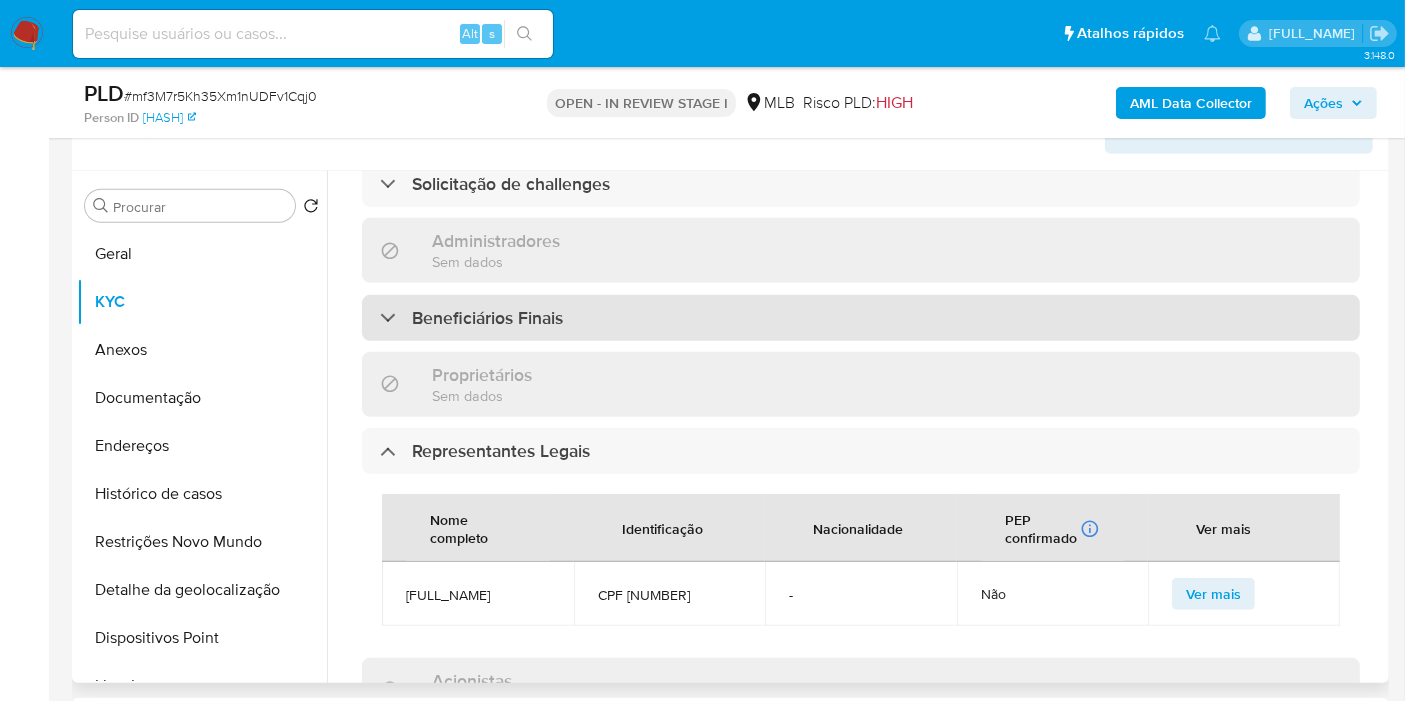click on "Beneficiários Finais" at bounding box center [861, 318] 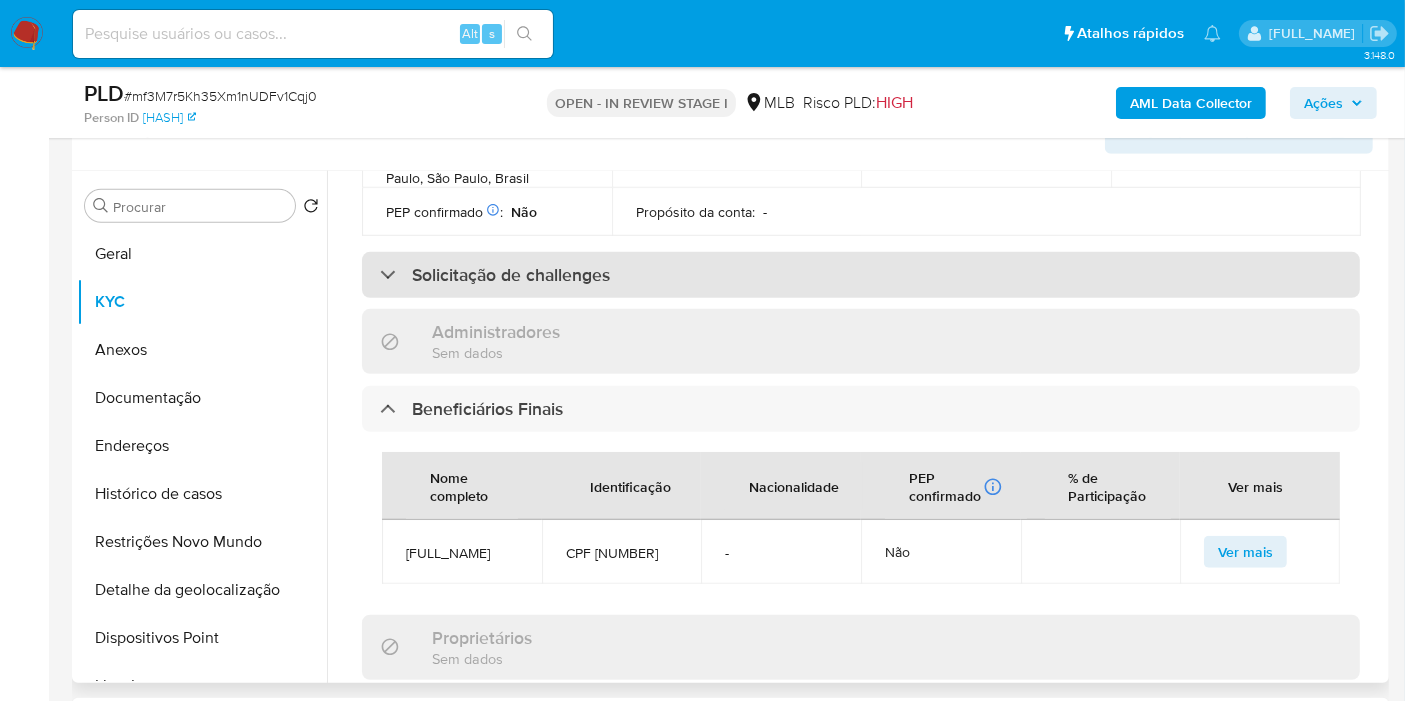 scroll, scrollTop: 1000, scrollLeft: 0, axis: vertical 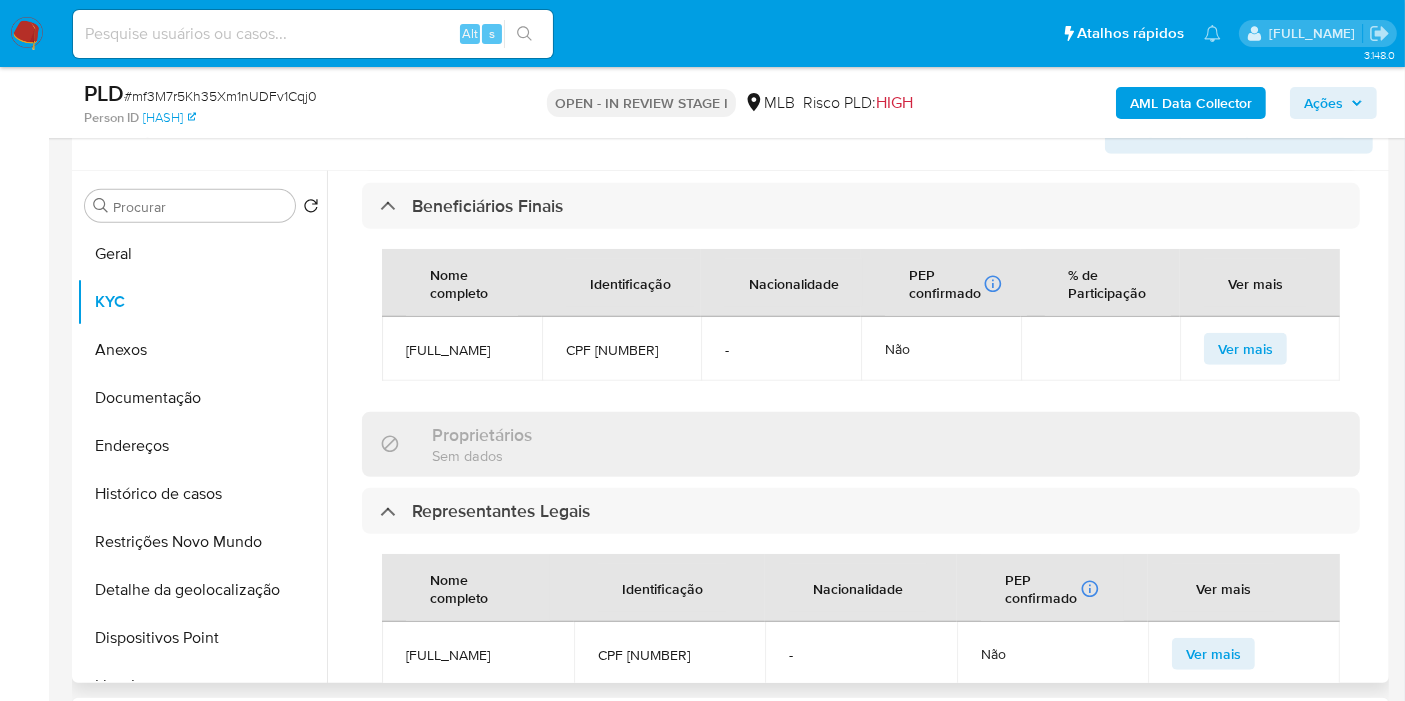click on "CPF 30359771866" at bounding box center [622, 350] 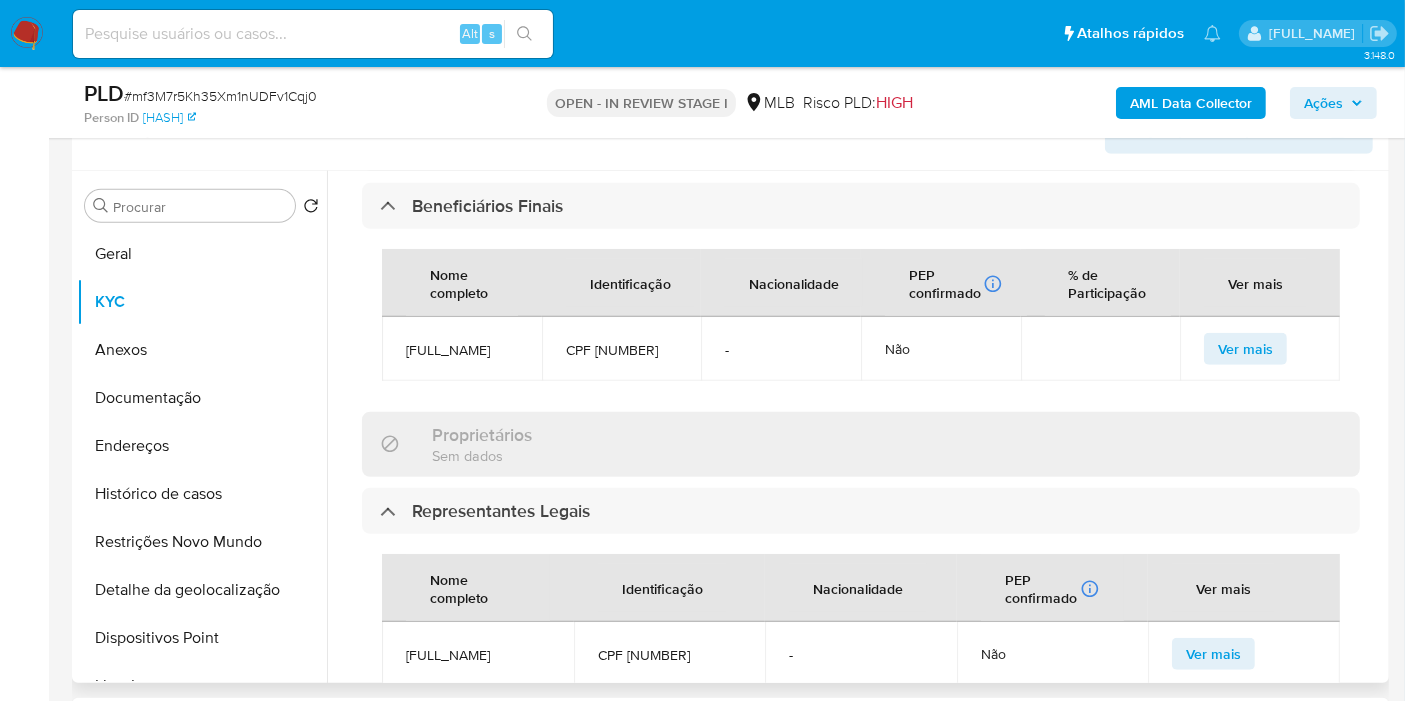 copy on "30359771866" 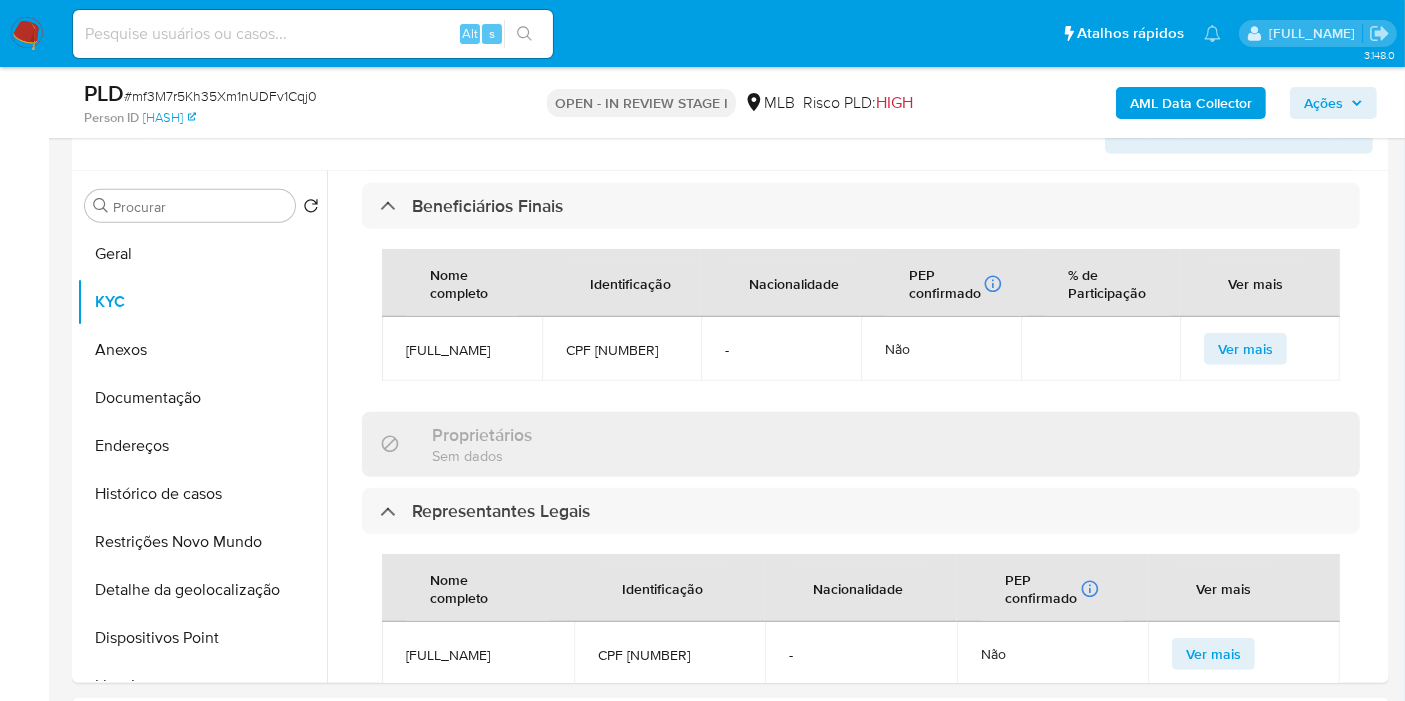 click on "Ações" at bounding box center (1333, 103) 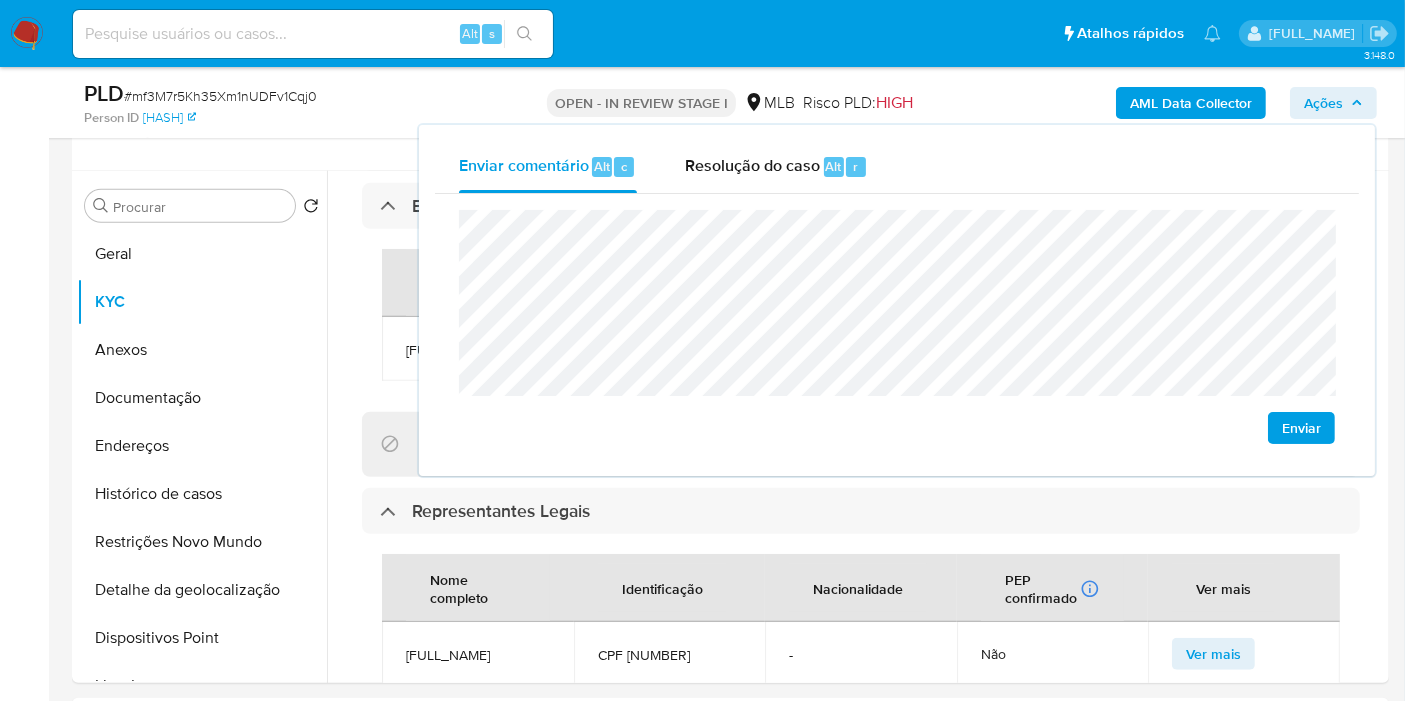 click on "Paulo" 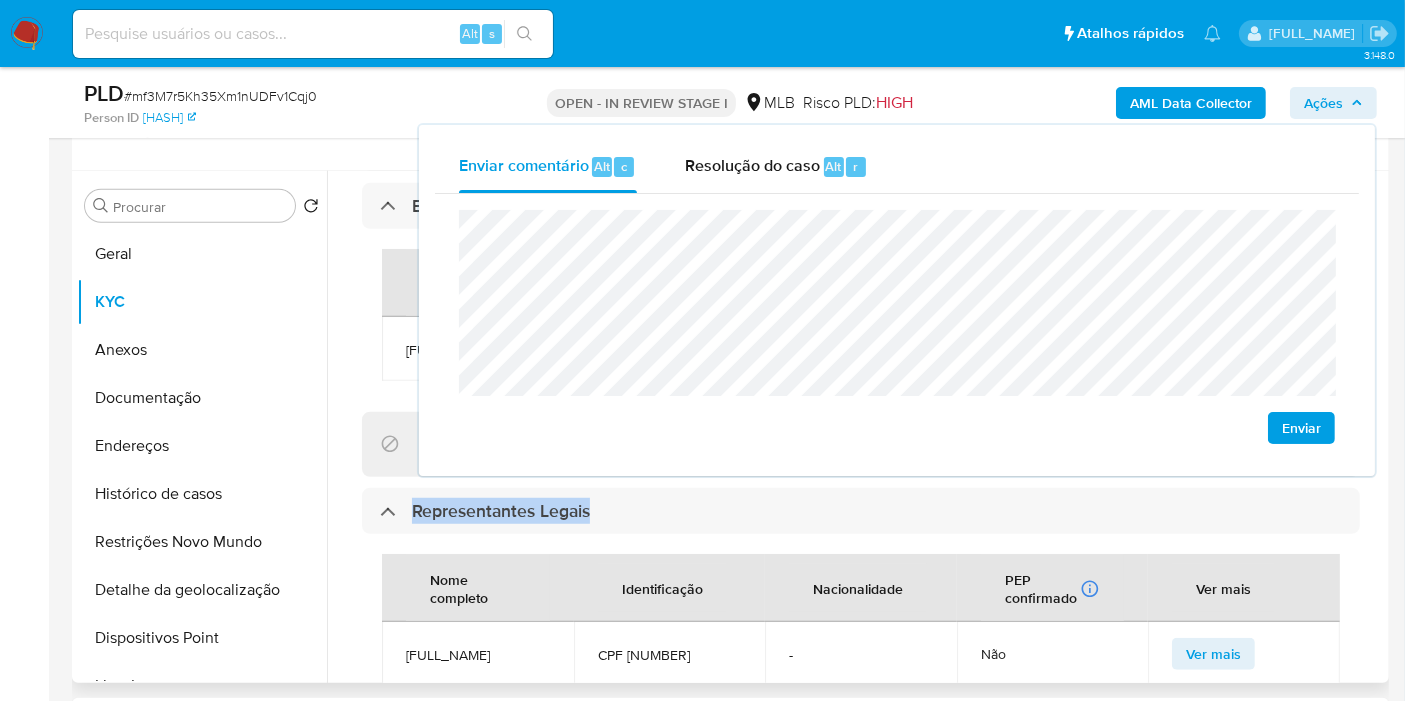 click on "Informações da empresa   ID do usuário :    177082151   Nome do comércio :    DIVINA COMERCIO   Nome empresarial :    DIVINA COMERCIALIZACAO DE PRODUTOS LTDA   Tipo de empresa :    SOCIEDADE EMPRESARIA LIMITADA   Data de inscrição :    16/05/2023   Data de constituição :    -   Número de inscrição :    -   Sujeito obrigado :    -   Tipo de pessoa / entidade :    Empresa   Local :    MLB   Nacionalidade :    Brasil   Identificação do comércio :    CNPJ 50693095000144   Nível de KYC :    verified   Transações :    -   Endereço principal :    Via Anhangüera 015, Parque São Domingos CP: 05112000 - São Paulo, São Paulo, Brasil   Relação do representante :    DIRECTOR   PEP confirmado   Obtido de listas internas :    Não   Patrimônio declarado   Conformado por Investimentos financeiros Sim Bens imóveis Não Dinheiro Sim Bens móveis Não Participação dos sócios Sim :    BRL $100000   Rendimento documental :    BRL $4611   Despesas mensais :    -   :    -   :    -" at bounding box center [861, 261] 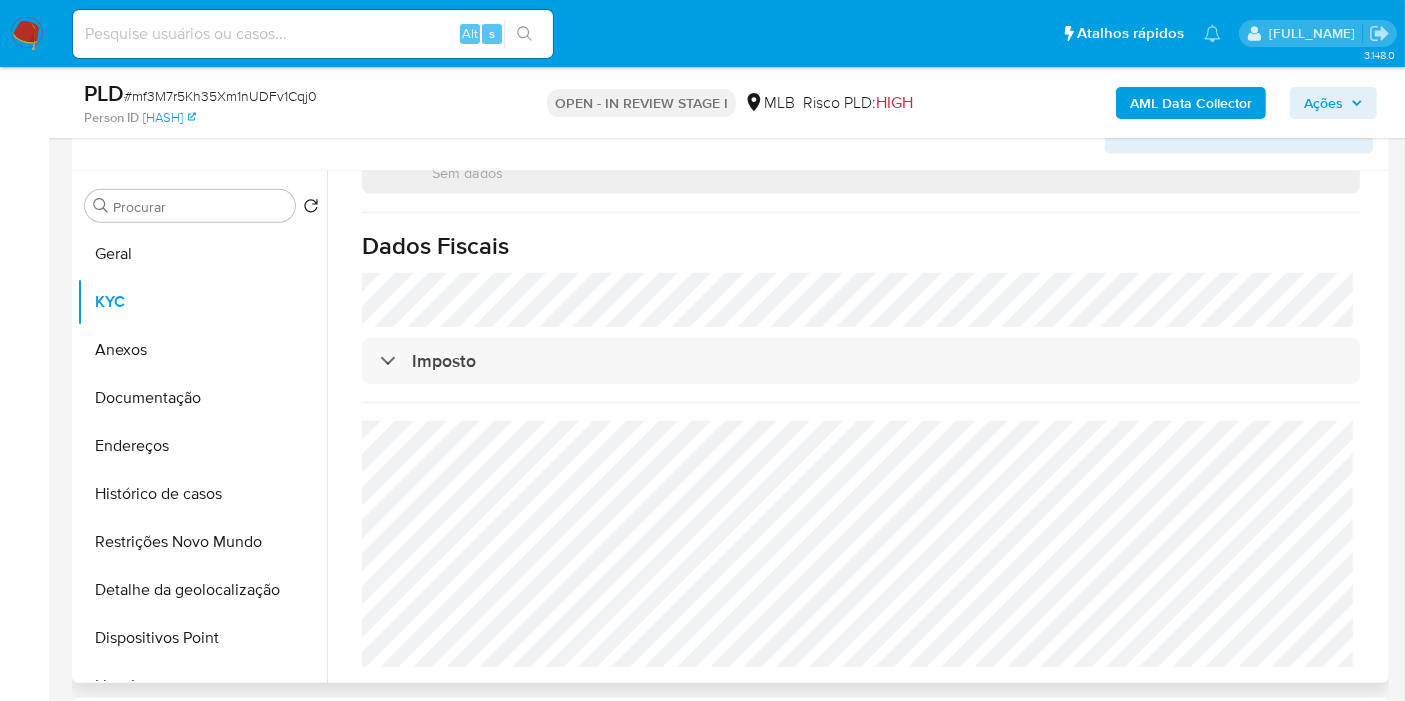 scroll, scrollTop: 1685, scrollLeft: 0, axis: vertical 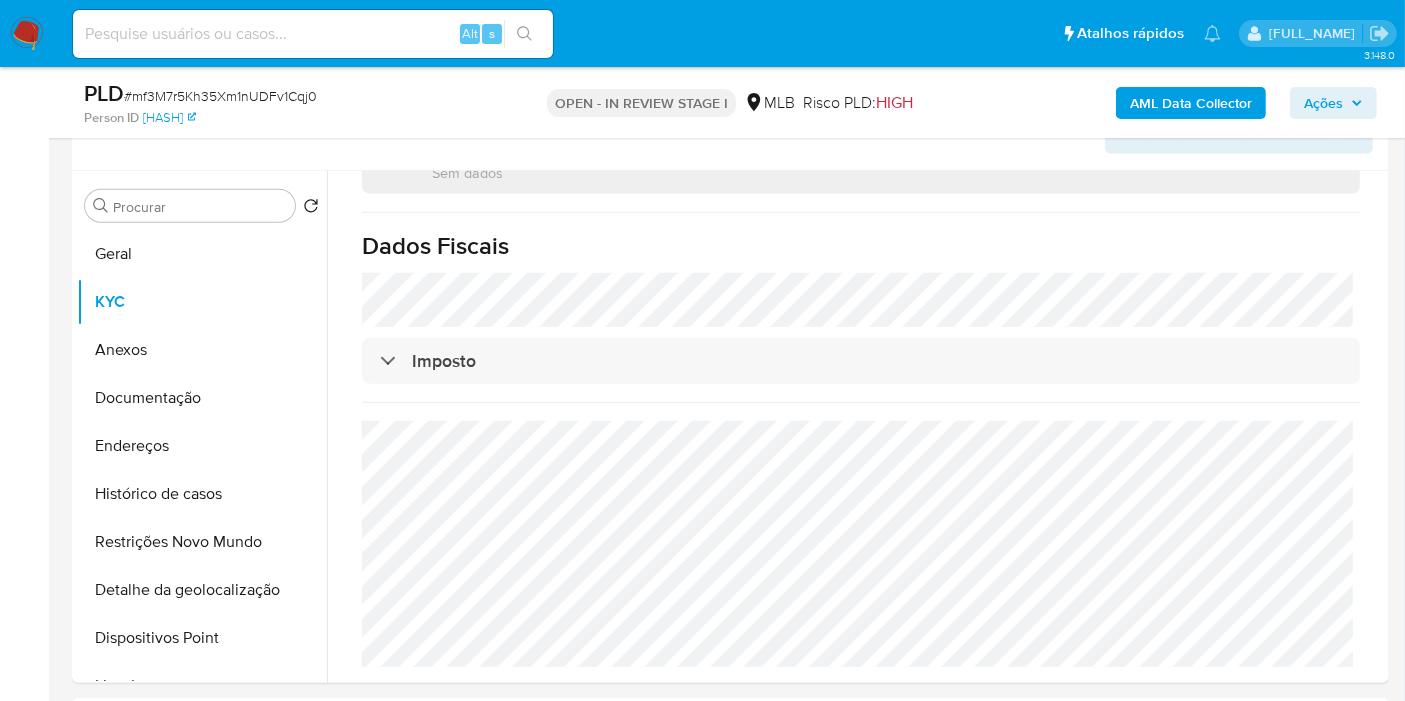 click on "Ações" at bounding box center (1323, 103) 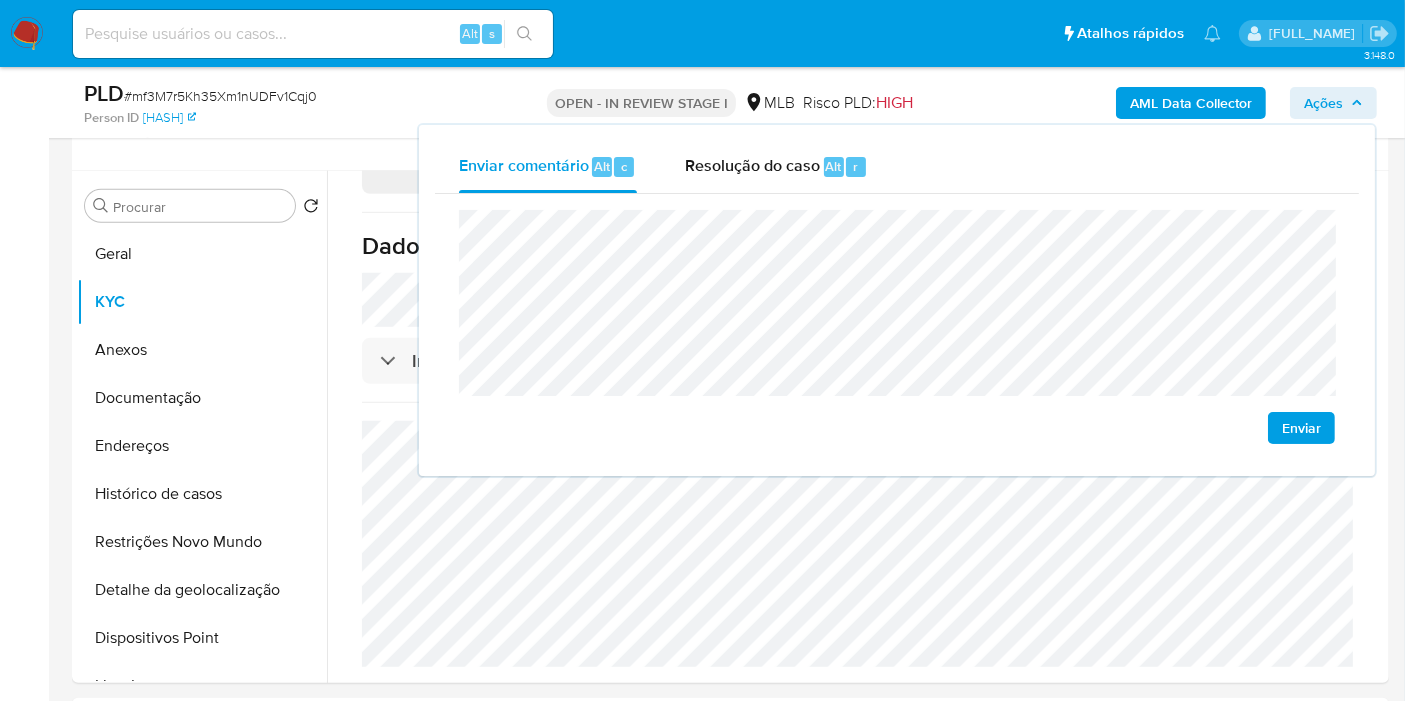 click on "Bandeja Painel Screening Pesquisa em Listas Watchlist Ferramentas Operações em massa relatórios Mulan Localizador de pessoas Consolidado" at bounding box center [24, 1145] 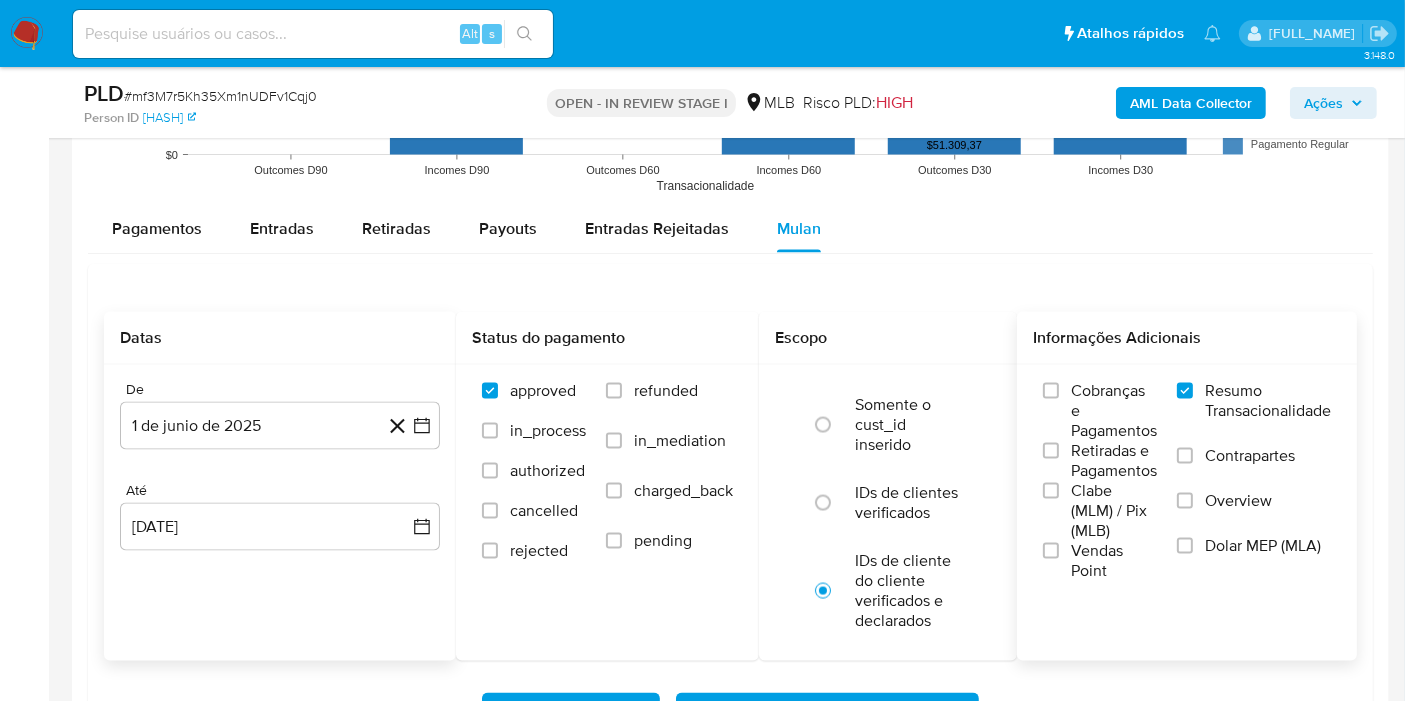 scroll, scrollTop: 3111, scrollLeft: 0, axis: vertical 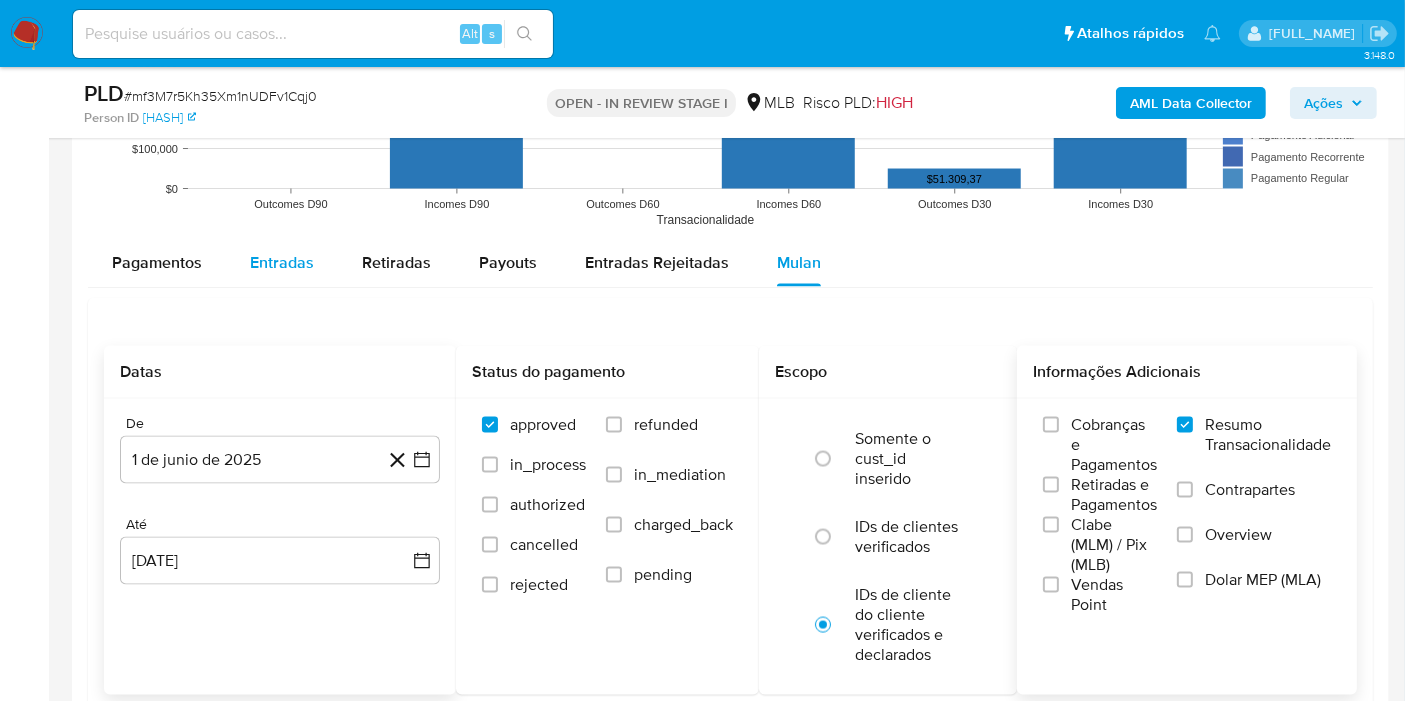 click on "Entradas" at bounding box center (282, 263) 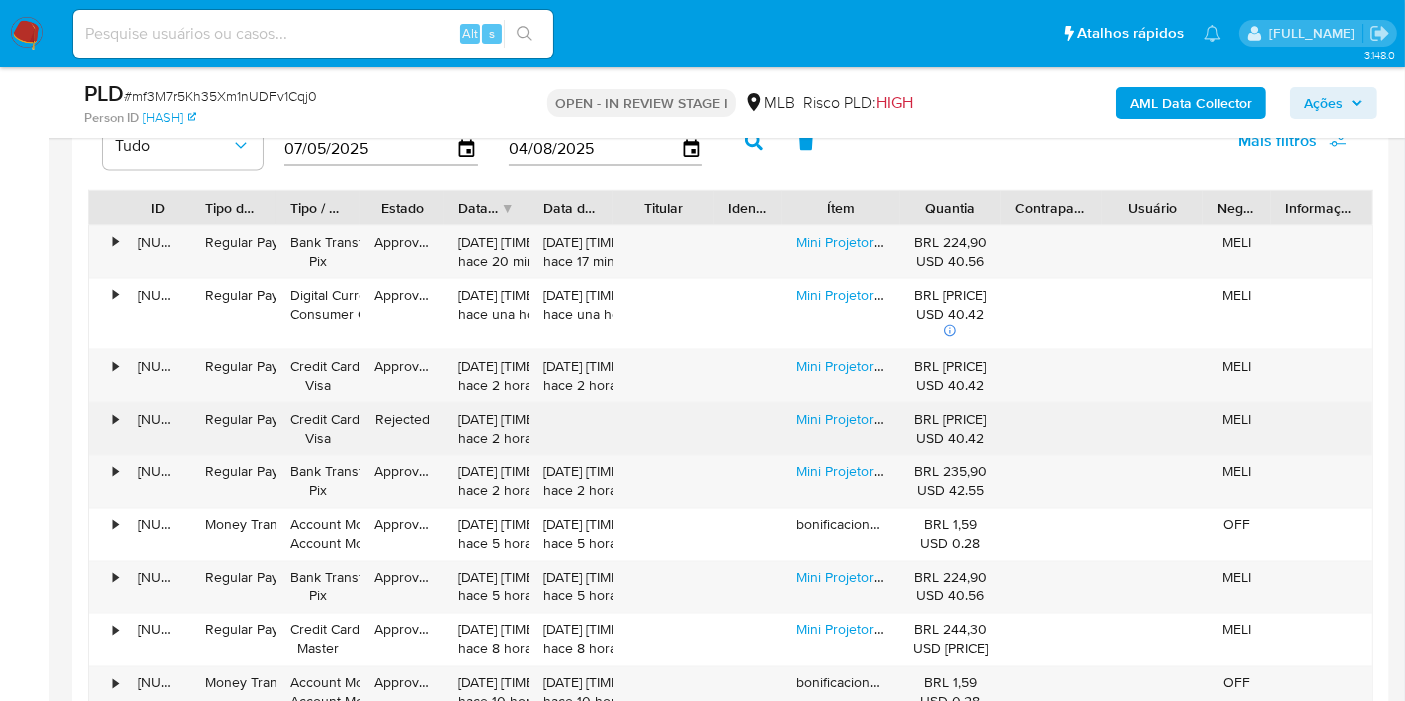 scroll, scrollTop: 3333, scrollLeft: 0, axis: vertical 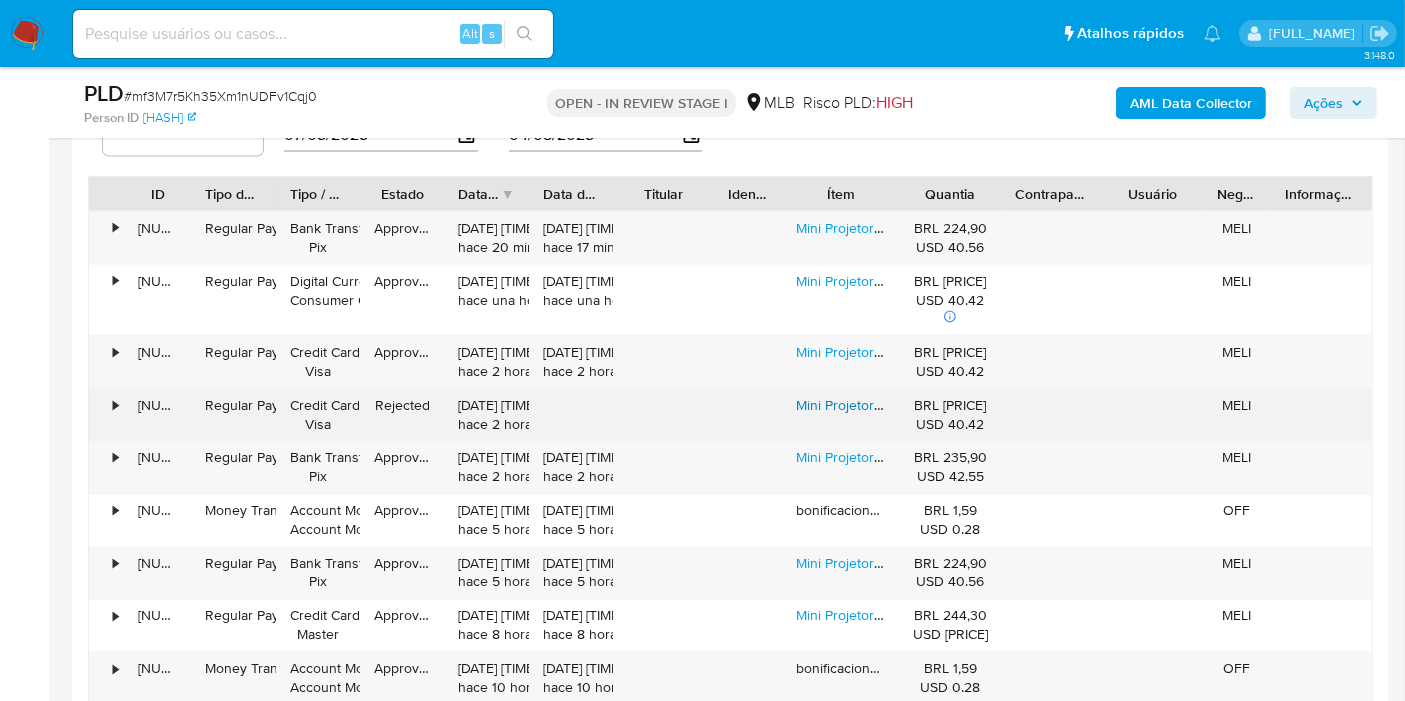 drag, startPoint x: 840, startPoint y: 399, endPoint x: 849, endPoint y: 391, distance: 12.0415945 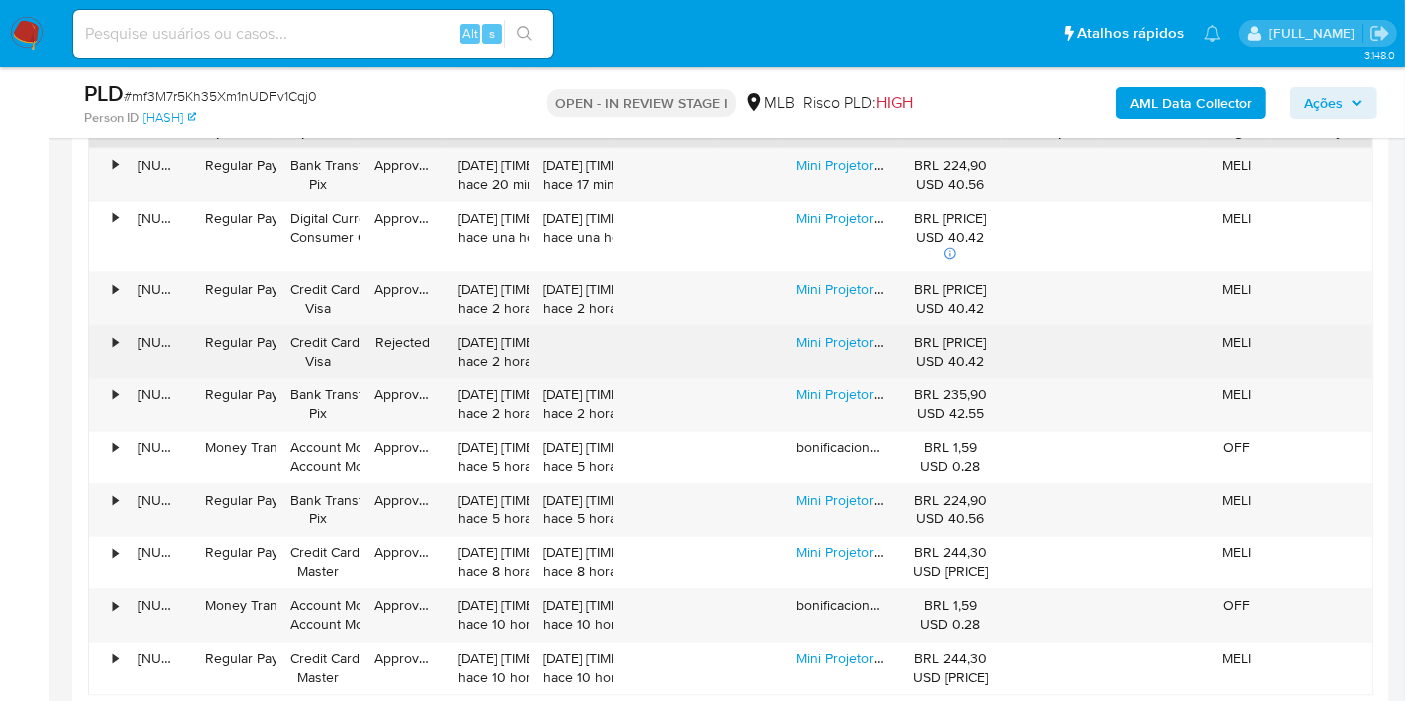 scroll, scrollTop: 3444, scrollLeft: 0, axis: vertical 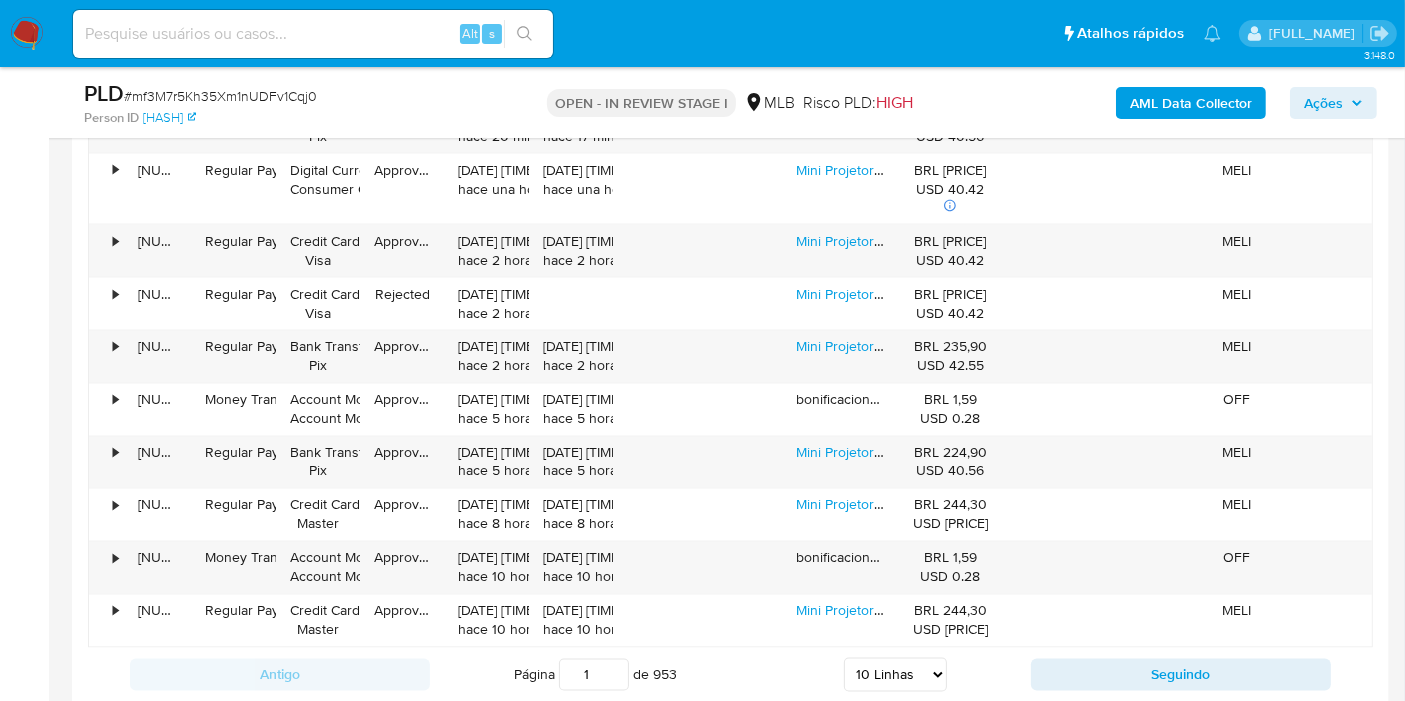 click on "Página   1   de   953 5   Linhas 10   Linhas 20   Linhas 25   Linhas 50   Linhas 100   Linhas" at bounding box center [730, 675] 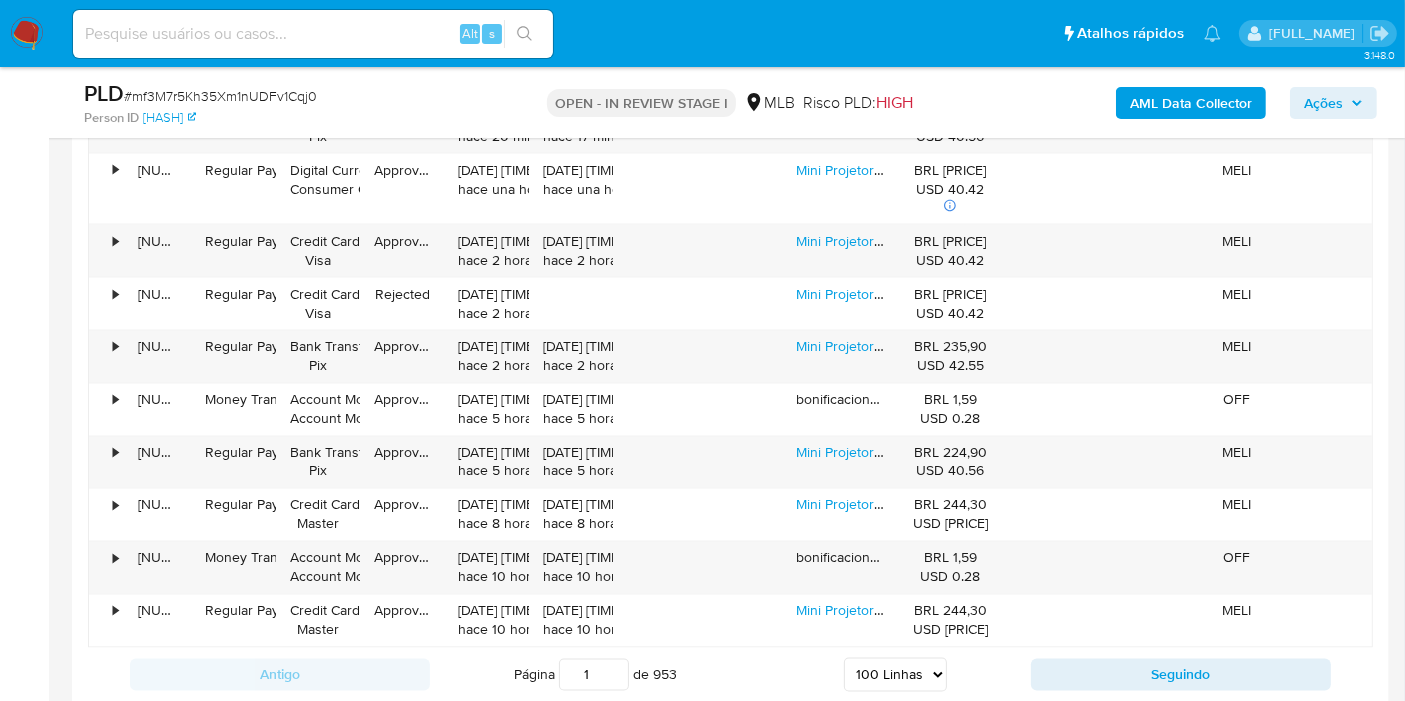 click on "5   Linhas 10   Linhas 20   Linhas 25   Linhas 50   Linhas 100   Linhas" at bounding box center [895, 675] 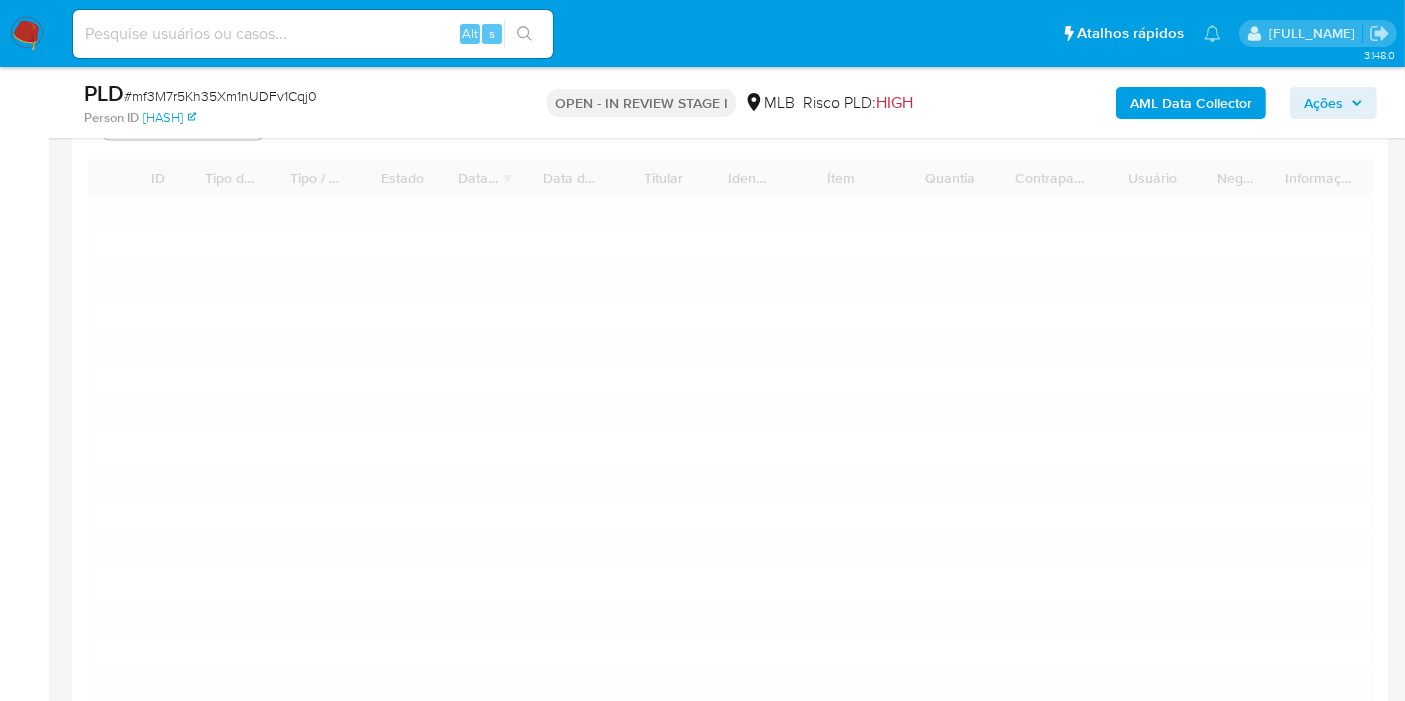 scroll, scrollTop: 3333, scrollLeft: 0, axis: vertical 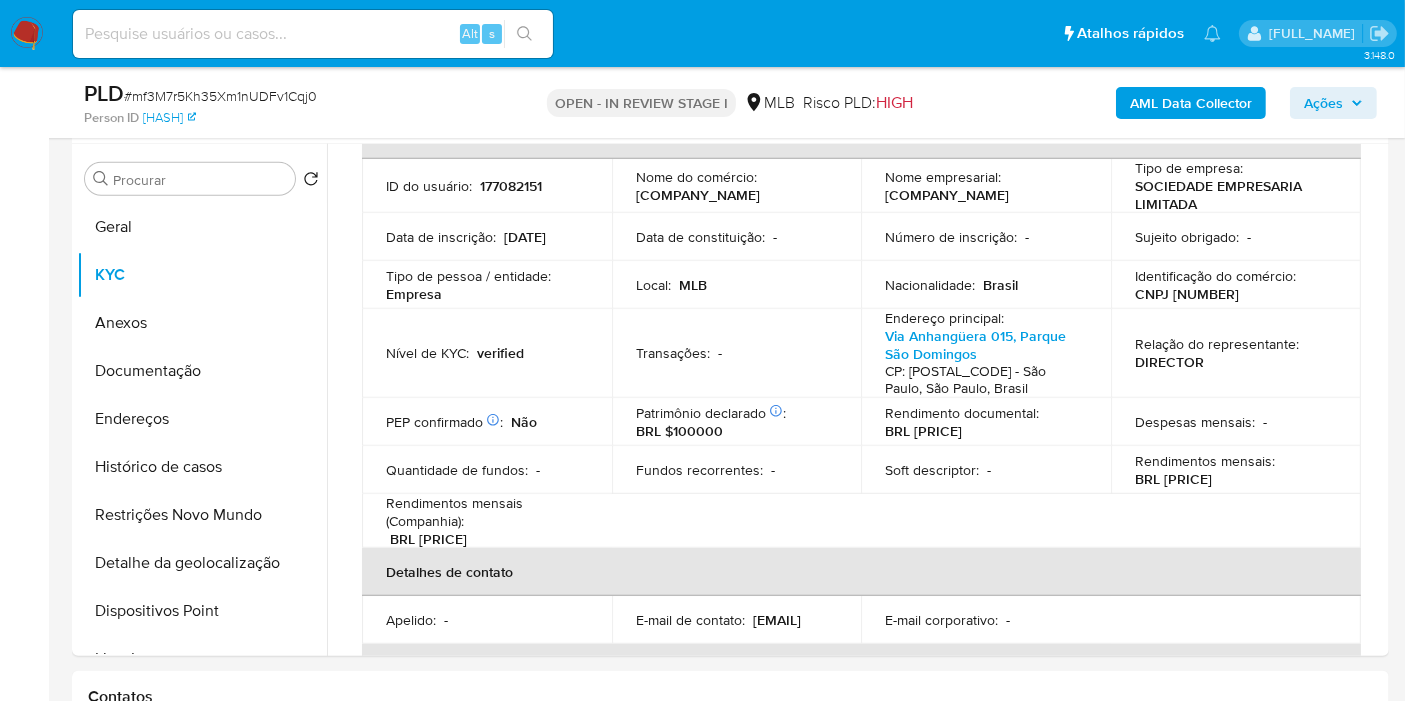 click on "Ações" at bounding box center (1323, 103) 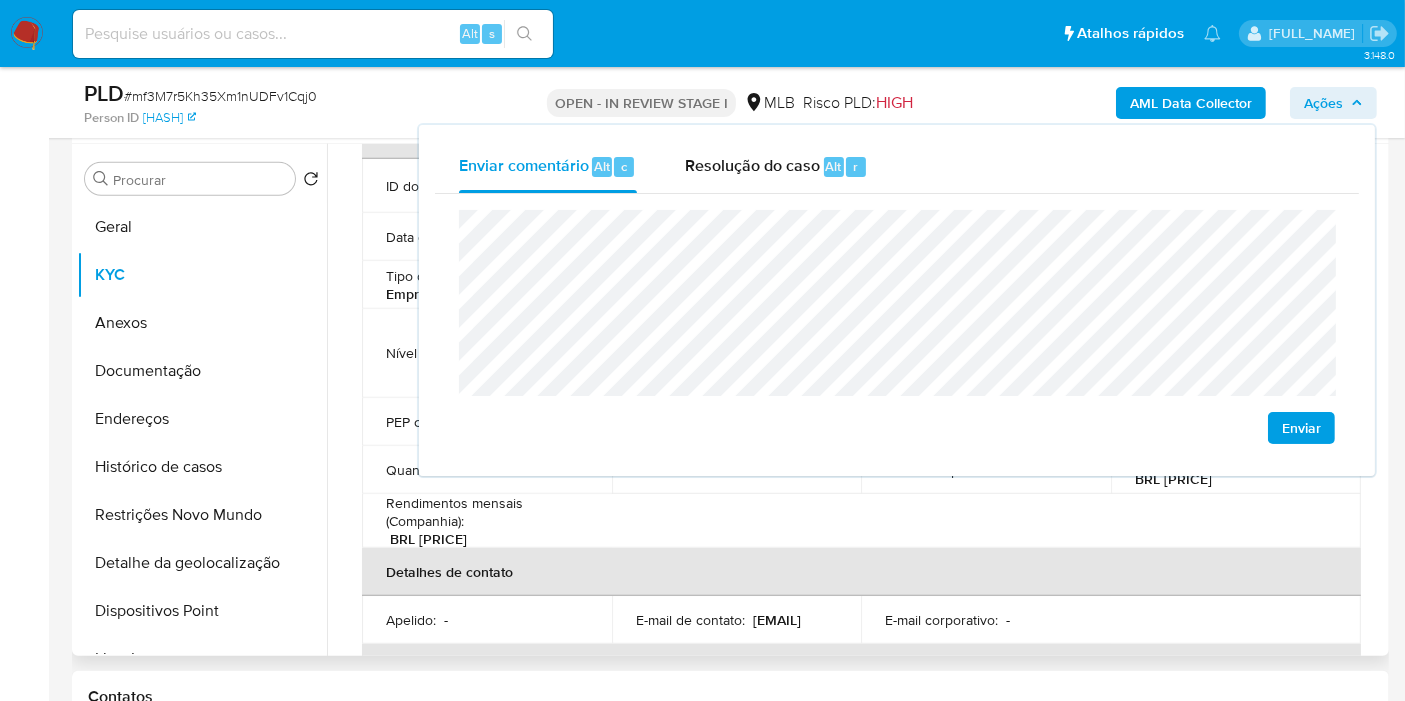 click on "Detalhes de contato" at bounding box center (861, 572) 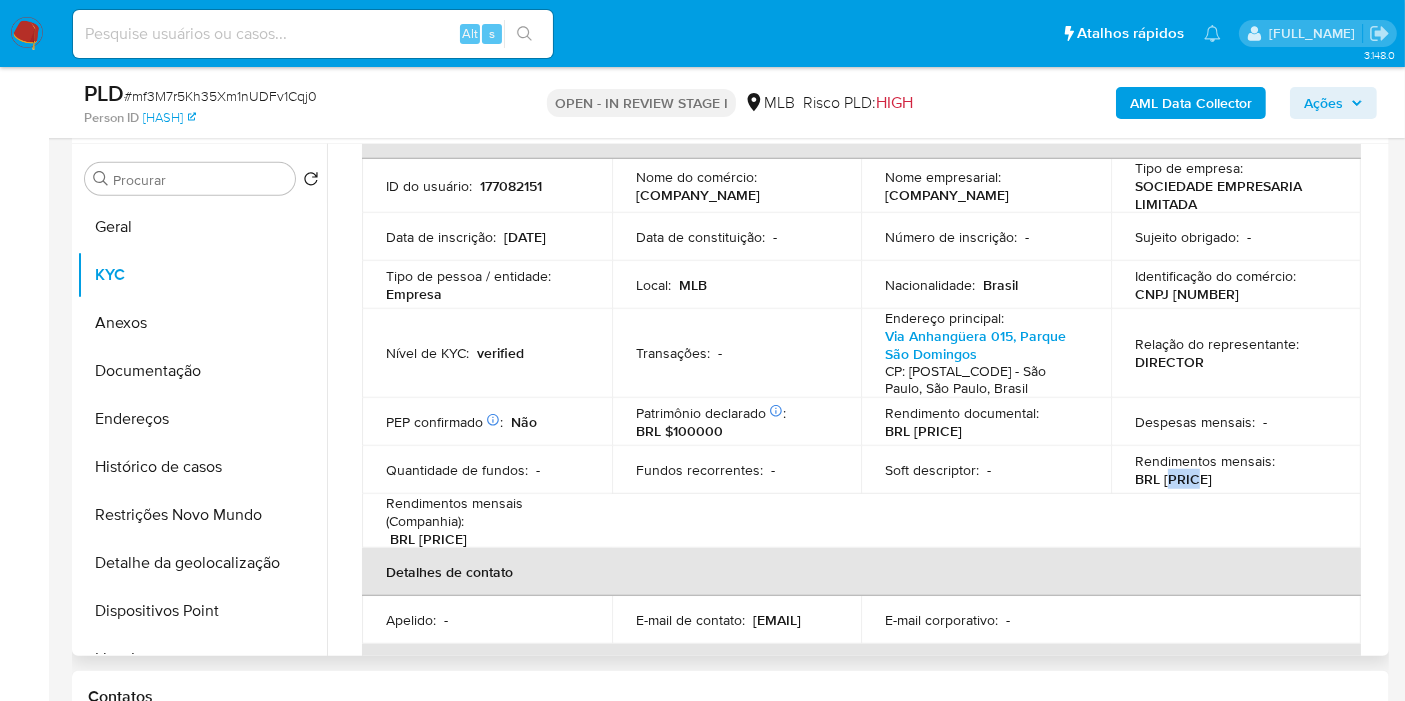 drag, startPoint x: 1167, startPoint y: 478, endPoint x: 1208, endPoint y: 477, distance: 41.01219 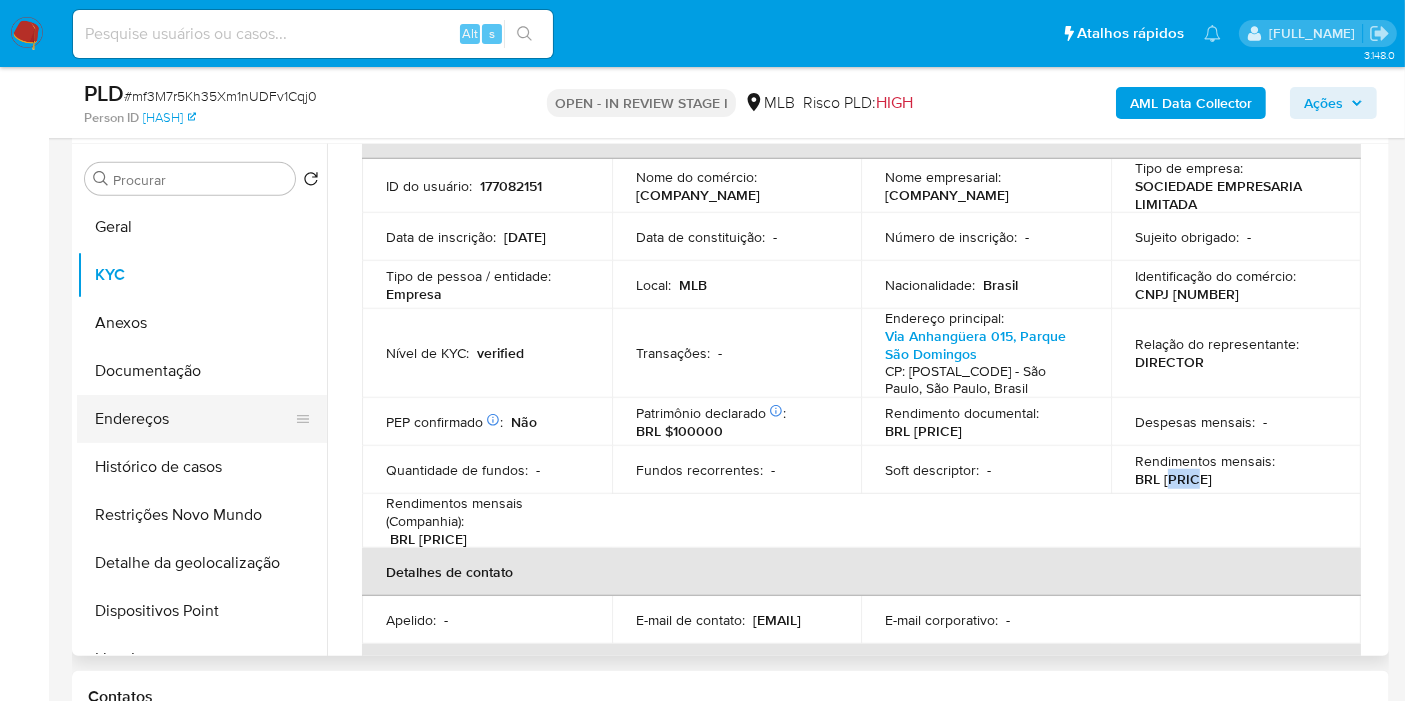 click on "Endereços" at bounding box center [194, 419] 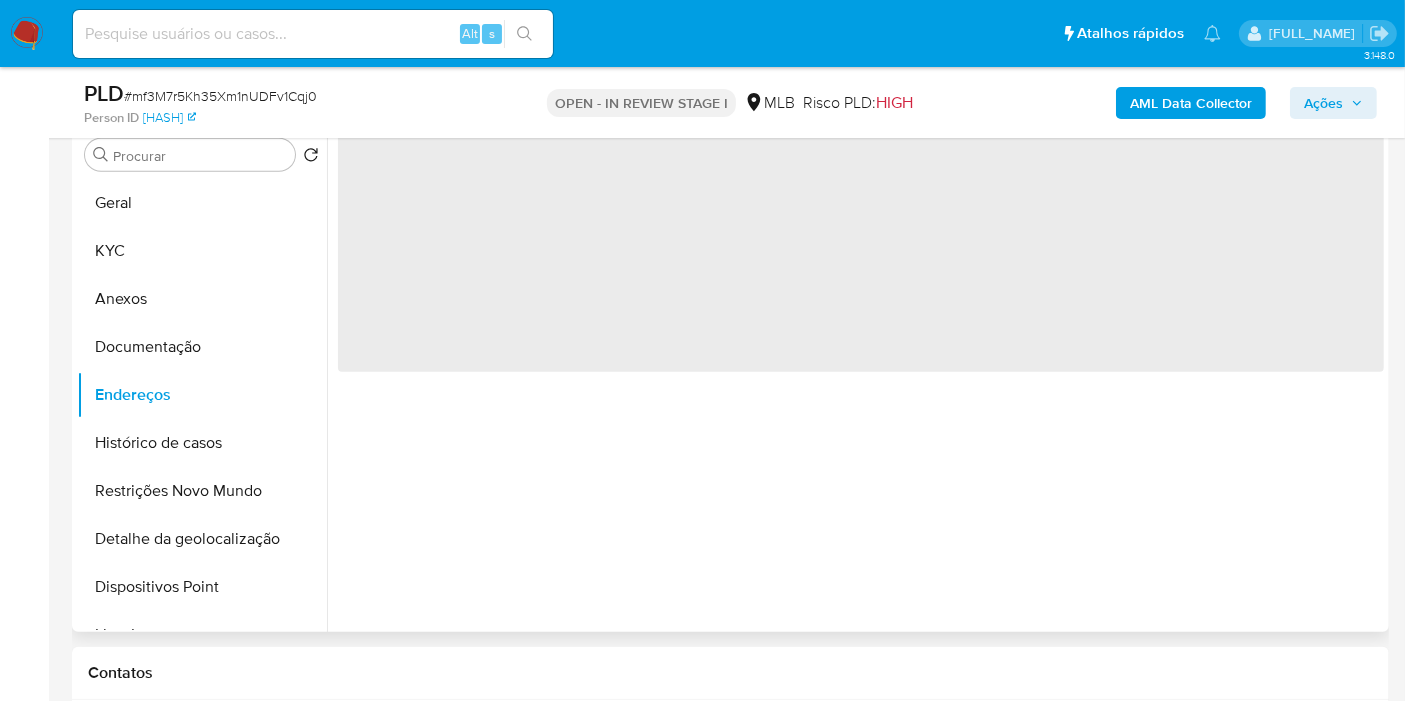 scroll, scrollTop: 0, scrollLeft: 0, axis: both 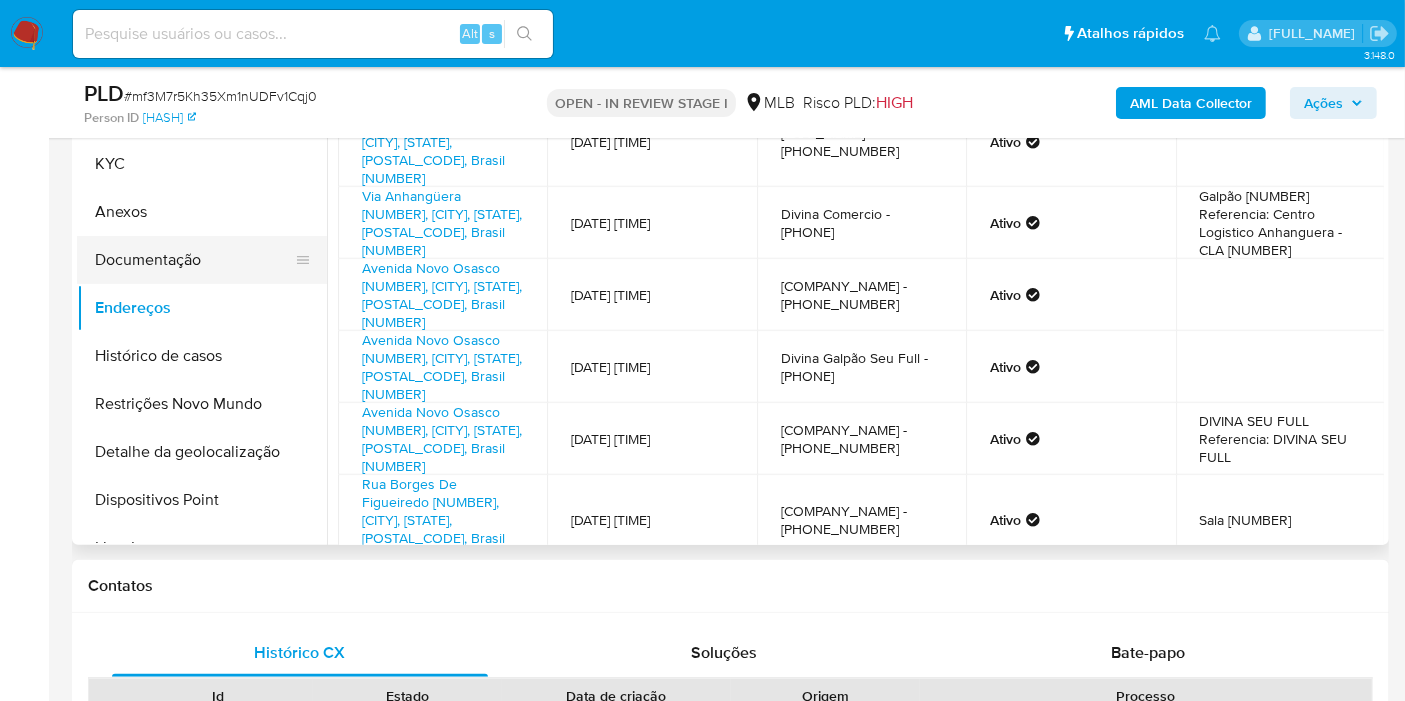 click on "Documentação" at bounding box center (194, 260) 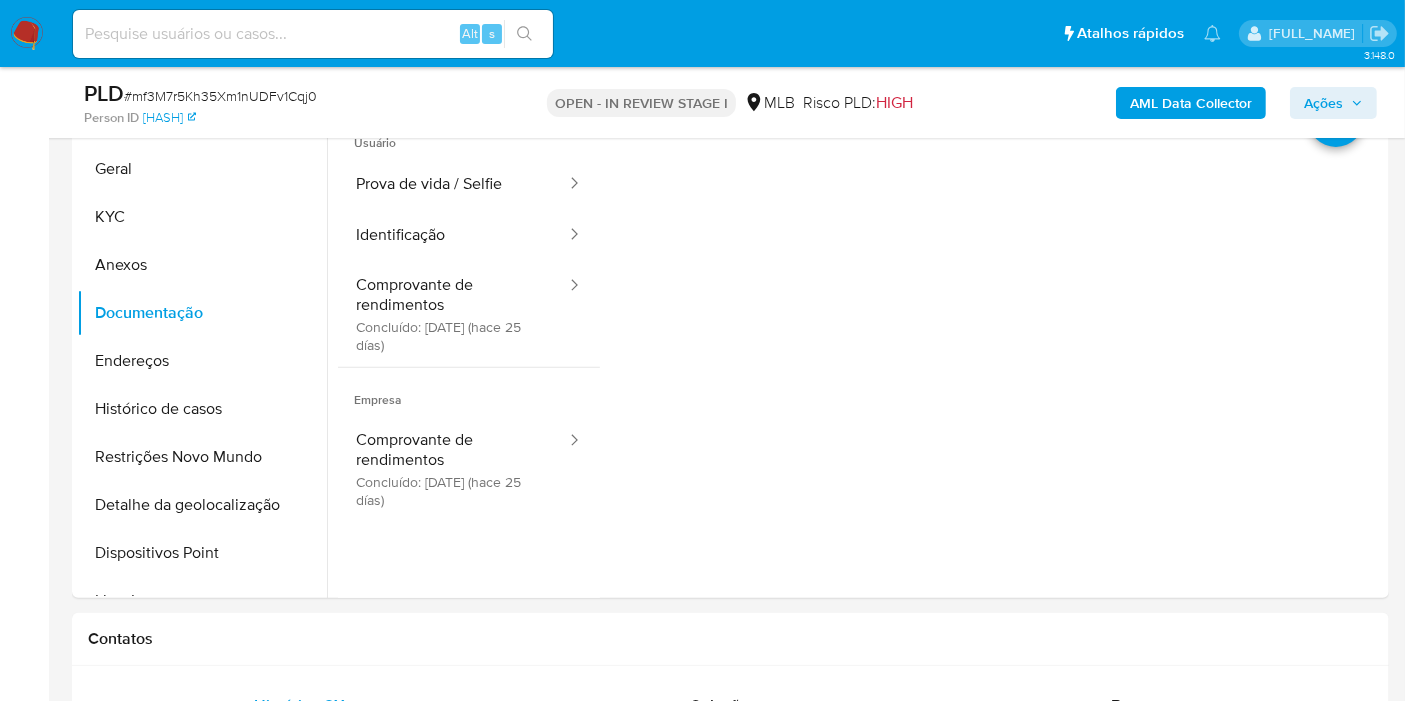 scroll, scrollTop: 1360, scrollLeft: 0, axis: vertical 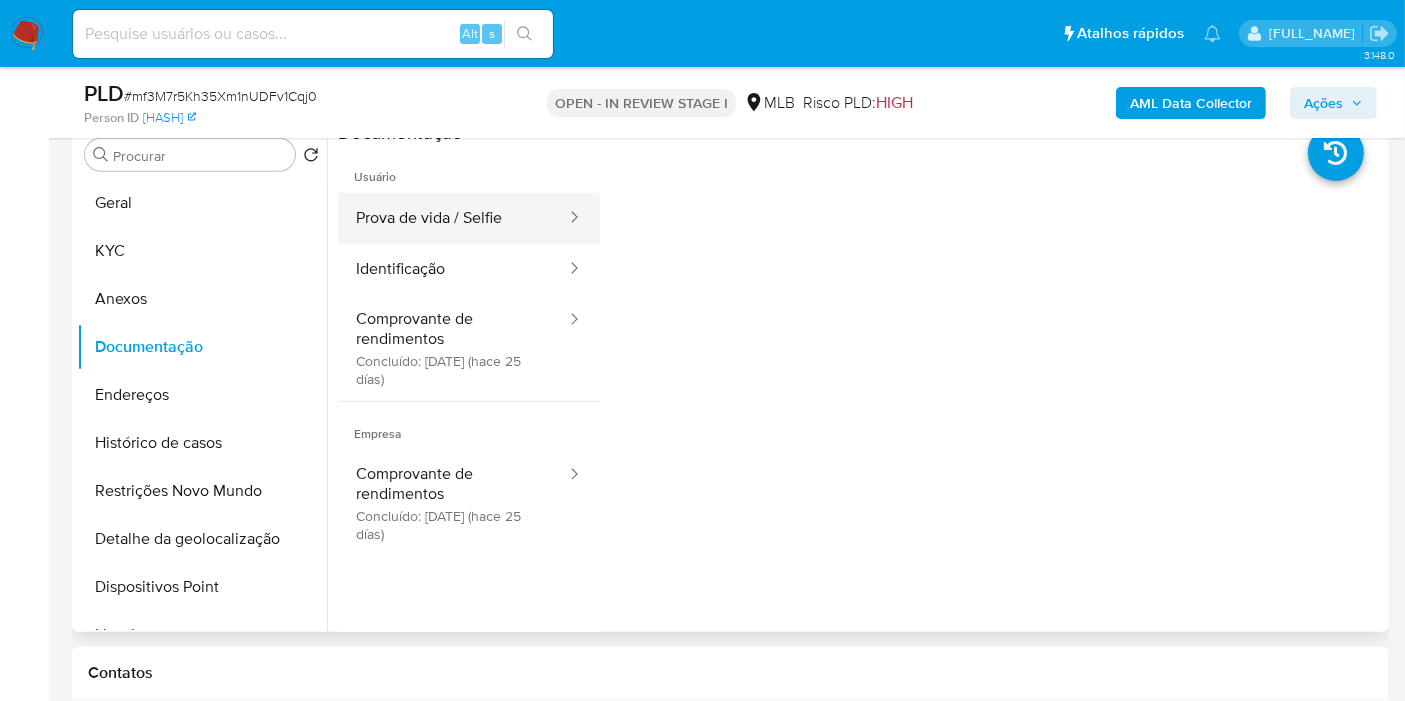 click on "Prova de vida / Selfie" at bounding box center (453, 218) 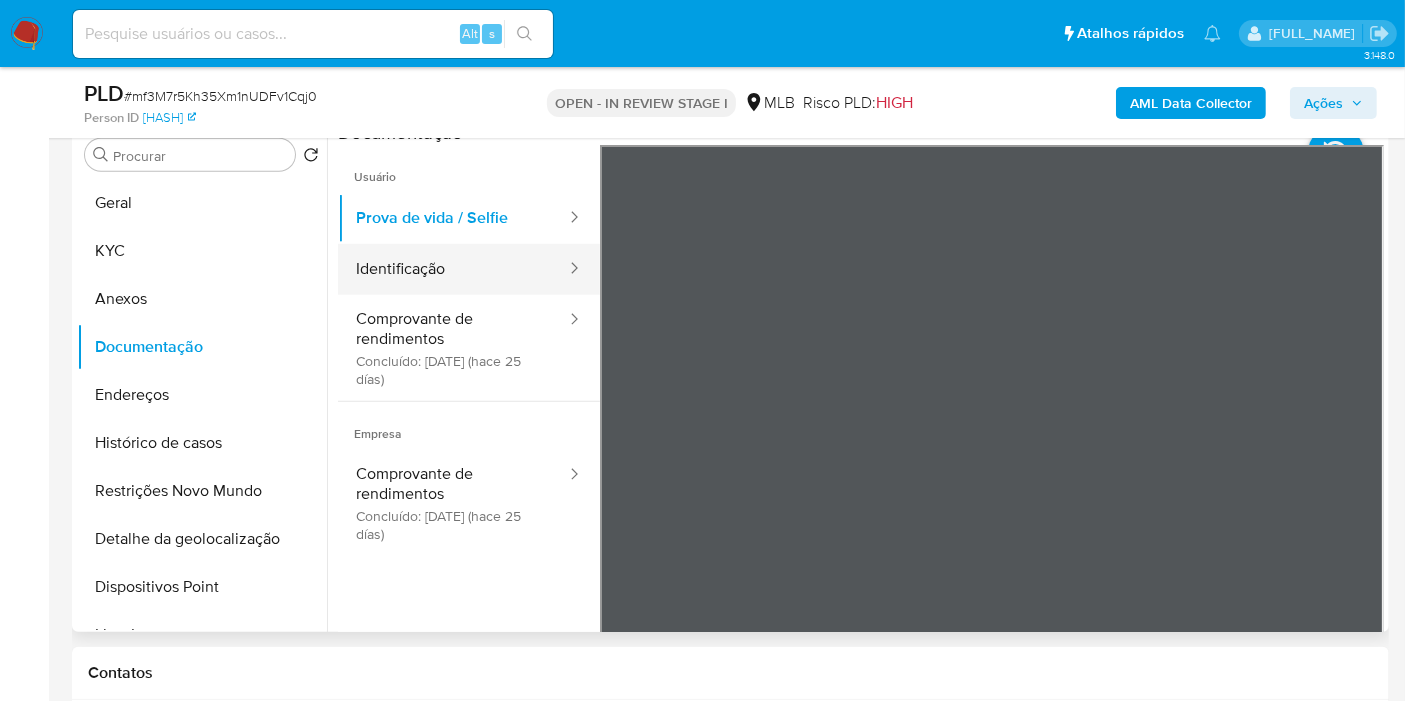 click on "Identificação" at bounding box center [453, 269] 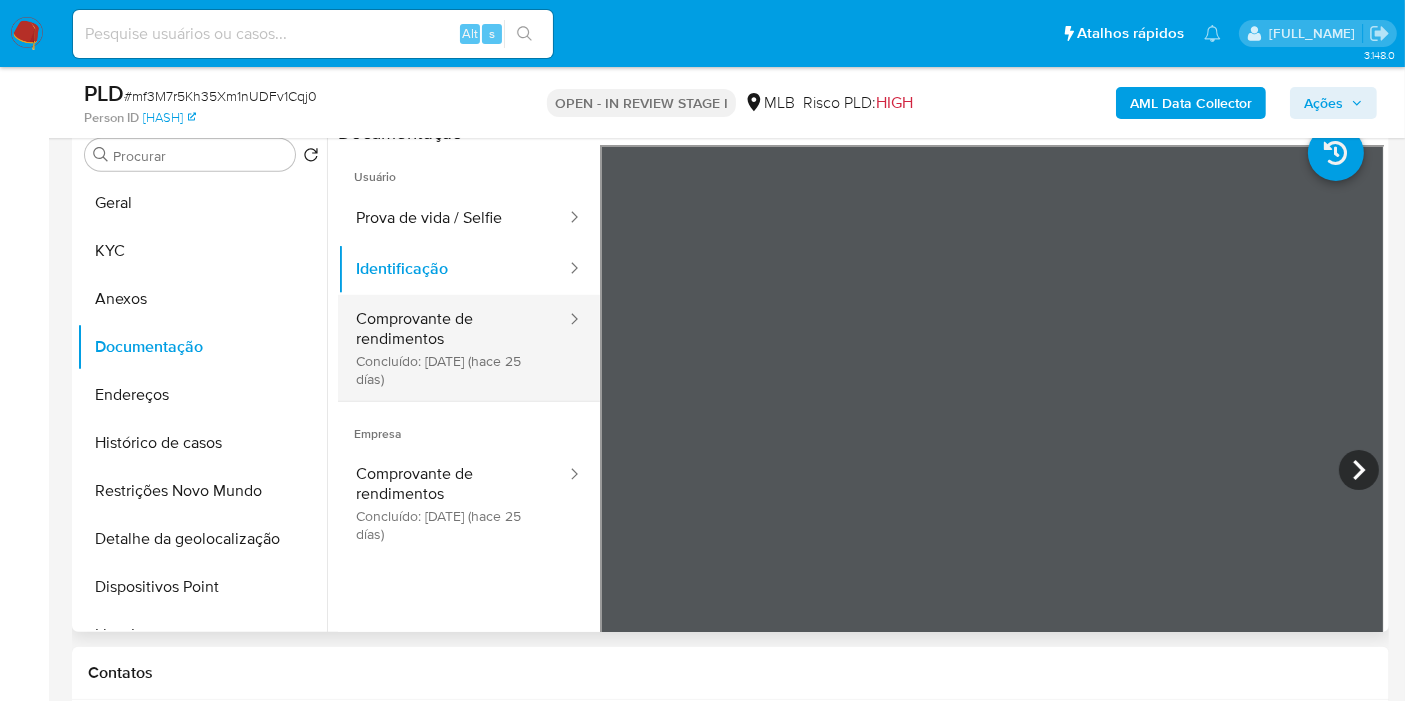 click on "Comprovante de rendimentos Concluído: 10/07/2025 (hace 25 días)" at bounding box center [453, 348] 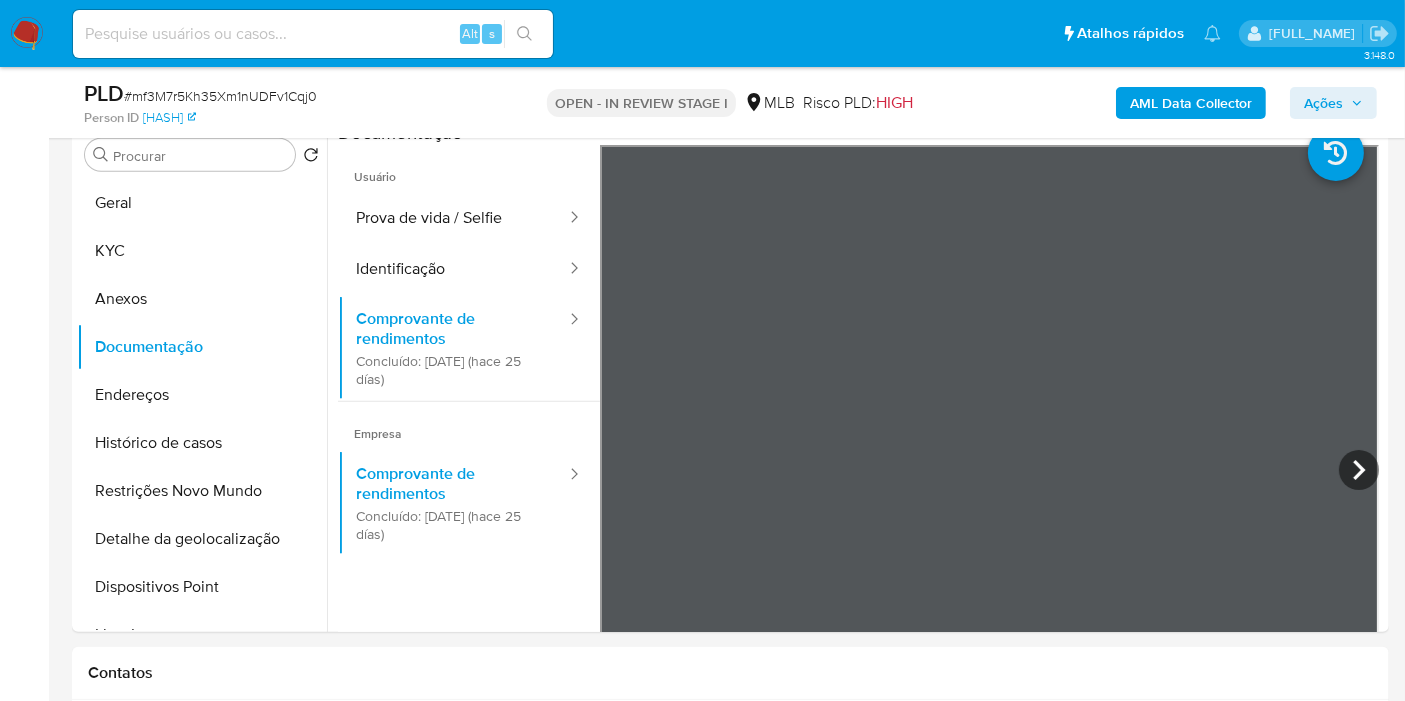 click on "Ações" at bounding box center [1323, 103] 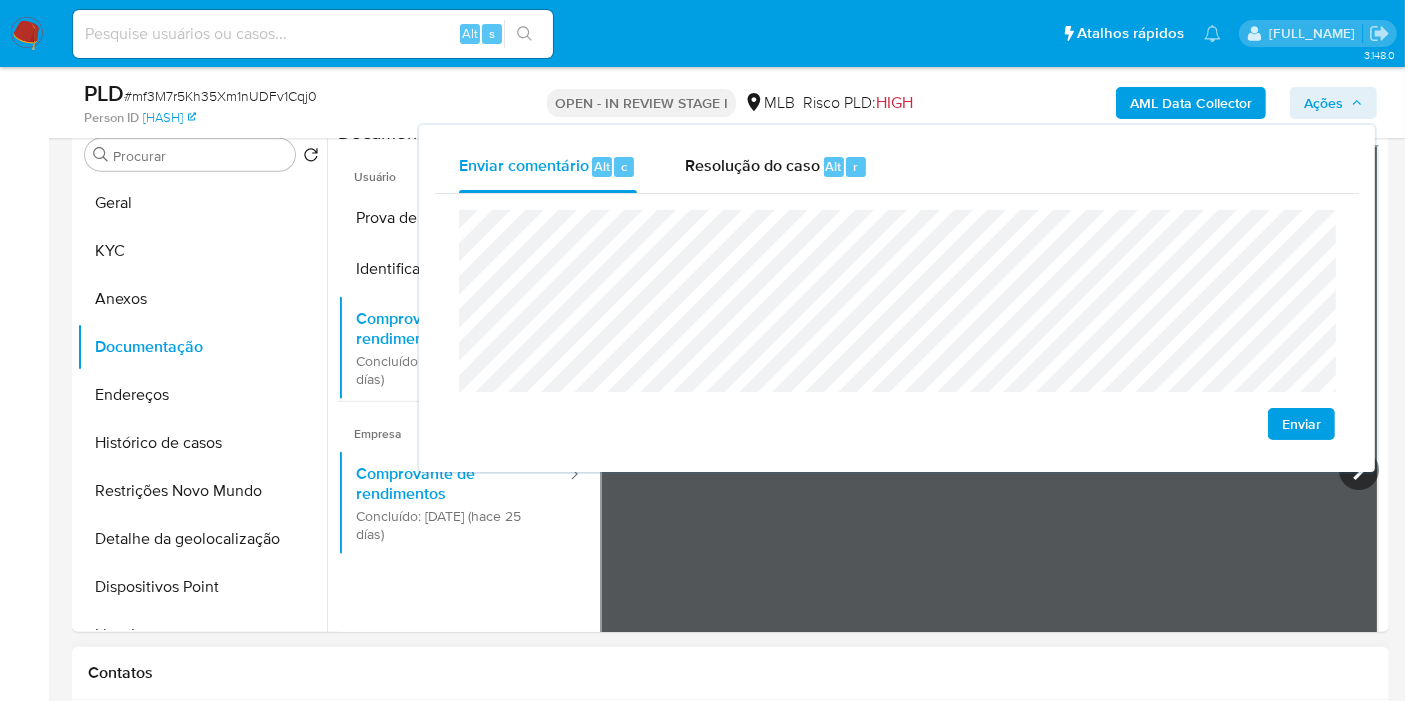 click on "Contatos" at bounding box center (730, 673) 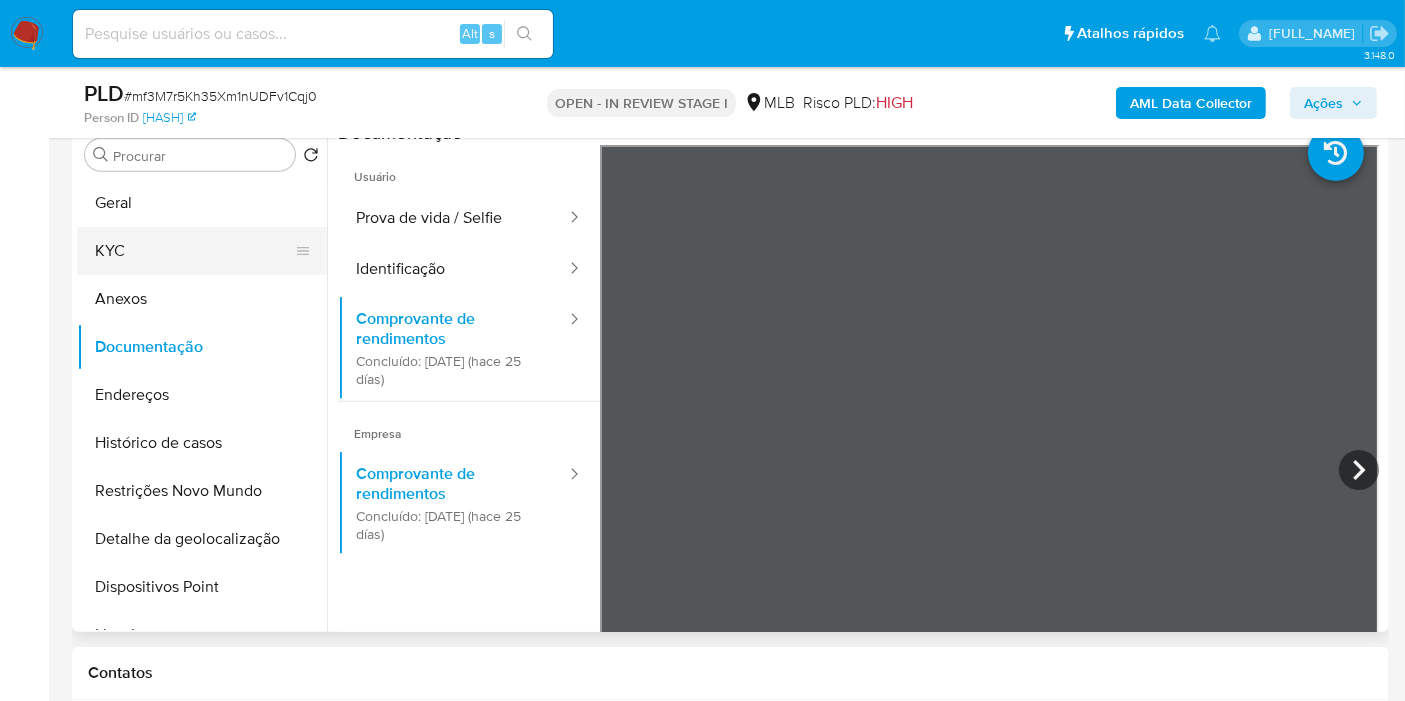 click on "KYC" at bounding box center (194, 251) 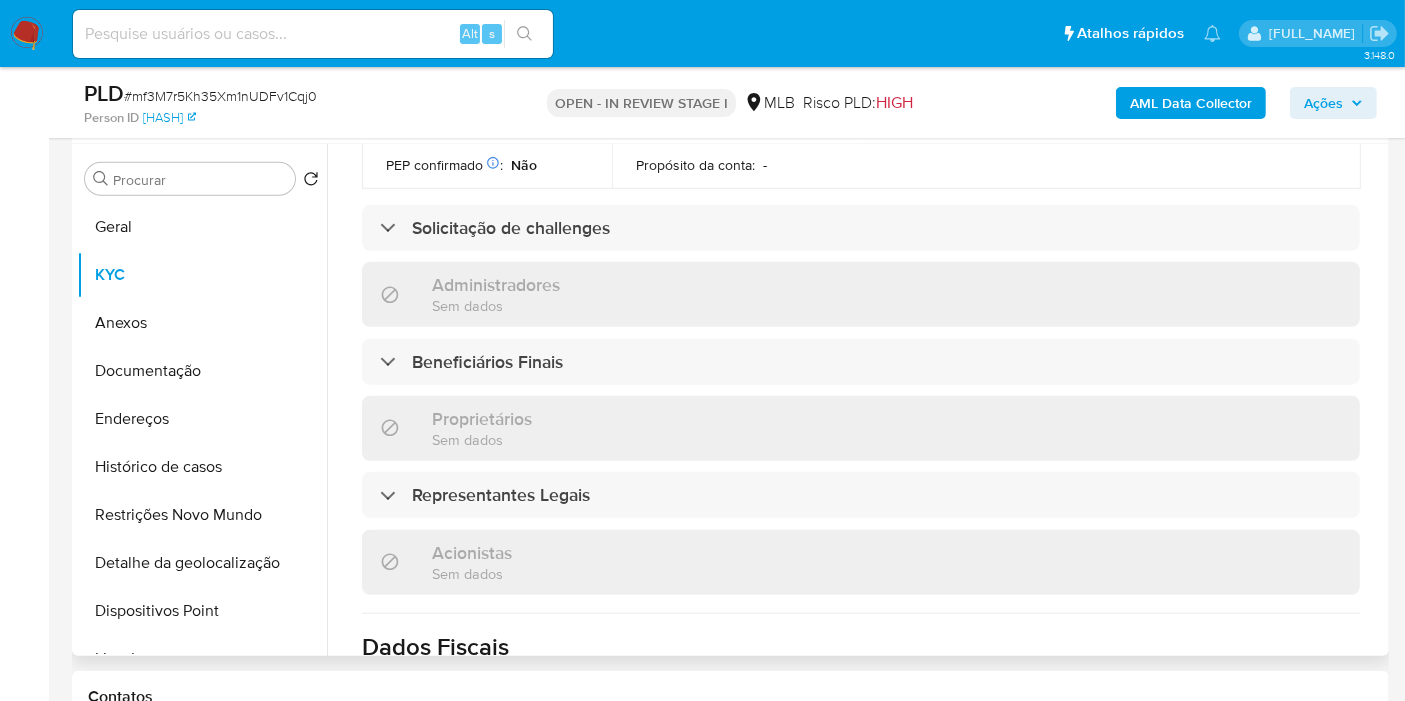 scroll, scrollTop: 1111, scrollLeft: 0, axis: vertical 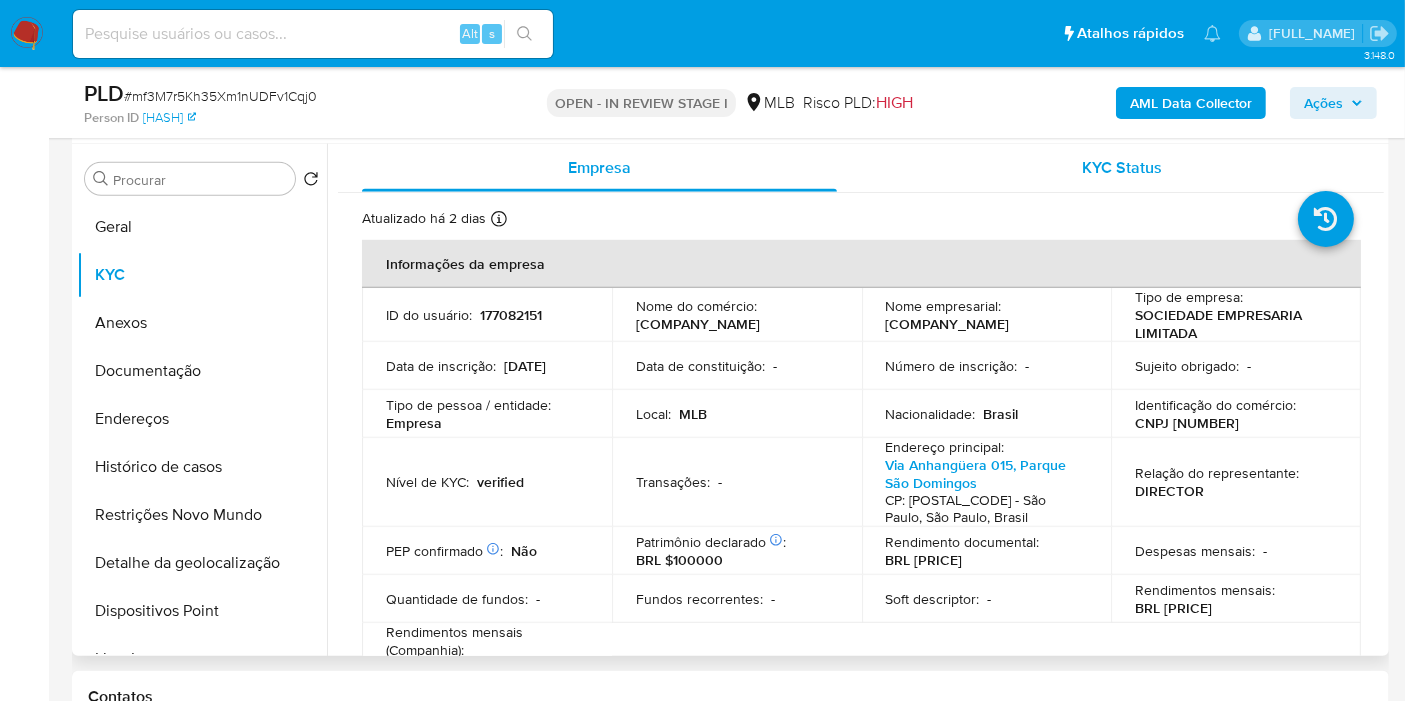 drag, startPoint x: 998, startPoint y: 198, endPoint x: 996, endPoint y: 175, distance: 23.086792 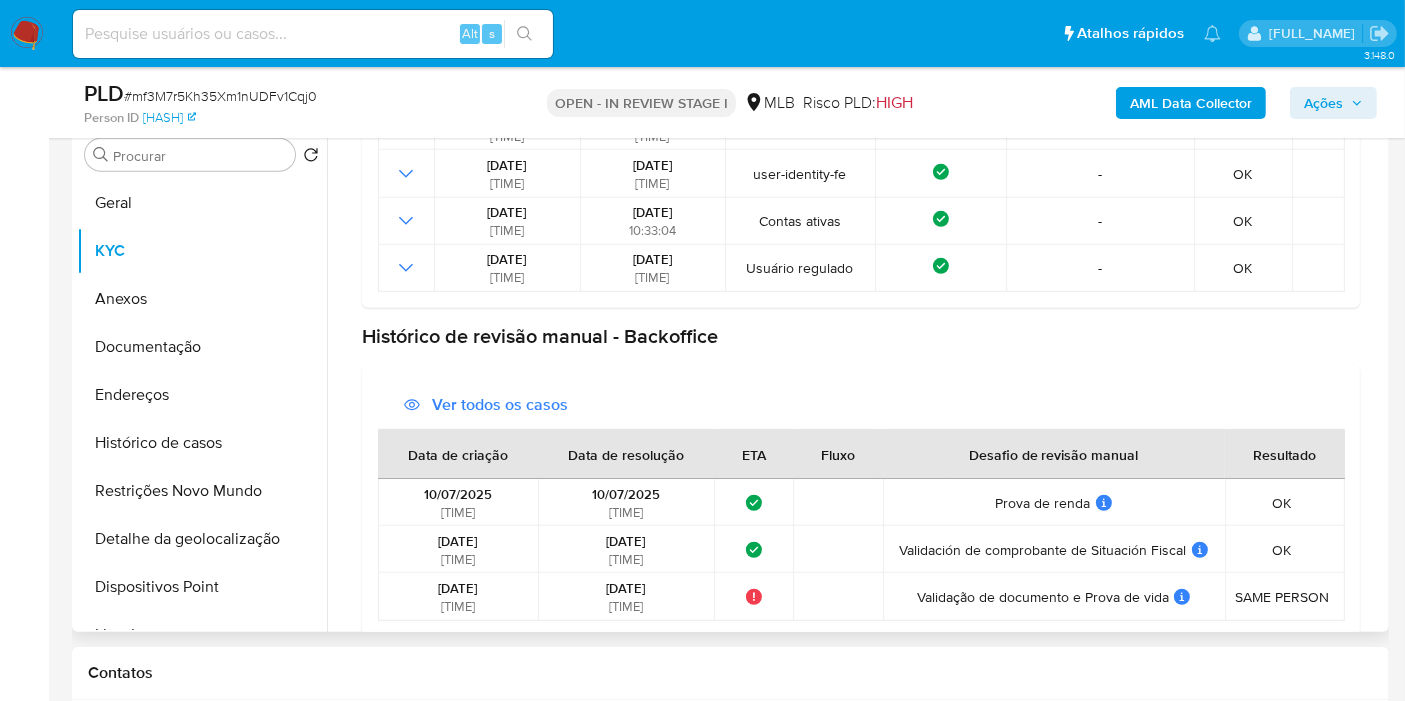 scroll, scrollTop: 560, scrollLeft: 0, axis: vertical 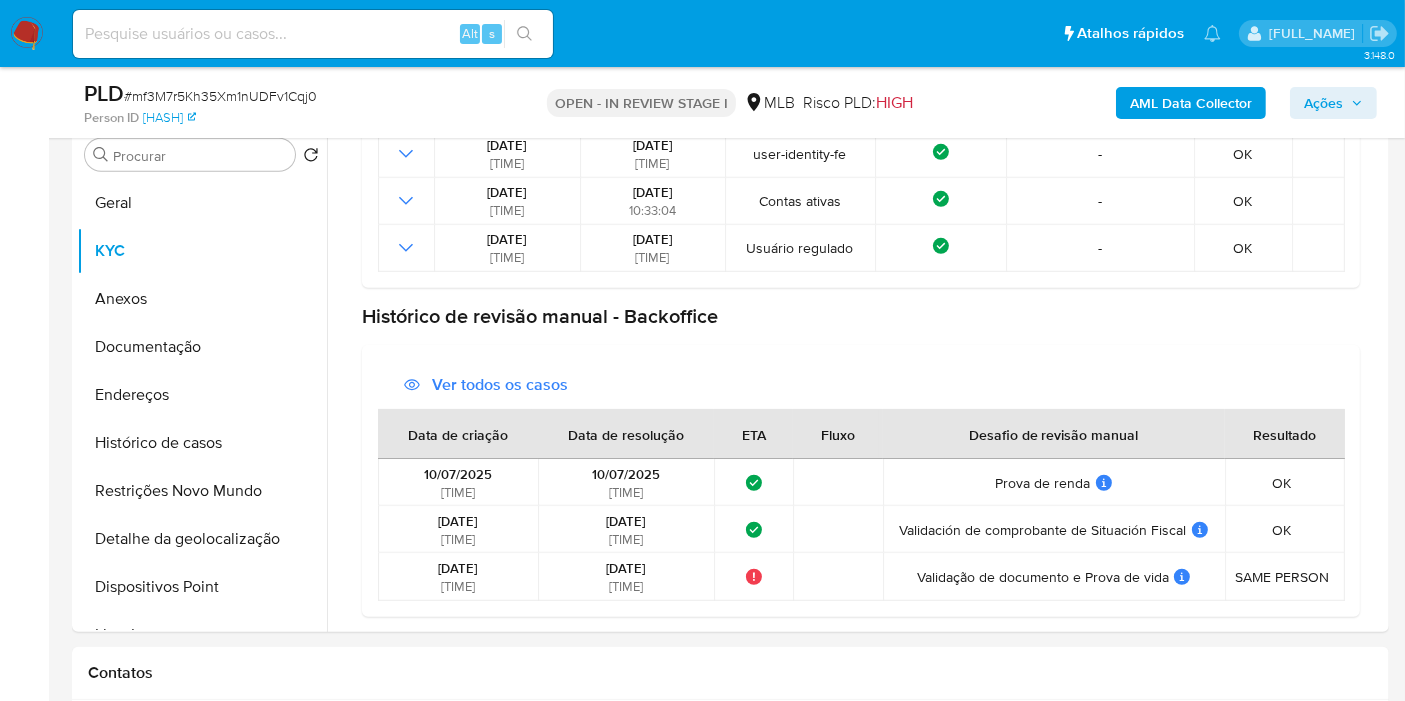 click on "Ações" at bounding box center [1333, 103] 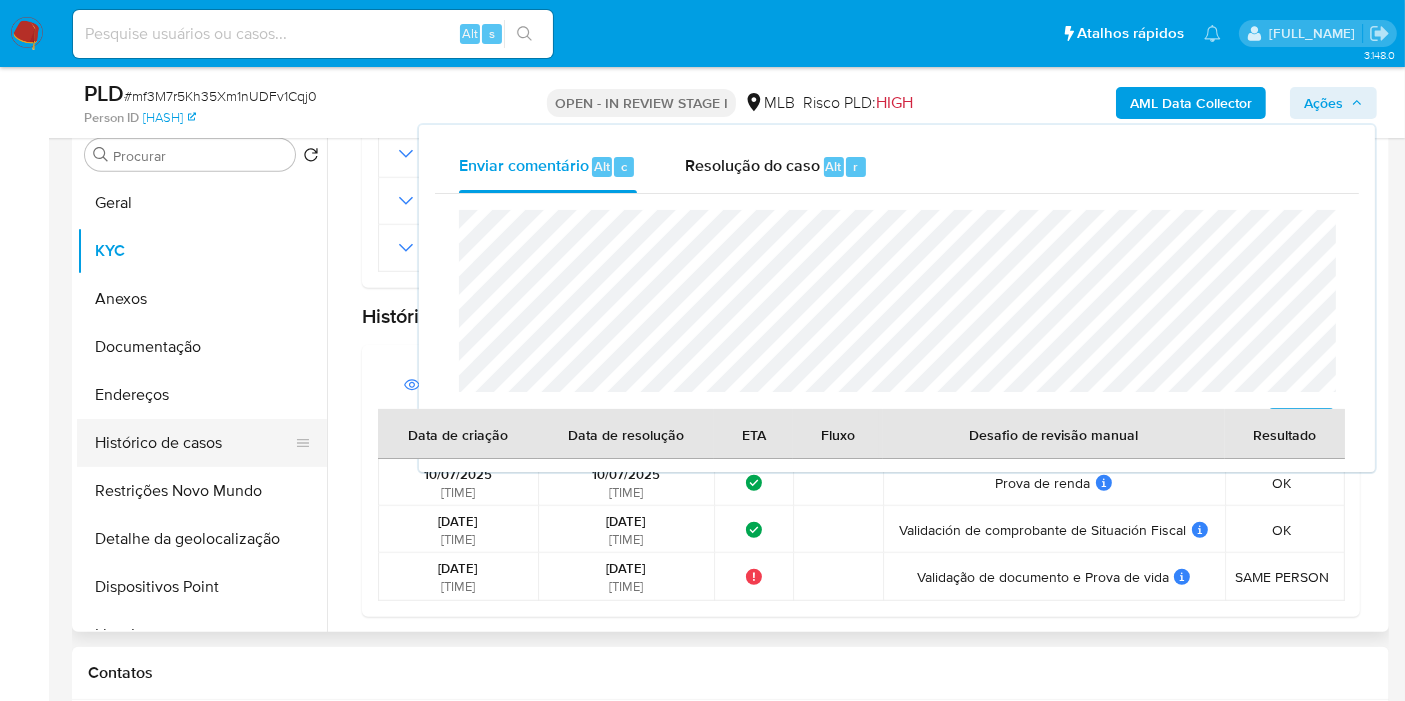 click on "Histórico de casos" at bounding box center [194, 443] 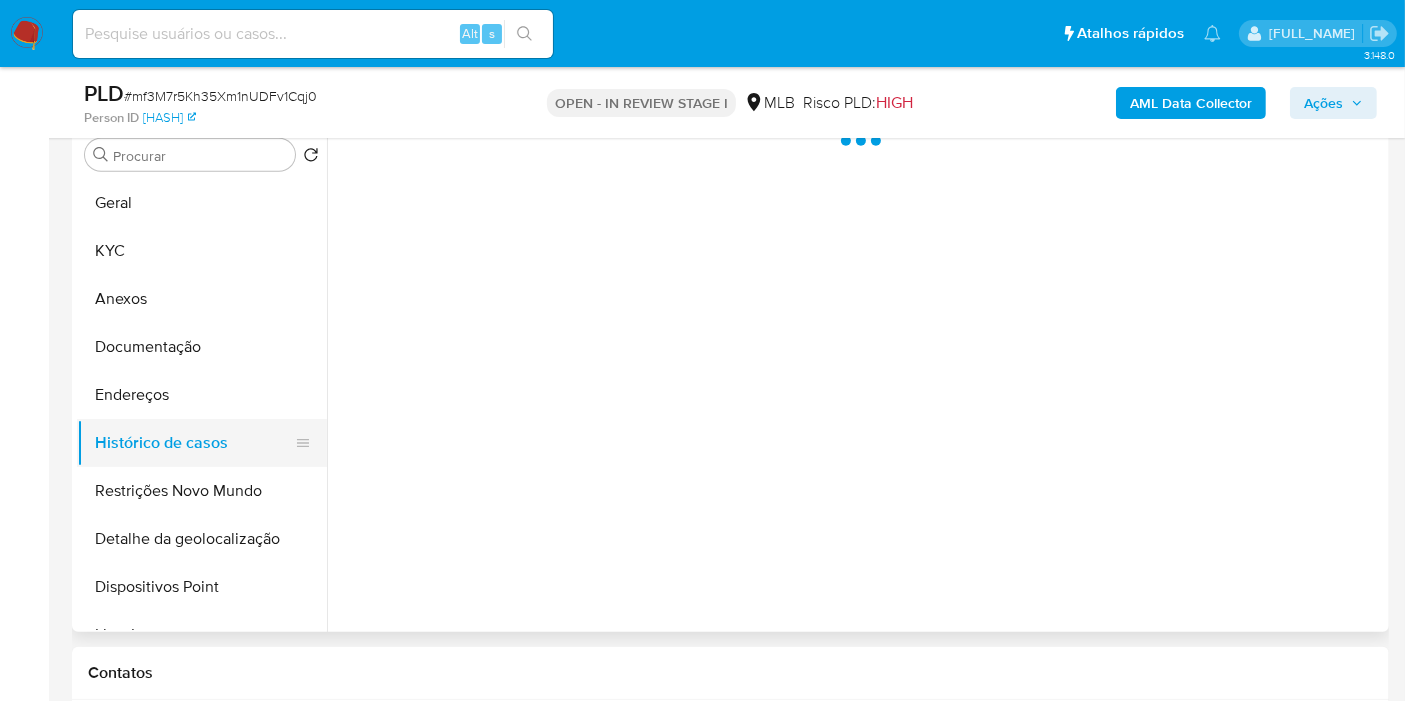 scroll, scrollTop: 0, scrollLeft: 0, axis: both 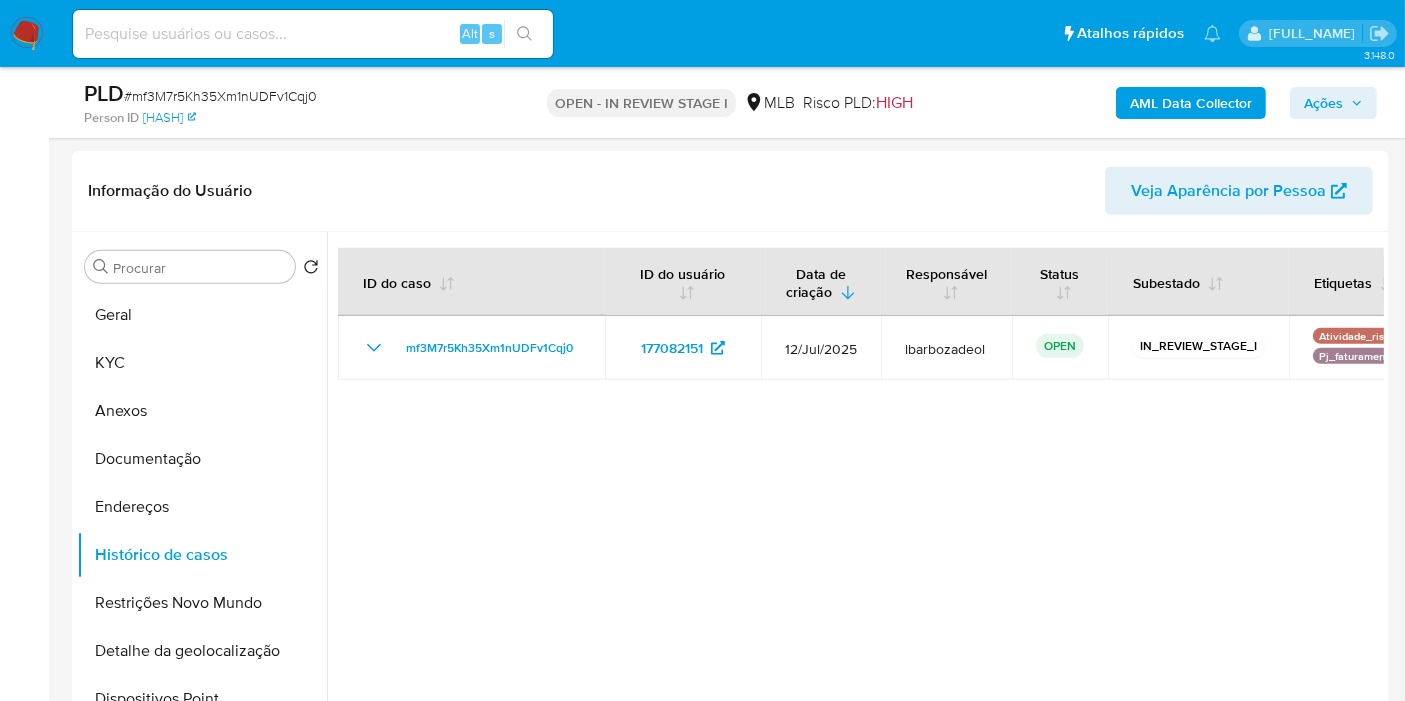 click on "Ações" at bounding box center [1323, 103] 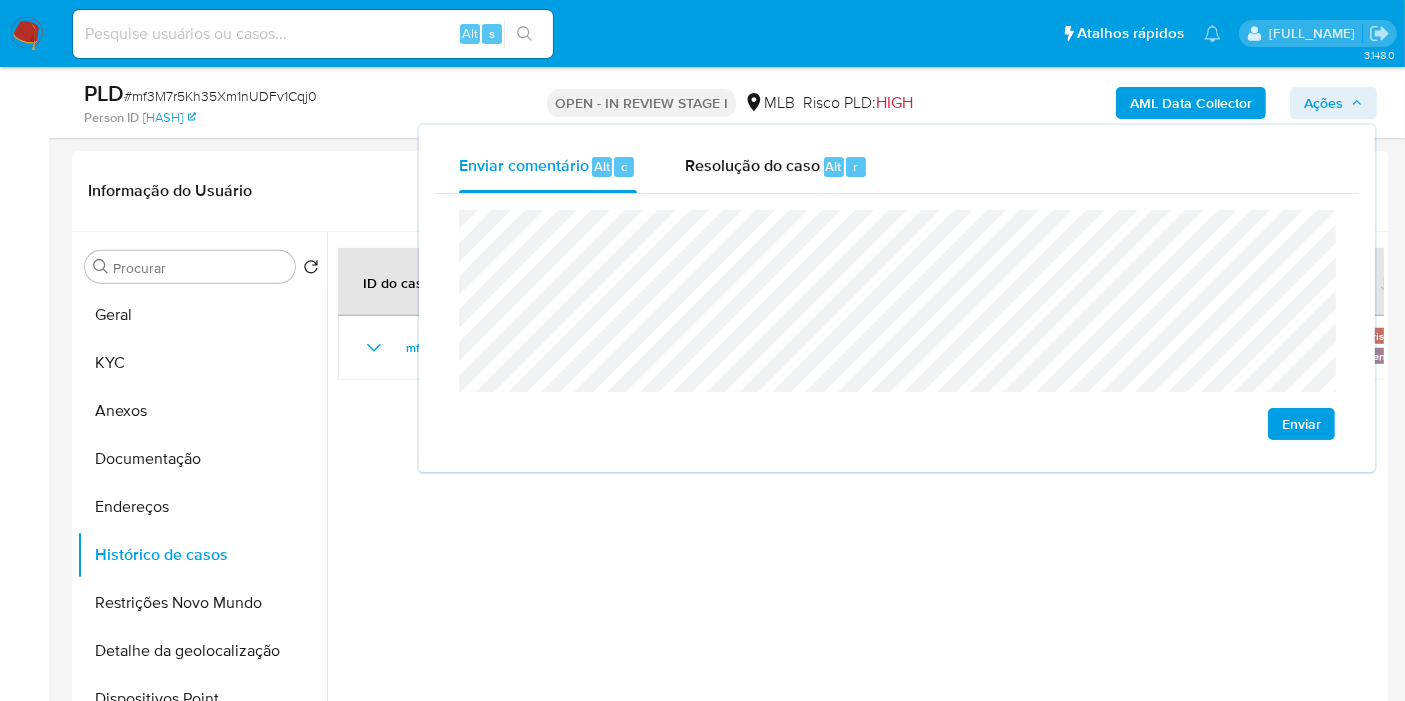click on "Enviar" at bounding box center [897, 325] 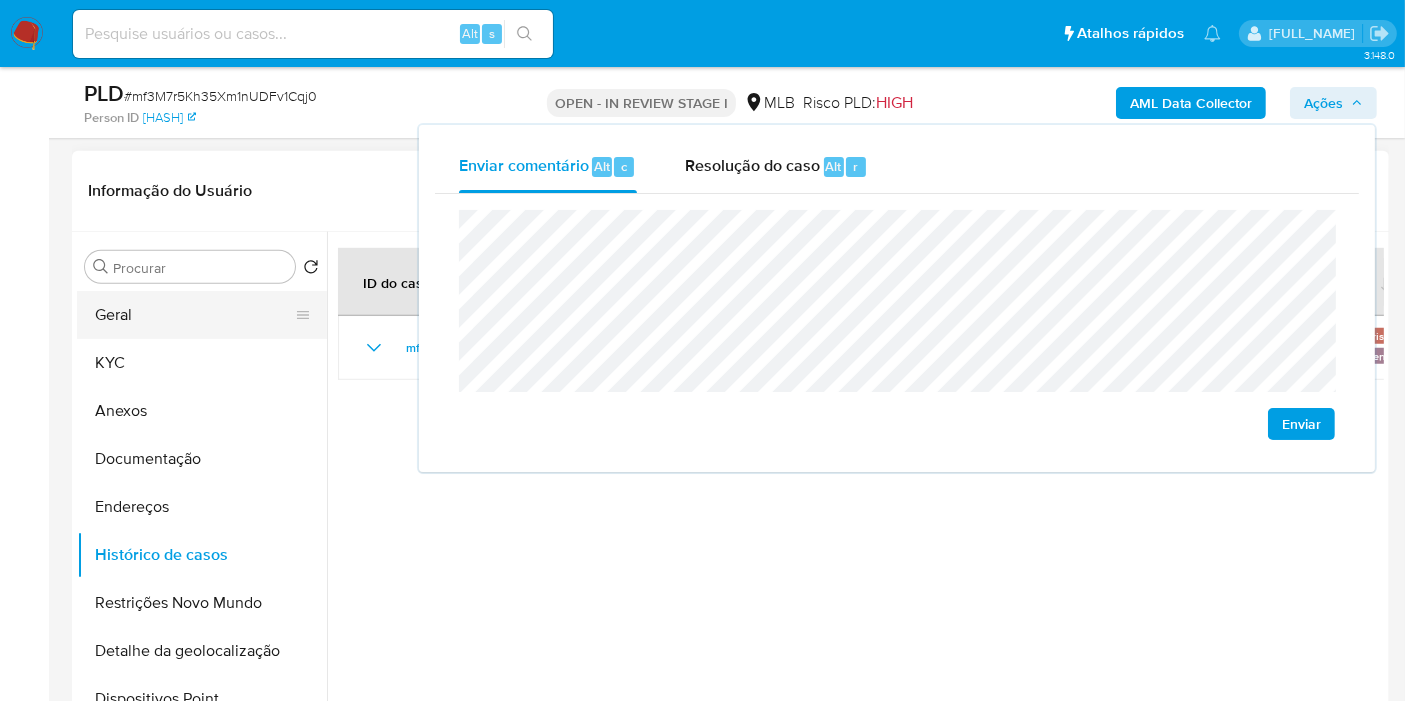 click on "Geral" at bounding box center (194, 315) 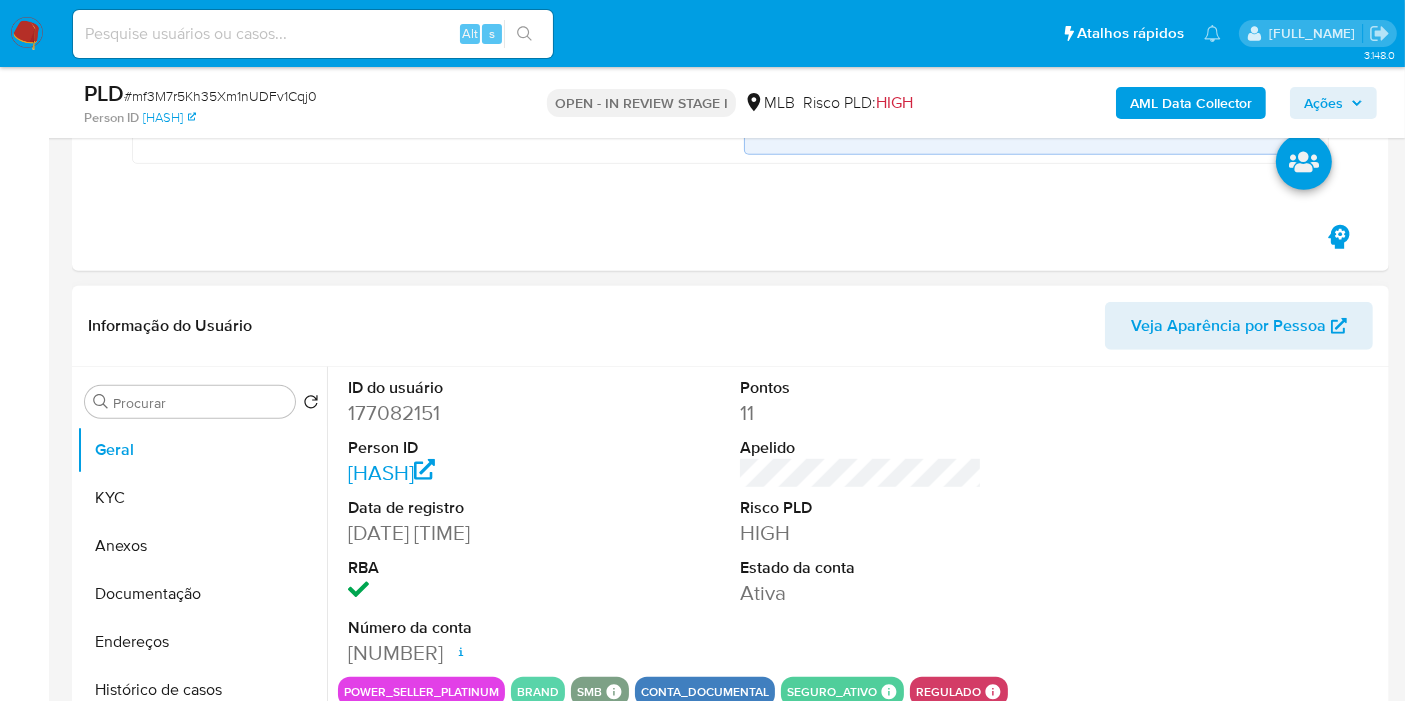 type 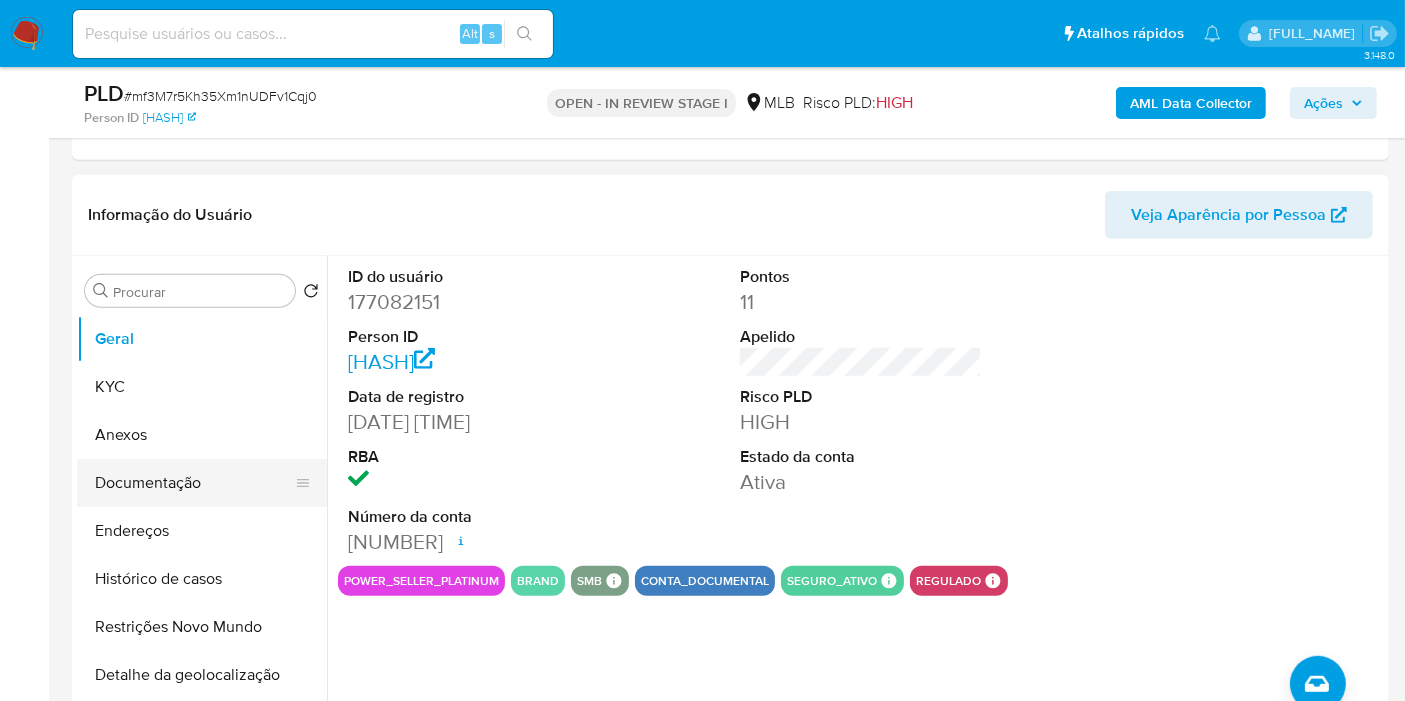 click on "Documentação" at bounding box center [194, 483] 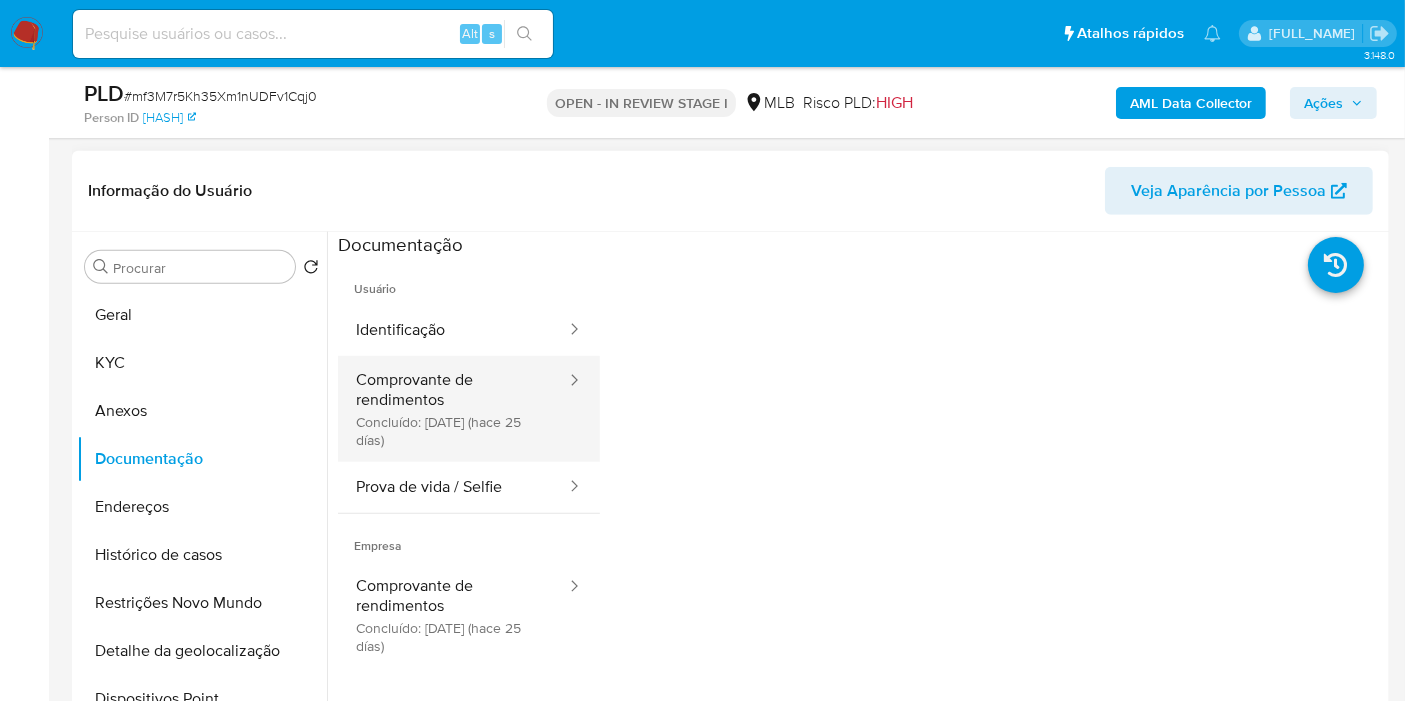 click on "Comprovante de rendimentos Concluído: 10/07/2025 (hace 25 días)" at bounding box center (453, 409) 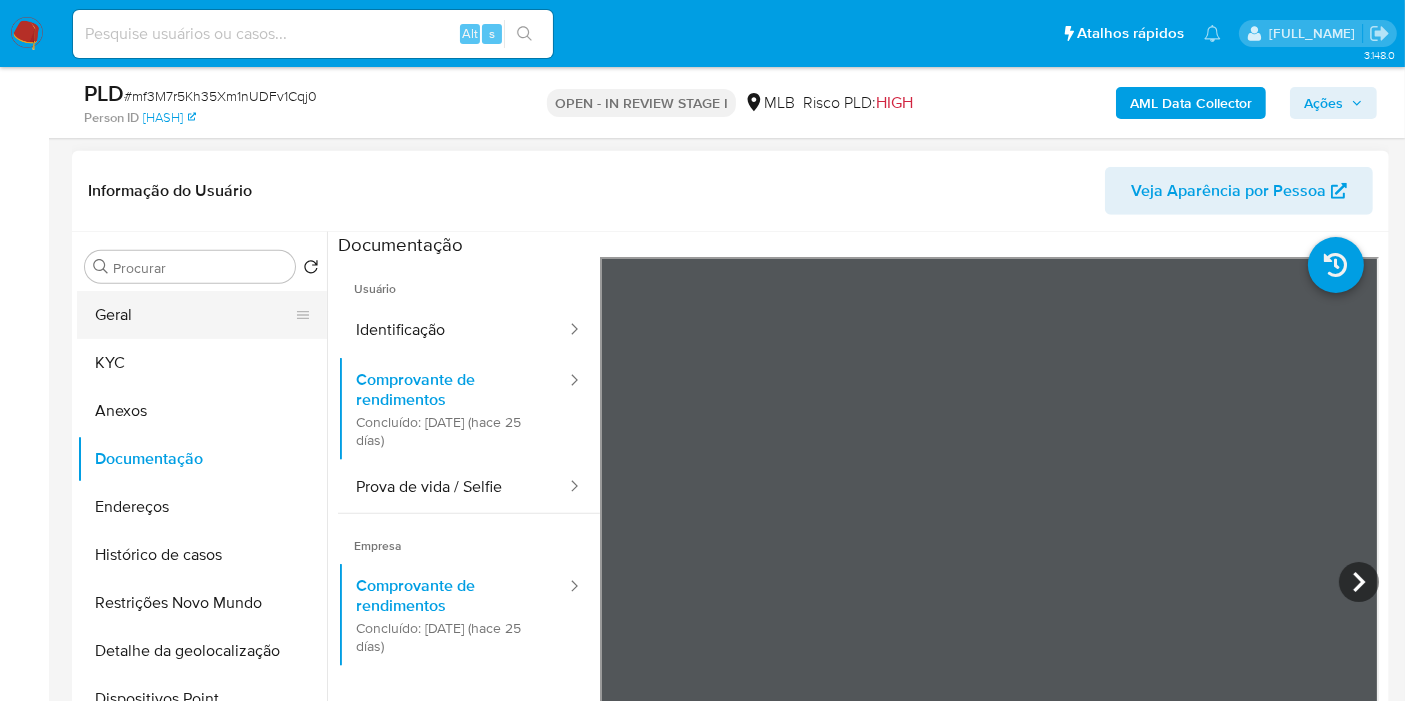 click on "Geral" at bounding box center (194, 315) 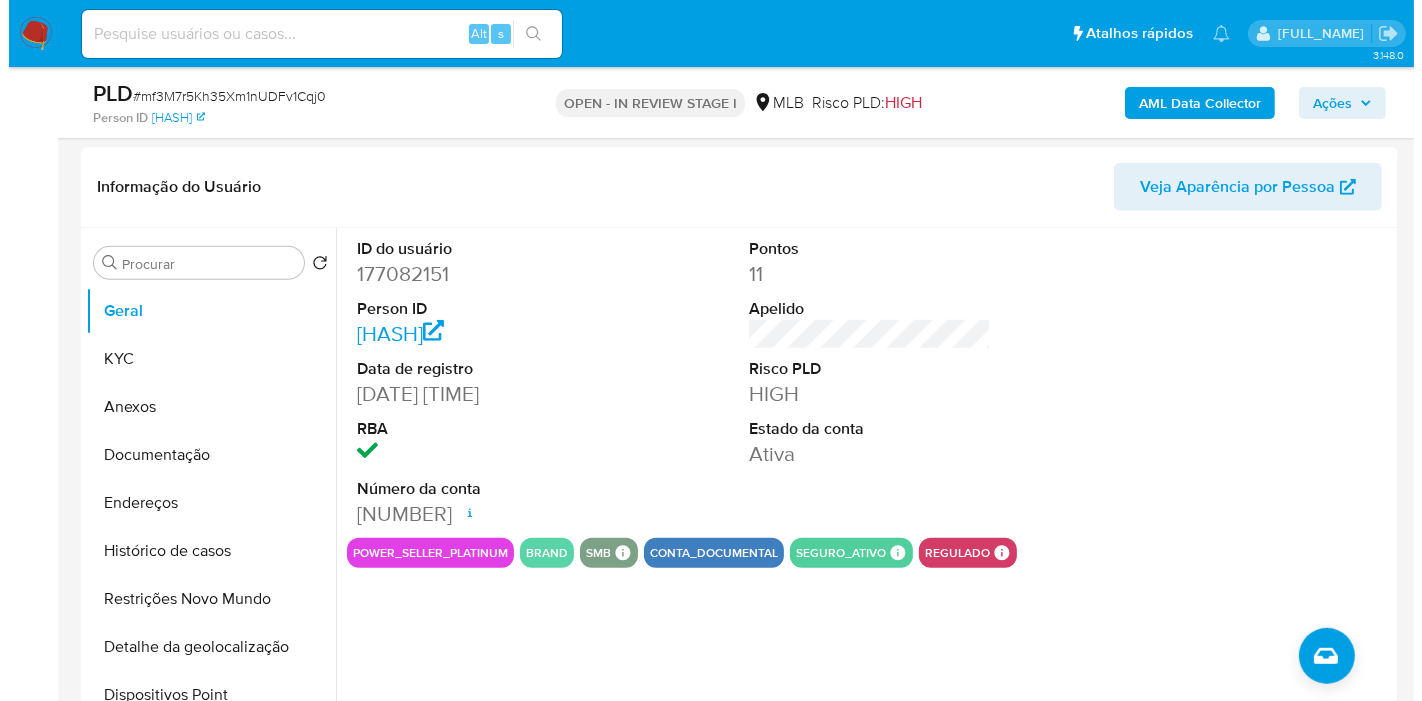 scroll, scrollTop: 1298, scrollLeft: 0, axis: vertical 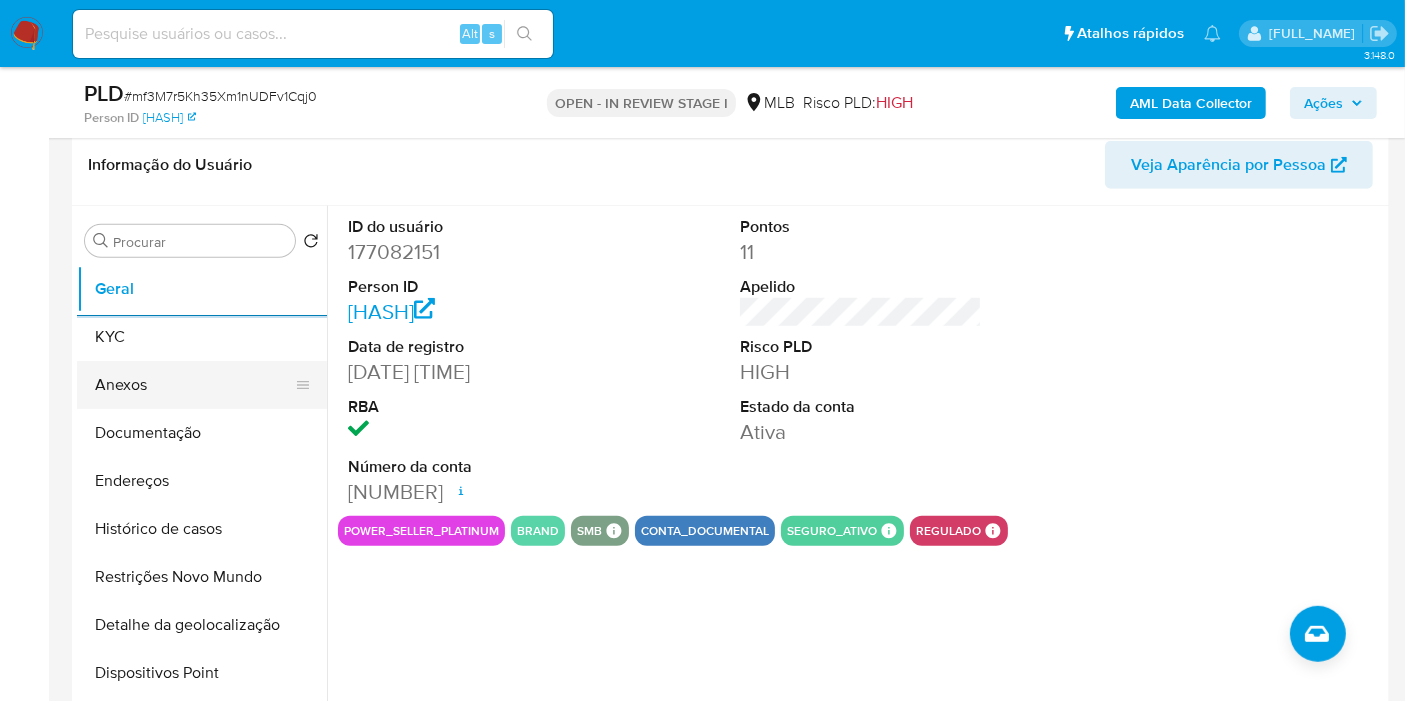 click on "KYC" at bounding box center [202, 337] 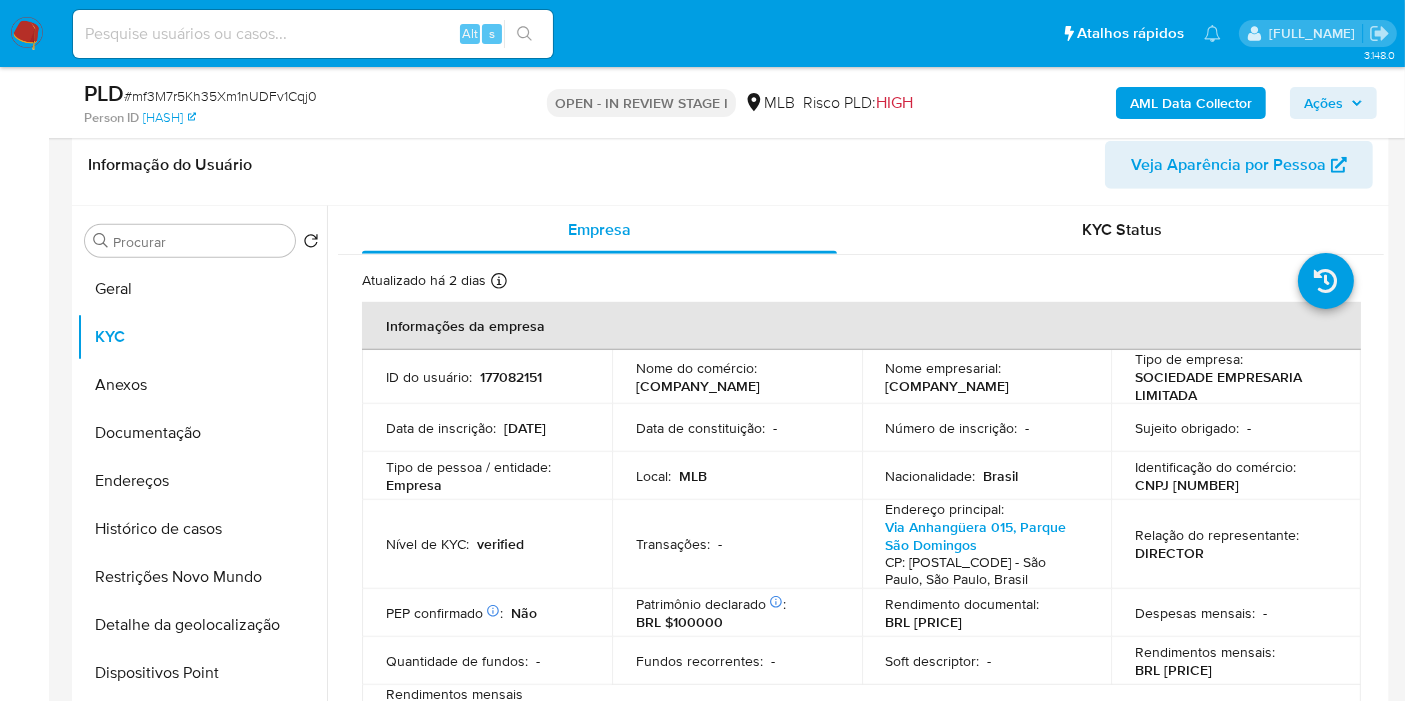 type 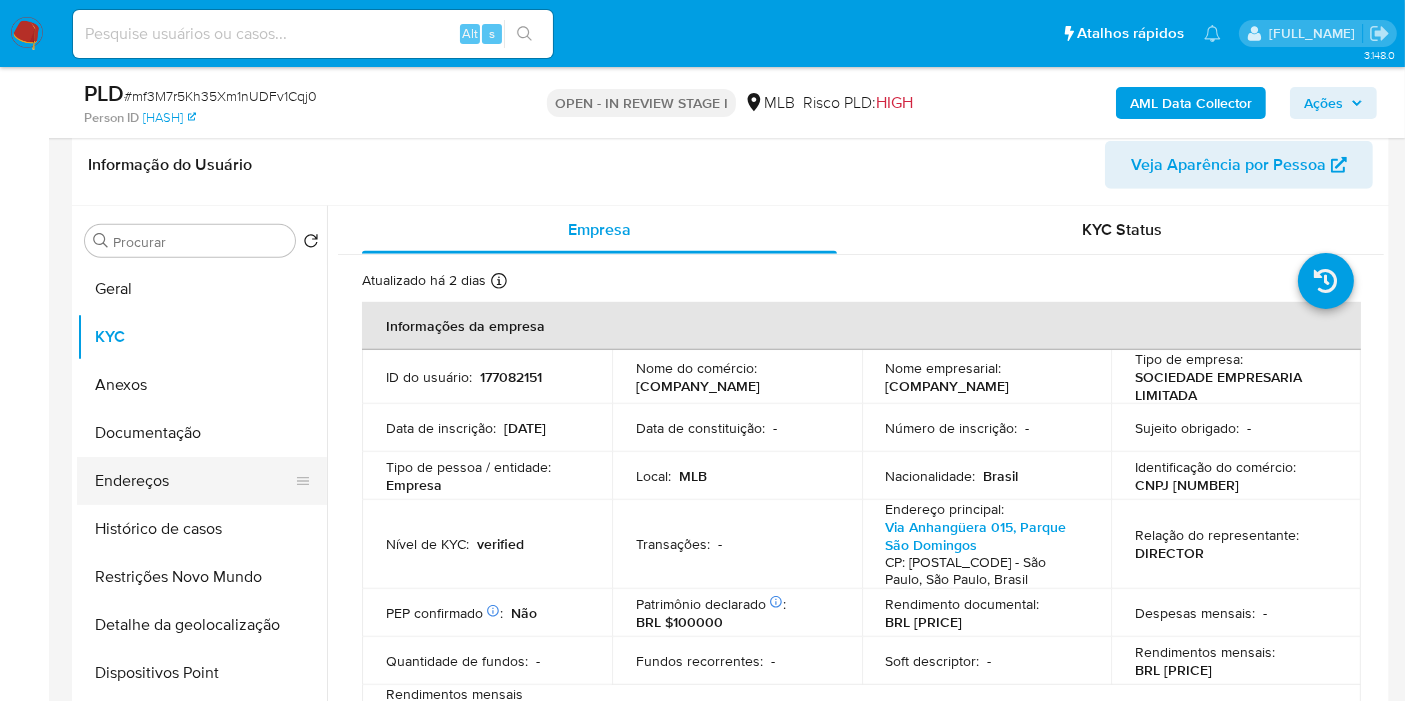 click on "Endereços" at bounding box center [194, 481] 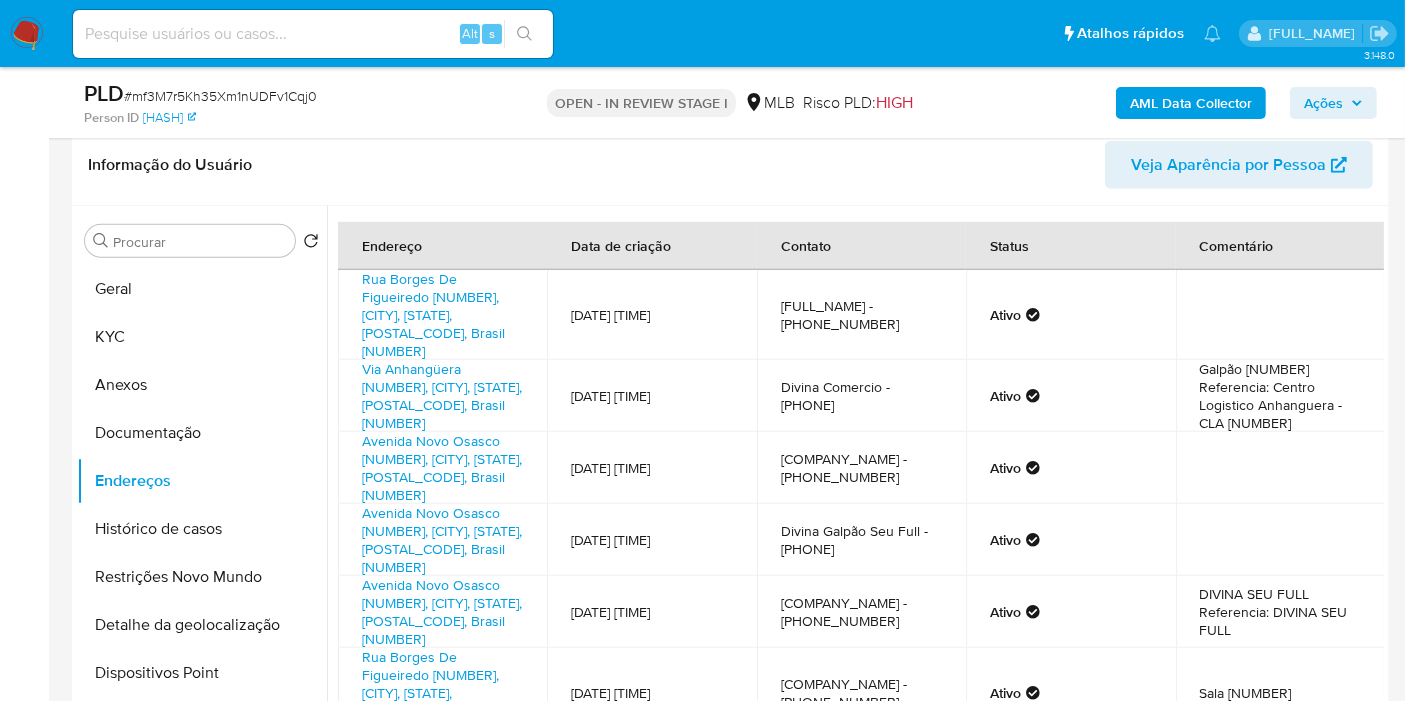 type 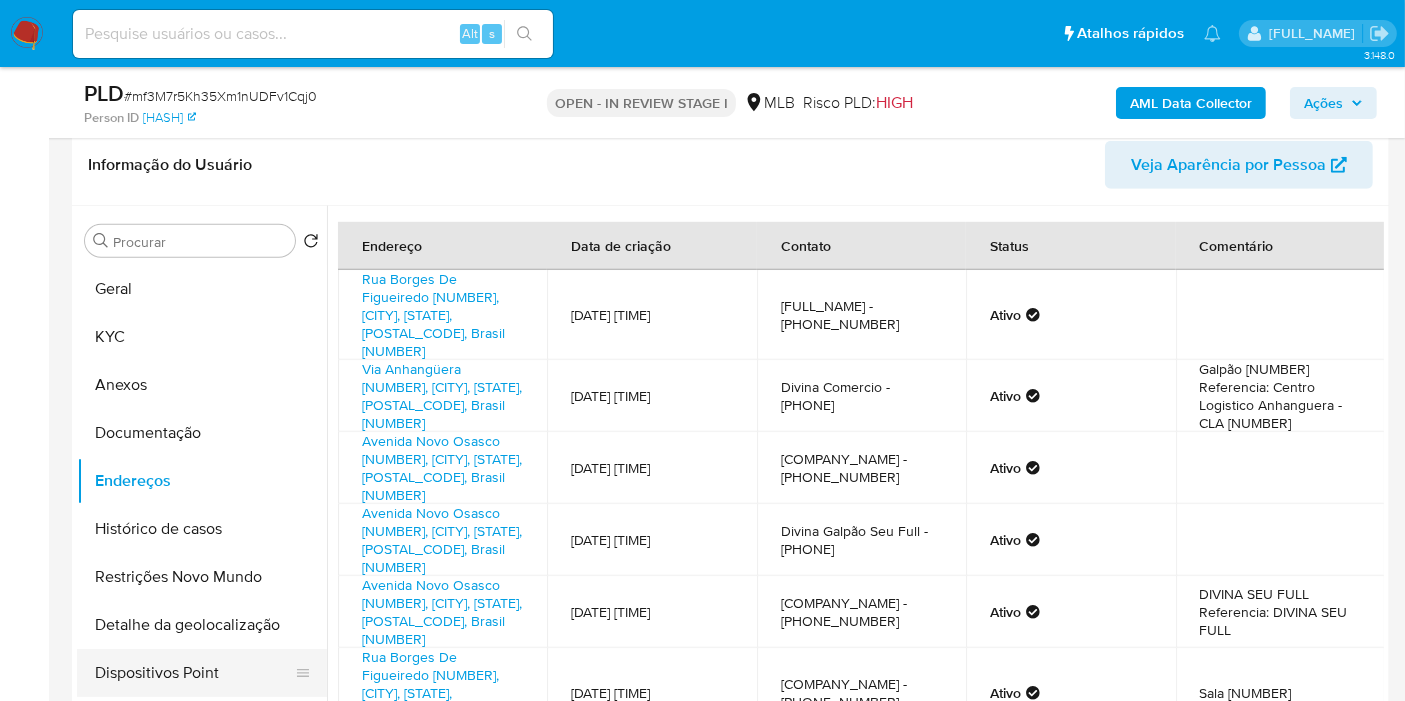 drag, startPoint x: 193, startPoint y: 624, endPoint x: 311, endPoint y: 627, distance: 118.03813 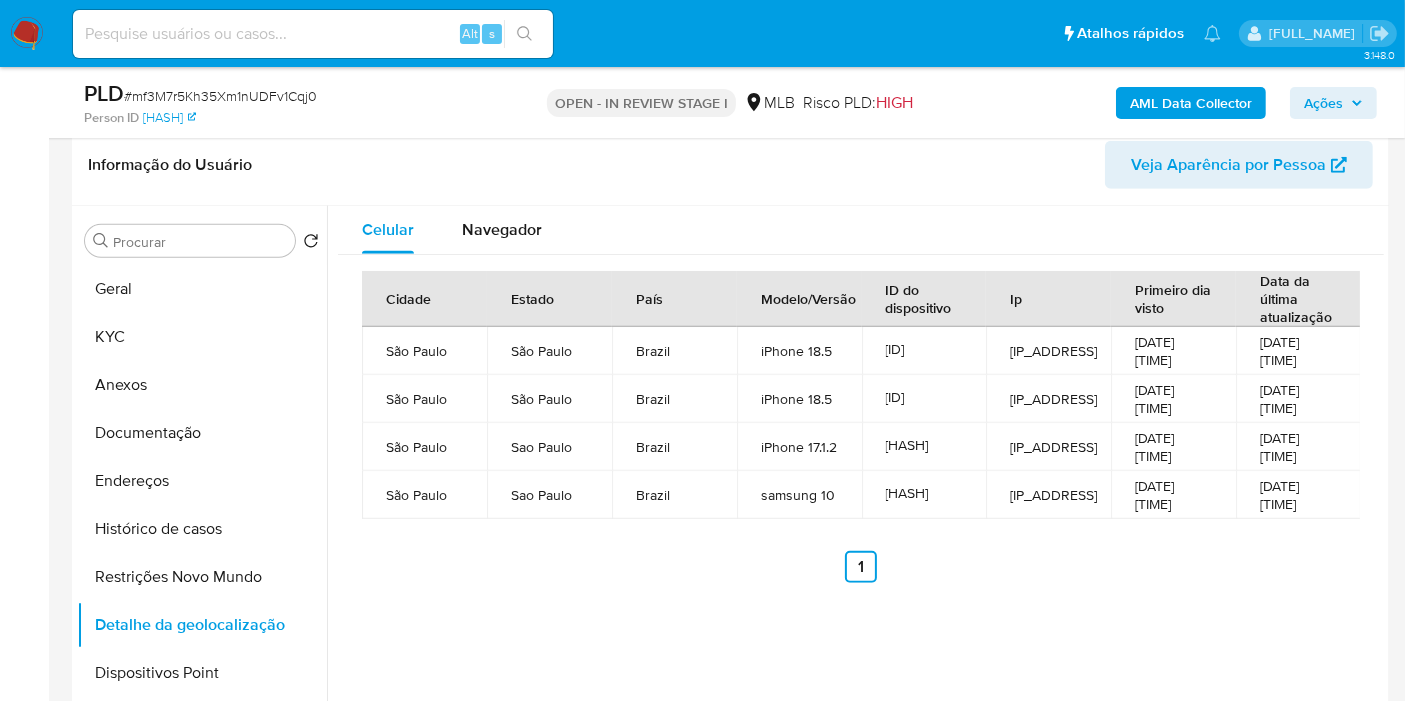 type 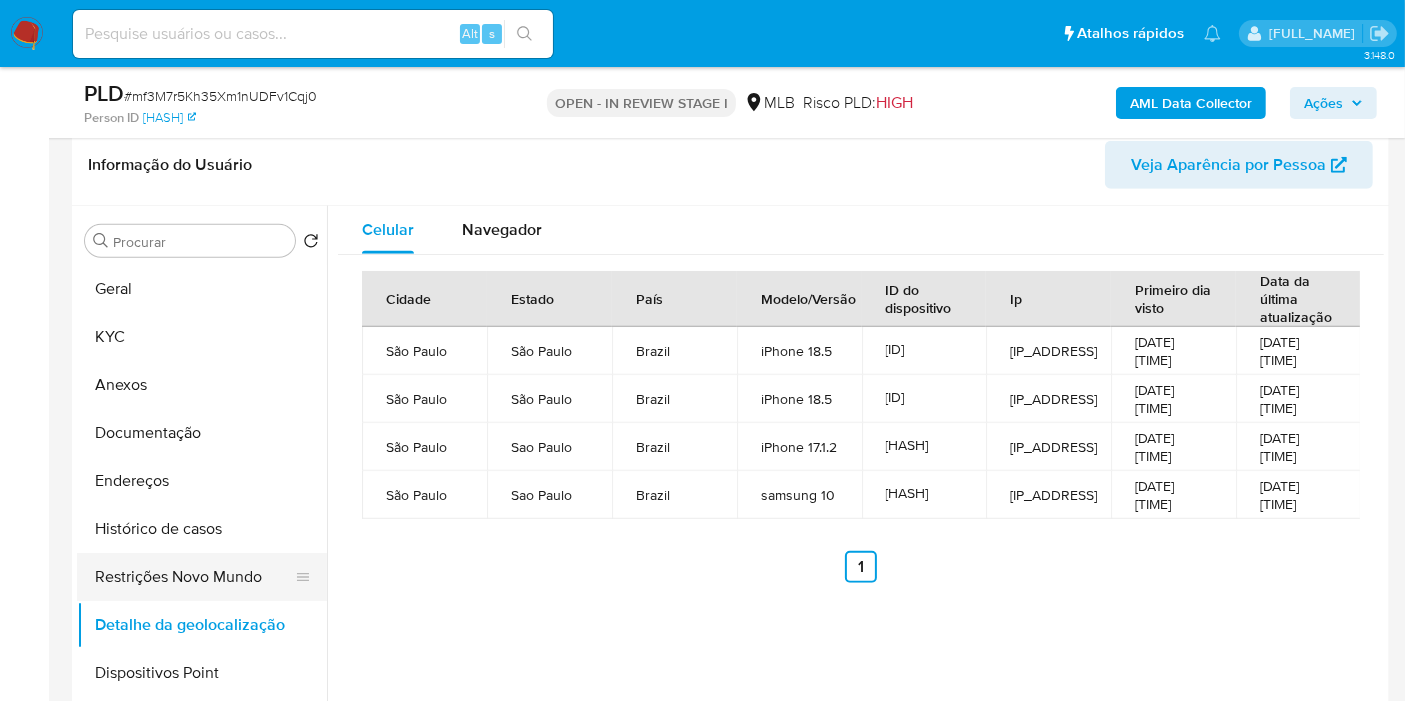 click on "Restrições Novo Mundo" at bounding box center (194, 577) 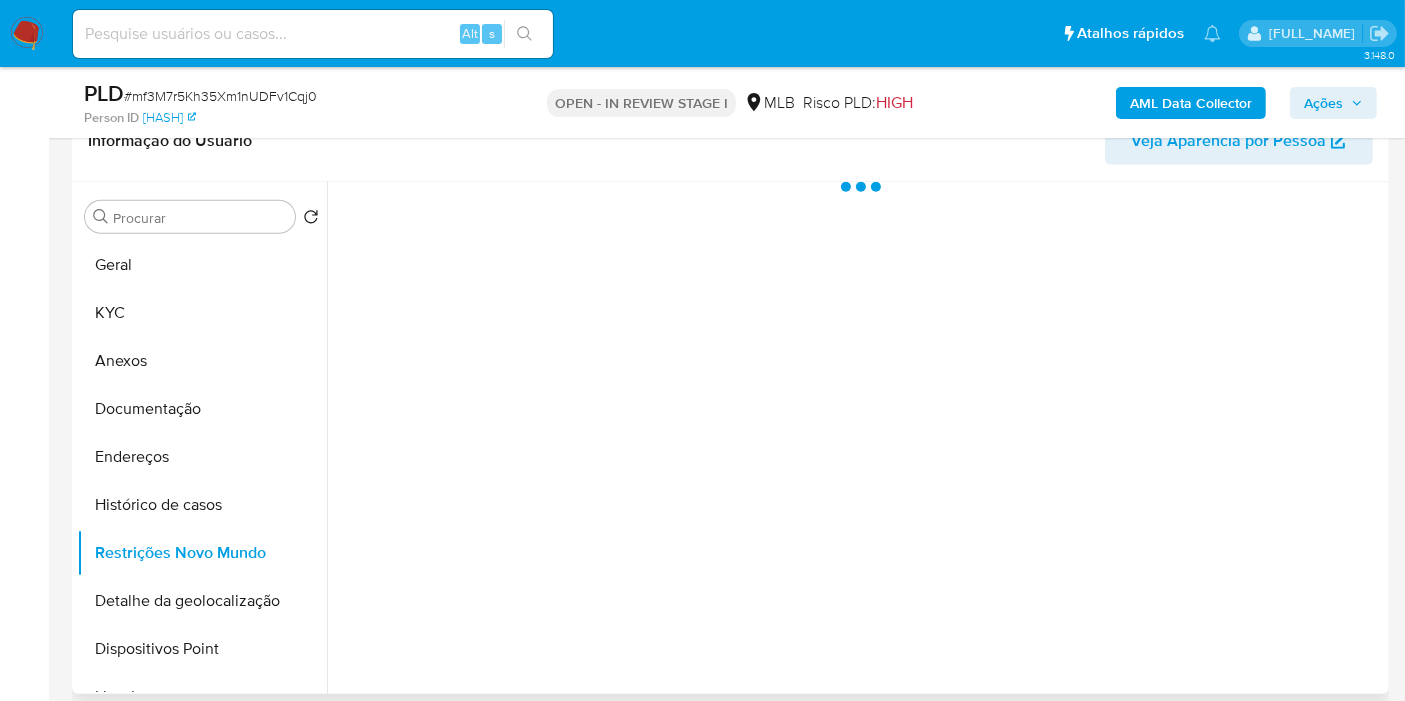 type 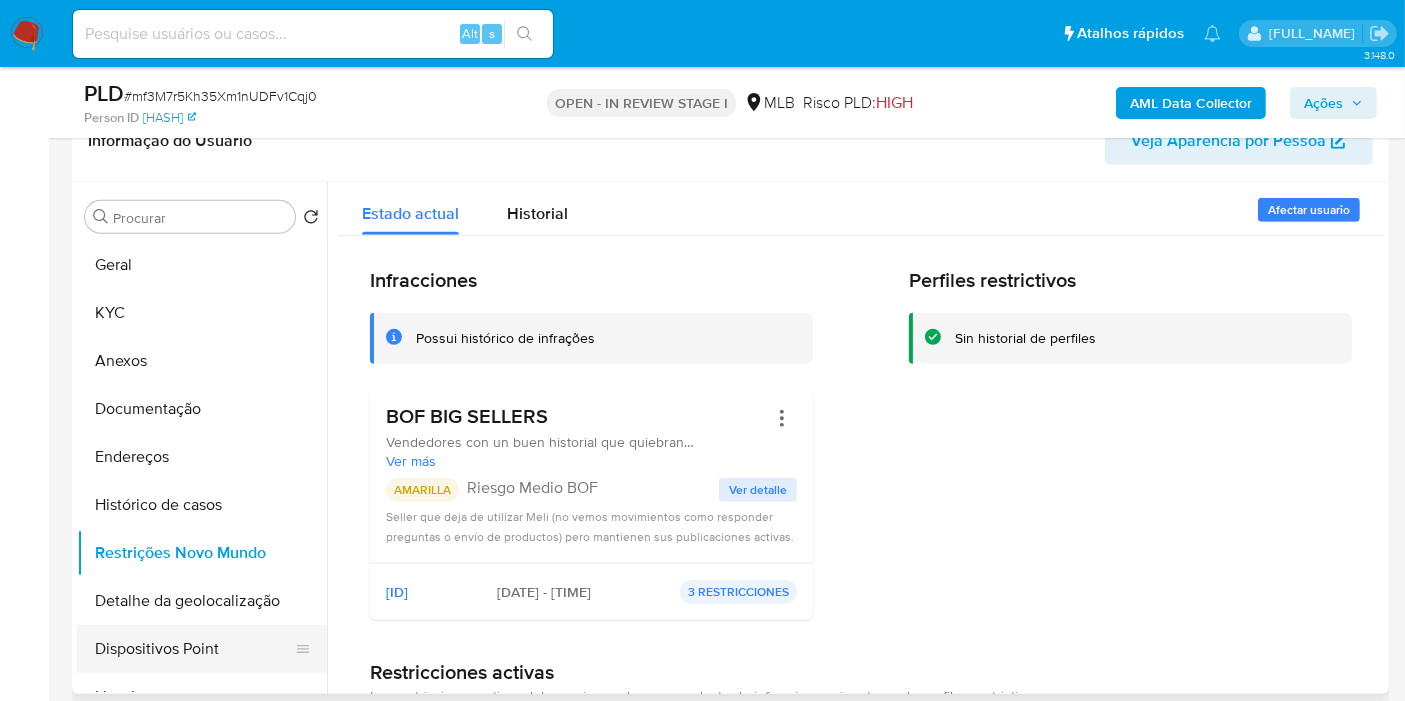 click on "Dispositivos Point" at bounding box center [194, 649] 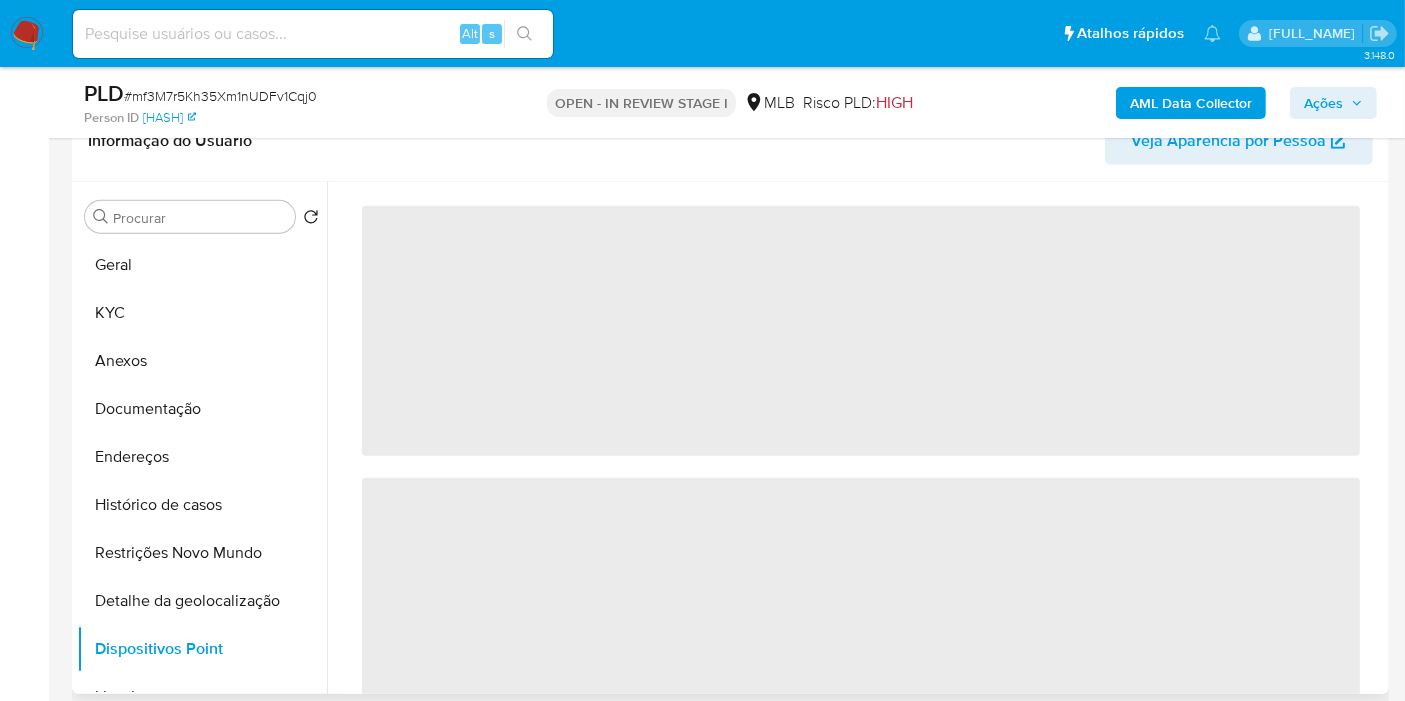 type 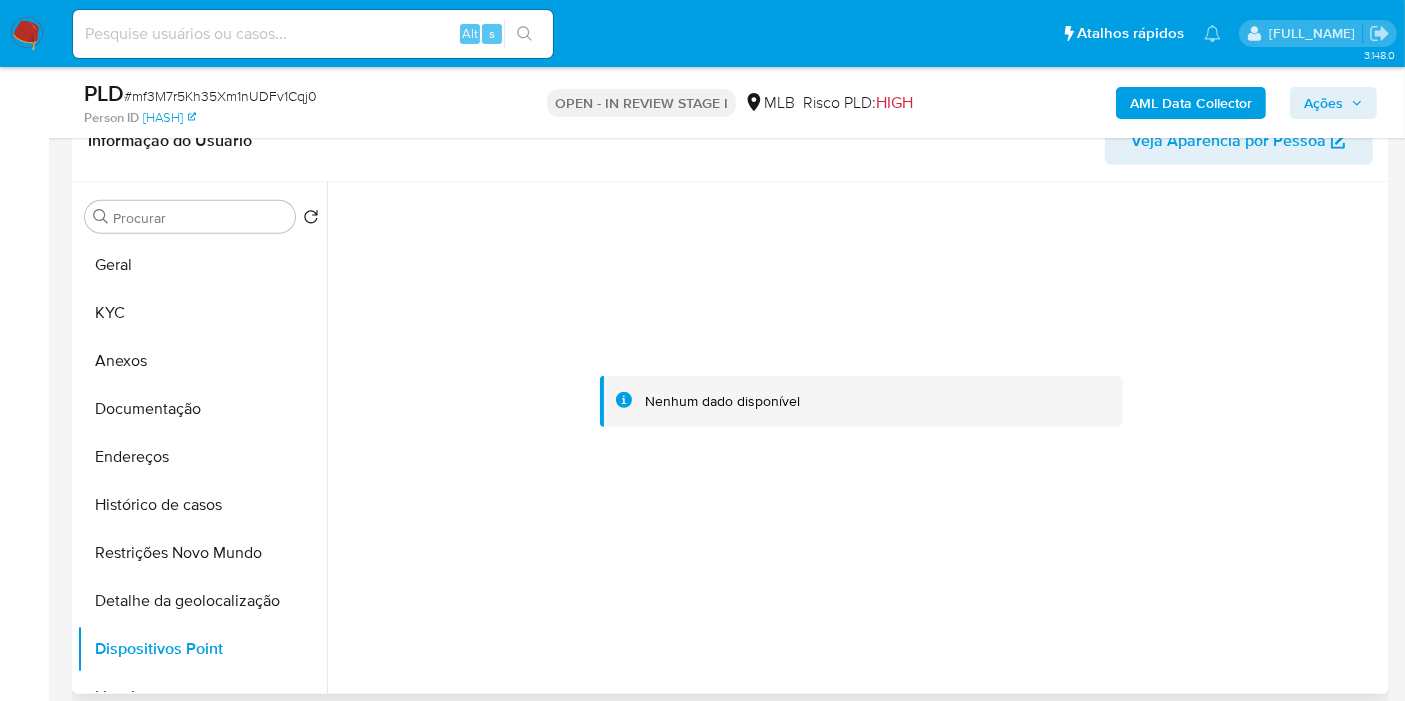 click on "Anexos" at bounding box center [202, 361] 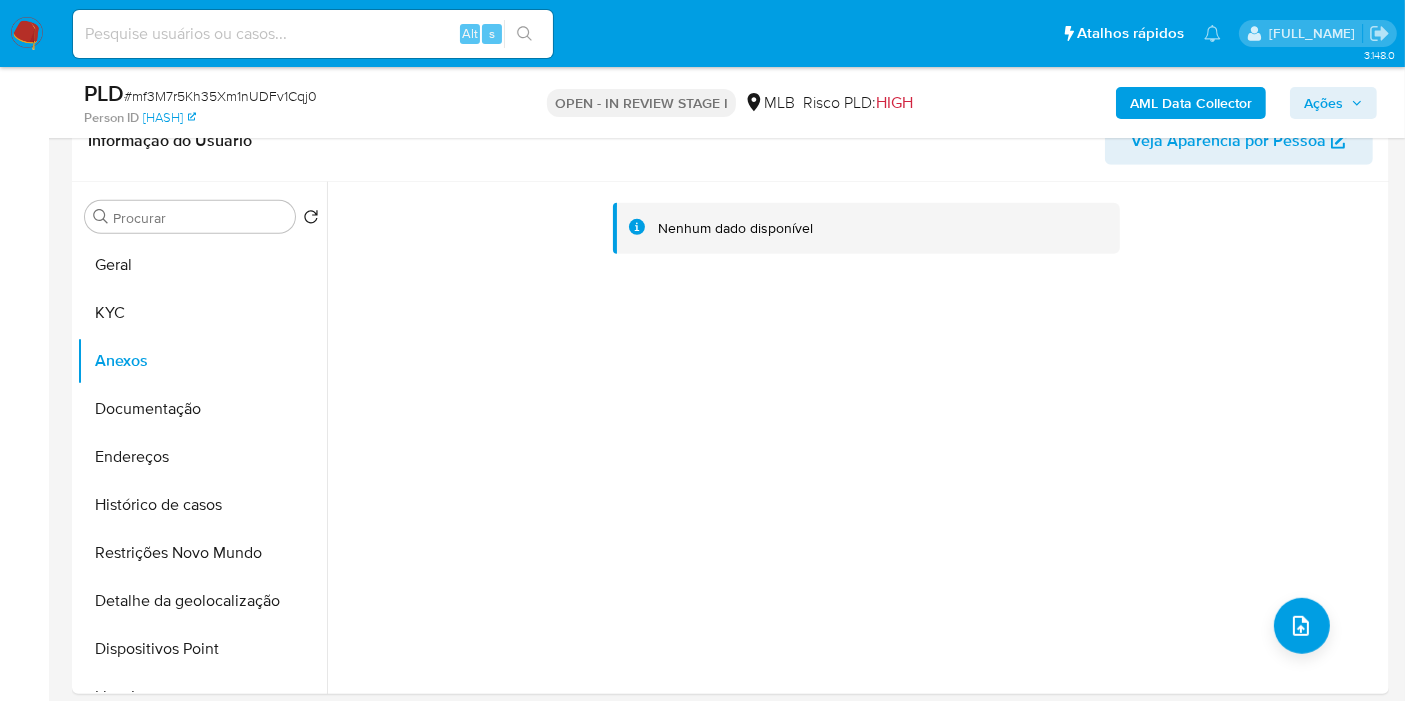 click on "Ações" at bounding box center [1333, 103] 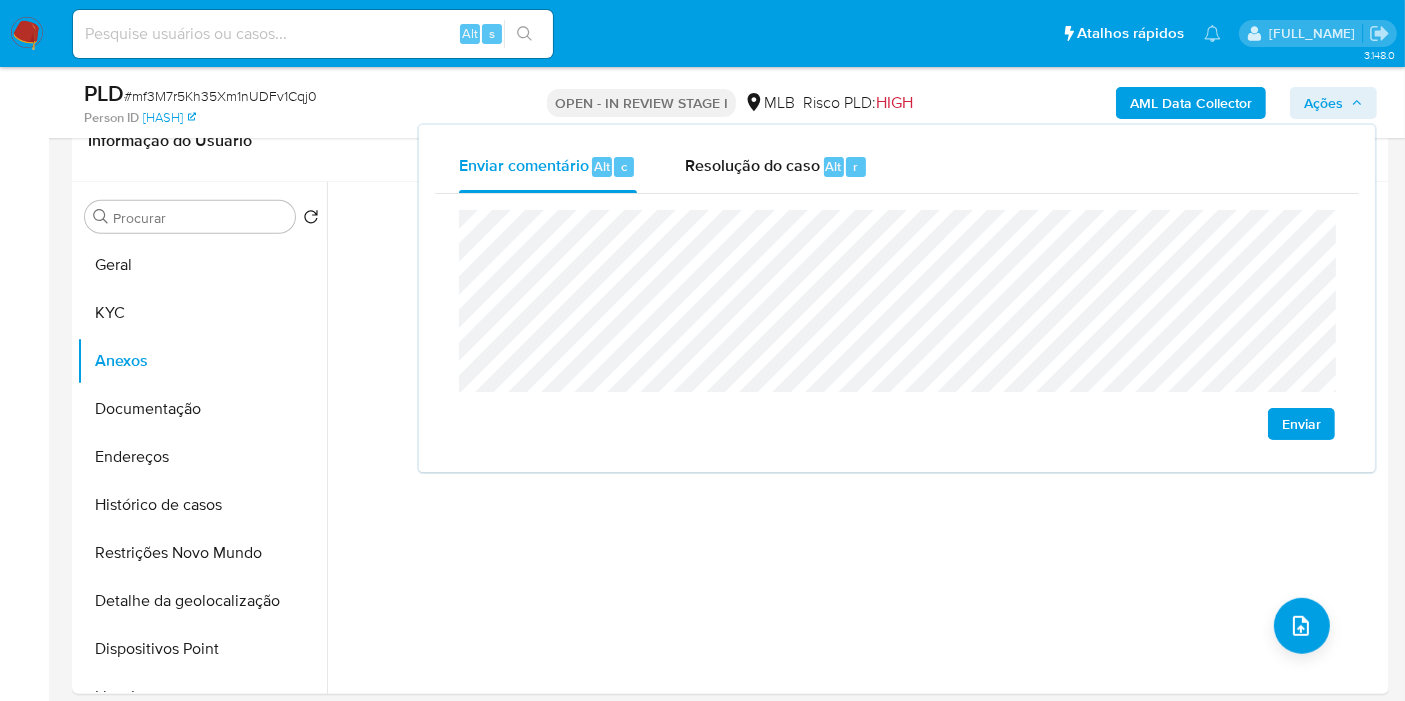 drag, startPoint x: 735, startPoint y: 167, endPoint x: 733, endPoint y: 205, distance: 38.052597 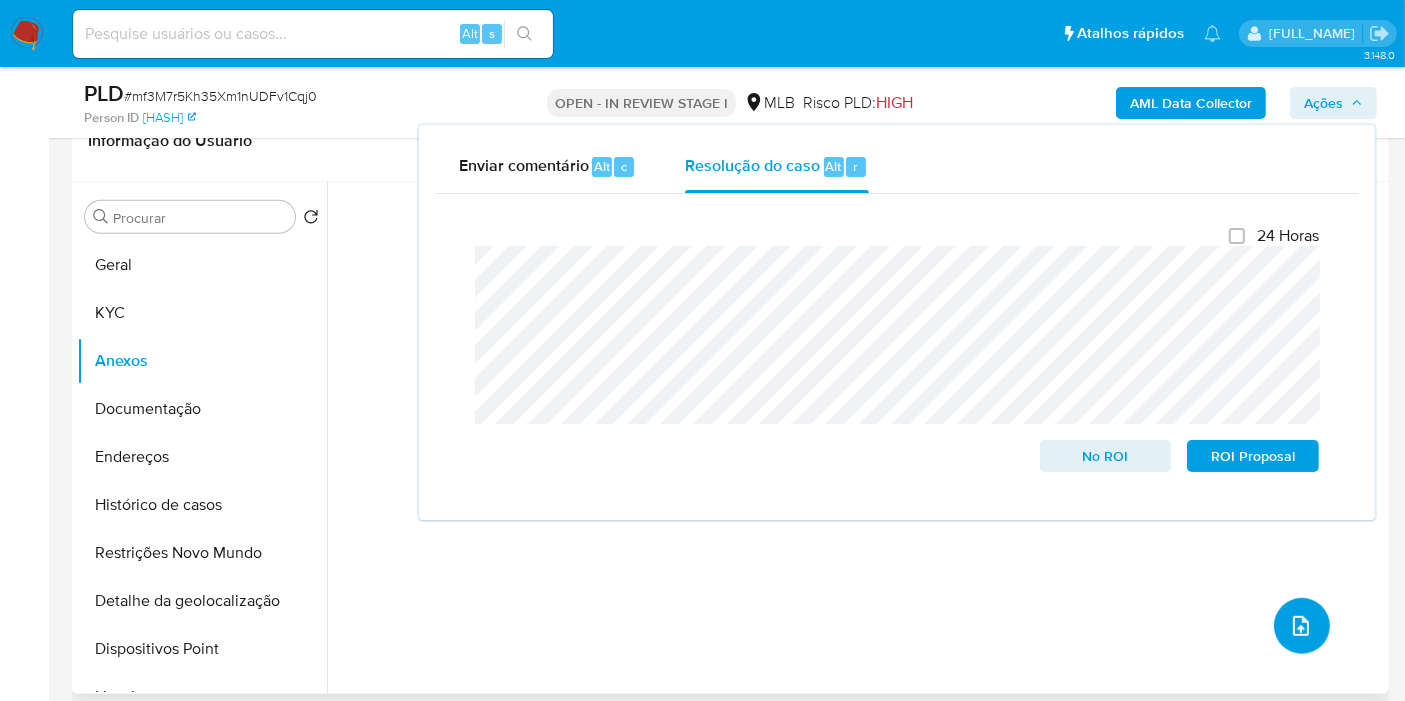 click at bounding box center [1301, 626] 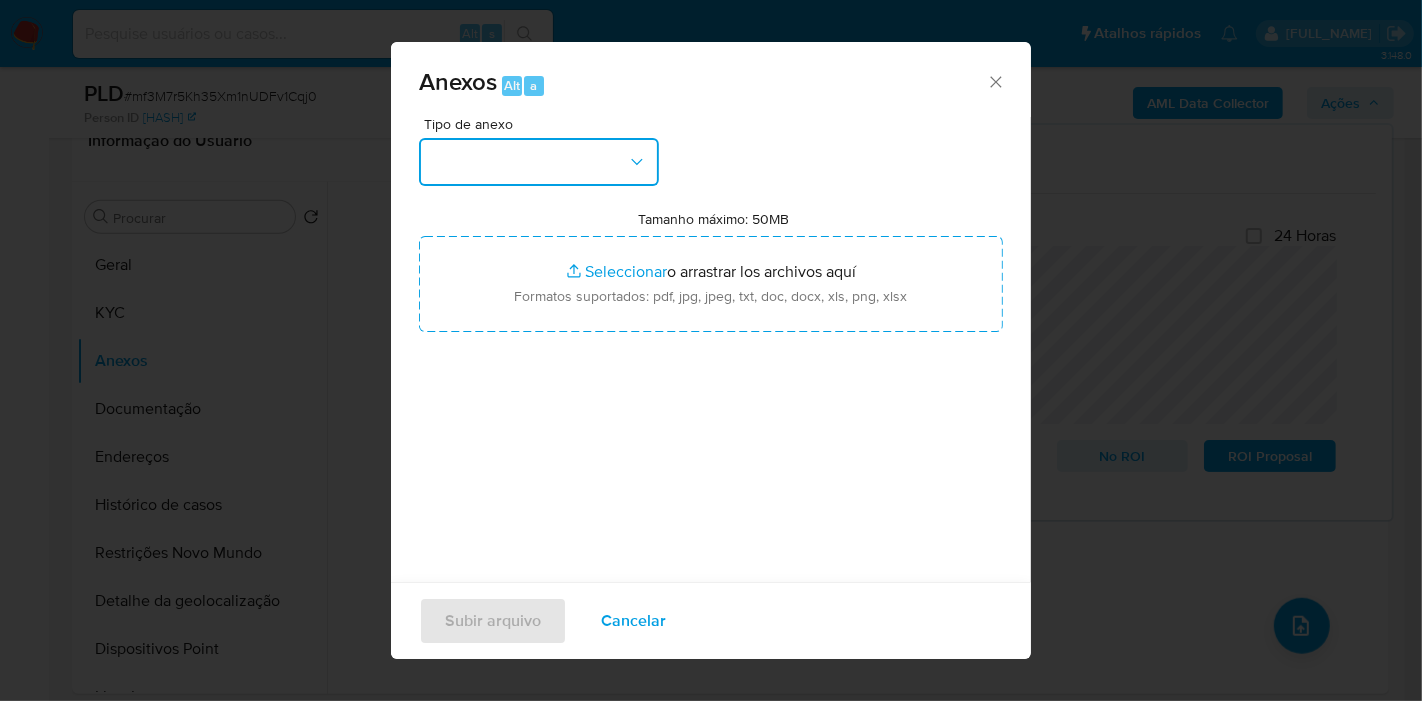 click at bounding box center (539, 162) 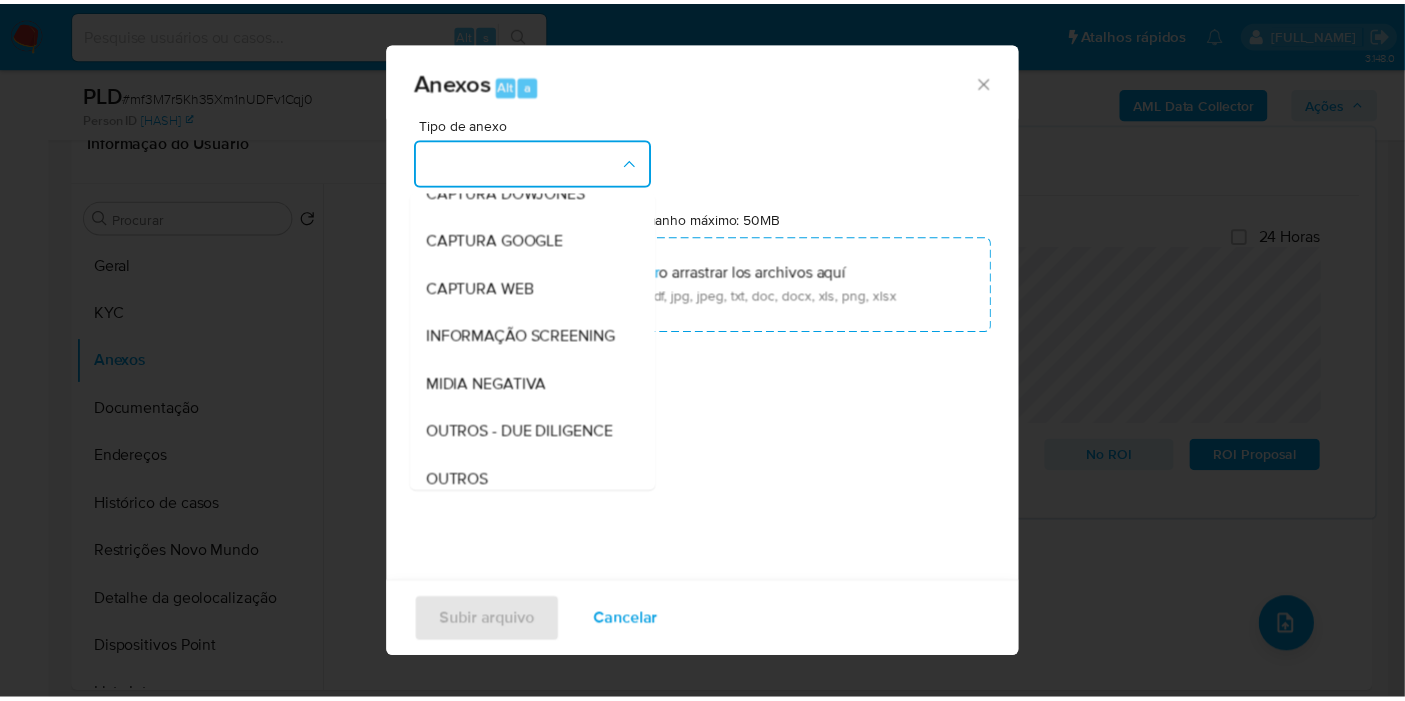 scroll, scrollTop: 307, scrollLeft: 0, axis: vertical 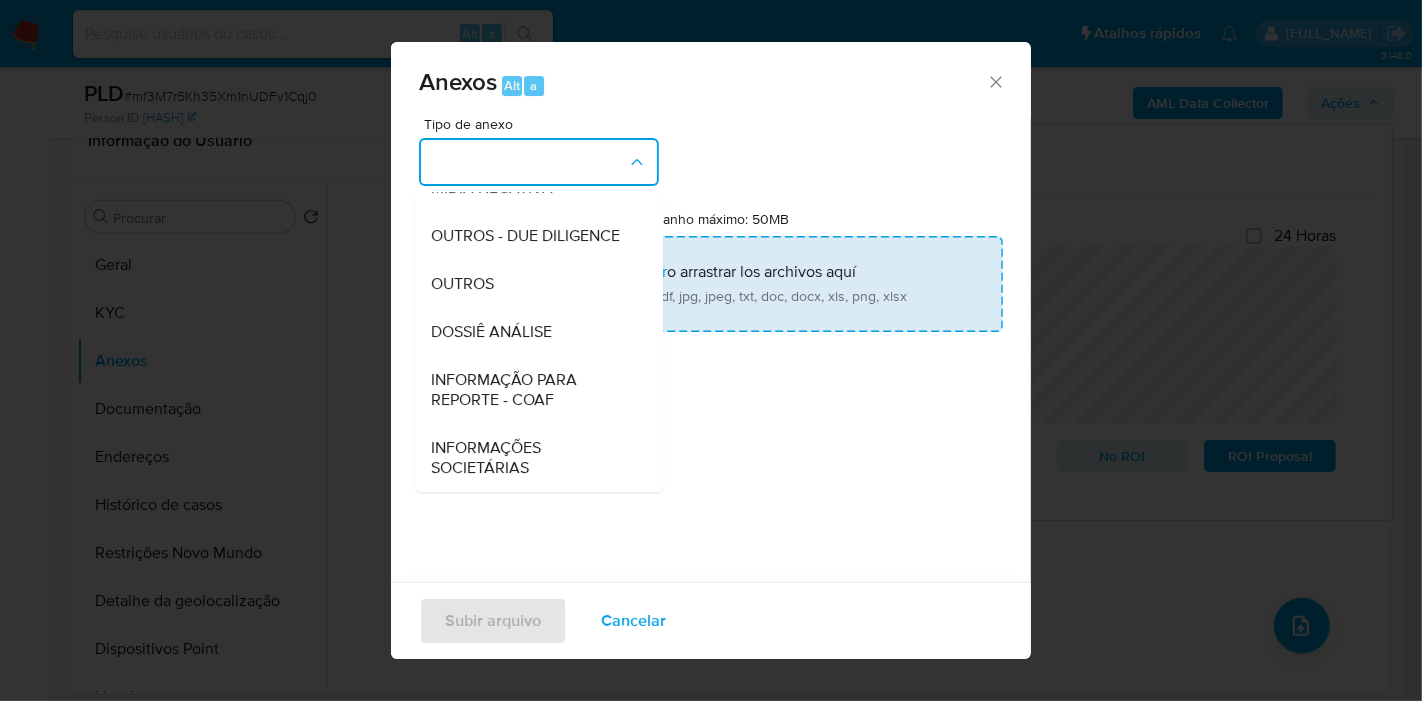 click on "DOSSIÊ ANÁLISE" at bounding box center [491, 332] 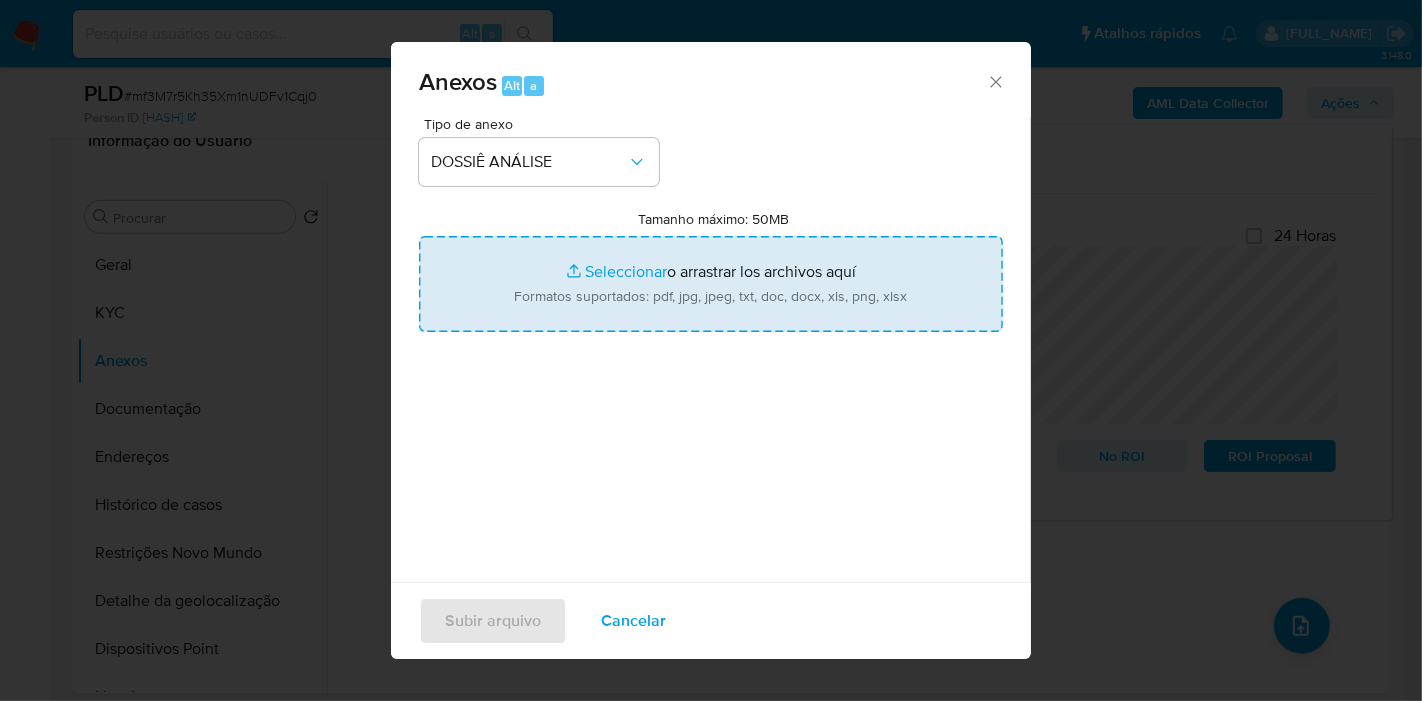click on "Tamanho máximo: 50MB Seleccionar archivos" at bounding box center [711, 284] 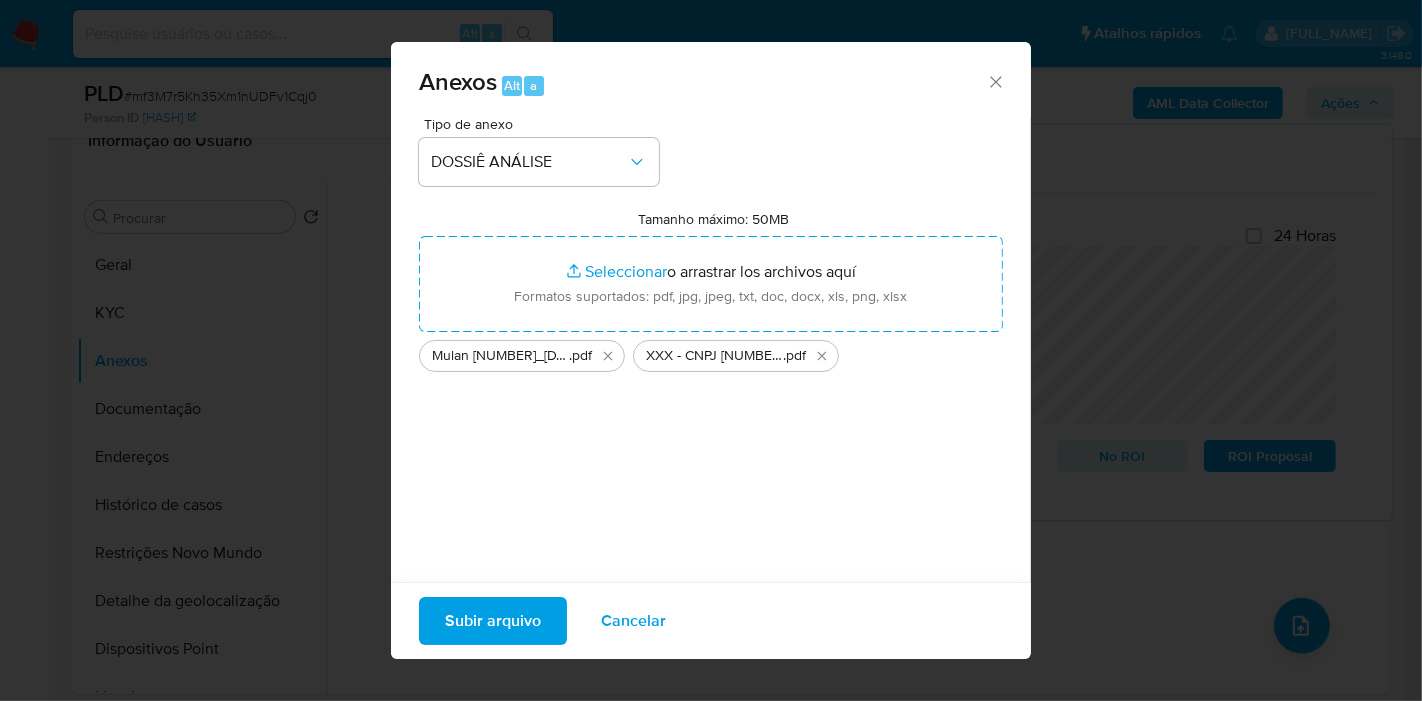 click on "Subir arquivo" at bounding box center (493, 621) 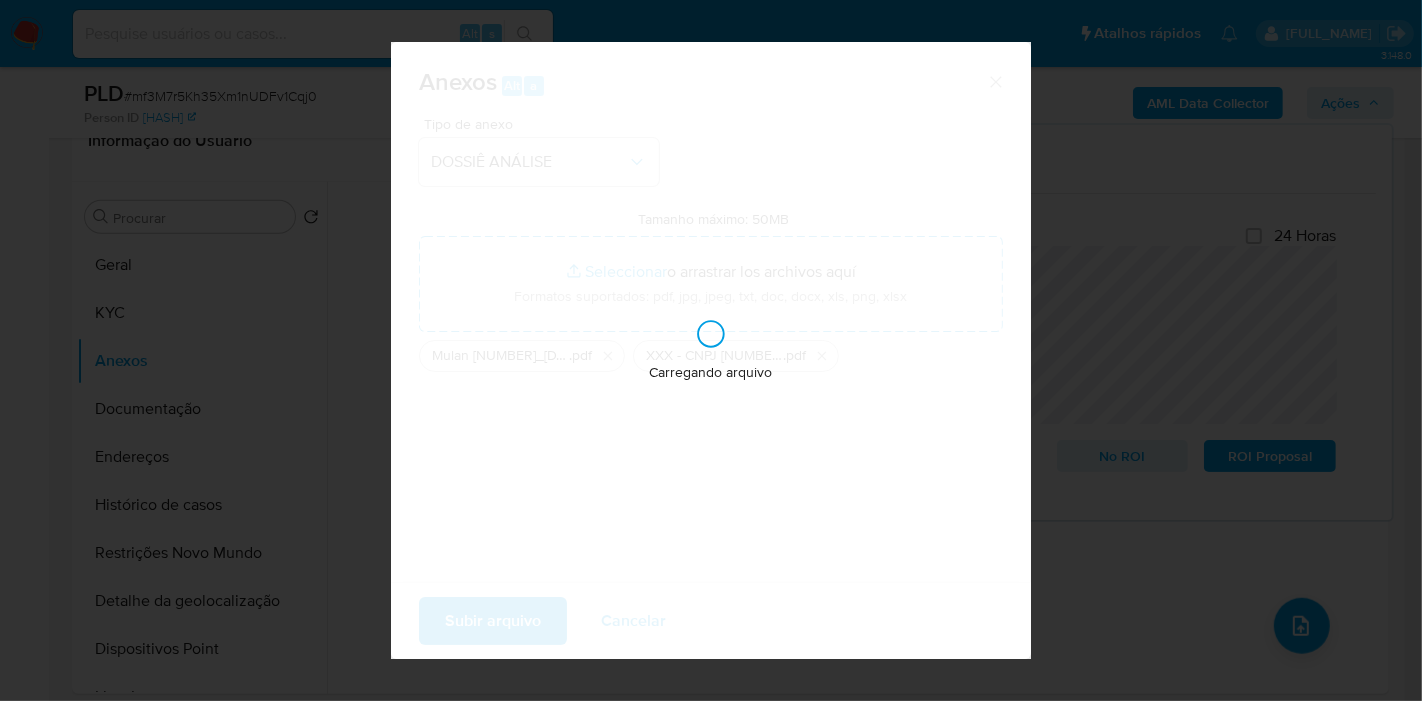 type 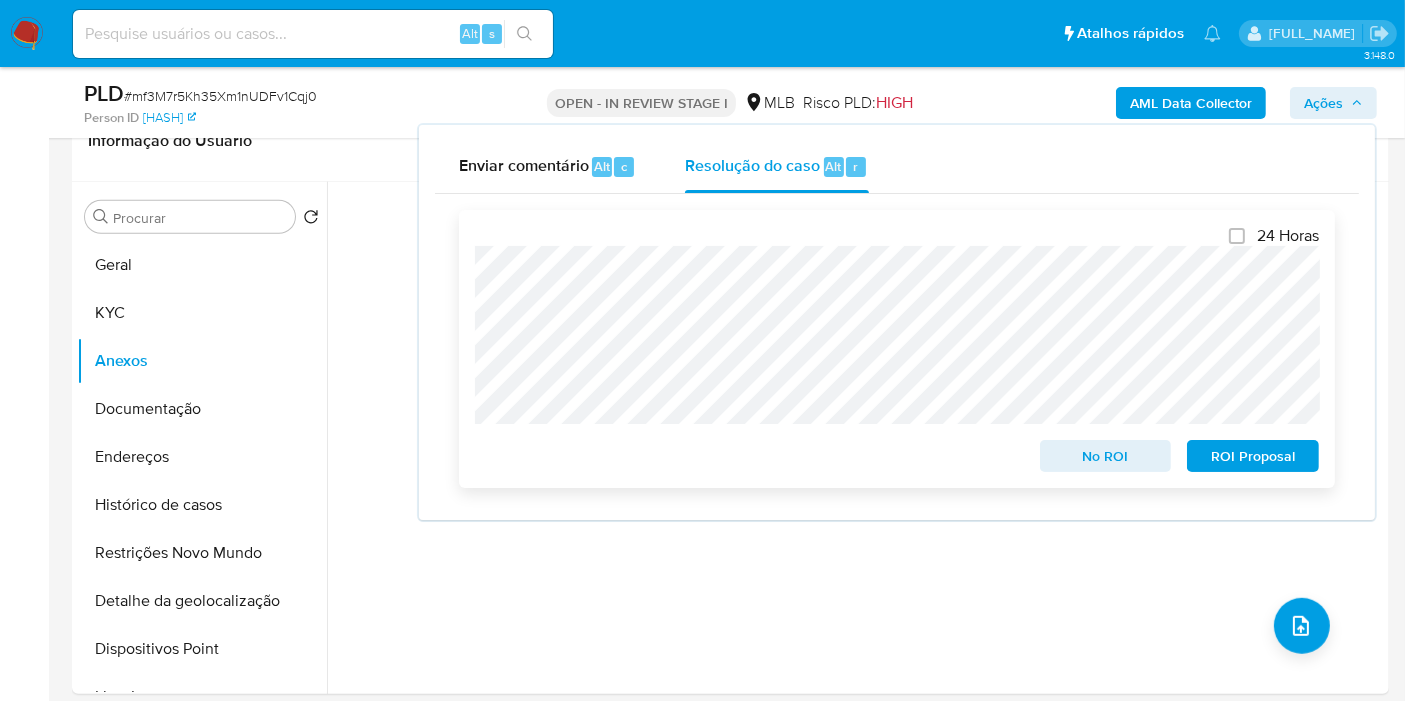 click on "No ROI" at bounding box center (1106, 456) 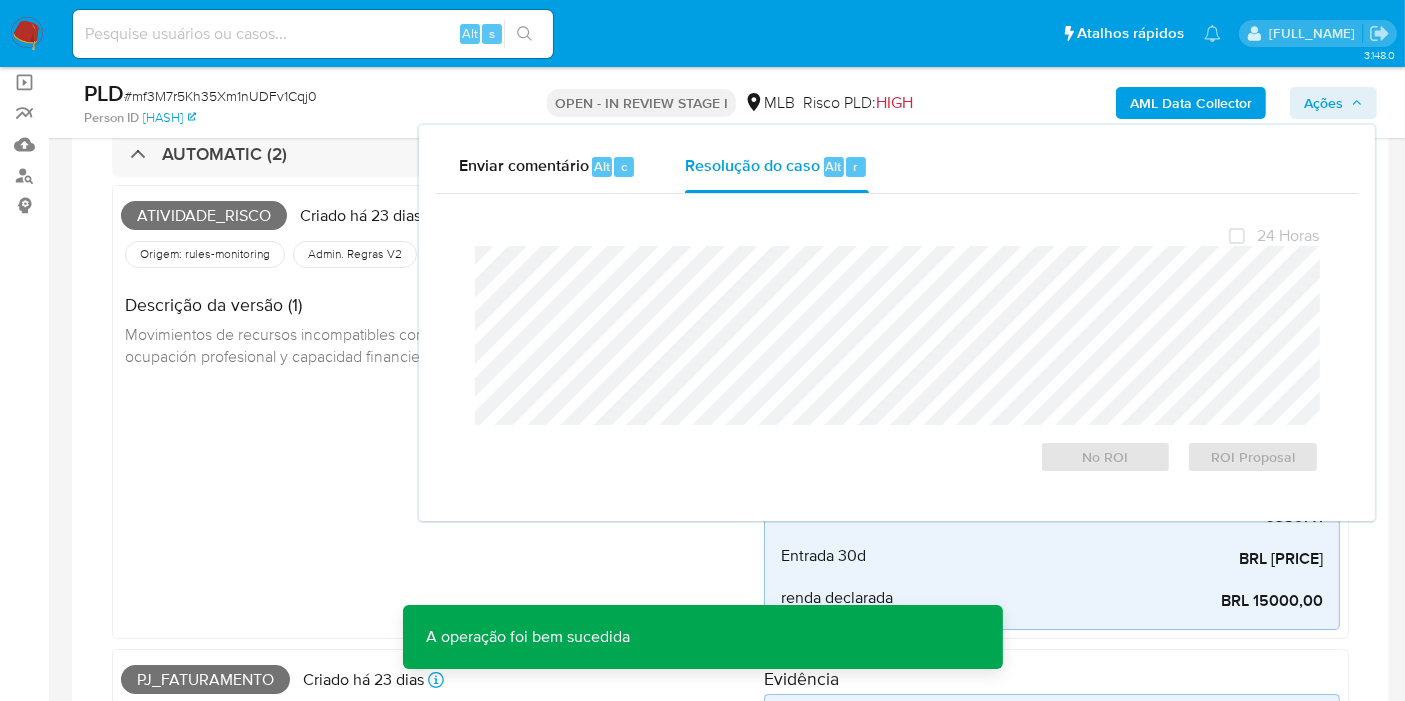 scroll, scrollTop: 0, scrollLeft: 0, axis: both 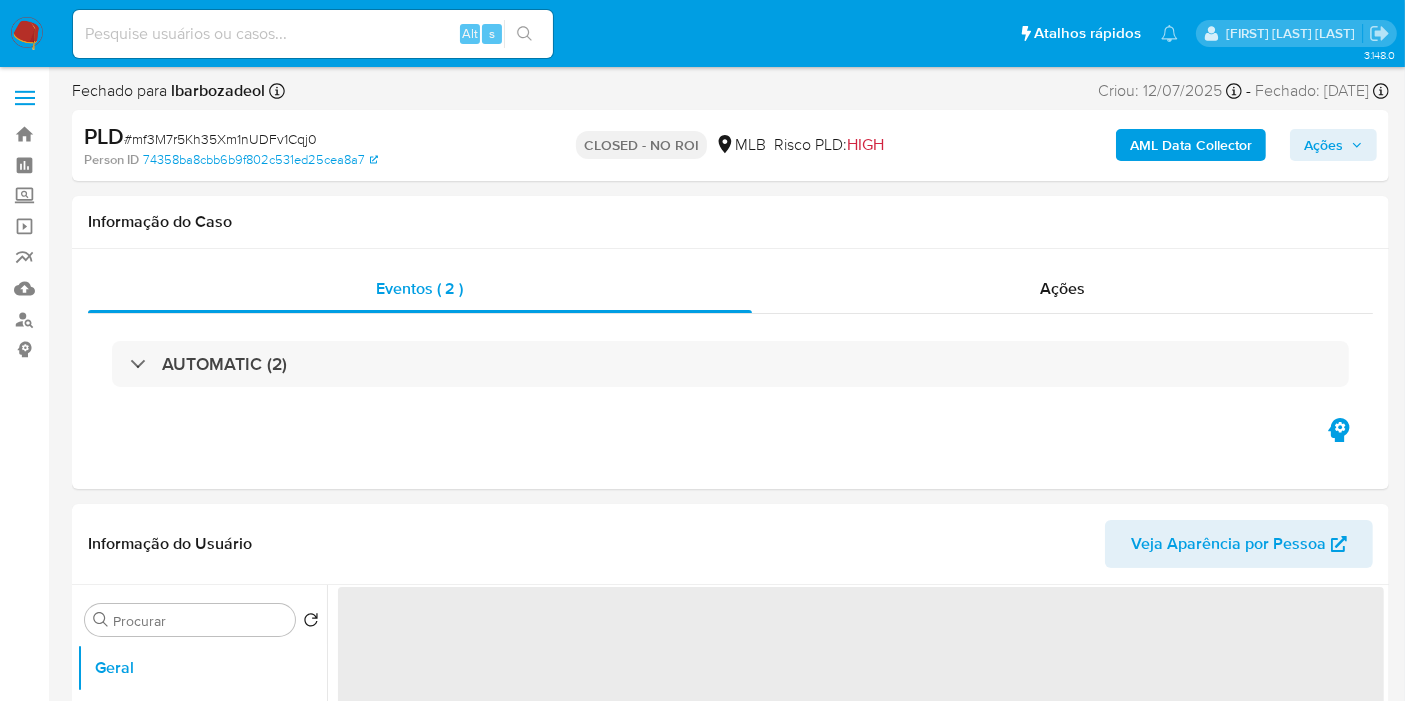 select on "10" 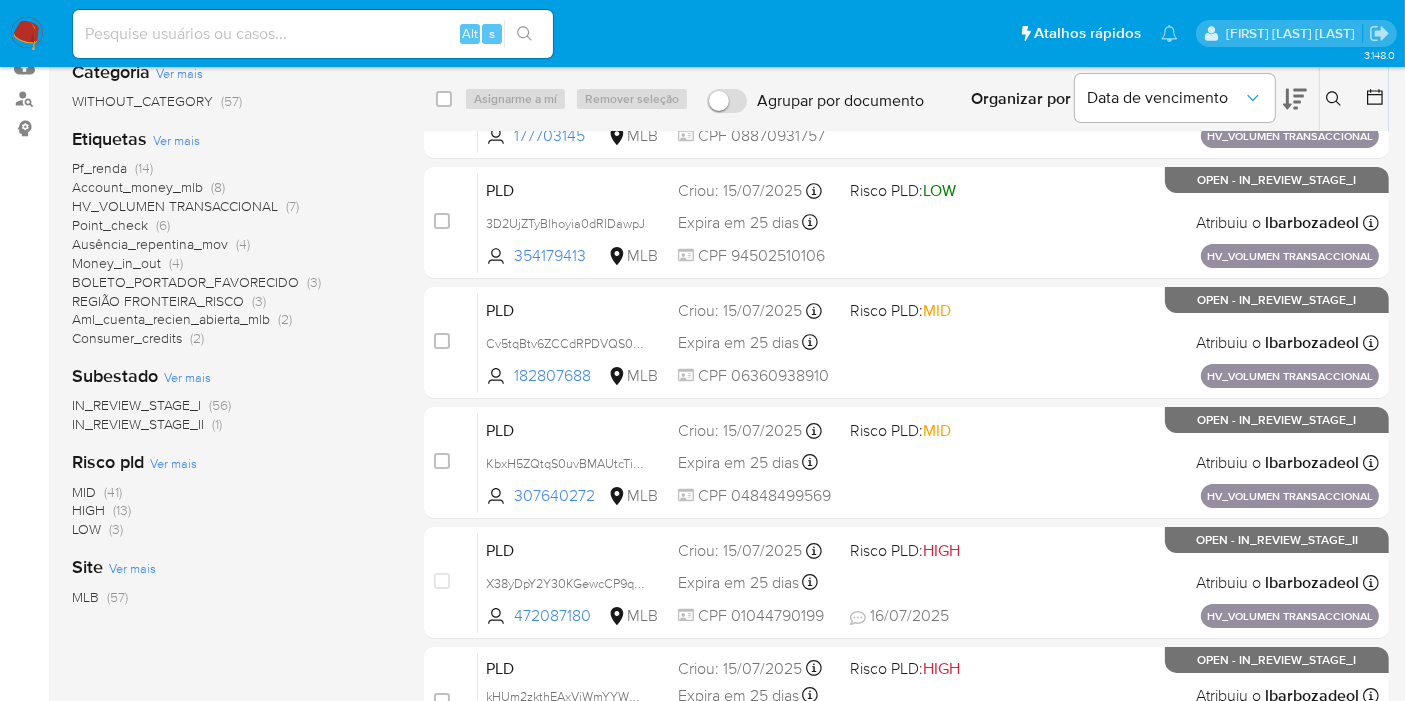 scroll, scrollTop: 222, scrollLeft: 0, axis: vertical 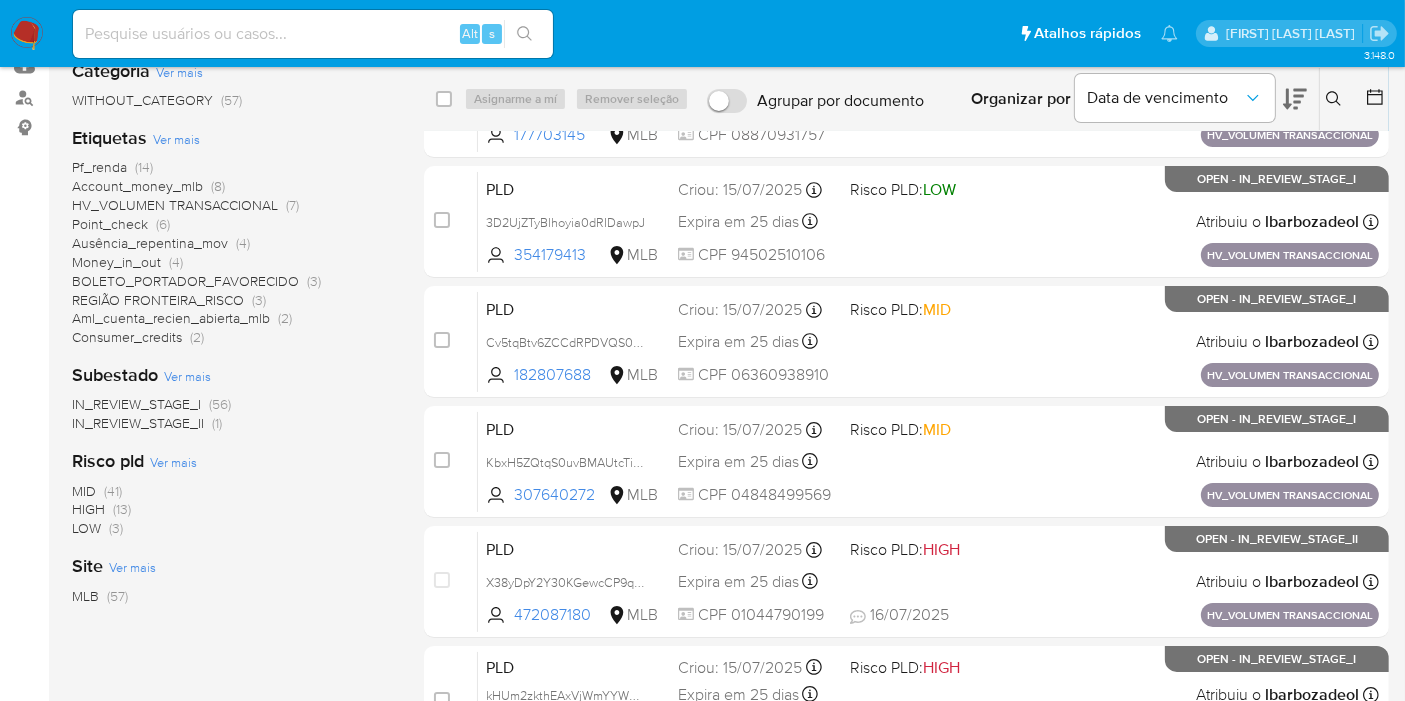 click on "HIGH" at bounding box center (88, 509) 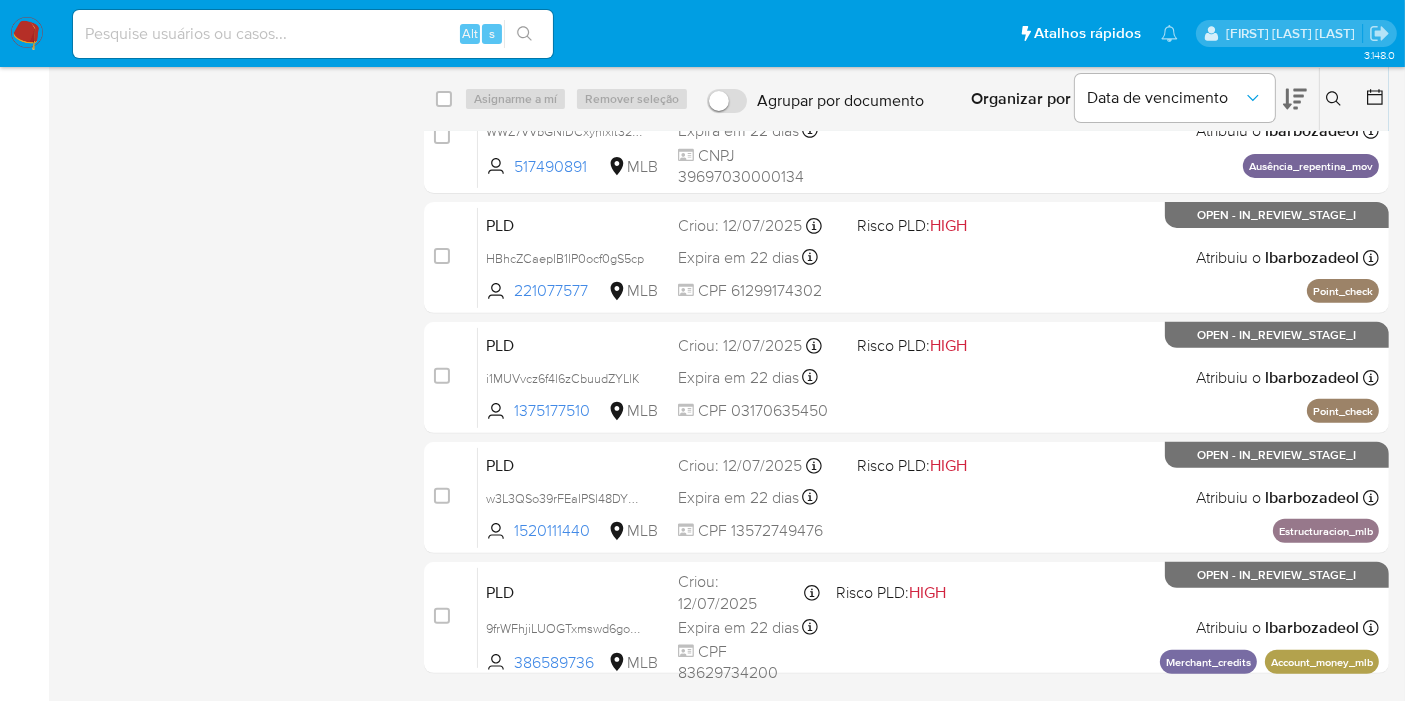 scroll, scrollTop: 722, scrollLeft: 0, axis: vertical 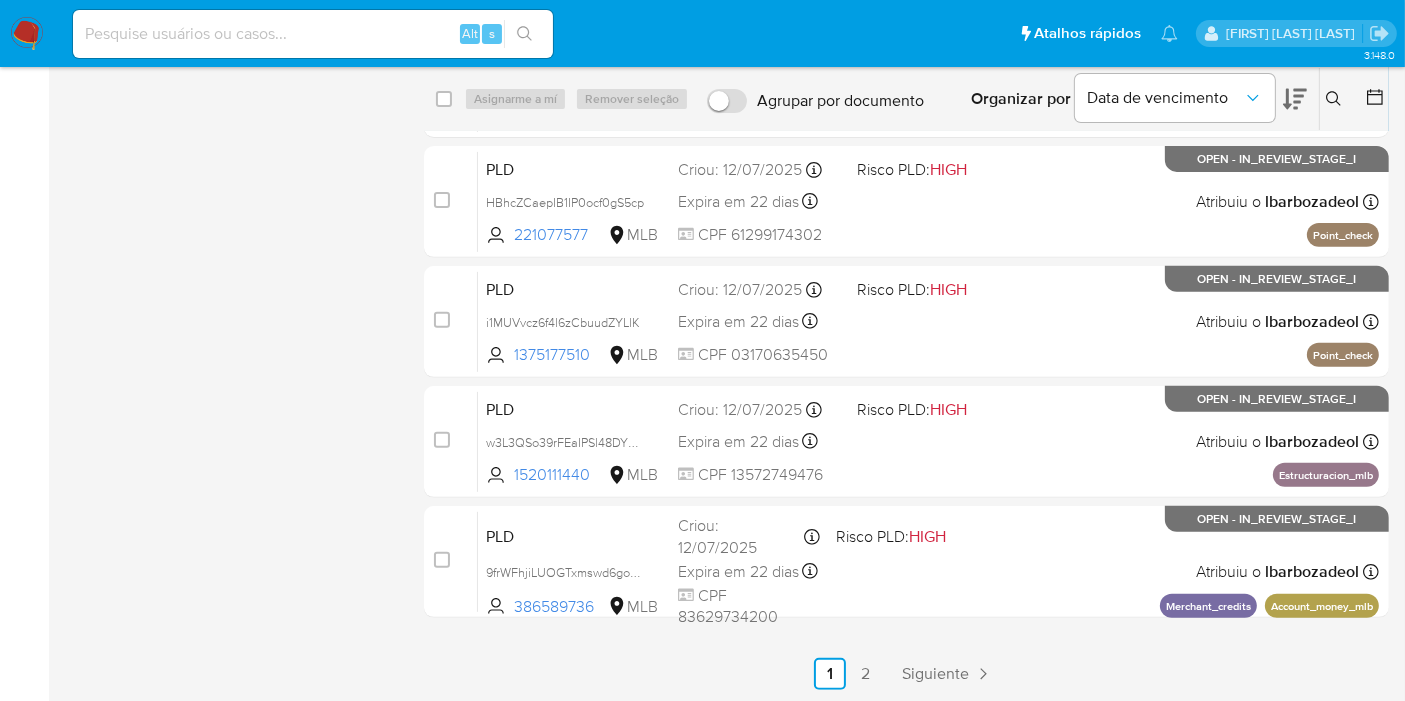 click on "Siguiente" at bounding box center (935, 674) 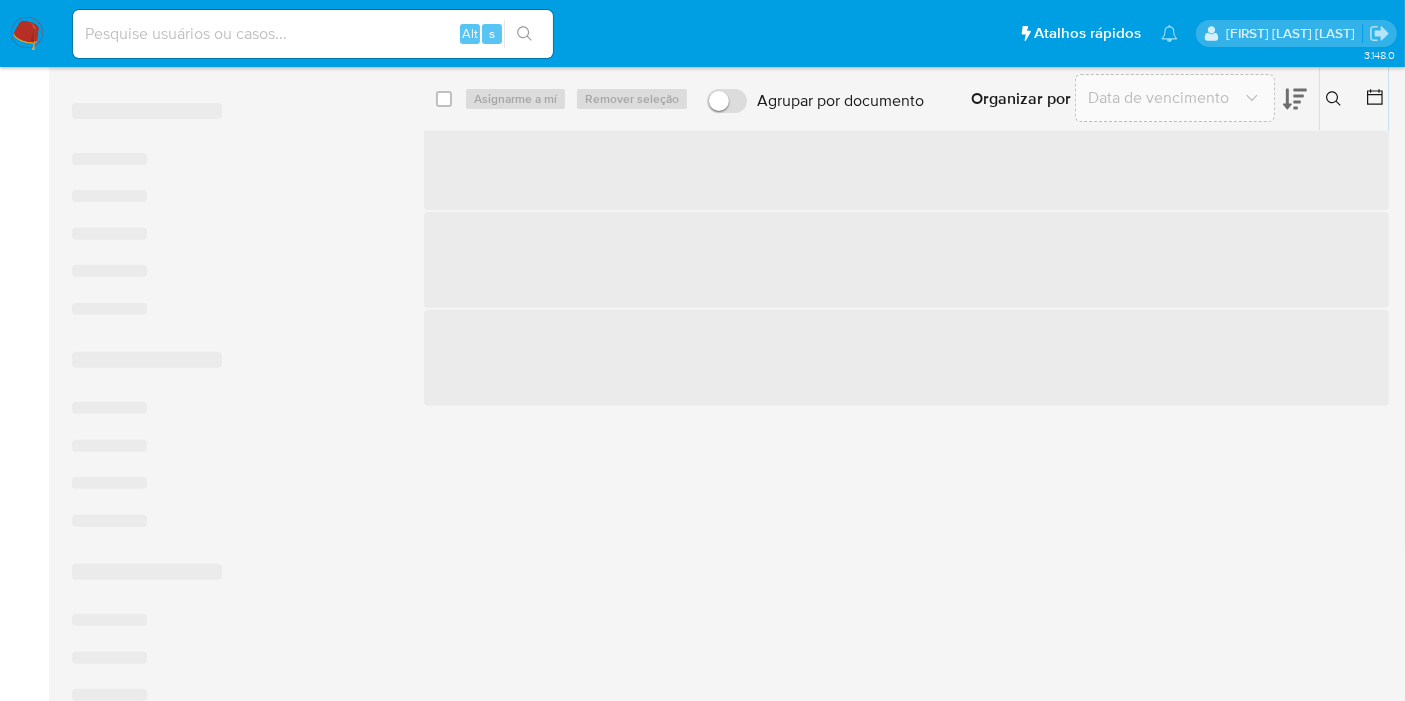 scroll, scrollTop: 0, scrollLeft: 0, axis: both 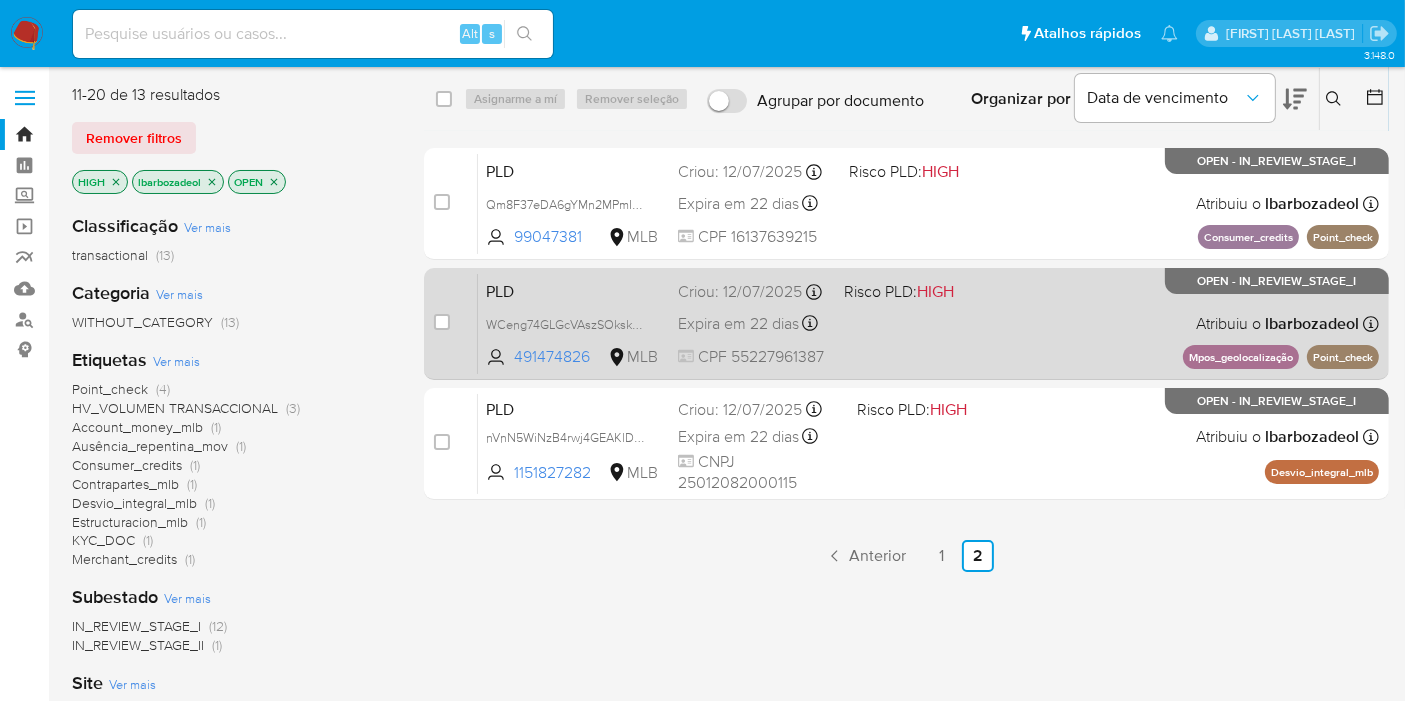 click on "PLD WCeng74GLGcVAszSOkskuOcS 491474826 MLB Risco PLD:  HIGH Criou: 12/07/2025   Criou: 12/07/2025 00:49:59 Expira em 22 dias   Expira em 26/08/2025 00:50:00 CPF   55227961387 Atribuiu o   lbarbozadeol   Asignado el: 24/07/2025 16:23:35 Mpos_geolocalização Point_check OPEN - IN_REVIEW_STAGE_I" at bounding box center (928, 323) 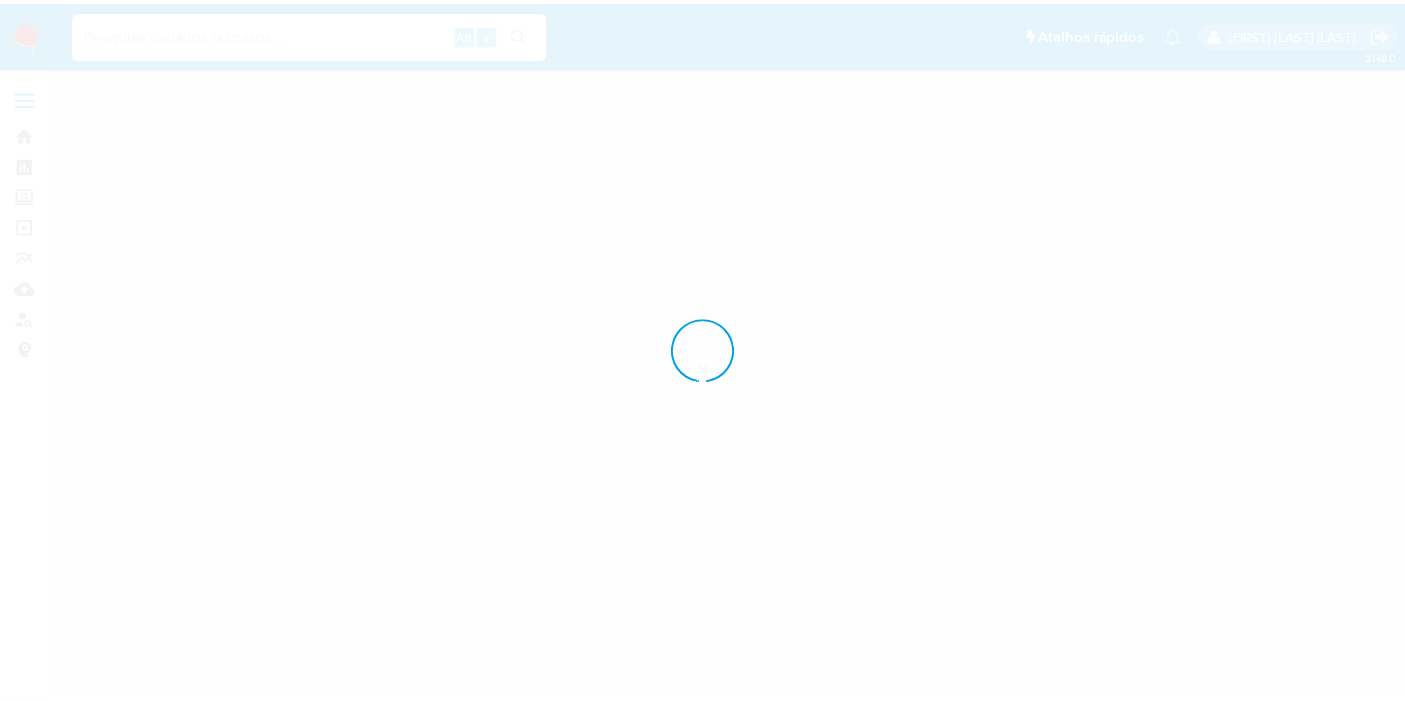 scroll, scrollTop: 0, scrollLeft: 0, axis: both 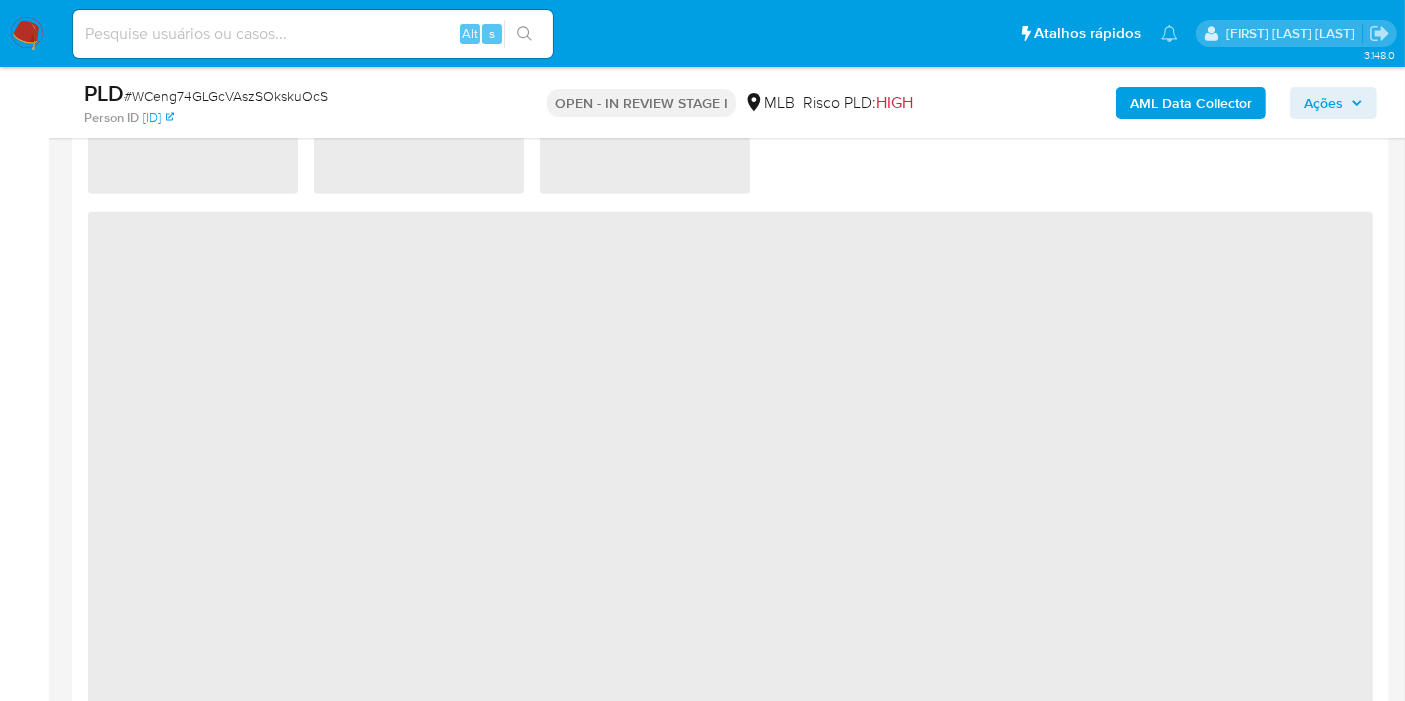 select on "10" 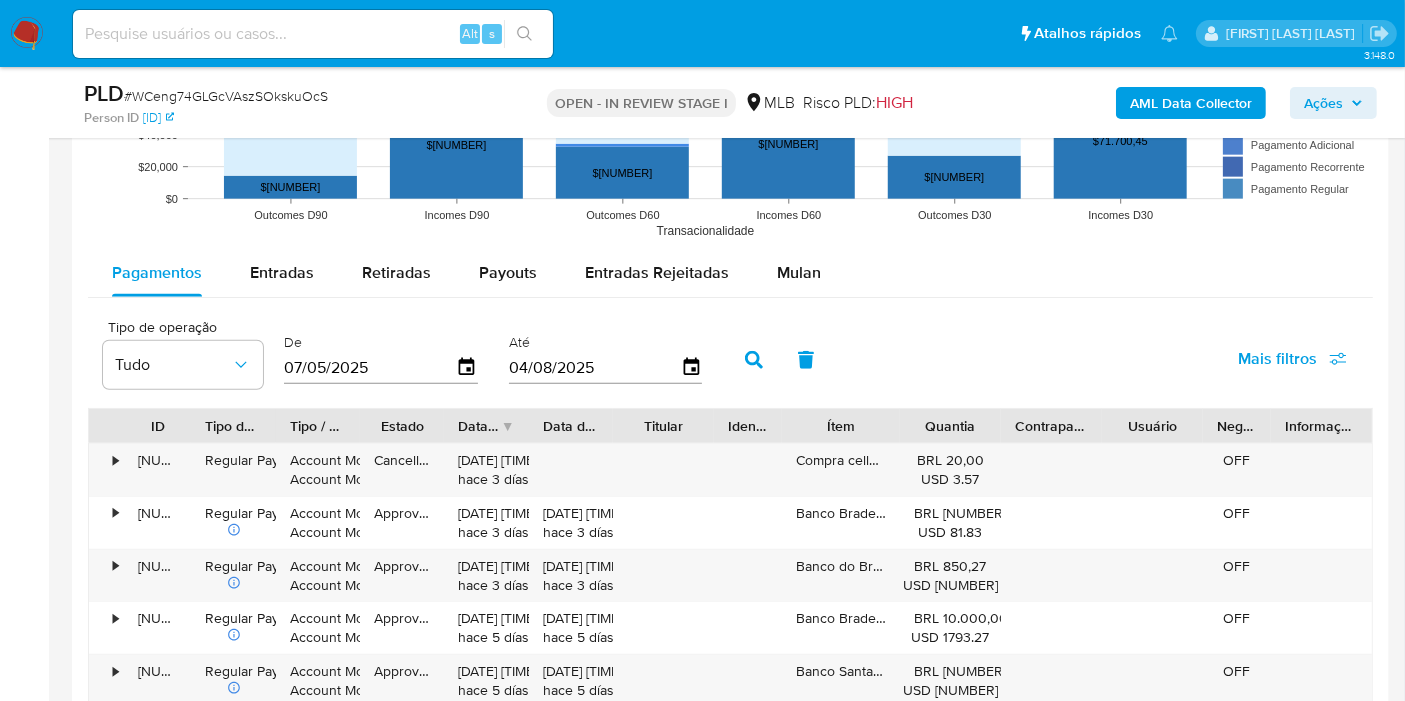 scroll, scrollTop: 2000, scrollLeft: 0, axis: vertical 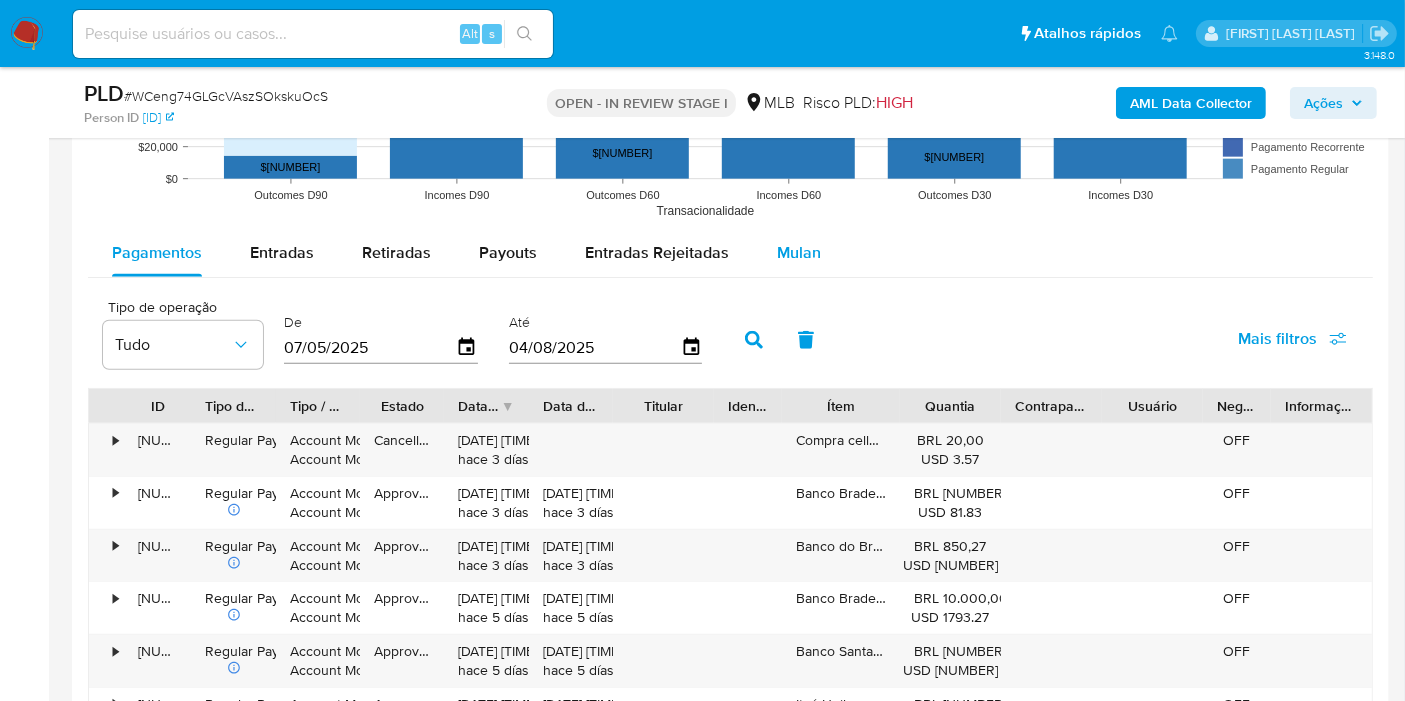 click on "Mulan" at bounding box center (799, 252) 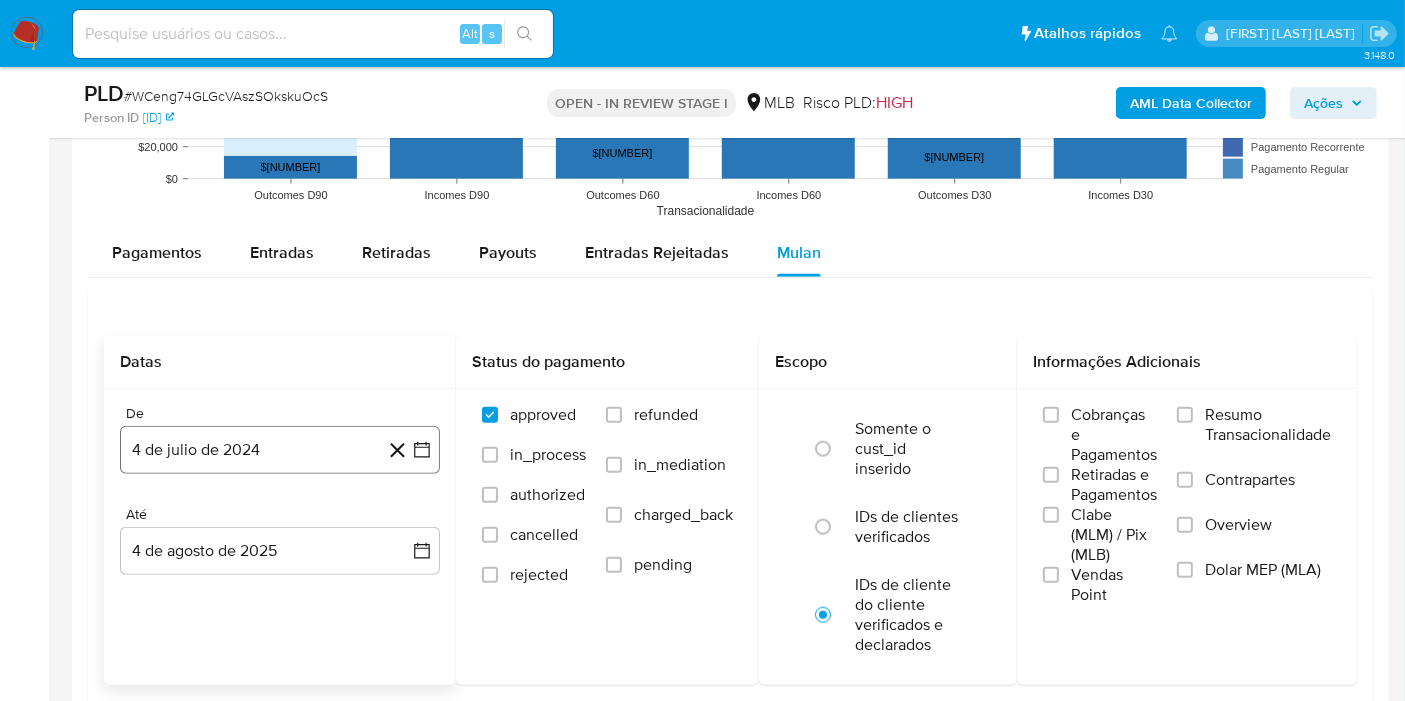 click on "4 de julio de 2024" at bounding box center (280, 450) 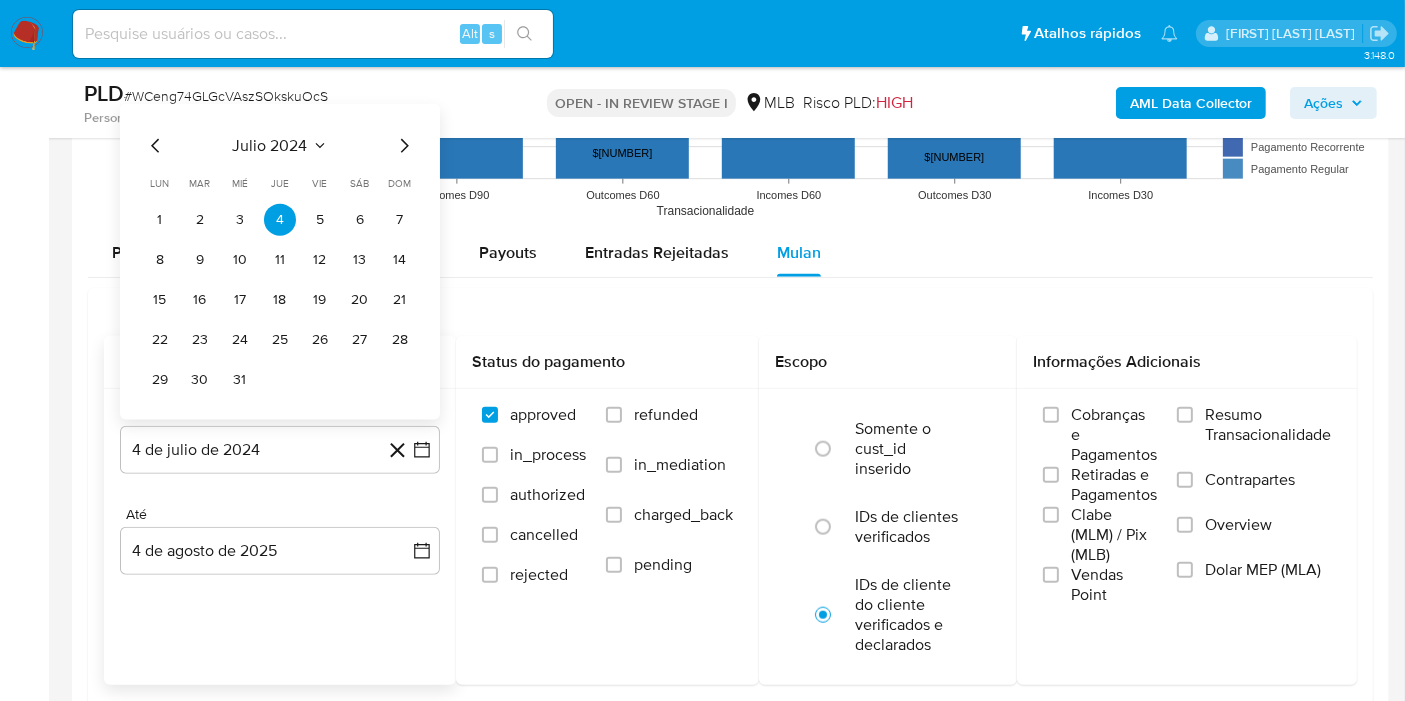 click on "julio 2024" at bounding box center (270, 146) 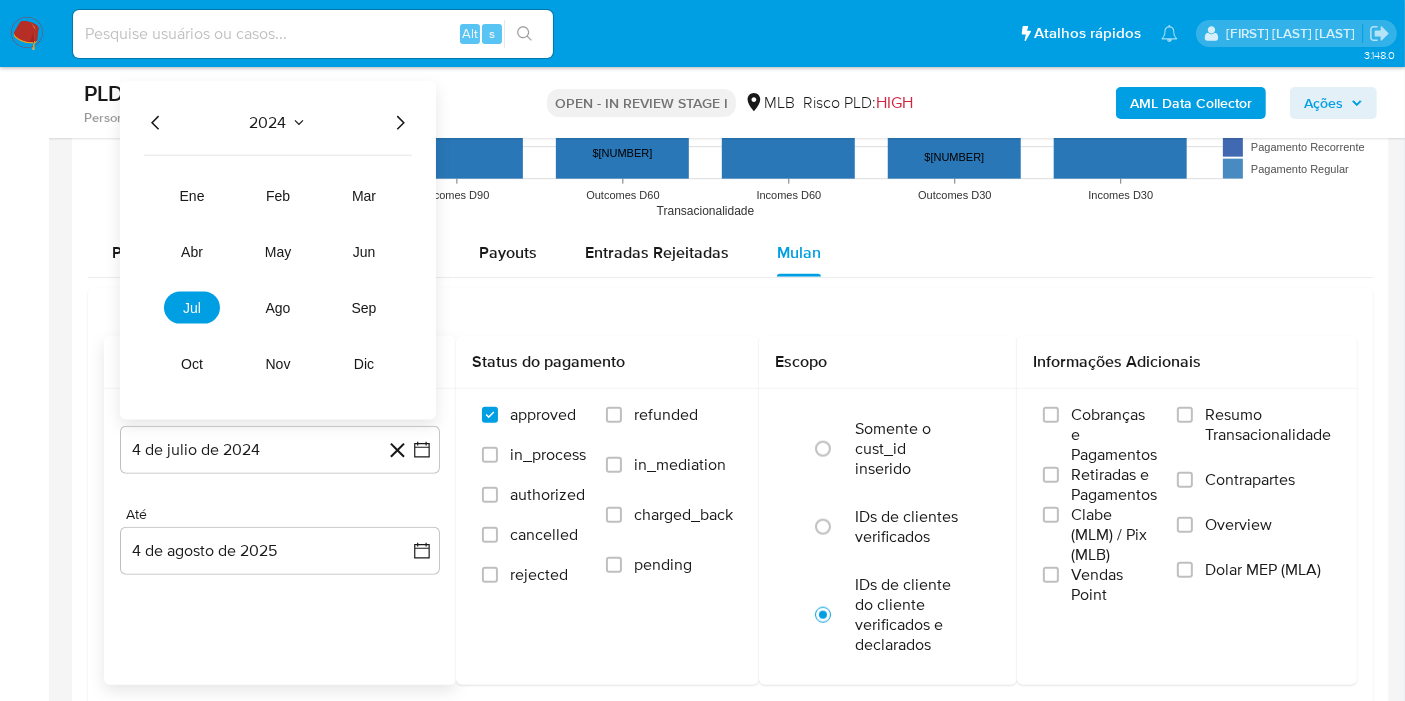 click 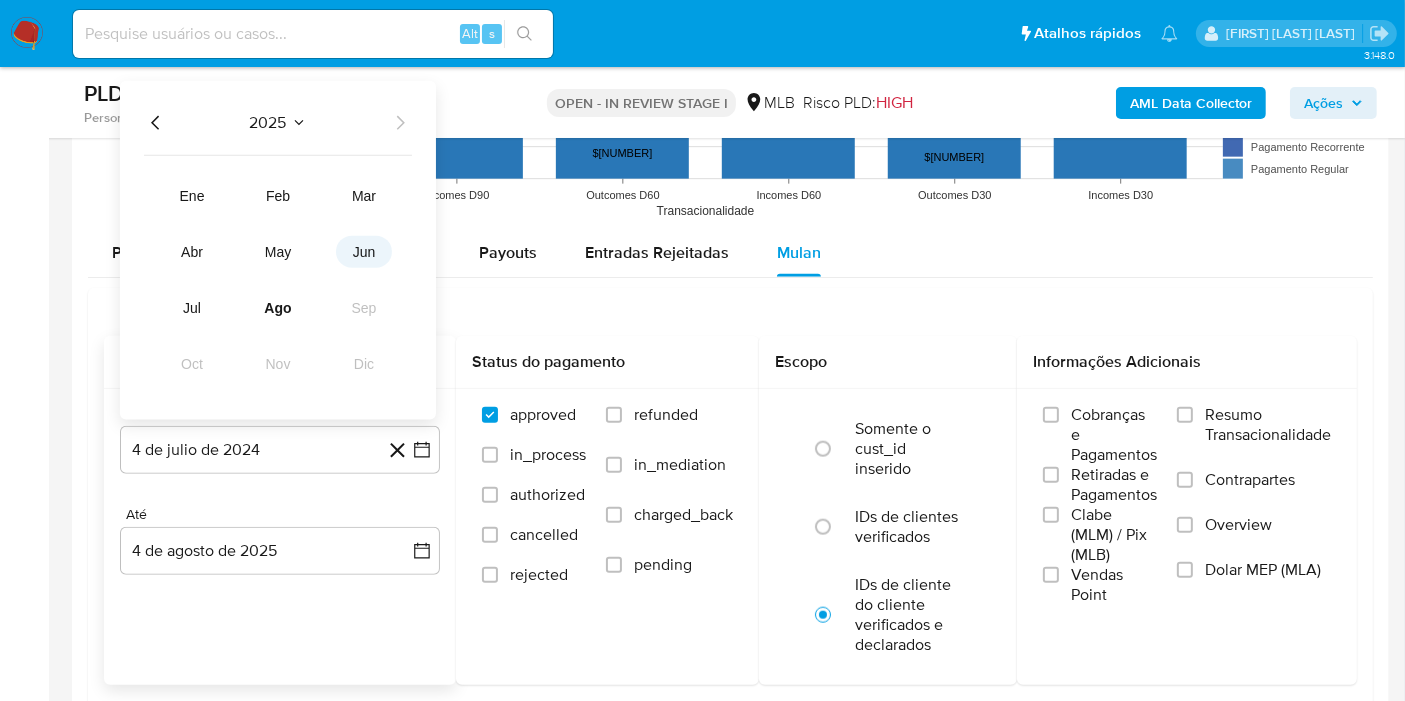 click on "jun" at bounding box center [364, 252] 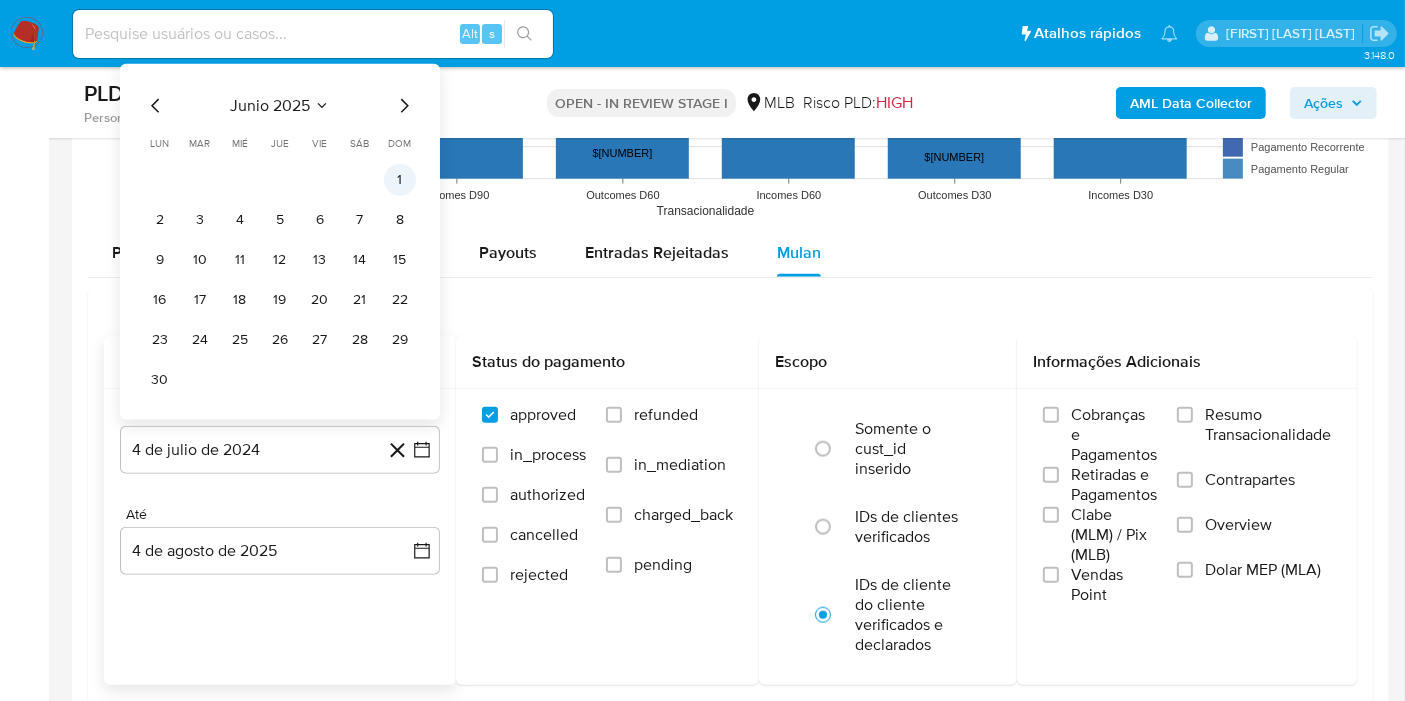 click on "1" at bounding box center (400, 180) 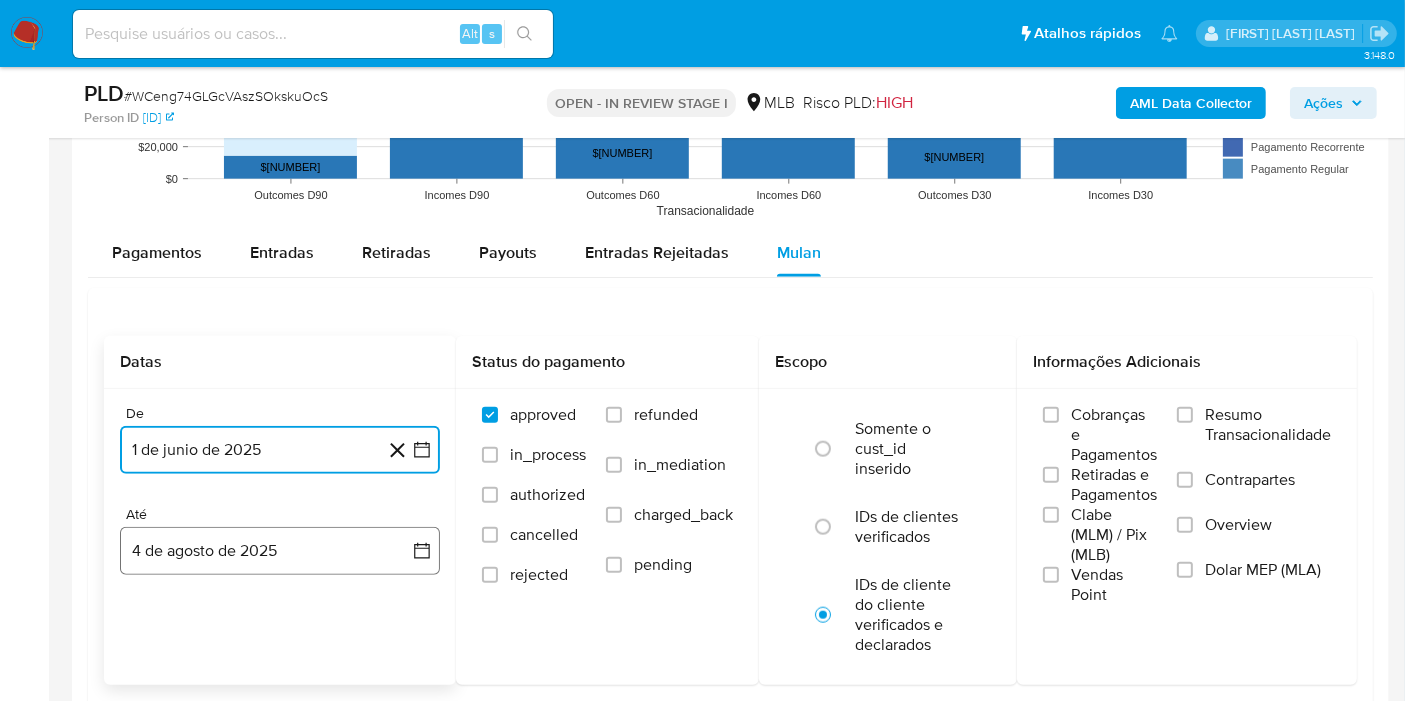 click on "4 de agosto de 2025" at bounding box center [280, 551] 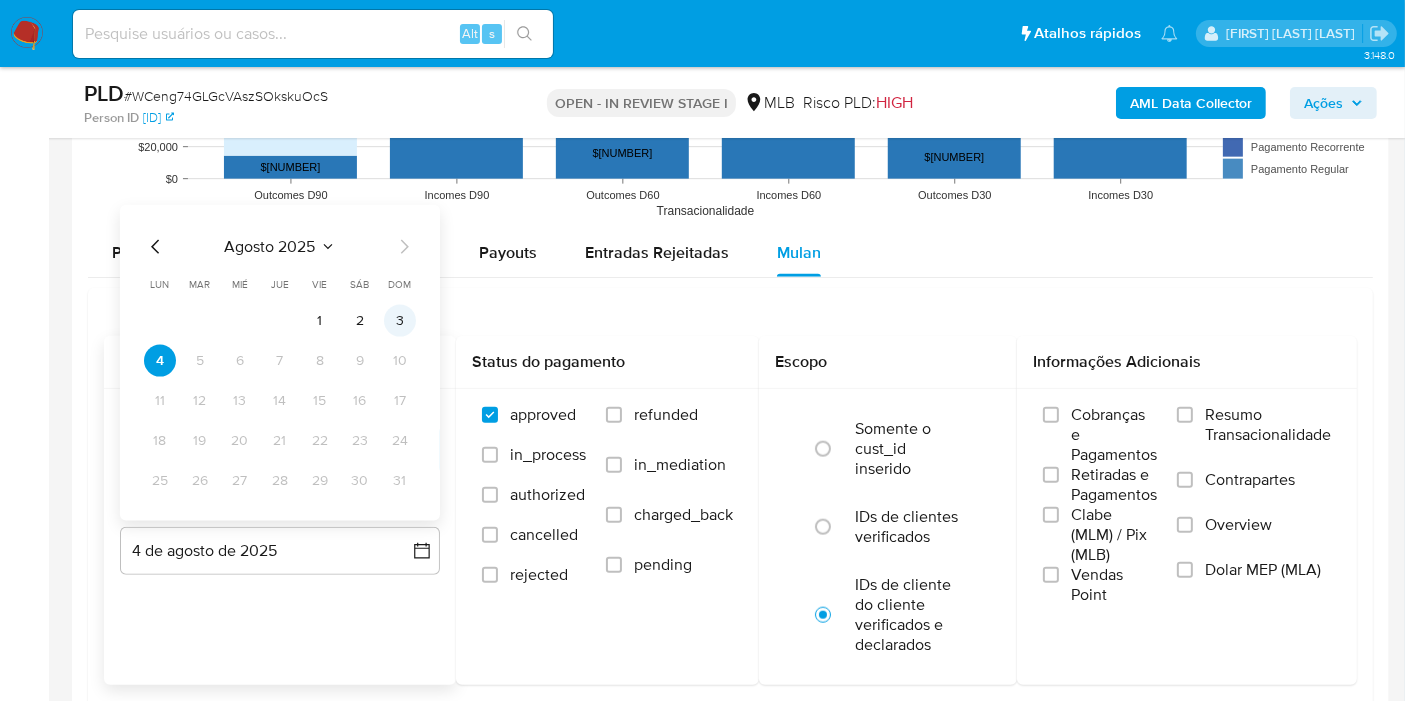 click on "3" at bounding box center [400, 321] 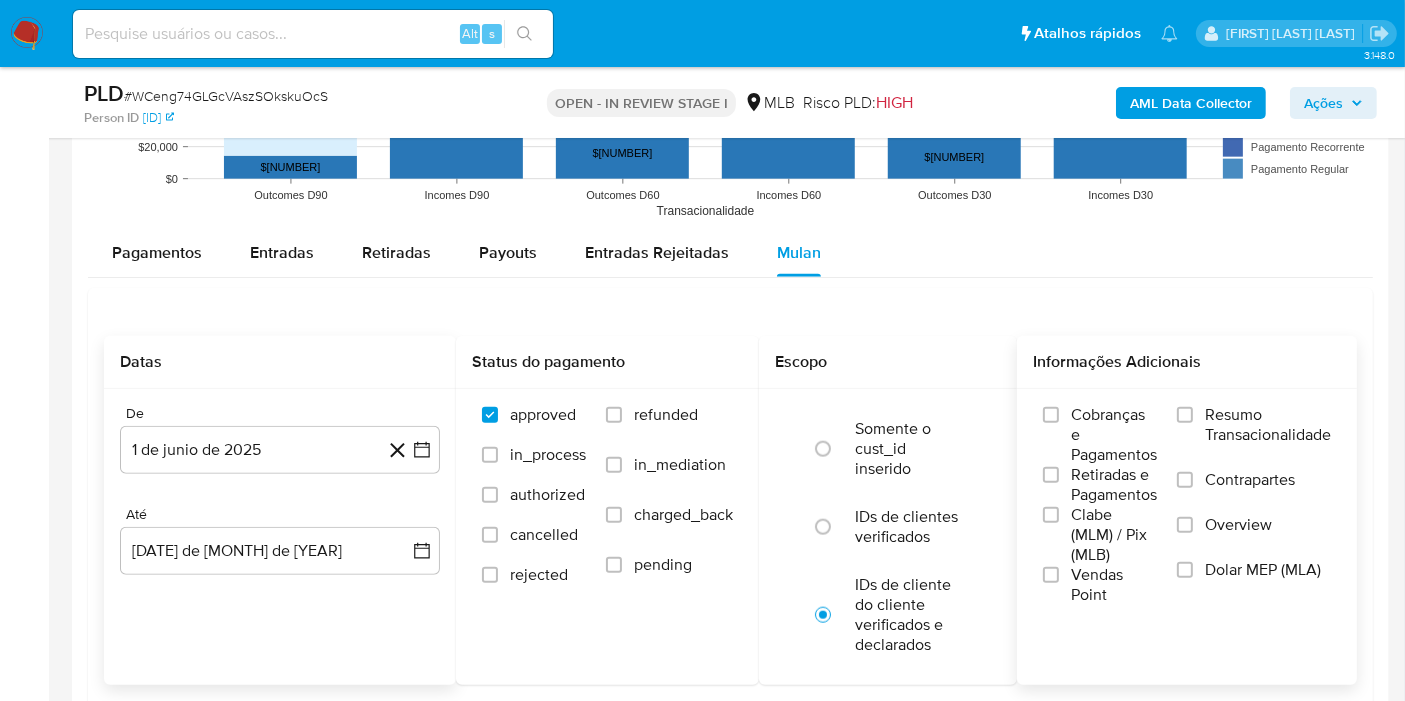 click on "Resumo Transacionalidade" at bounding box center (1254, 437) 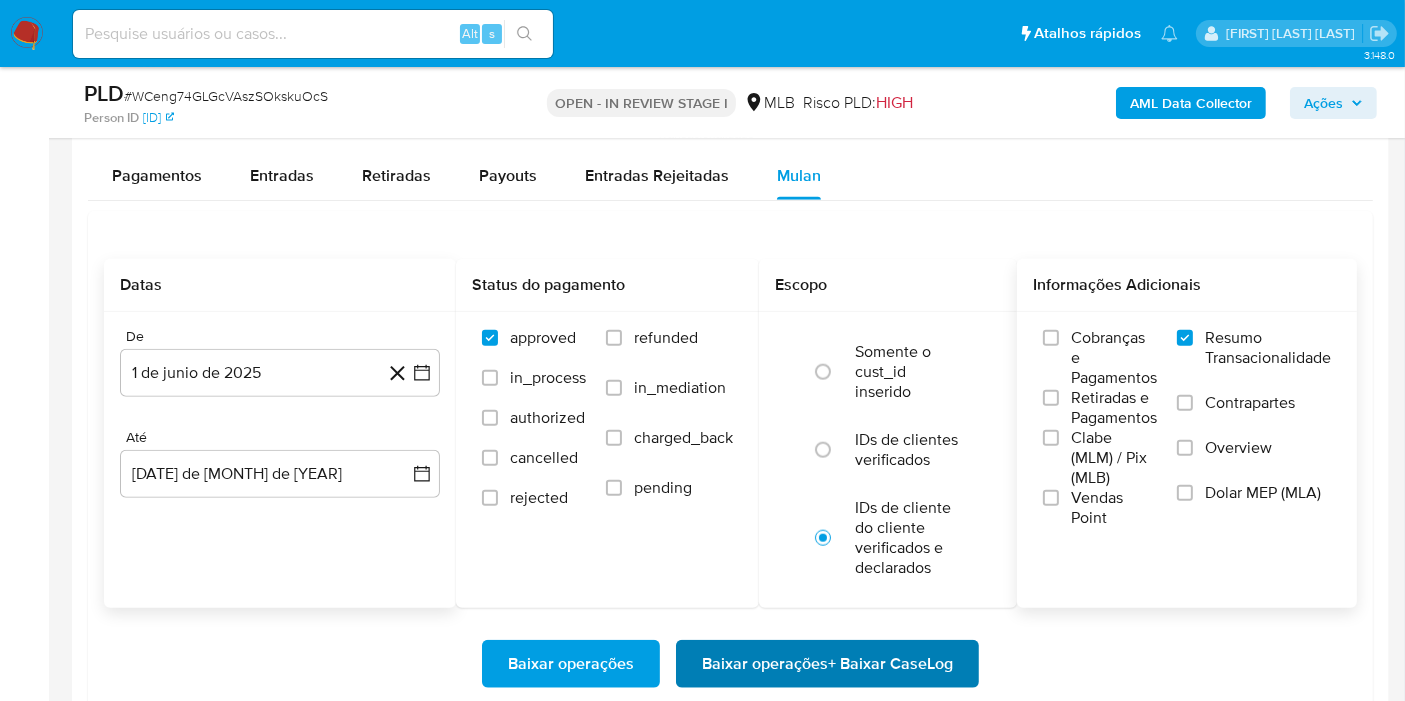 scroll, scrollTop: 2111, scrollLeft: 0, axis: vertical 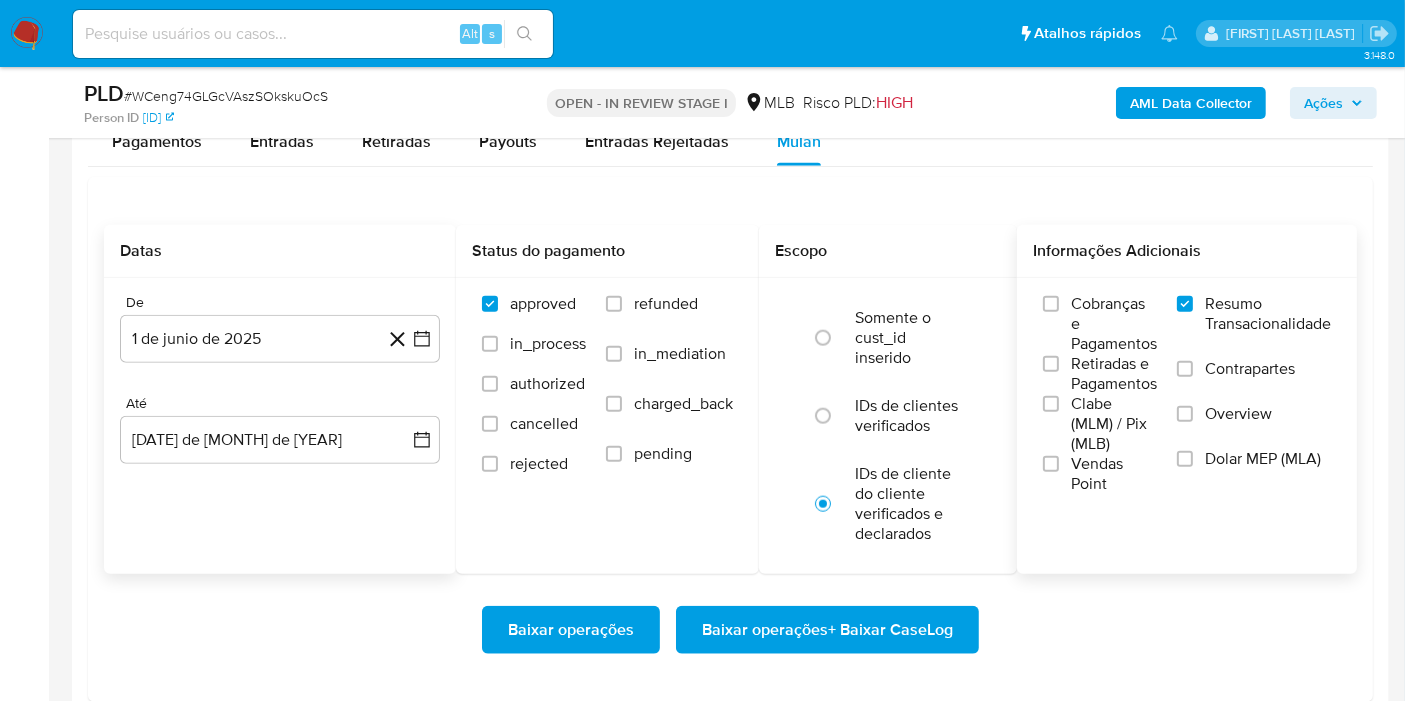 click on "Baixar operações  +   Baixar CaseLog" at bounding box center (827, 630) 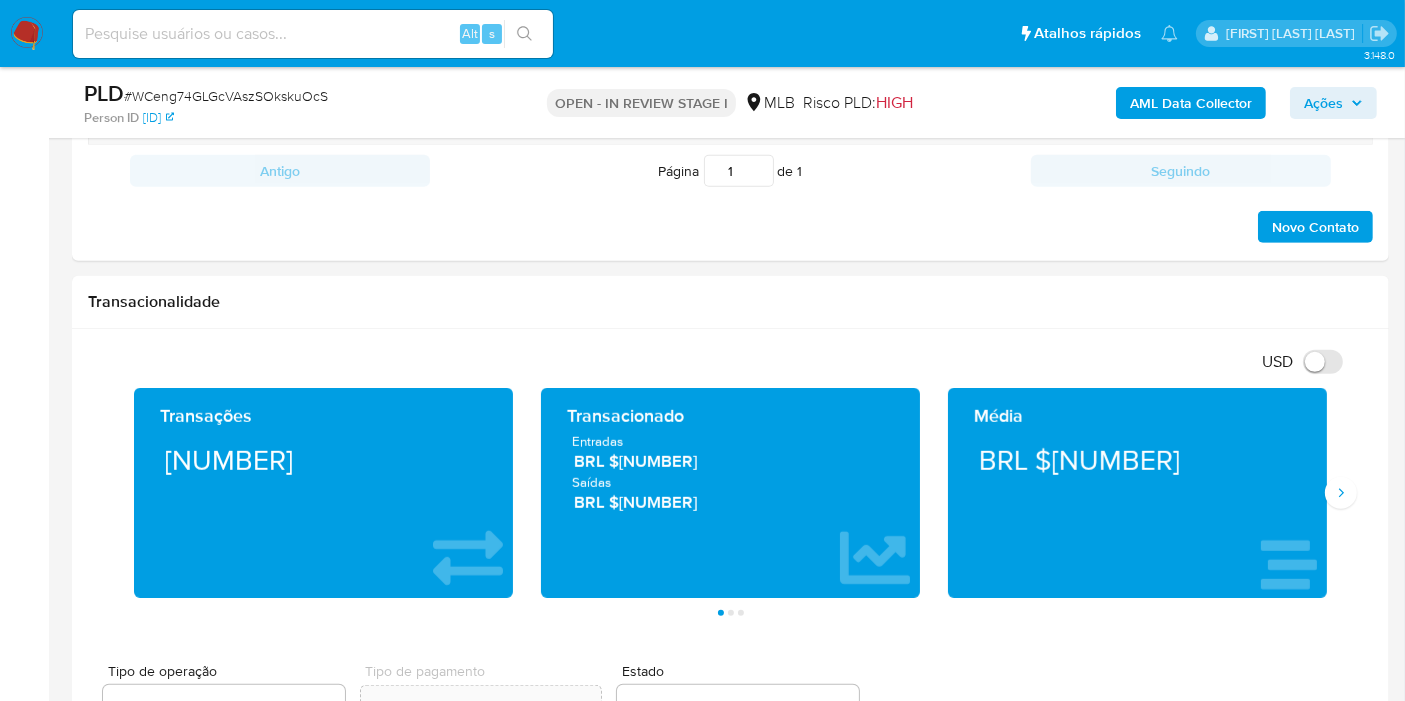 scroll, scrollTop: 66, scrollLeft: 0, axis: vertical 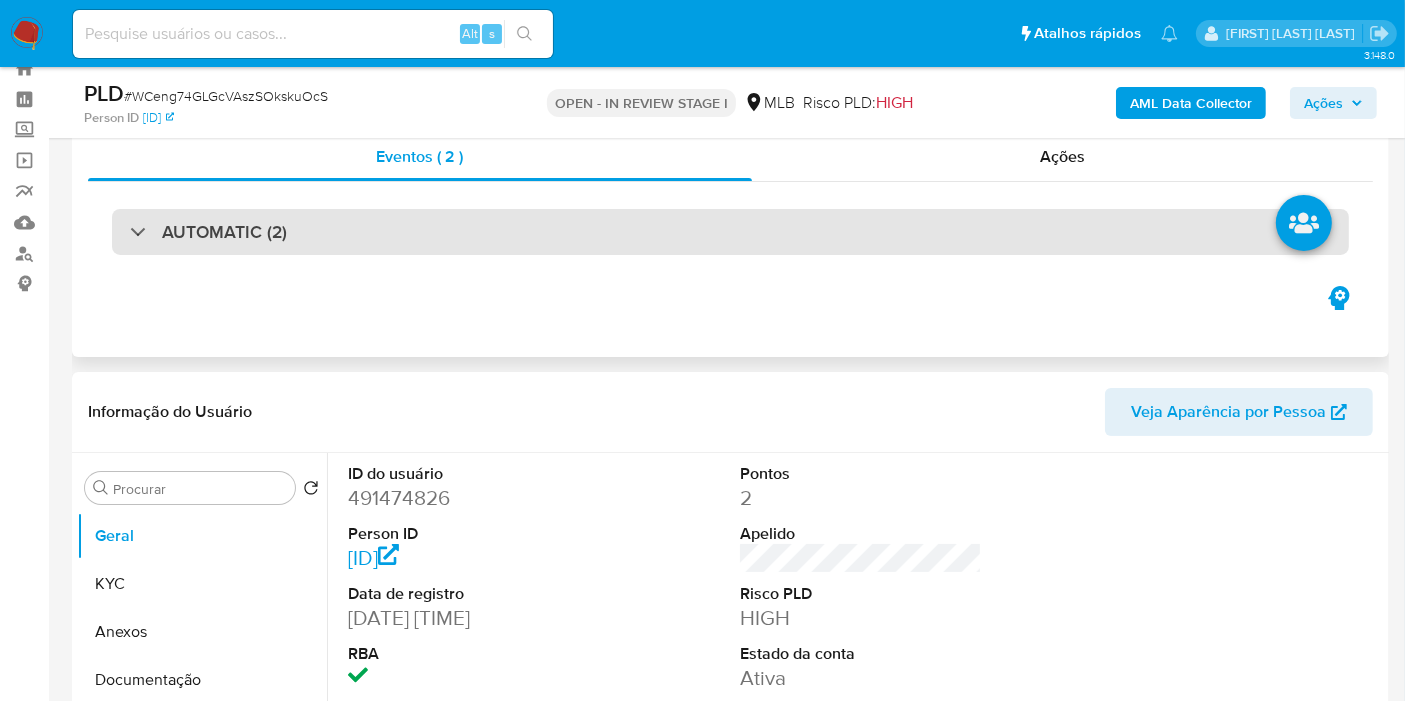 click on "AUTOMATIC (2)" at bounding box center [730, 232] 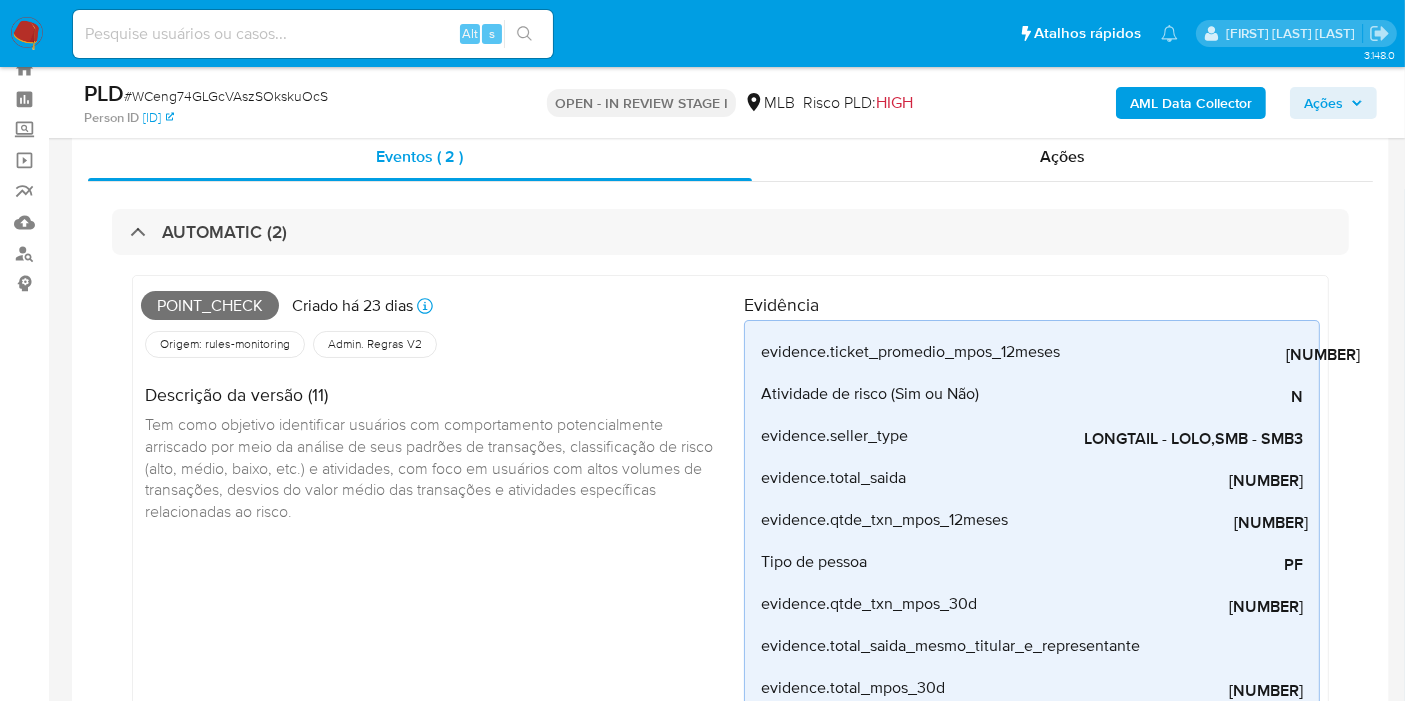 click on "Point_check" at bounding box center [210, 306] 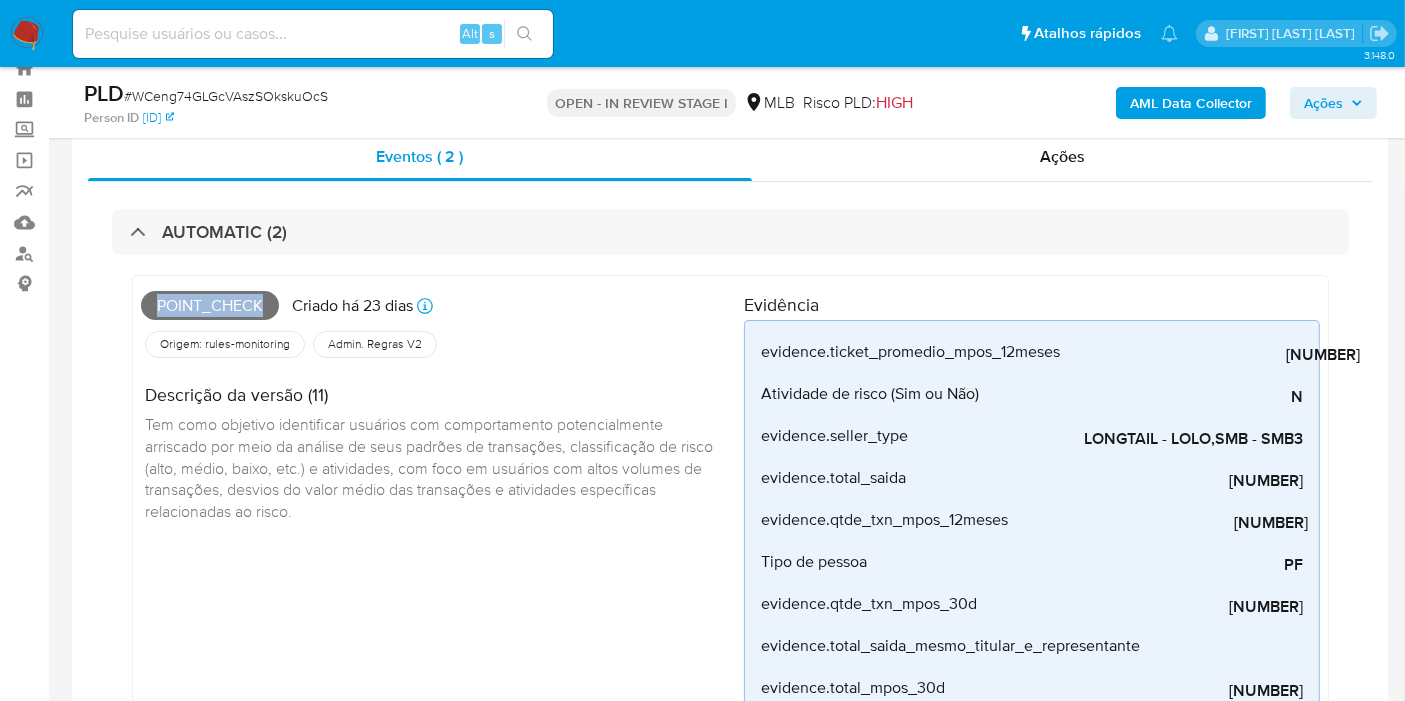 click on "Point_check" at bounding box center [210, 306] 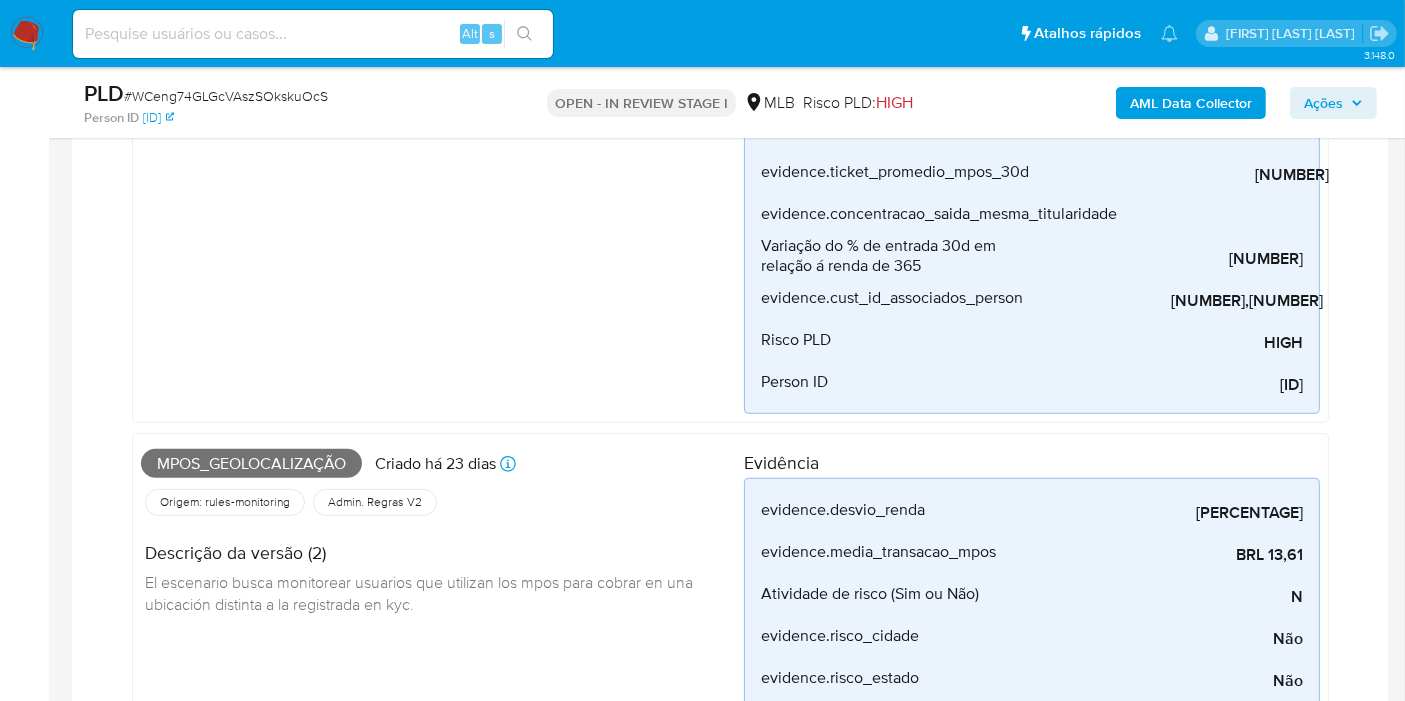scroll, scrollTop: 888, scrollLeft: 0, axis: vertical 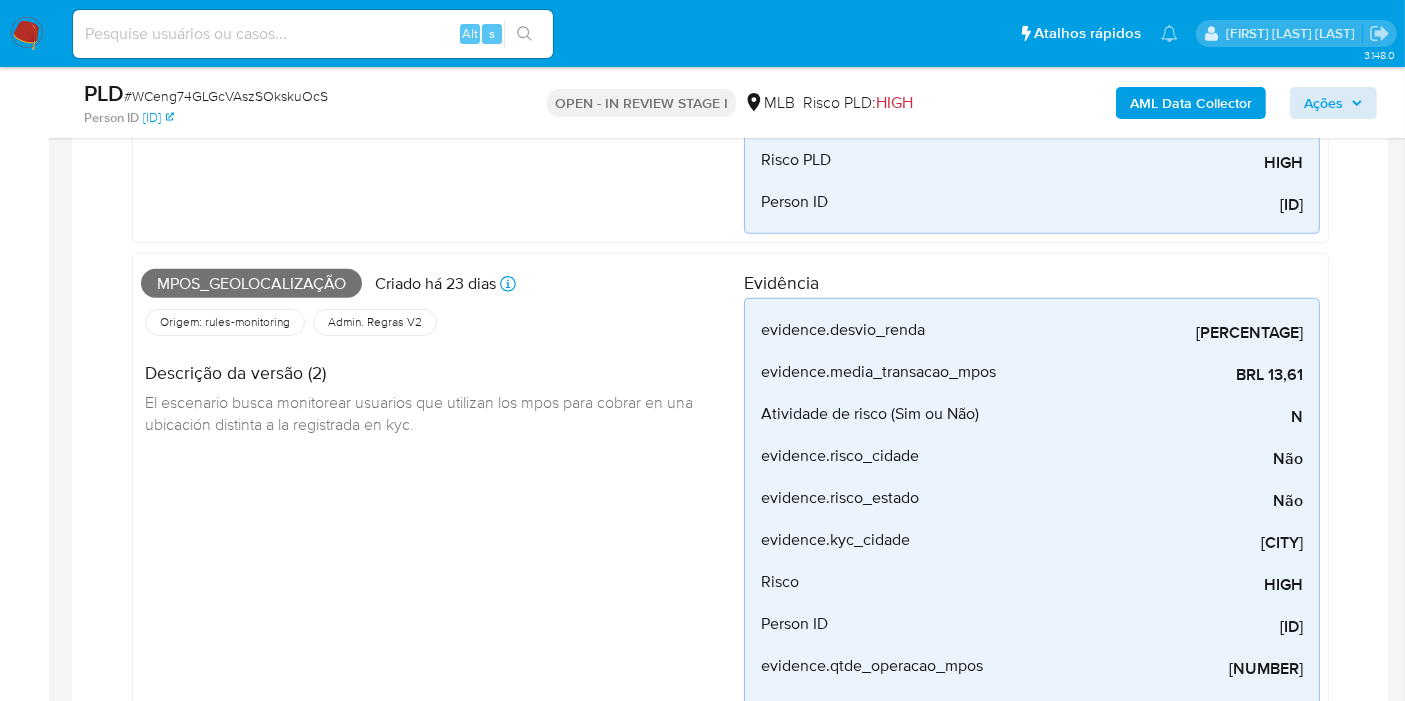 click on "AML Data Collector Ações" at bounding box center (1164, 102) 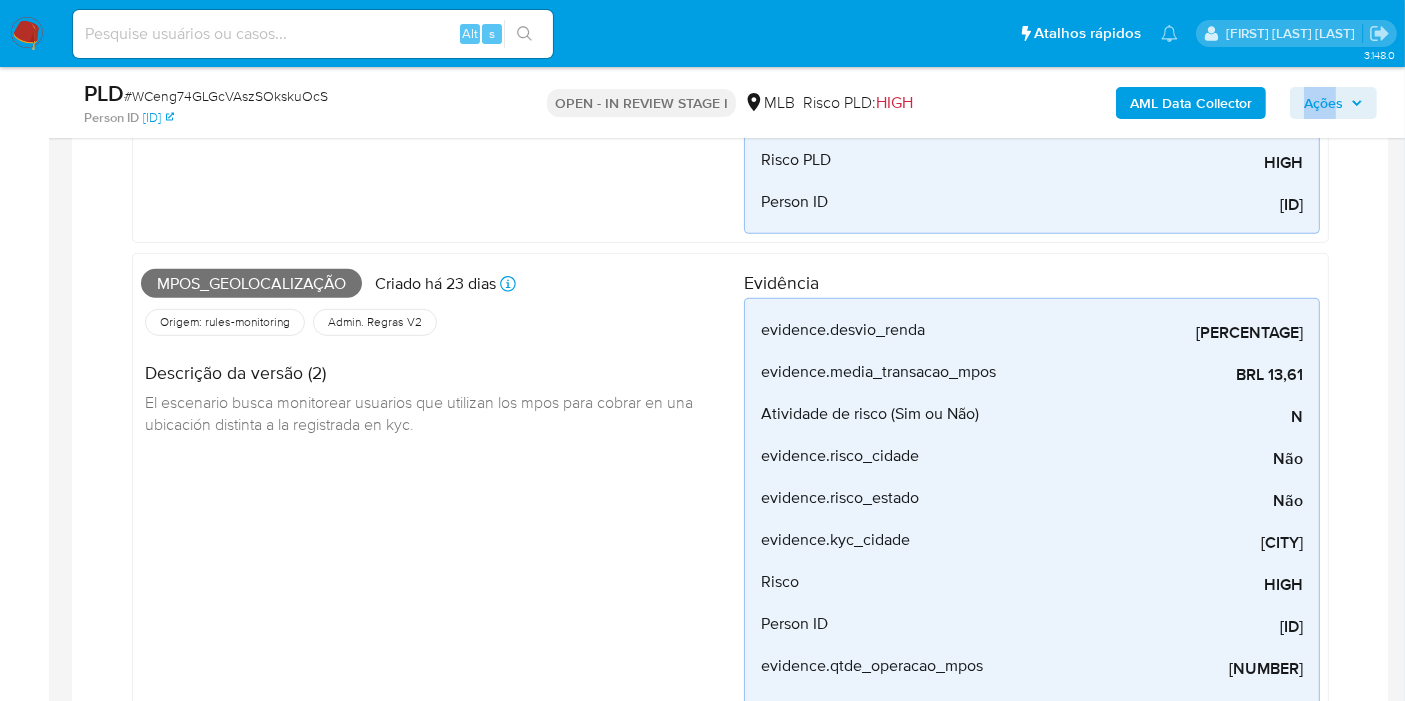 click on "Ações" at bounding box center [1323, 103] 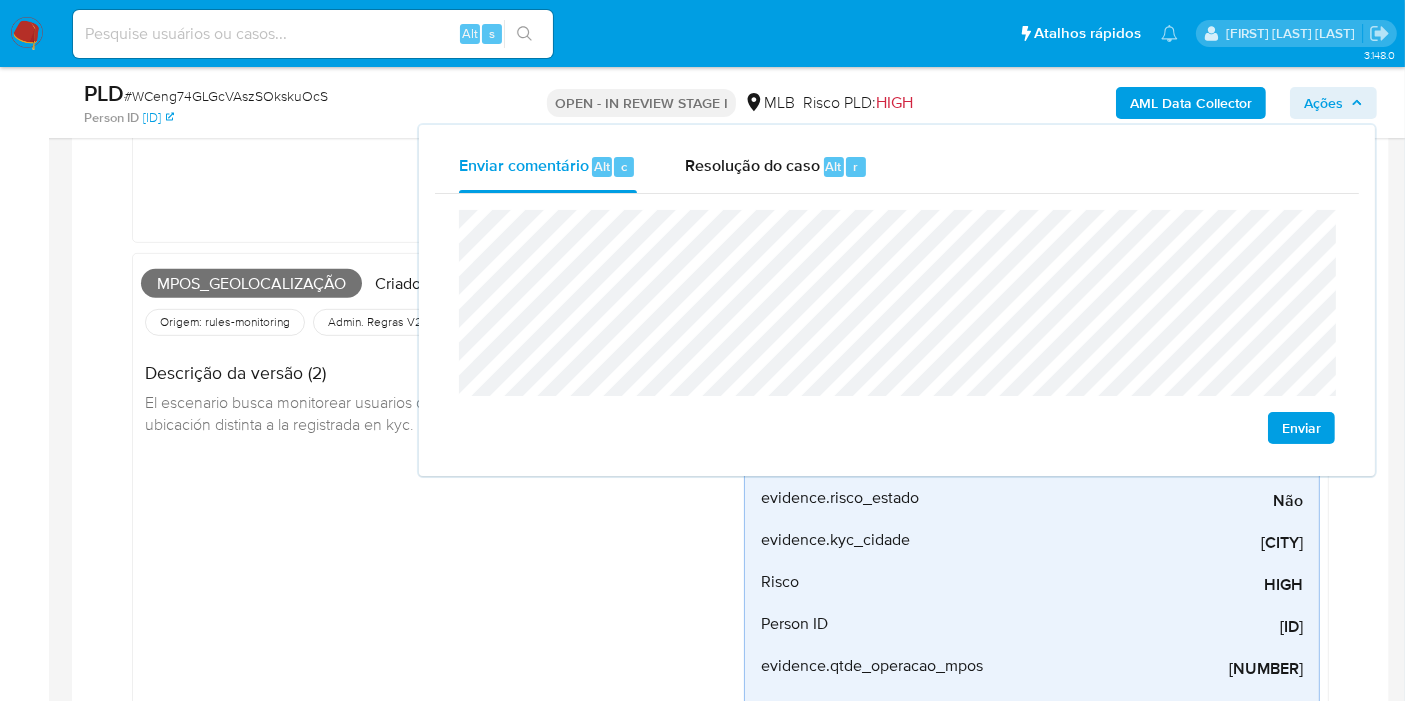 click on "Mpos_geolocalização" at bounding box center (251, 284) 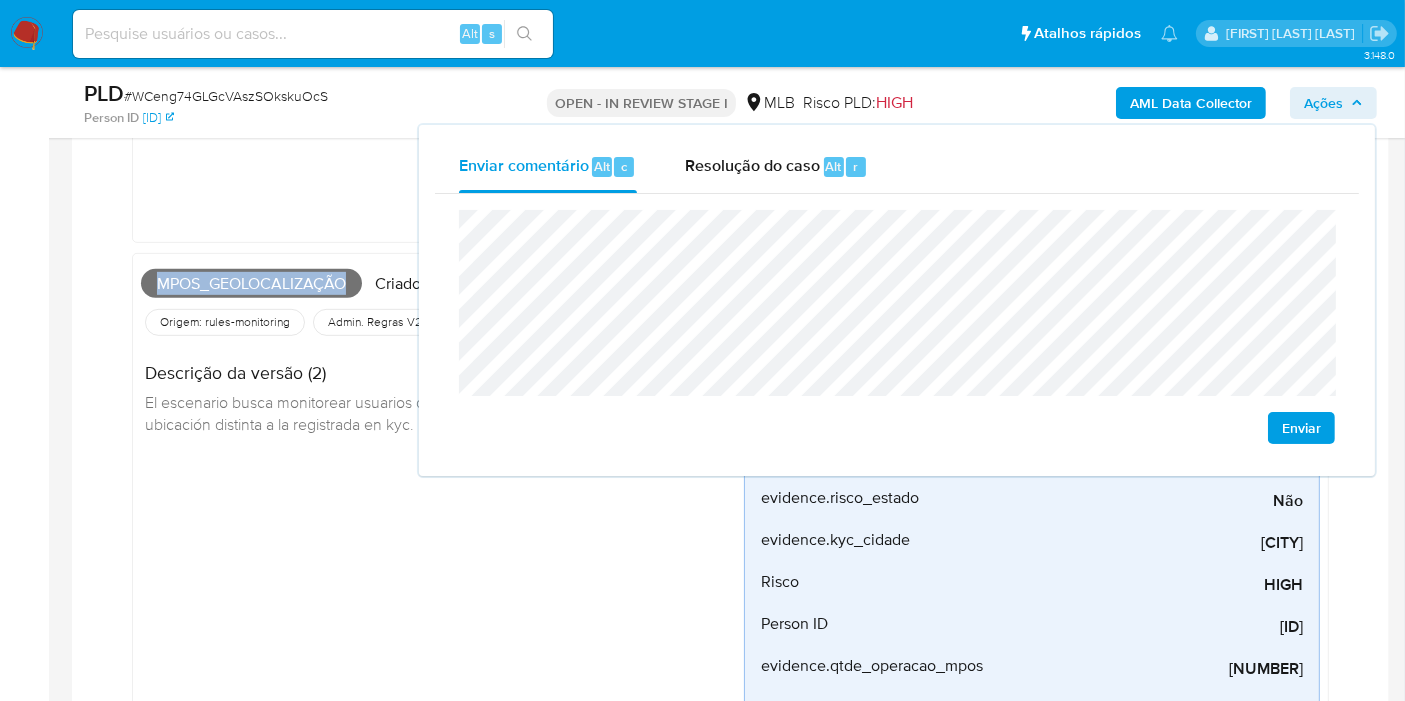 click on "Mpos_geolocalização" at bounding box center [251, 284] 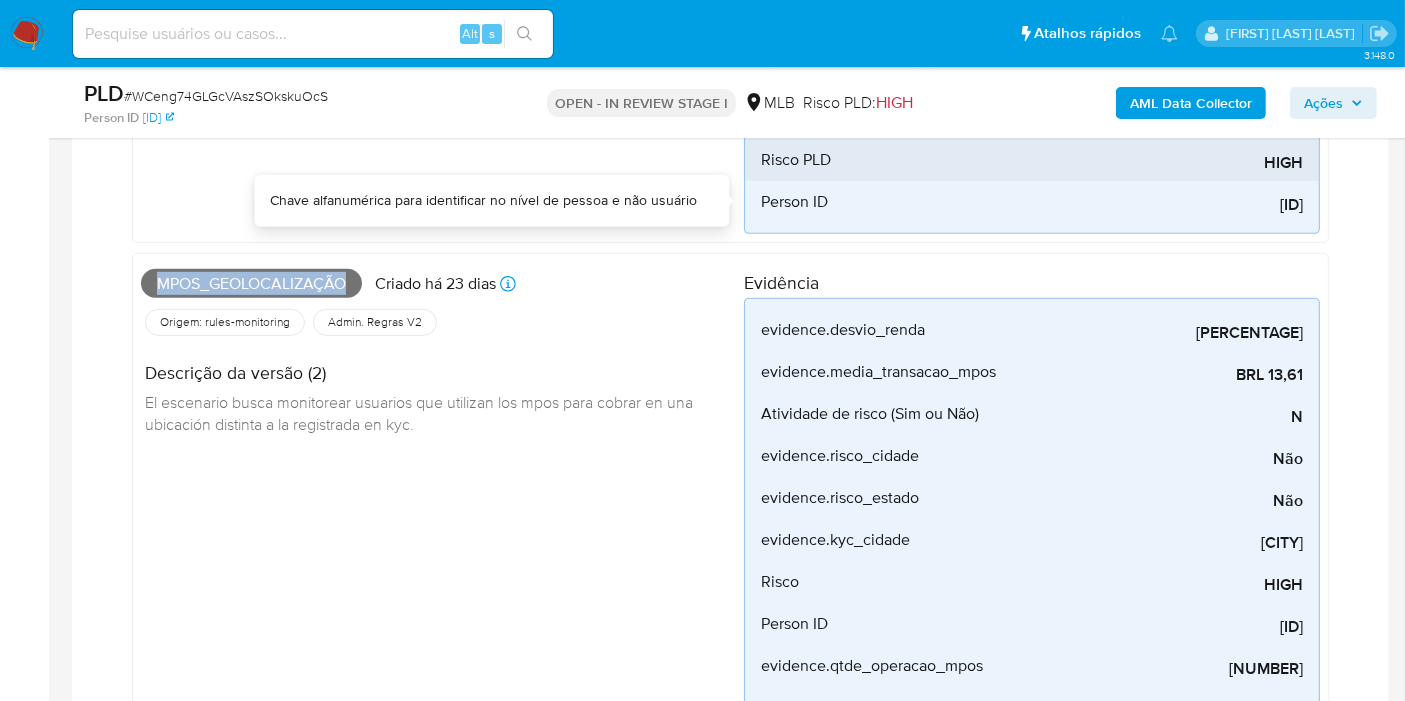 copy on "Mpos_geolocalização" 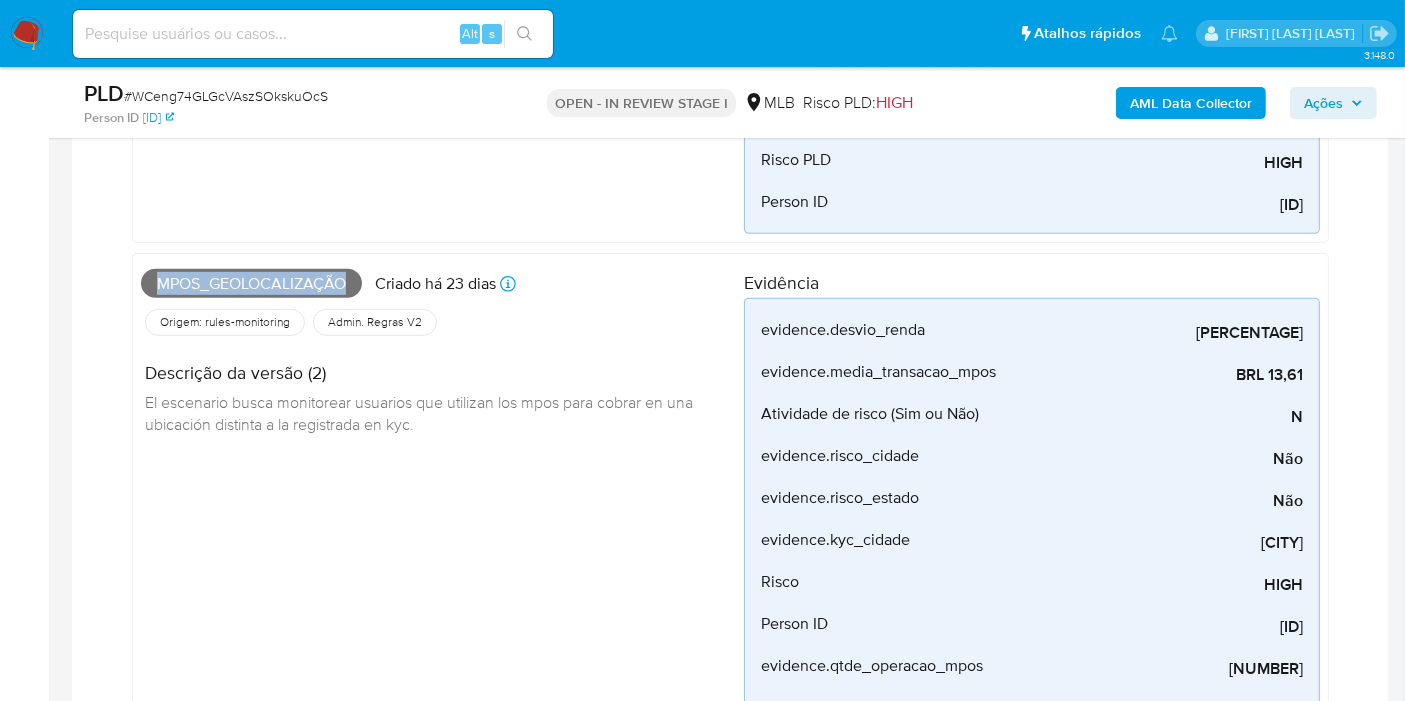 click on "Ações" at bounding box center (1323, 103) 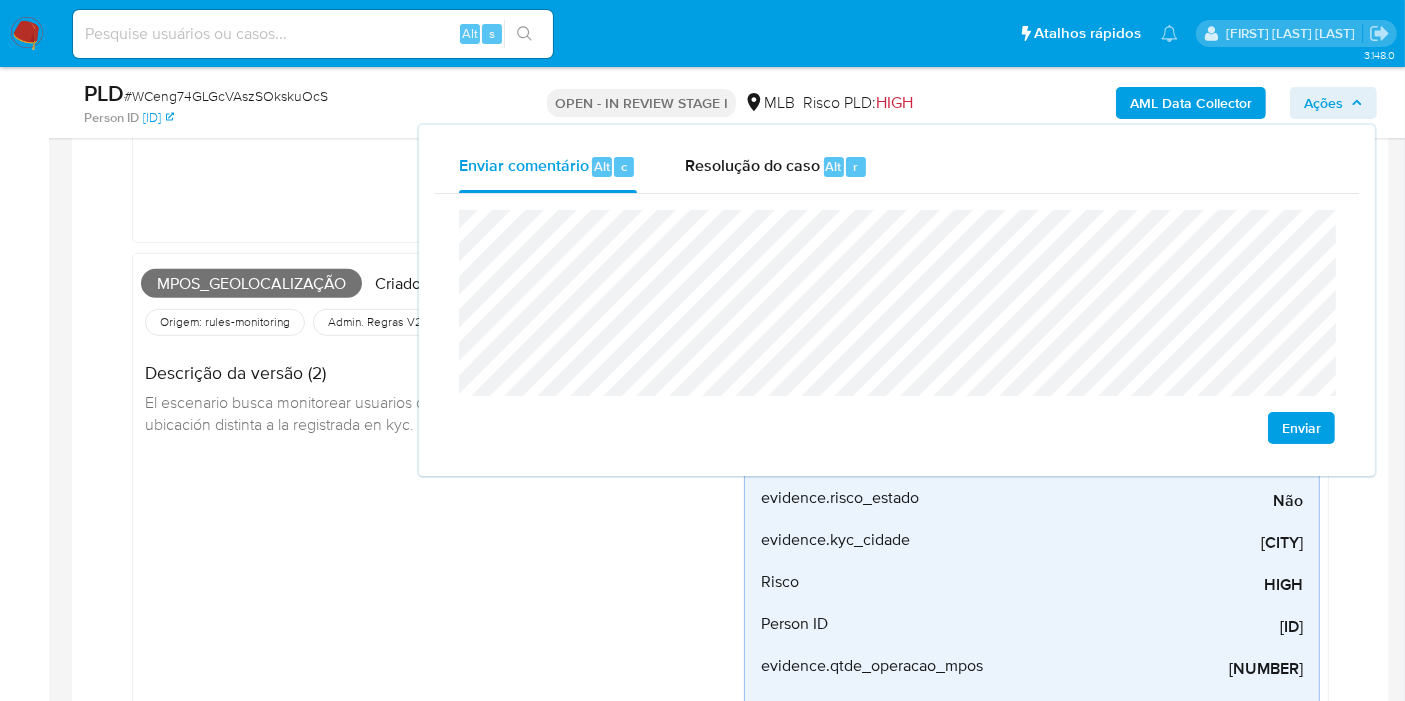 click on "El escenario busca monitorear usuarios que utilizan los mpos para cobrar en una ubicación distinta a la registrada en kyc." at bounding box center (421, 413) 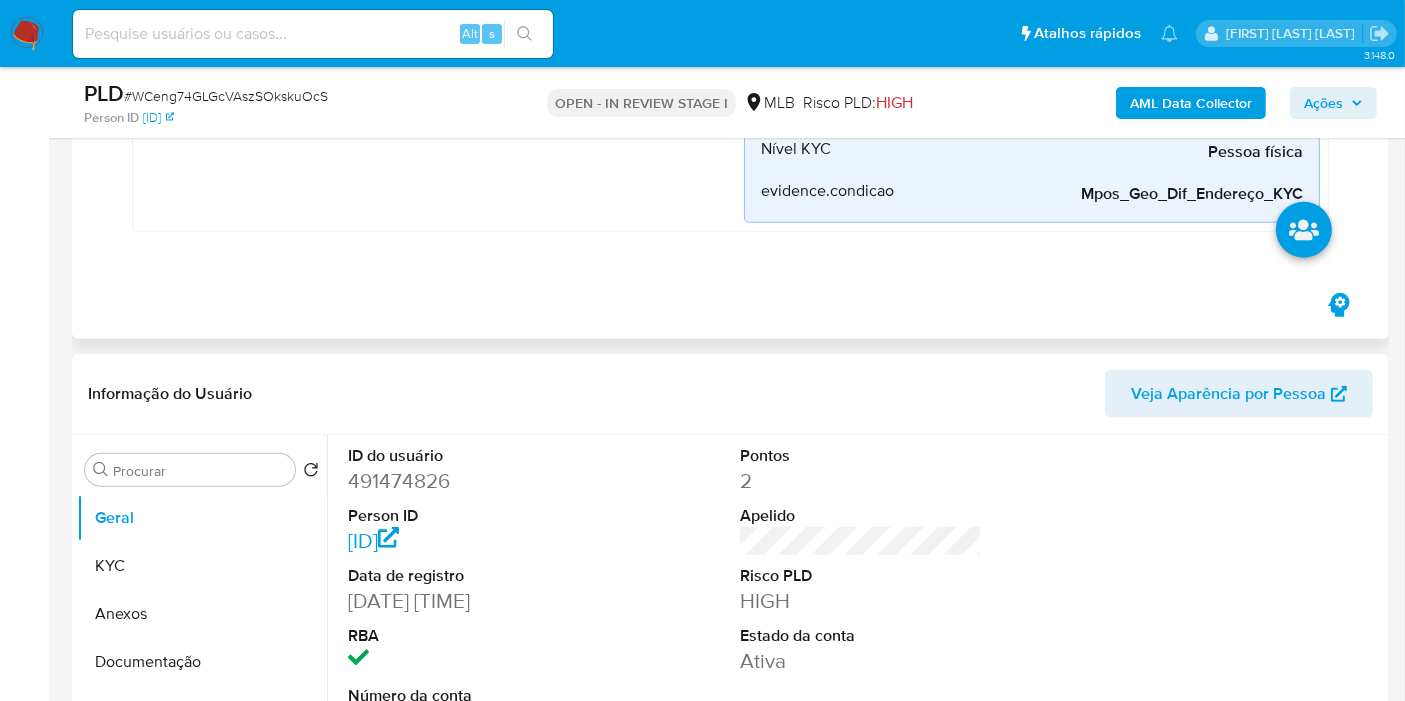 scroll, scrollTop: 1888, scrollLeft: 0, axis: vertical 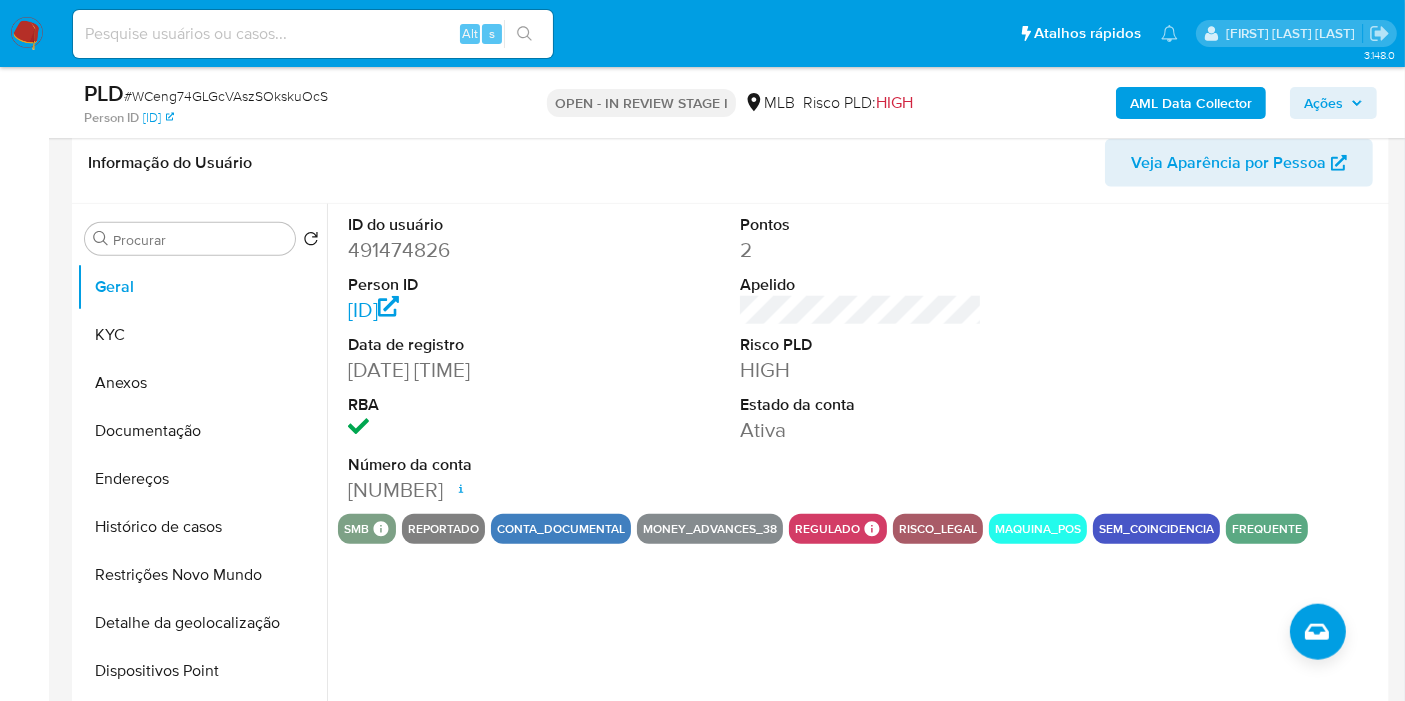drag, startPoint x: 346, startPoint y: 246, endPoint x: 519, endPoint y: 515, distance: 319.82806 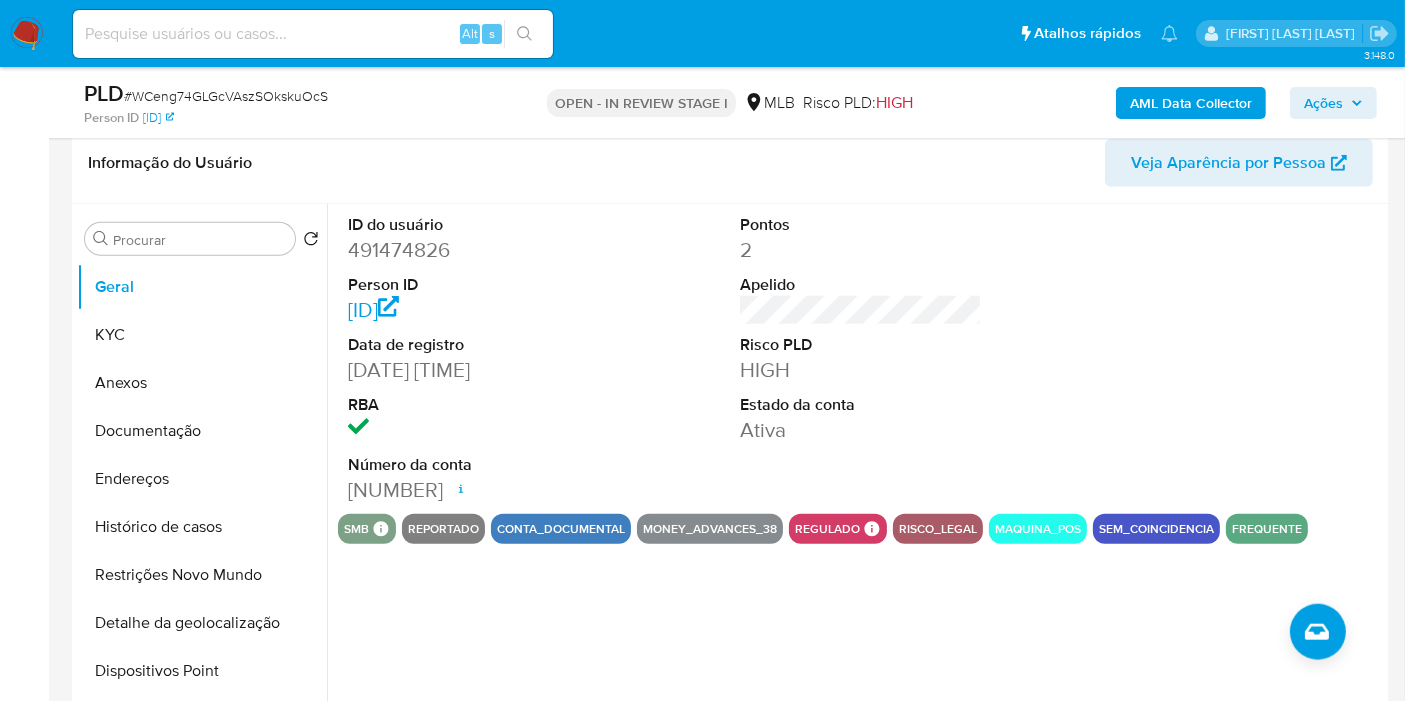 click on "Ações" at bounding box center (1323, 103) 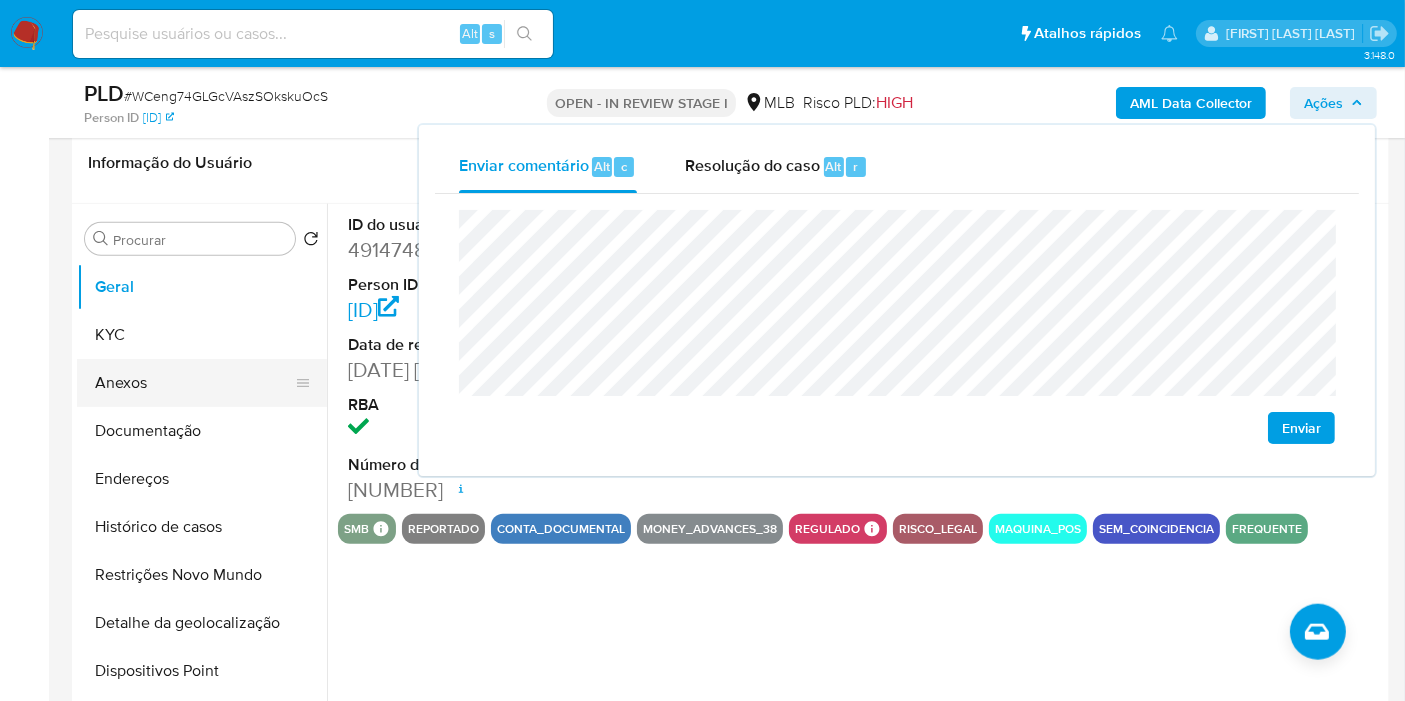 click on "Anexos" at bounding box center [194, 383] 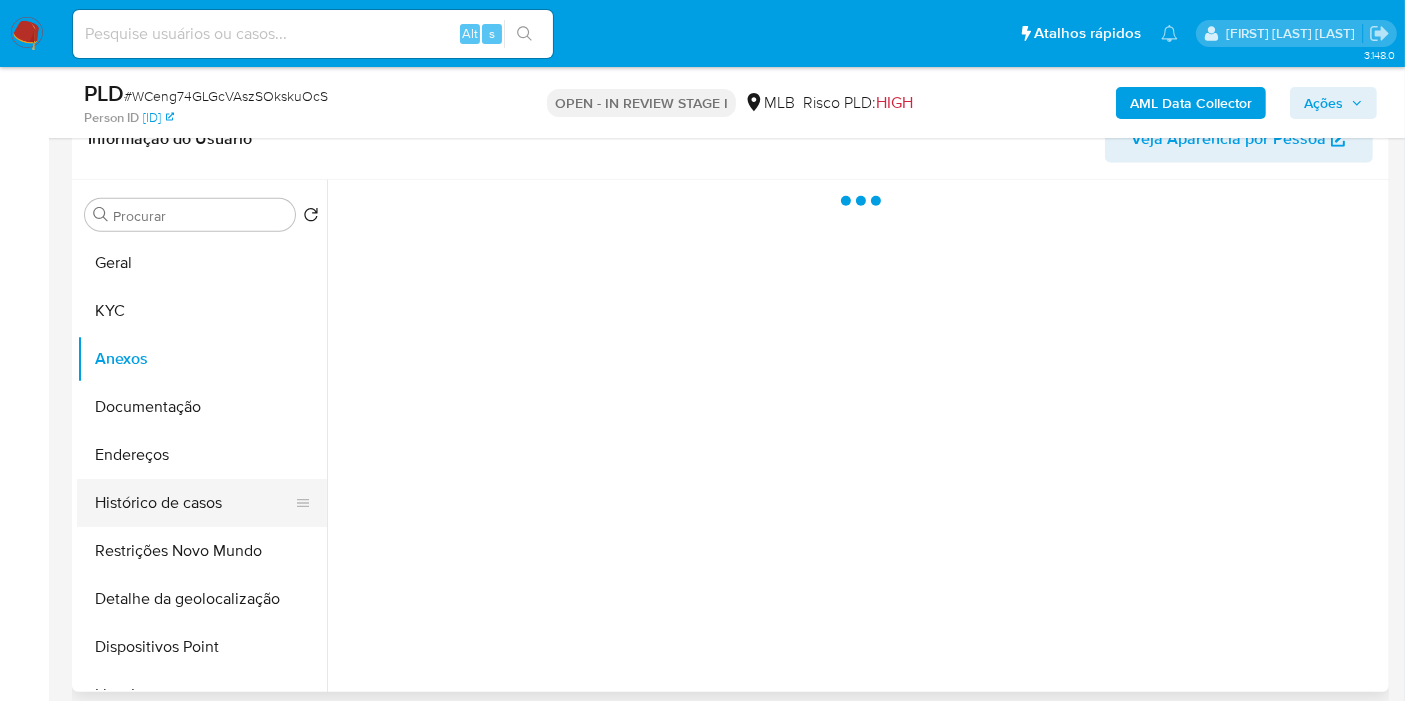 click on "Histórico de casos" at bounding box center [194, 503] 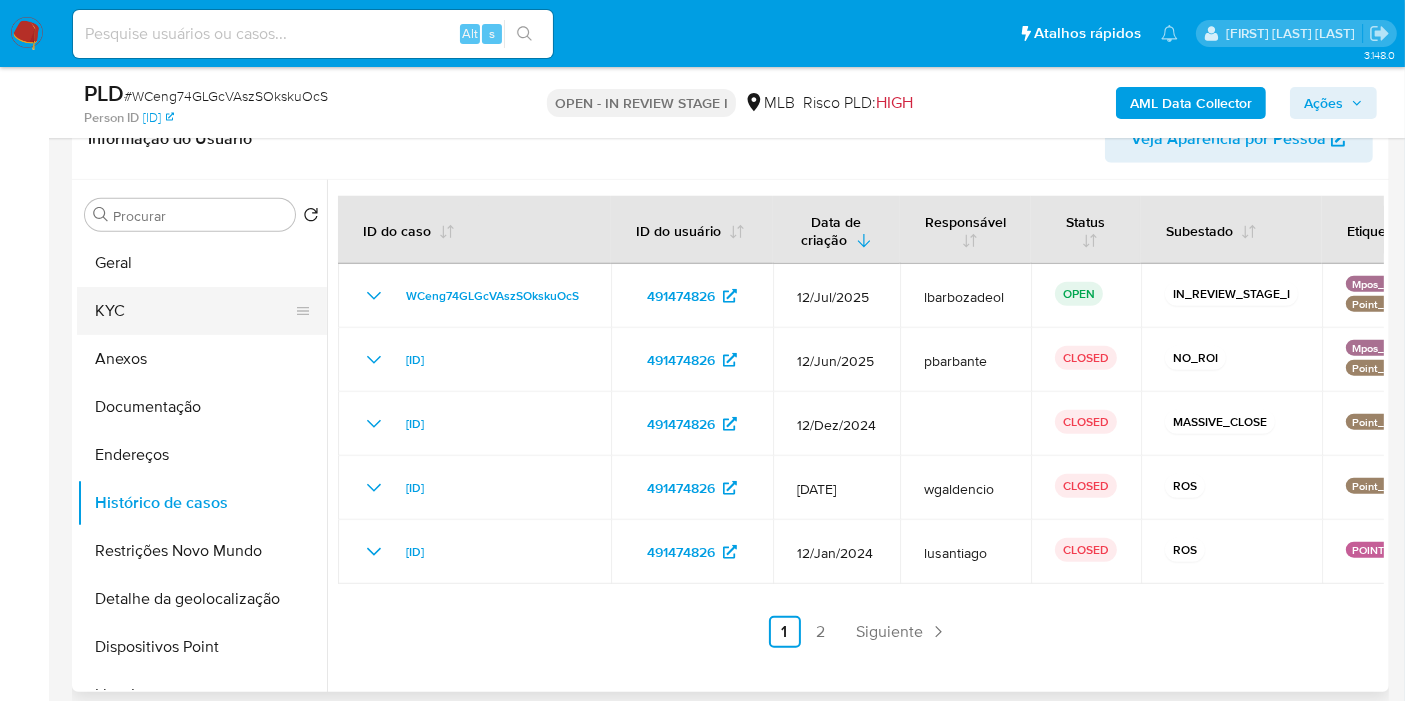 drag, startPoint x: 197, startPoint y: 310, endPoint x: 199, endPoint y: 320, distance: 10.198039 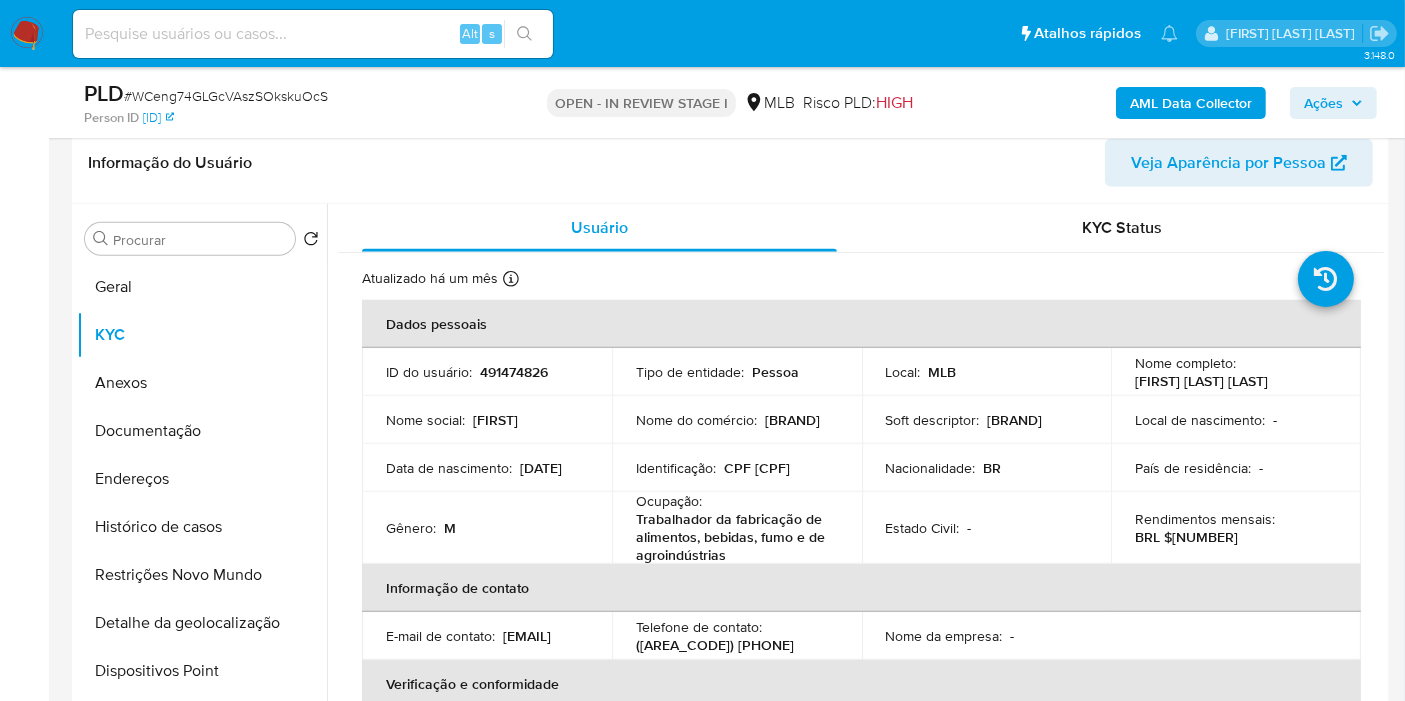 click on "CPF 55227961387" at bounding box center (757, 468) 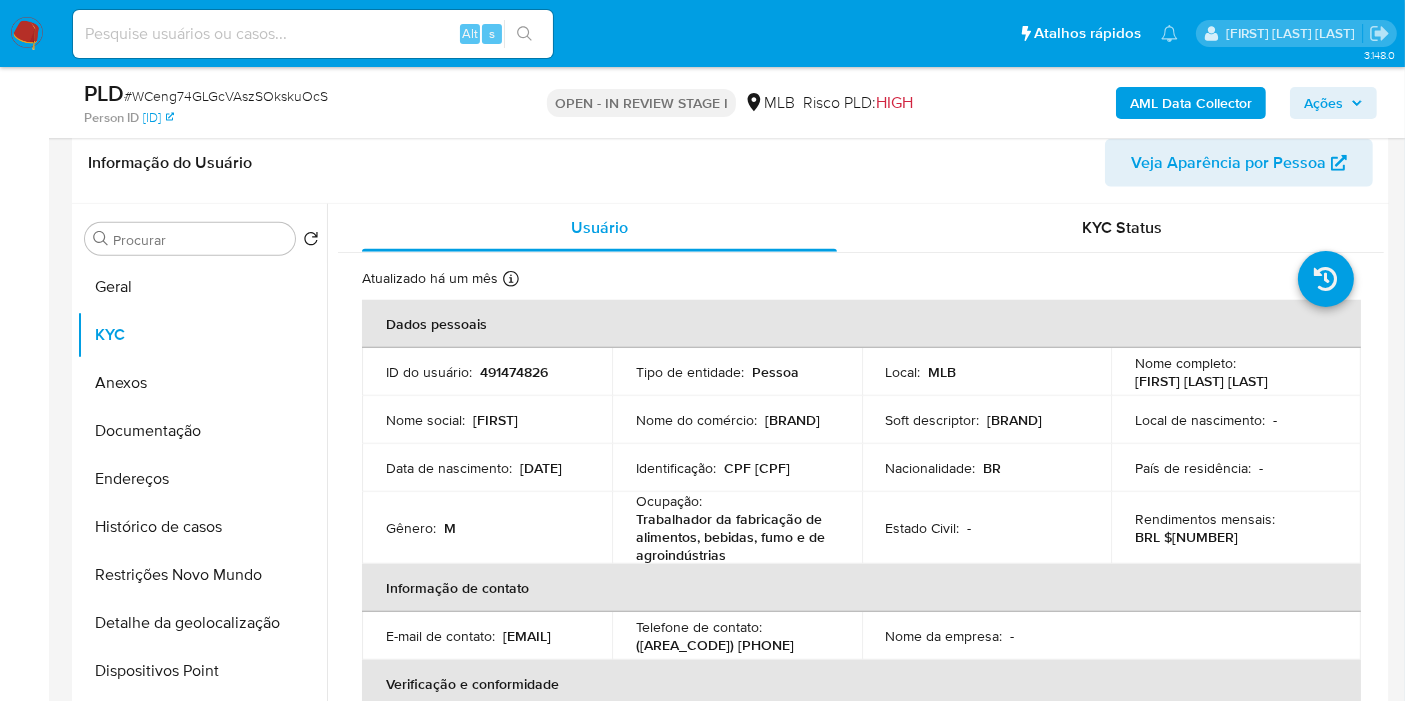 click on "Ações" at bounding box center [1323, 103] 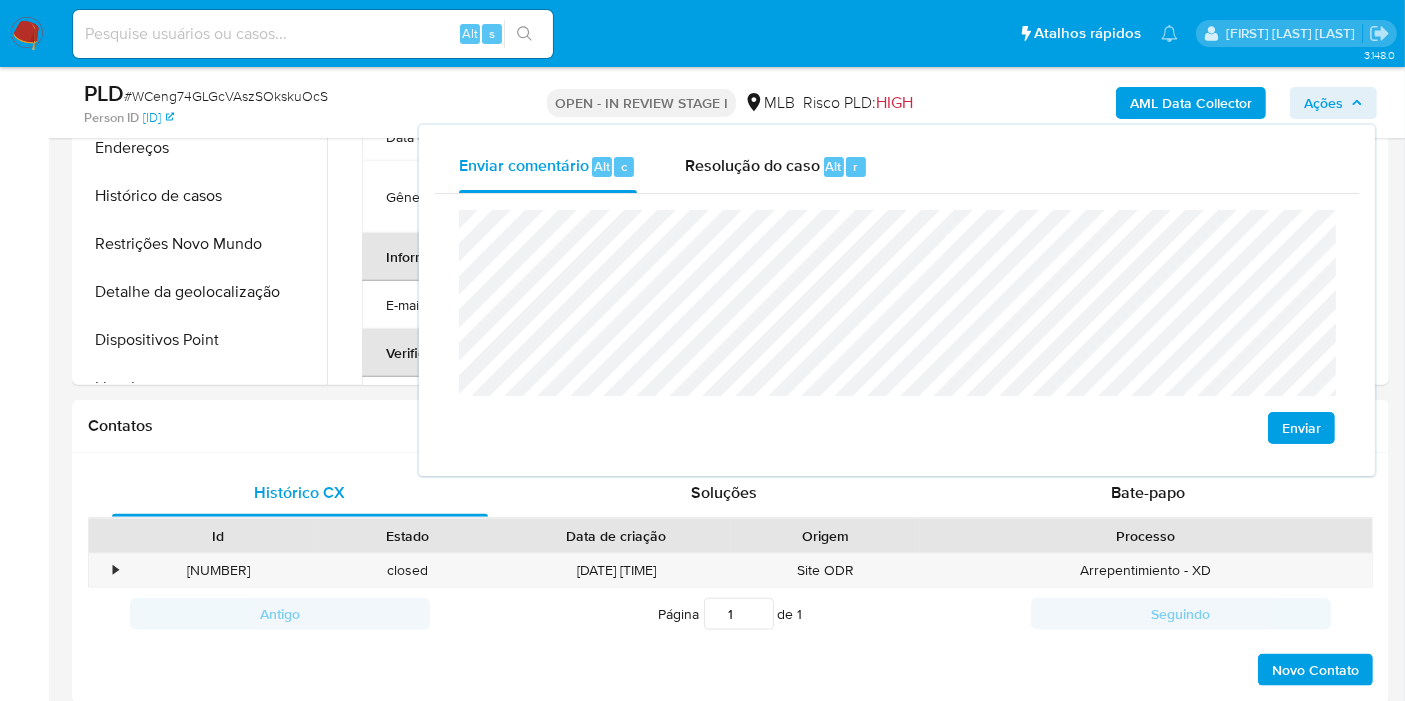scroll, scrollTop: 2222, scrollLeft: 0, axis: vertical 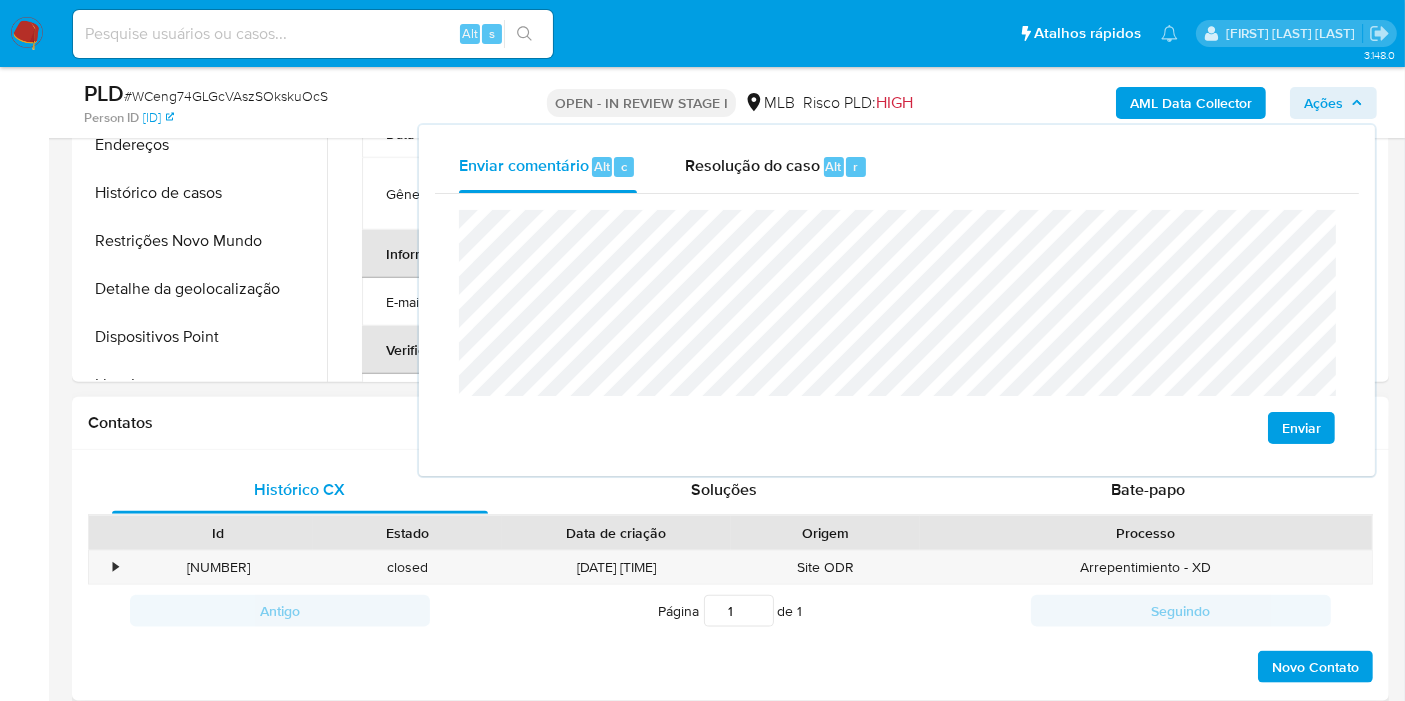 click on "Contatos" at bounding box center [730, 423] 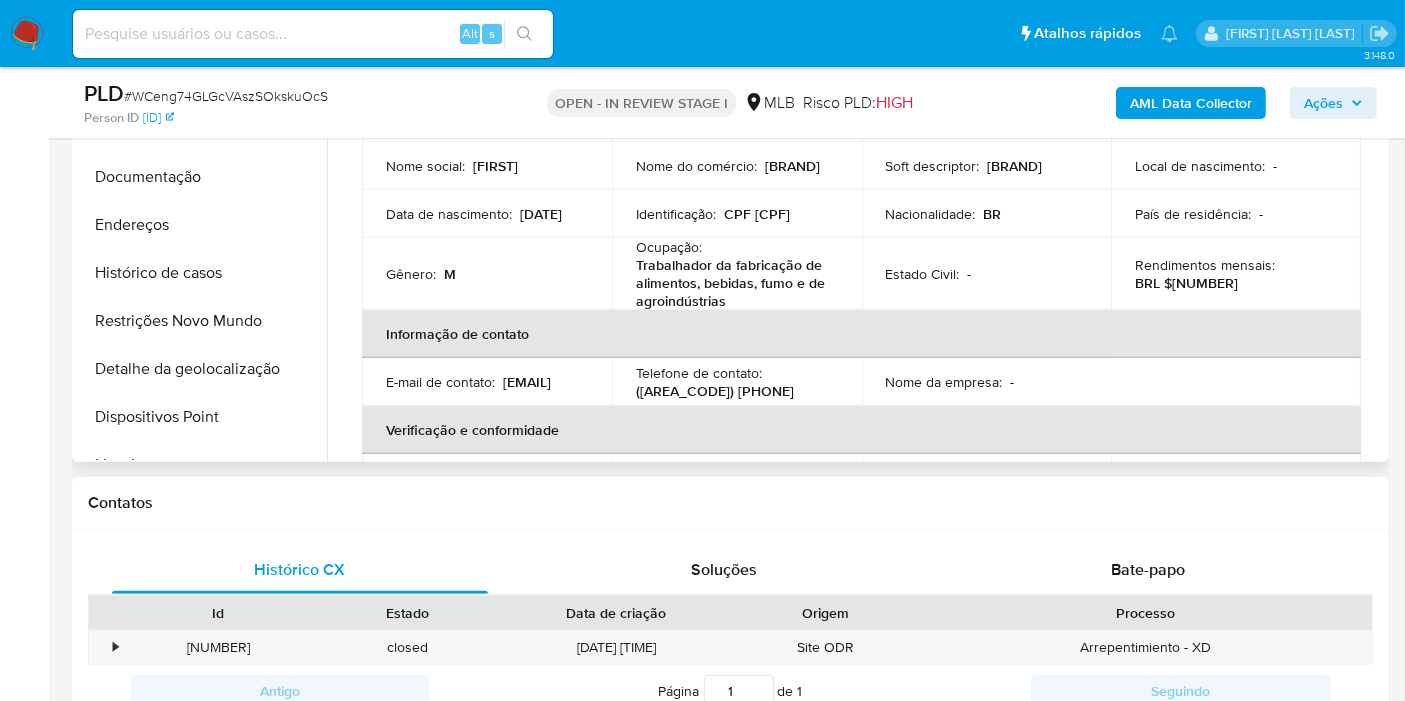 scroll, scrollTop: 2111, scrollLeft: 0, axis: vertical 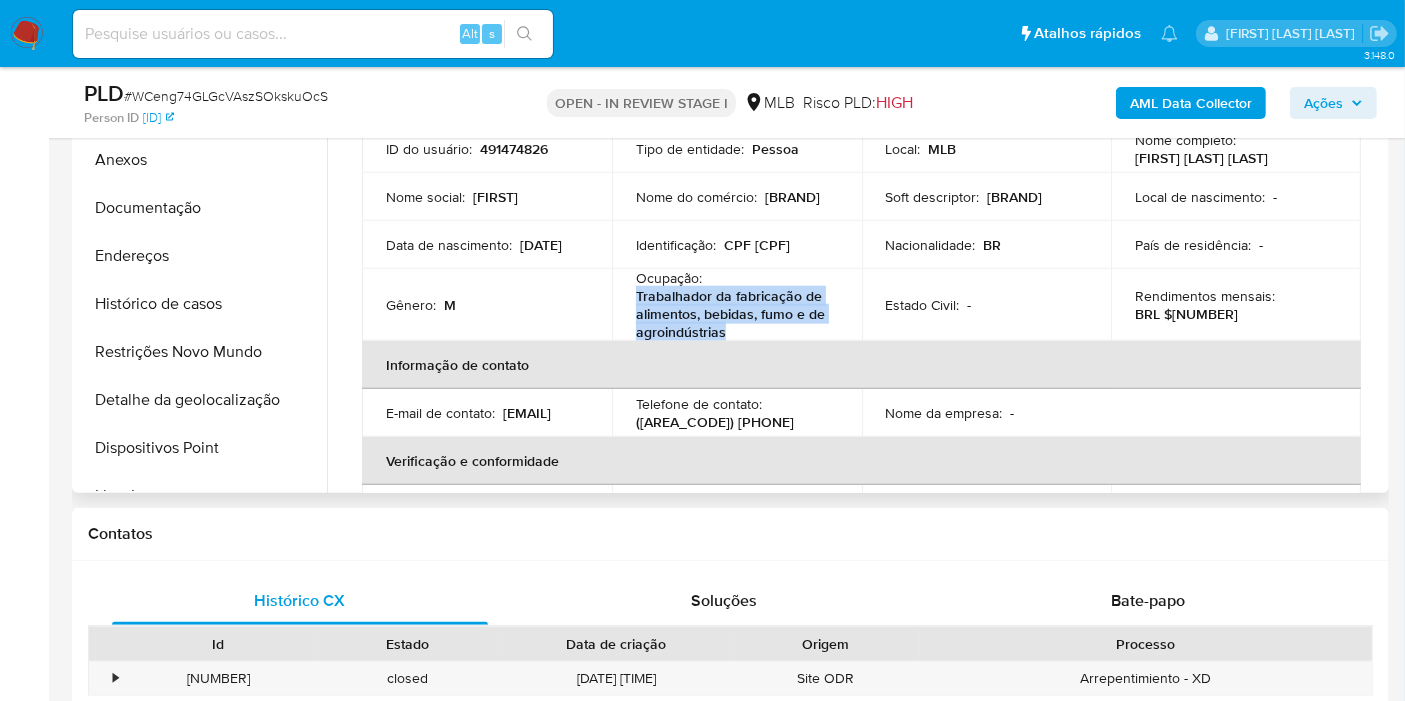 drag, startPoint x: 634, startPoint y: 292, endPoint x: 763, endPoint y: 327, distance: 133.66376 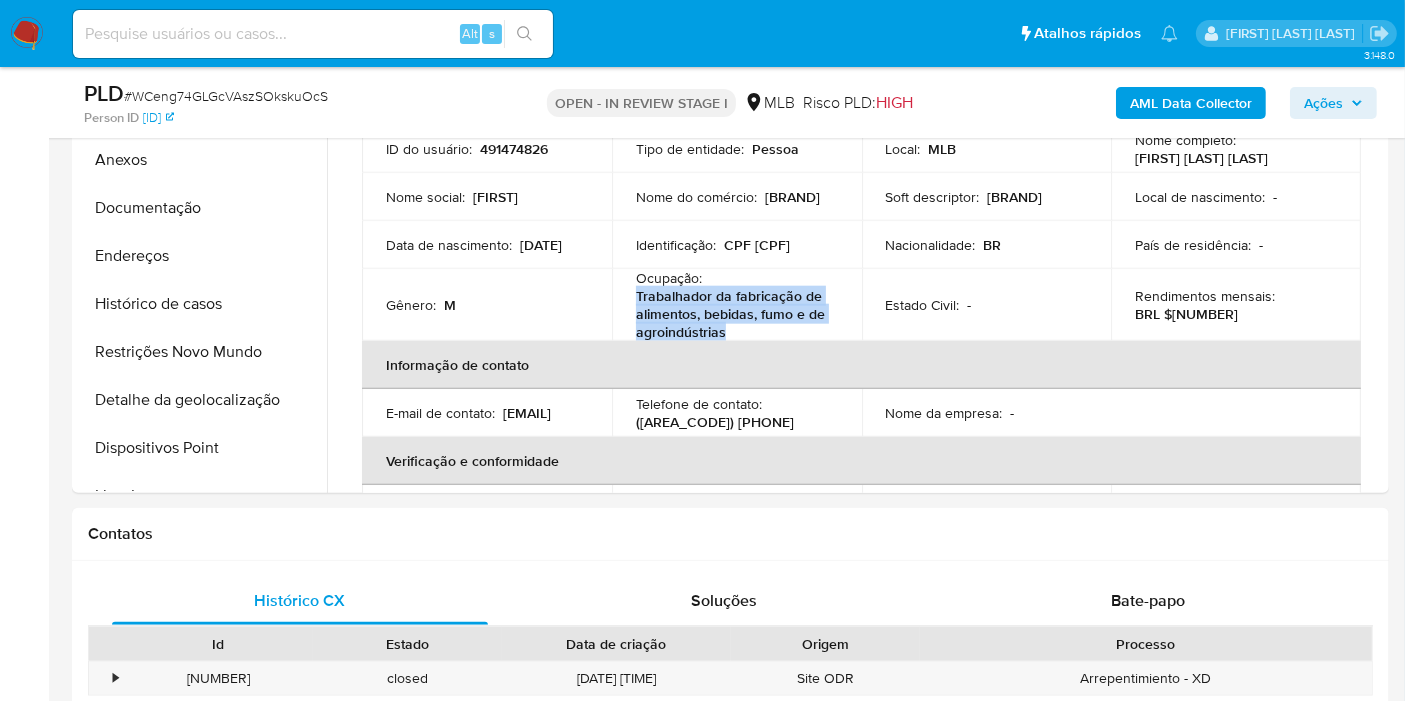 click on "Ações" at bounding box center (1323, 103) 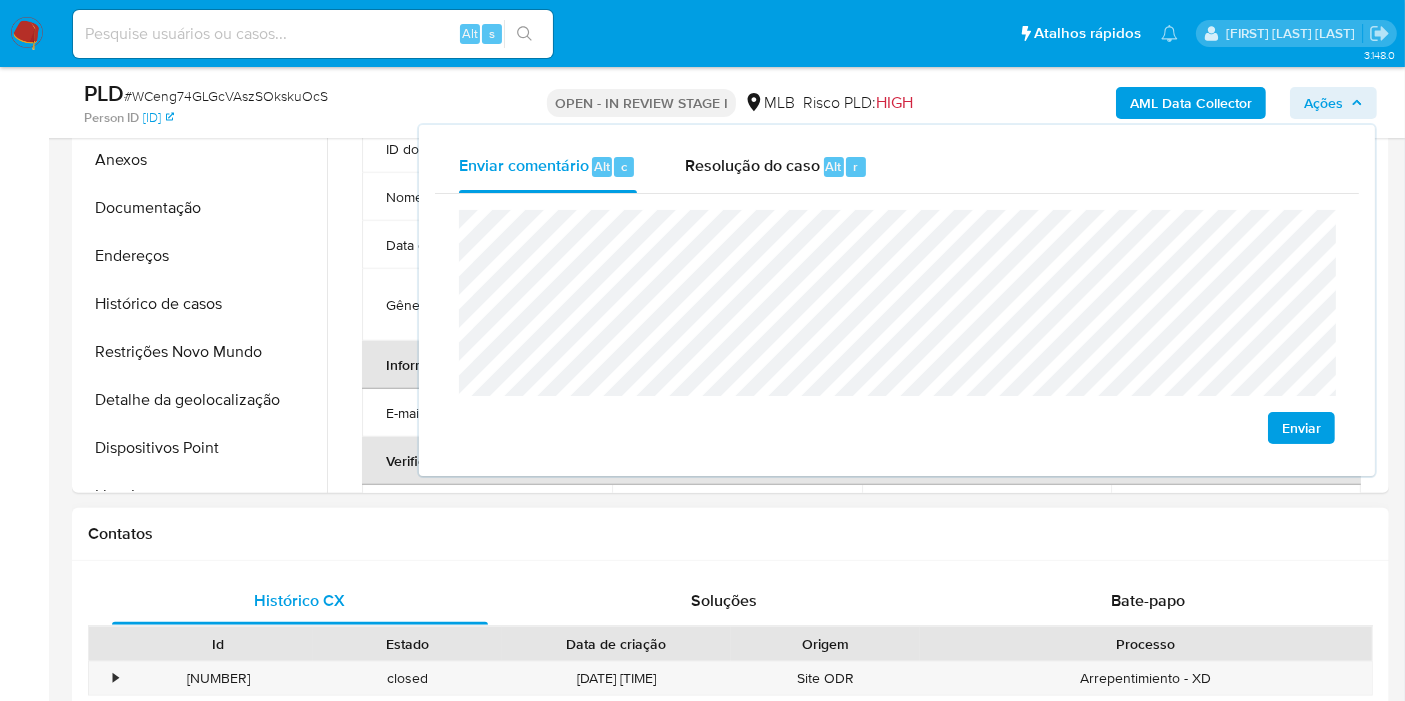 click on "Contatos" at bounding box center (730, 534) 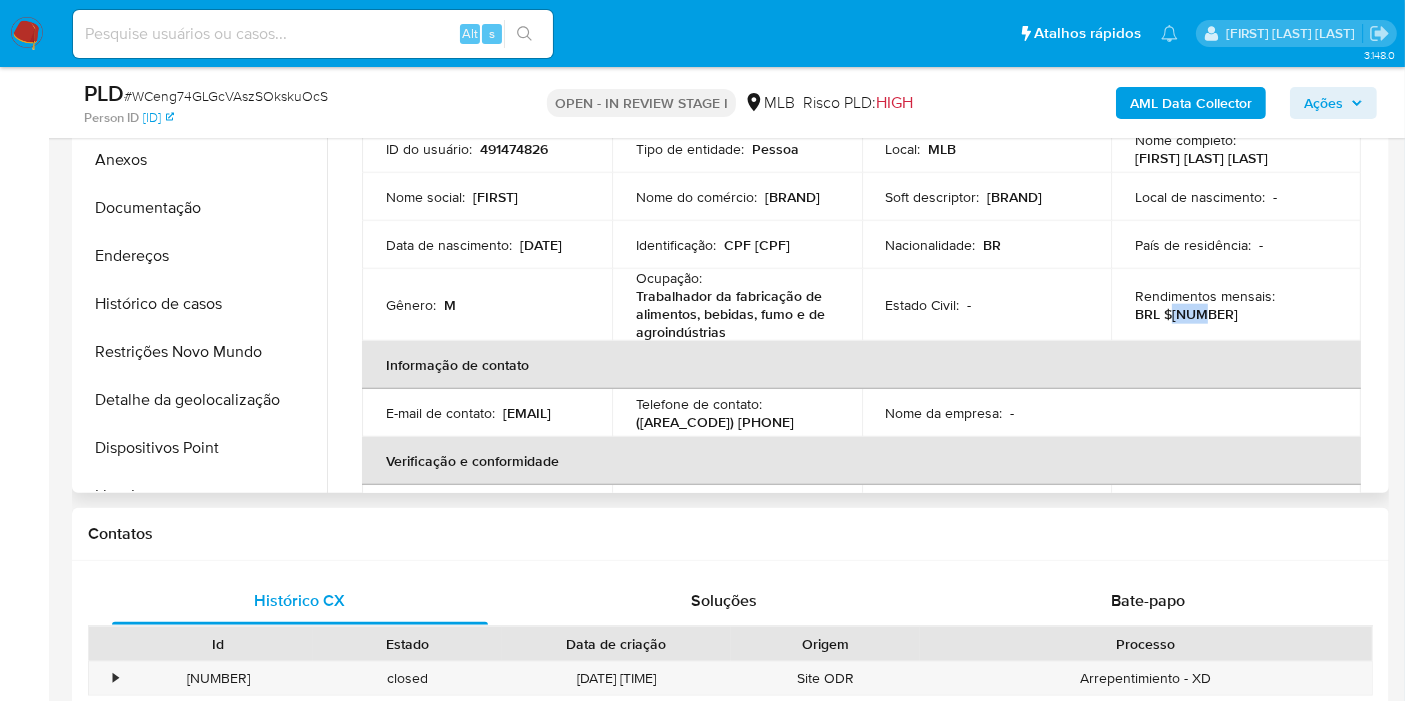 drag, startPoint x: 1167, startPoint y: 308, endPoint x: 1209, endPoint y: 306, distance: 42.047592 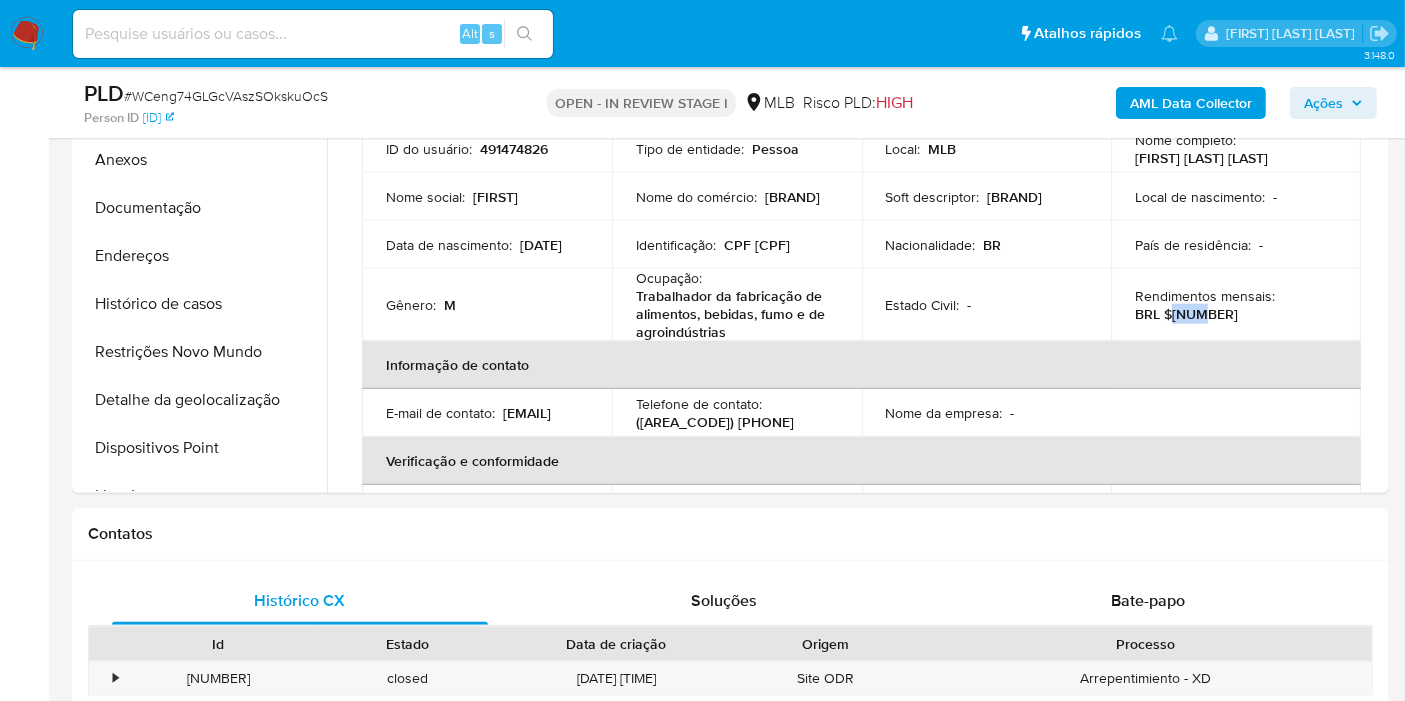 click on "Ações" at bounding box center (1323, 103) 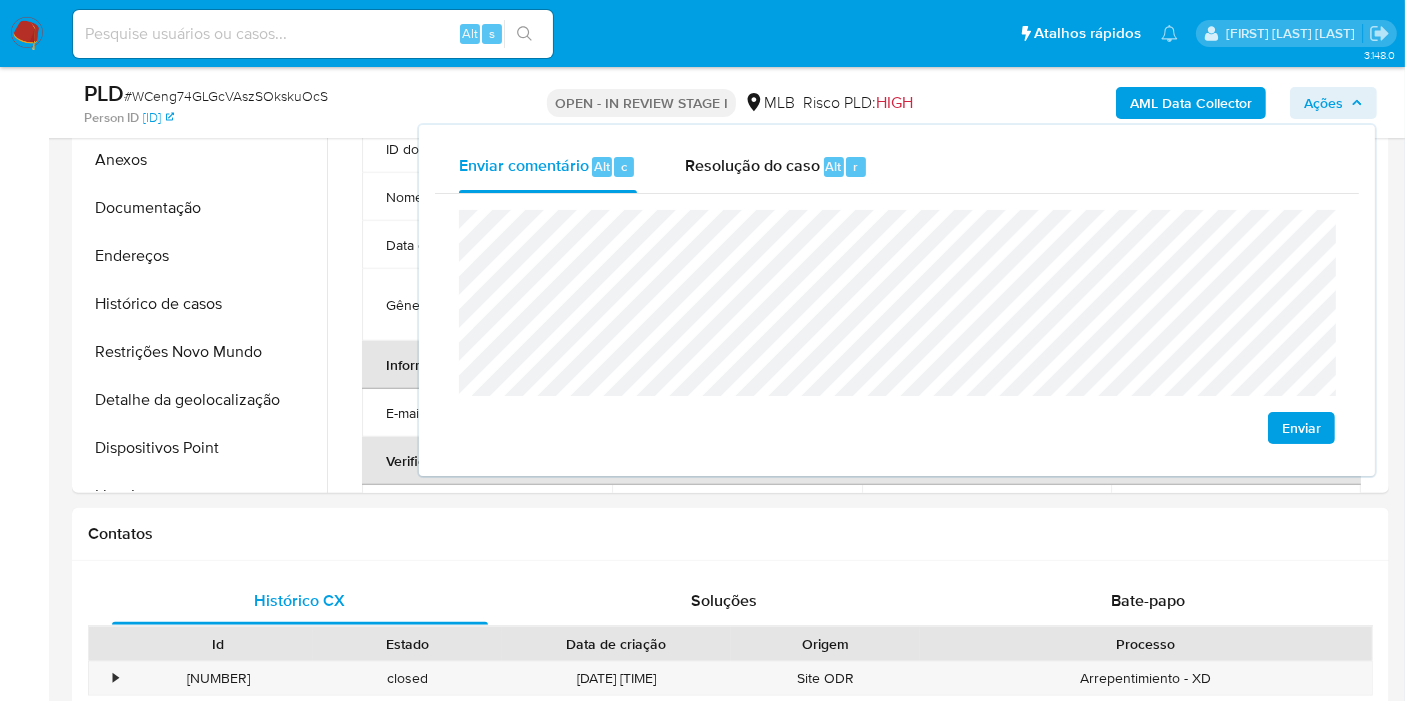 scroll, scrollTop: 2222, scrollLeft: 0, axis: vertical 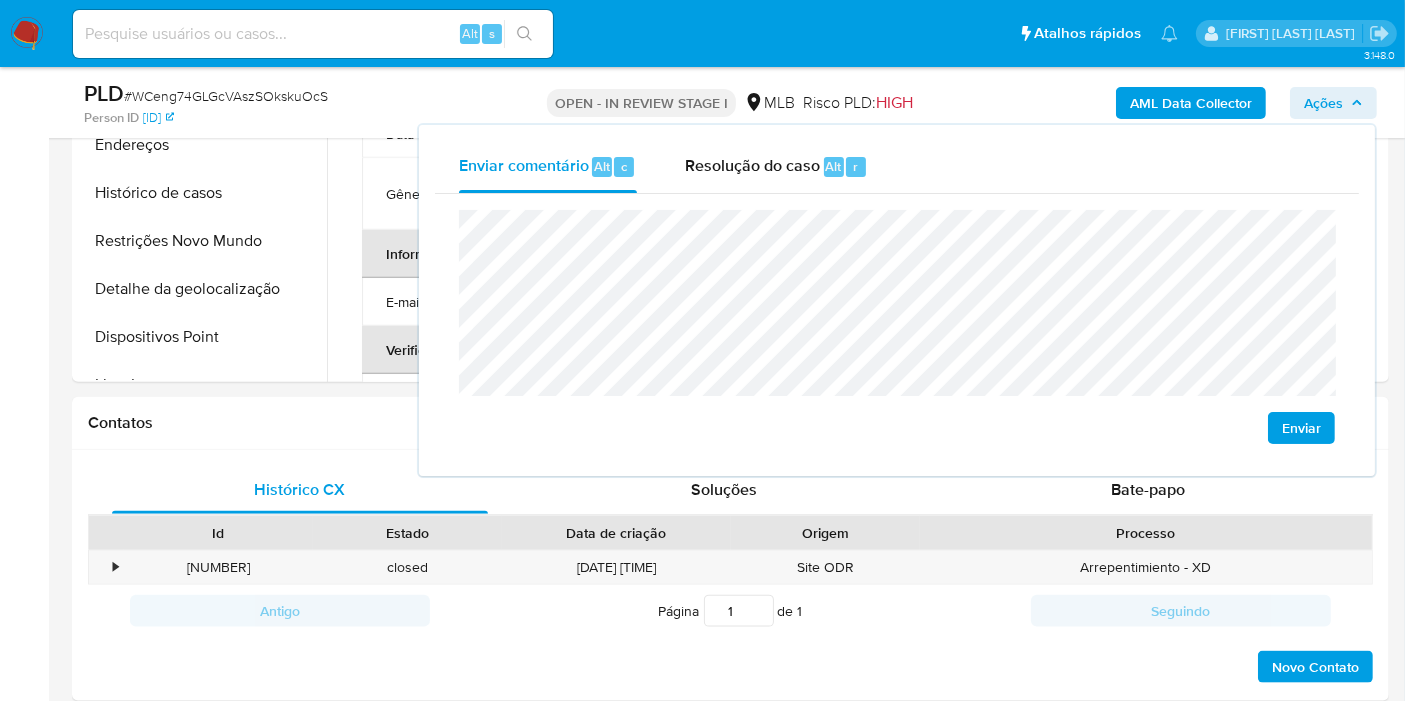 click on "econômica" 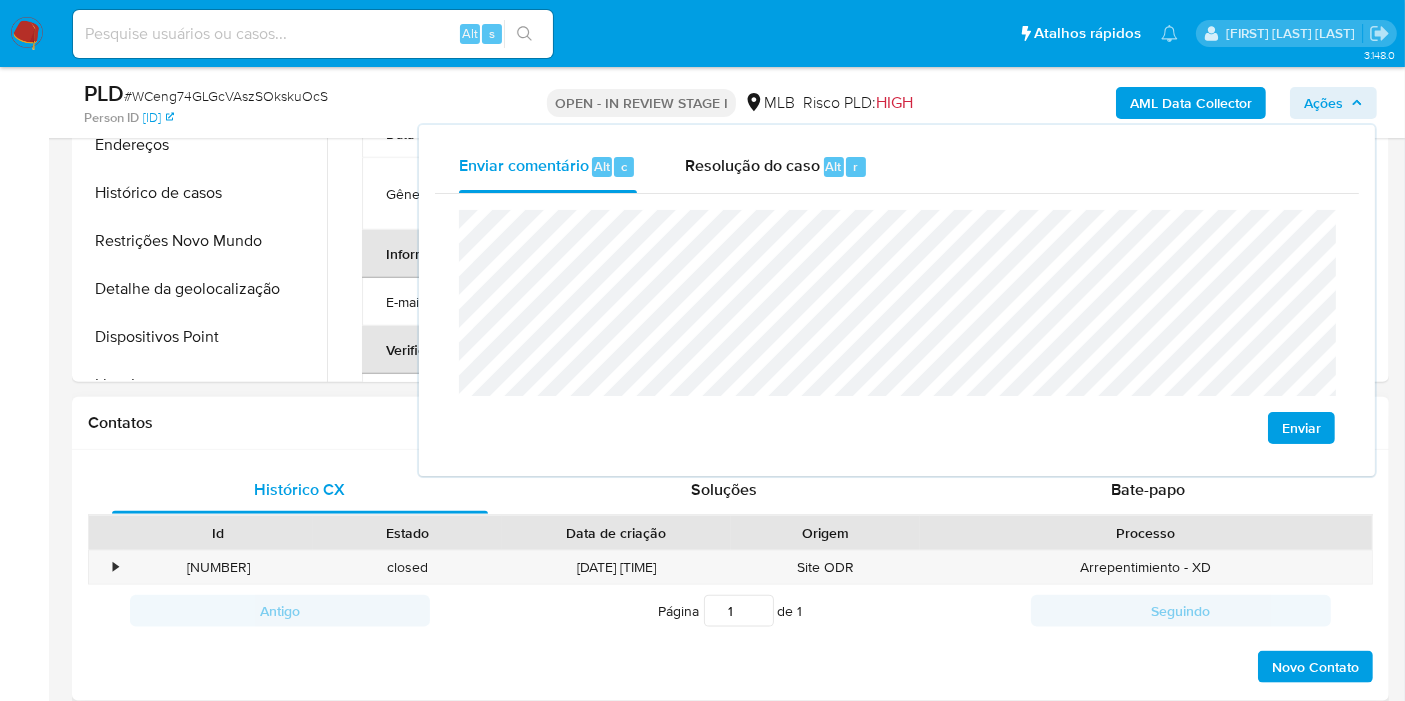 click on "Contatos" at bounding box center (730, 423) 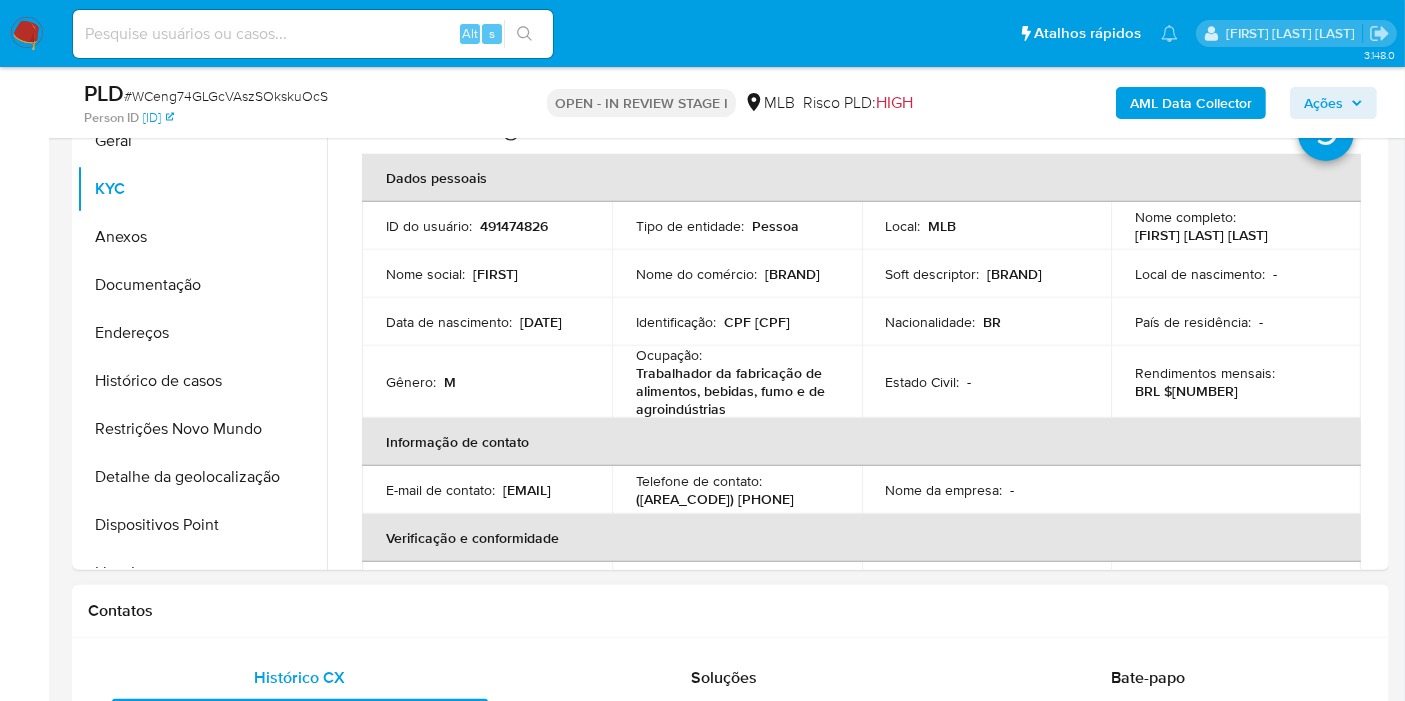 scroll, scrollTop: 2000, scrollLeft: 0, axis: vertical 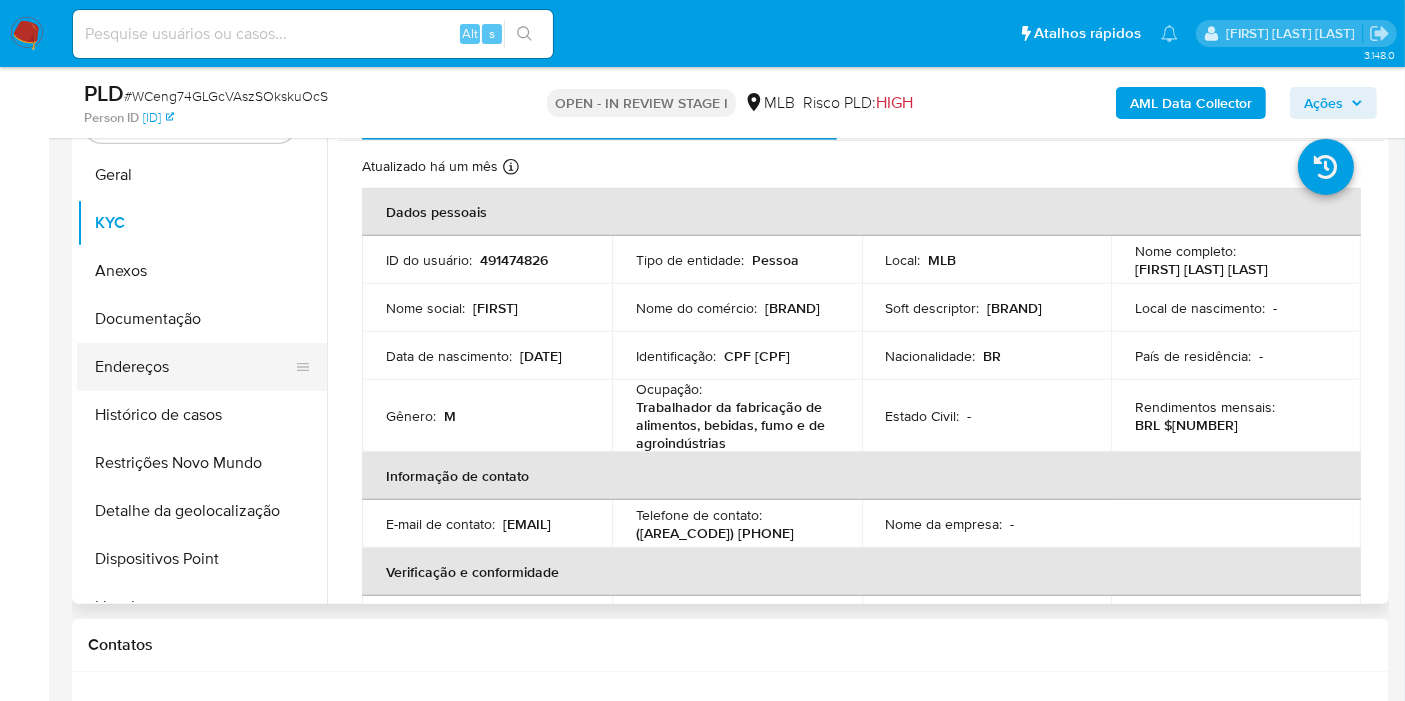 click on "Endereços" at bounding box center (194, 367) 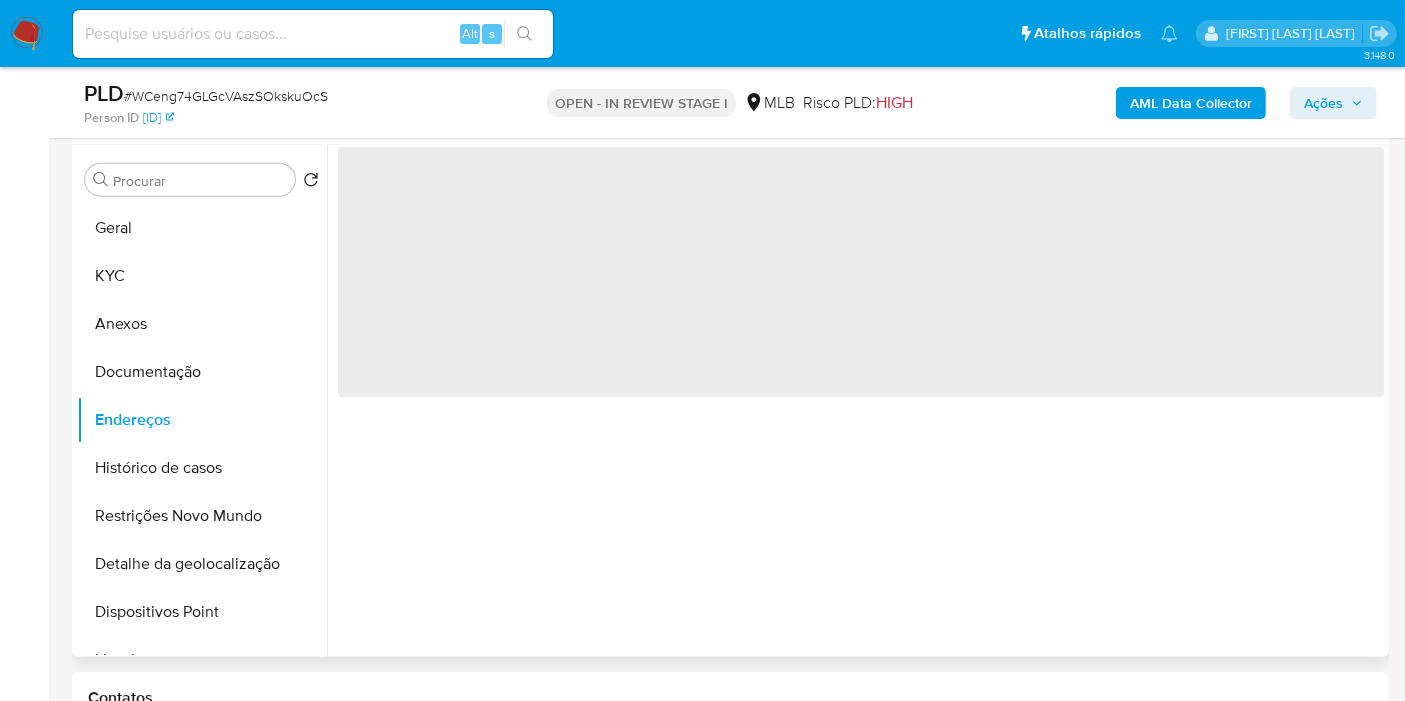 scroll, scrollTop: 1888, scrollLeft: 0, axis: vertical 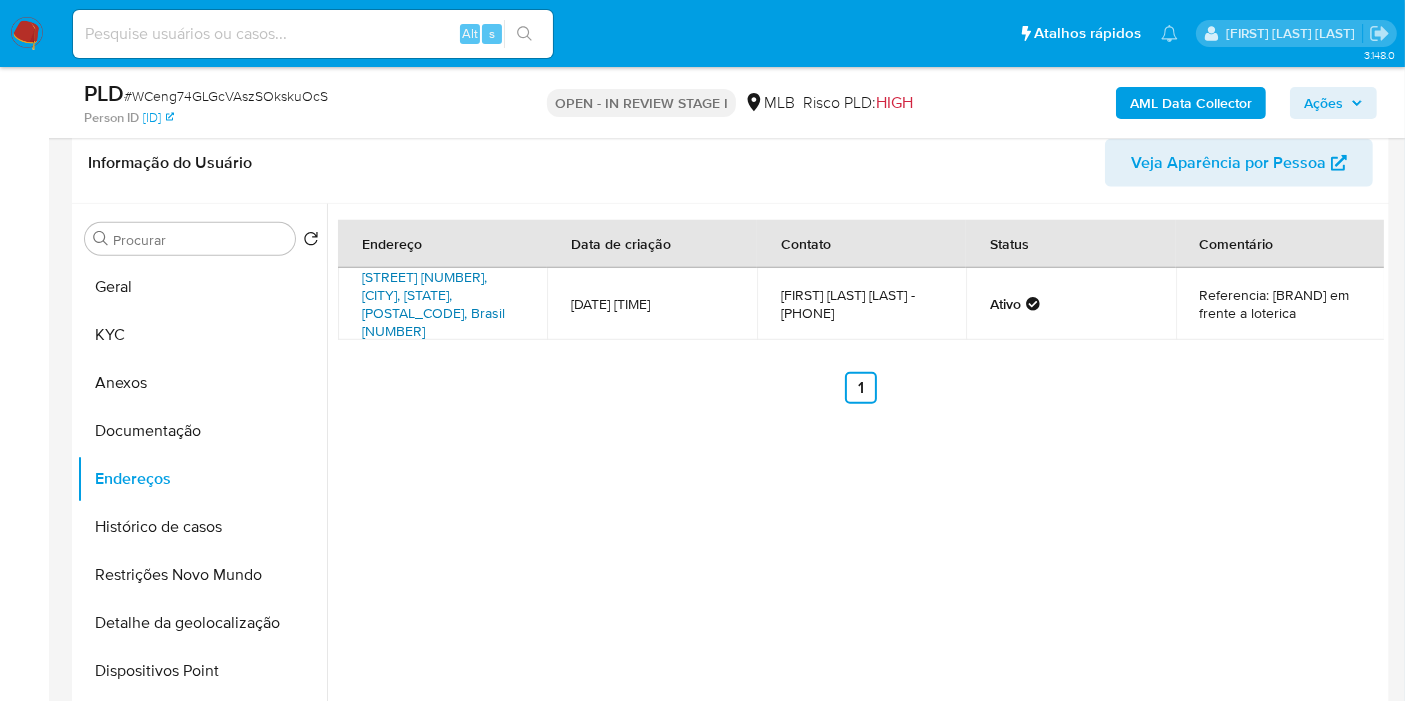 drag, startPoint x: 438, startPoint y: 295, endPoint x: 416, endPoint y: 315, distance: 29.732138 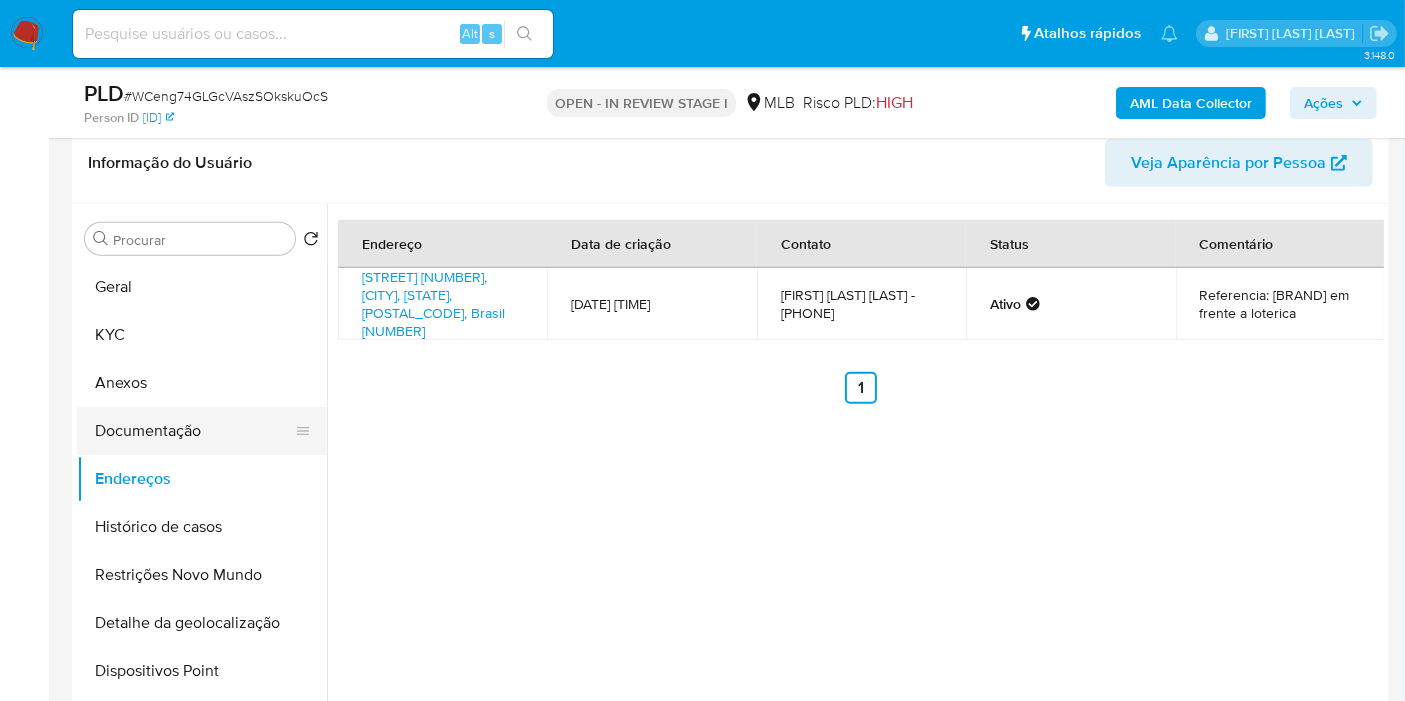 click on "Documentação" at bounding box center [194, 431] 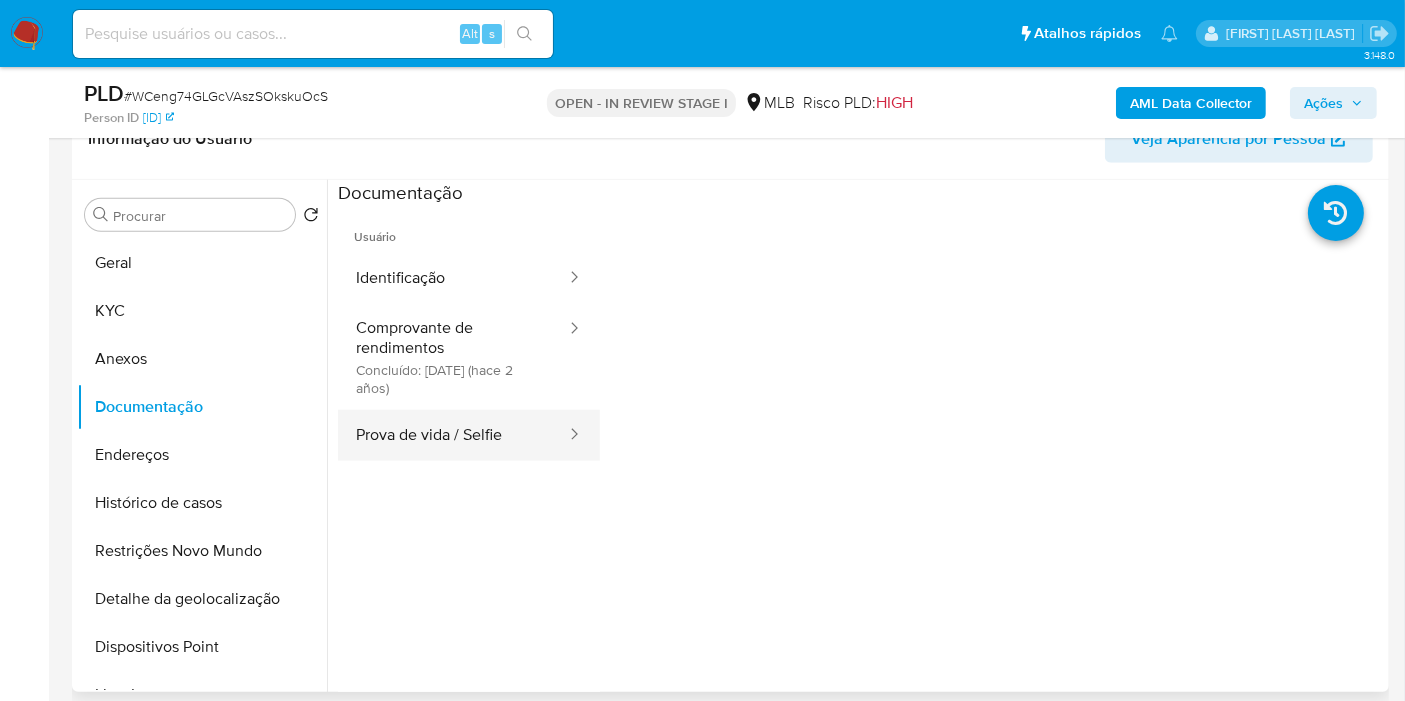click on "Prova de vida / Selfie" at bounding box center [453, 435] 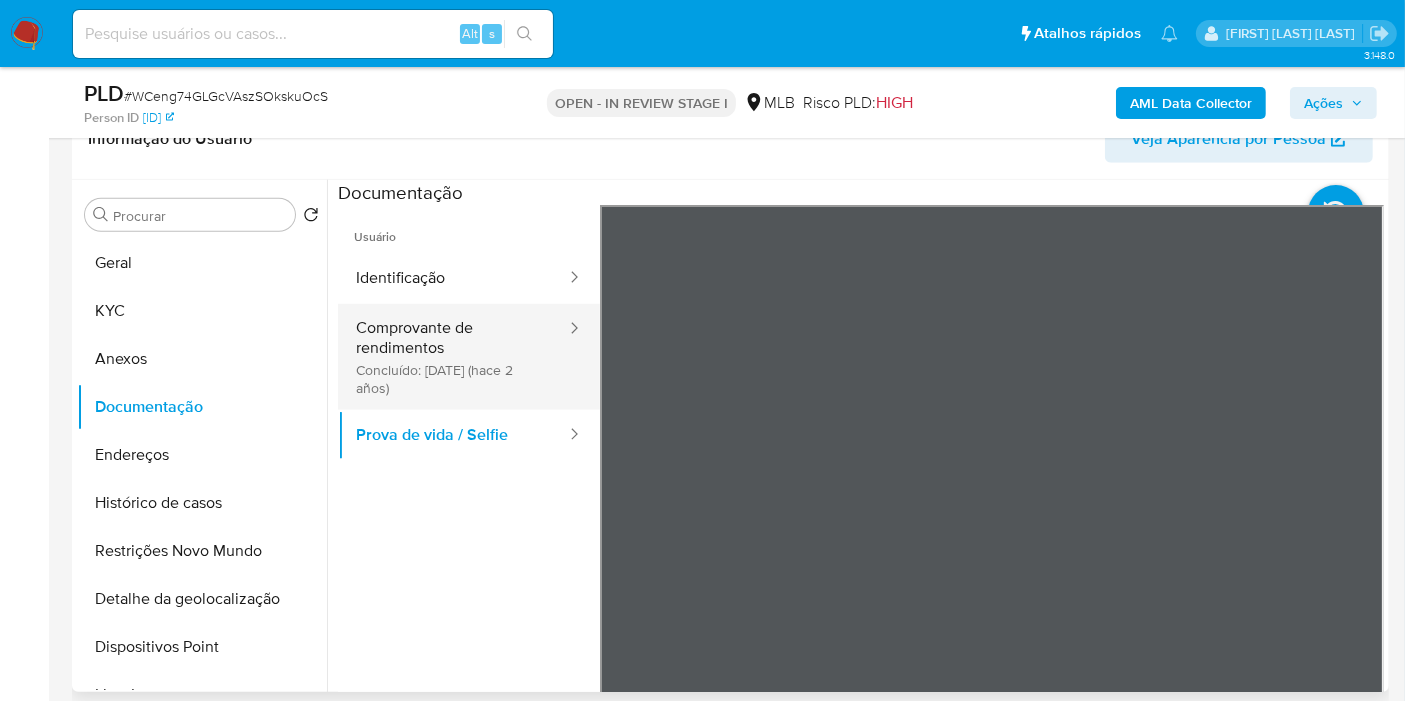 click on "Comprovante de rendimentos Concluído: 06/07/2023 (hace 2 años)" at bounding box center (453, 357) 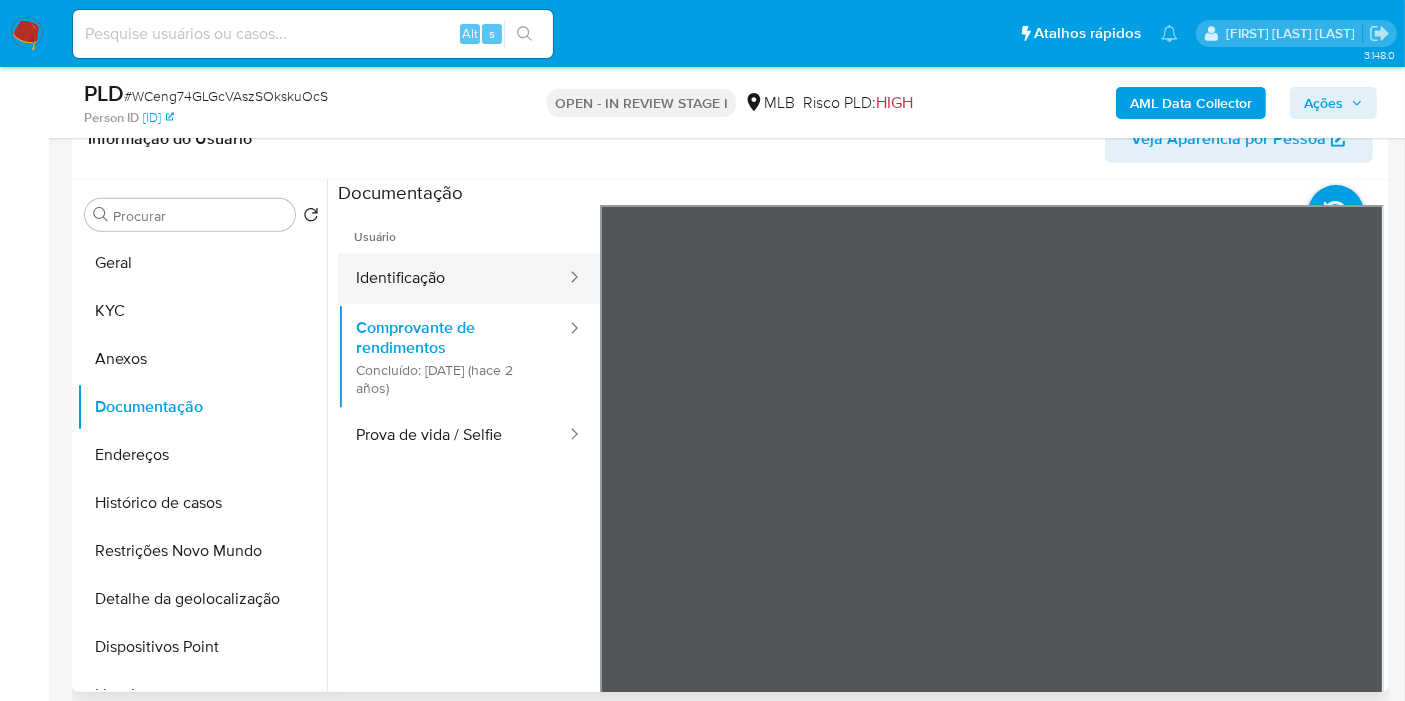 click on "Identificação" at bounding box center (453, 278) 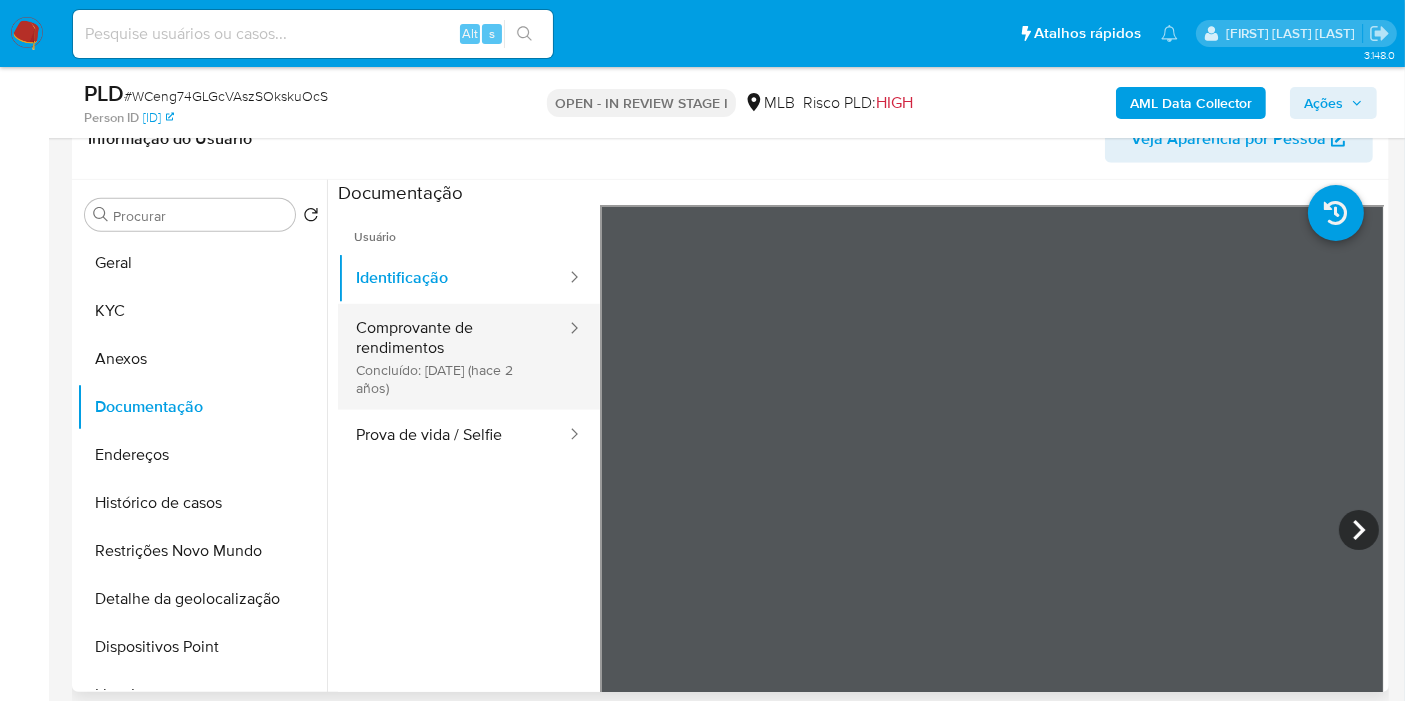 click on "Comprovante de rendimentos Concluído: 06/07/2023 (hace 2 años)" at bounding box center (453, 357) 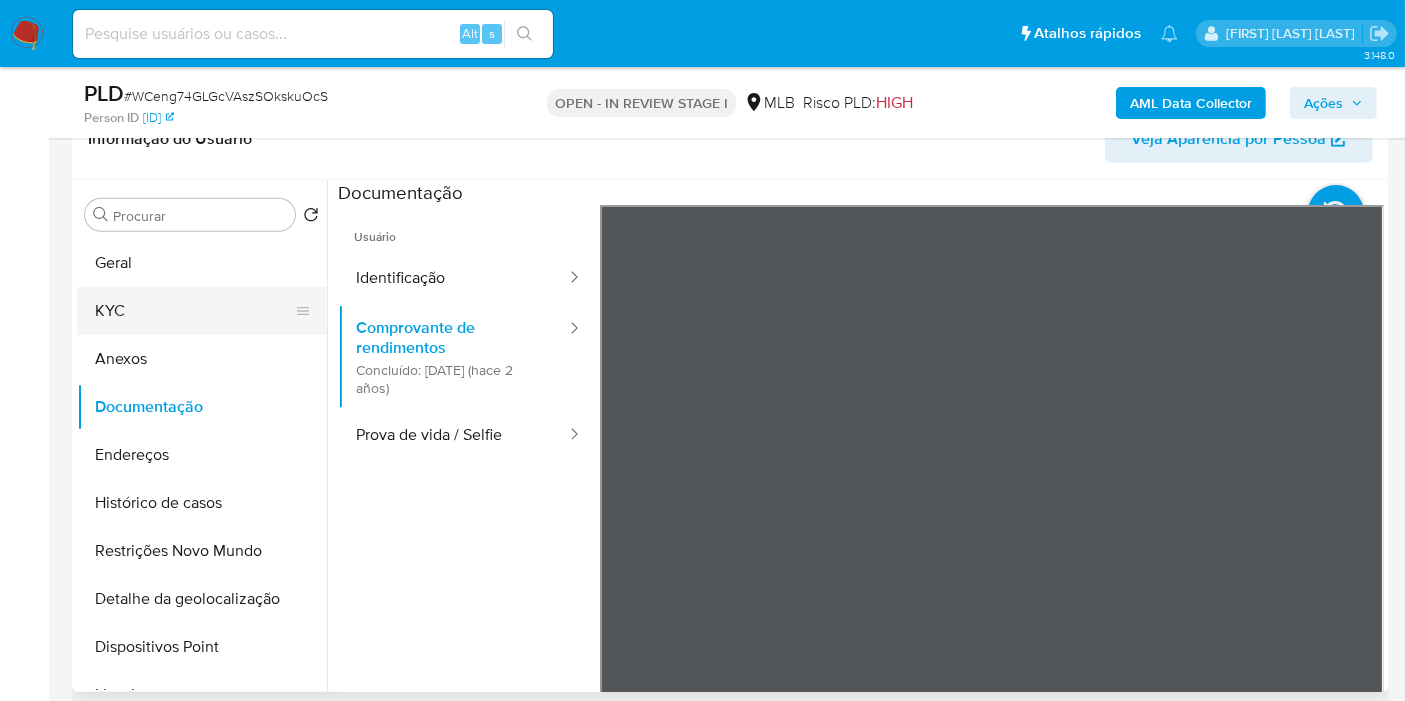 click on "KYC" at bounding box center (194, 311) 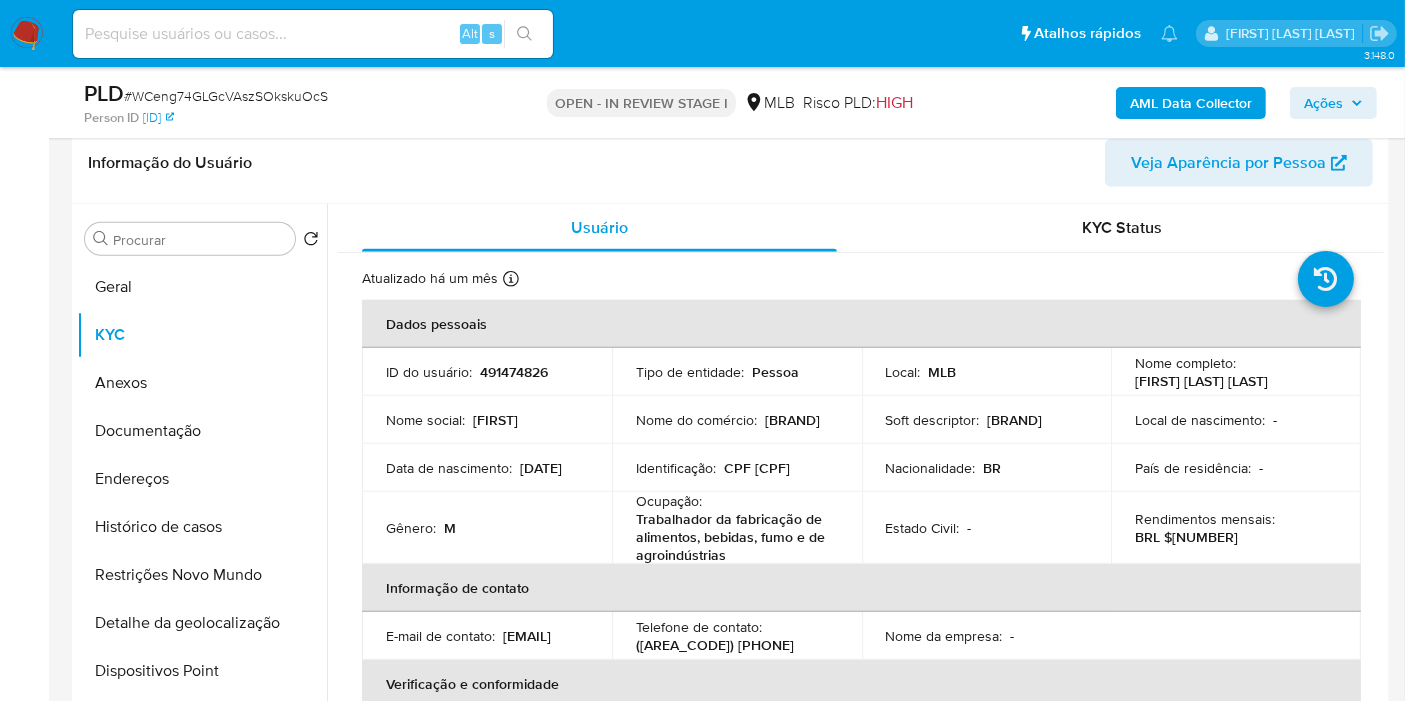 drag, startPoint x: 636, startPoint y: 407, endPoint x: 776, endPoint y: 425, distance: 141.1524 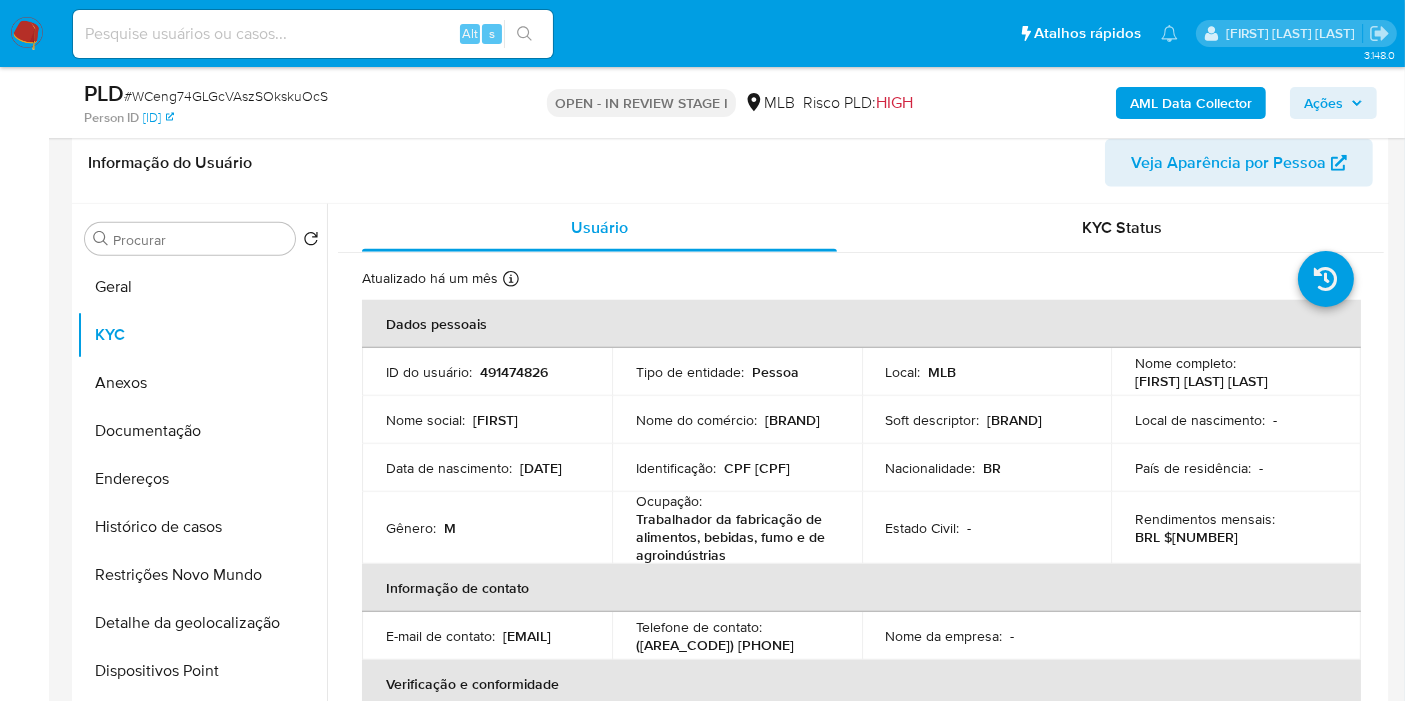 click on "Ações" at bounding box center (1333, 103) 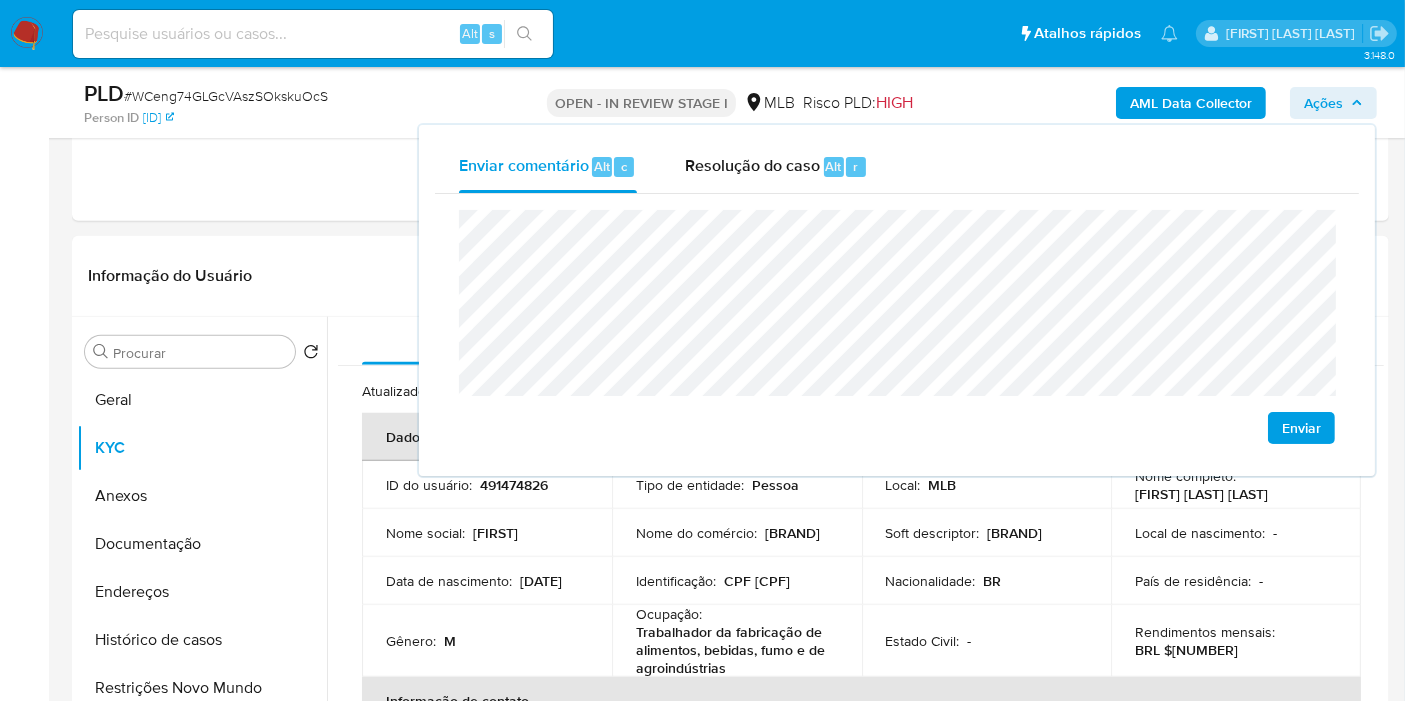 scroll, scrollTop: 1888, scrollLeft: 0, axis: vertical 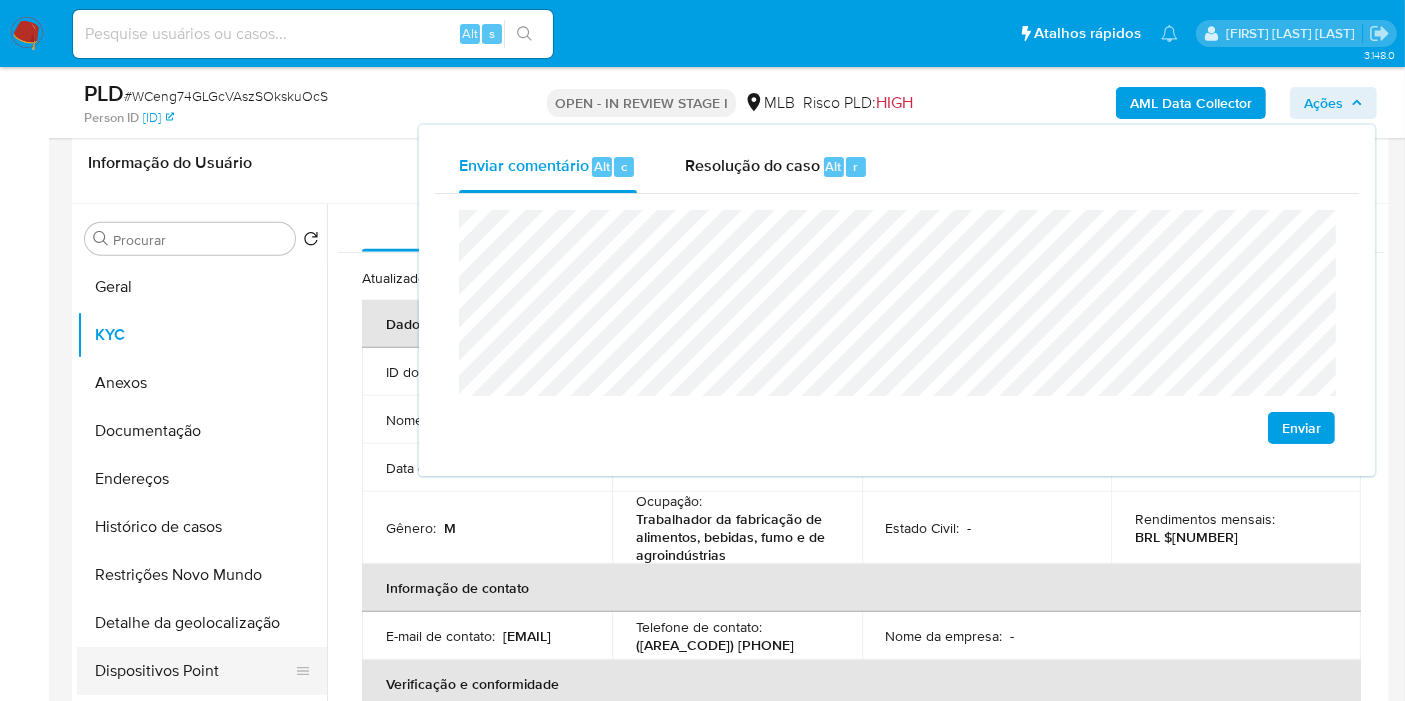 click on "Dispositivos Point" at bounding box center (194, 671) 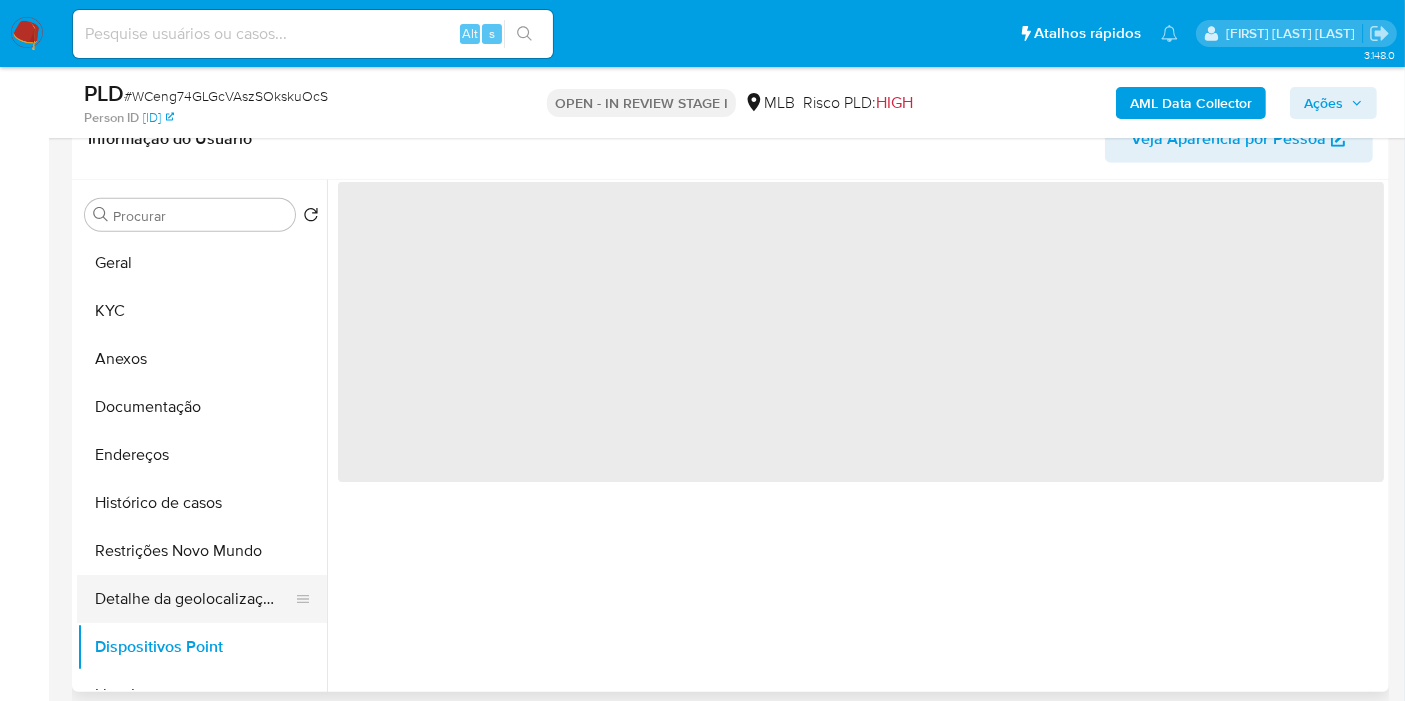 click on "Detalhe da geolocalização" at bounding box center (194, 599) 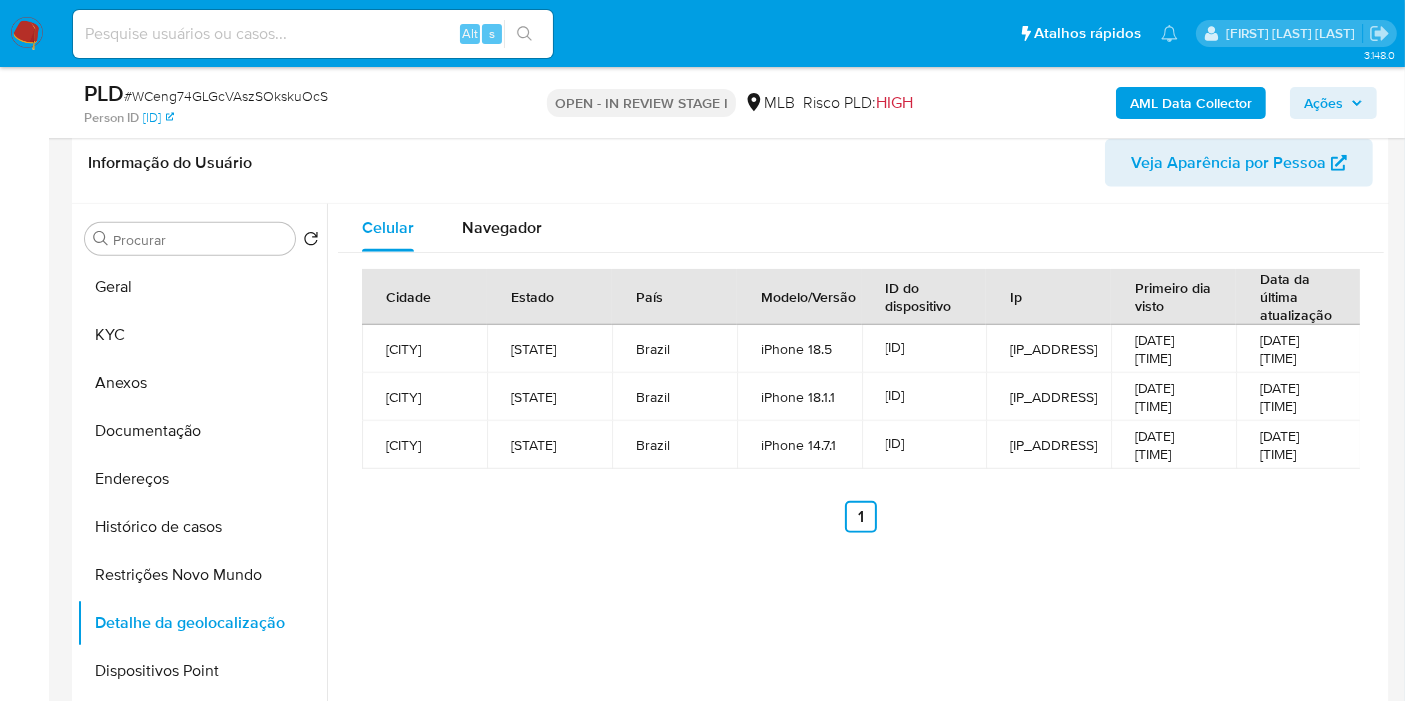 click on "Ações" at bounding box center [1323, 103] 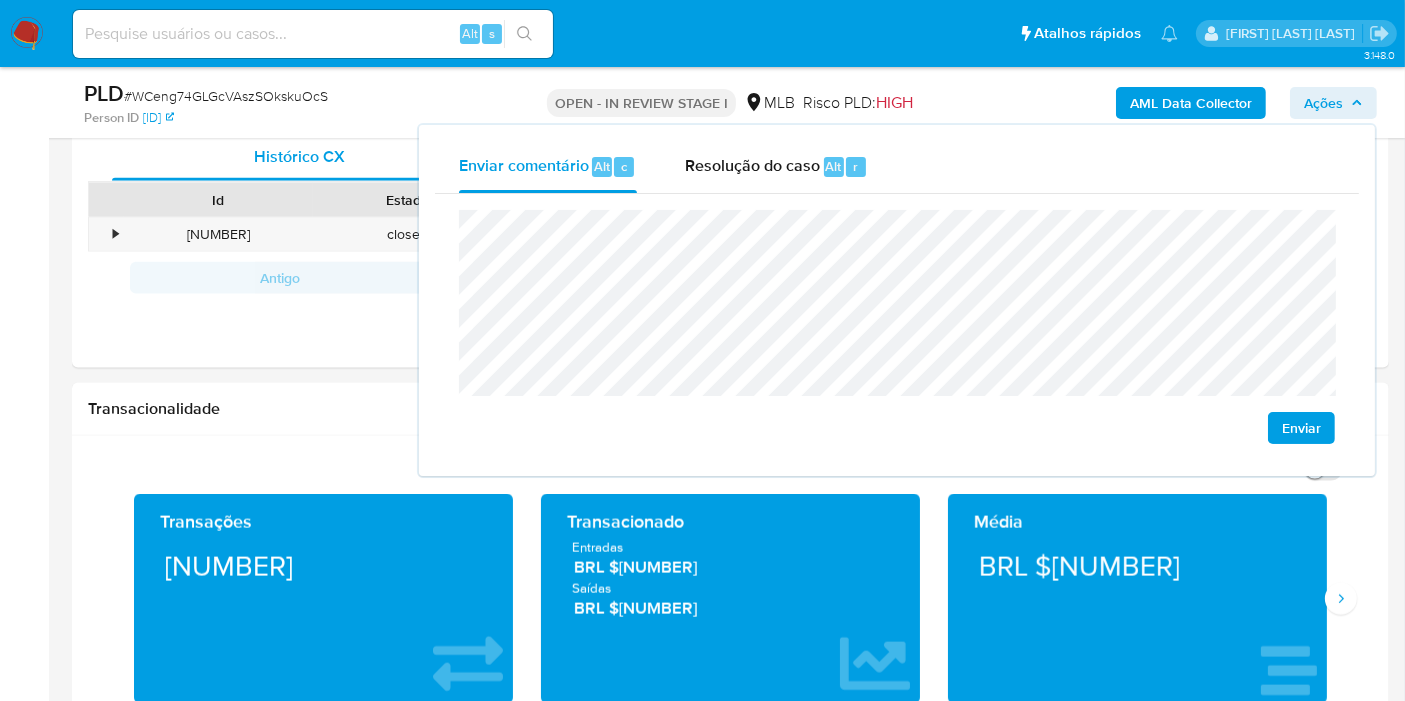 click on "Bandeja Painel Screening Pesquisa em Listas Watchlist Ferramentas Operações em massa relatórios Mulan Localizador de pessoas Consolidado" at bounding box center (24, 183) 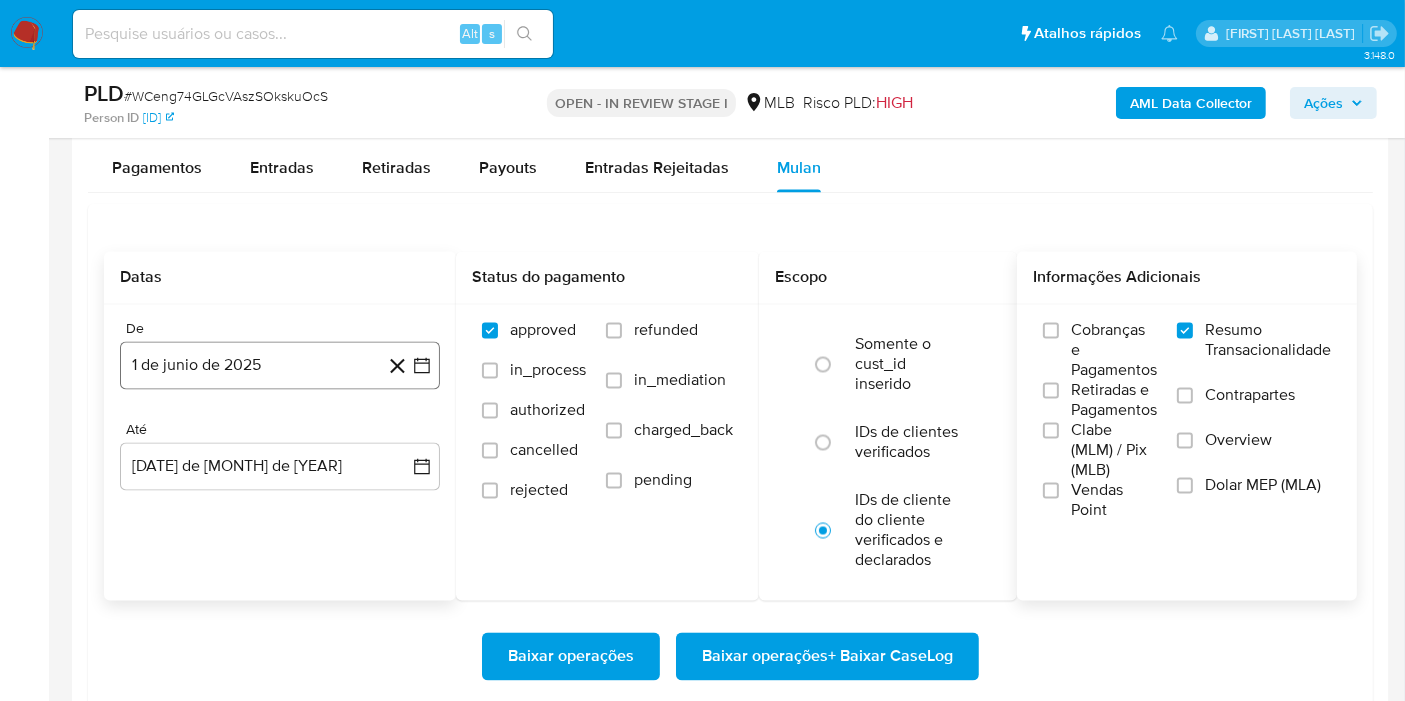 scroll, scrollTop: 3666, scrollLeft: 0, axis: vertical 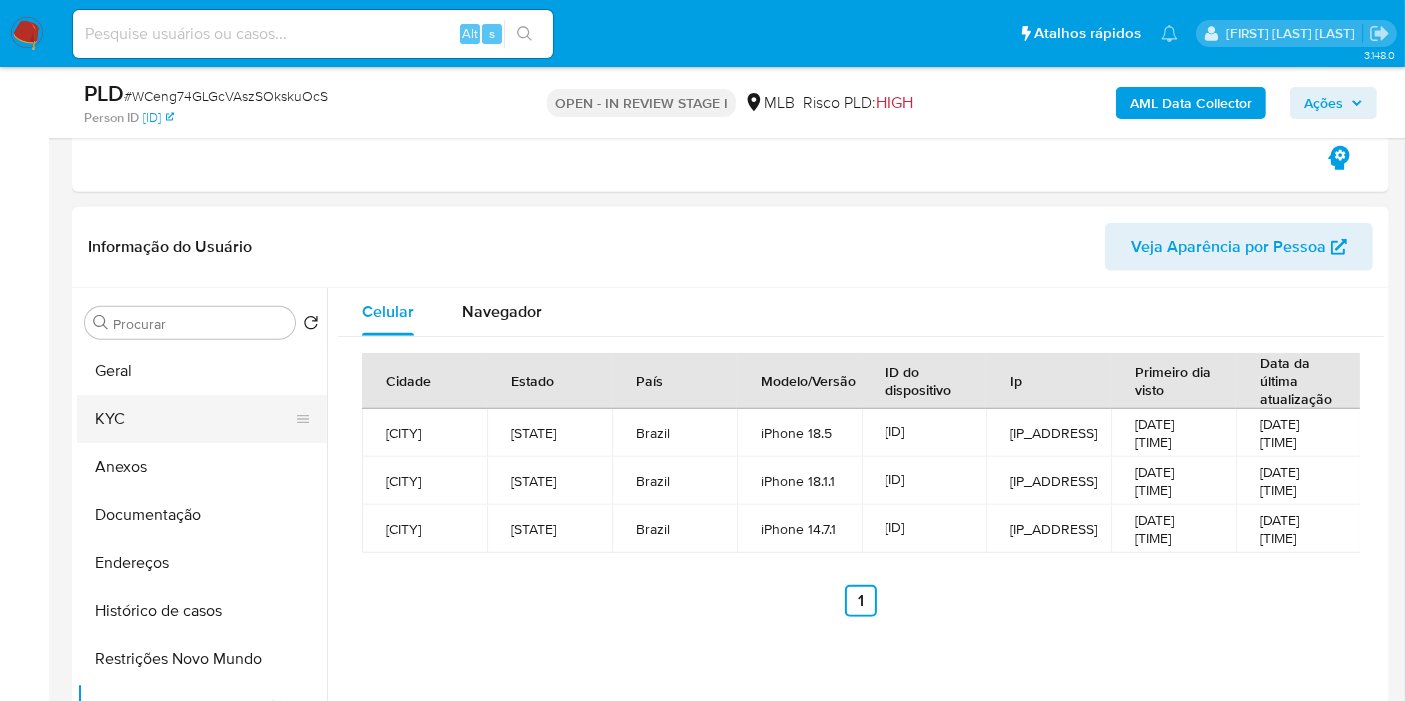 click on "KYC" at bounding box center (194, 419) 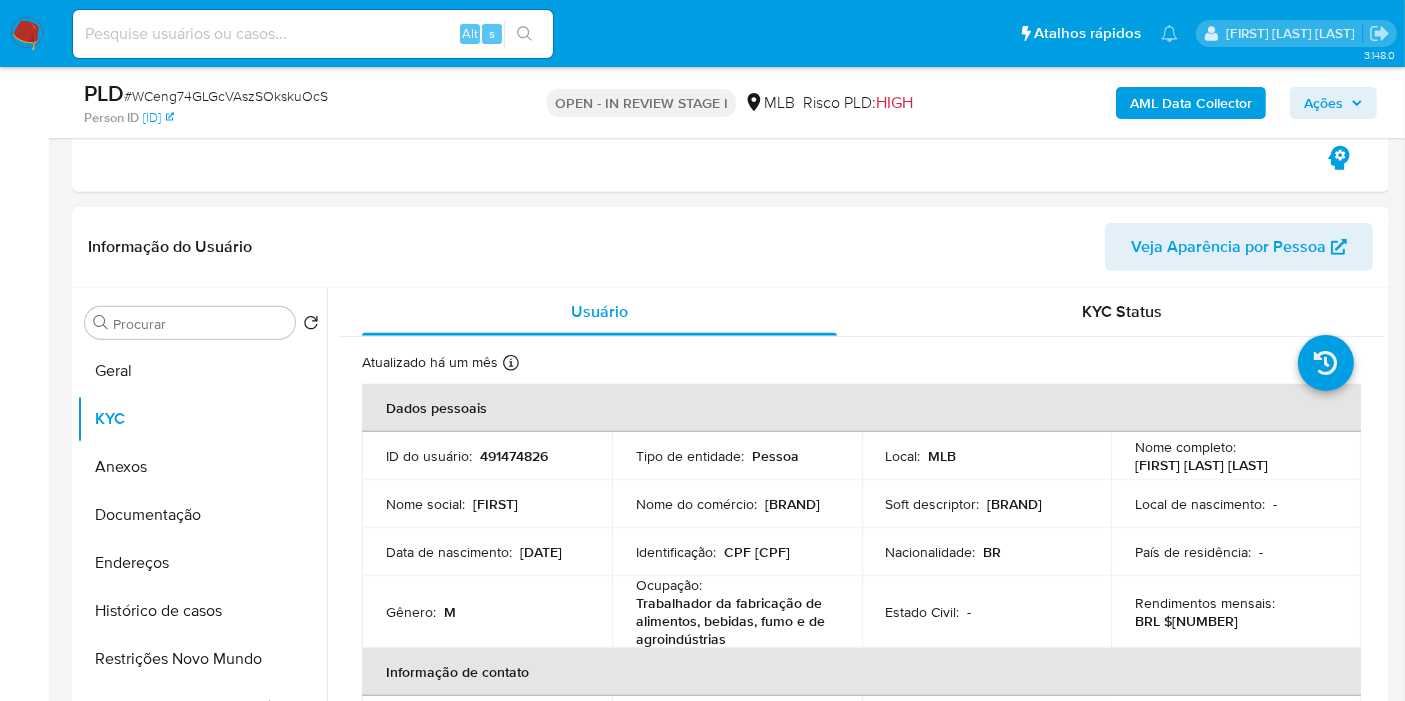 type 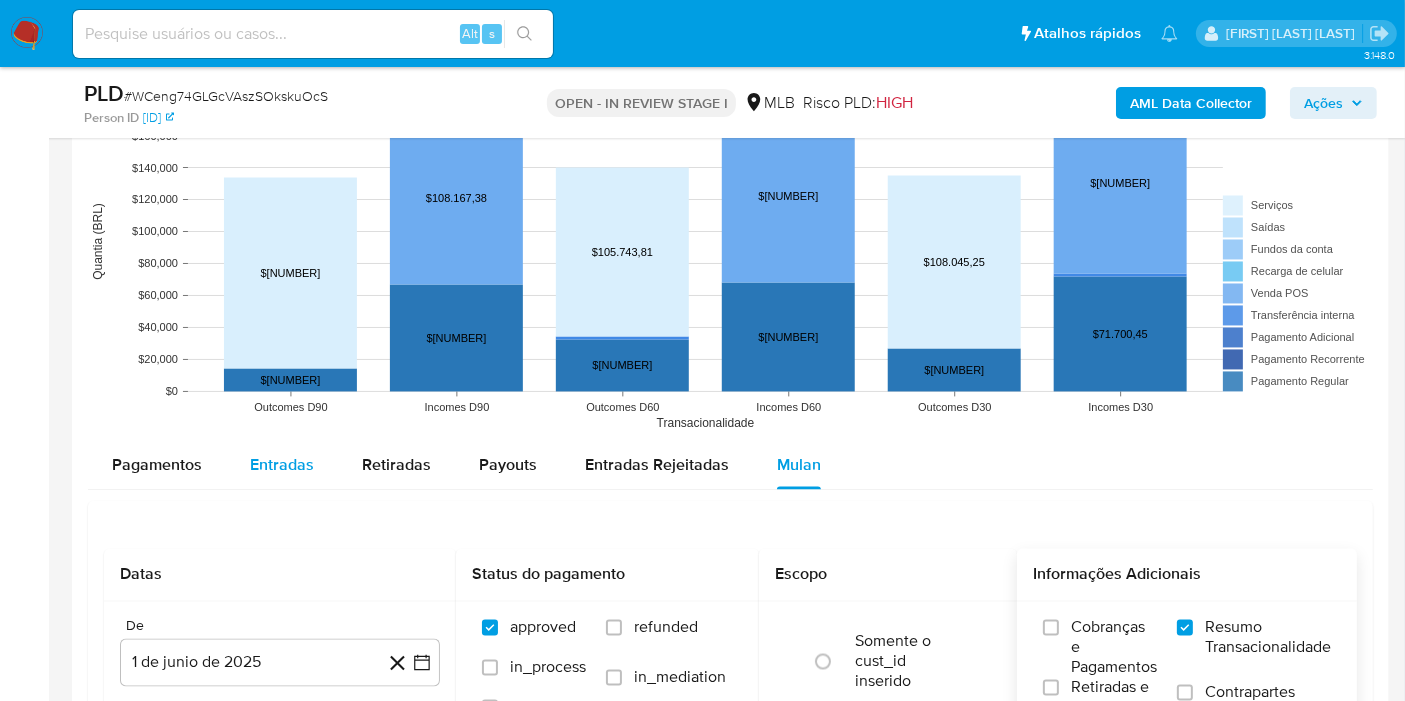 click on "Entradas" at bounding box center [282, 465] 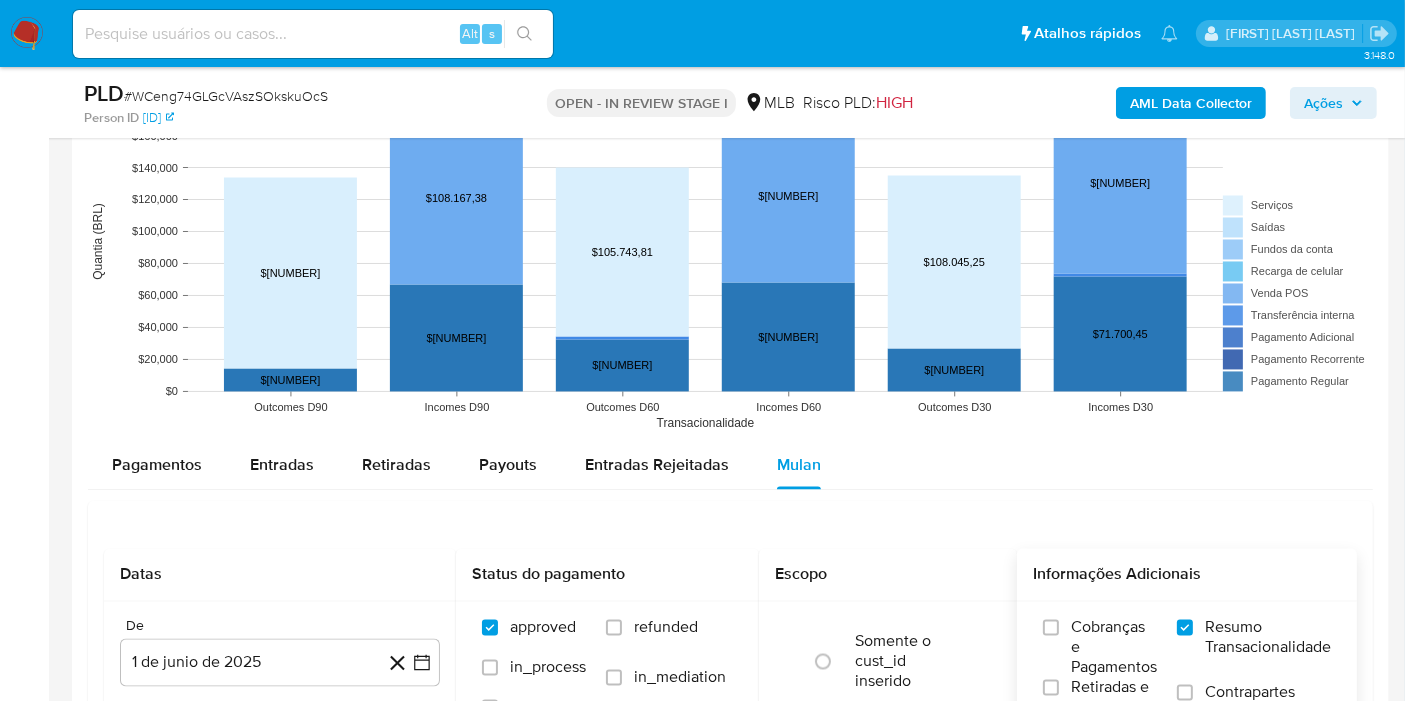 select on "10" 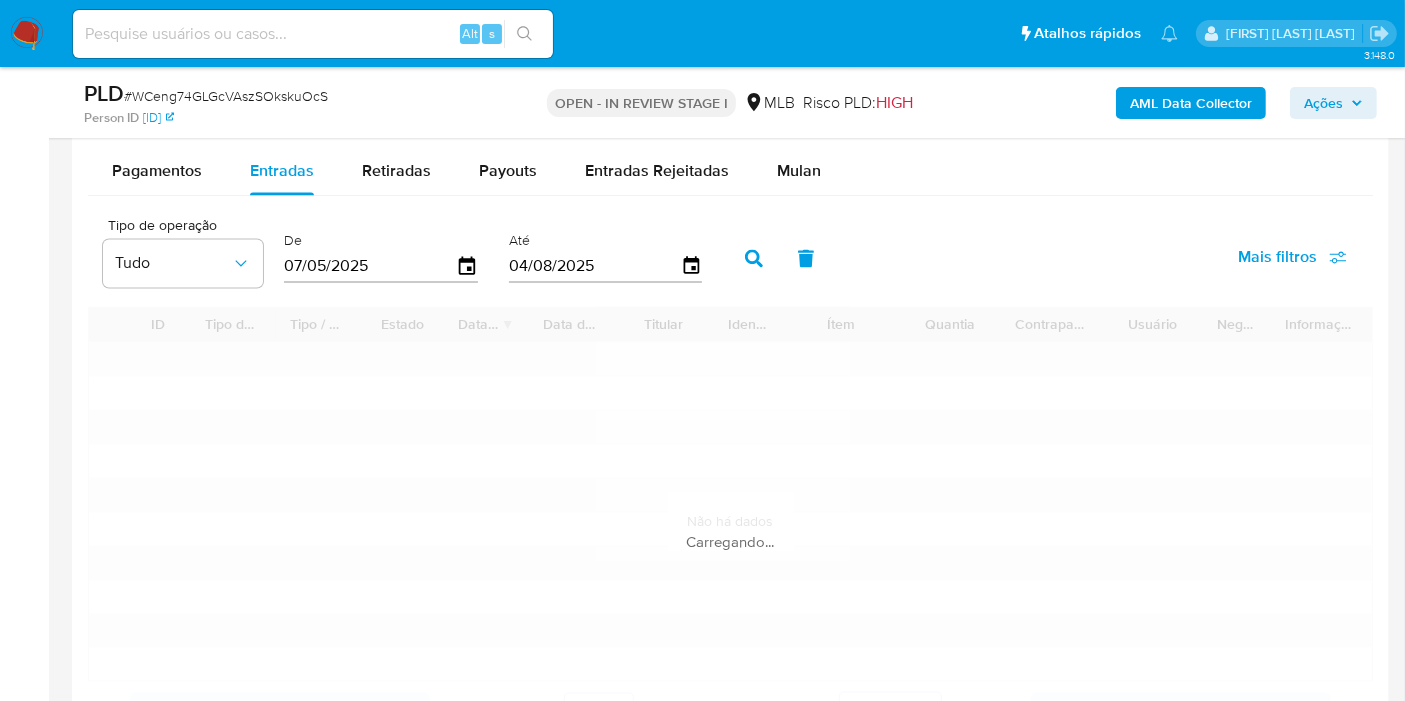 scroll, scrollTop: 3804, scrollLeft: 0, axis: vertical 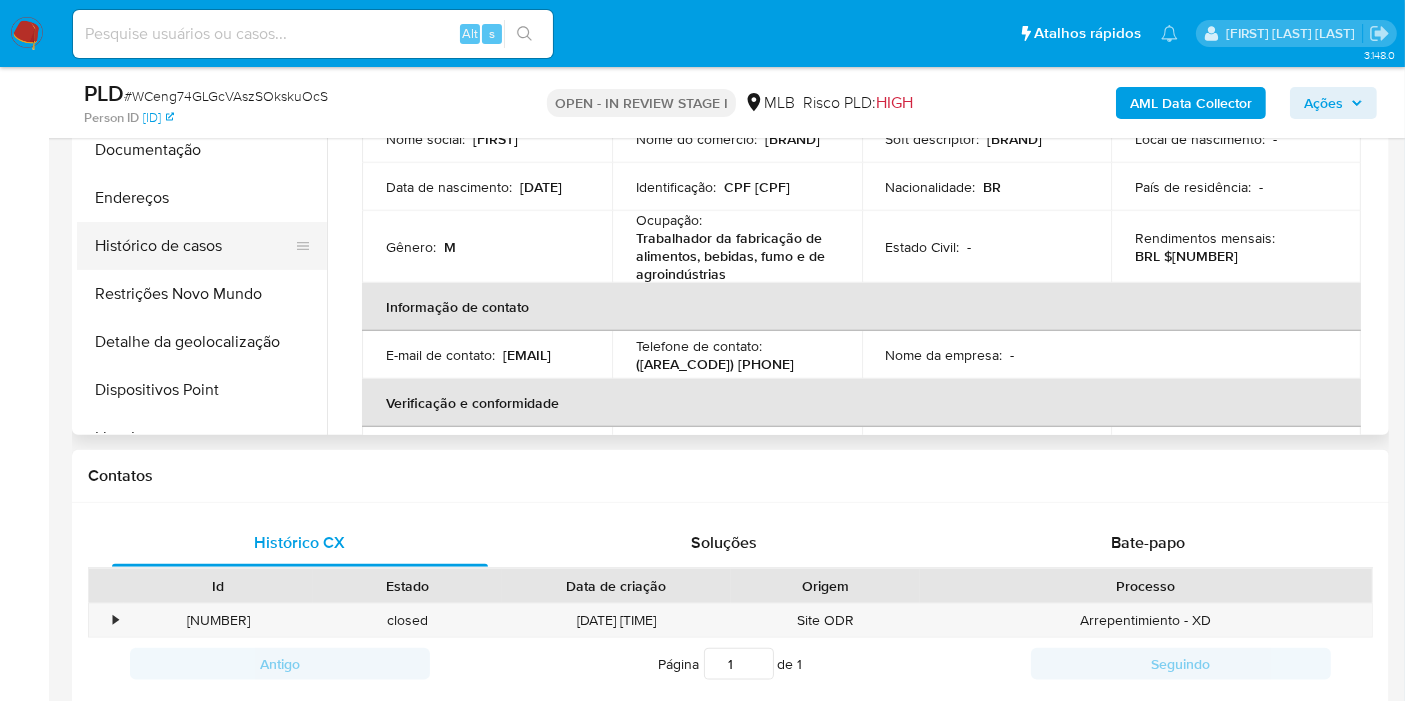click on "Histórico de casos" at bounding box center [194, 246] 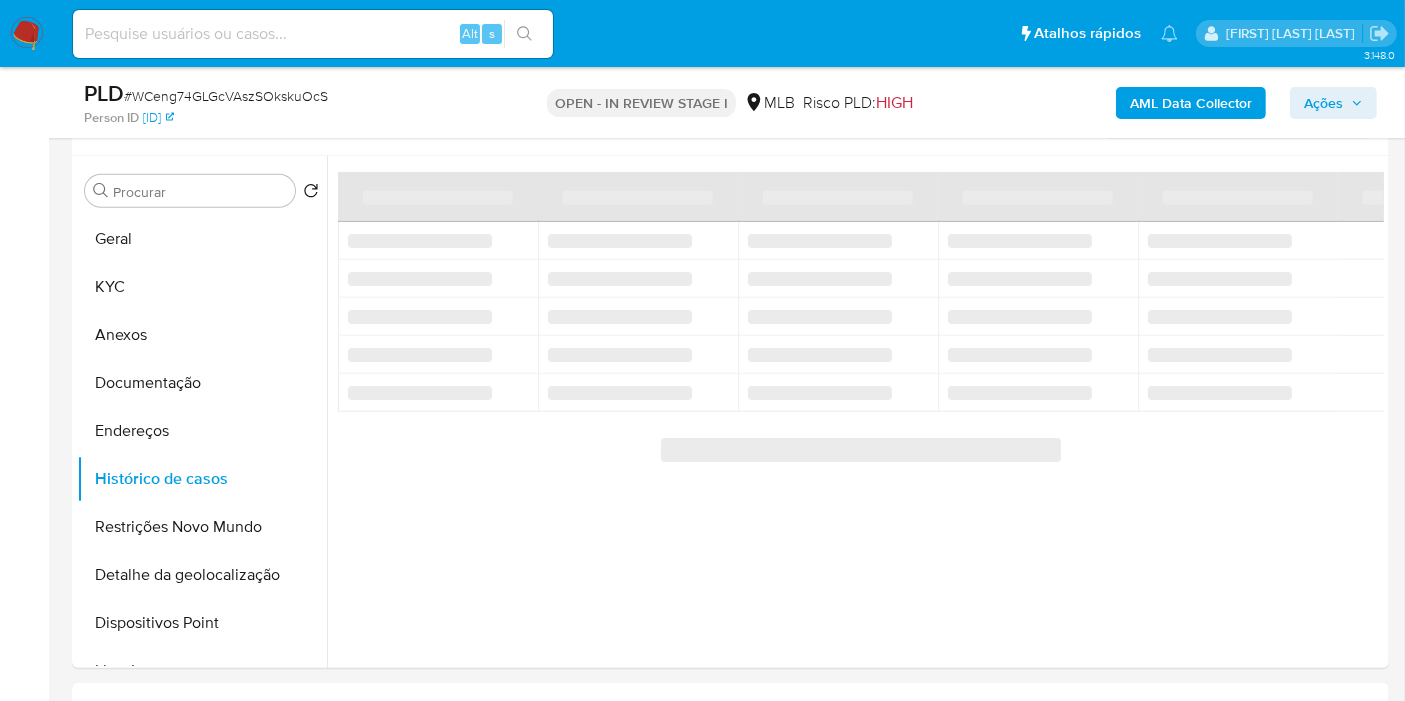 scroll, scrollTop: 1947, scrollLeft: 0, axis: vertical 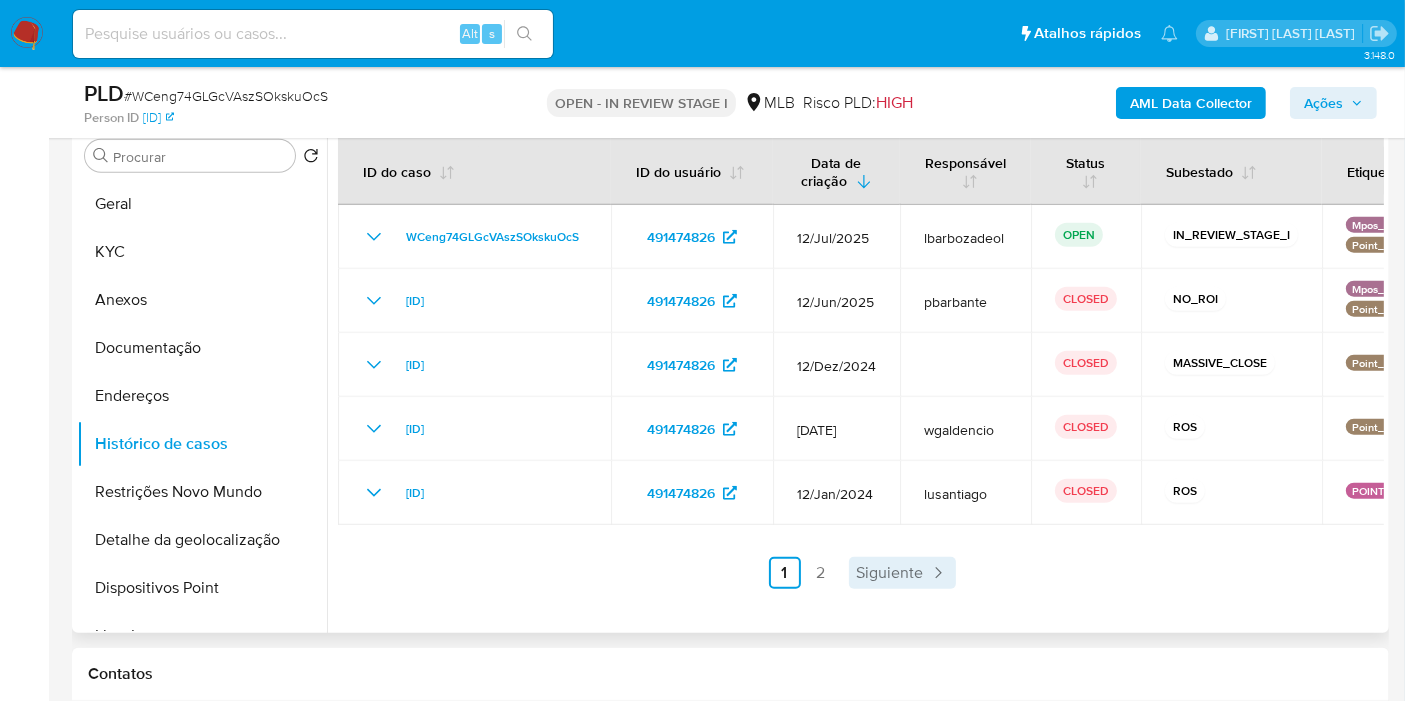 click on "Siguiente" at bounding box center (890, 573) 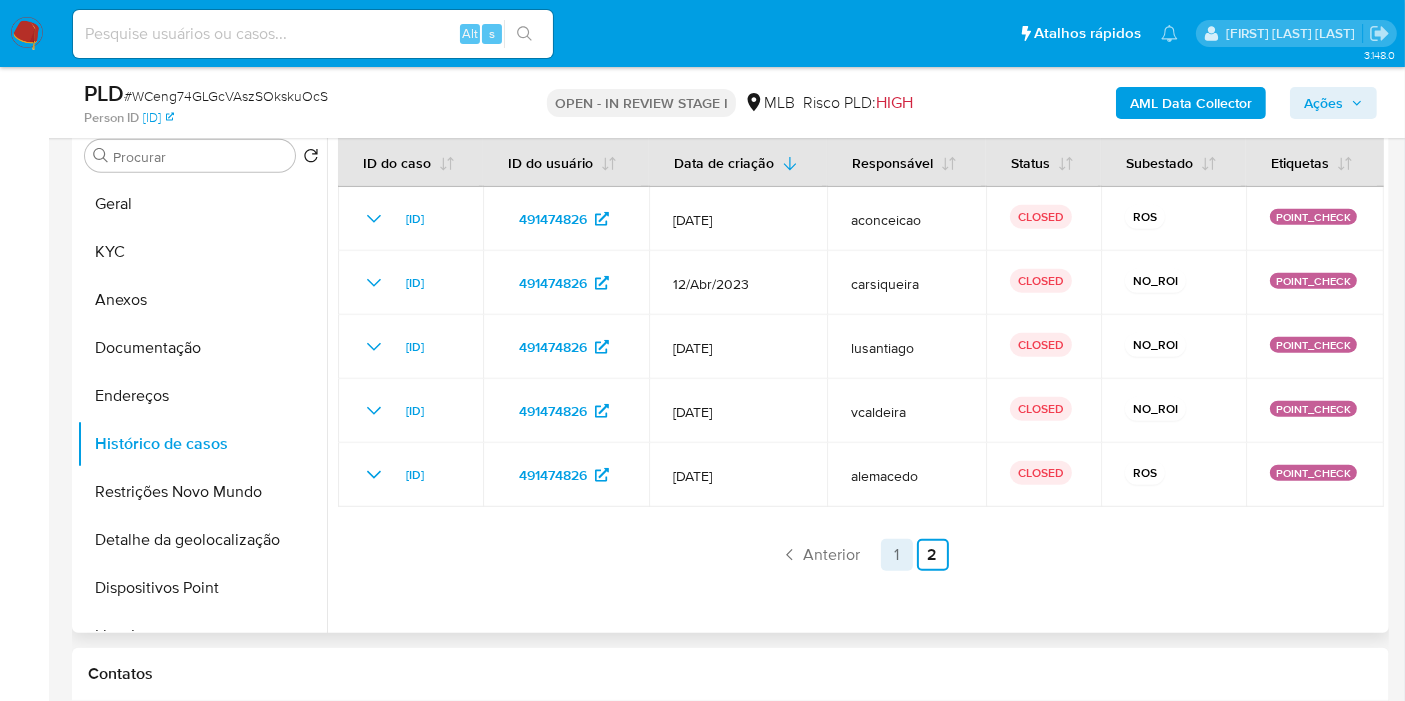 click on "1" at bounding box center (897, 555) 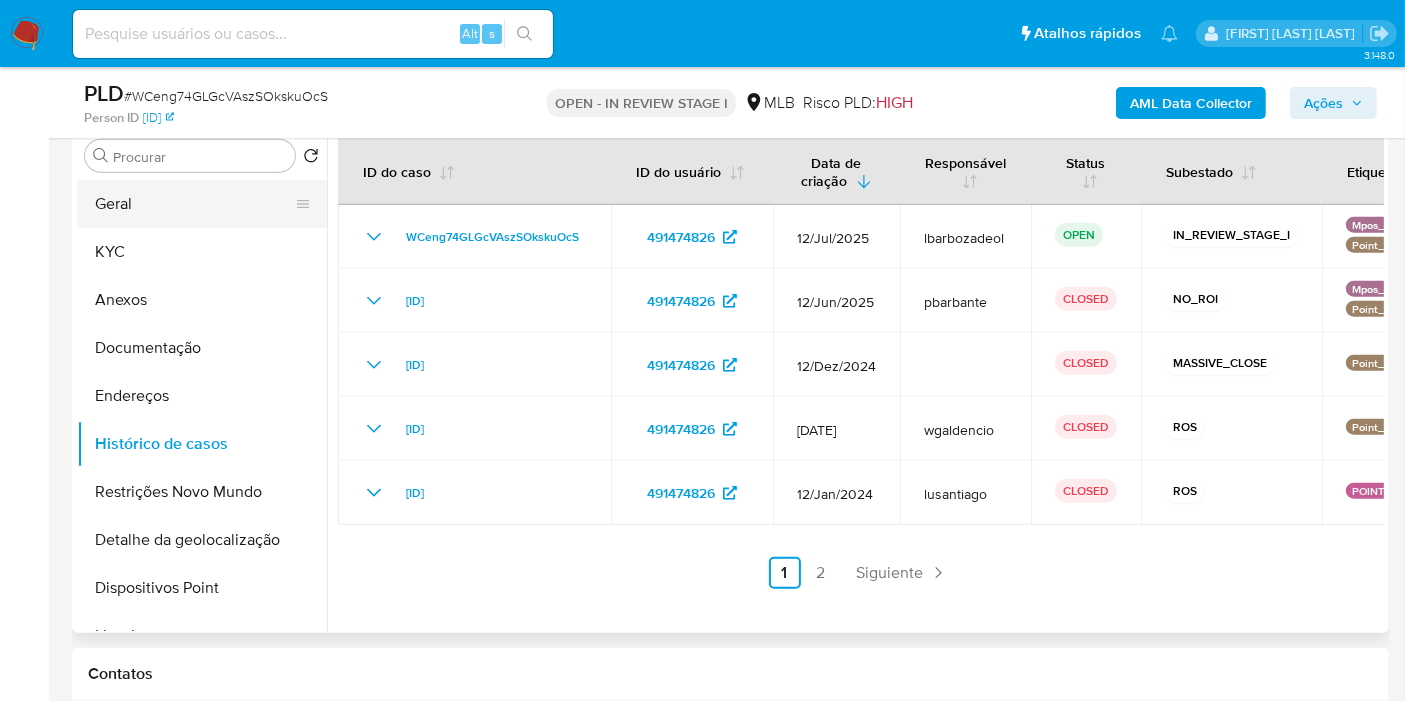 drag, startPoint x: 251, startPoint y: 183, endPoint x: 242, endPoint y: 191, distance: 12.0415945 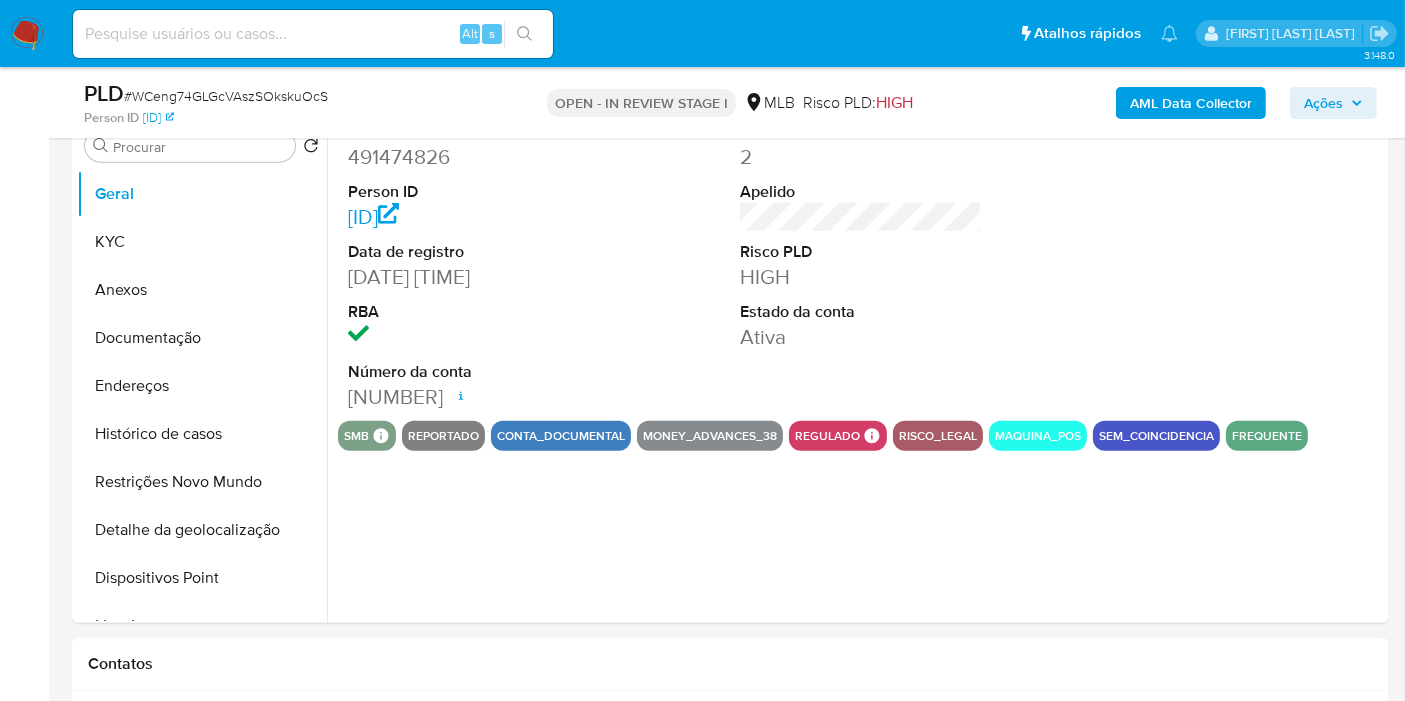 scroll, scrollTop: 1947, scrollLeft: 0, axis: vertical 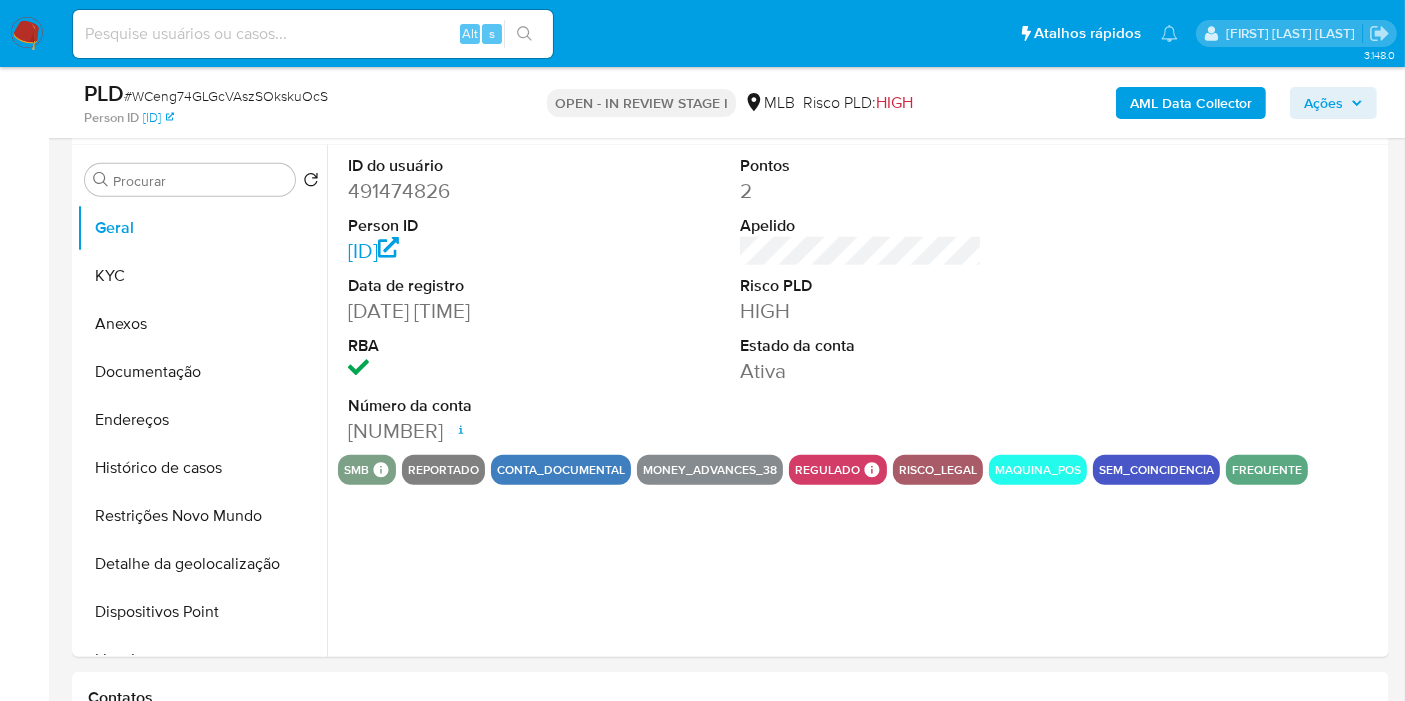 type 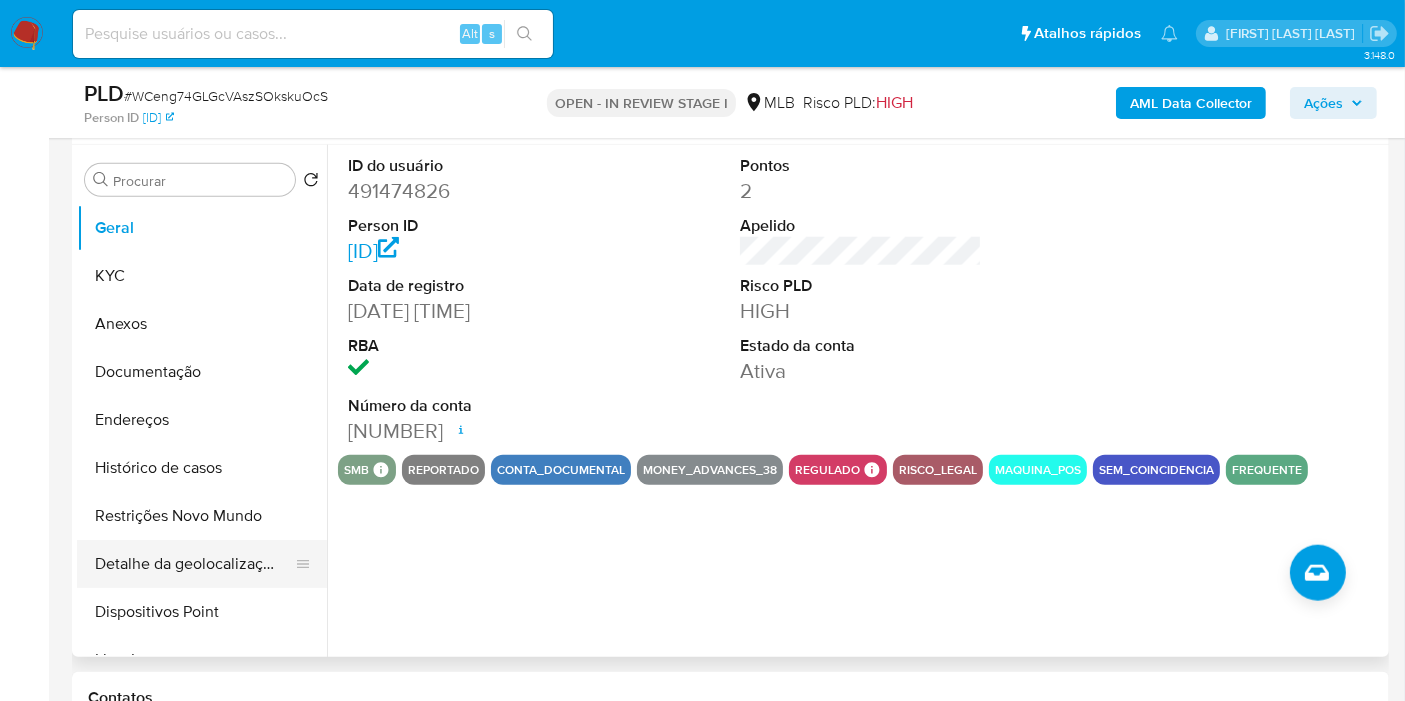 click on "Detalhe da geolocalização" at bounding box center [194, 564] 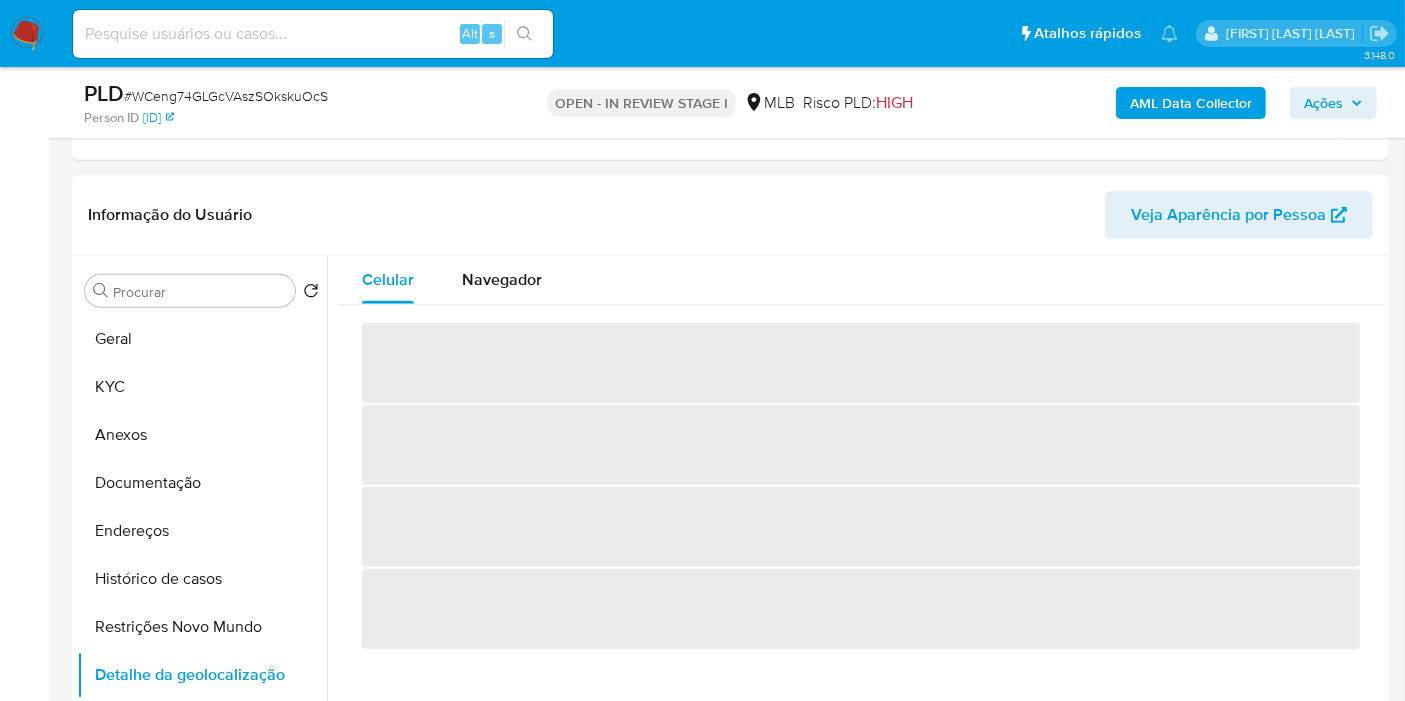 scroll, scrollTop: 1947, scrollLeft: 0, axis: vertical 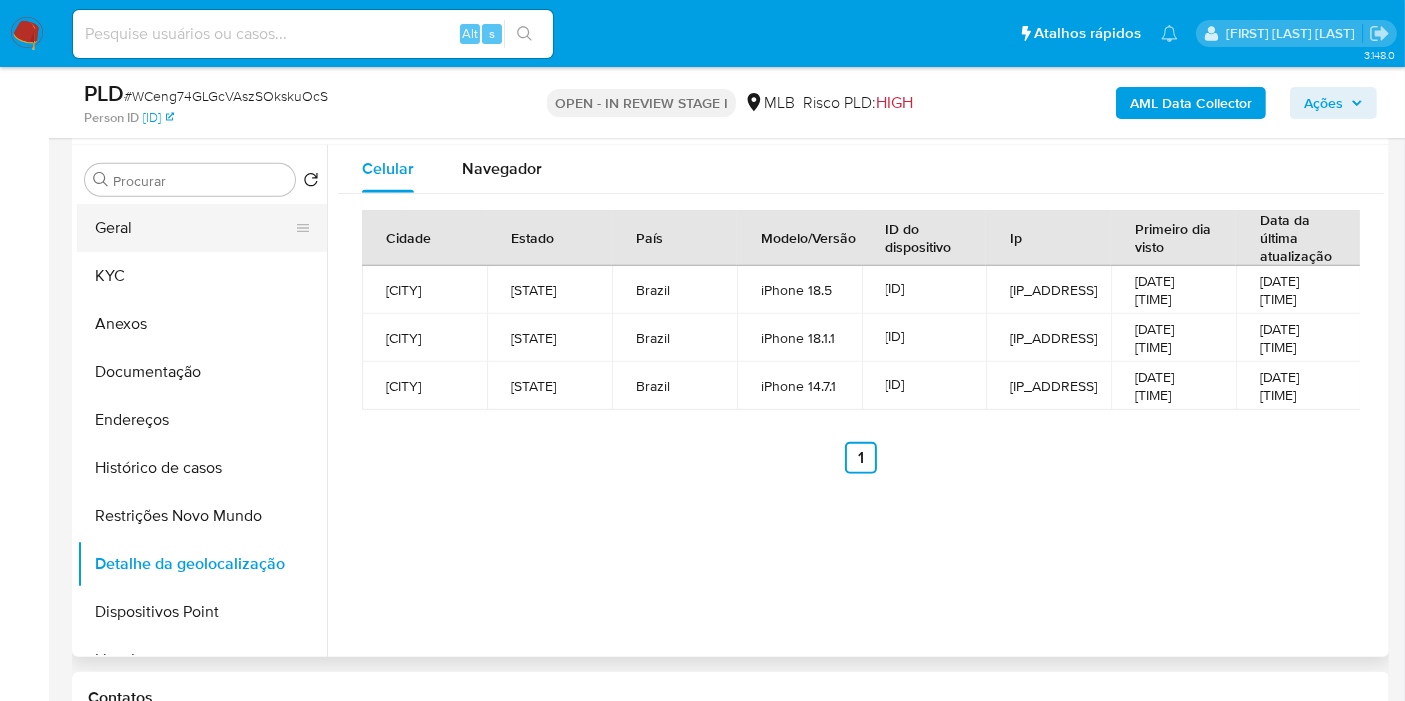 click on "Geral" at bounding box center [194, 228] 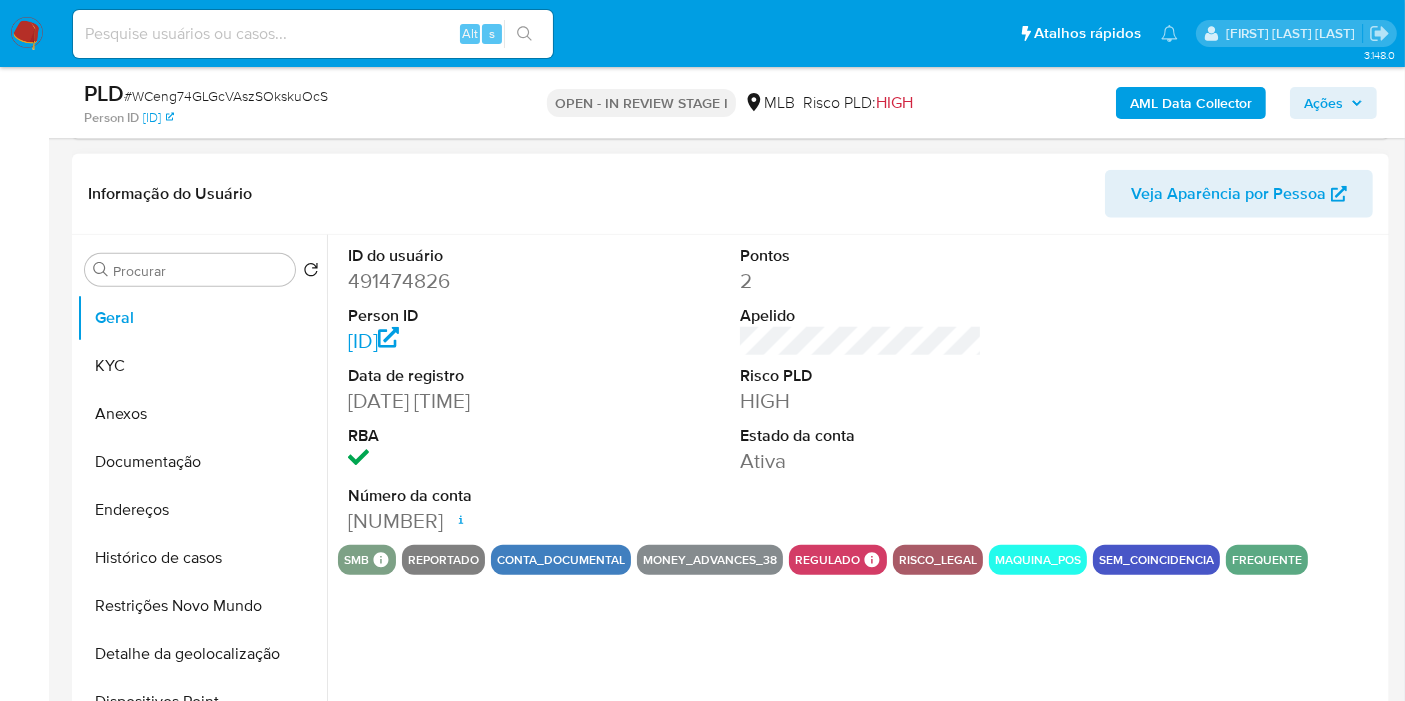 scroll, scrollTop: 1836, scrollLeft: 0, axis: vertical 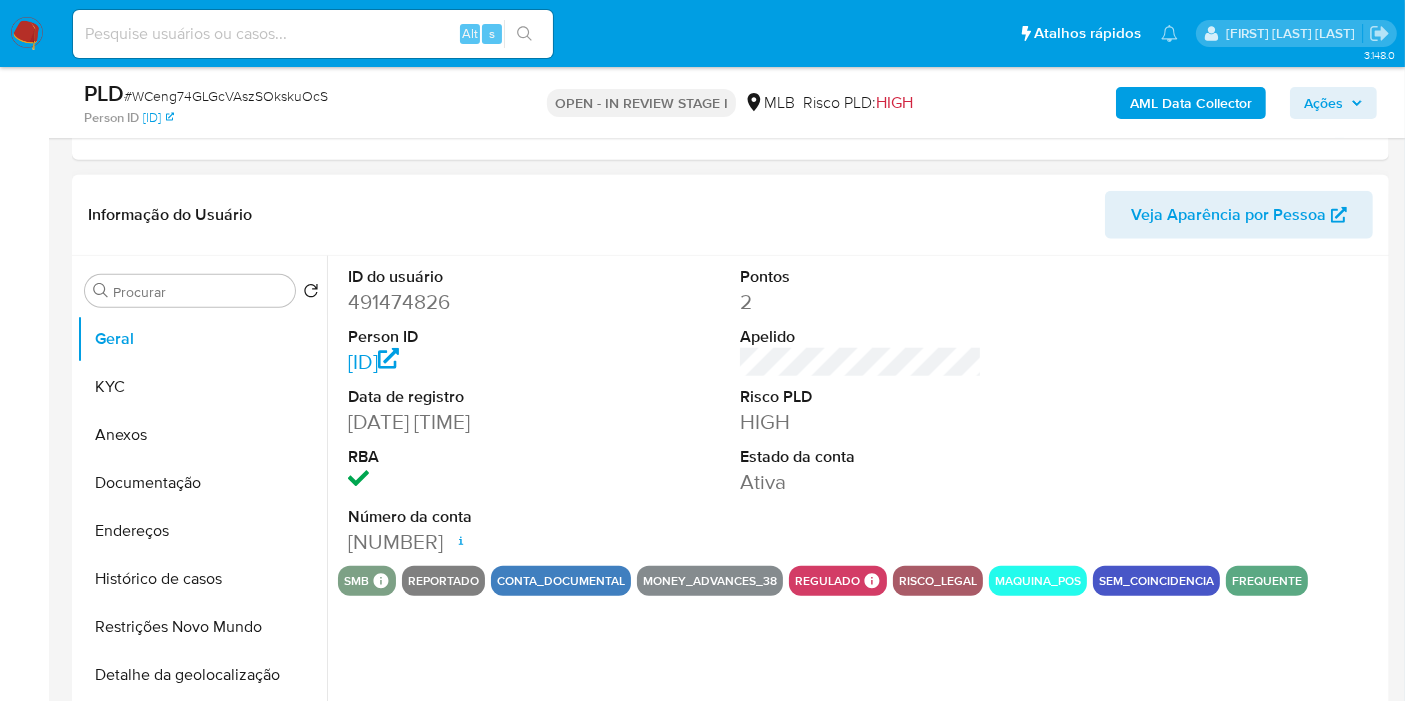click on "491474826" at bounding box center (469, 302) 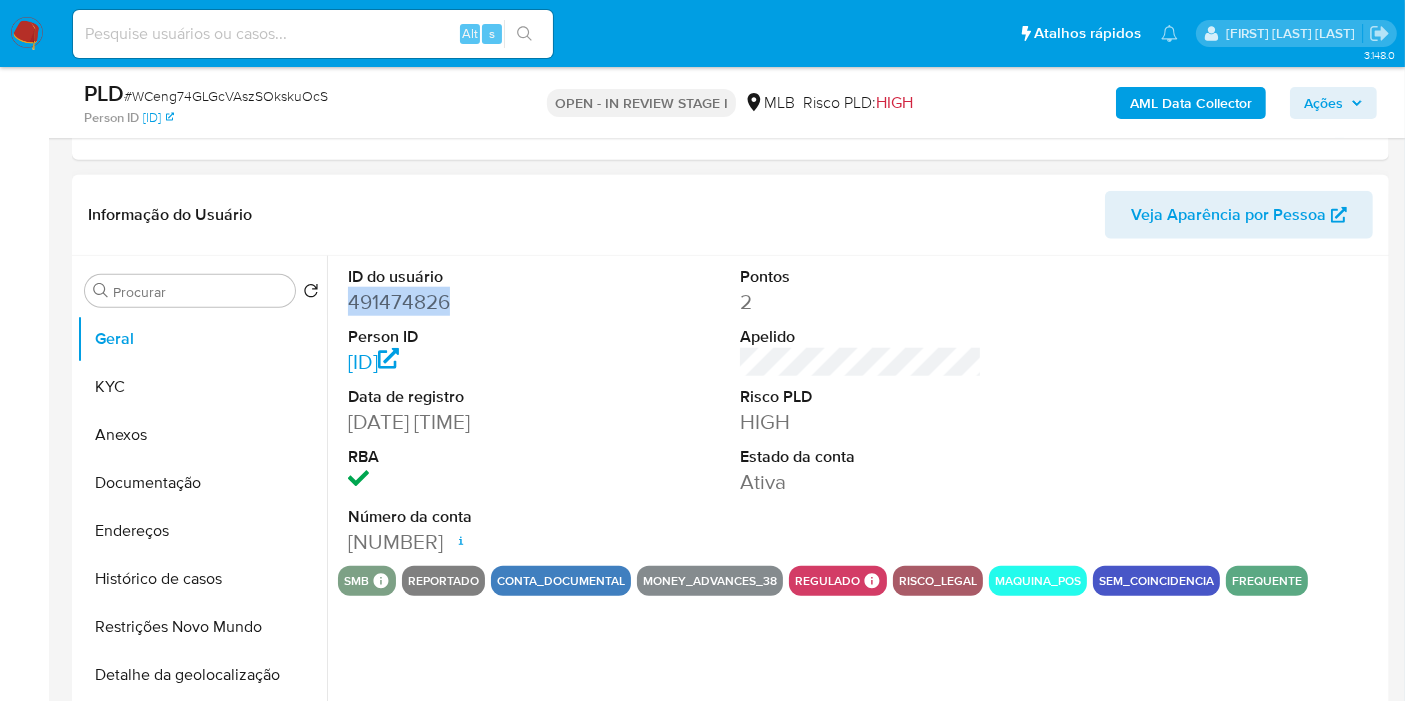 click on "491474826" at bounding box center [469, 302] 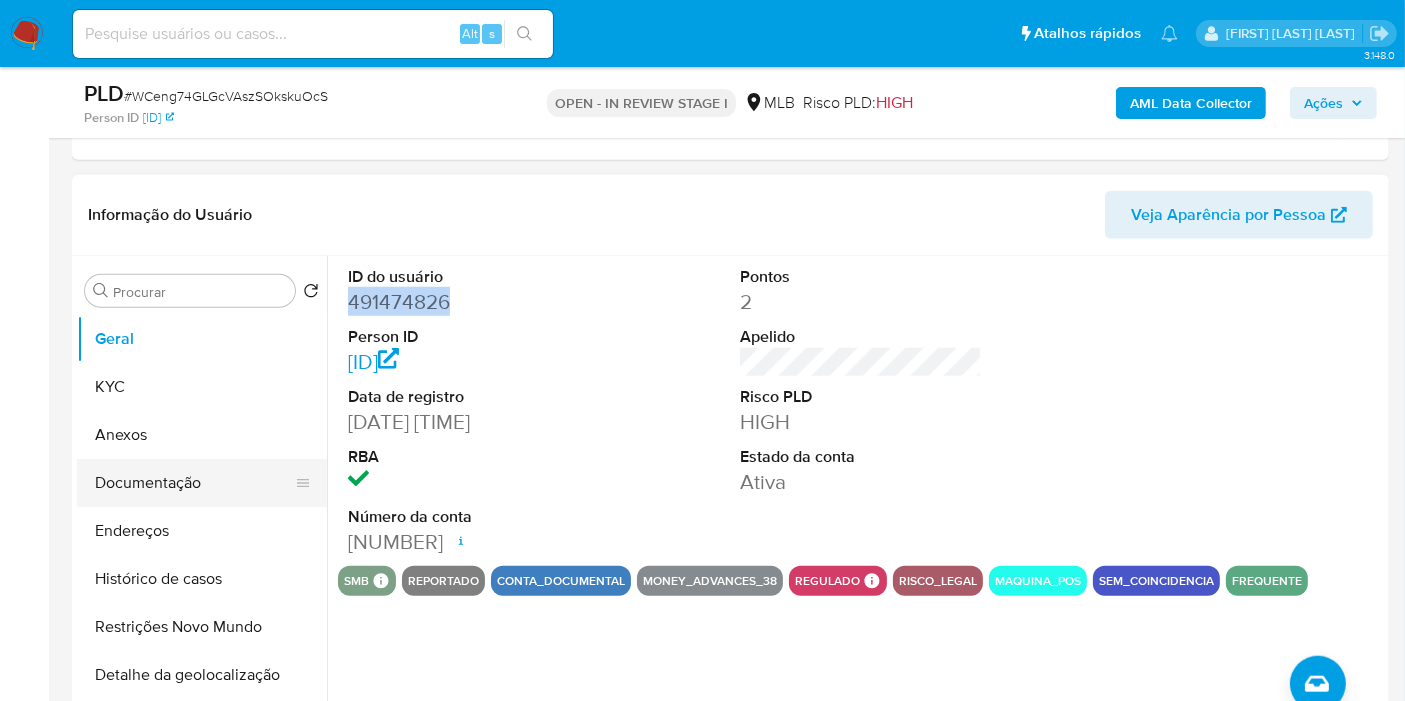 click on "Documentação" at bounding box center (194, 483) 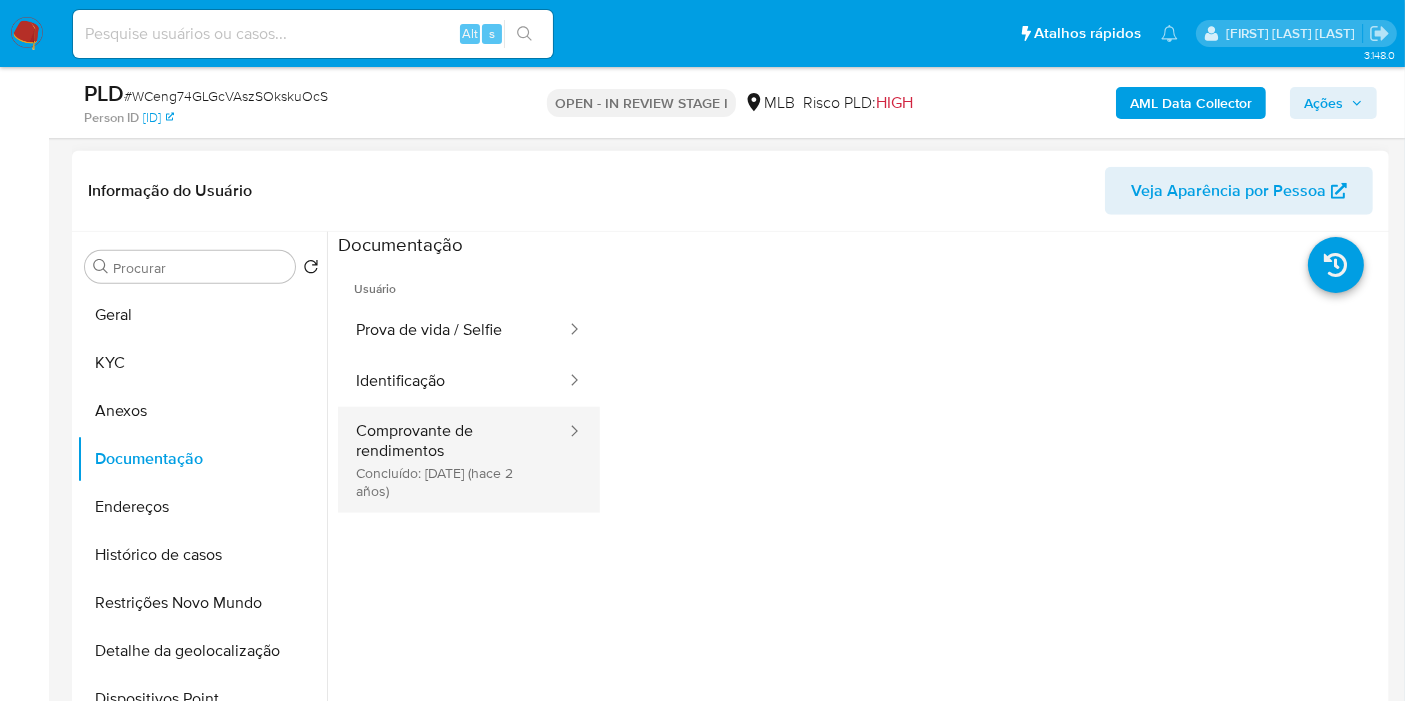 drag, startPoint x: 482, startPoint y: 449, endPoint x: 500, endPoint y: 452, distance: 18.248287 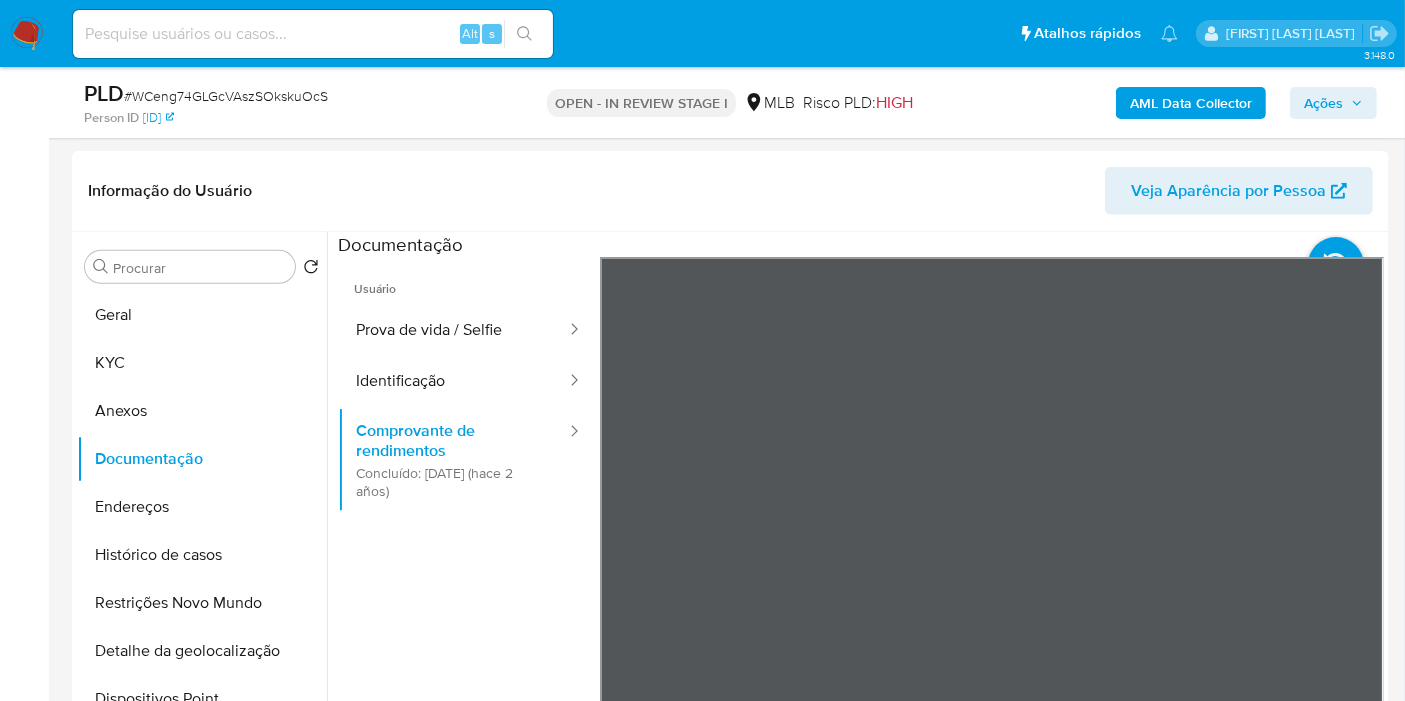click on "Pausado Ver notificaciones Alt s Atalhos rápidos   Presiona las siguientes teclas para acceder a algunas de las funciones Pesquisar caso ou usuário Alt s Voltar para casa Alt h Adicione um comentário Alt c Ir para a resolução de um caso Alt r Adicionar um anexo Alt a Solicitar desafio KYC Alt 3 Adicionar restrição Alt 4 Remover restrição Alt 5 Lucas Barboza De Oliveira Bandeja Painel Screening Pesquisa em Listas Watchlist Ferramentas Operações em massa relatórios Mulan Localizador de pessoas Consolidado 3.148.0 Atribuiu o   lbarbozadeol   Asignado el: 24/07/2025 16:23:35 Criou: 12/07/2025   Criou: 12/07/2025 00:49:59 - Expira em 22 dias   Expira em 26/08/2025 00:50:00 PLD # WCeng74GLGcVAszSOkskuOcS Person ID b7ffdc2920f33ccb3bfbe7a8f3d00ae8 OPEN - IN REVIEW STAGE I  MLB Risco PLD:  HIGH AML Data Collector Ações Informação do Caso Eventos ( 2 ) Ações AUTOMATIC (2) Point_check Criado há 23 dias   Criado: 12/07/2025 00:59:30 Origem: rules-monitoring    Admin. Regras V2 Evidência 14,32   N" at bounding box center (702, 929) 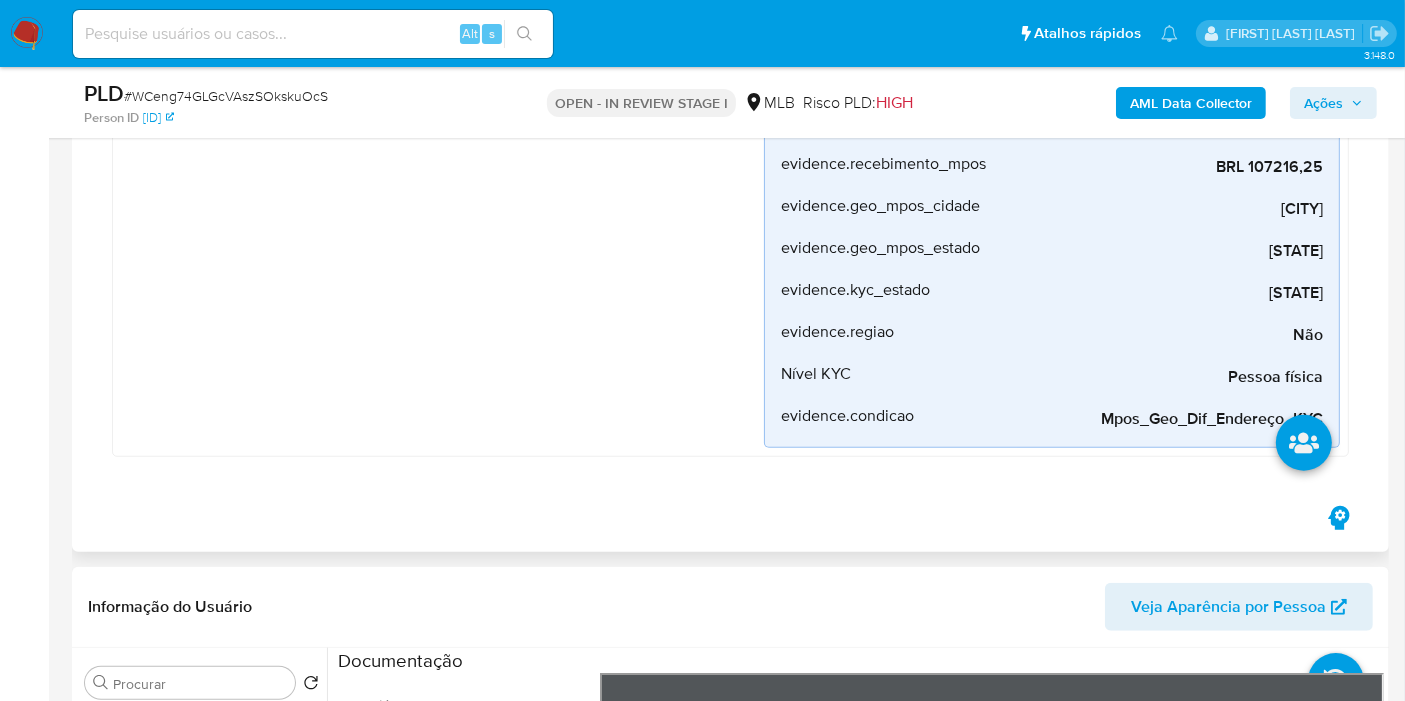 scroll, scrollTop: 1502, scrollLeft: 0, axis: vertical 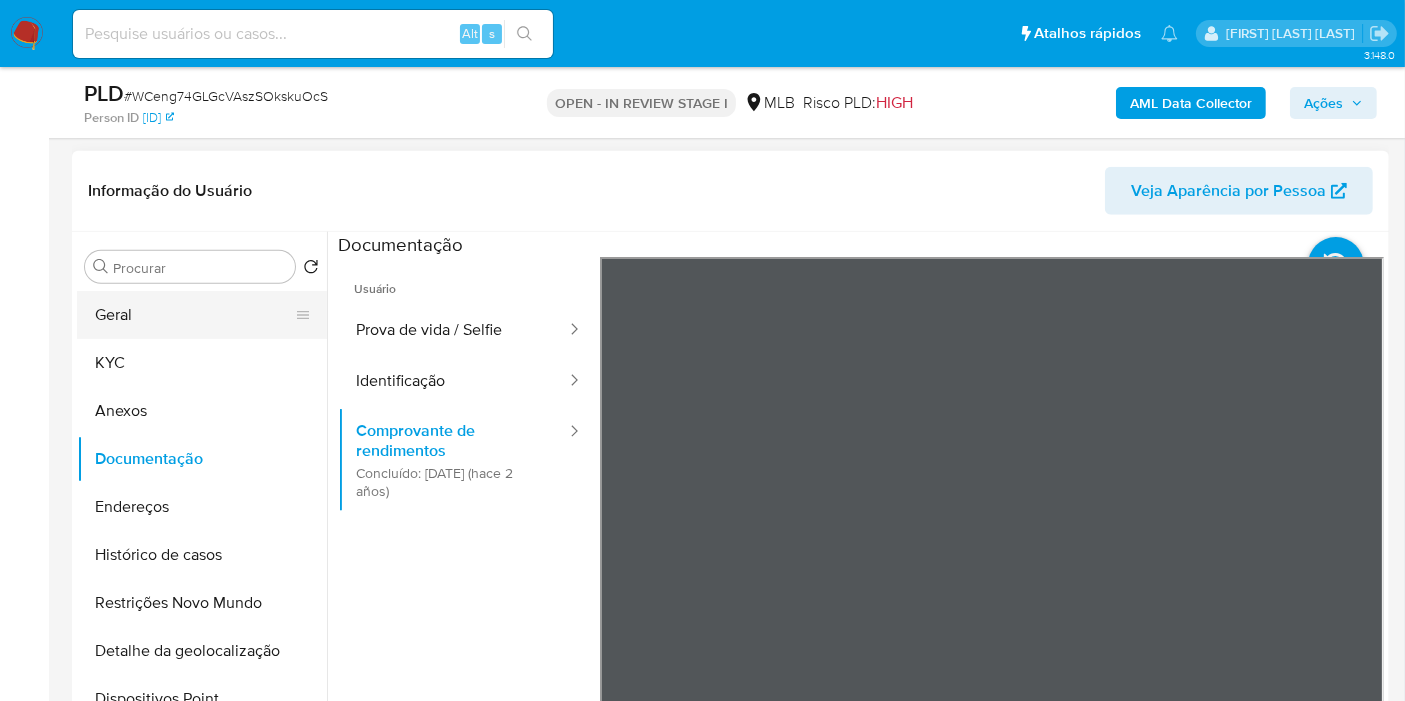 click on "Geral" at bounding box center (194, 315) 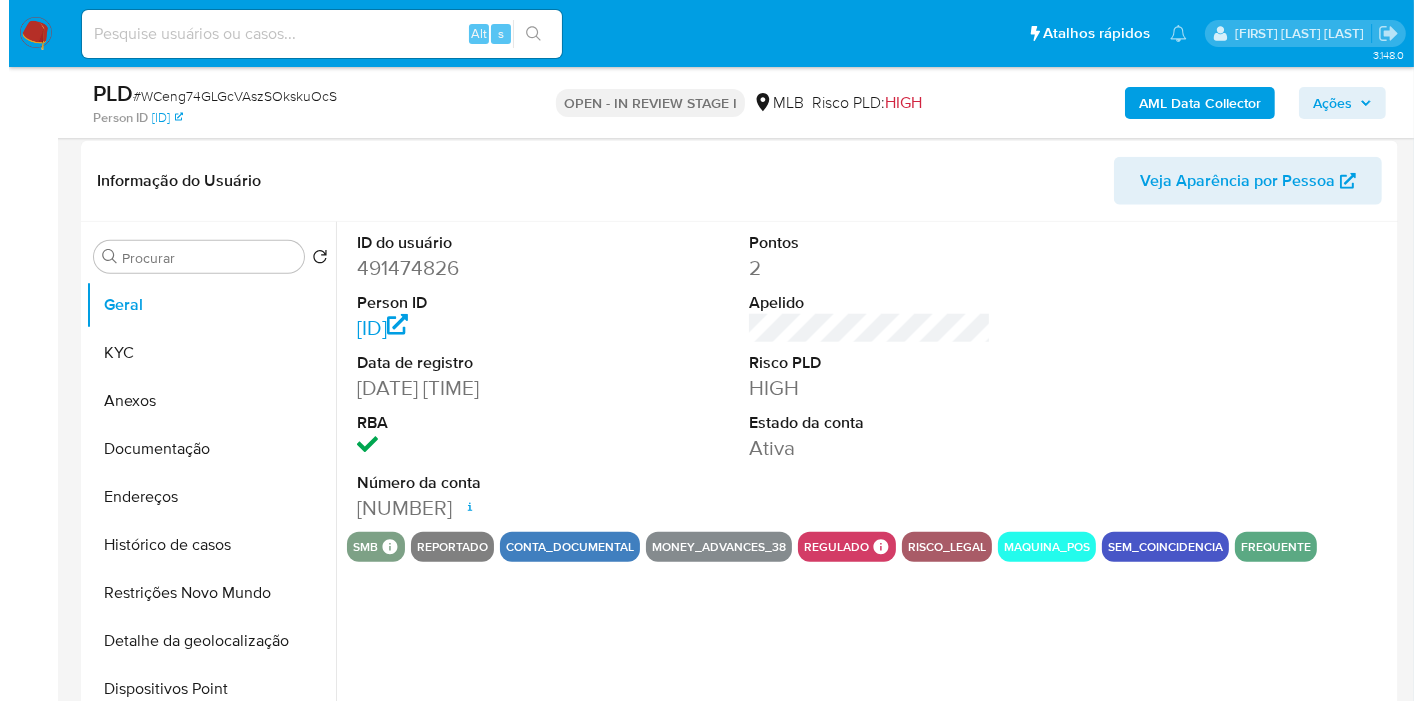scroll, scrollTop: 1888, scrollLeft: 0, axis: vertical 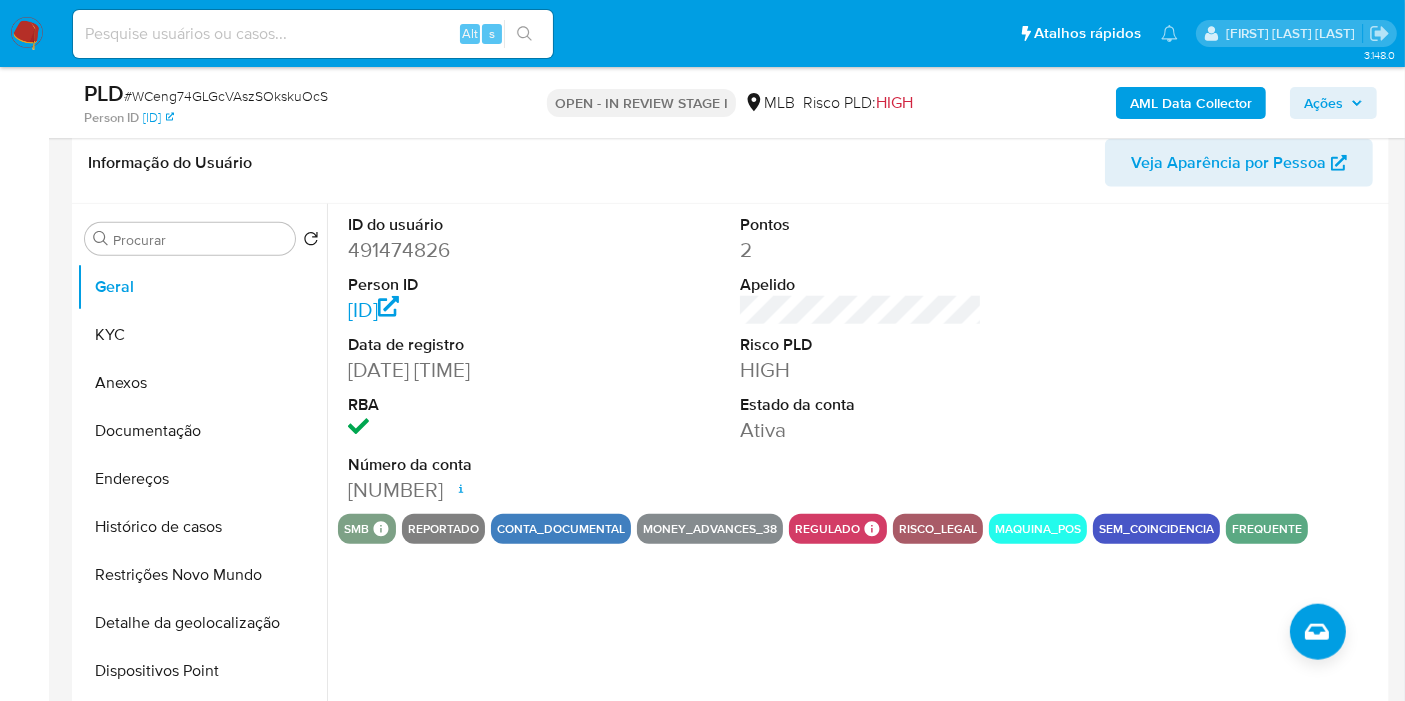 click at bounding box center (1254, 359) 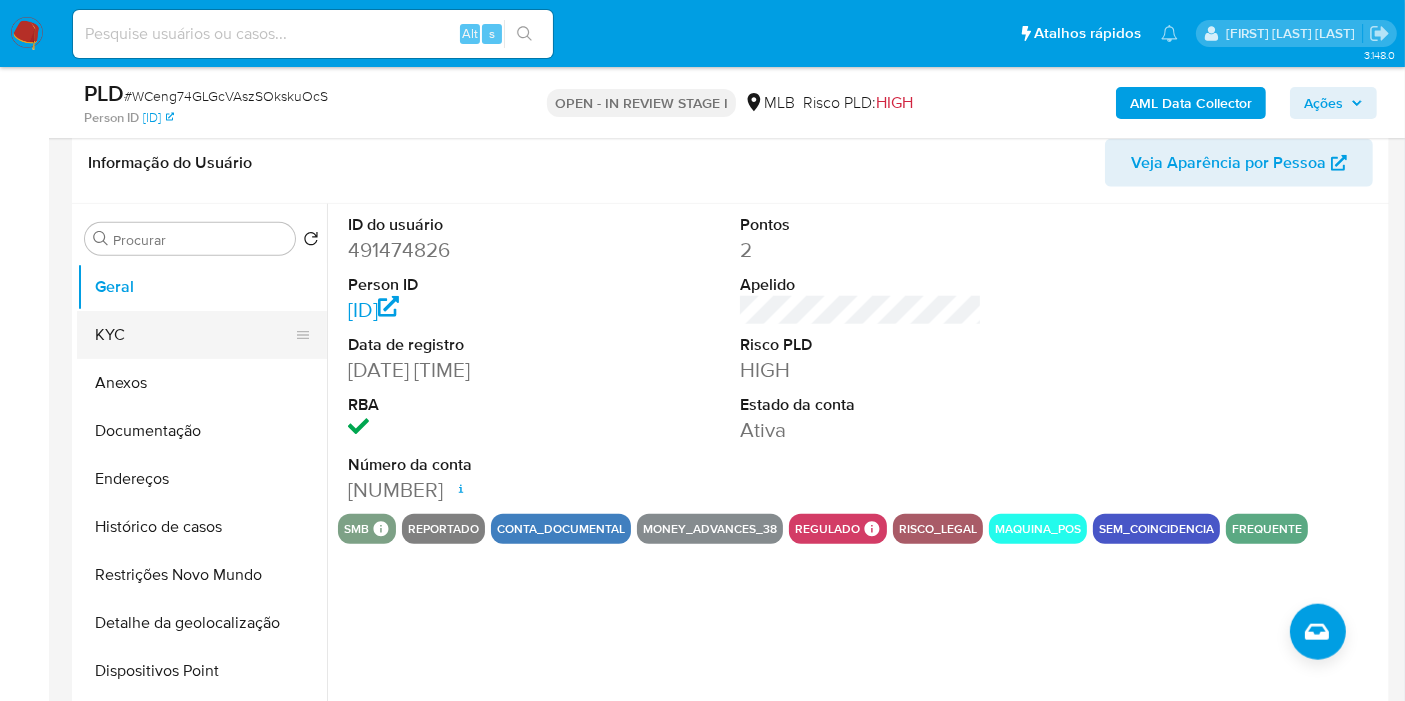 click on "KYC" at bounding box center [194, 335] 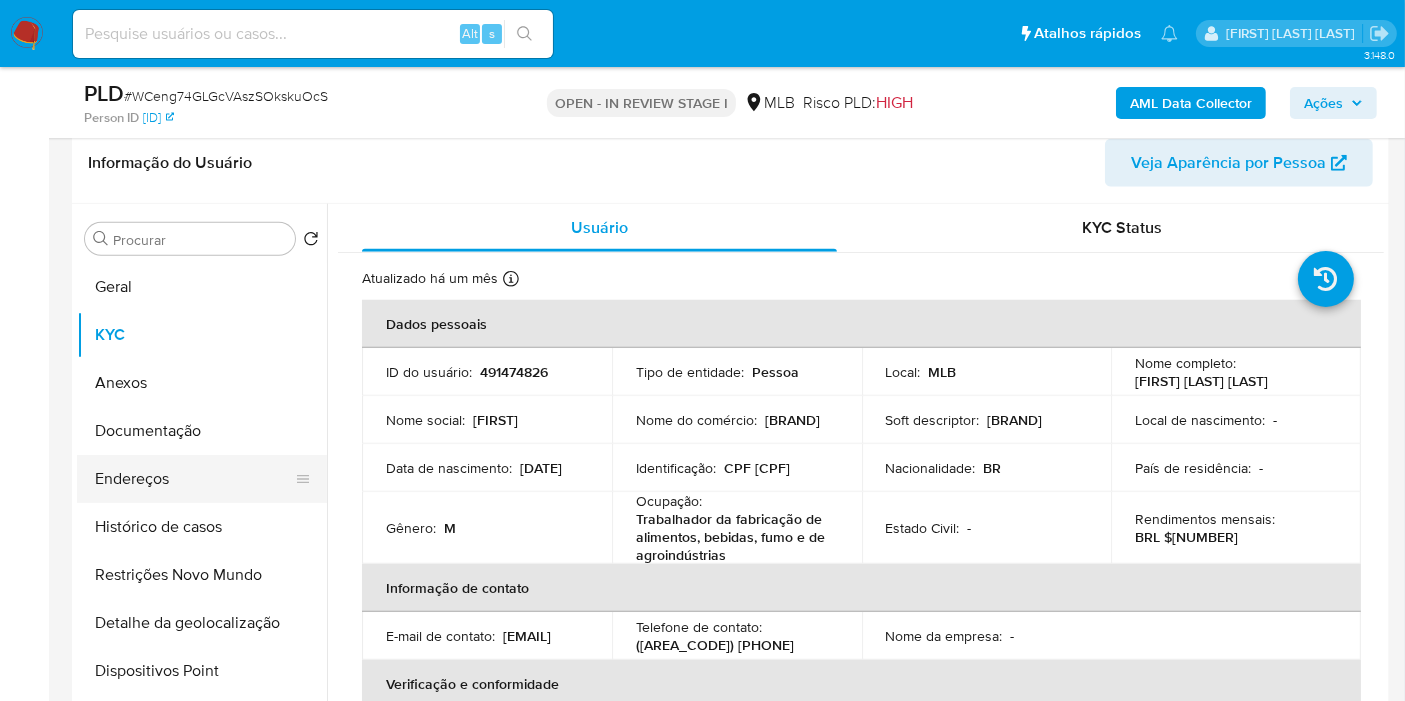 click on "Endereços" at bounding box center [194, 479] 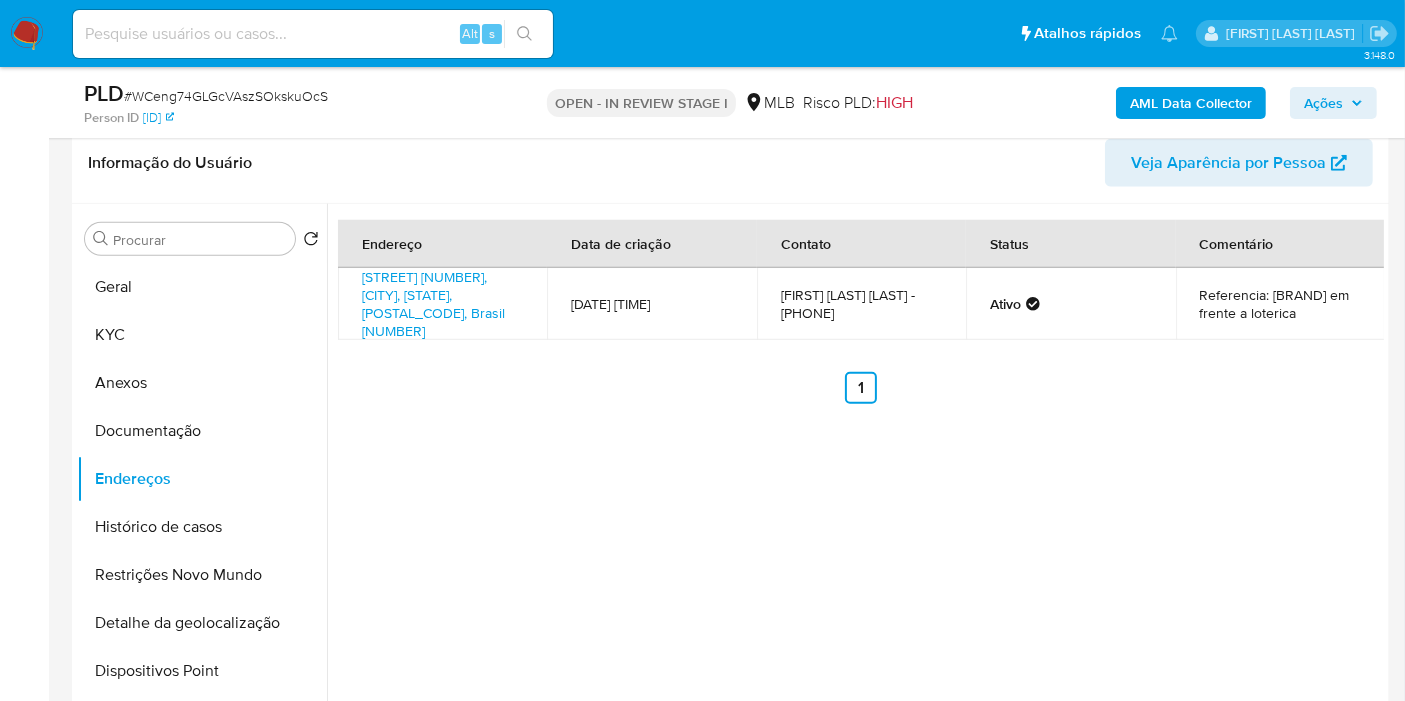 type 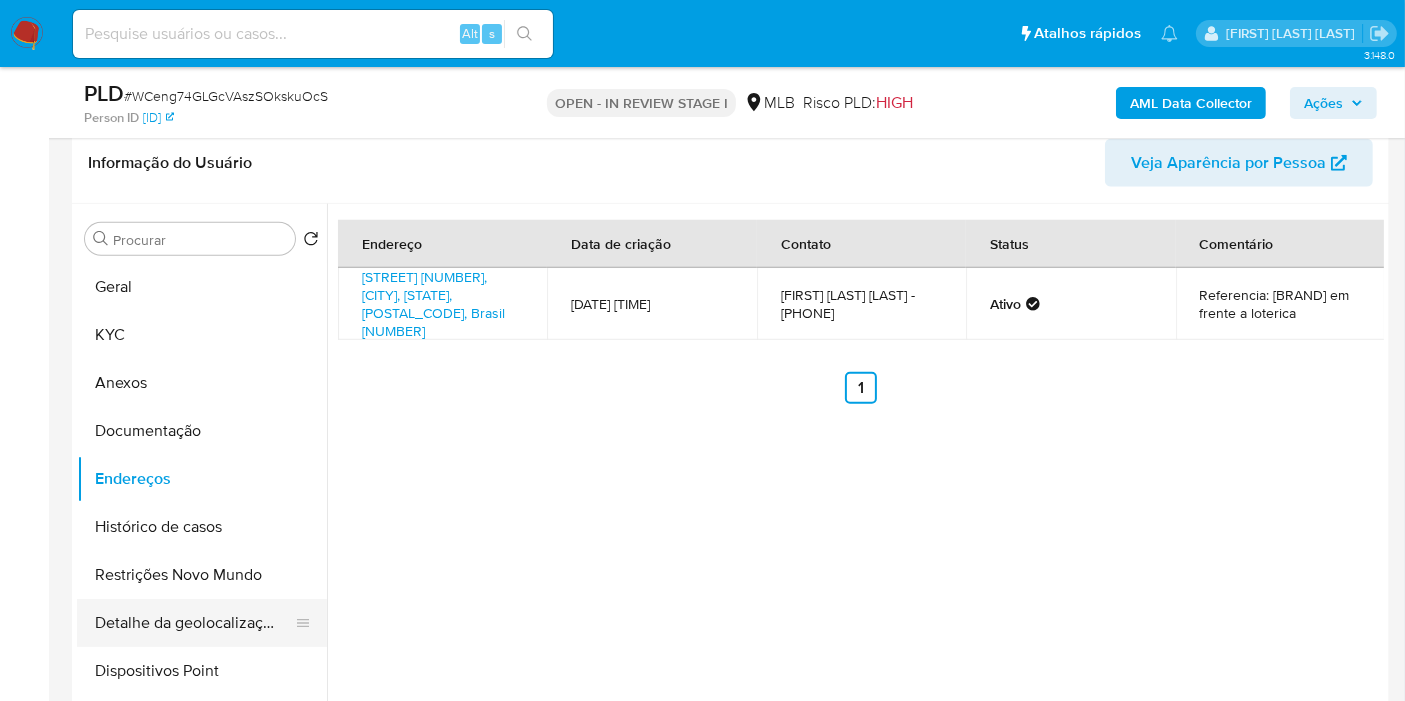 drag, startPoint x: 211, startPoint y: 603, endPoint x: 218, endPoint y: 613, distance: 12.206555 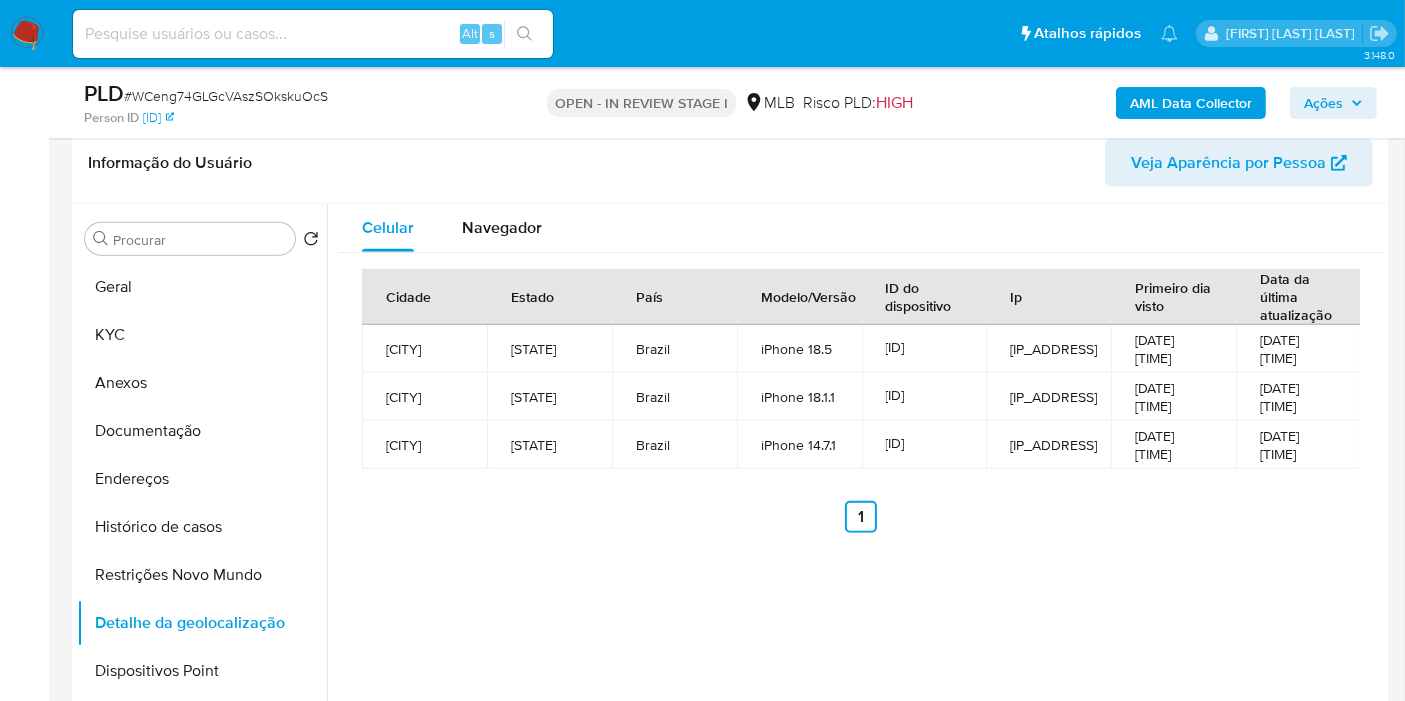 type 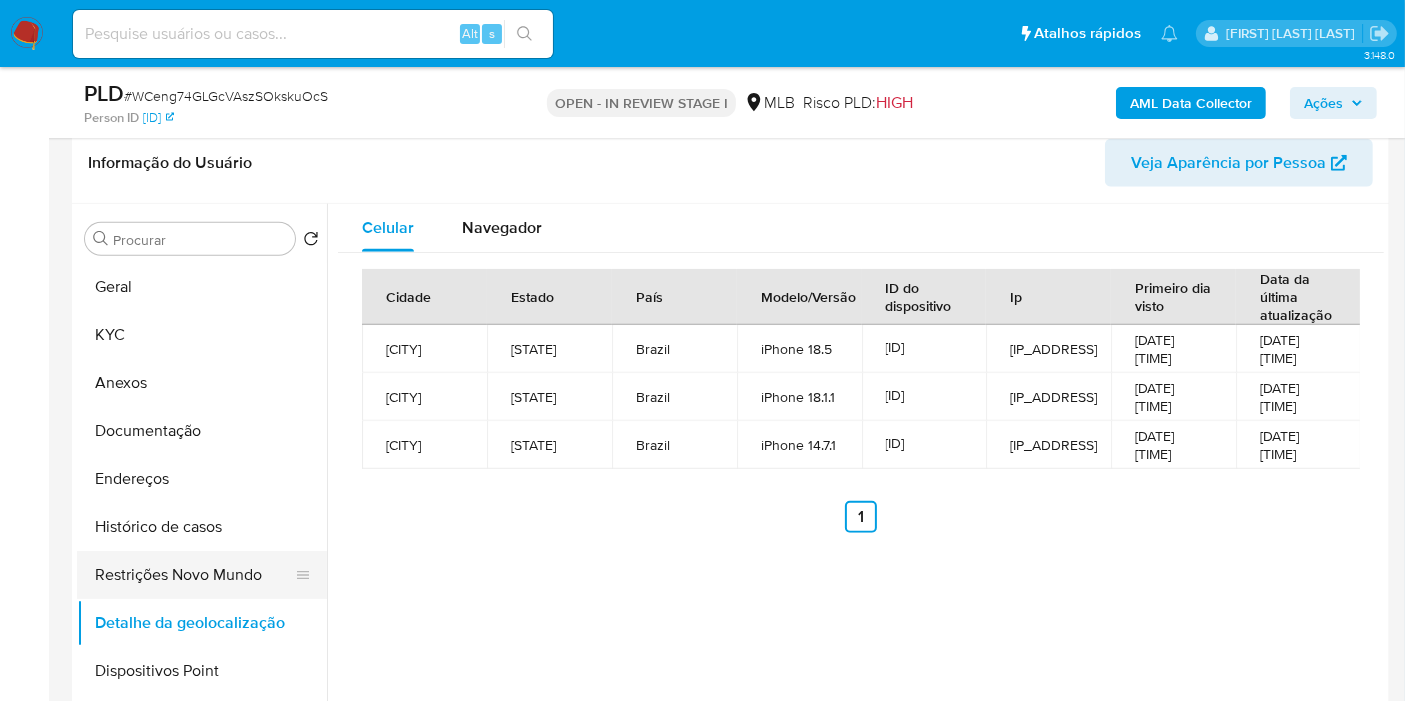 click on "Restrições Novo Mundo" at bounding box center [194, 575] 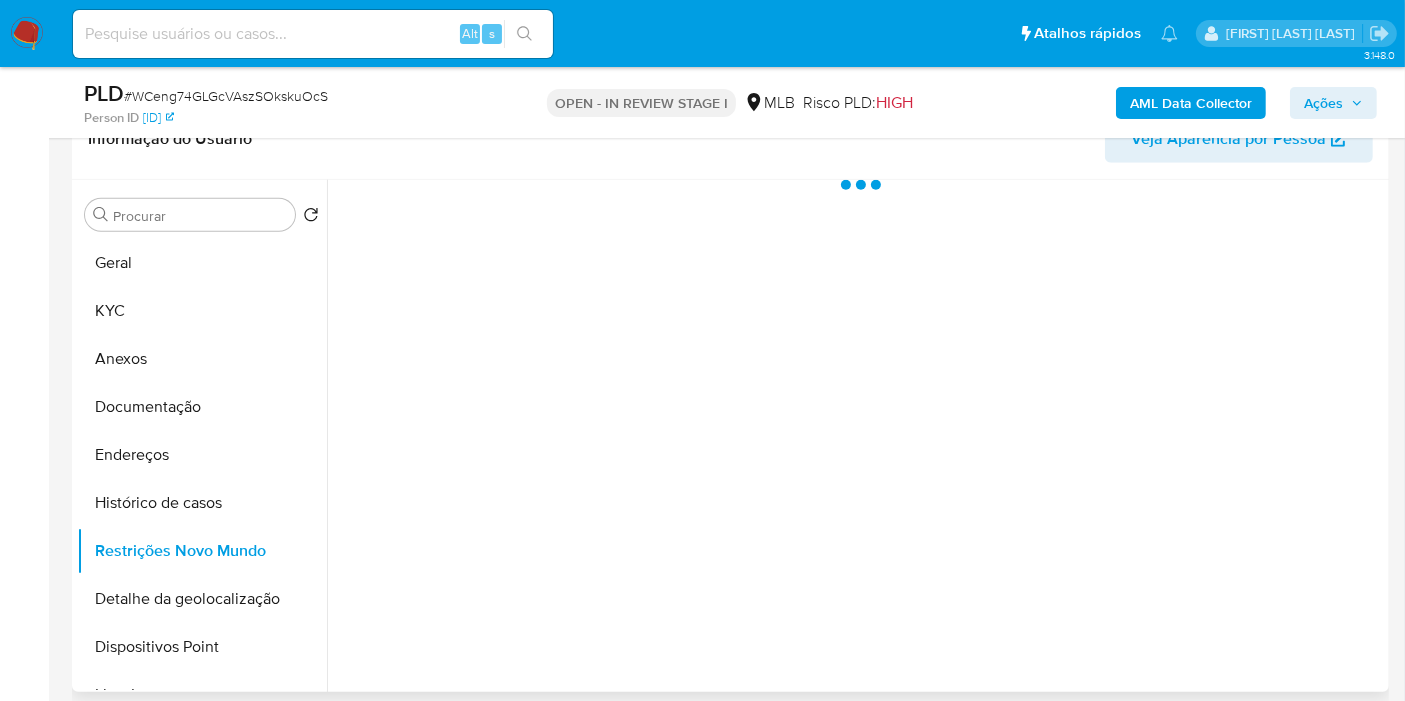type 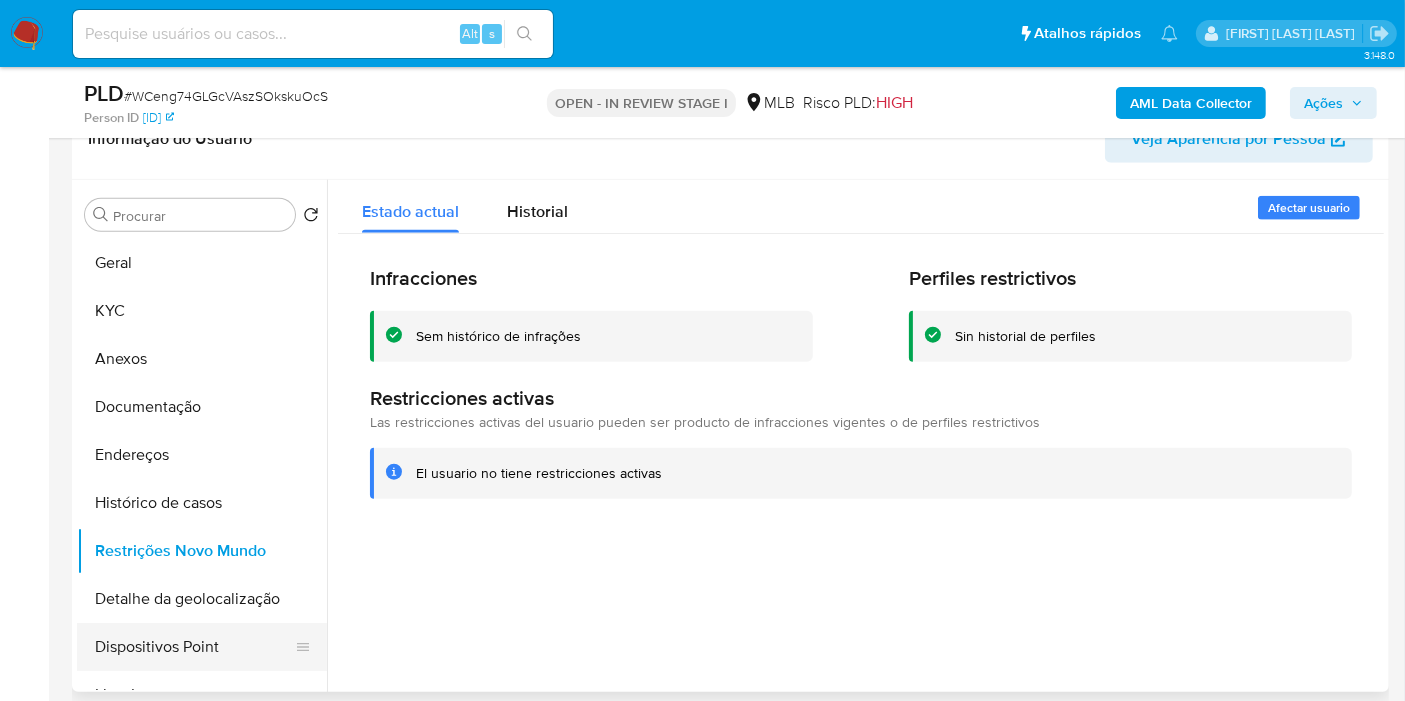 click on "Dispositivos Point" at bounding box center (194, 647) 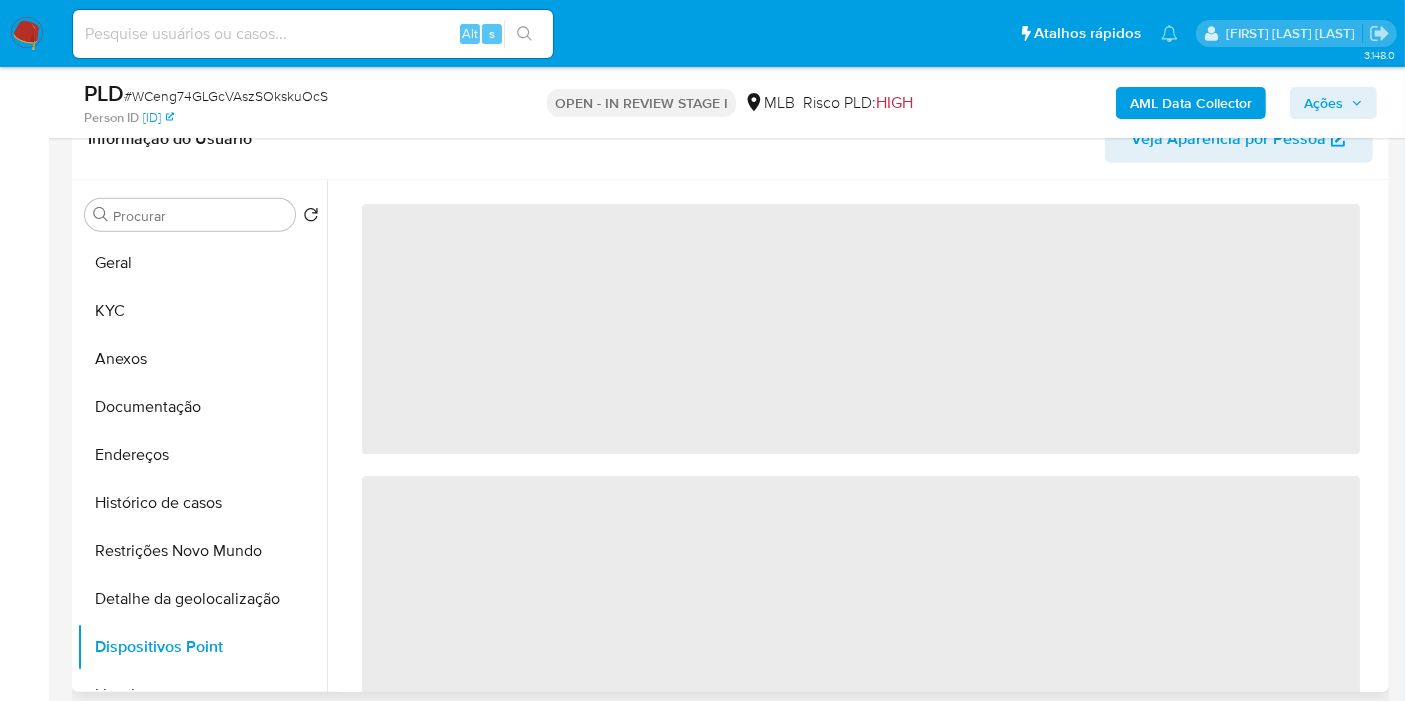 type 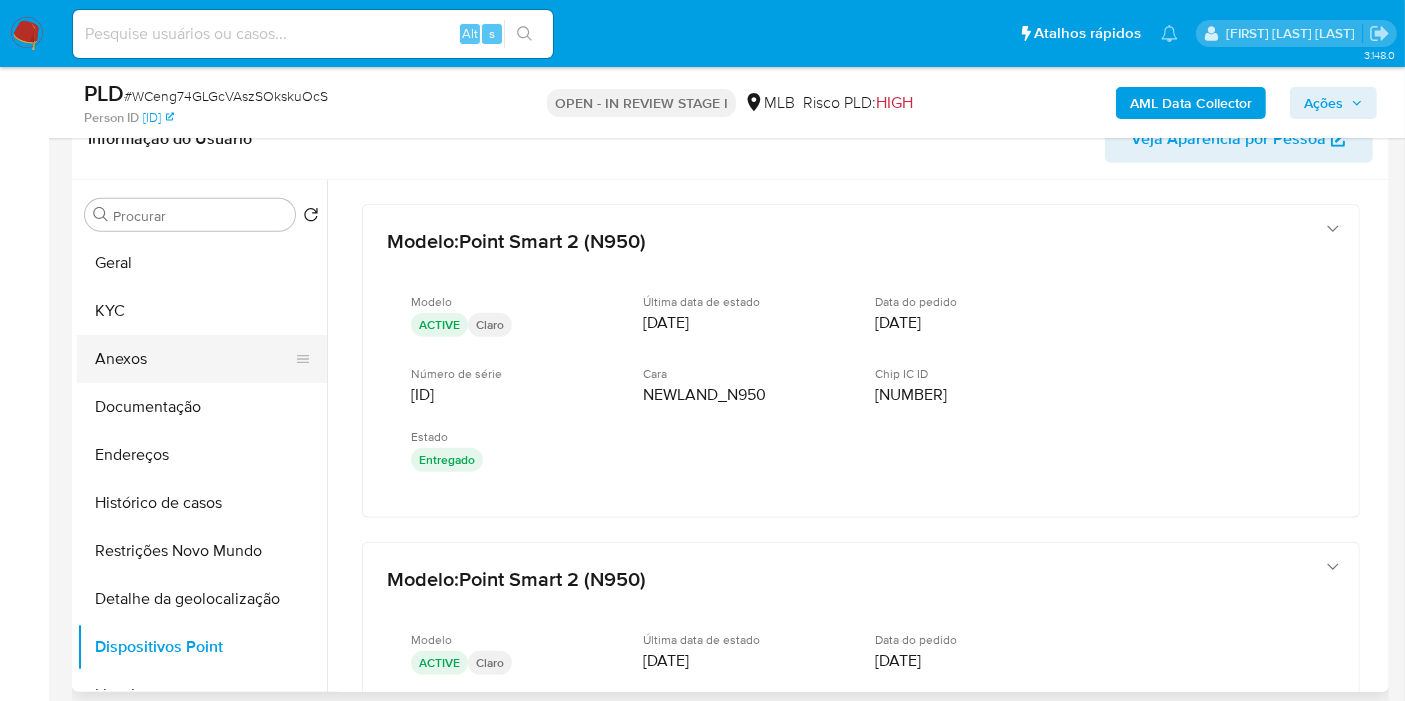 click on "Anexos" at bounding box center [194, 359] 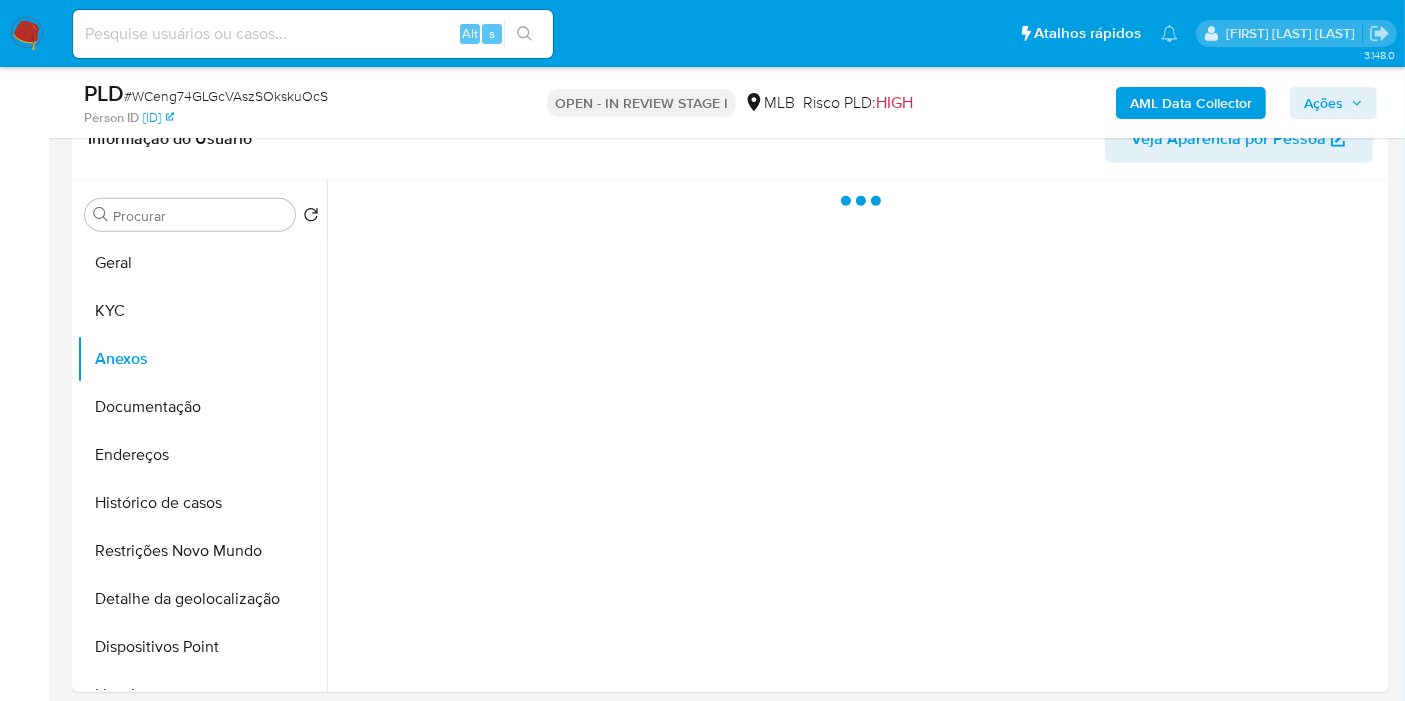 click on "AML Data Collector Ações" at bounding box center [1164, 102] 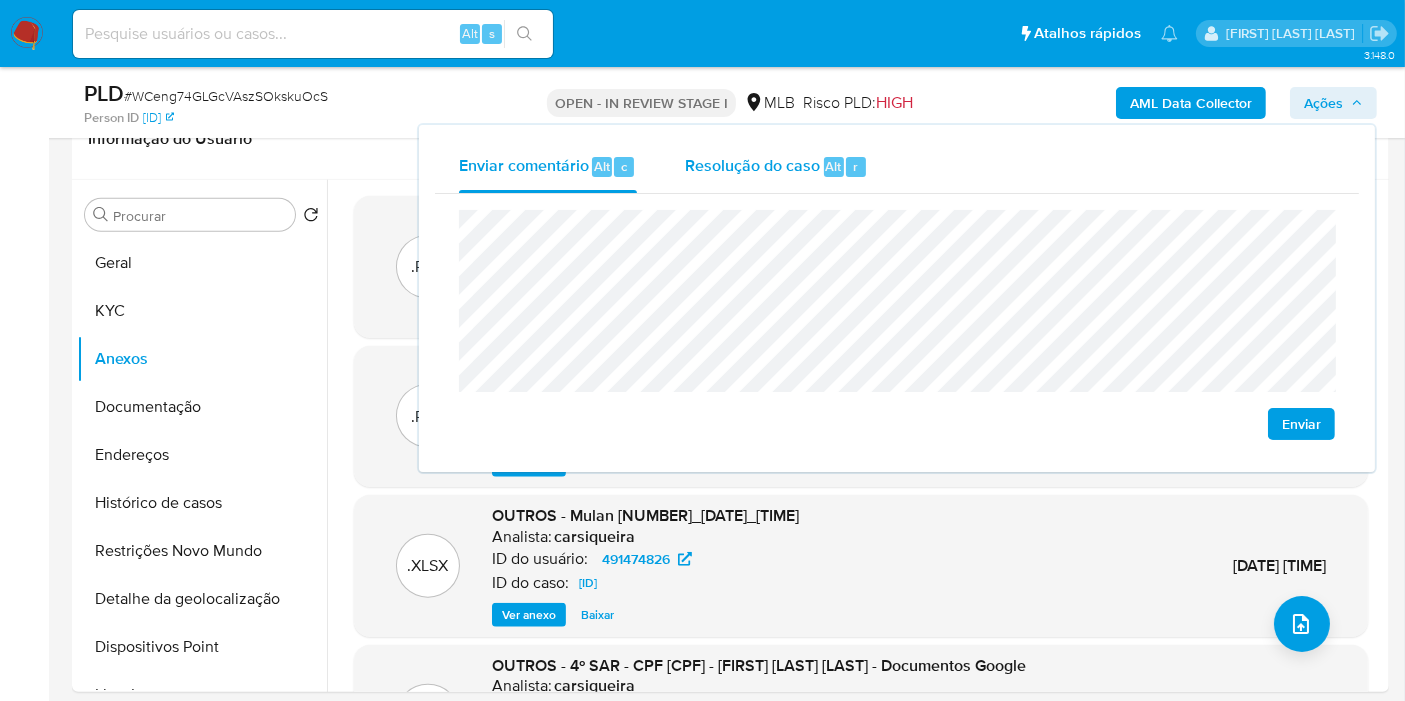 click on "Resolução do caso" at bounding box center (752, 165) 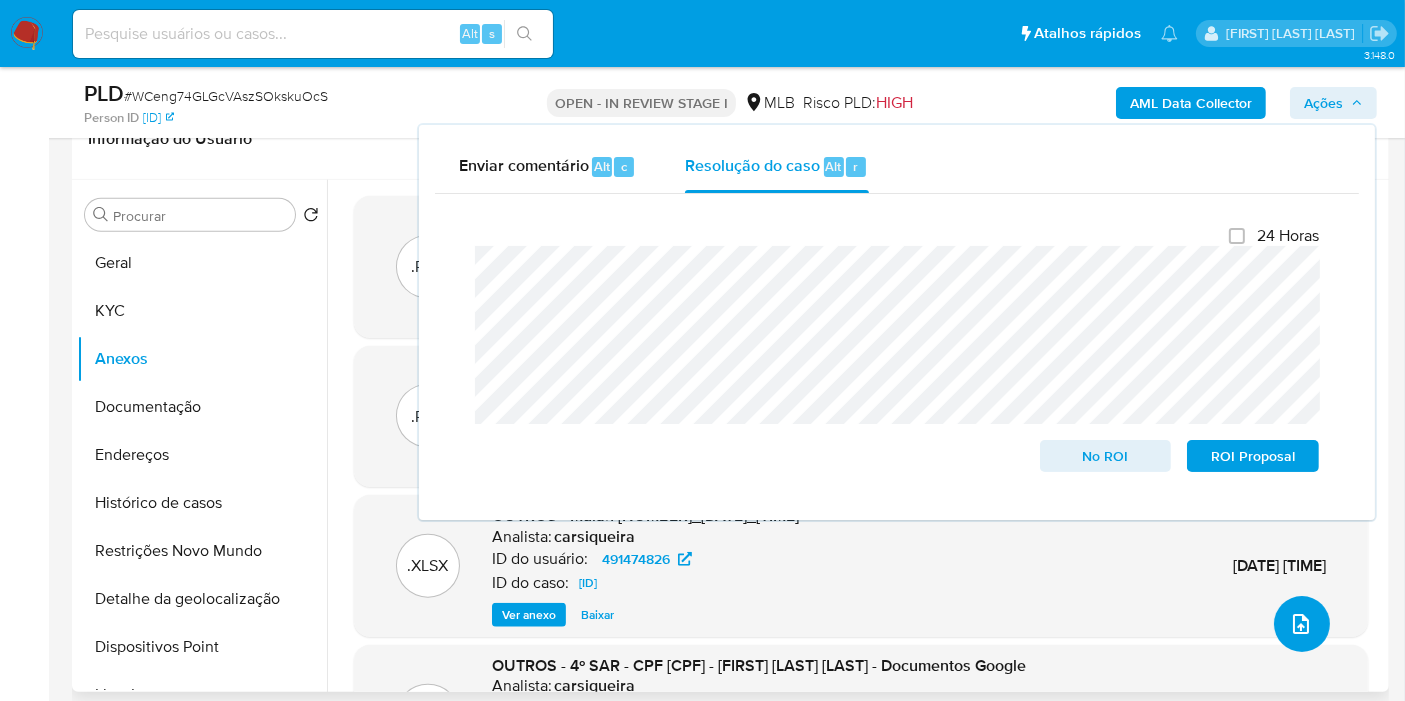 click at bounding box center (1301, 624) 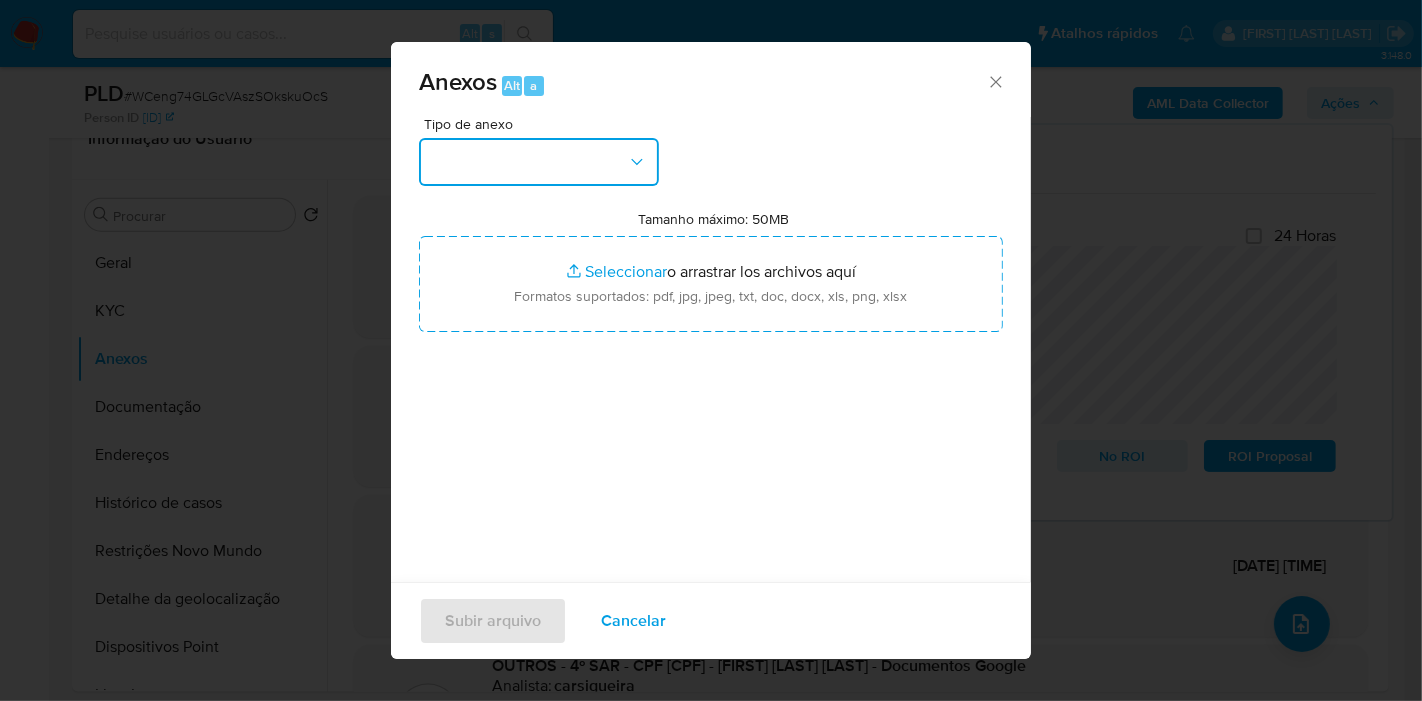 click at bounding box center (539, 162) 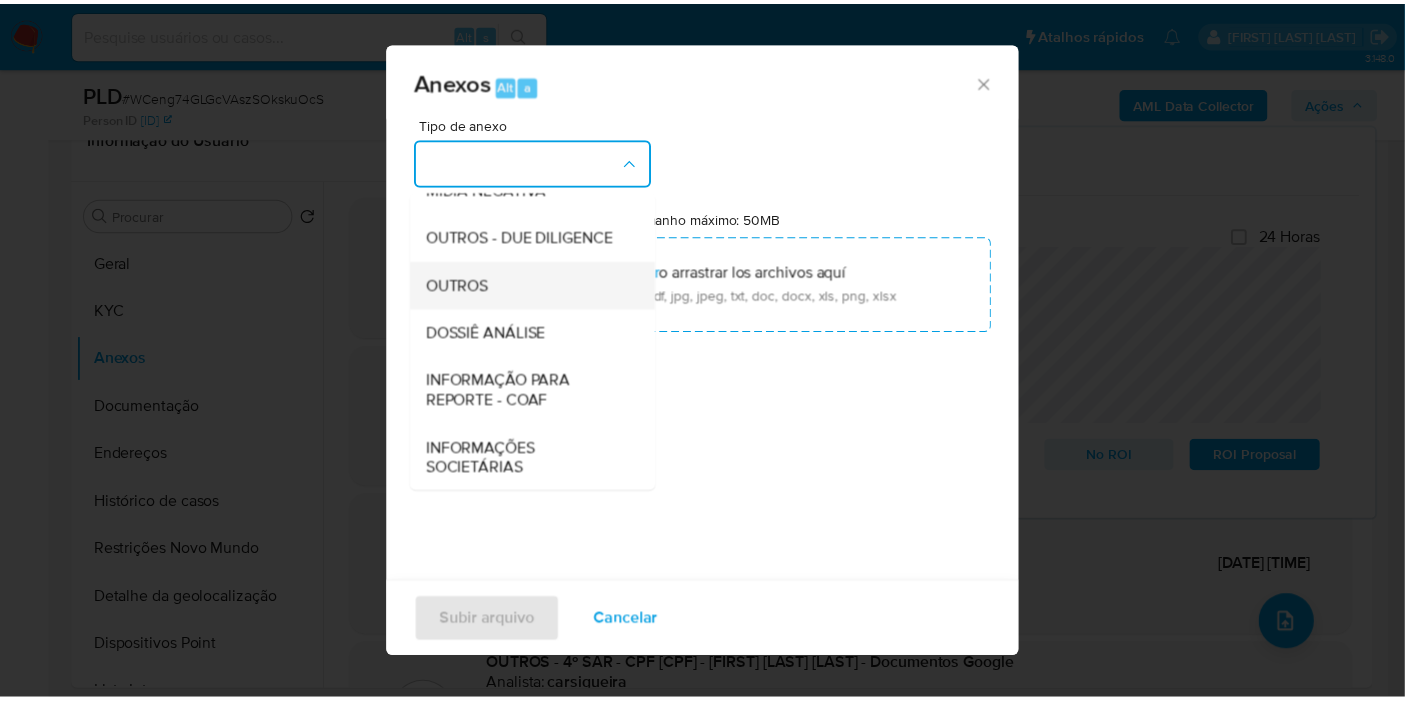 scroll, scrollTop: 307, scrollLeft: 0, axis: vertical 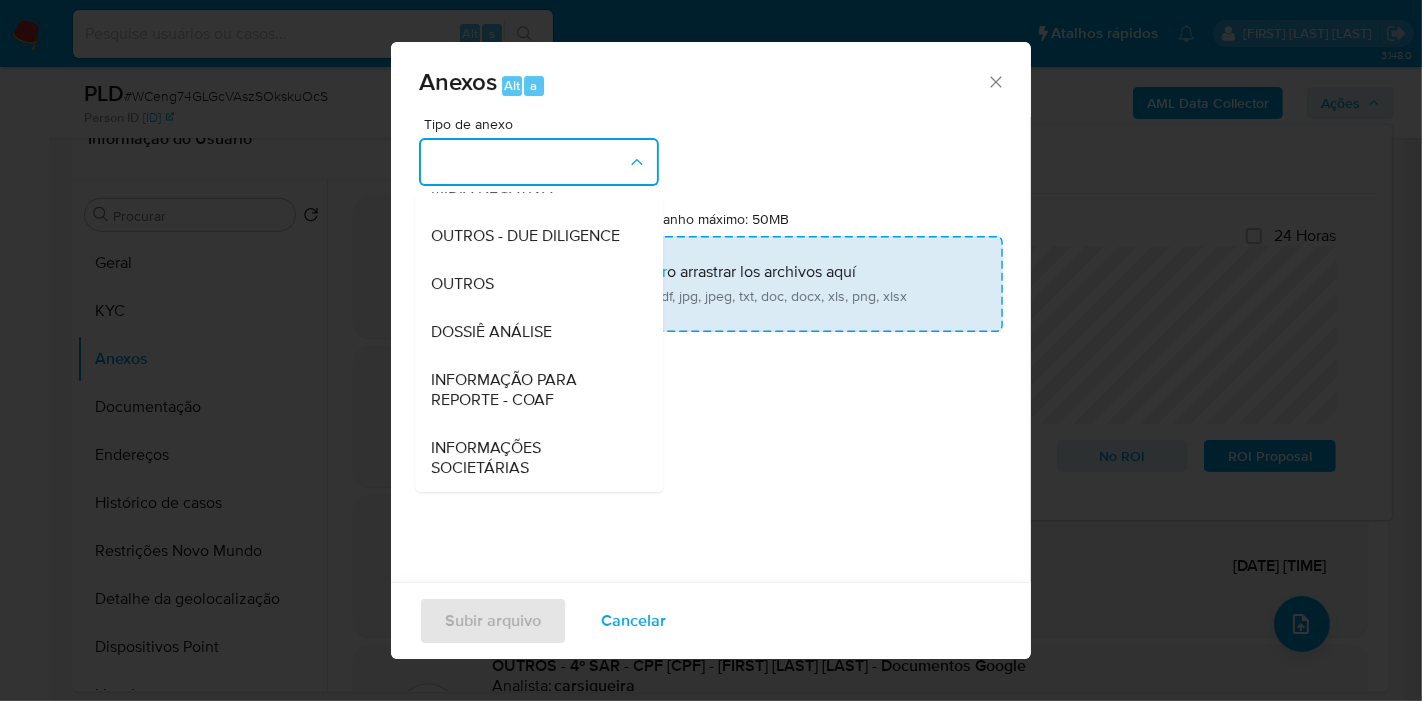 click on "DOSSIÊ ANÁLISE" at bounding box center [491, 332] 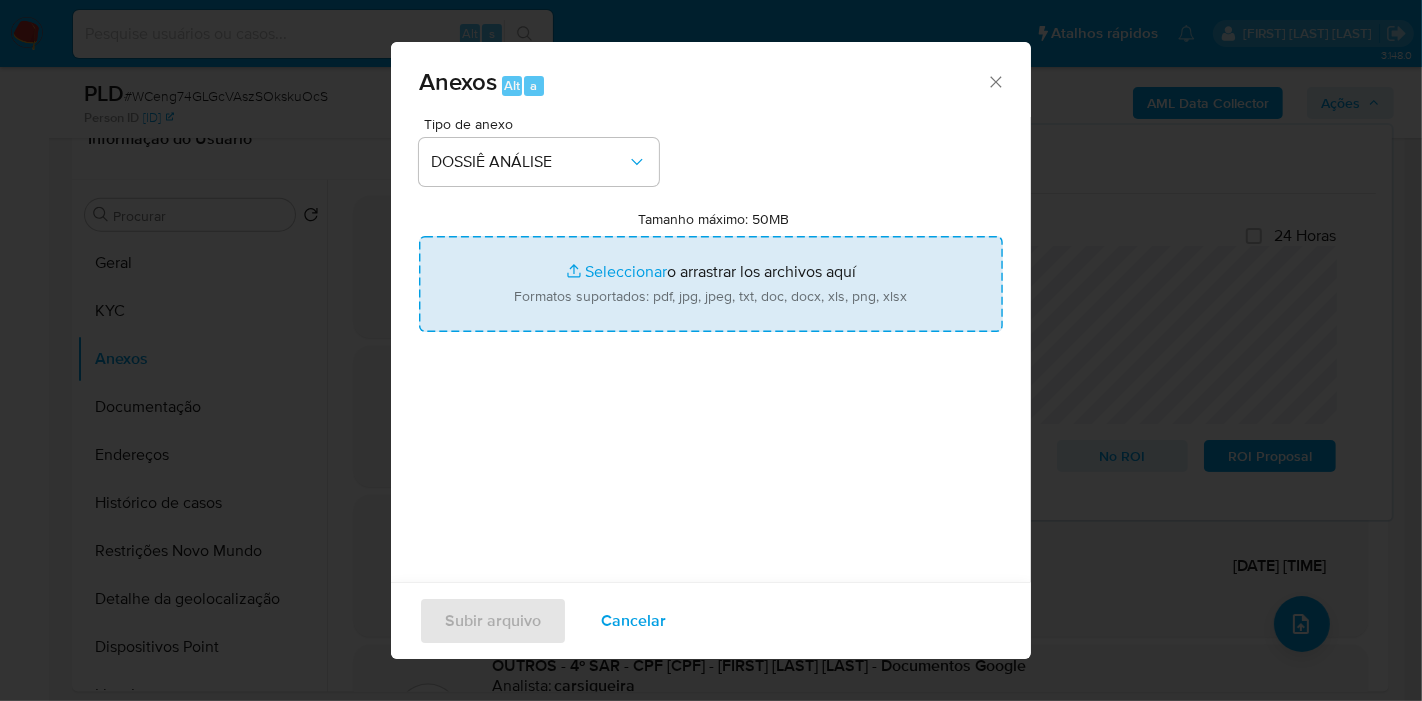 click on "Tamanho máximo: 50MB Seleccionar archivos" at bounding box center [711, 284] 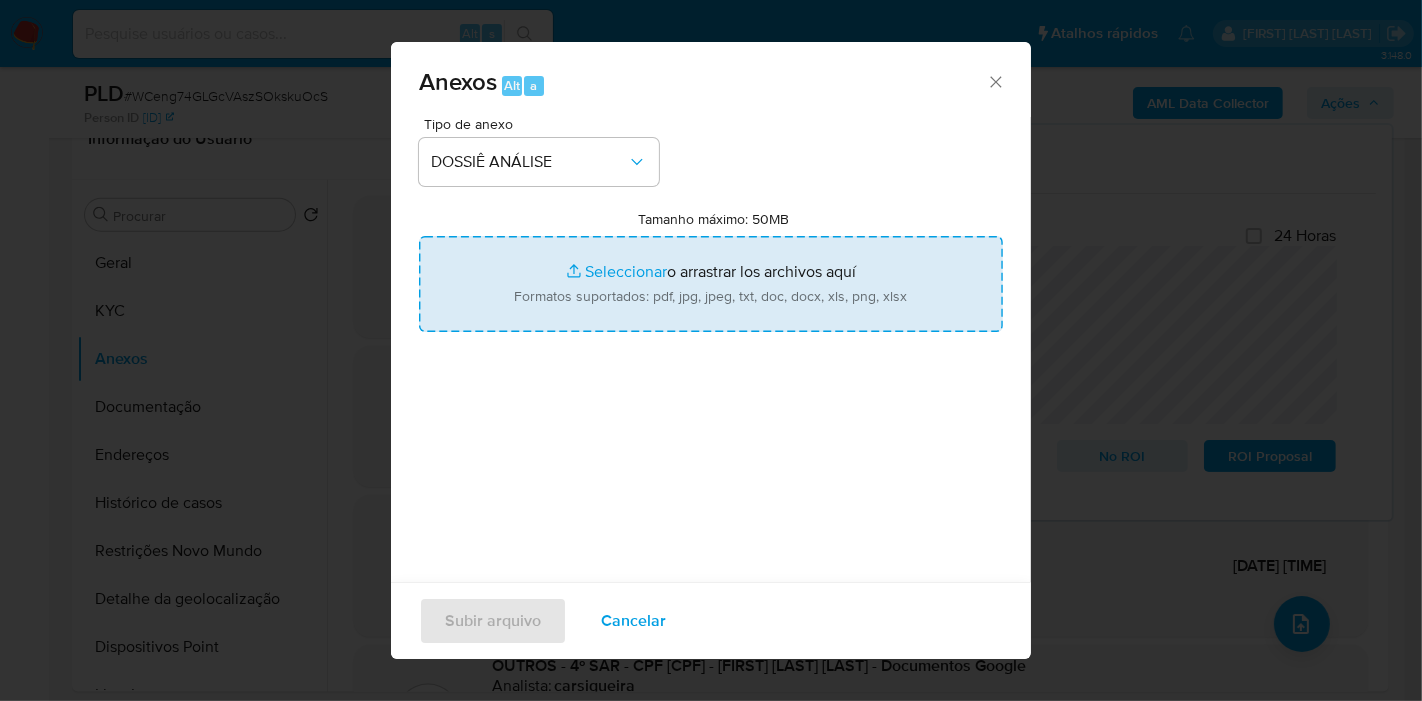 type on "C:\fakepath\5° SAR - XXX - CPF 55227961387 - FRANCISCO FERREIRA LIMA.pdf" 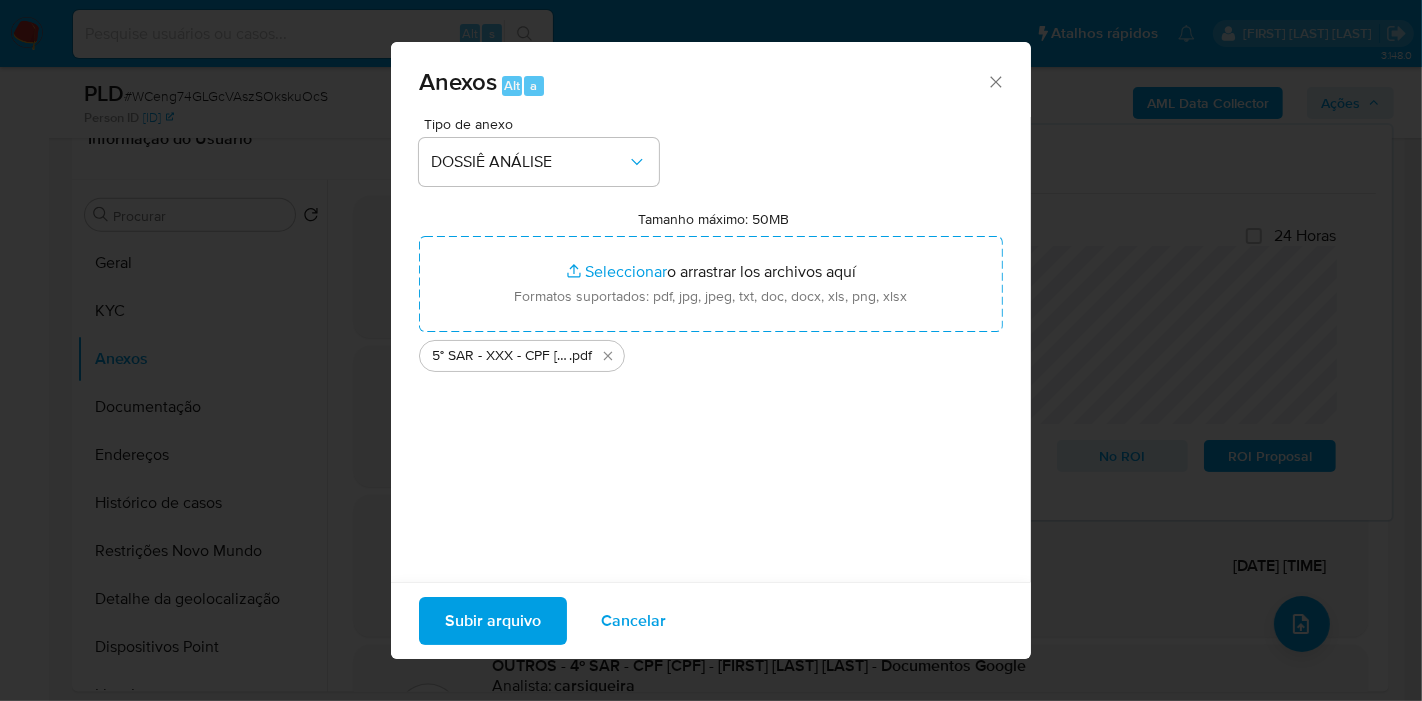 click on "Subir arquivo" at bounding box center [493, 621] 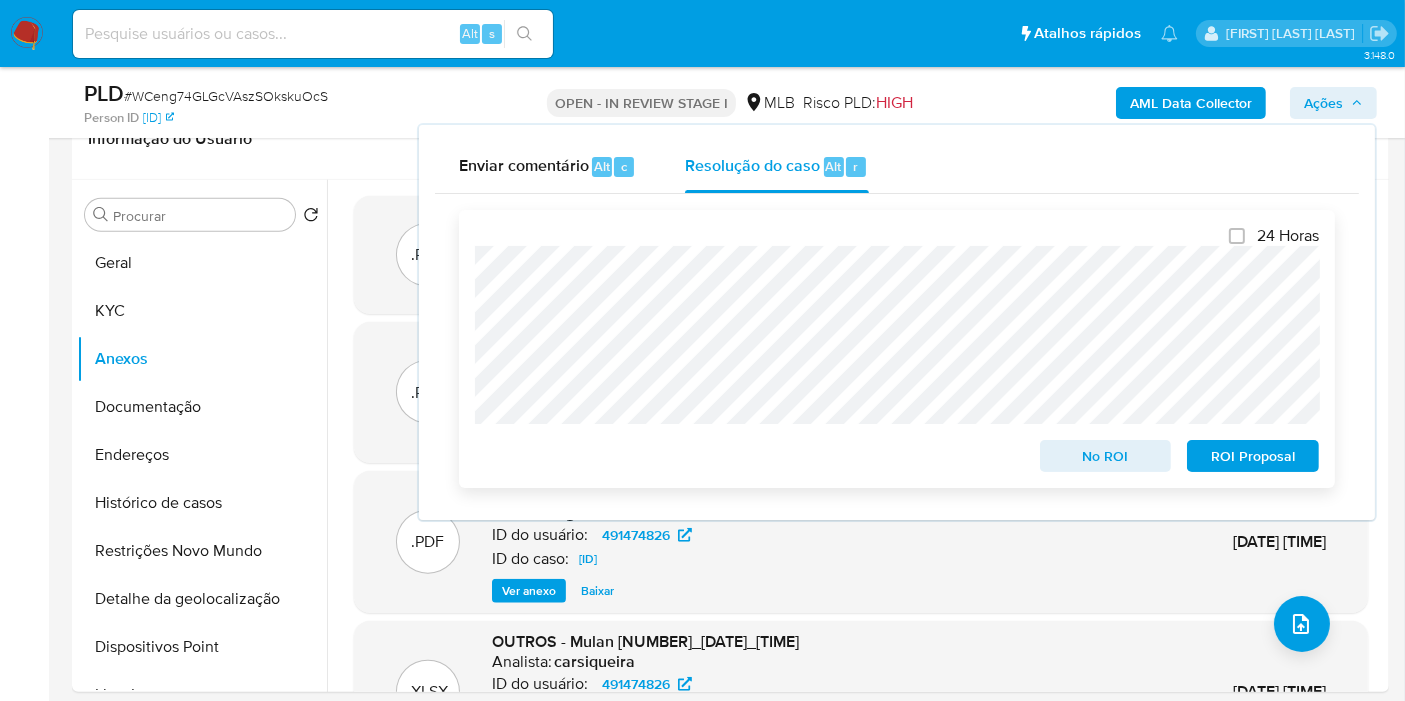 click on "ROI Proposal" at bounding box center [1253, 456] 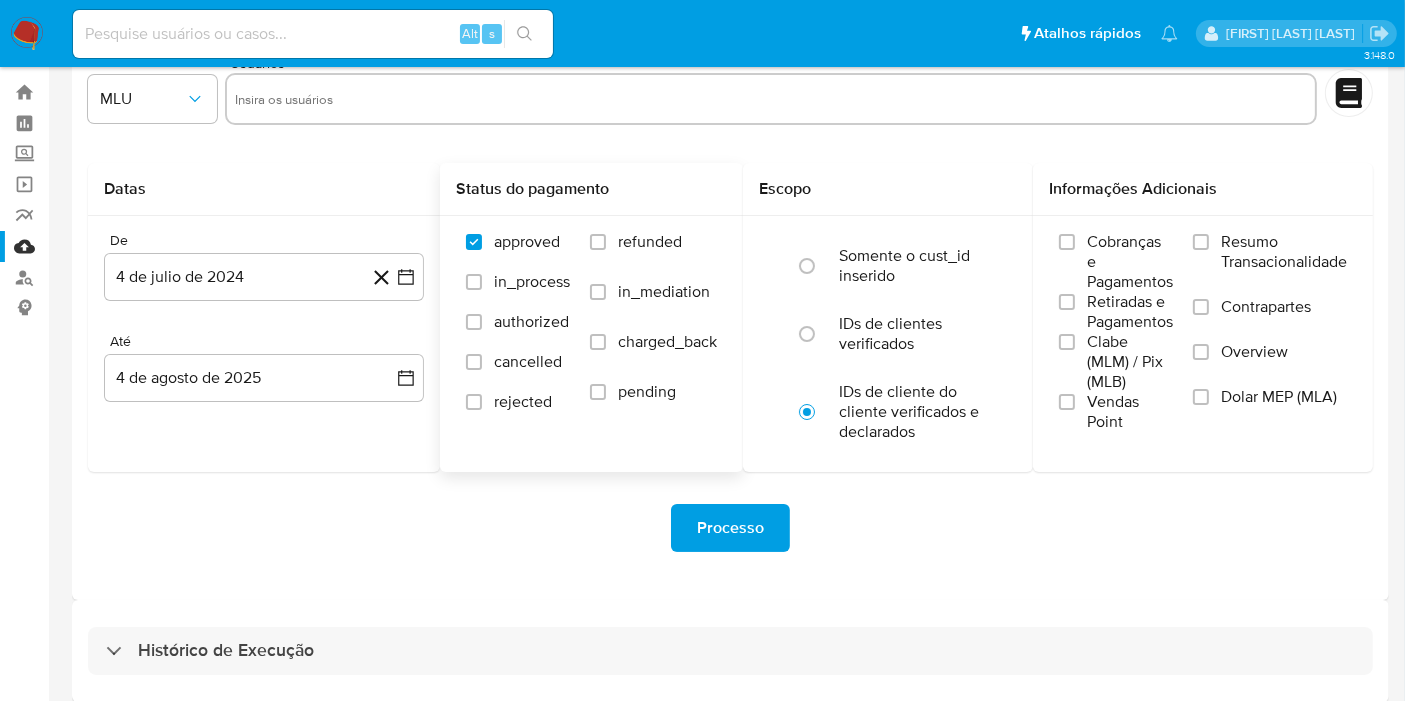 scroll, scrollTop: 54, scrollLeft: 0, axis: vertical 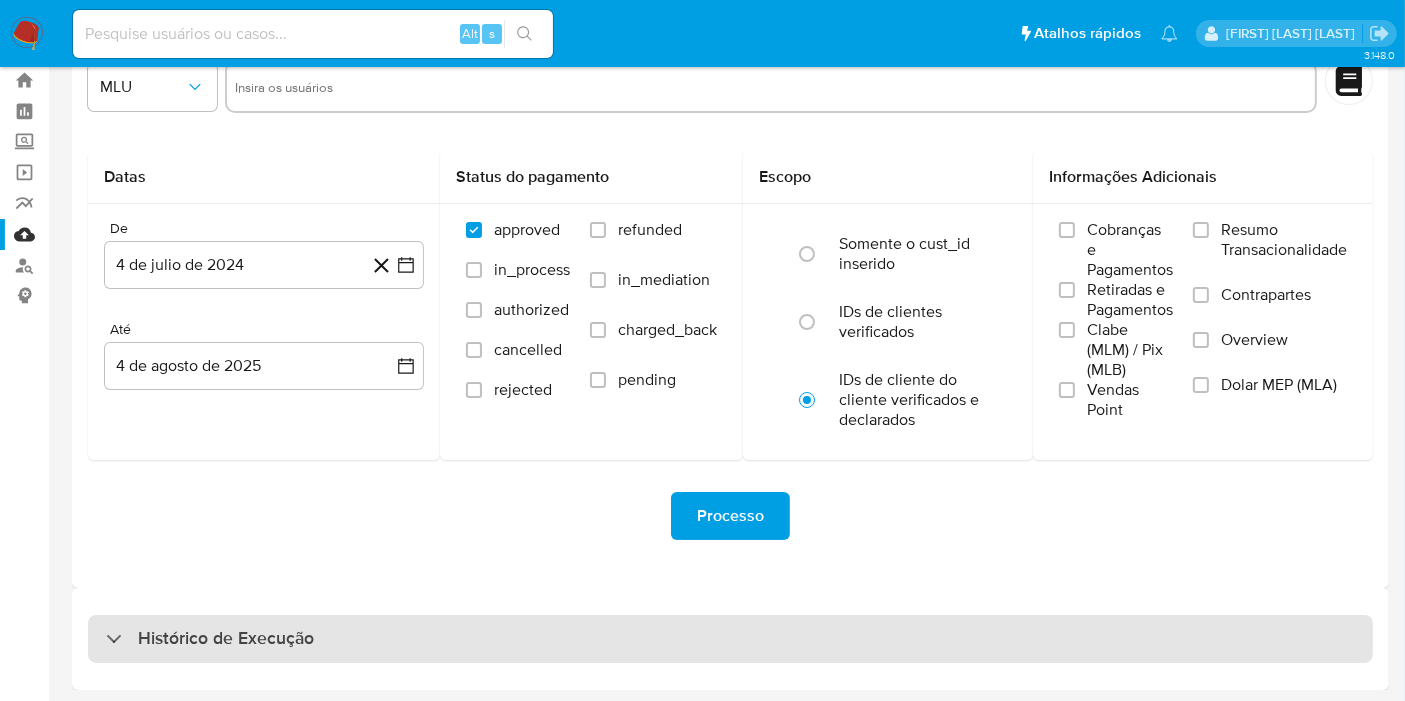click on "Histórico de Execução" at bounding box center [730, 639] 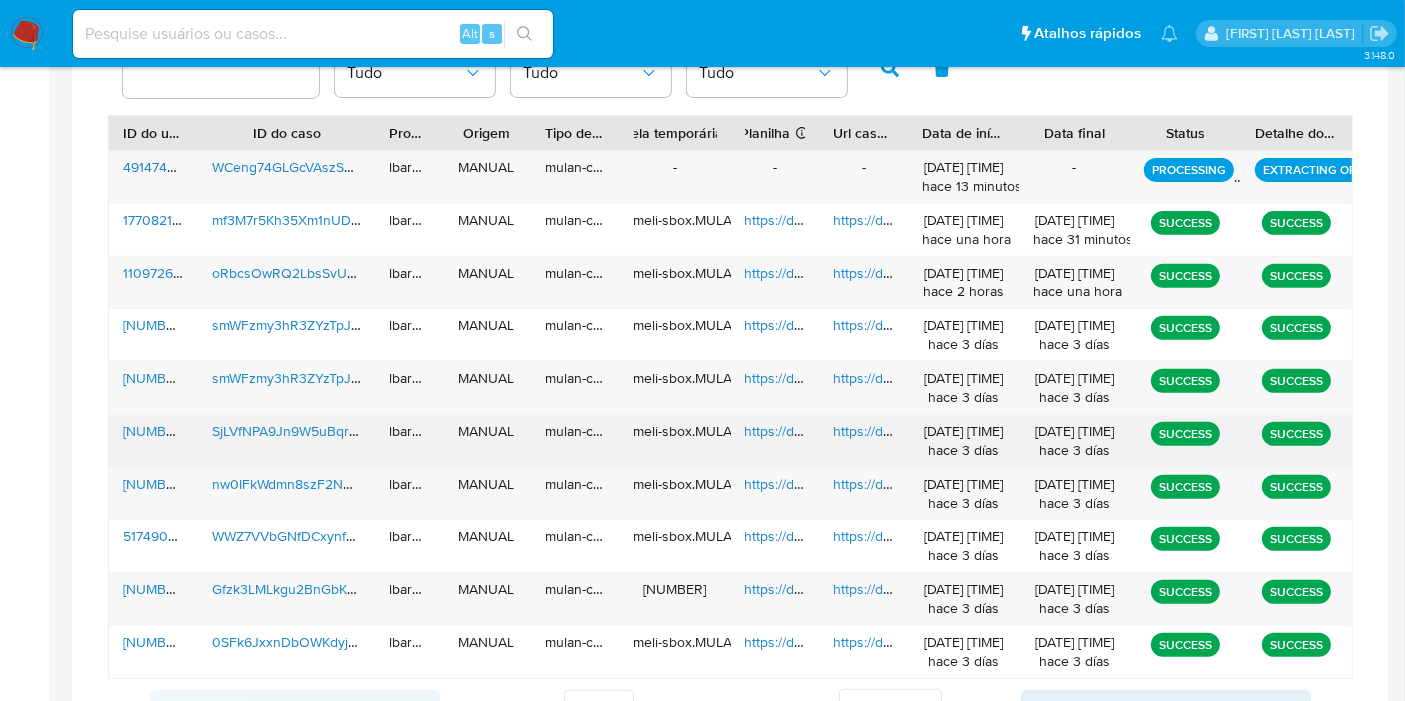 scroll, scrollTop: 695, scrollLeft: 0, axis: vertical 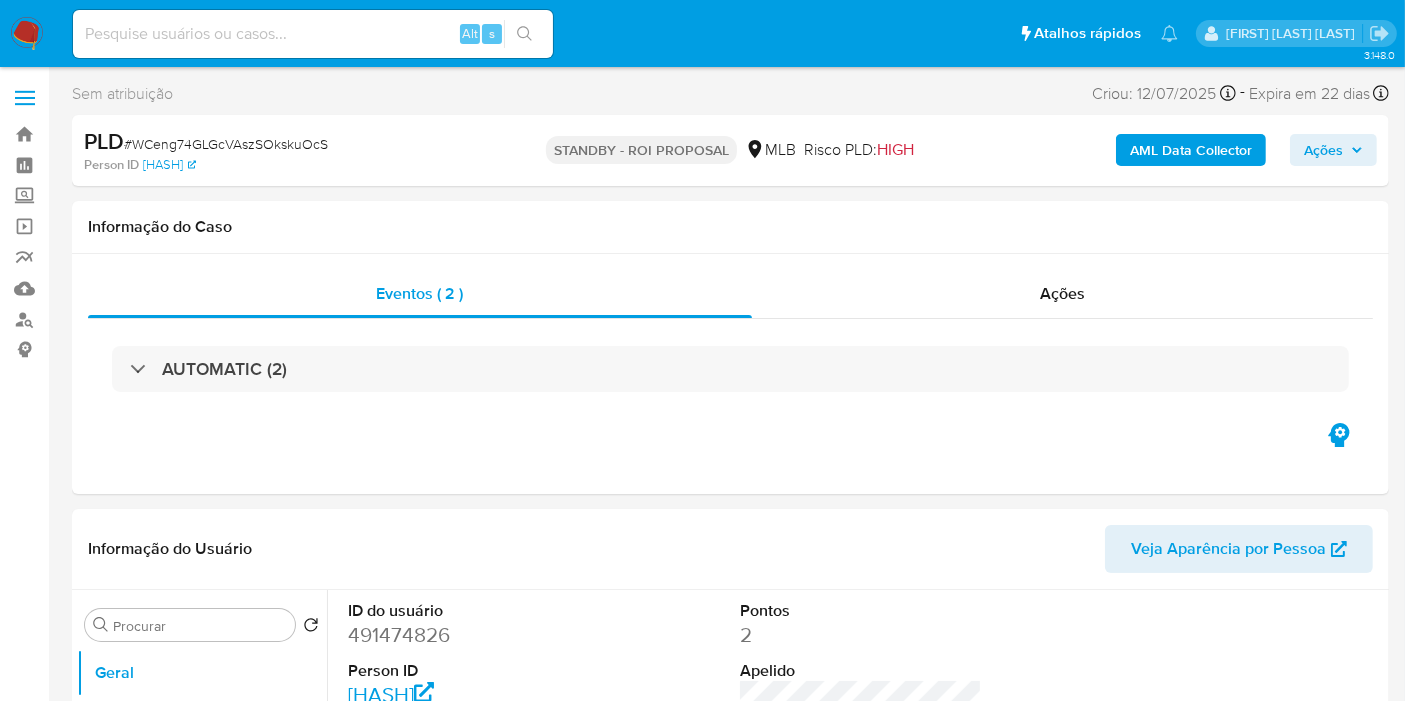 select on "10" 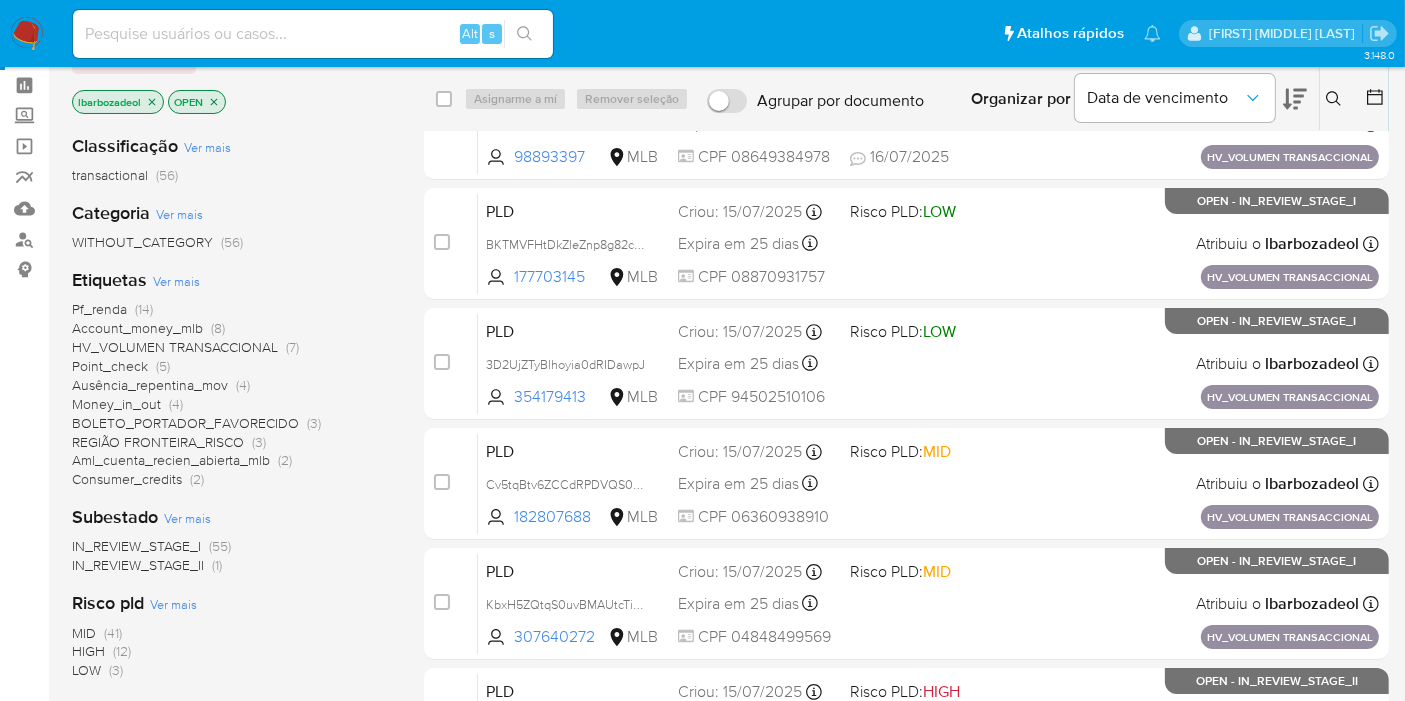 scroll, scrollTop: 111, scrollLeft: 0, axis: vertical 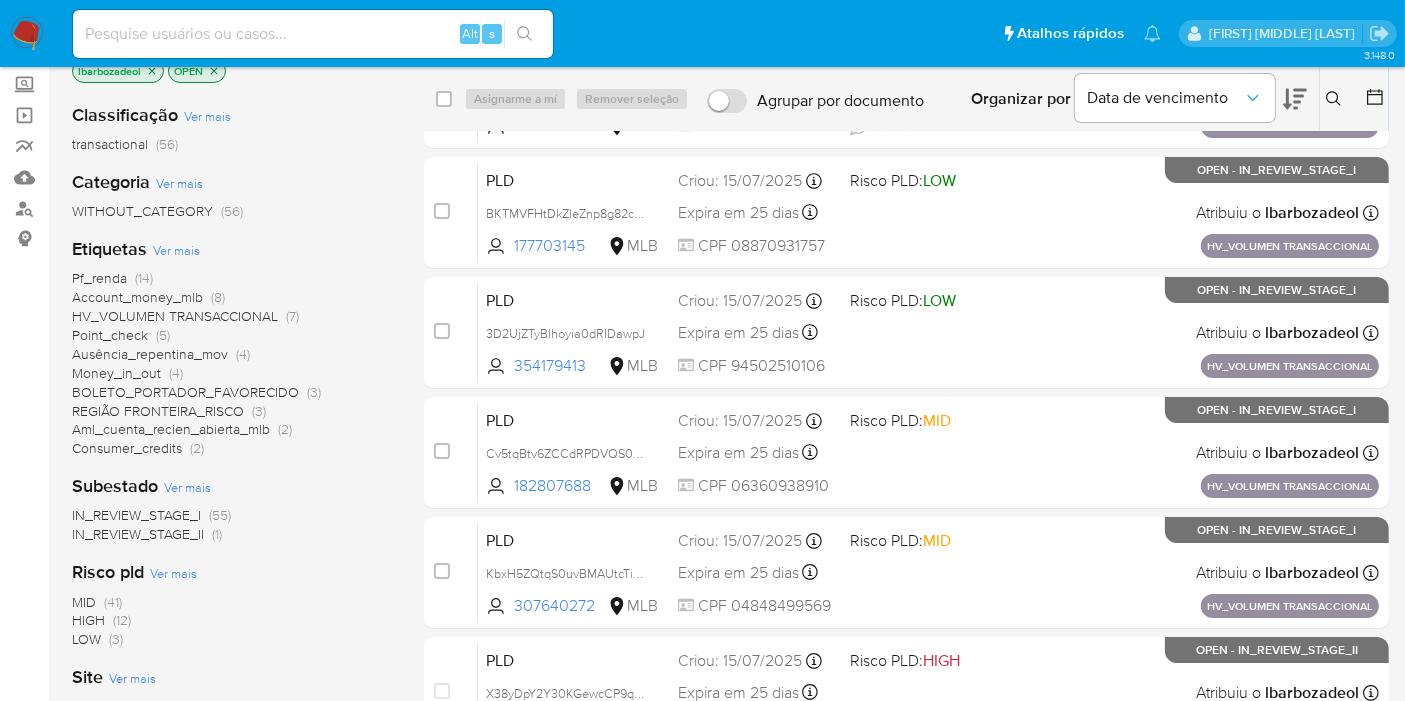 click on "(12)" at bounding box center [122, 620] 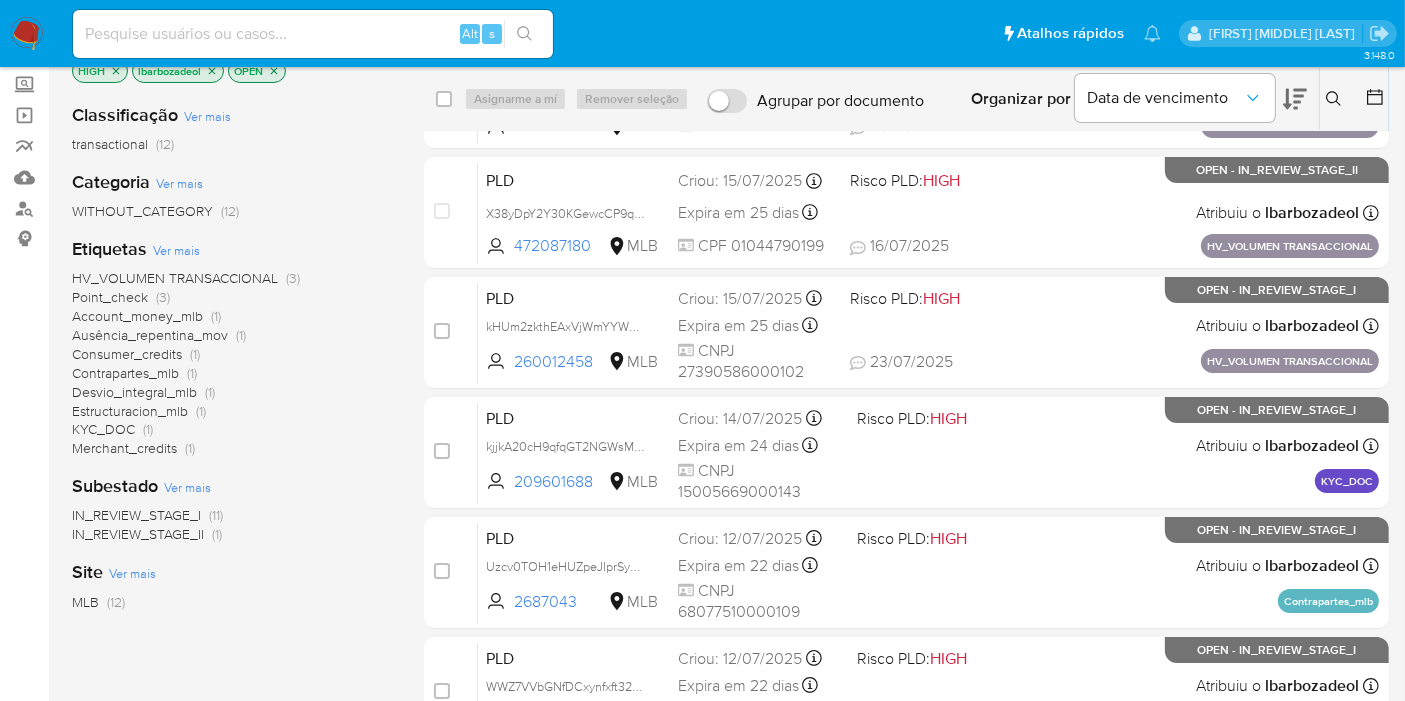 scroll, scrollTop: 722, scrollLeft: 0, axis: vertical 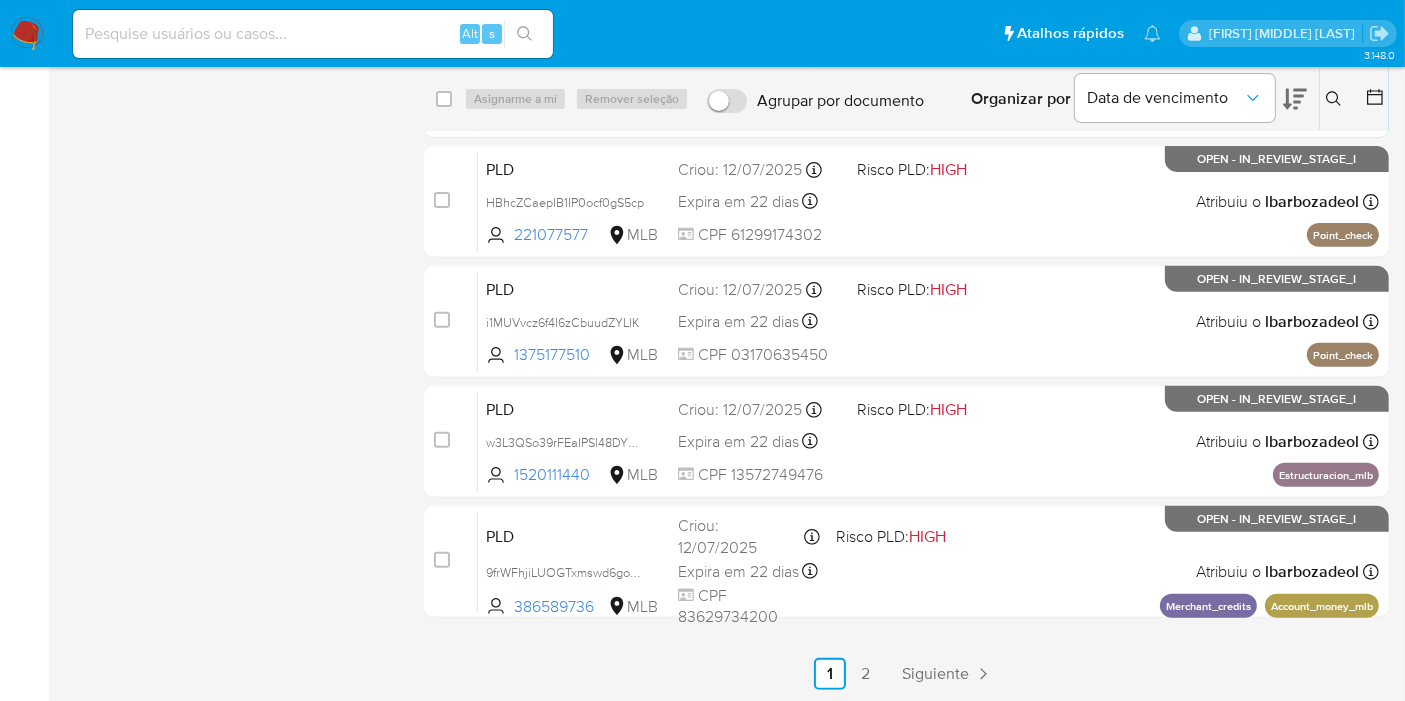click on "Siguiente" at bounding box center (935, 674) 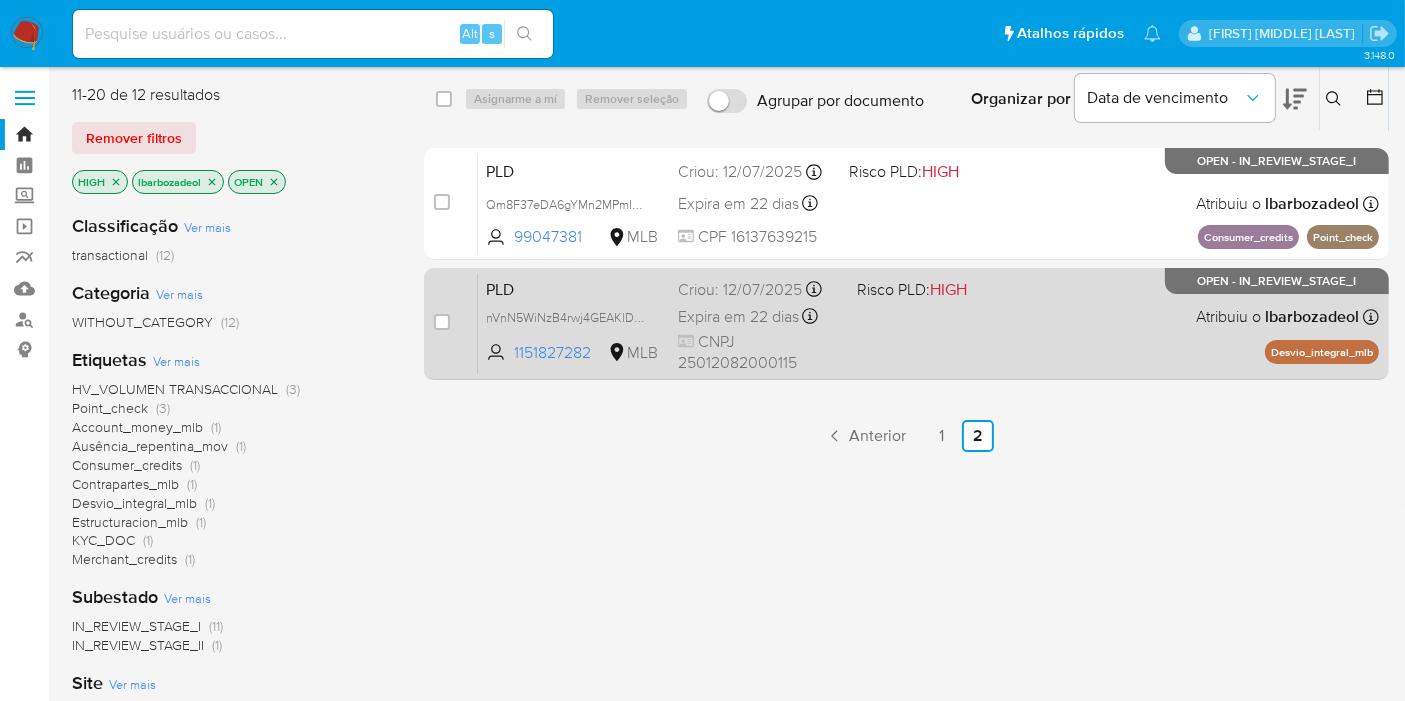 click on "PLD nVnN5WiNzB4rwj4GEAKlD0IO 1151827282 MLB Risco PLD:  HIGH Criou: [DATE]   Criou: [DATE] [TIME] Expira em 22 dias   Expira em [DATE] [TIME] CNPJ   25012082000115 Atribuiu o   [USERNAME]   Asignado el: [DATE] [TIME] Desvio_integral_mlb OPEN - IN_REVIEW_STAGE_I" at bounding box center [928, 323] 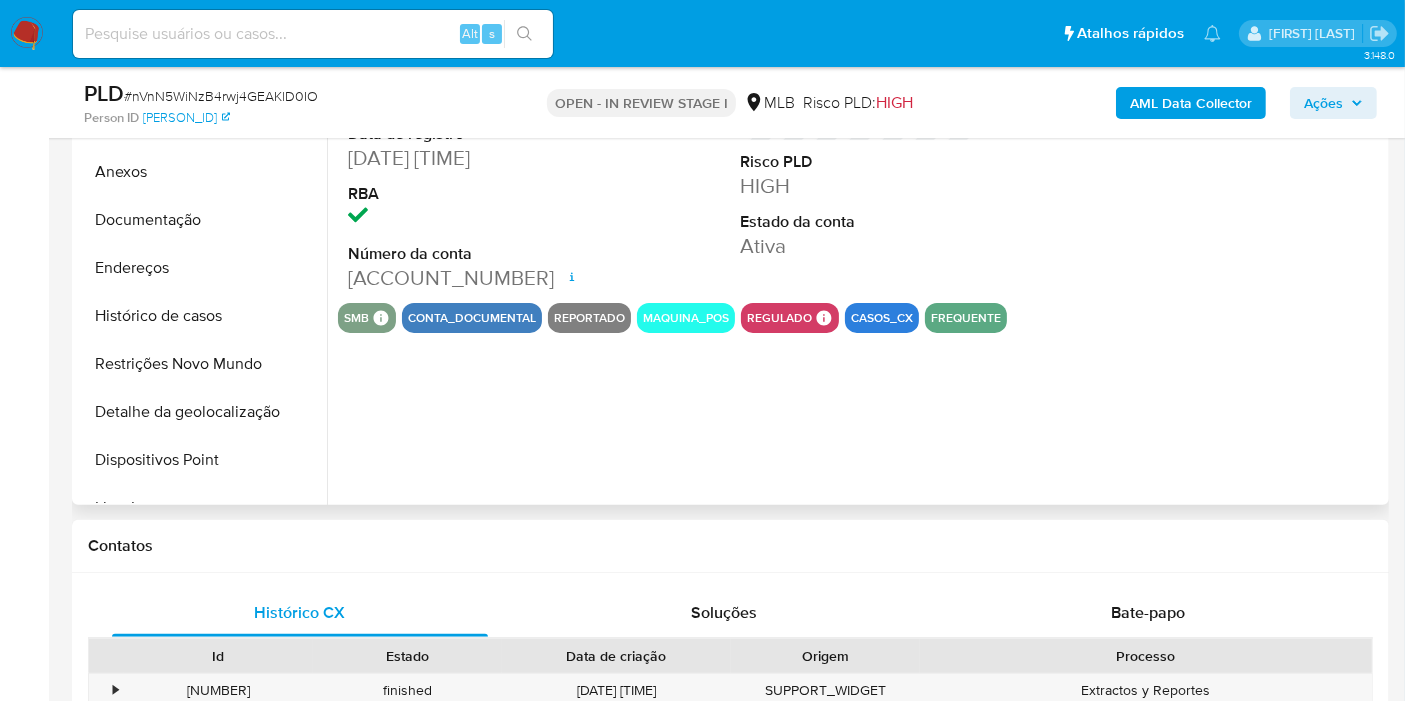 scroll, scrollTop: 444, scrollLeft: 0, axis: vertical 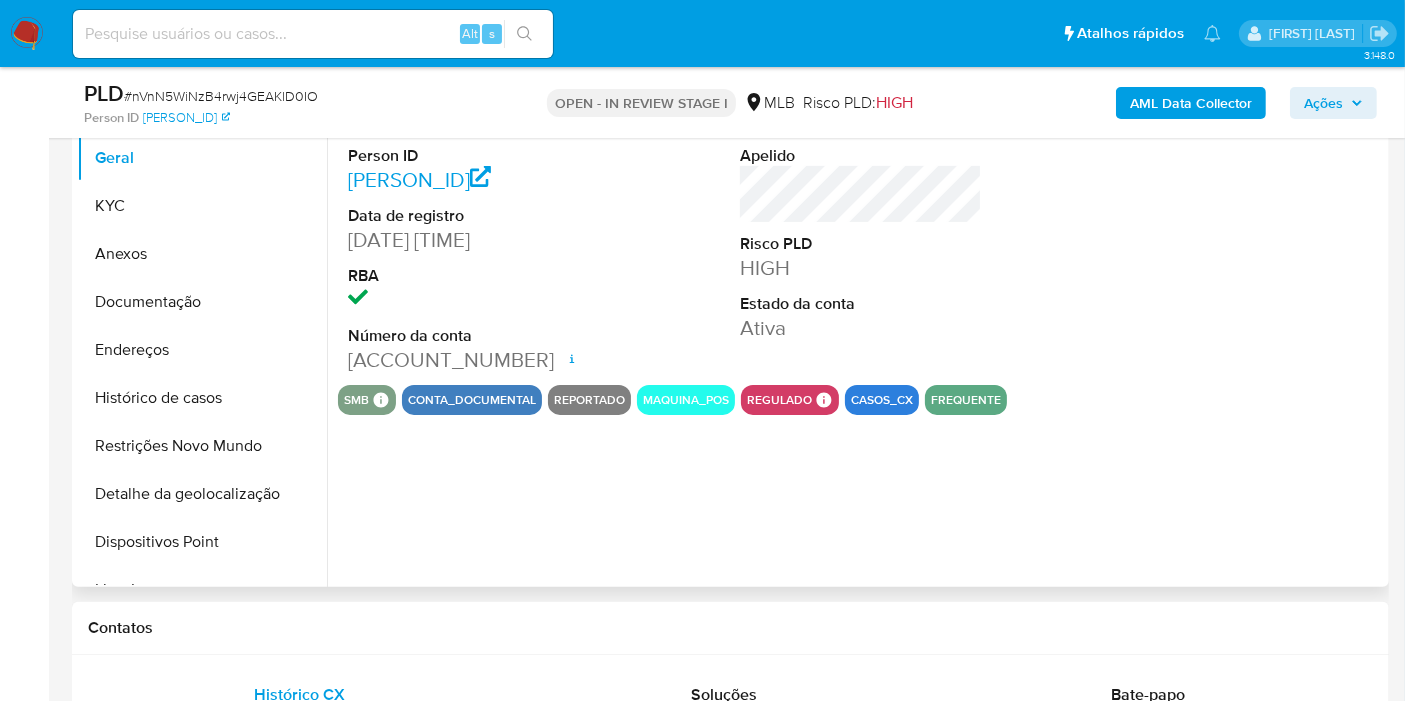 select on "10" 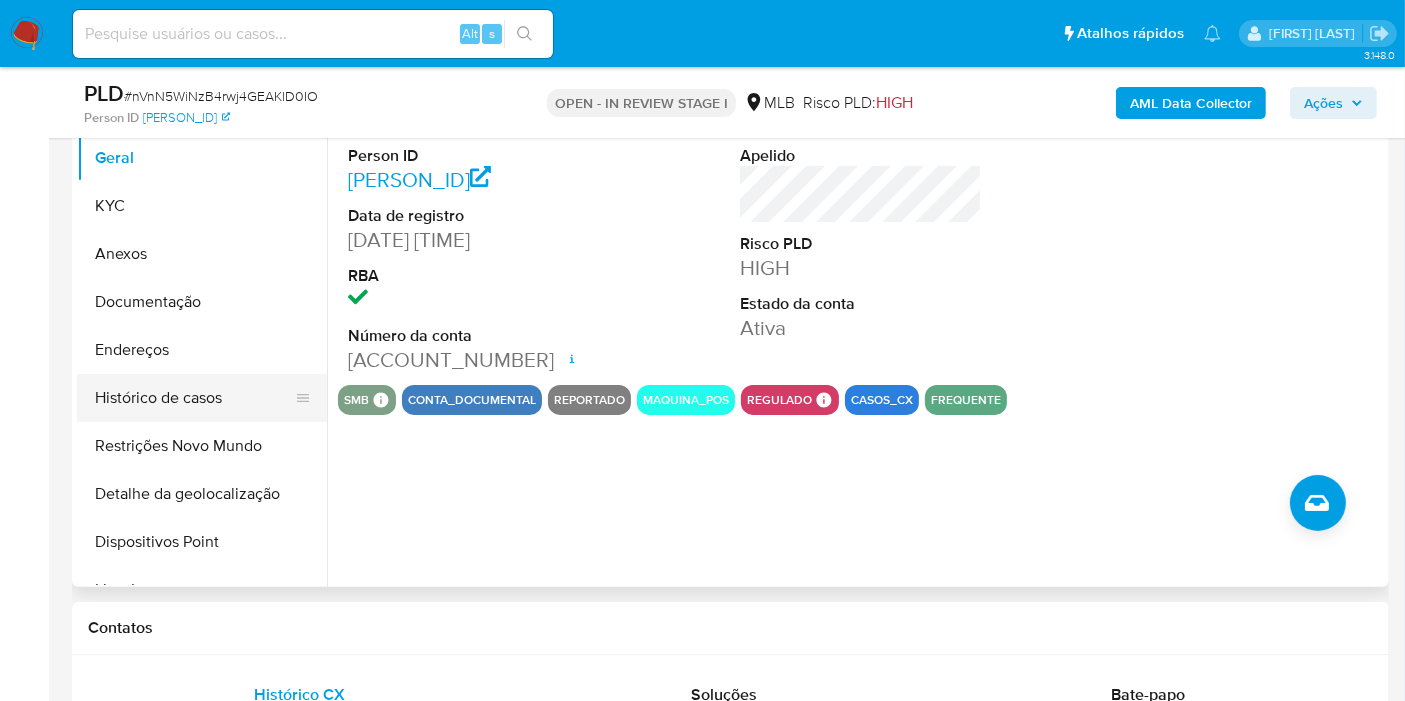 click on "Histórico de casos" at bounding box center (194, 398) 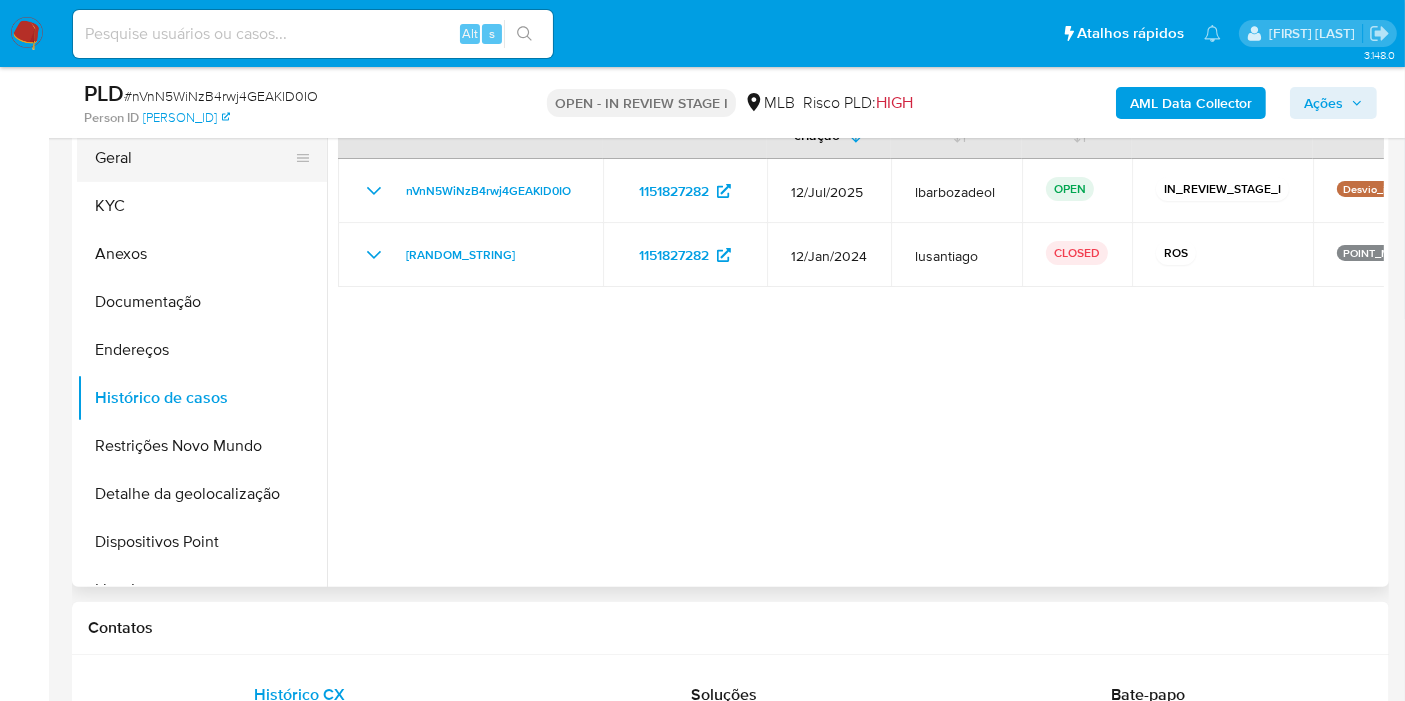click on "Geral" at bounding box center [194, 158] 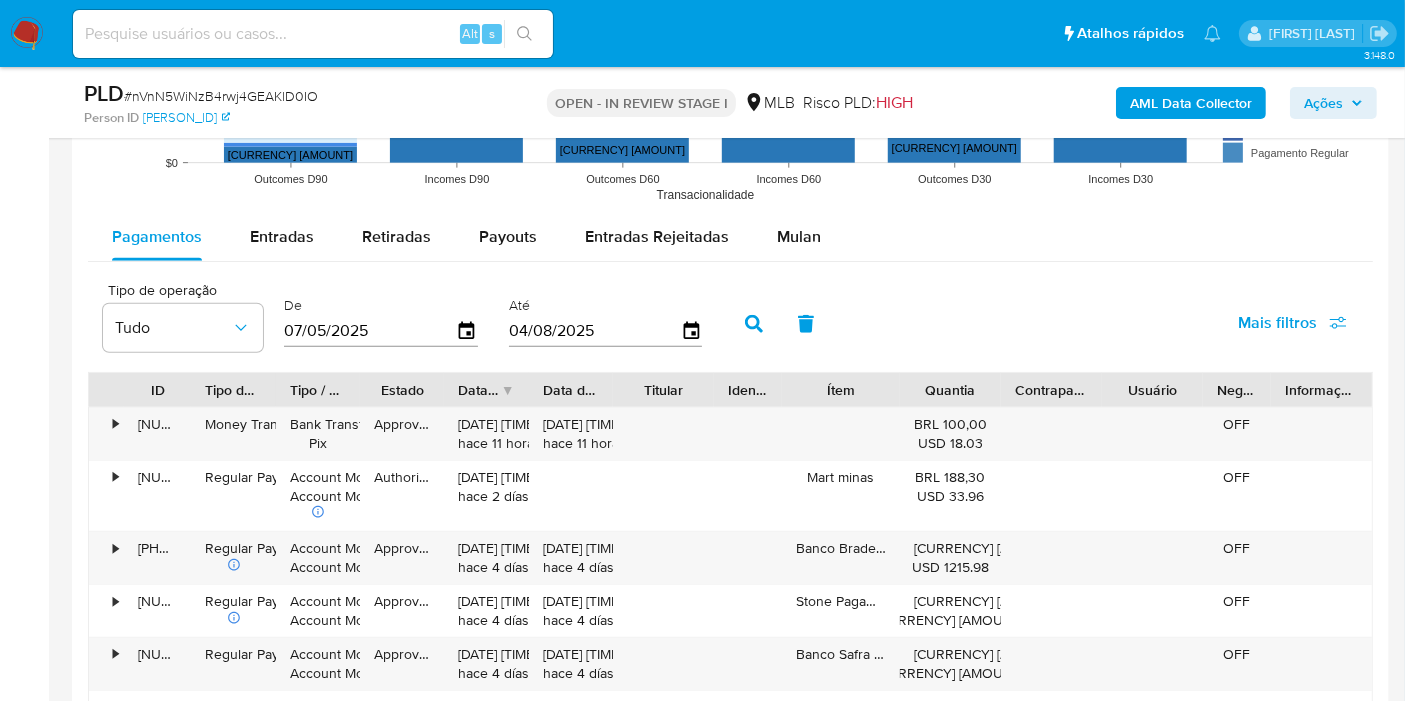 scroll, scrollTop: 2000, scrollLeft: 0, axis: vertical 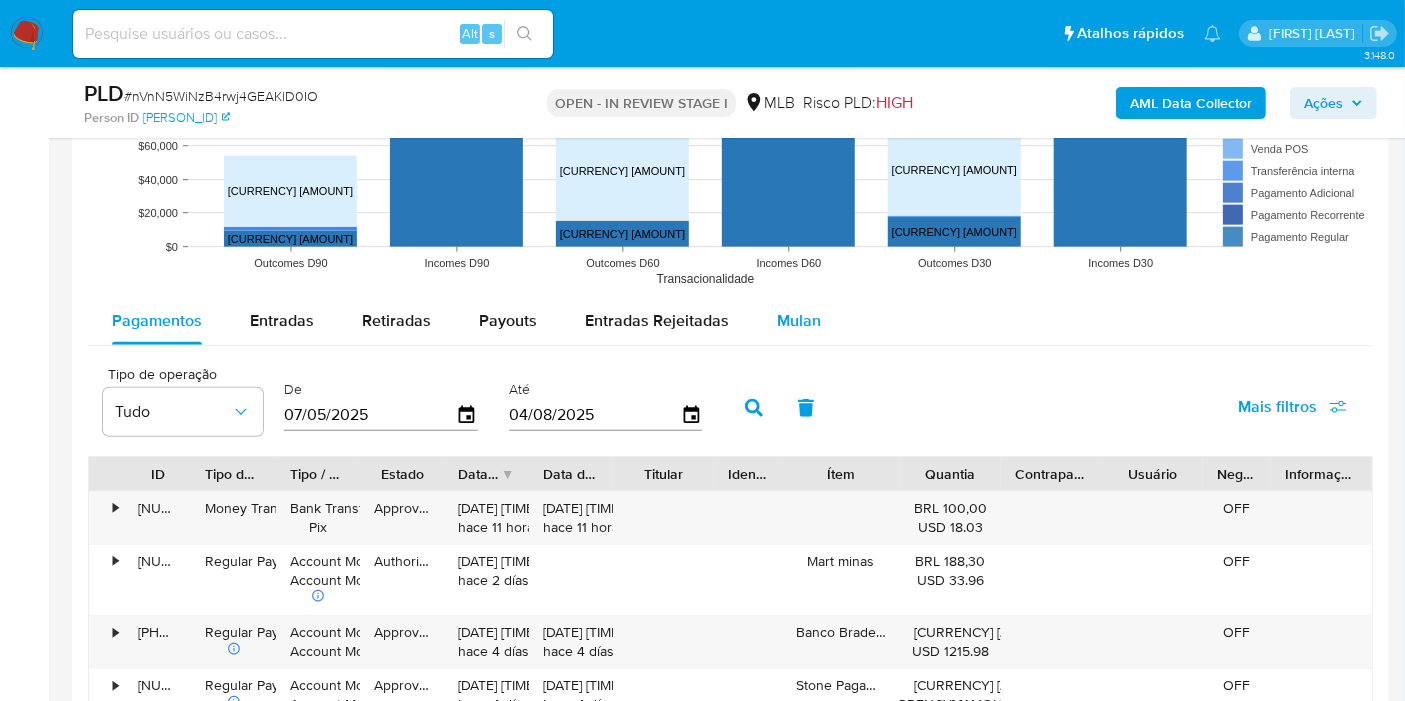 click on "Mulan" at bounding box center (799, 321) 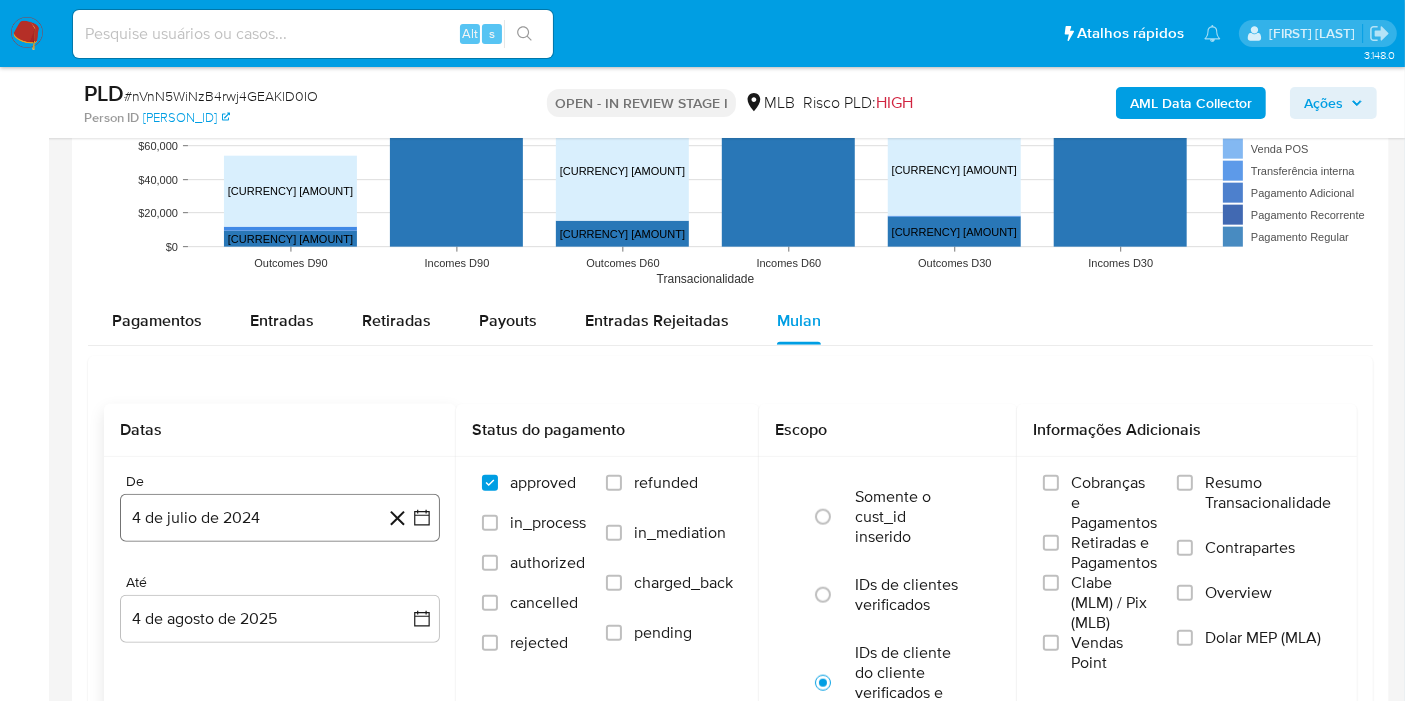click on "4 de julio de 2024" at bounding box center [280, 518] 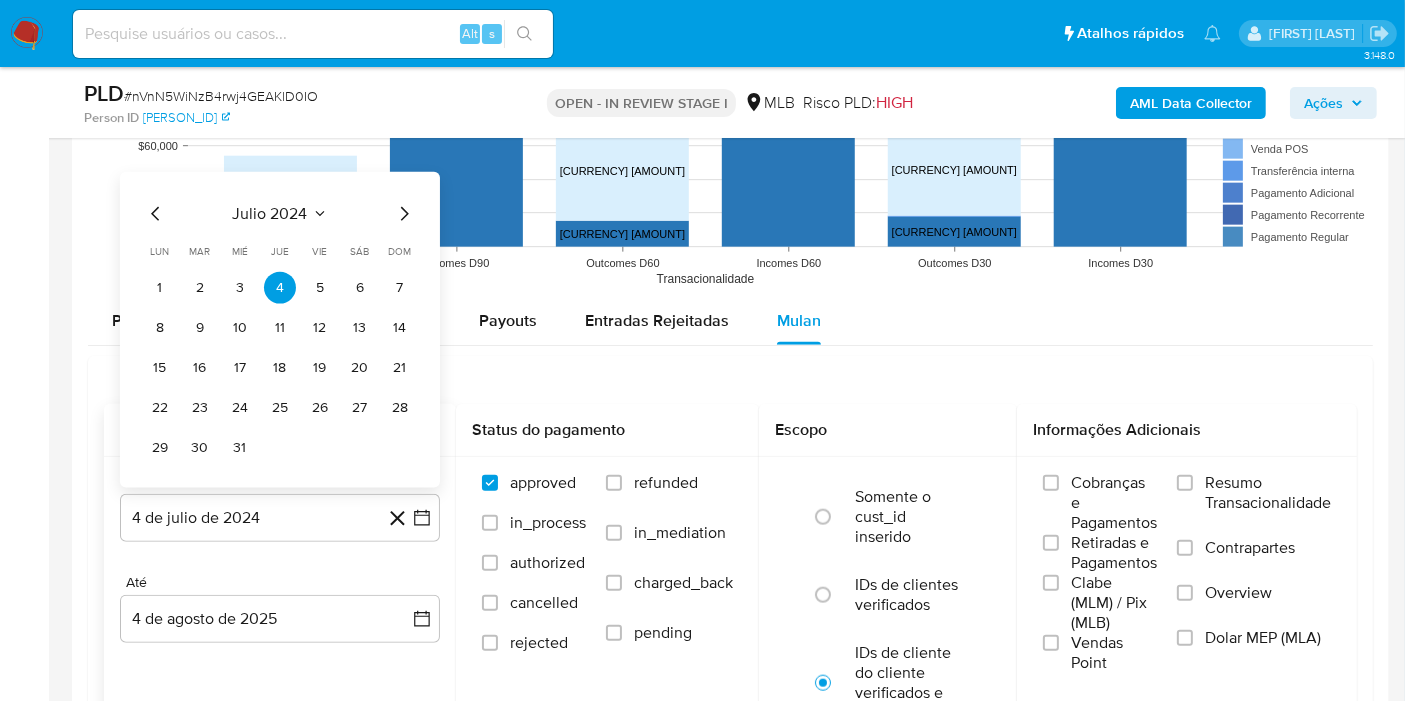 click on "julio 2024" at bounding box center [270, 214] 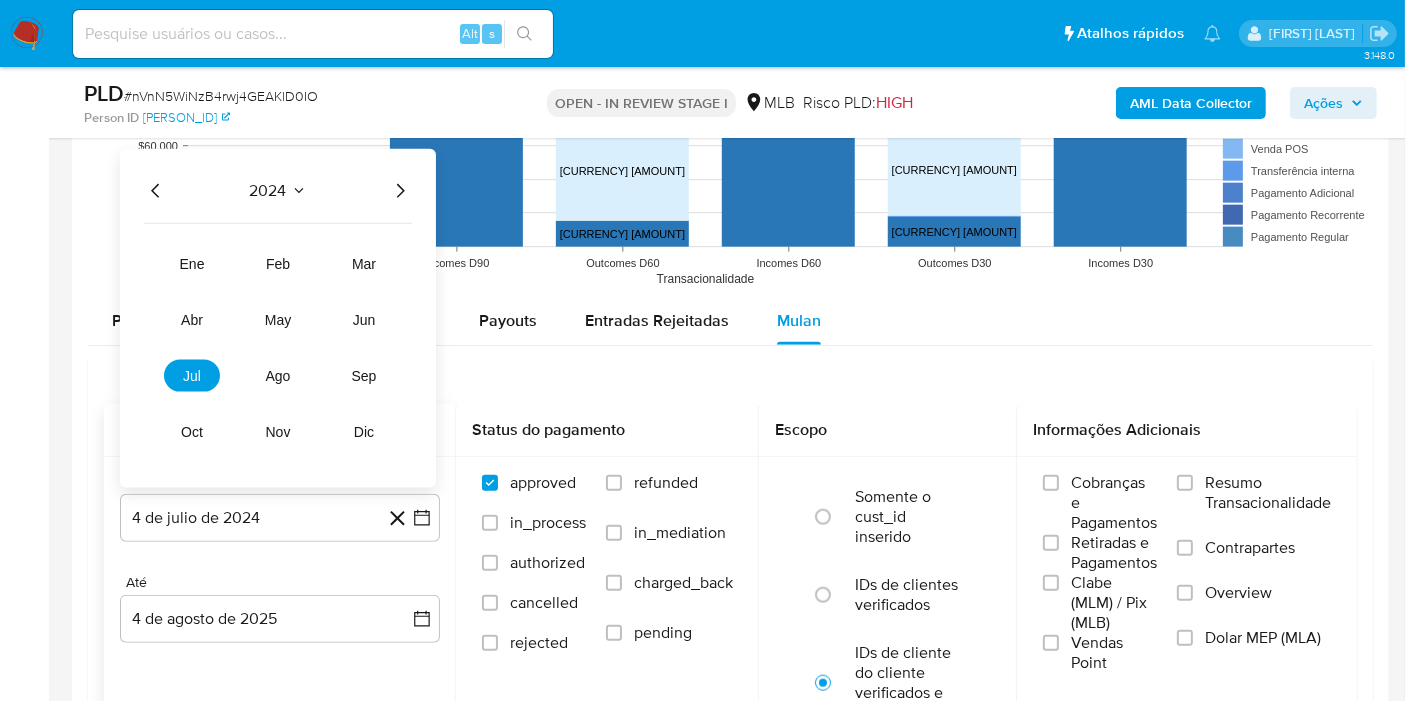 click 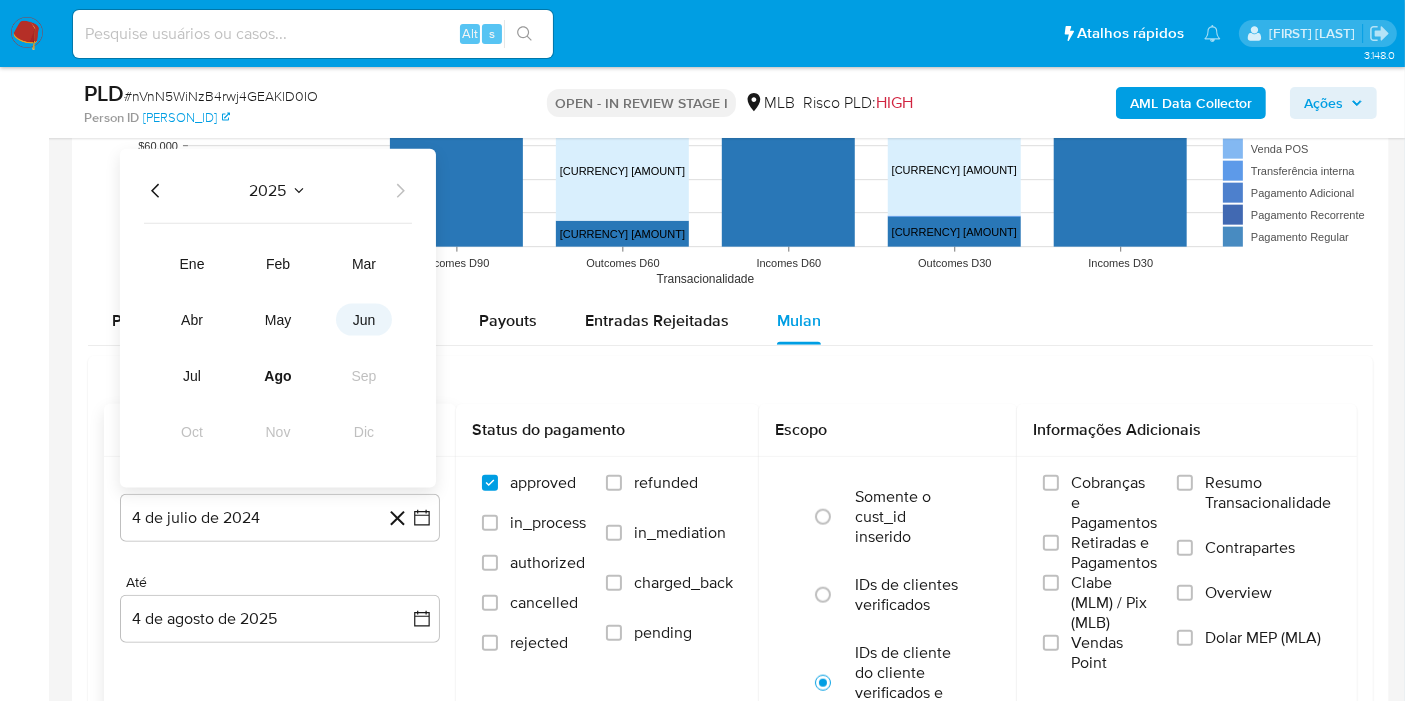 click on "jun" at bounding box center [364, 320] 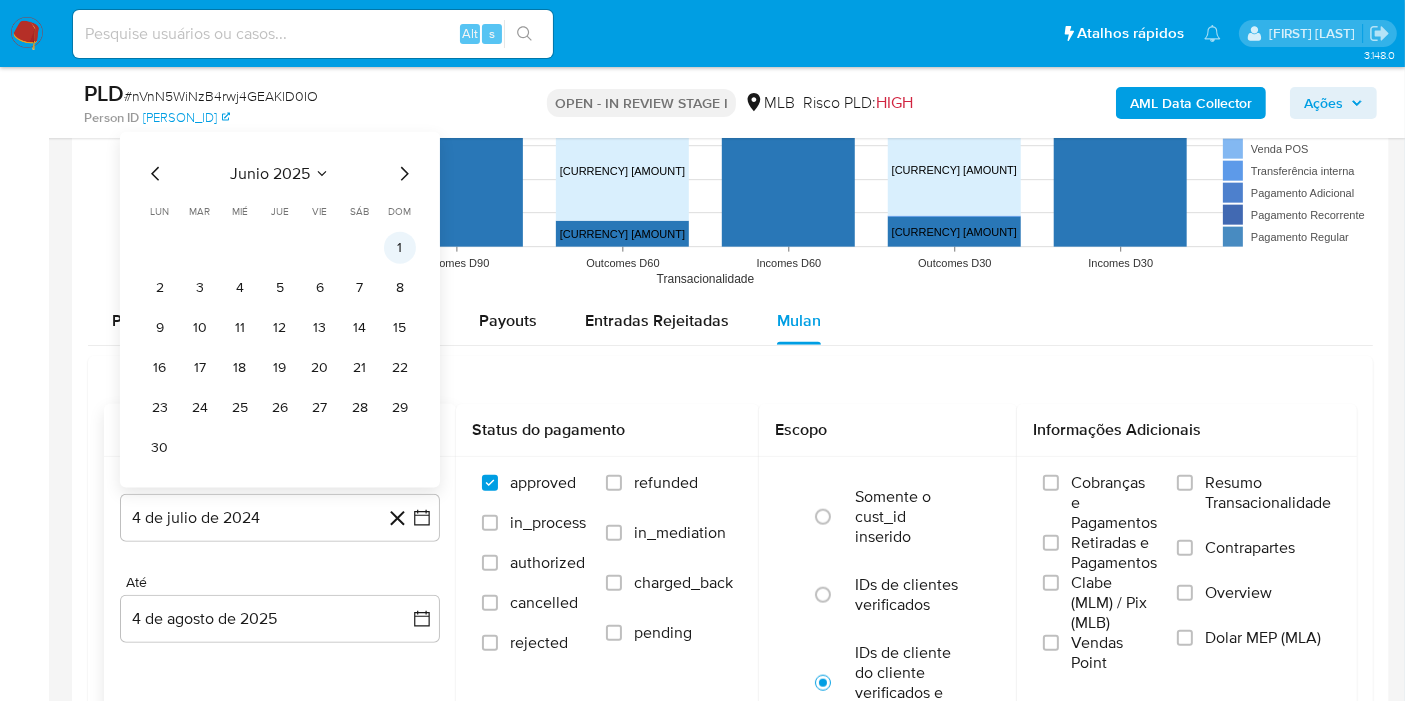 click on "1" at bounding box center (400, 248) 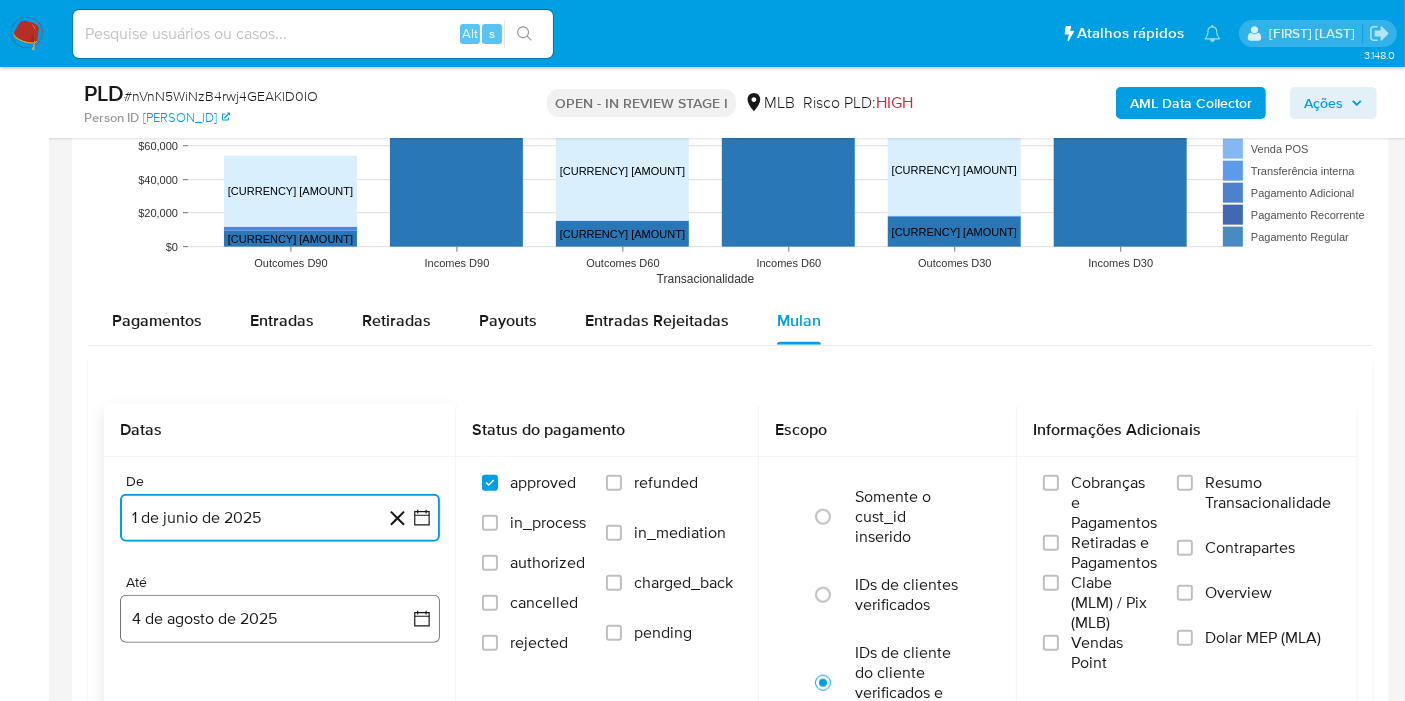 click on "4 de agosto de 2025" at bounding box center [280, 619] 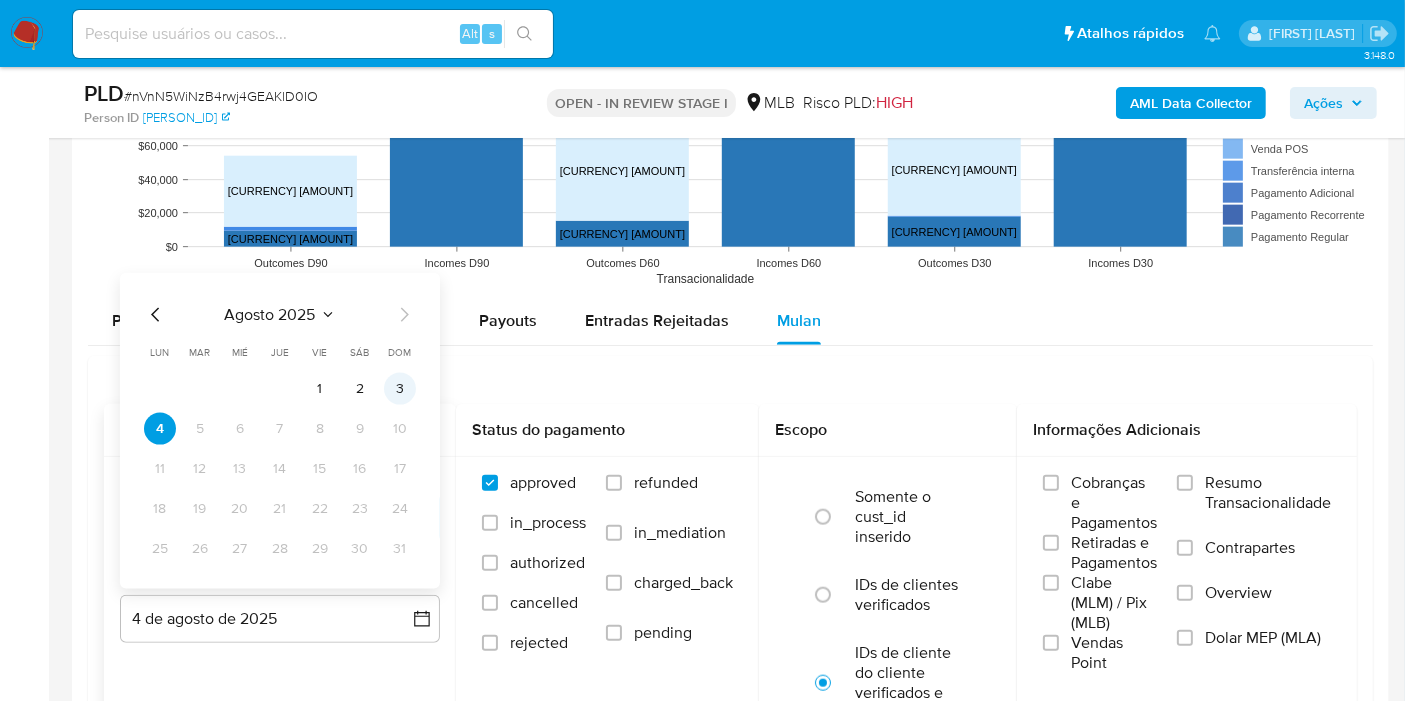 click on "3" at bounding box center [400, 389] 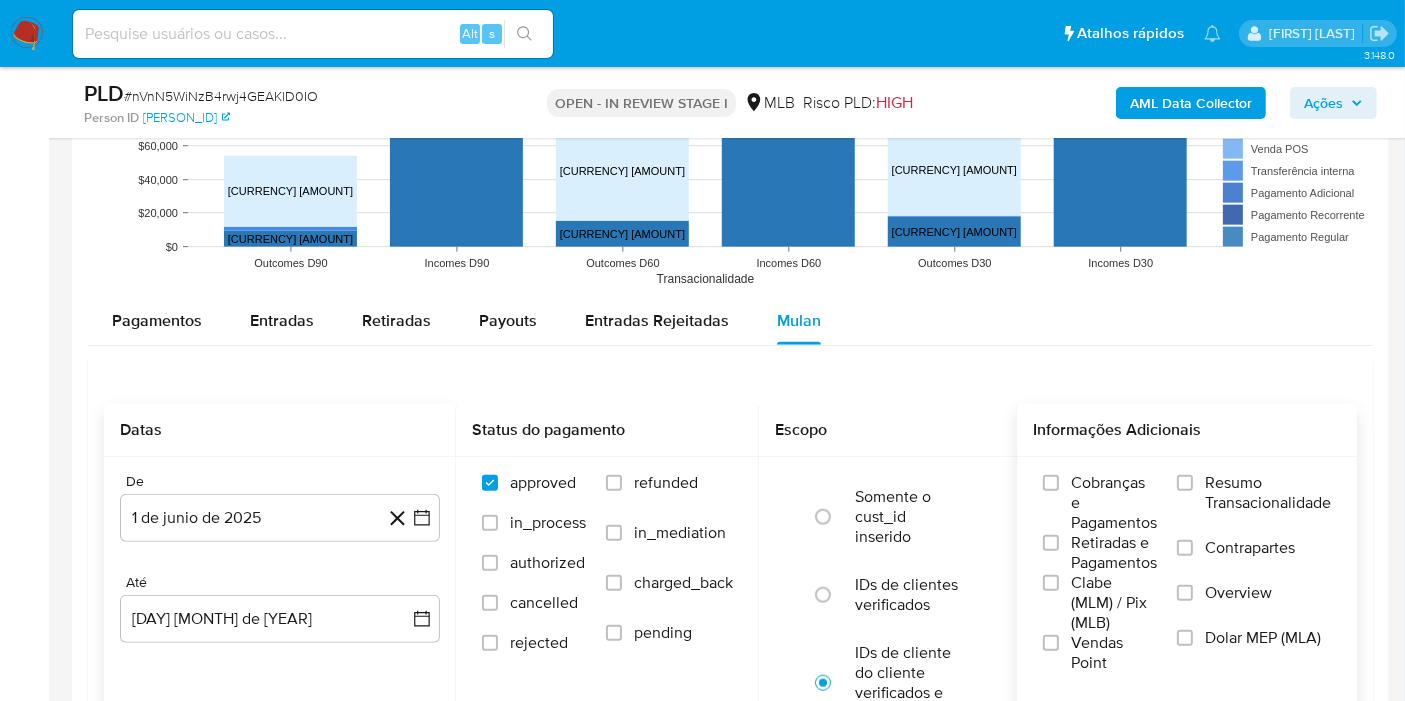 click on "Resumo Transacionalidade" at bounding box center [1254, 505] 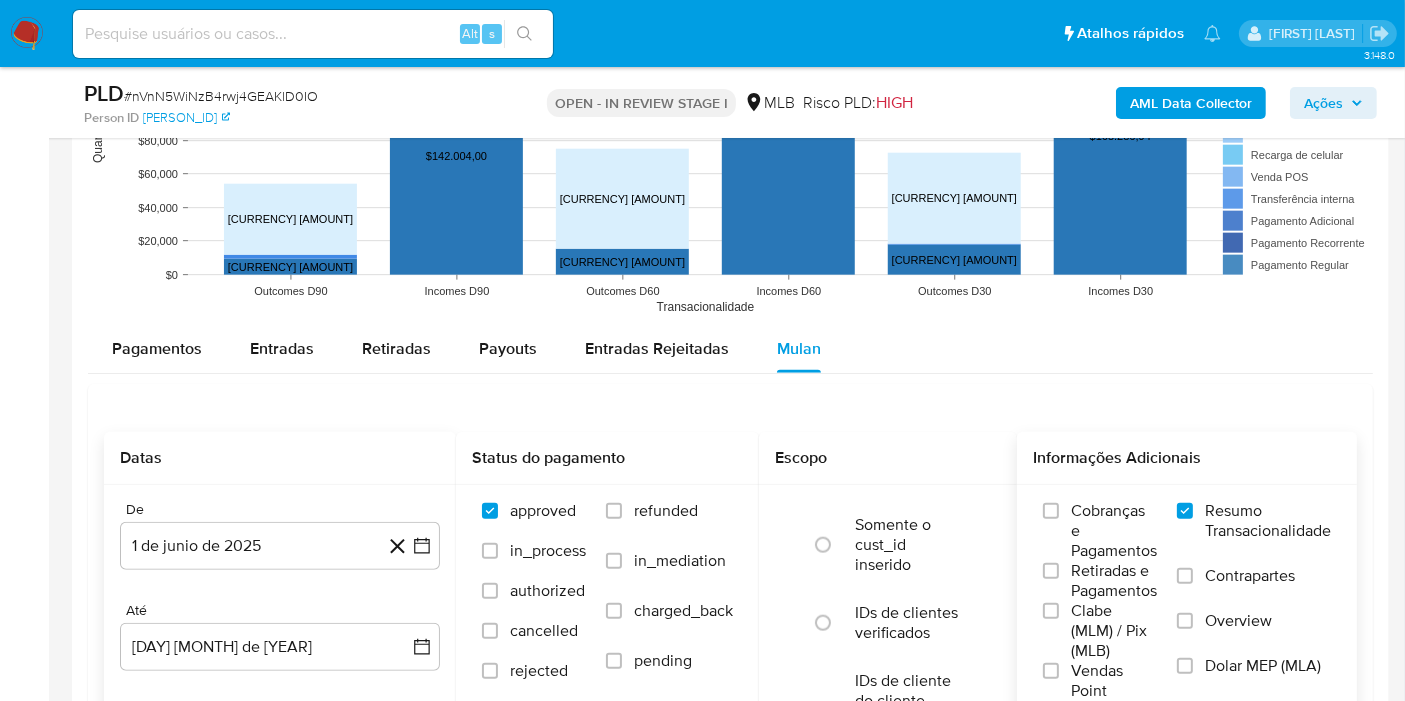 scroll, scrollTop: 2222, scrollLeft: 0, axis: vertical 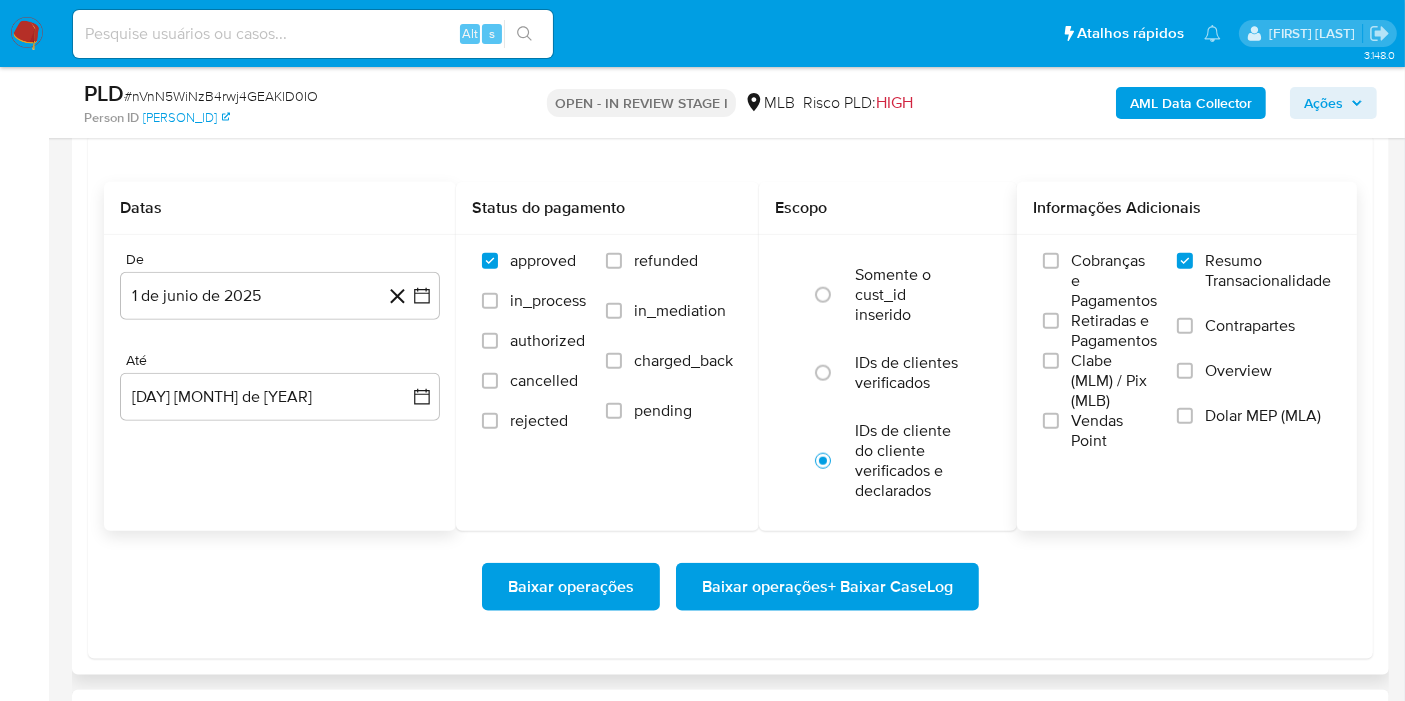 click on "Baixar operações  +   Baixar CaseLog" at bounding box center [827, 587] 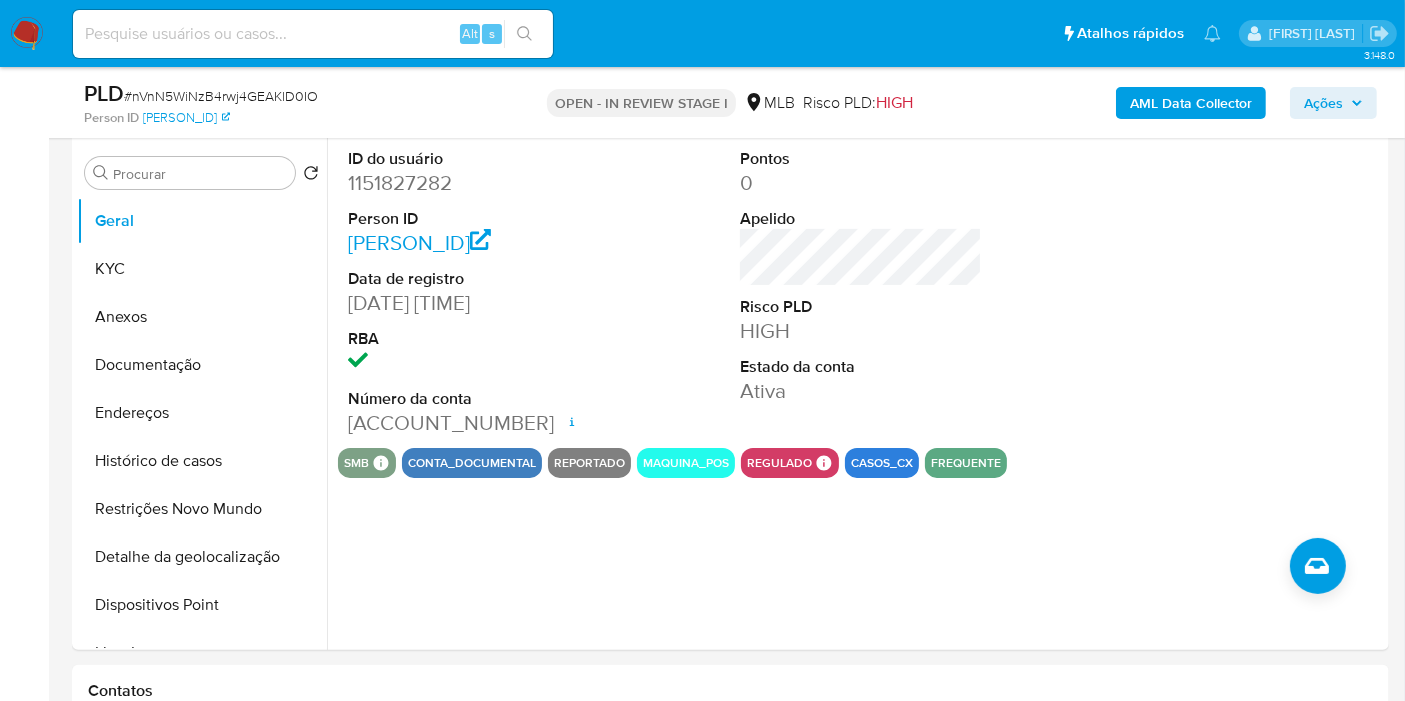 scroll, scrollTop: 177, scrollLeft: 0, axis: vertical 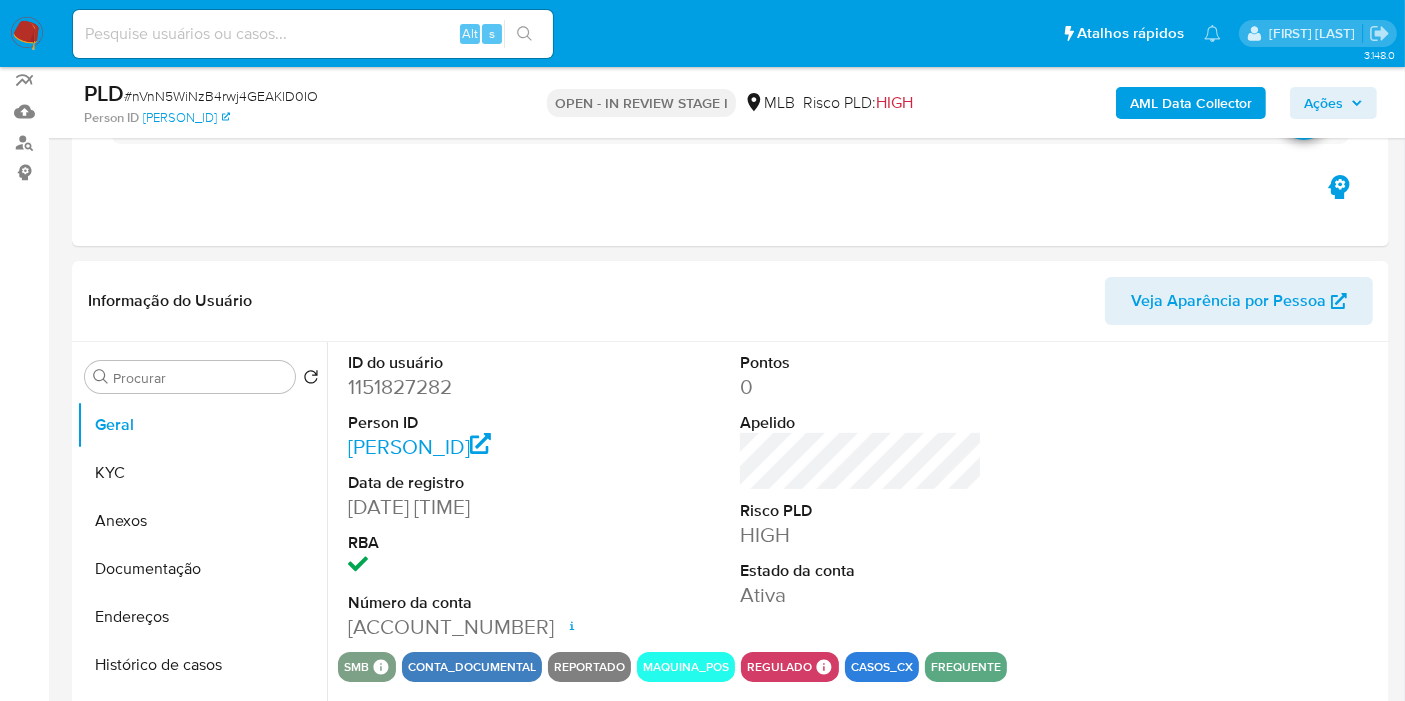type 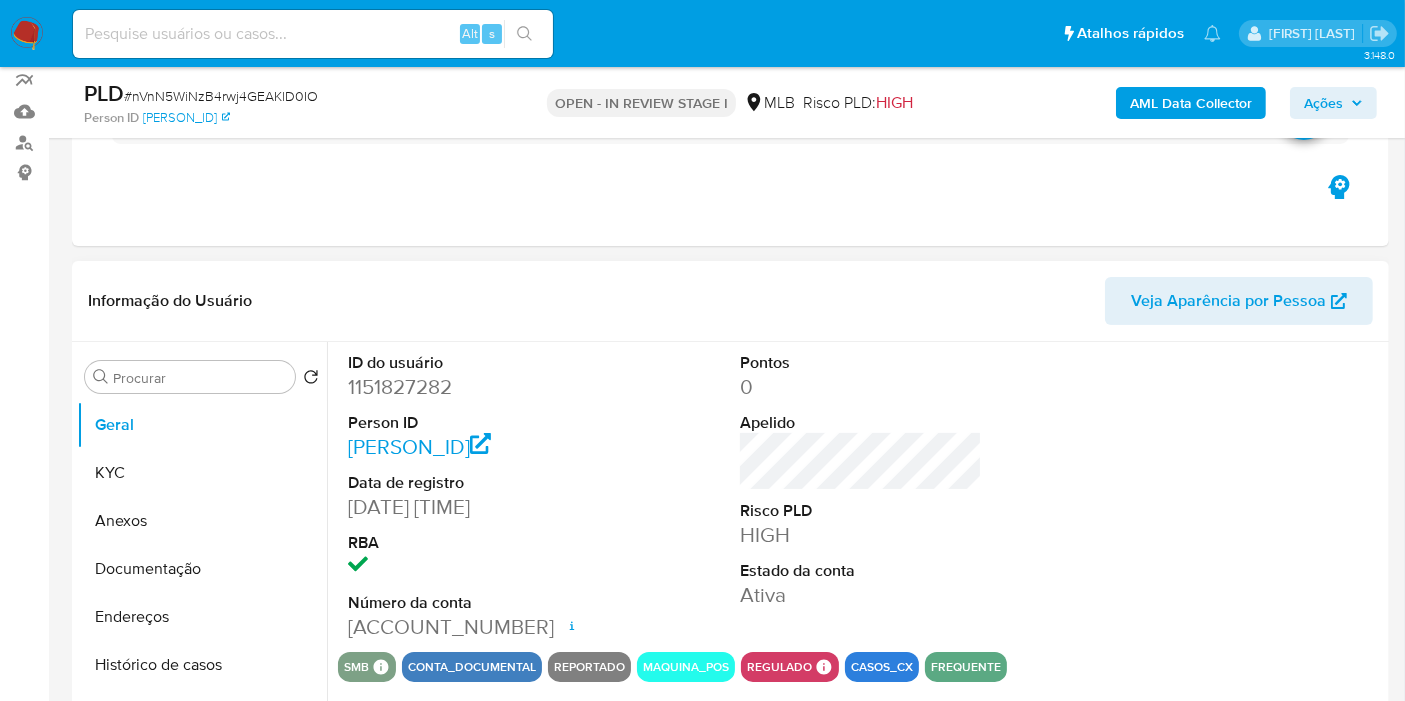 scroll, scrollTop: 65, scrollLeft: 0, axis: vertical 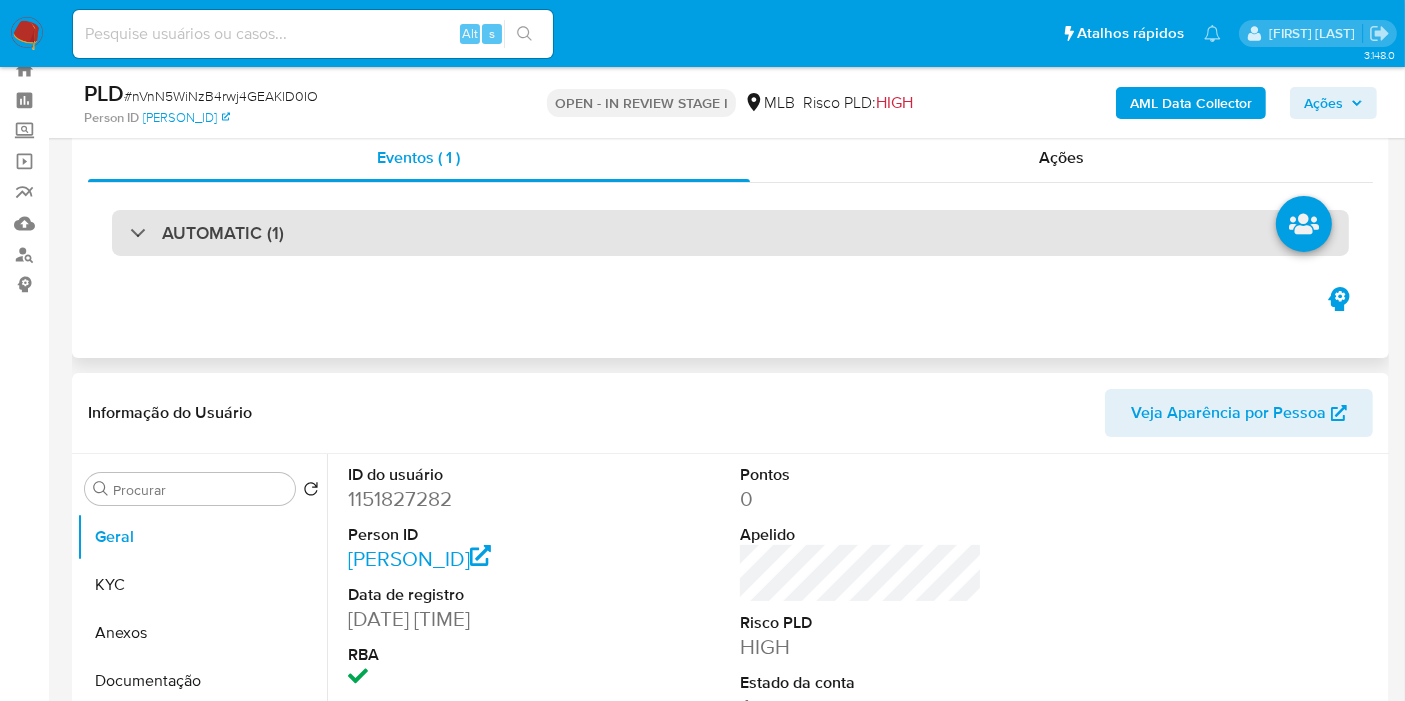 drag, startPoint x: 637, startPoint y: 229, endPoint x: 631, endPoint y: 242, distance: 14.3178215 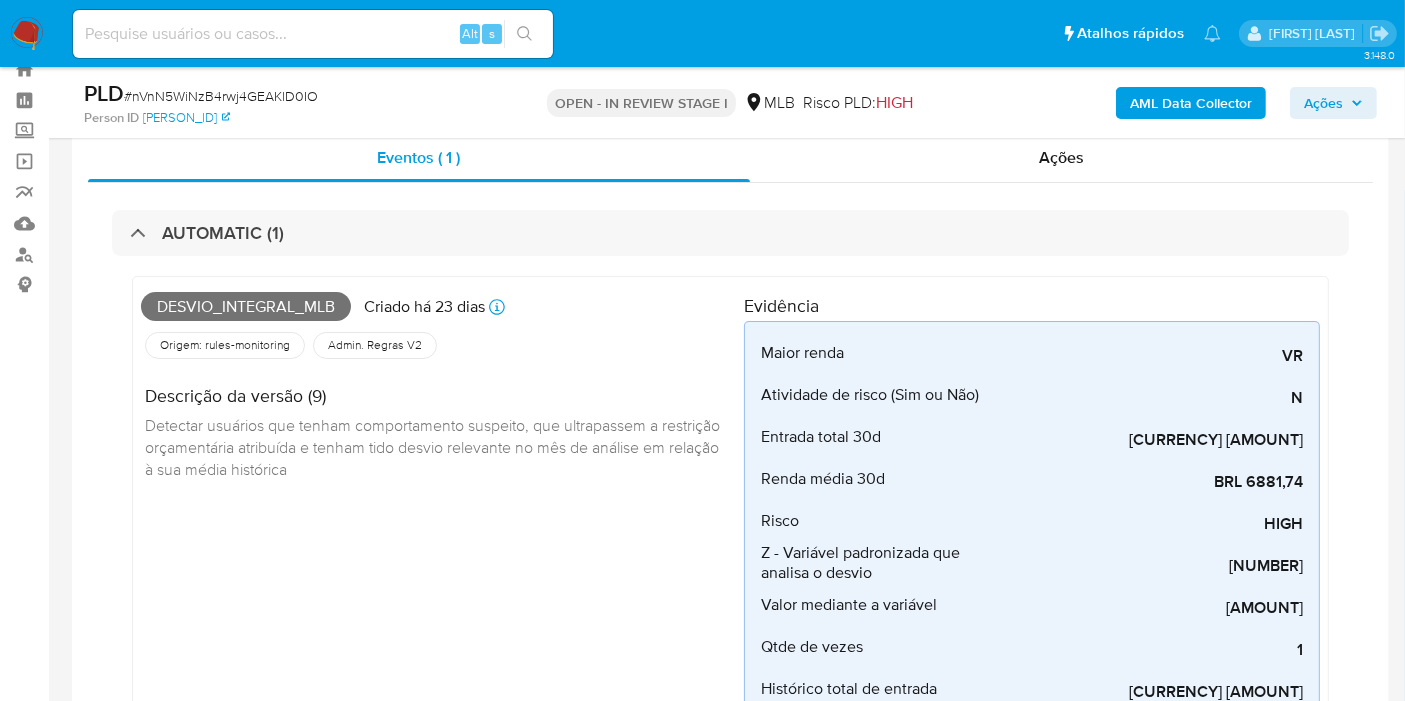 click on "Desvio_integral_mlb" at bounding box center [246, 307] 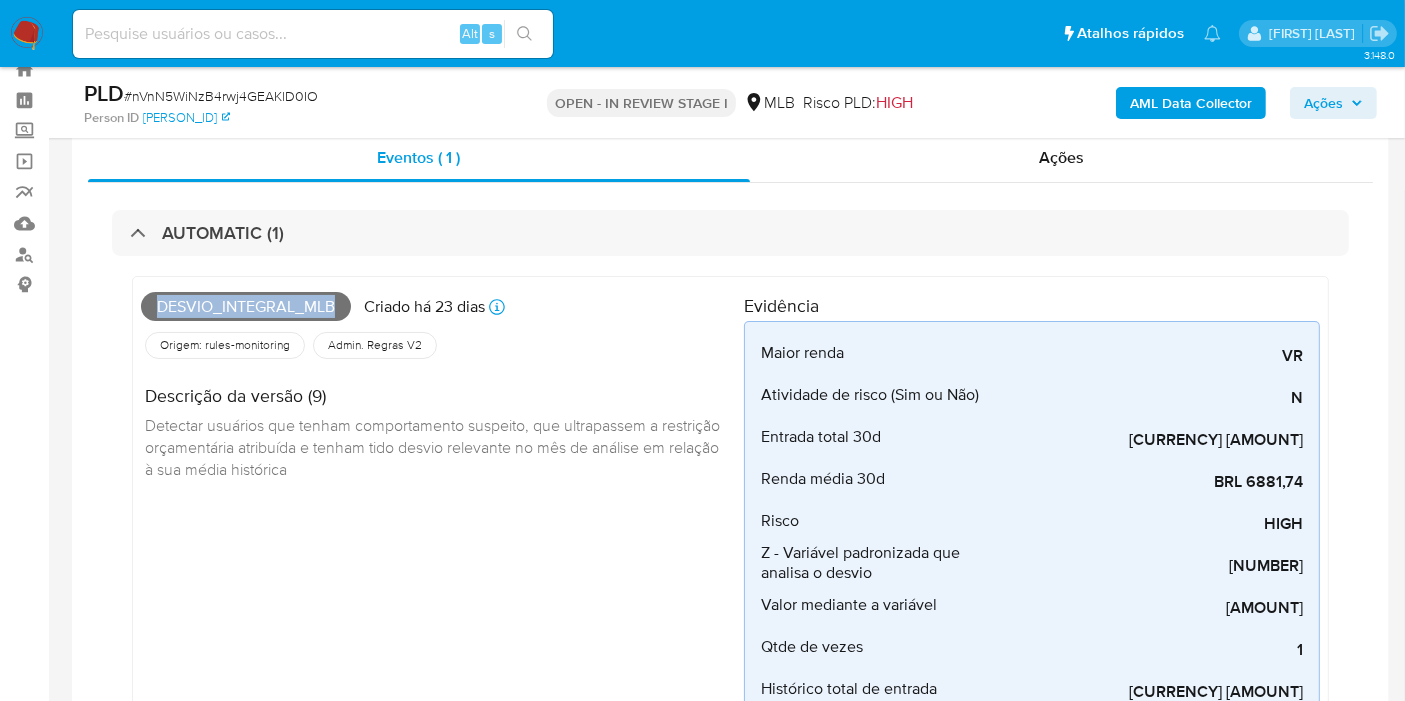click on "Desvio_integral_mlb" at bounding box center [246, 307] 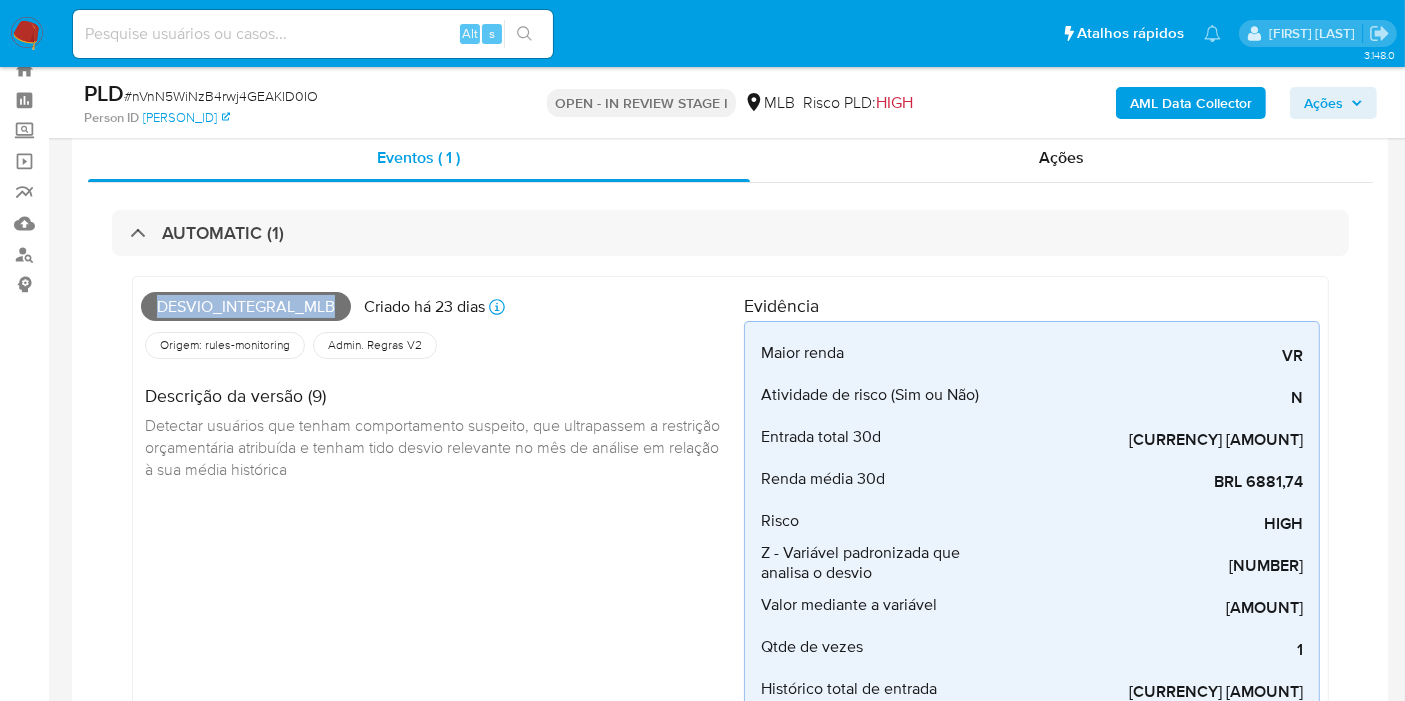 drag, startPoint x: 1363, startPoint y: 93, endPoint x: 1320, endPoint y: 115, distance: 48.30114 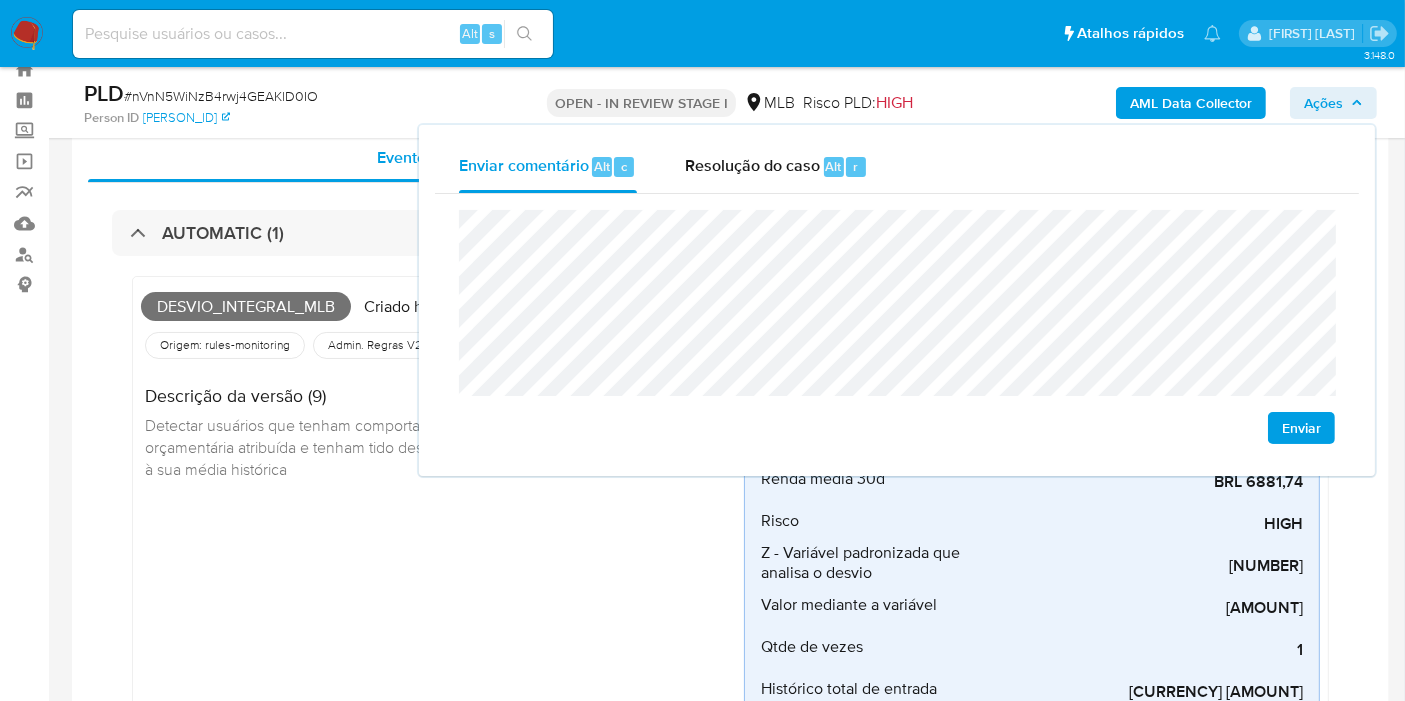 click on "Detectar usuários que tenham comportamento suspeito, que ultrapassem a restrição orçamentária atribuída e tenham tido desvio relevante no mês de análise em relação à sua média histórica" at bounding box center [434, 446] 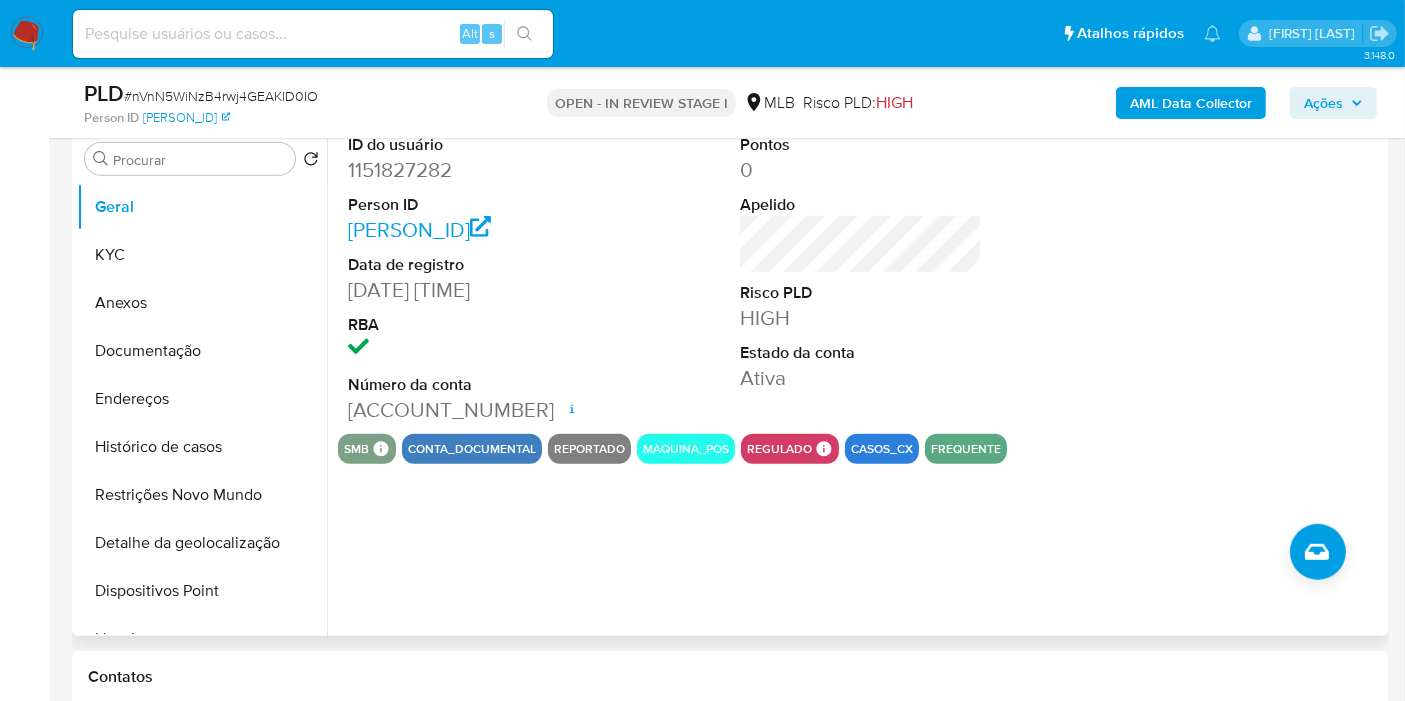 scroll, scrollTop: 888, scrollLeft: 0, axis: vertical 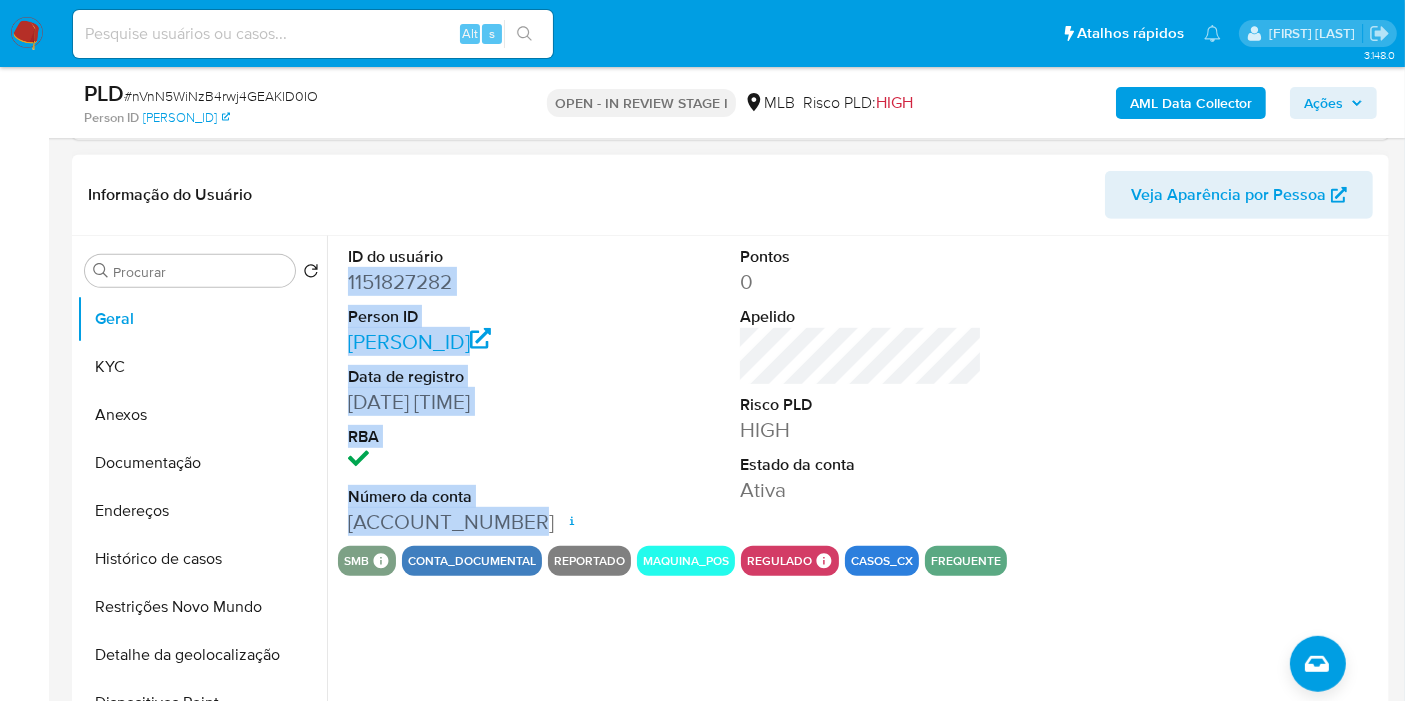 drag, startPoint x: 337, startPoint y: 279, endPoint x: 522, endPoint y: 552, distance: 329.77872 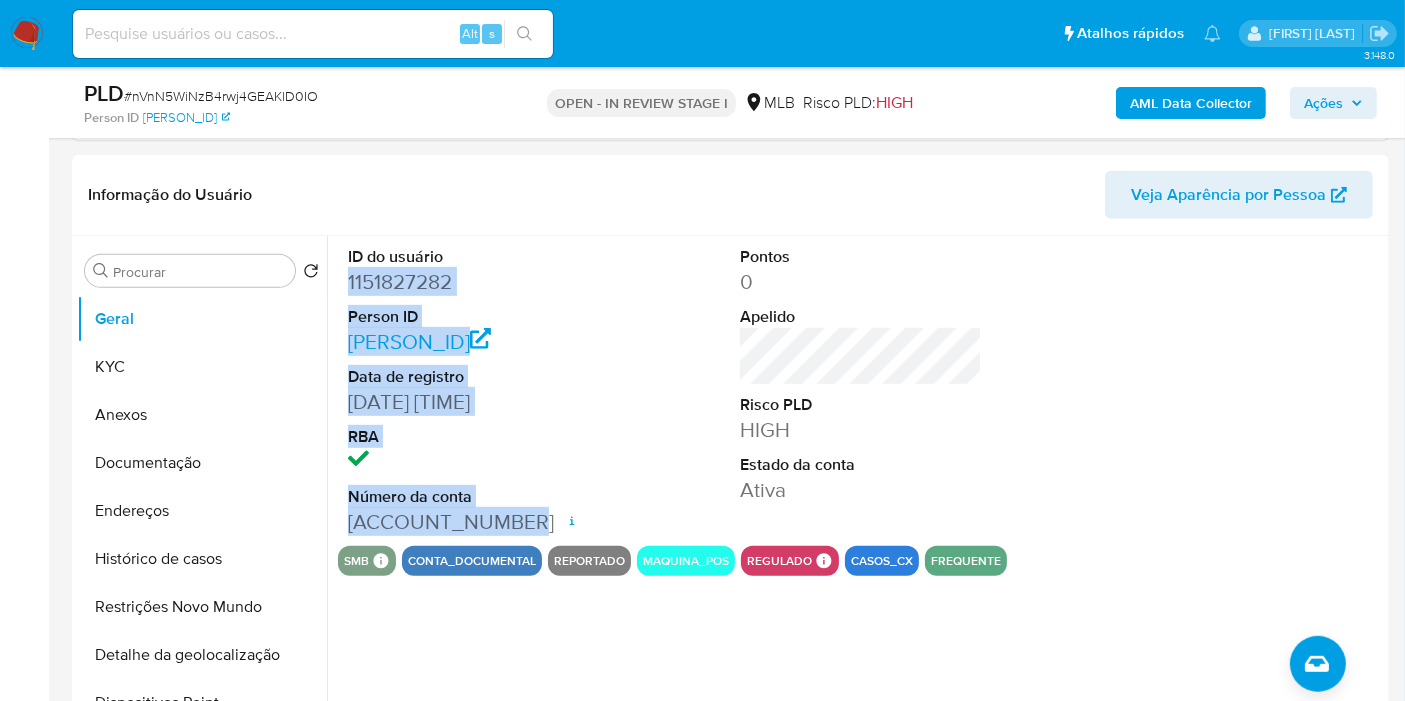 click 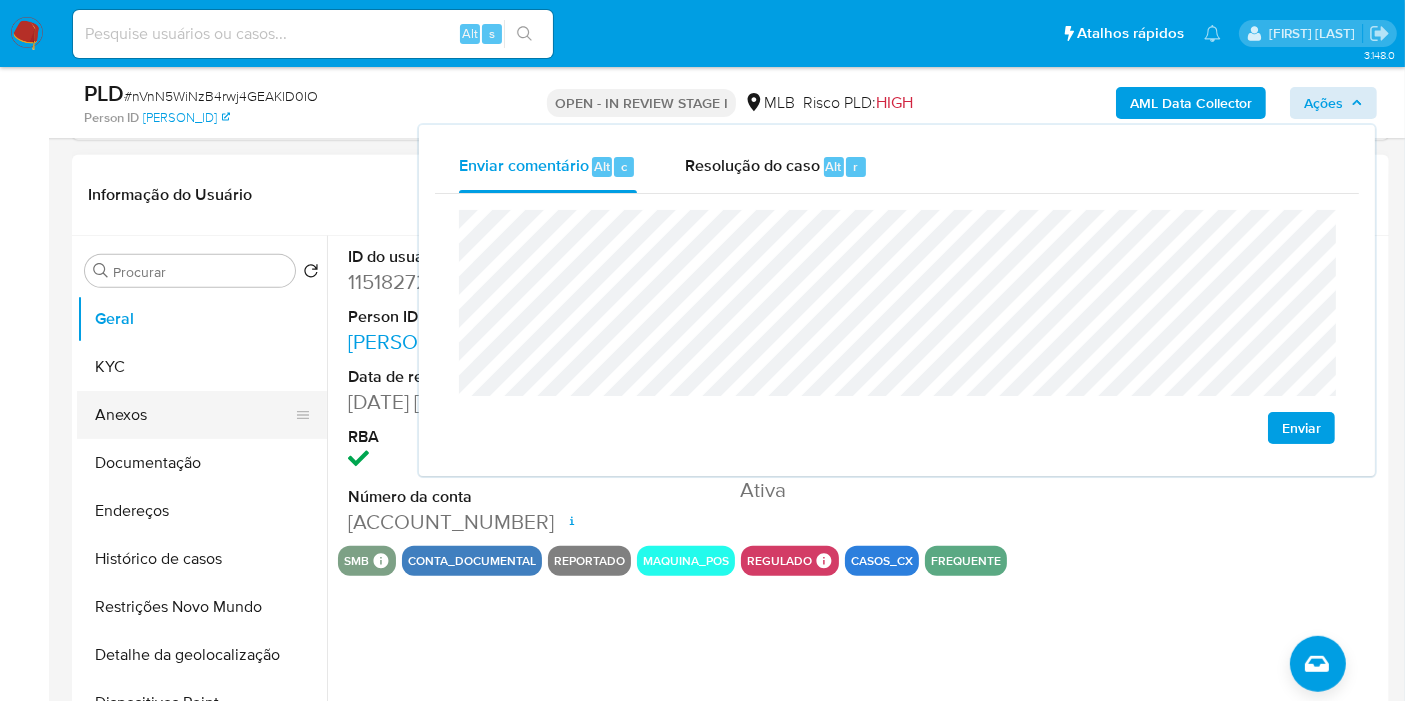 click on "KYC" at bounding box center (202, 367) 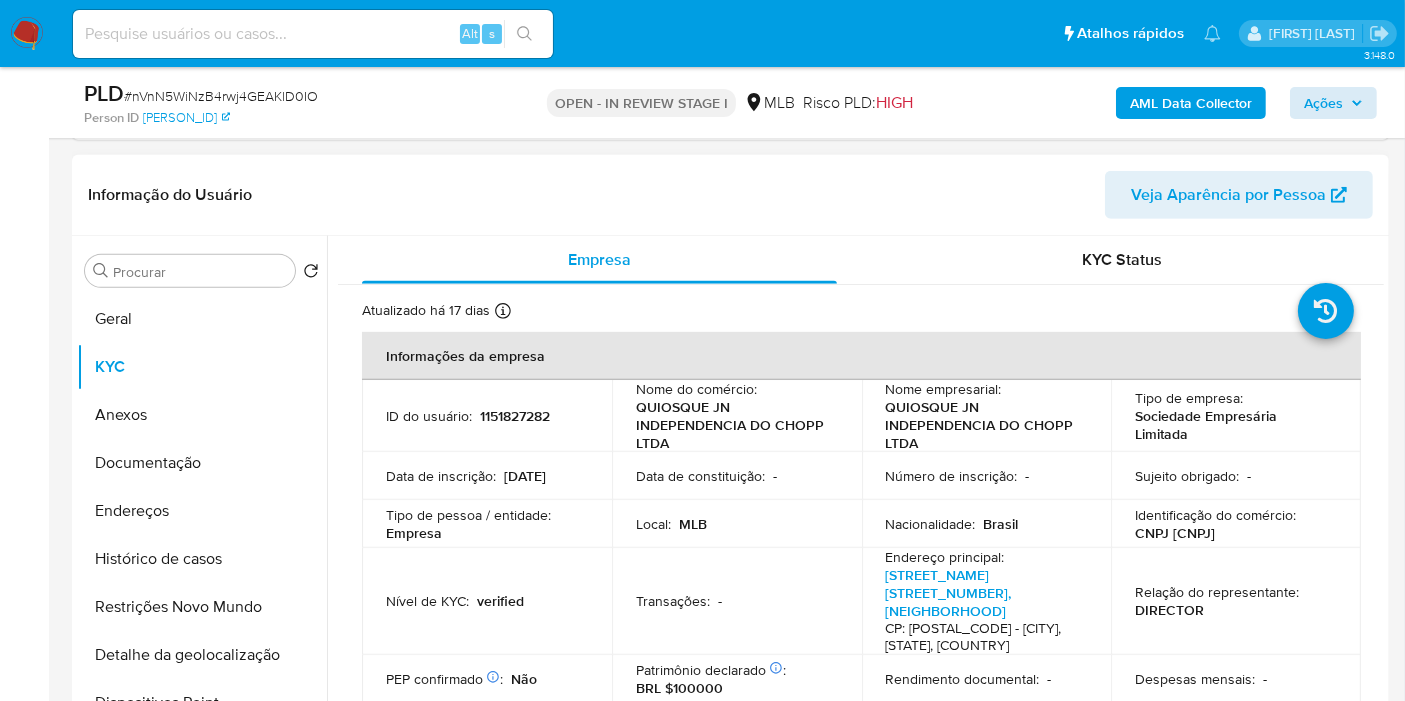 click on "CNPJ [CNPJ]" at bounding box center (1175, 533) 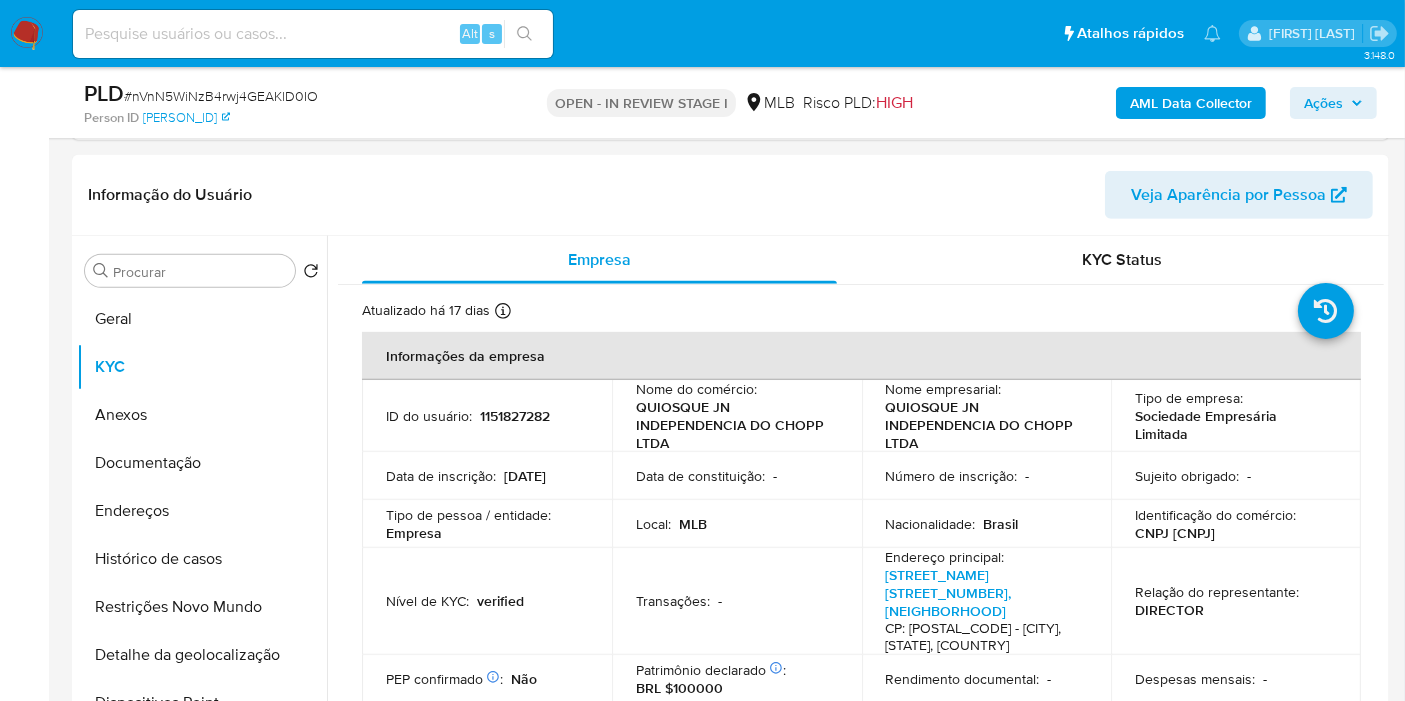 drag, startPoint x: 1351, startPoint y: 112, endPoint x: 1328, endPoint y: 118, distance: 23.769728 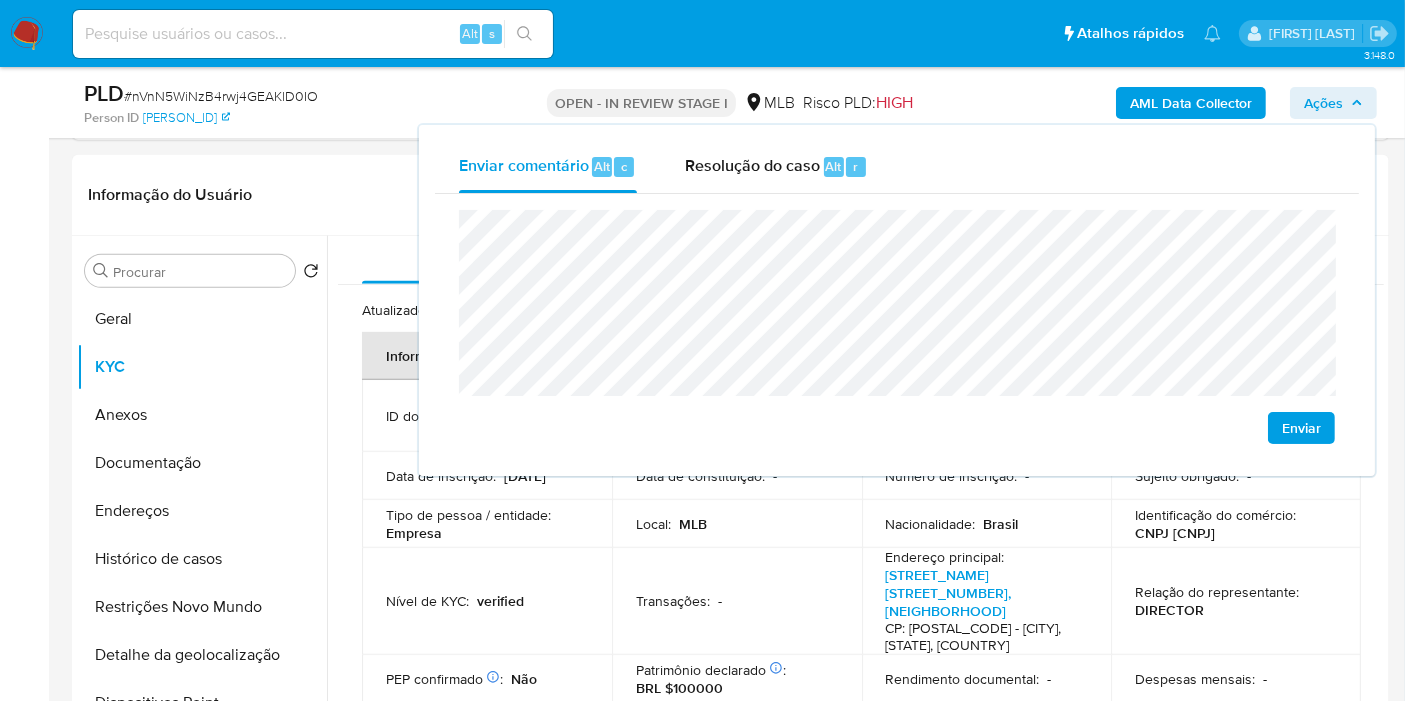 scroll, scrollTop: 1000, scrollLeft: 0, axis: vertical 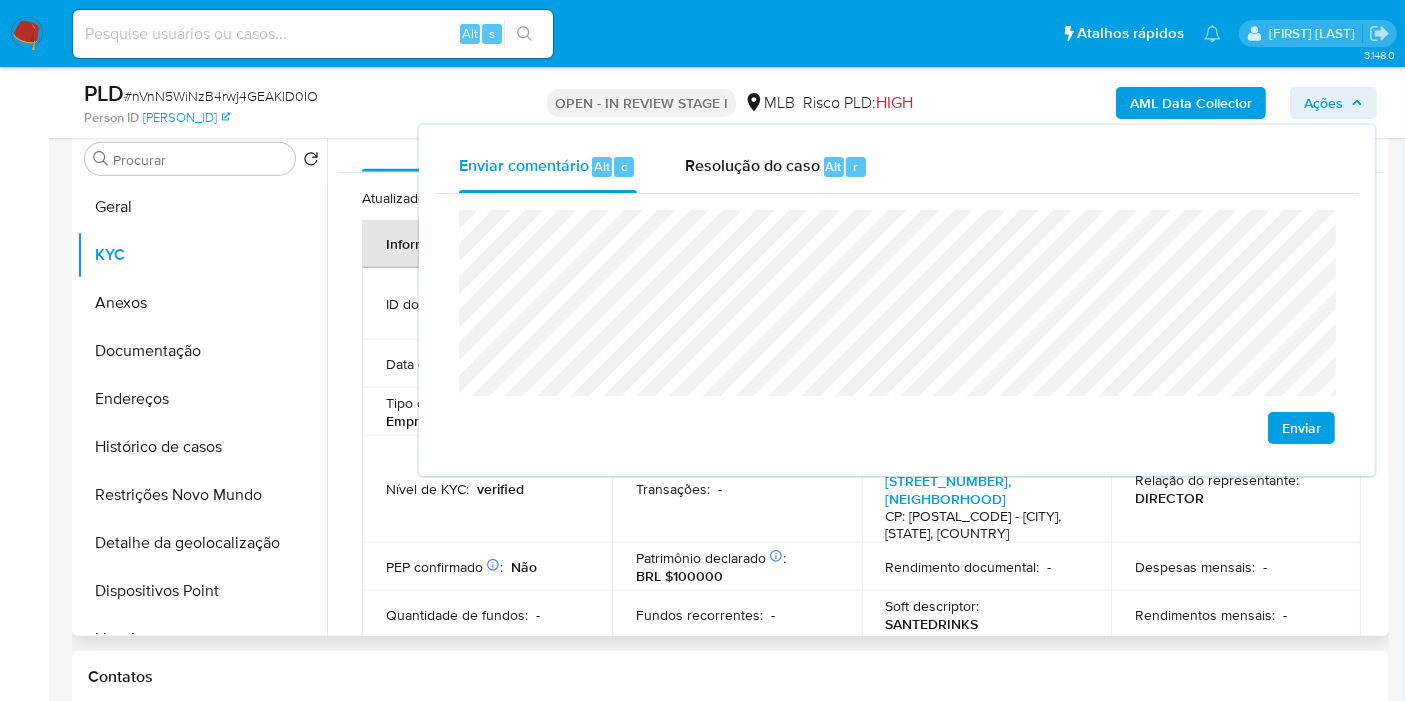 click on "Quantidade de fundos :    -" at bounding box center (487, 615) 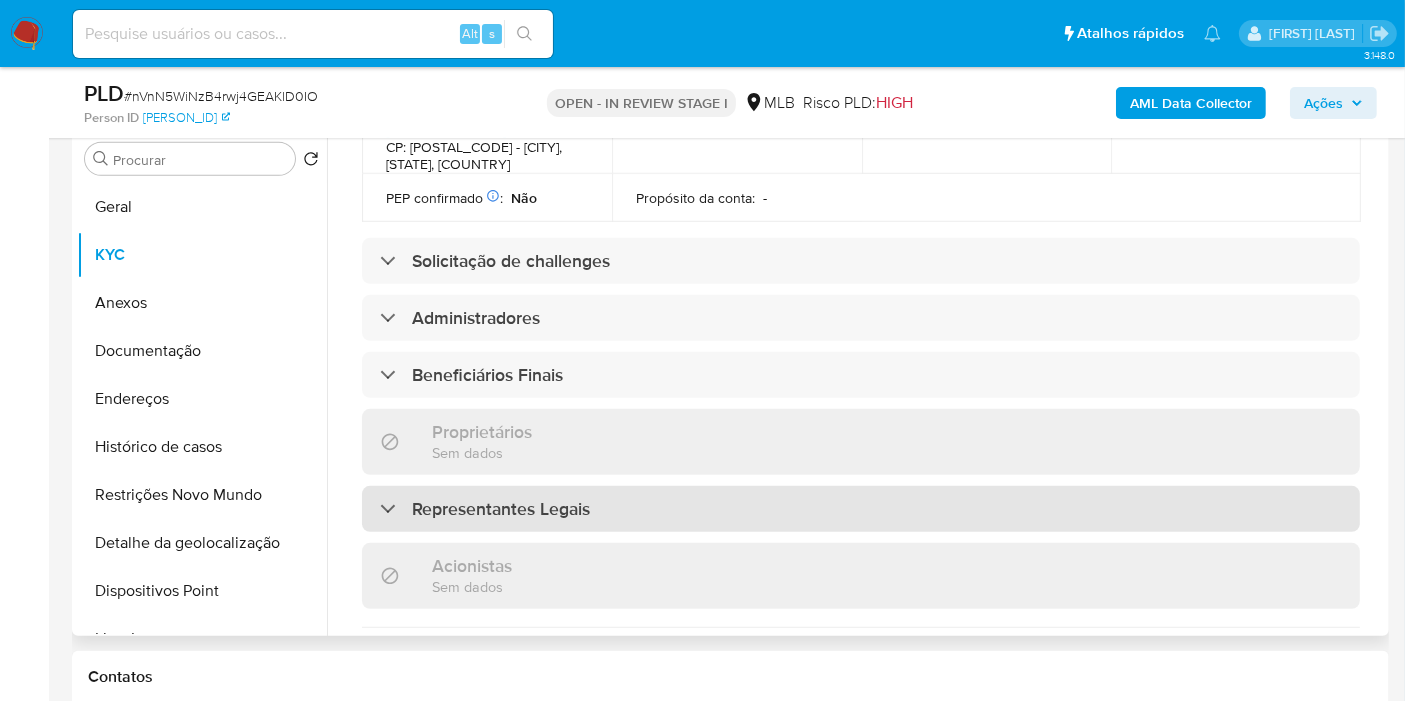 click on "Representantes Legais" at bounding box center [861, 509] 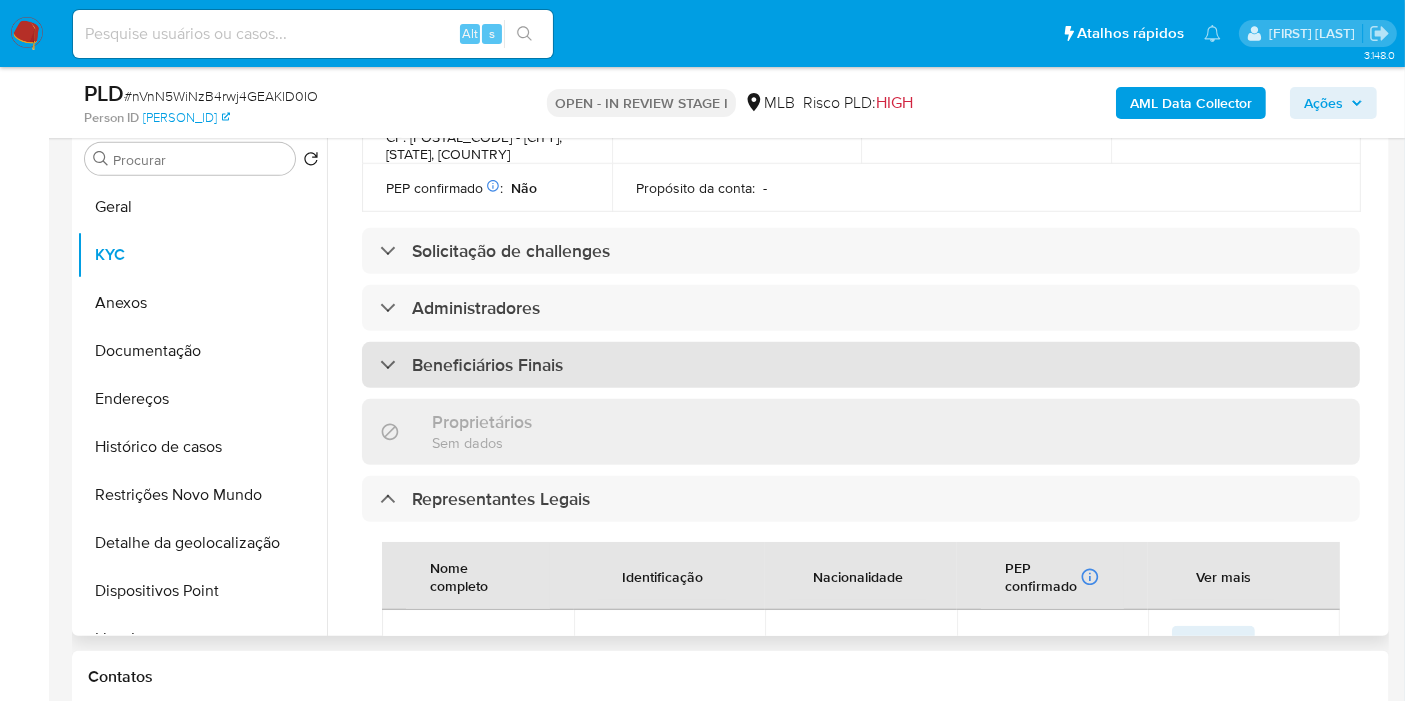 scroll, scrollTop: 860, scrollLeft: 0, axis: vertical 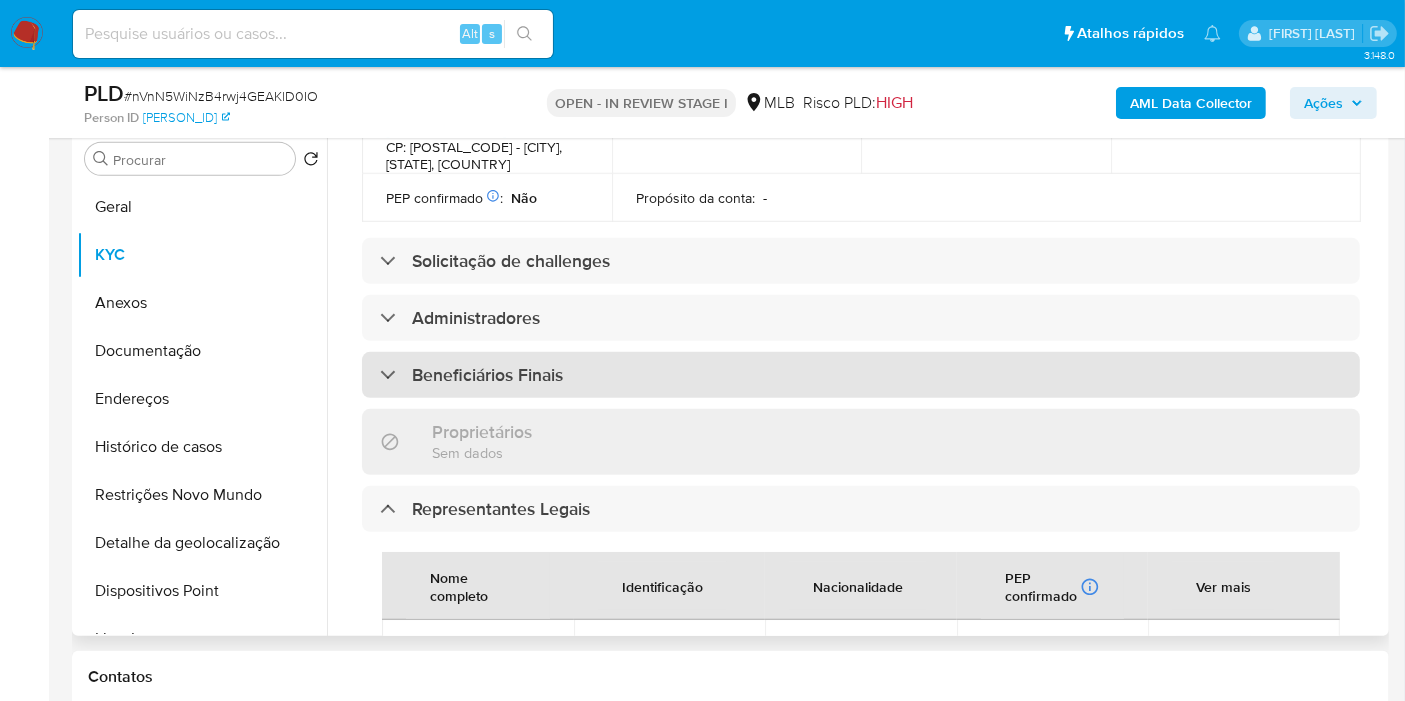 click on "Beneficiários Finais" at bounding box center [861, 375] 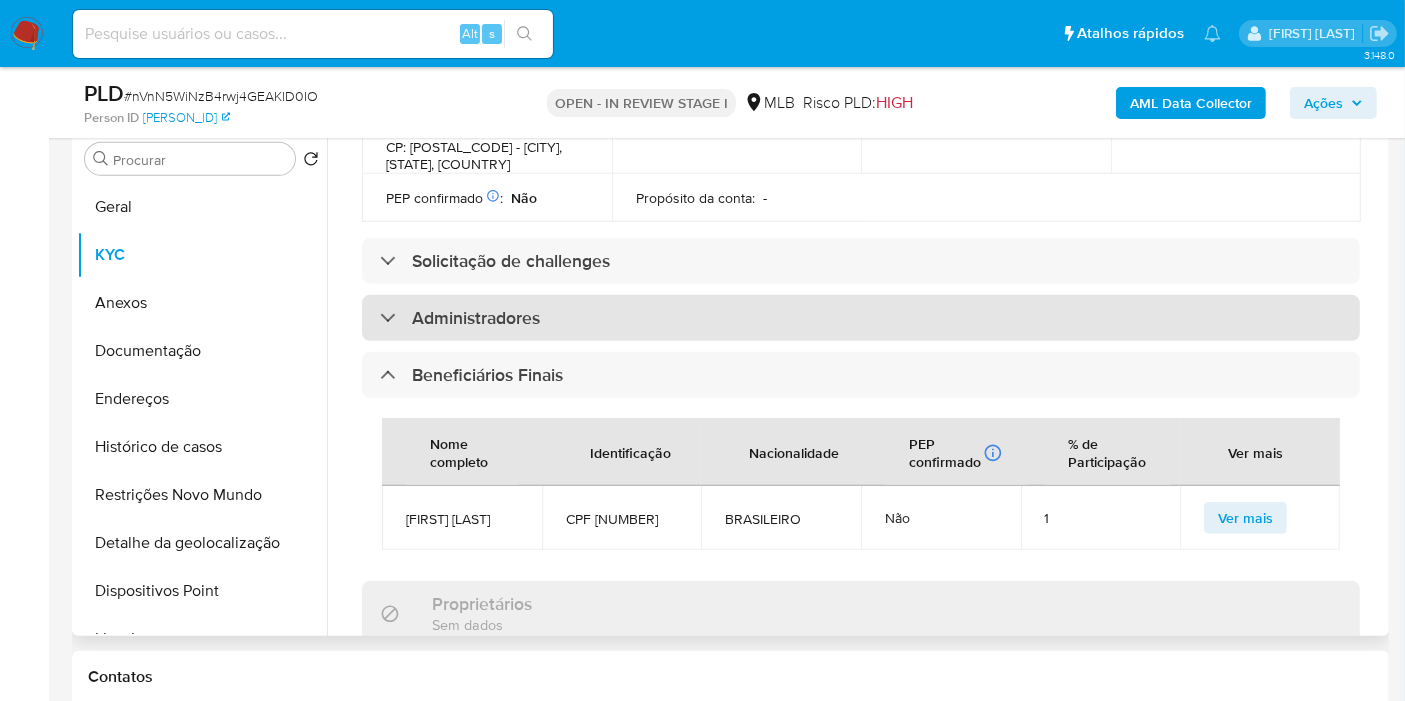 click on "Administradores" at bounding box center [861, 318] 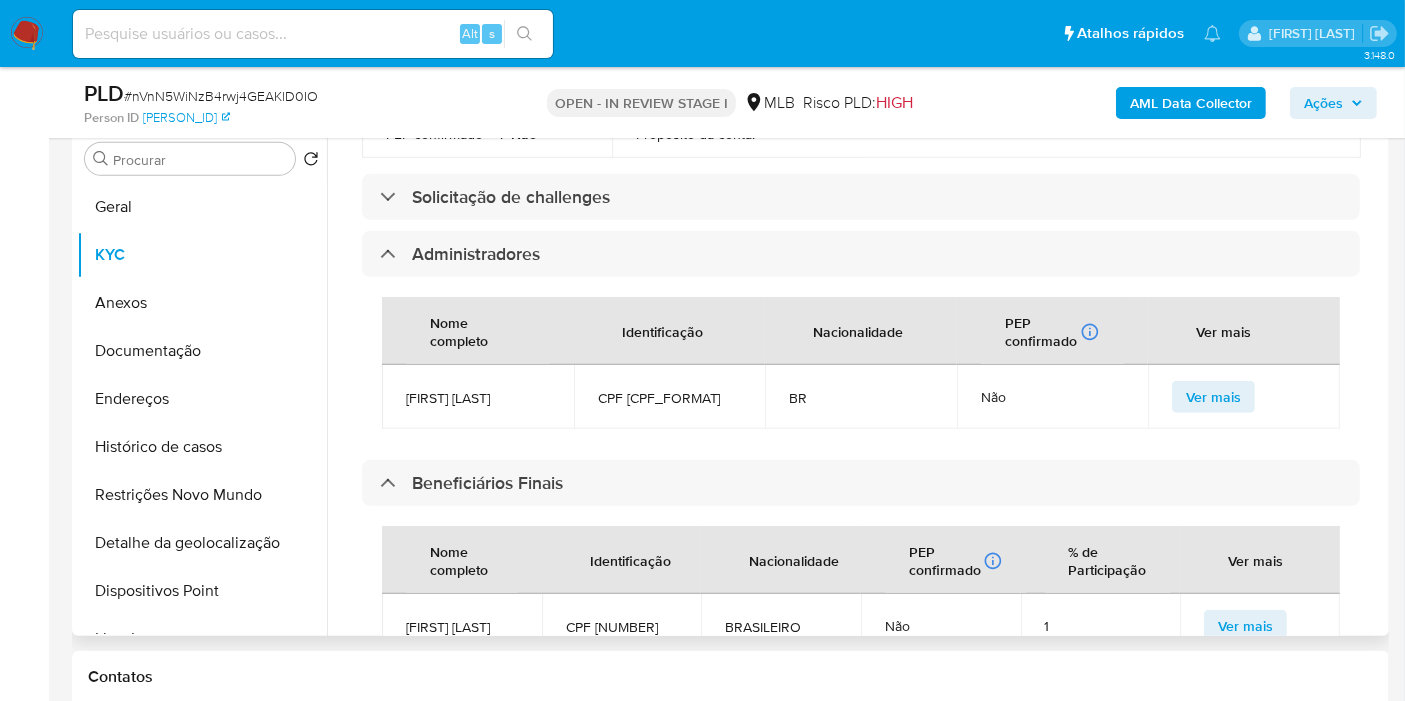 scroll, scrollTop: 971, scrollLeft: 0, axis: vertical 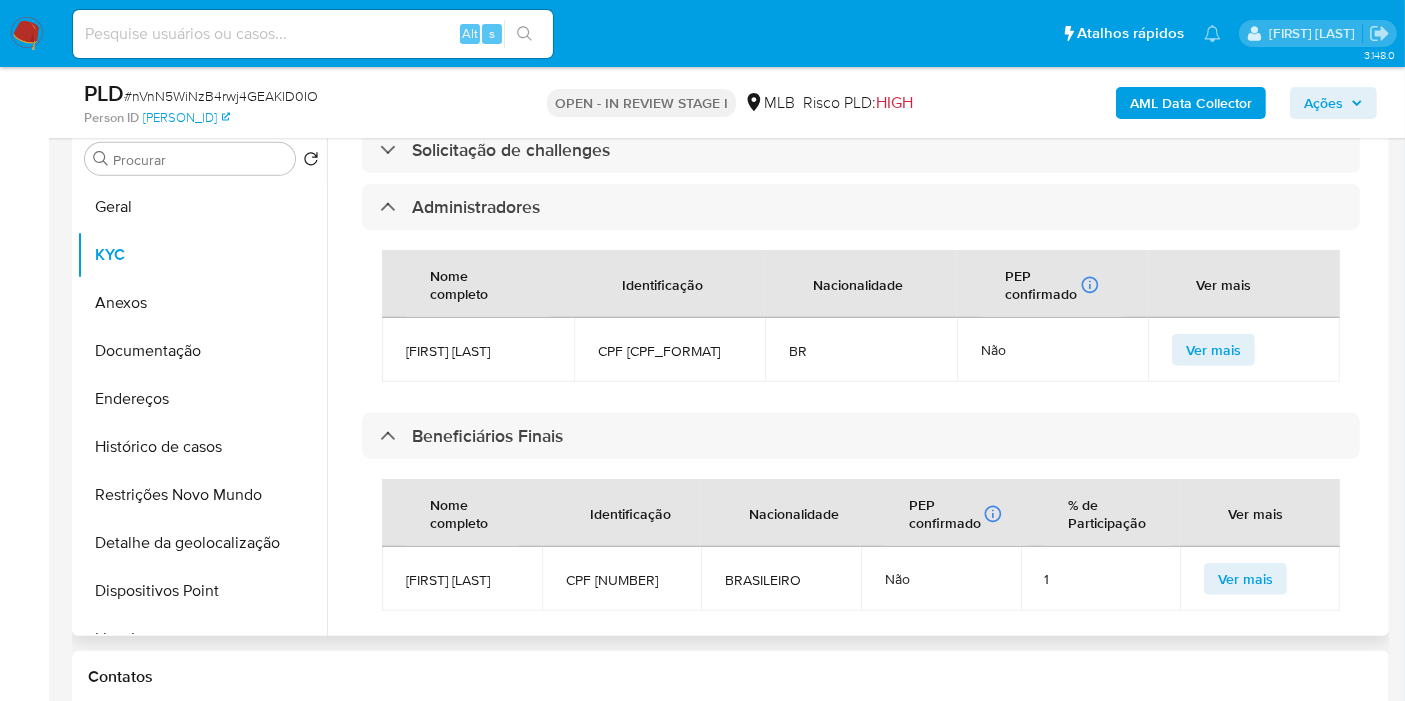 drag, startPoint x: 626, startPoint y: 321, endPoint x: 720, endPoint y: 318, distance: 94.04786 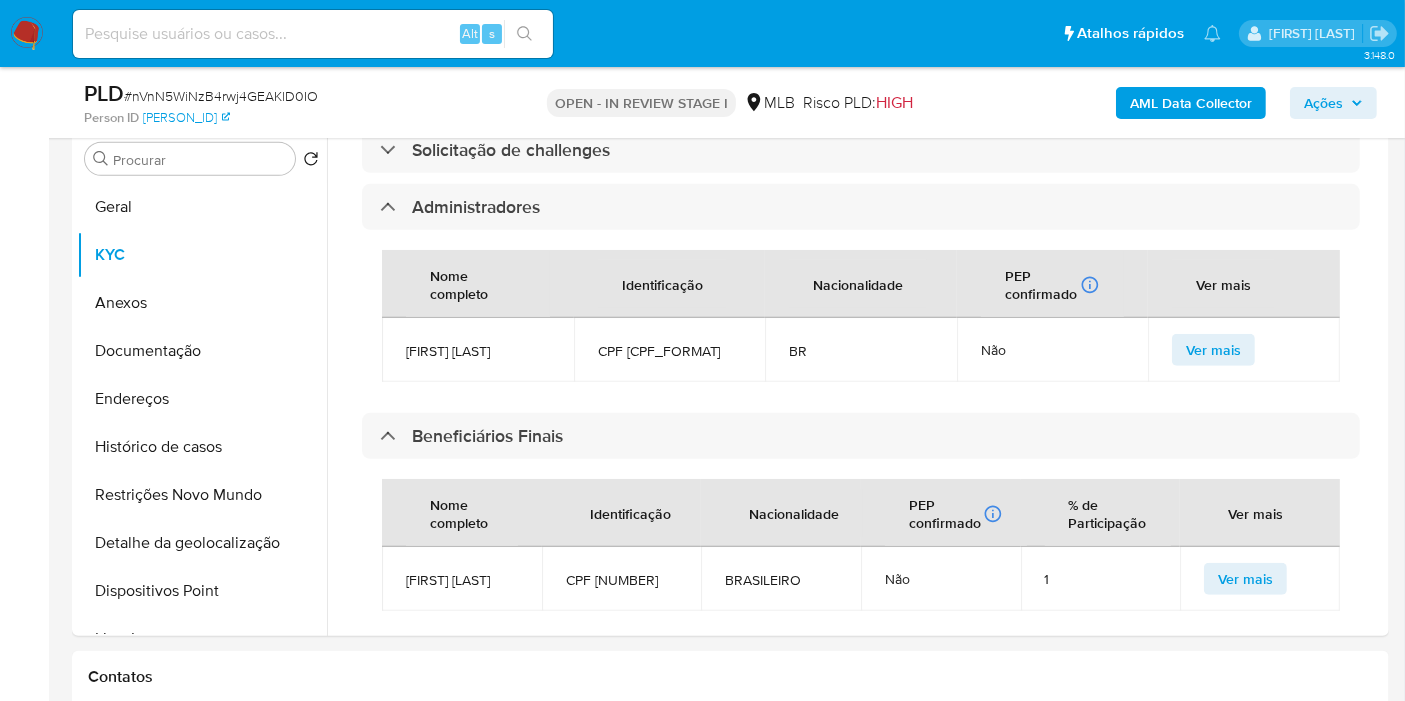 copy on "[CPF_FORMAT]" 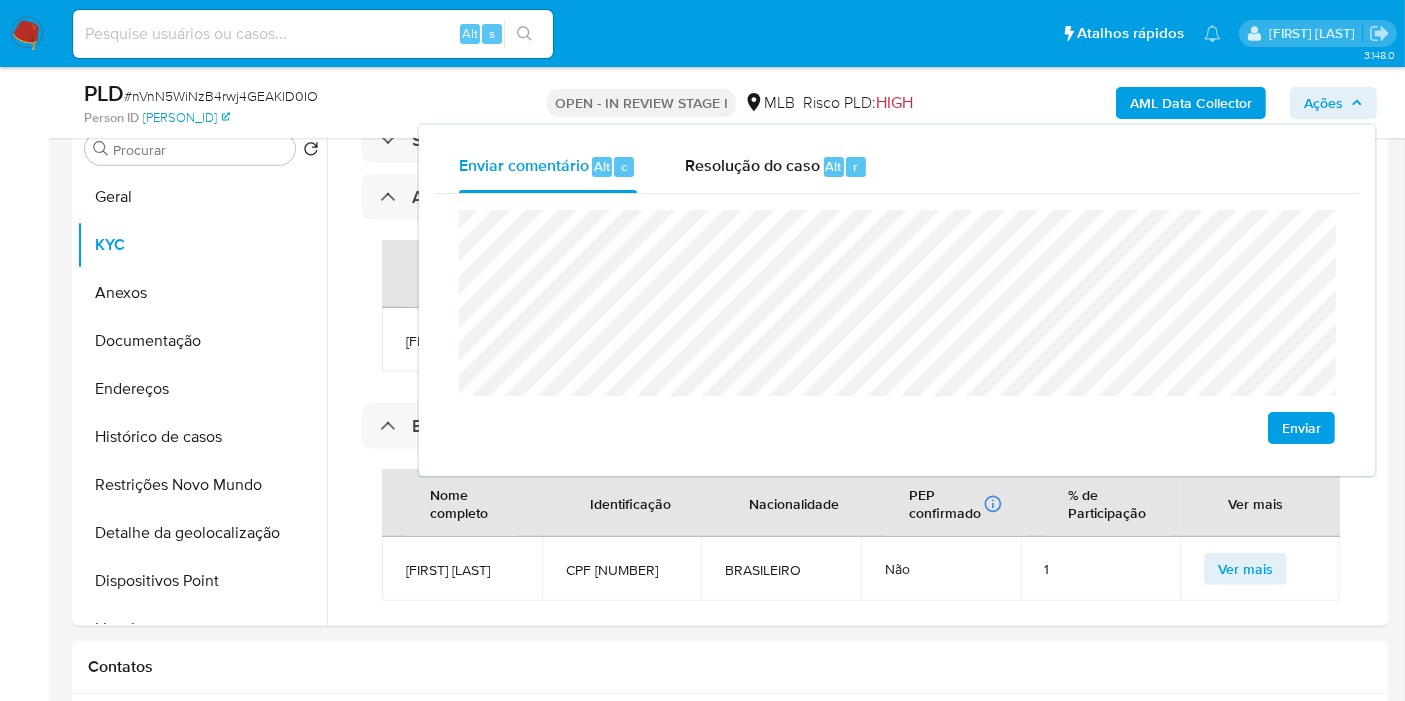 scroll, scrollTop: 1222, scrollLeft: 0, axis: vertical 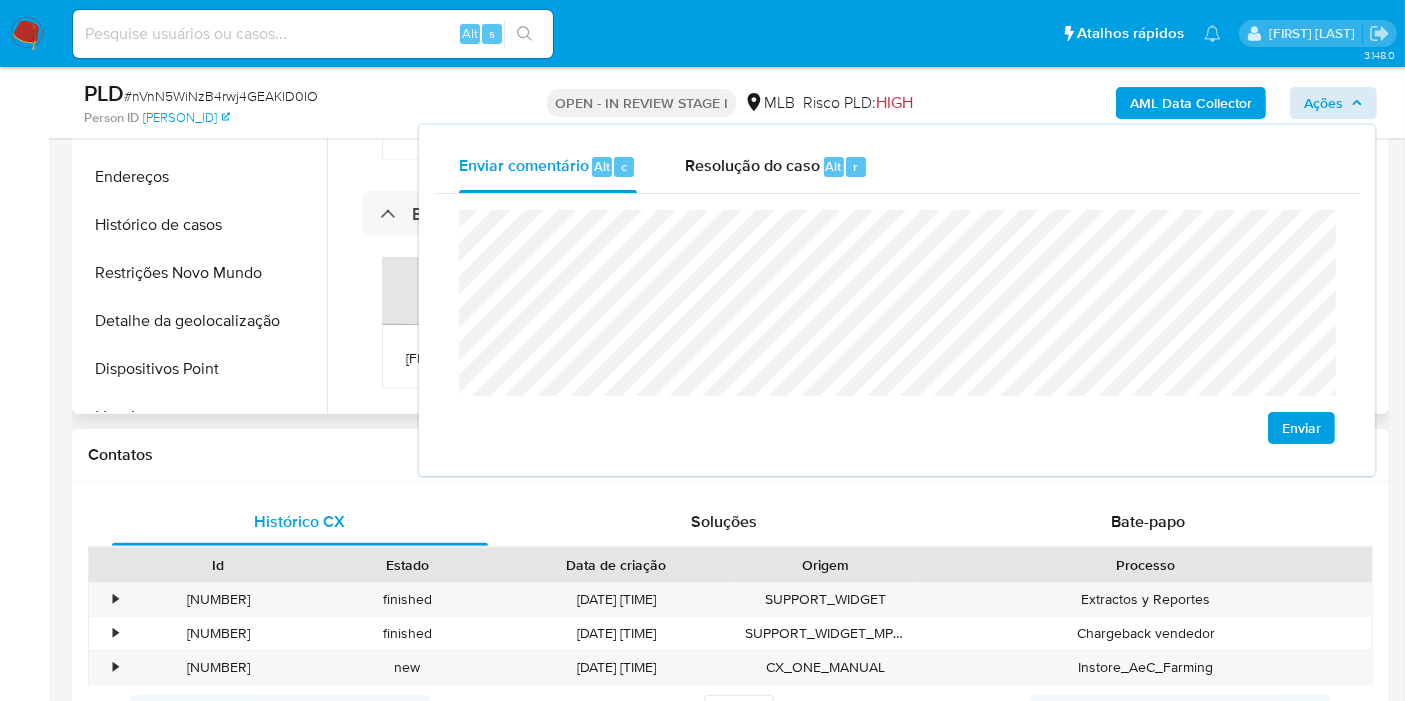 click on "Contatos" at bounding box center (730, 455) 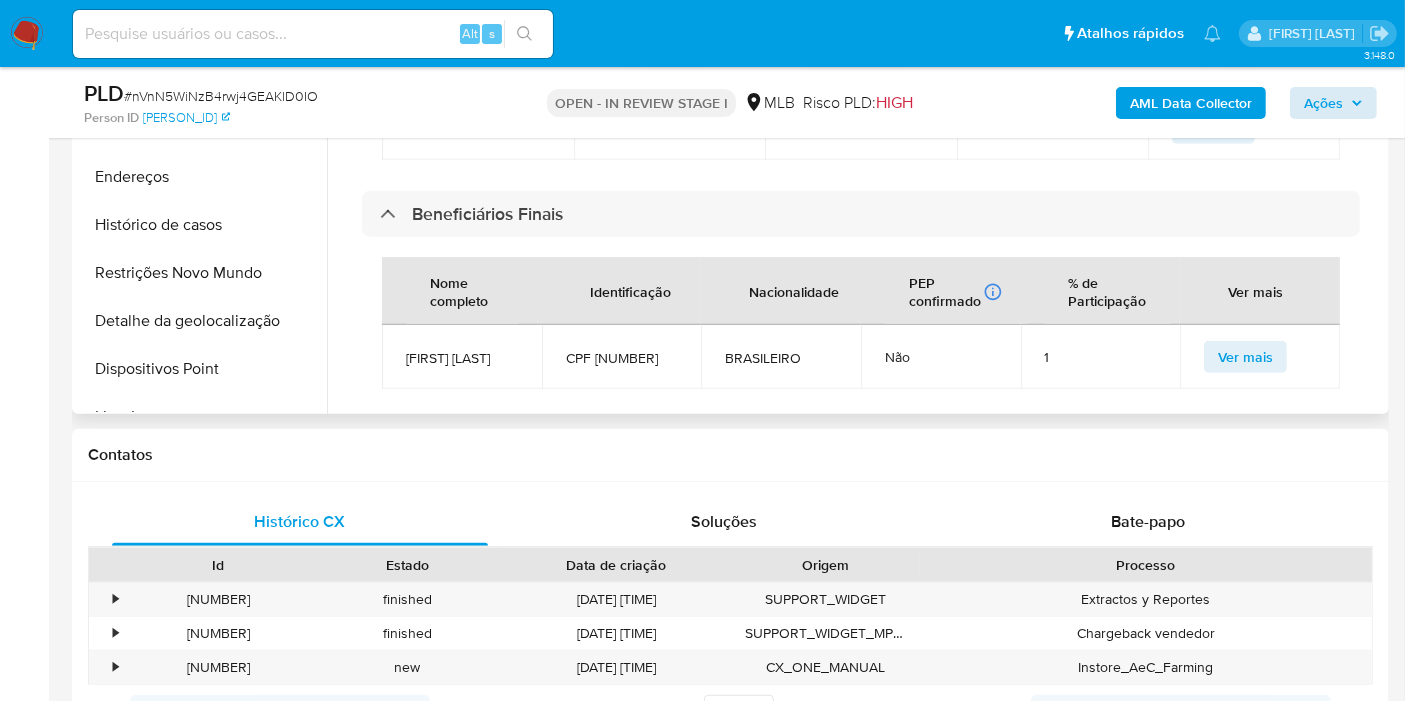 click on "CPF [NUMBER]" at bounding box center (622, 358) 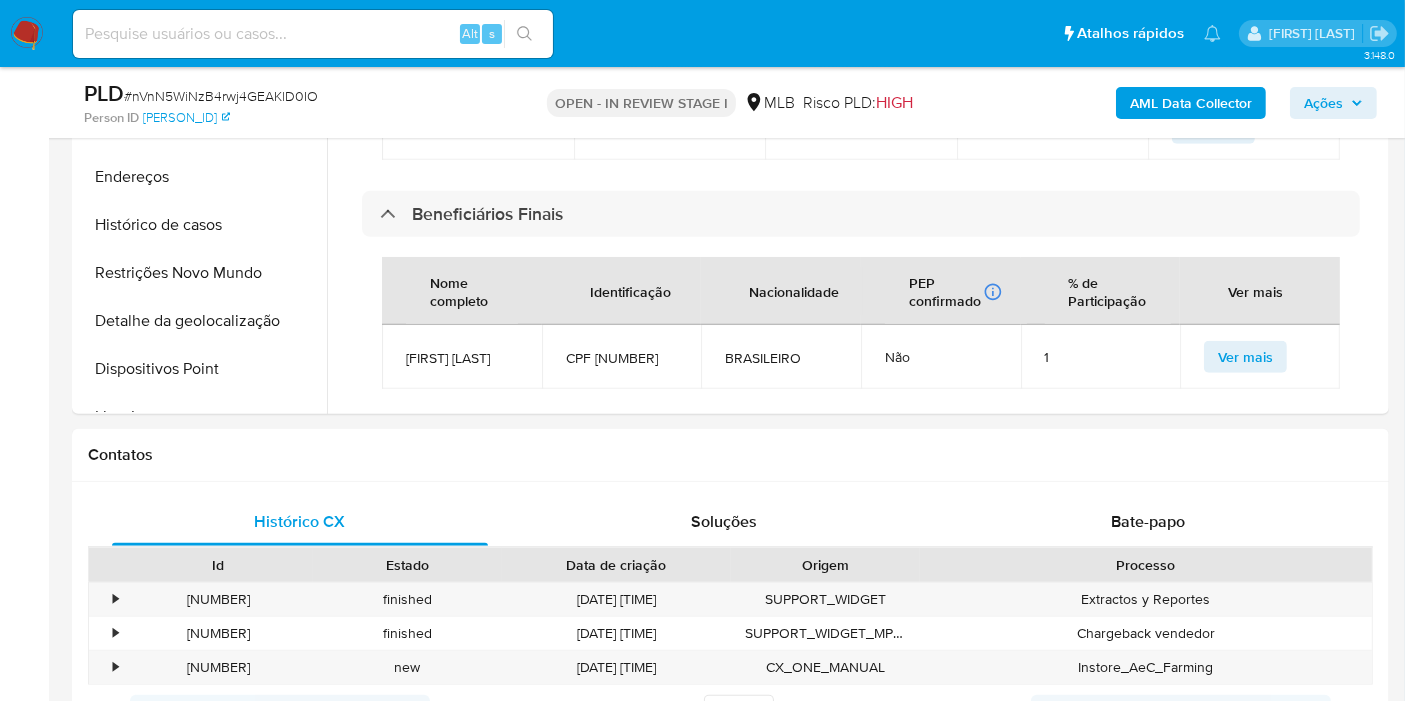 drag, startPoint x: 1322, startPoint y: 94, endPoint x: 1299, endPoint y: 121, distance: 35.468296 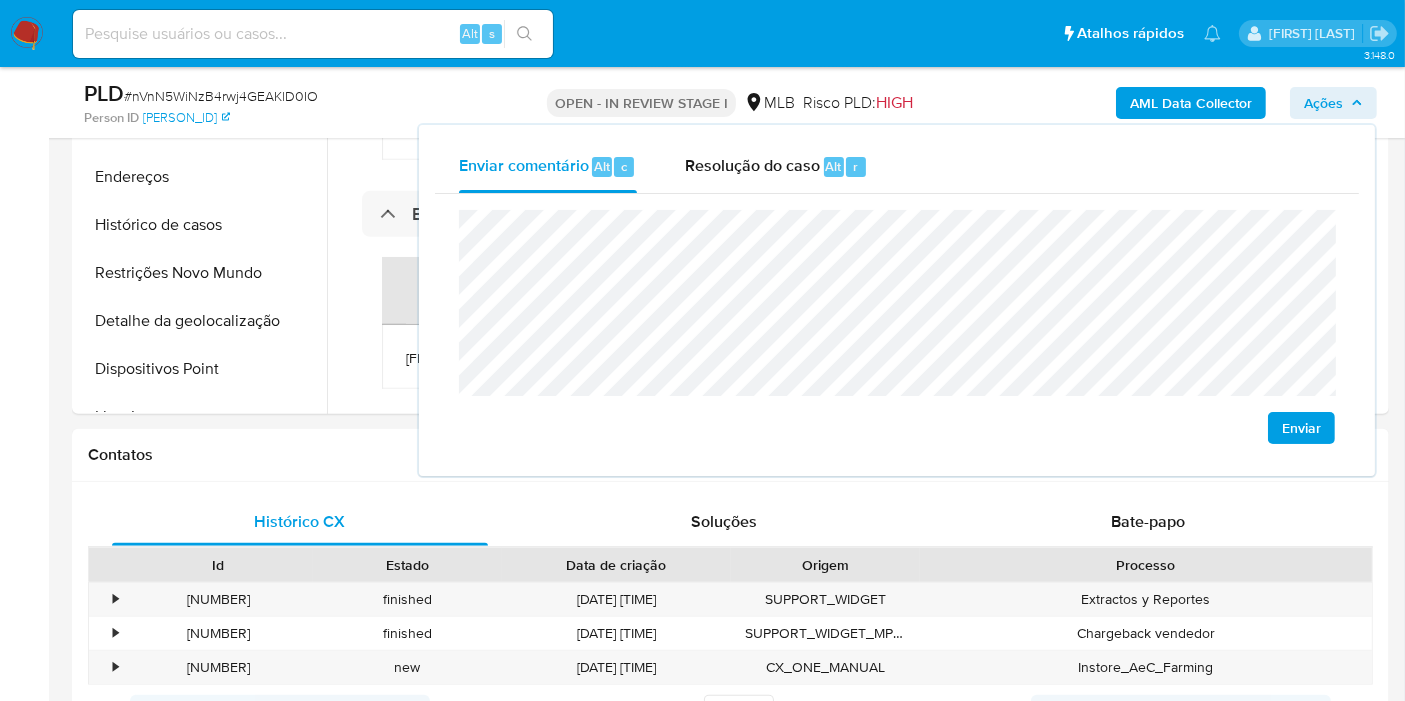 click on "econômica" 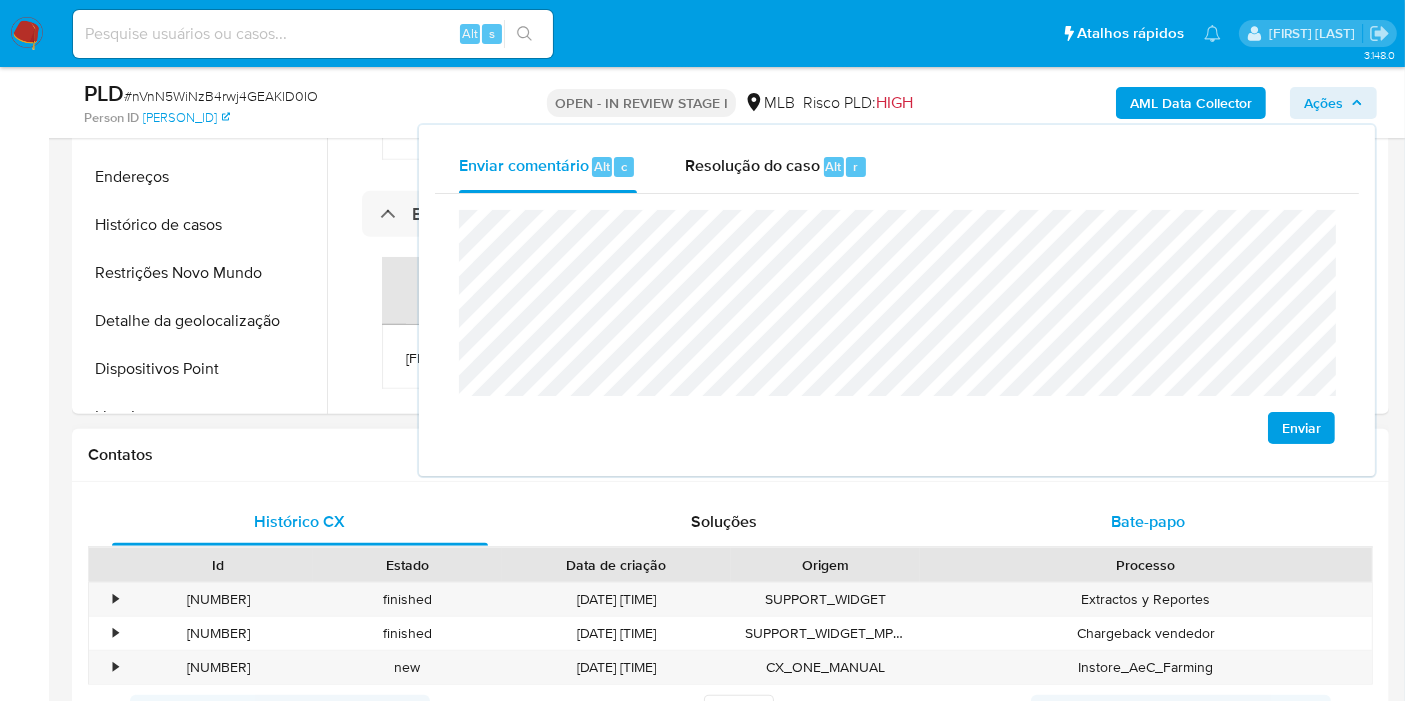 click on "Bate-papo" at bounding box center (1148, 522) 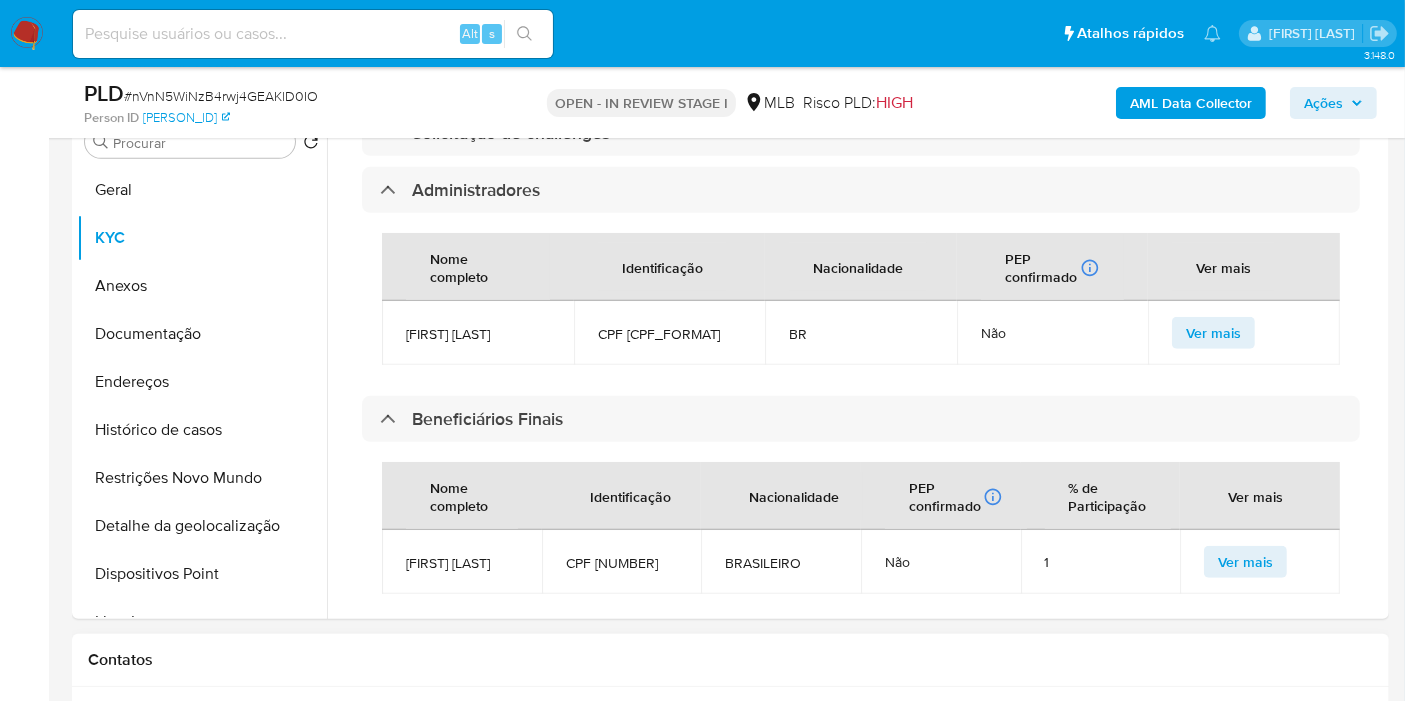 scroll, scrollTop: 1000, scrollLeft: 0, axis: vertical 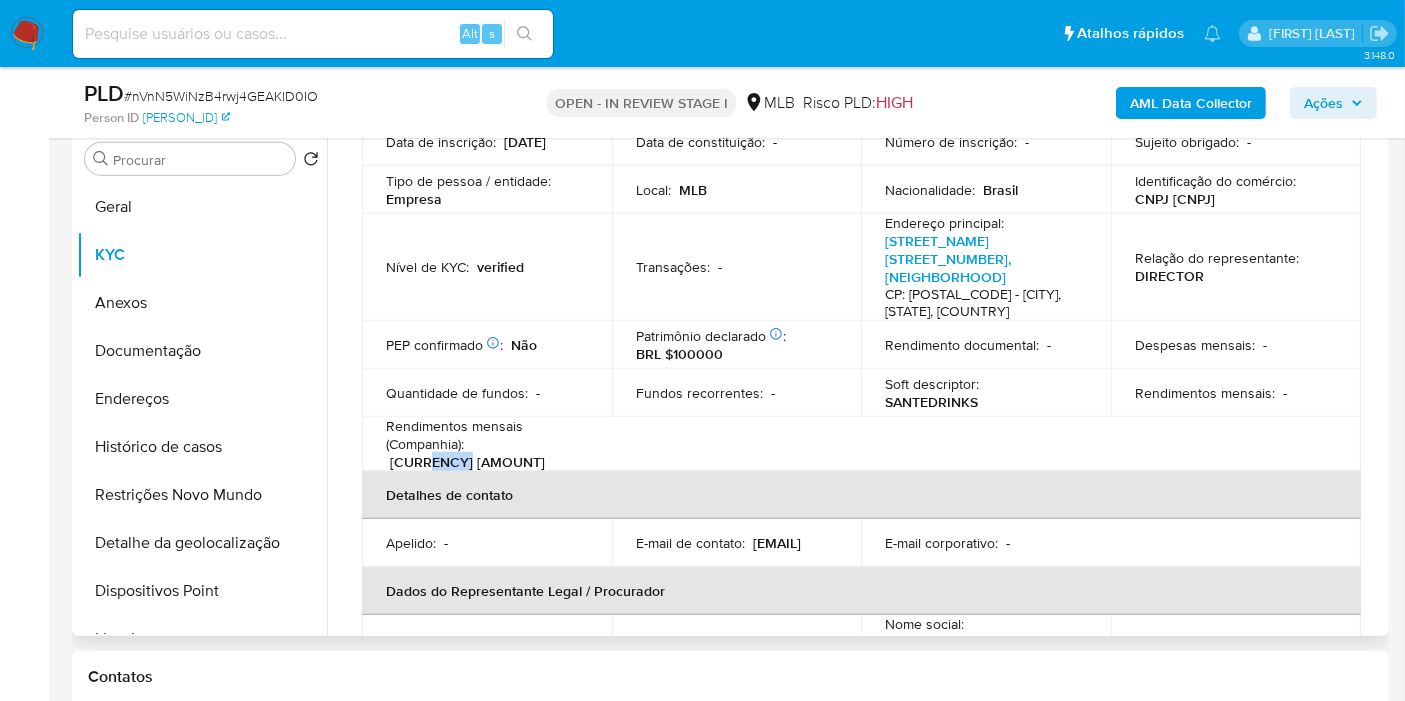 drag, startPoint x: 427, startPoint y: 441, endPoint x: 492, endPoint y: 430, distance: 65.9242 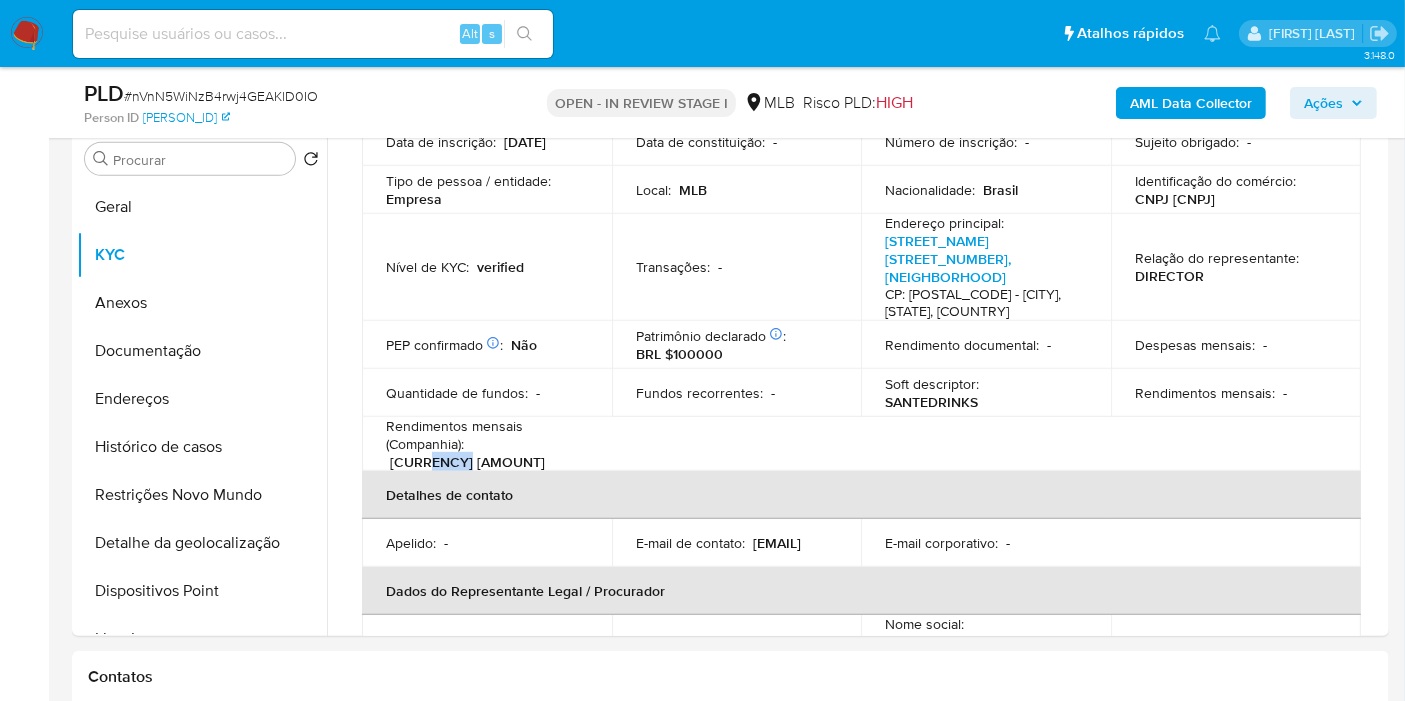 click on "Ações" at bounding box center [1333, 103] 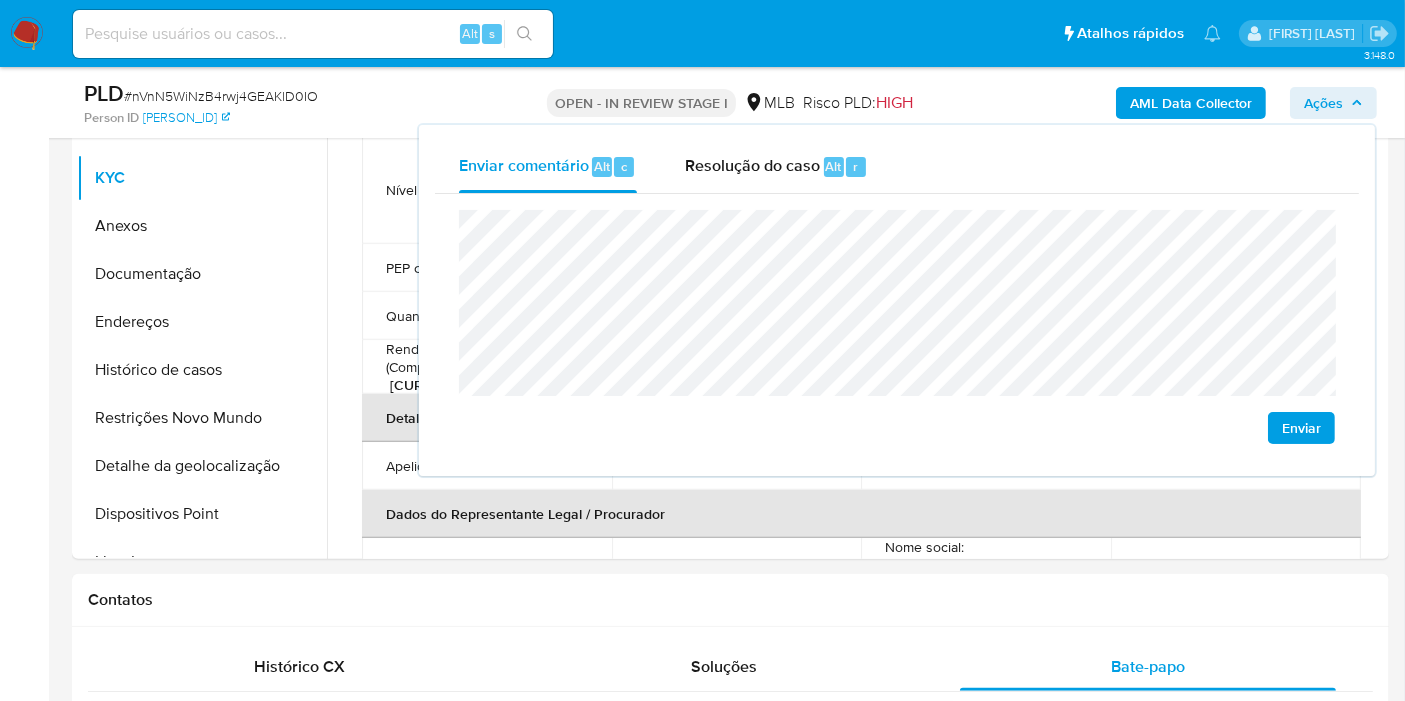 scroll, scrollTop: 1111, scrollLeft: 0, axis: vertical 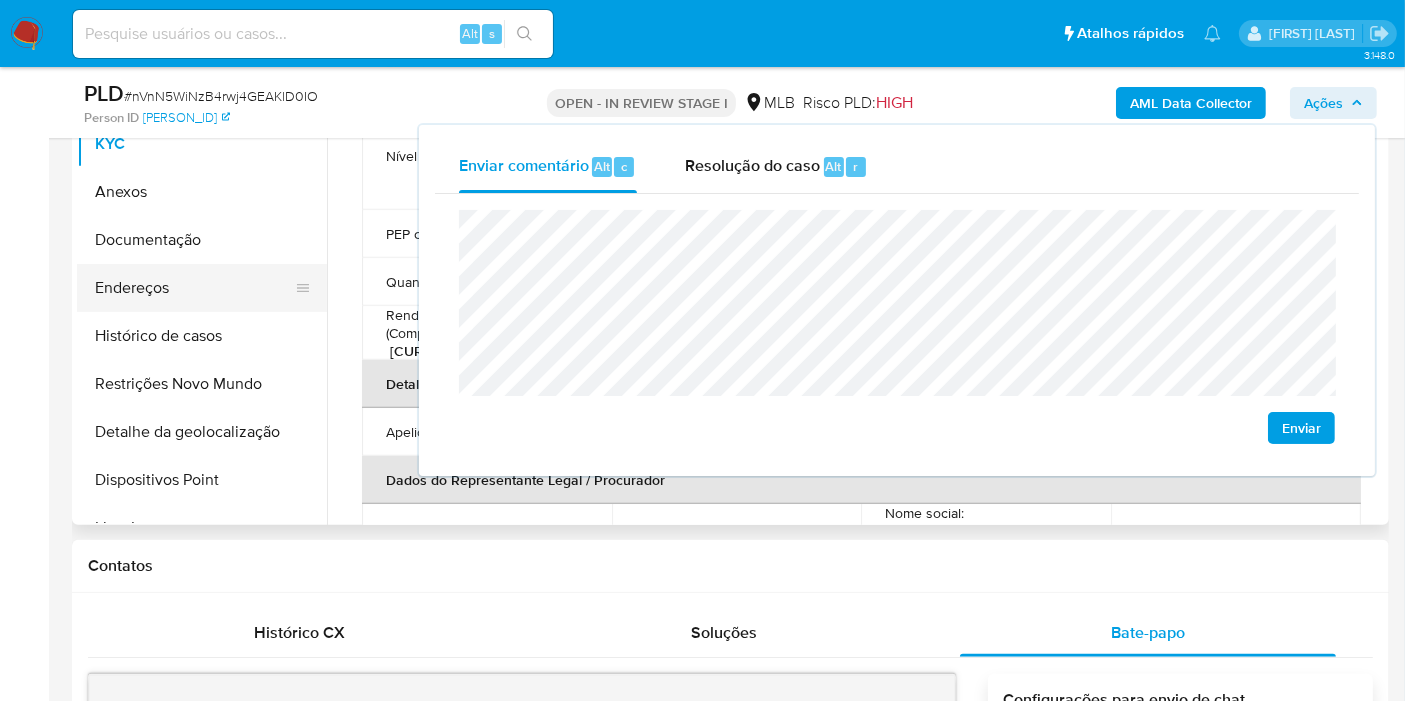 drag, startPoint x: 236, startPoint y: 295, endPoint x: 7, endPoint y: 367, distance: 240.05208 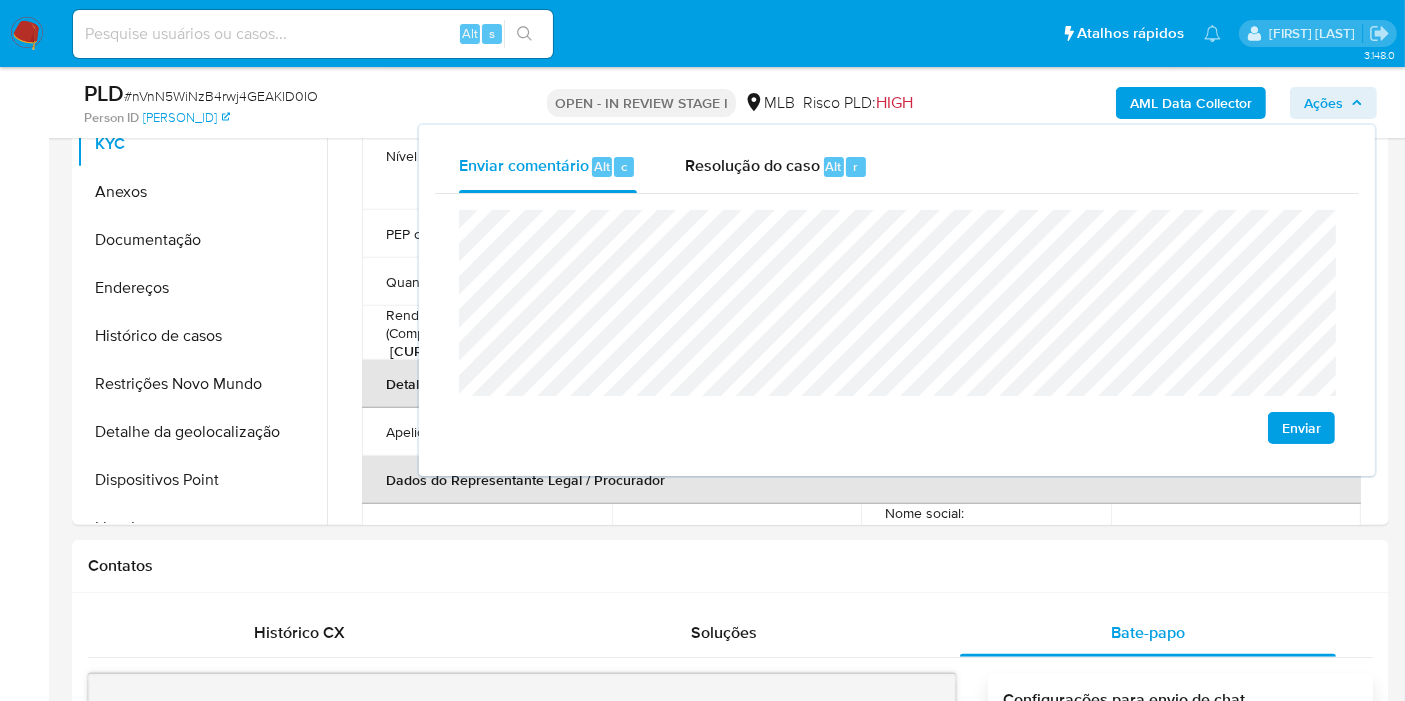 click on "Endereços" at bounding box center (202, 288) 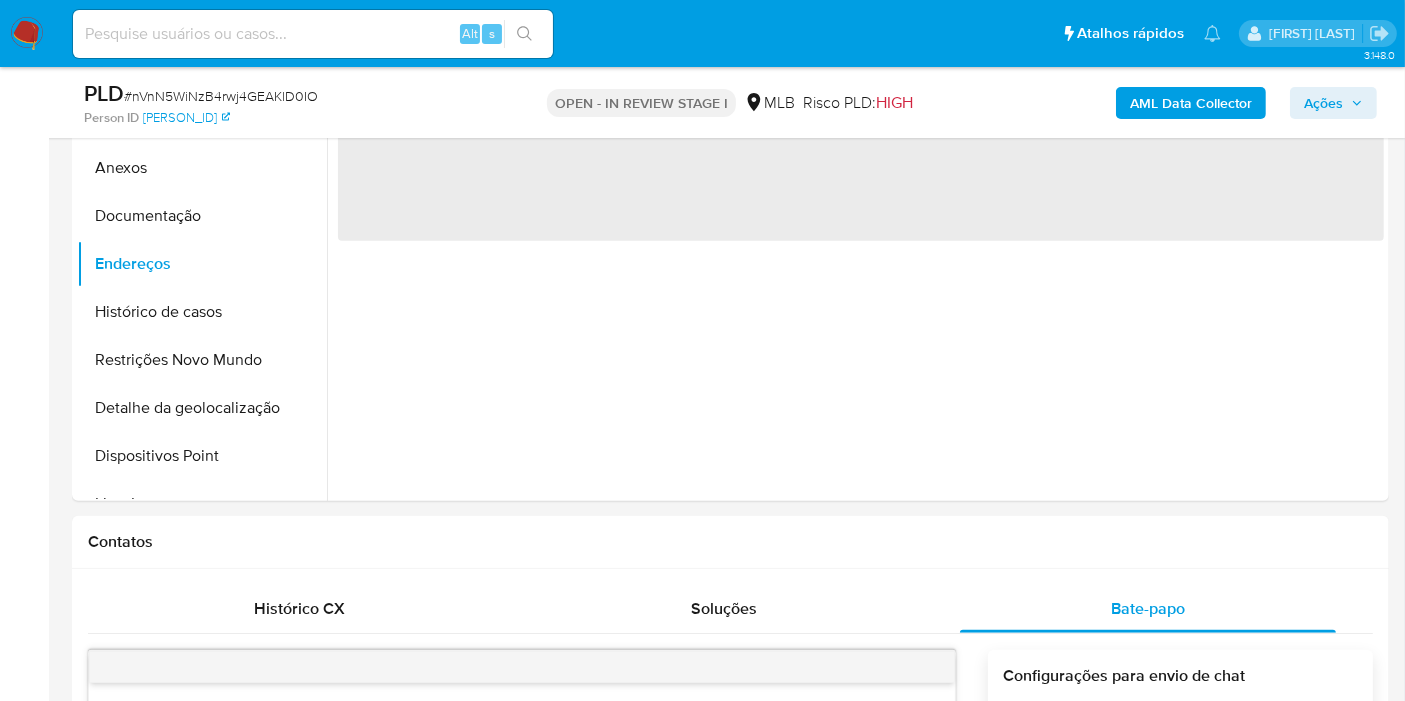 scroll, scrollTop: 888, scrollLeft: 0, axis: vertical 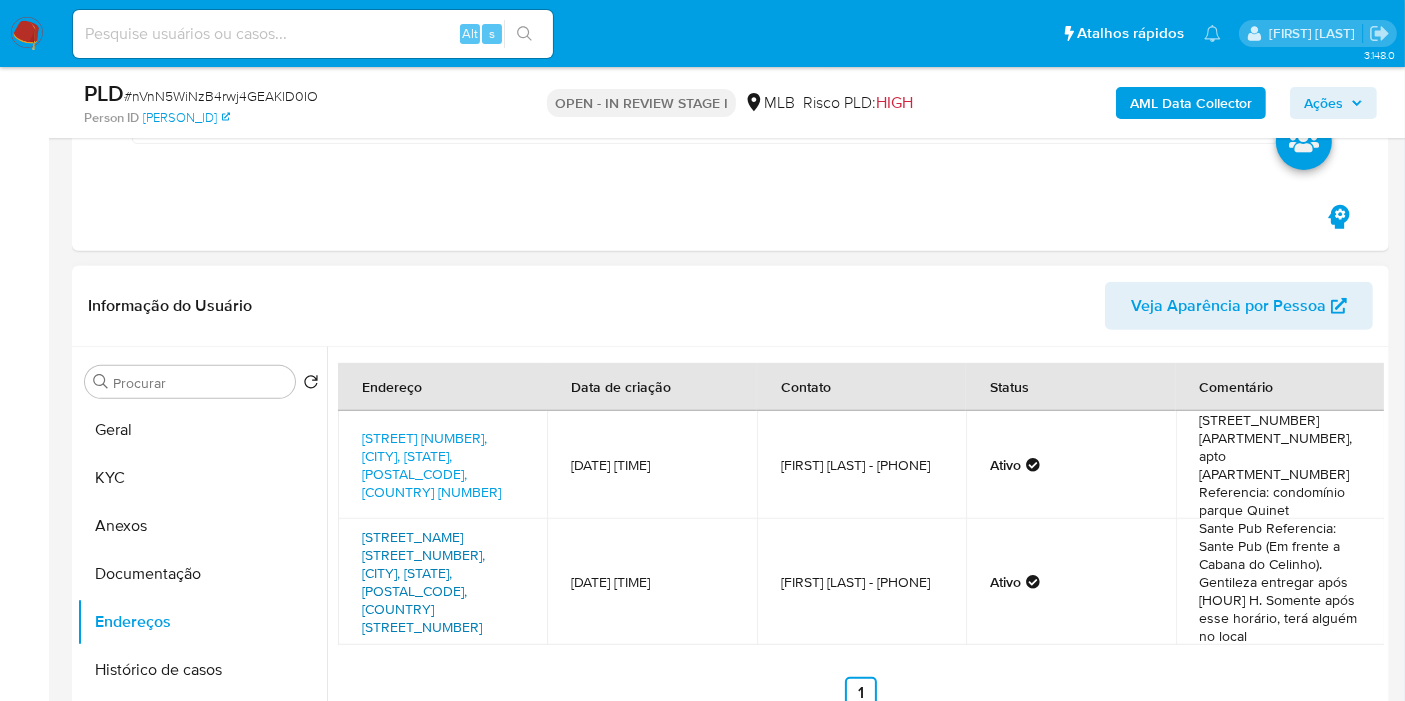 drag, startPoint x: 413, startPoint y: 544, endPoint x: 465, endPoint y: 279, distance: 270.0537 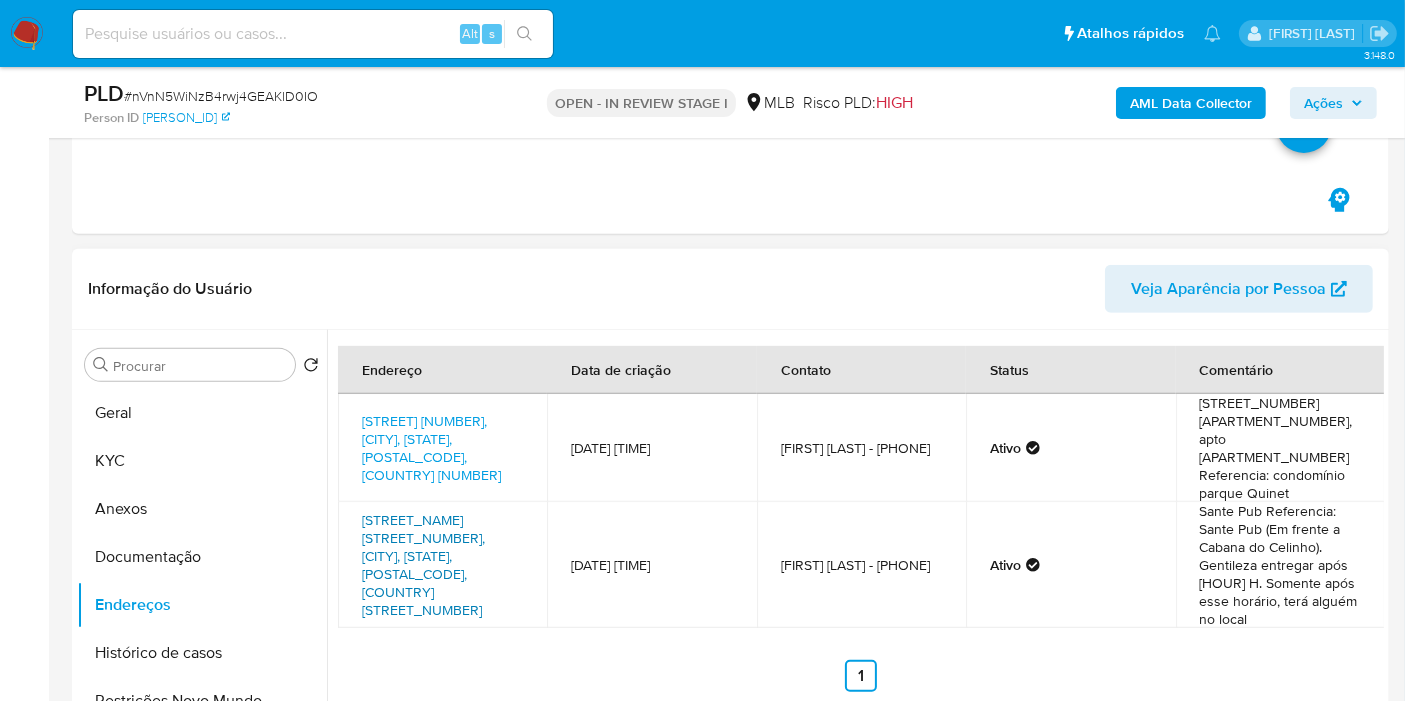 scroll, scrollTop: 888, scrollLeft: 0, axis: vertical 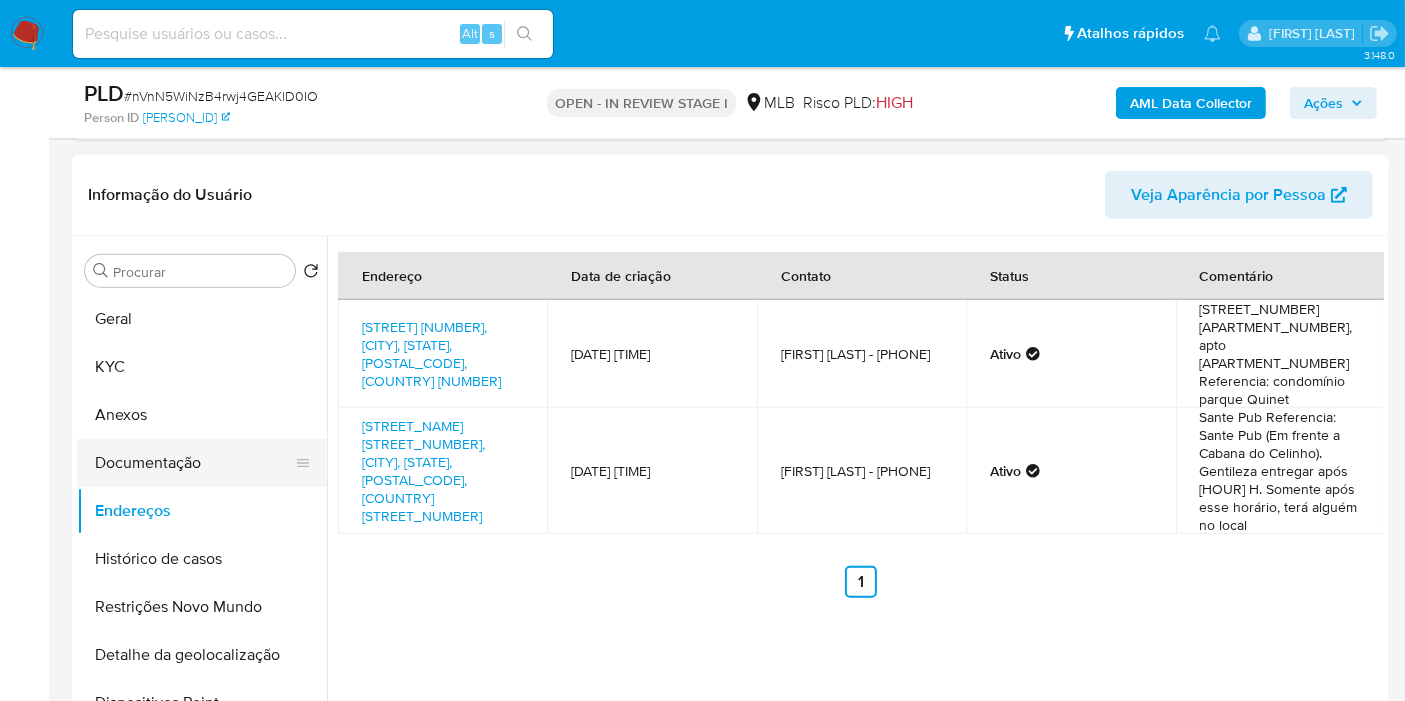 click on "Documentação" at bounding box center (194, 463) 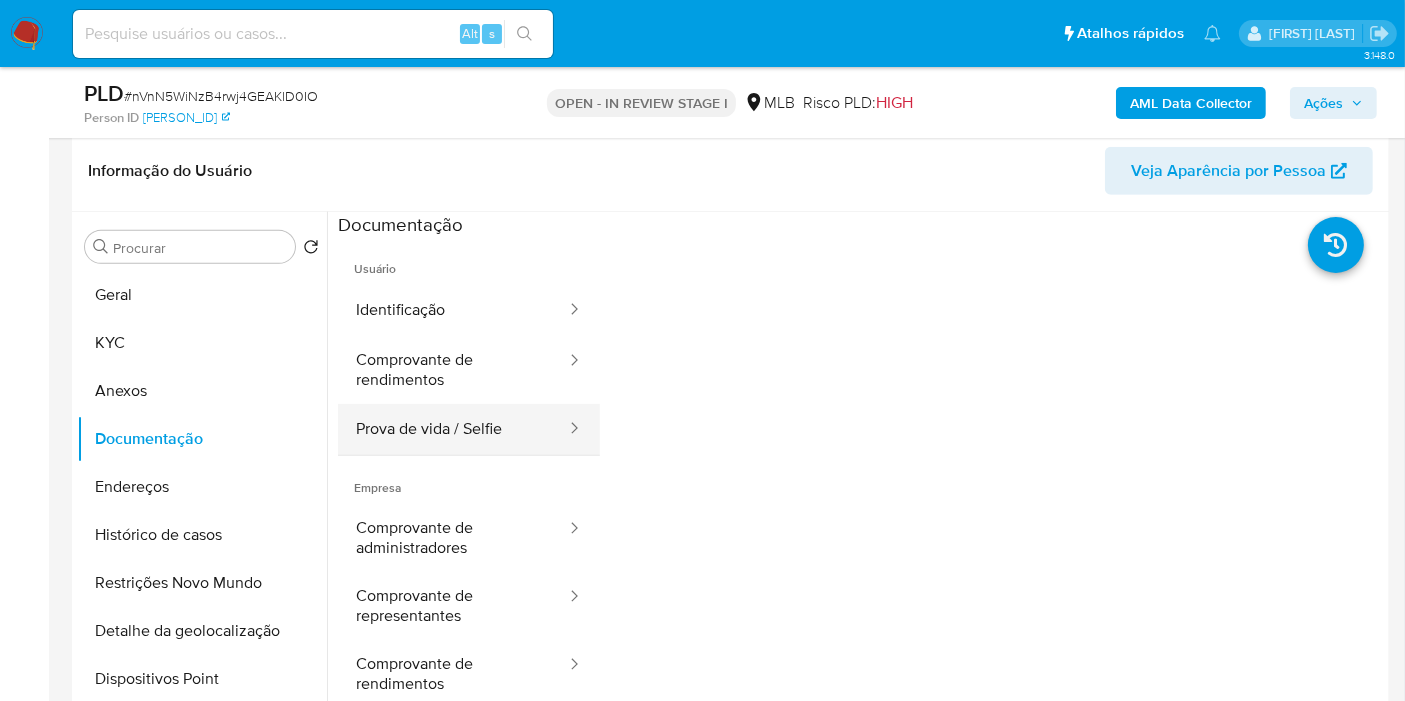 click on "Prova de vida / Selfie" at bounding box center [453, 429] 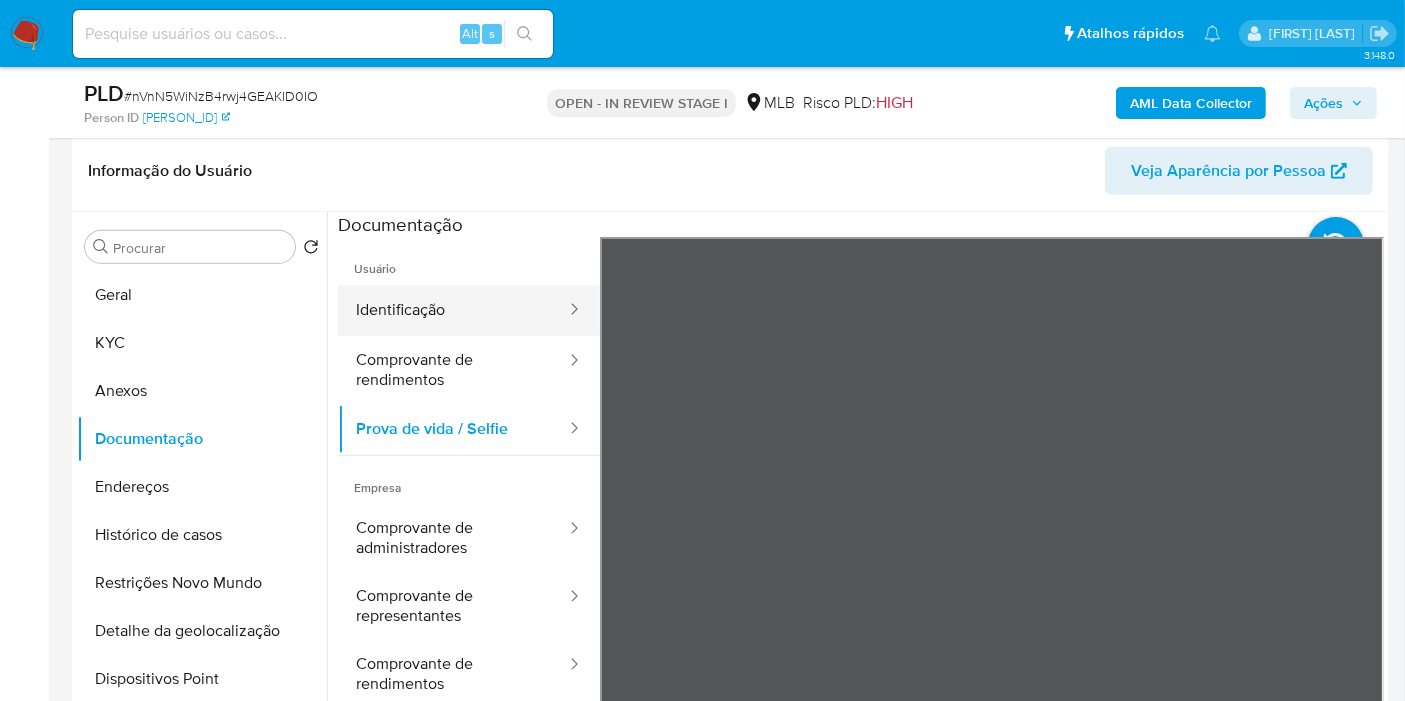 click on "Identificação" at bounding box center (453, 310) 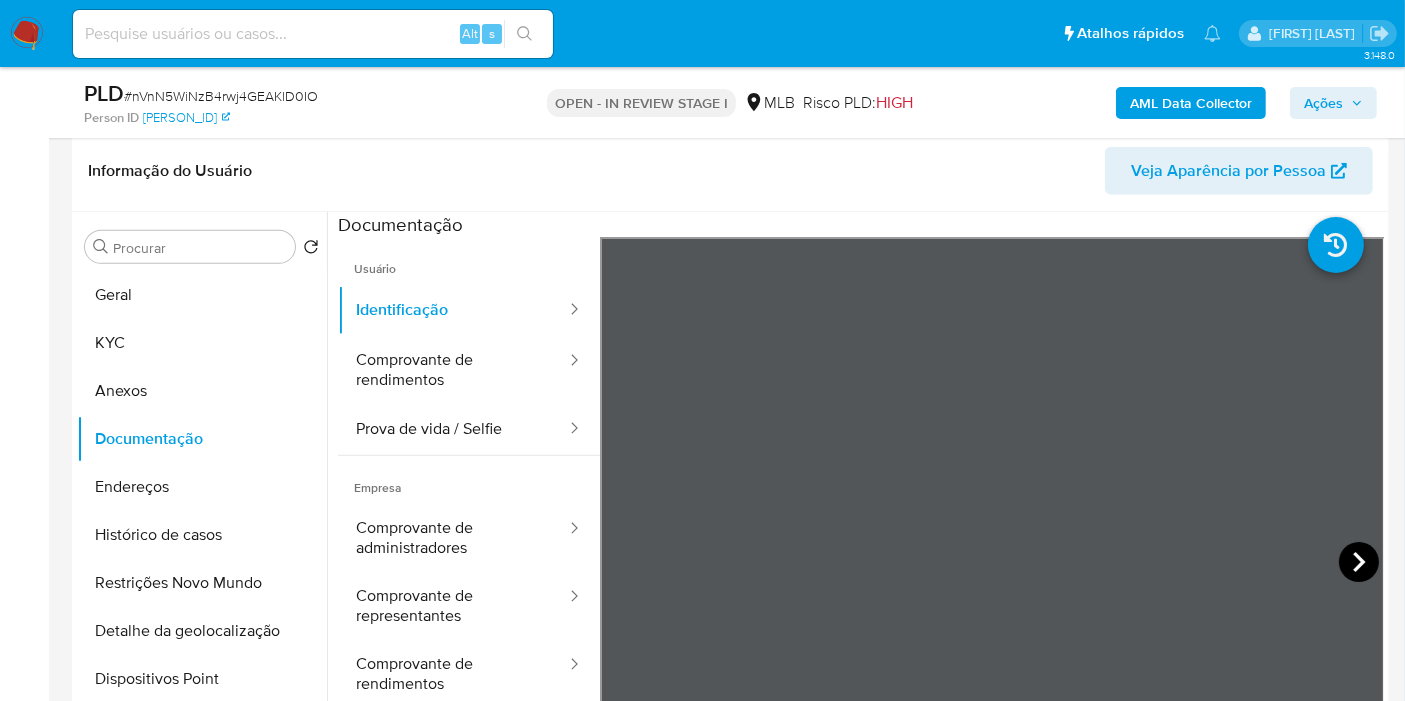 click 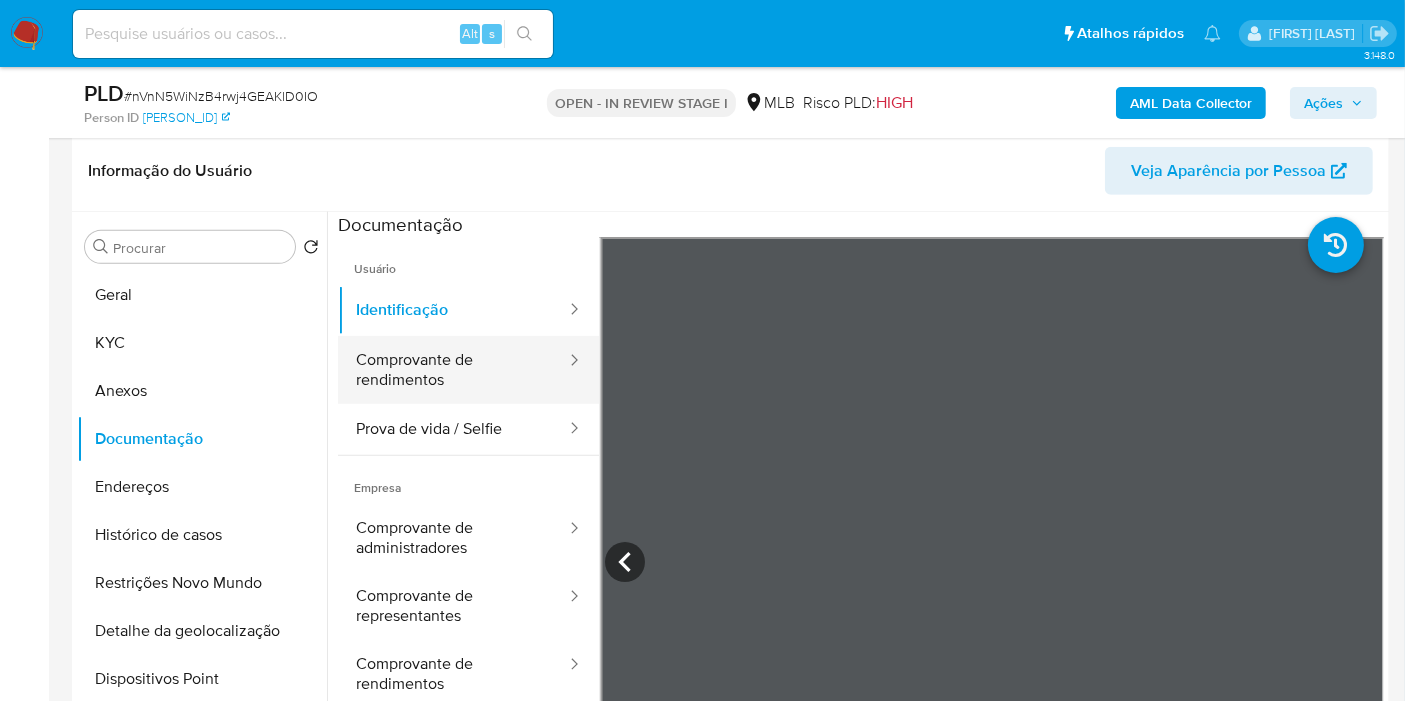 click on "Comprovante de rendimentos" at bounding box center [453, 370] 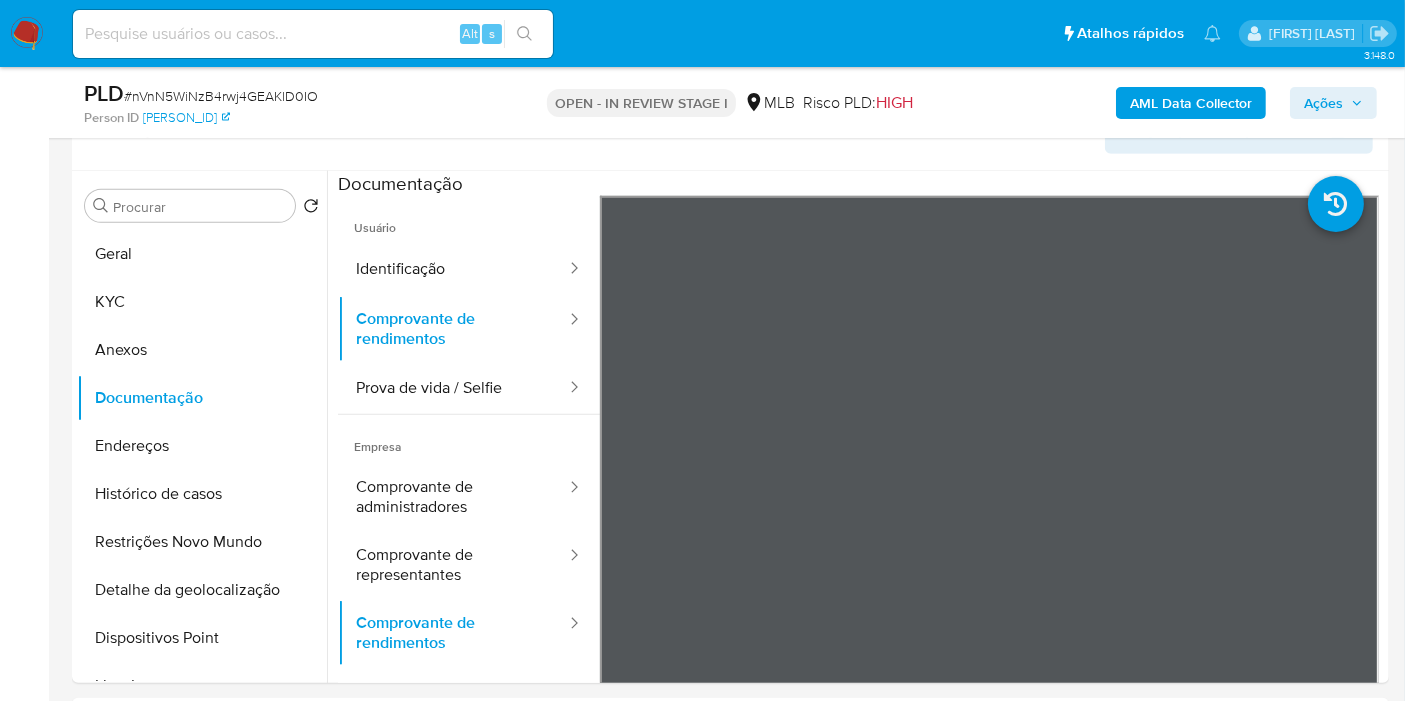 scroll, scrollTop: 934, scrollLeft: 0, axis: vertical 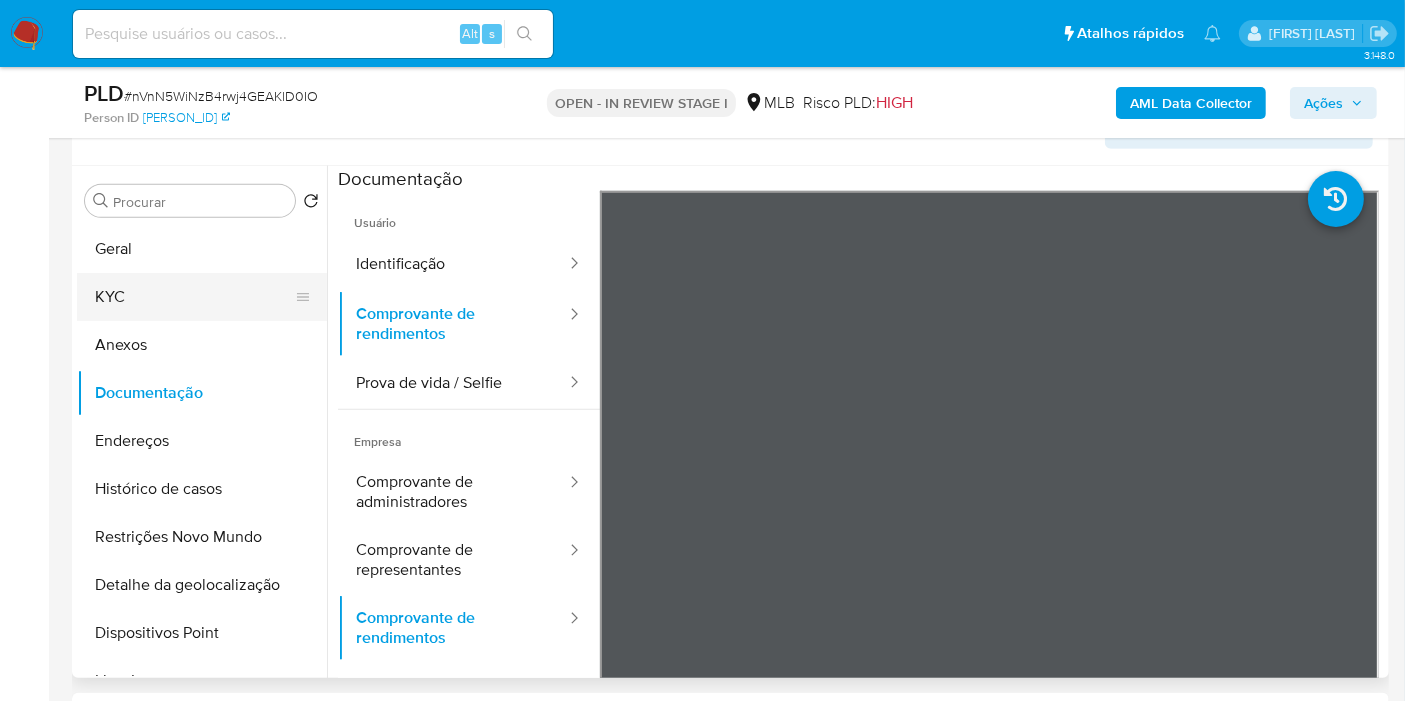 click on "KYC" at bounding box center (194, 297) 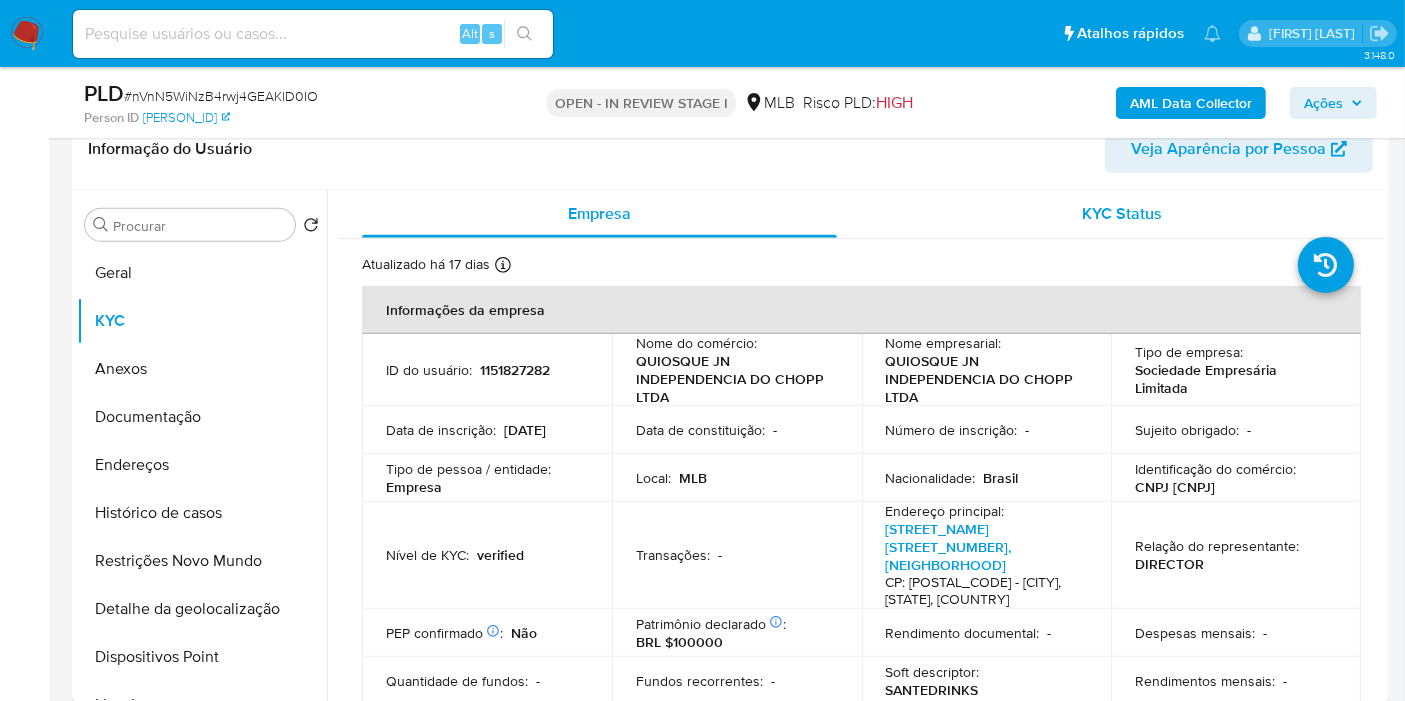 click on "KYC Status" at bounding box center (1122, 214) 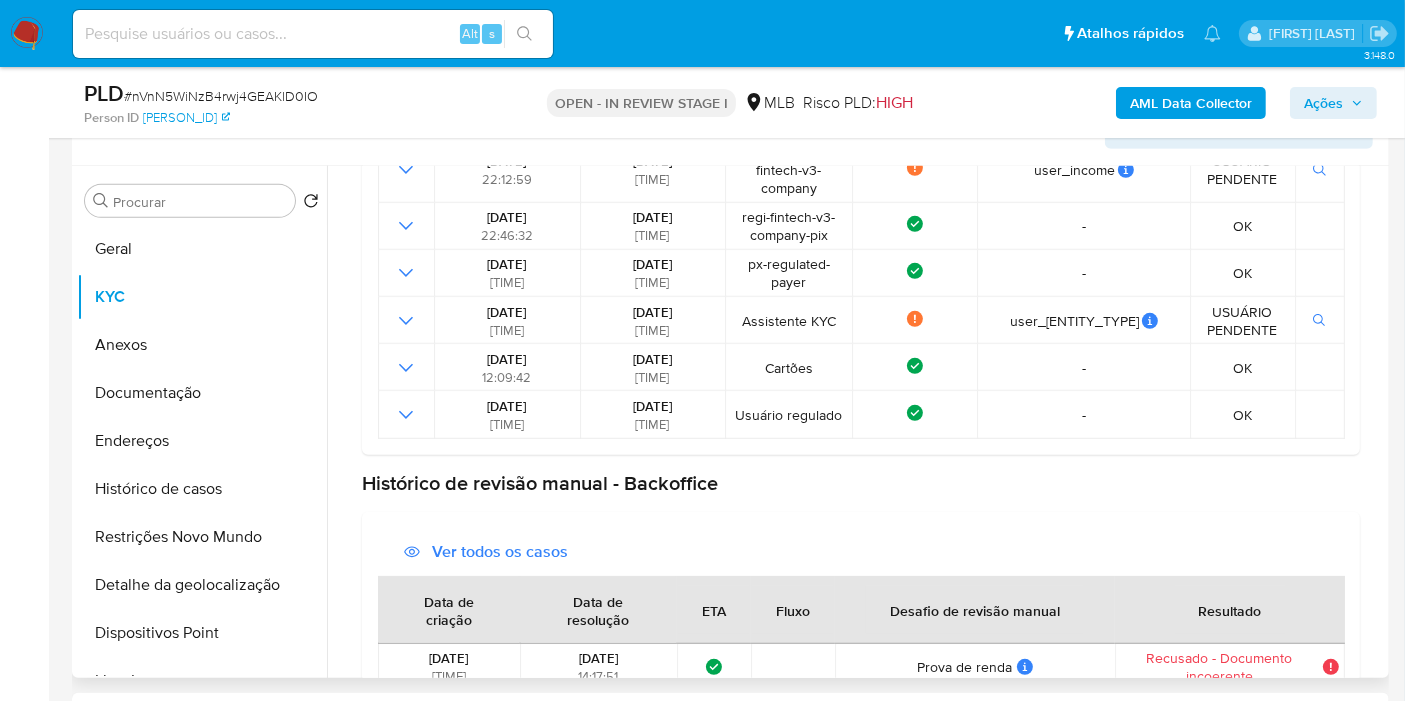 scroll, scrollTop: 710, scrollLeft: 0, axis: vertical 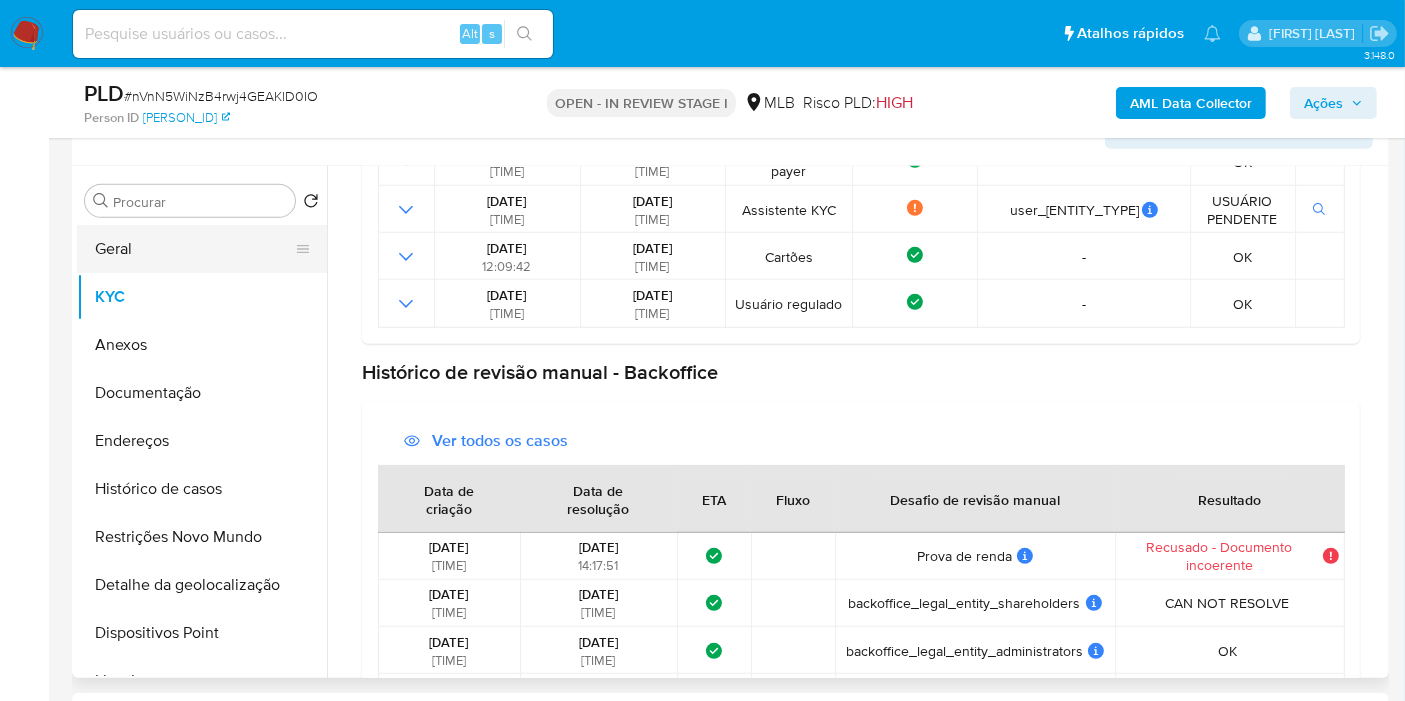 click on "Geral" at bounding box center (194, 249) 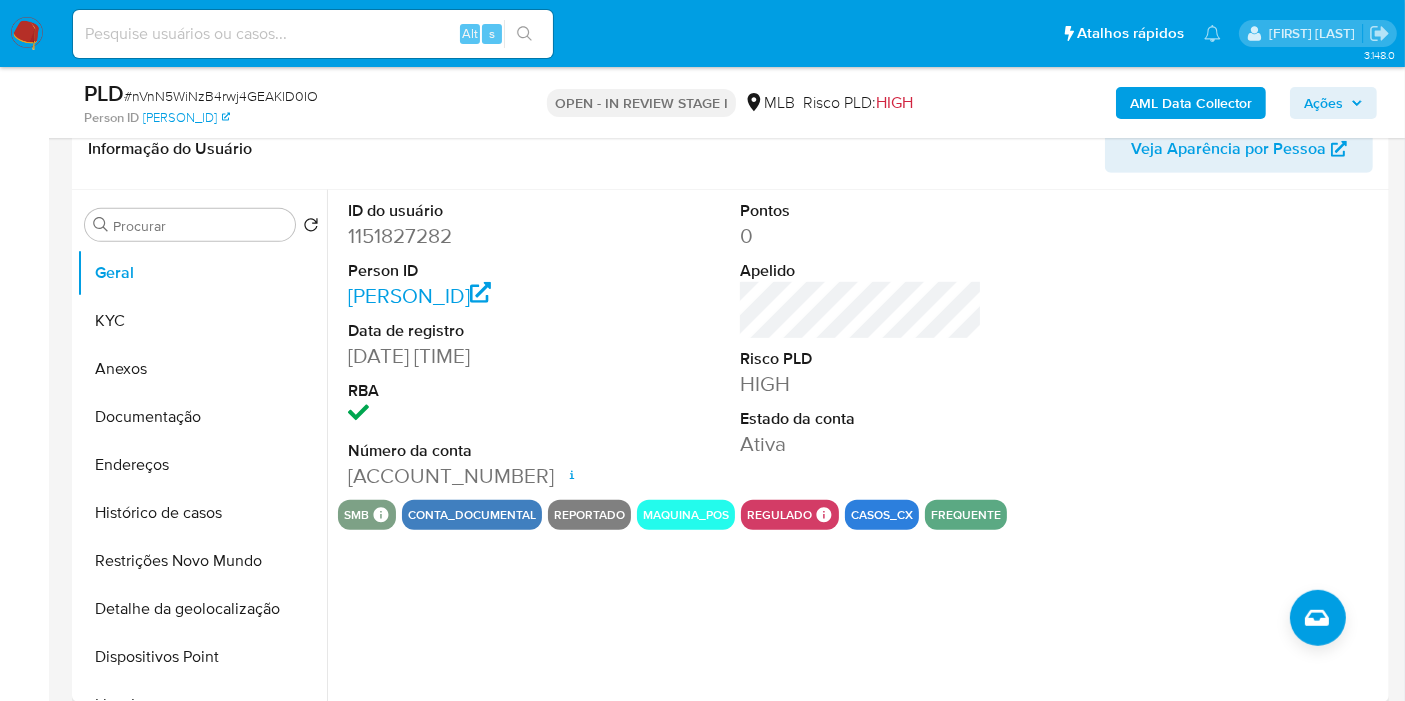 type 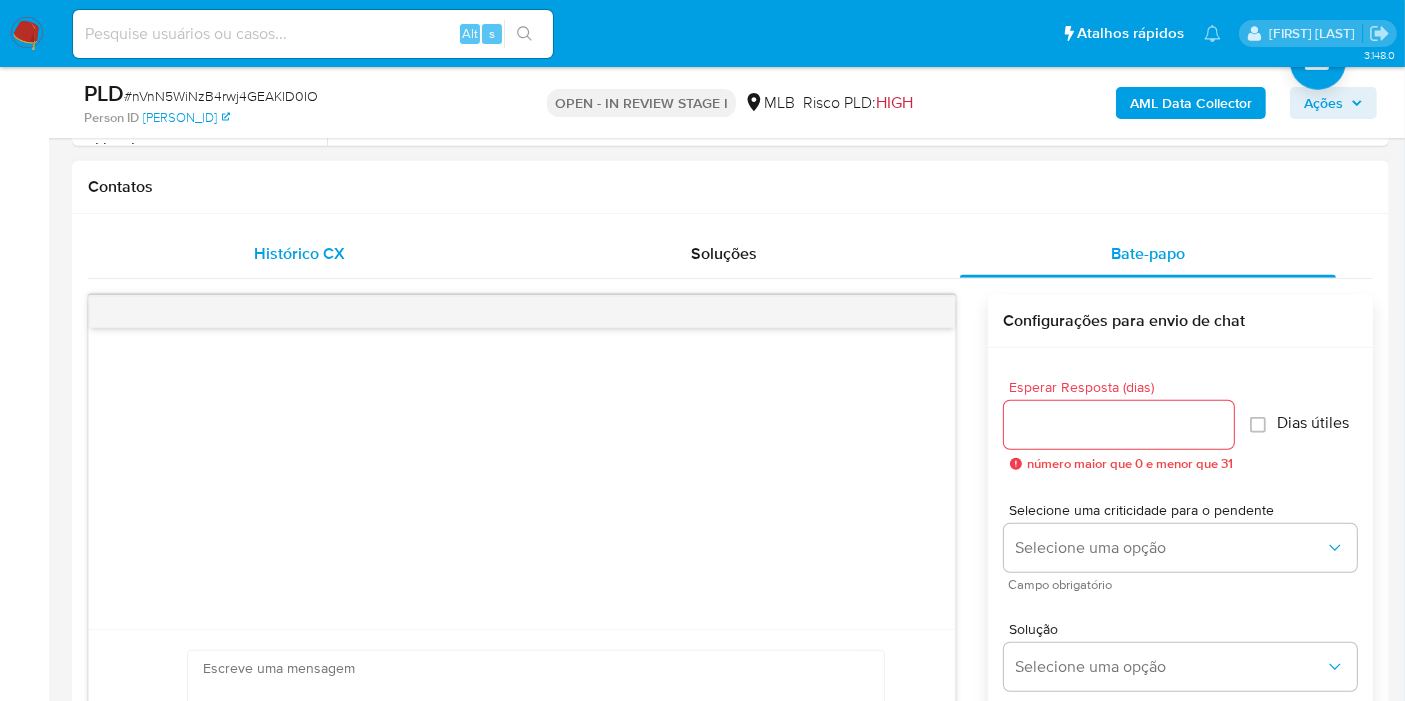 drag, startPoint x: 244, startPoint y: 245, endPoint x: 125, endPoint y: 264, distance: 120.50726 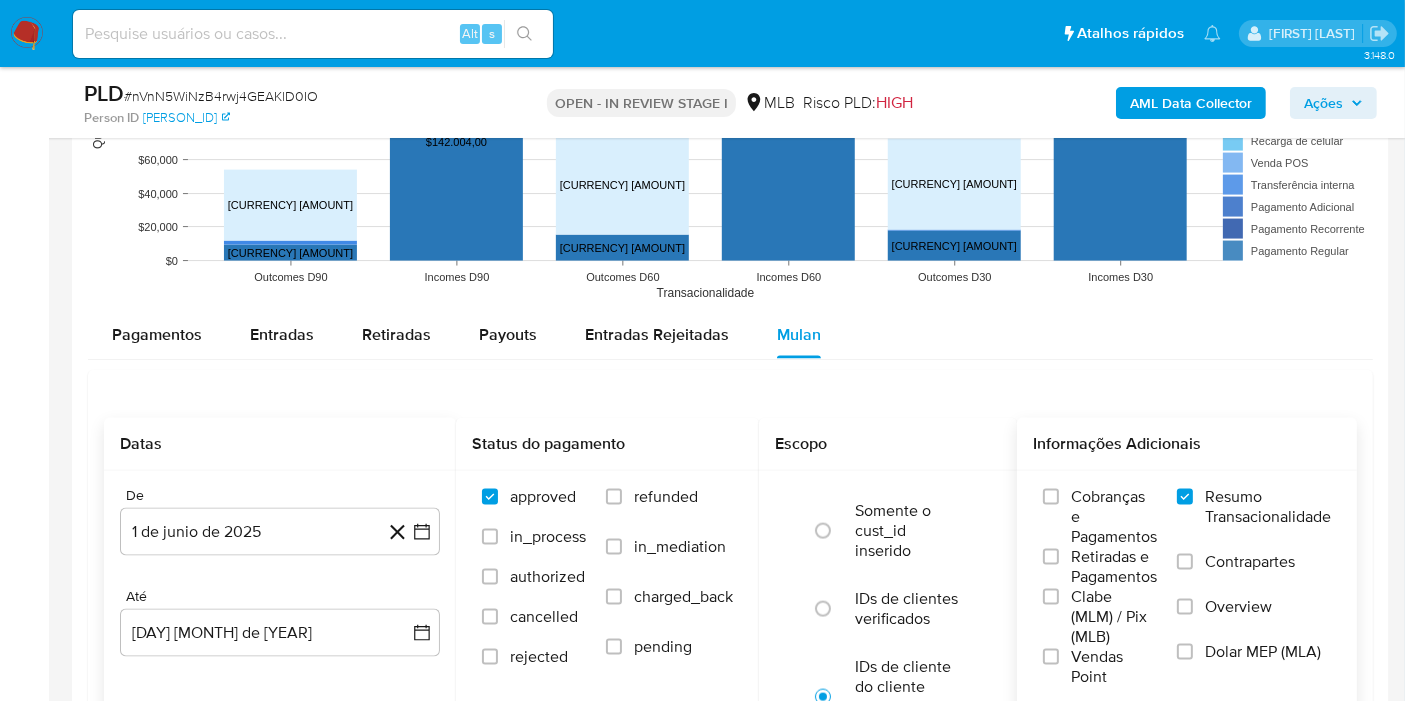 scroll, scrollTop: 2601, scrollLeft: 0, axis: vertical 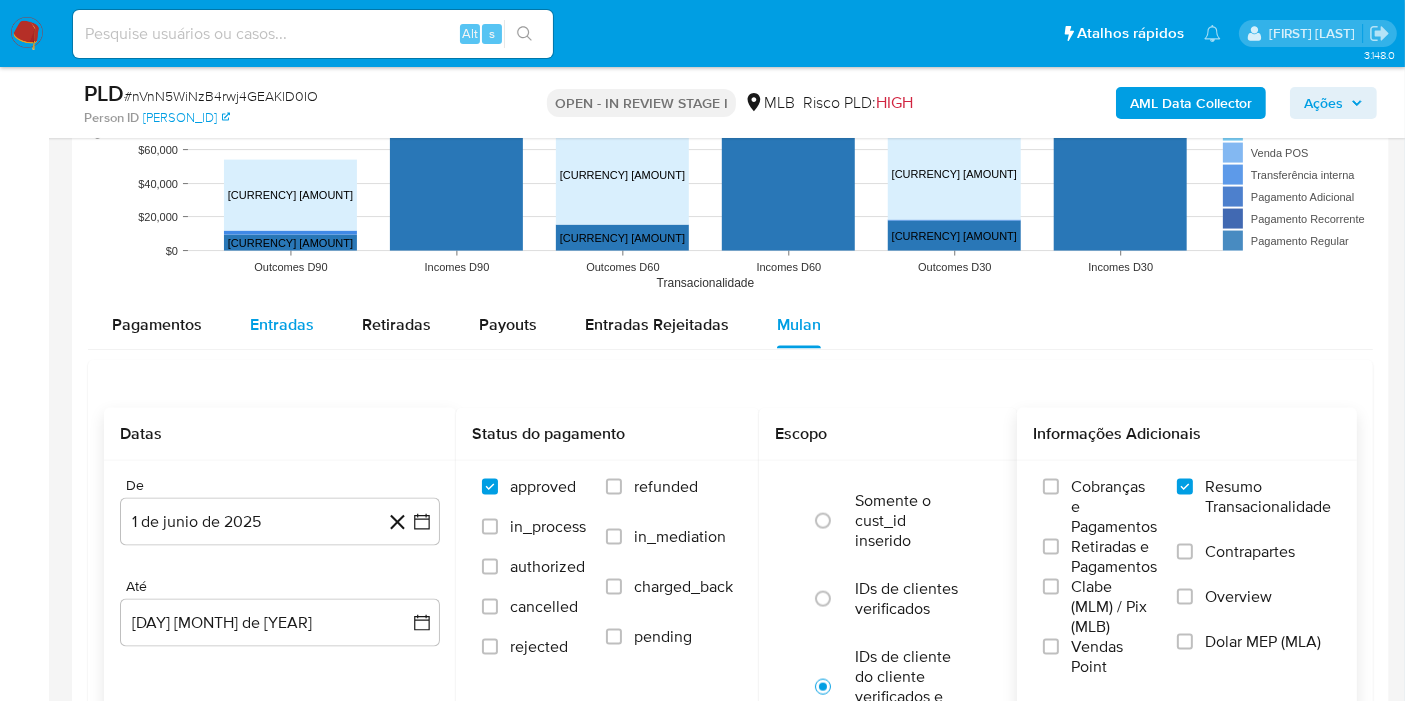 click on "Entradas" at bounding box center [282, 324] 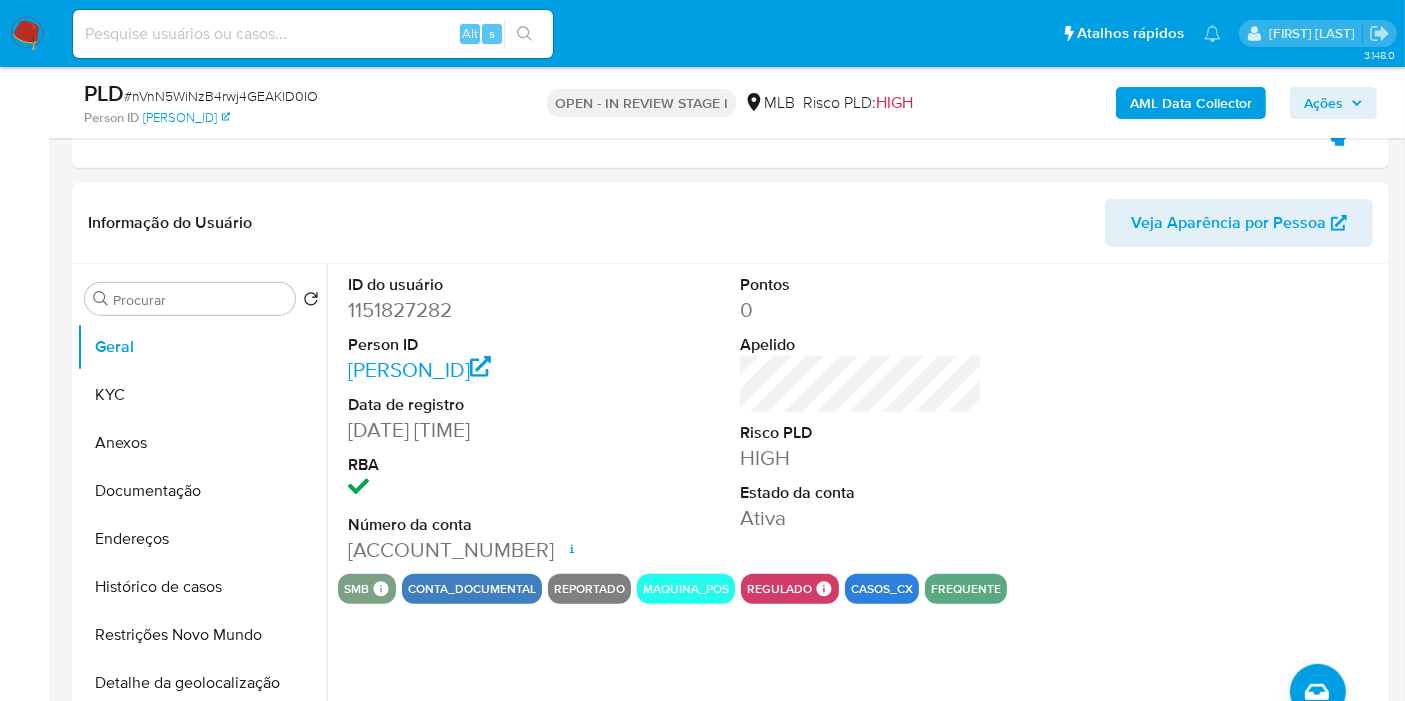 scroll, scrollTop: 870, scrollLeft: 0, axis: vertical 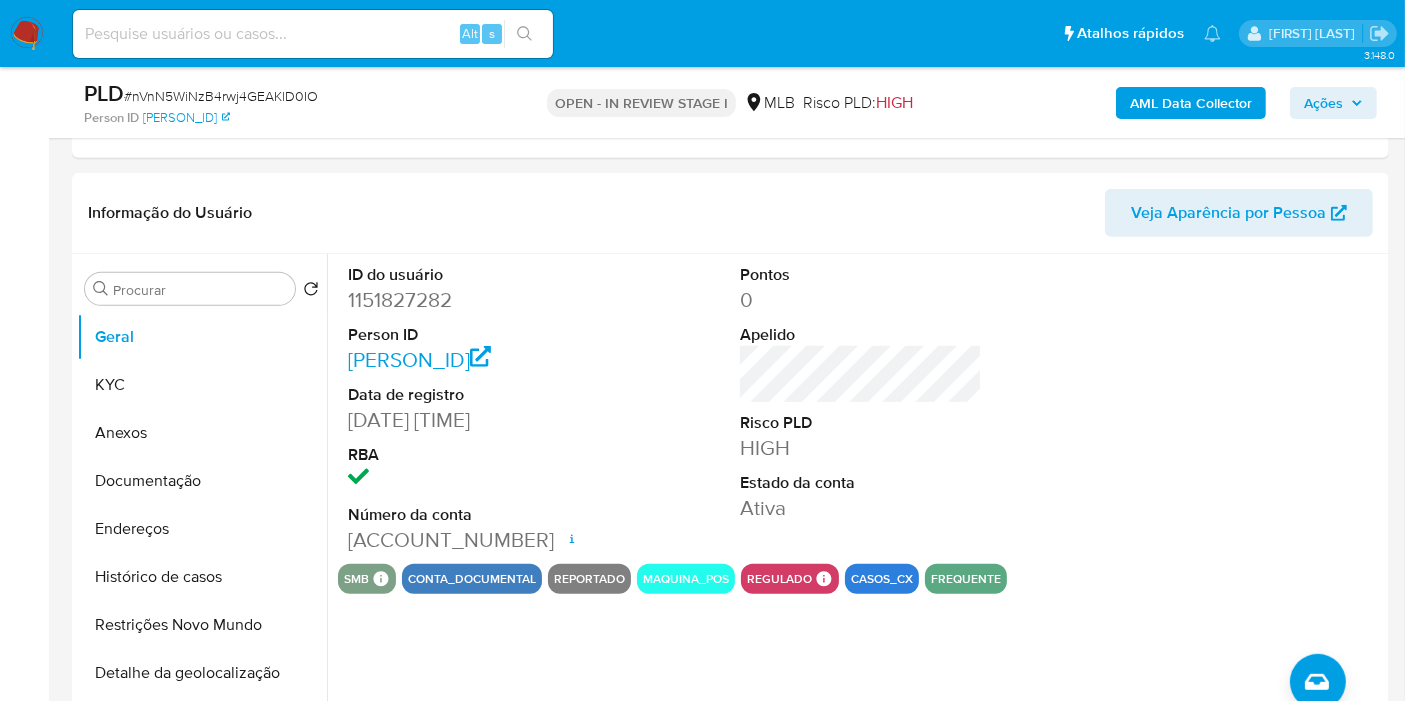 click on "Ações" at bounding box center [1323, 103] 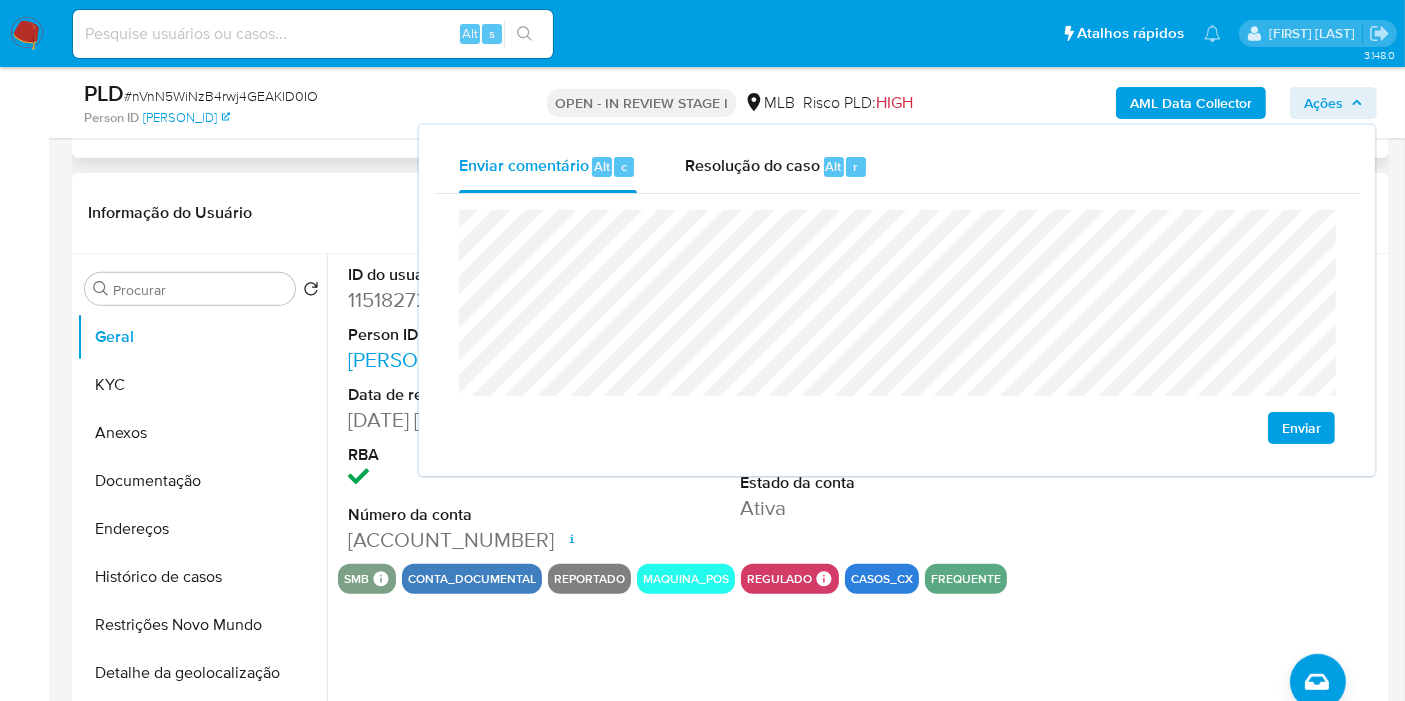 drag, startPoint x: 1333, startPoint y: 95, endPoint x: 909, endPoint y: 146, distance: 427.0562 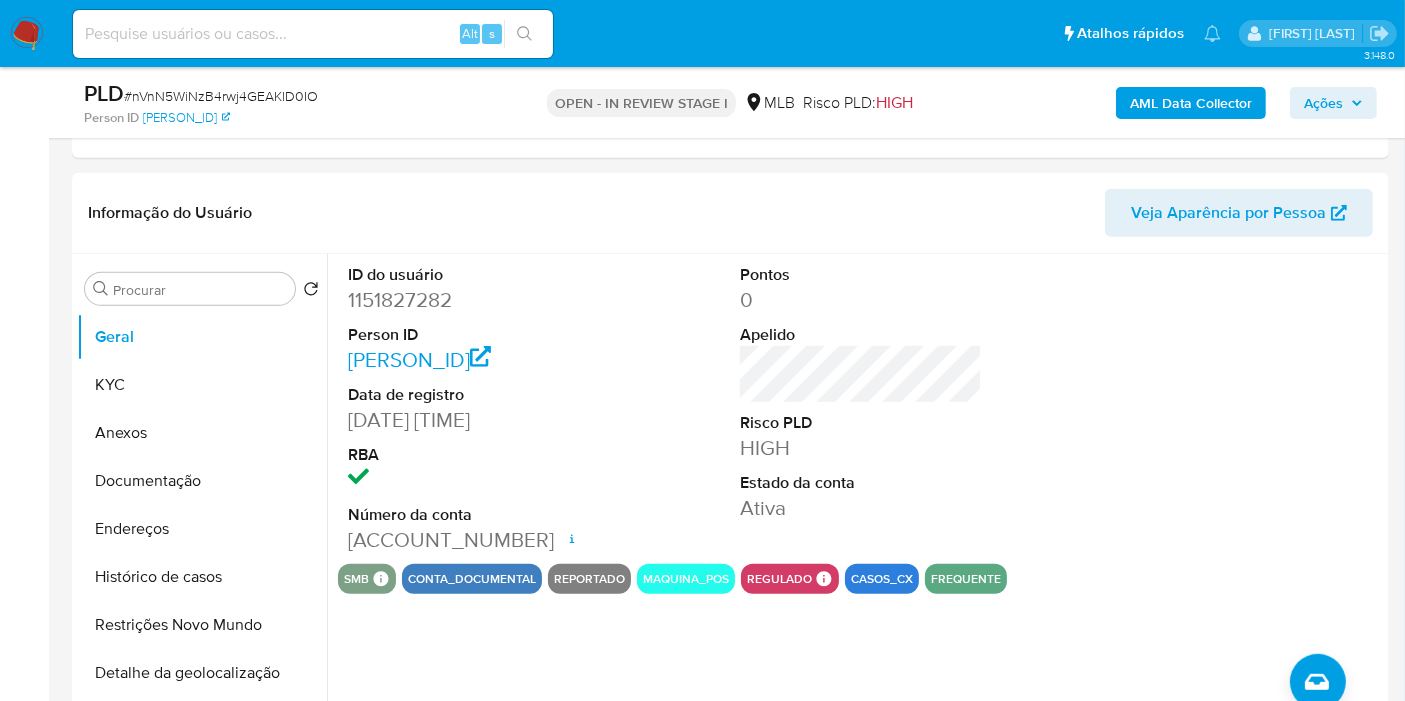 click on "Ações" at bounding box center [1323, 103] 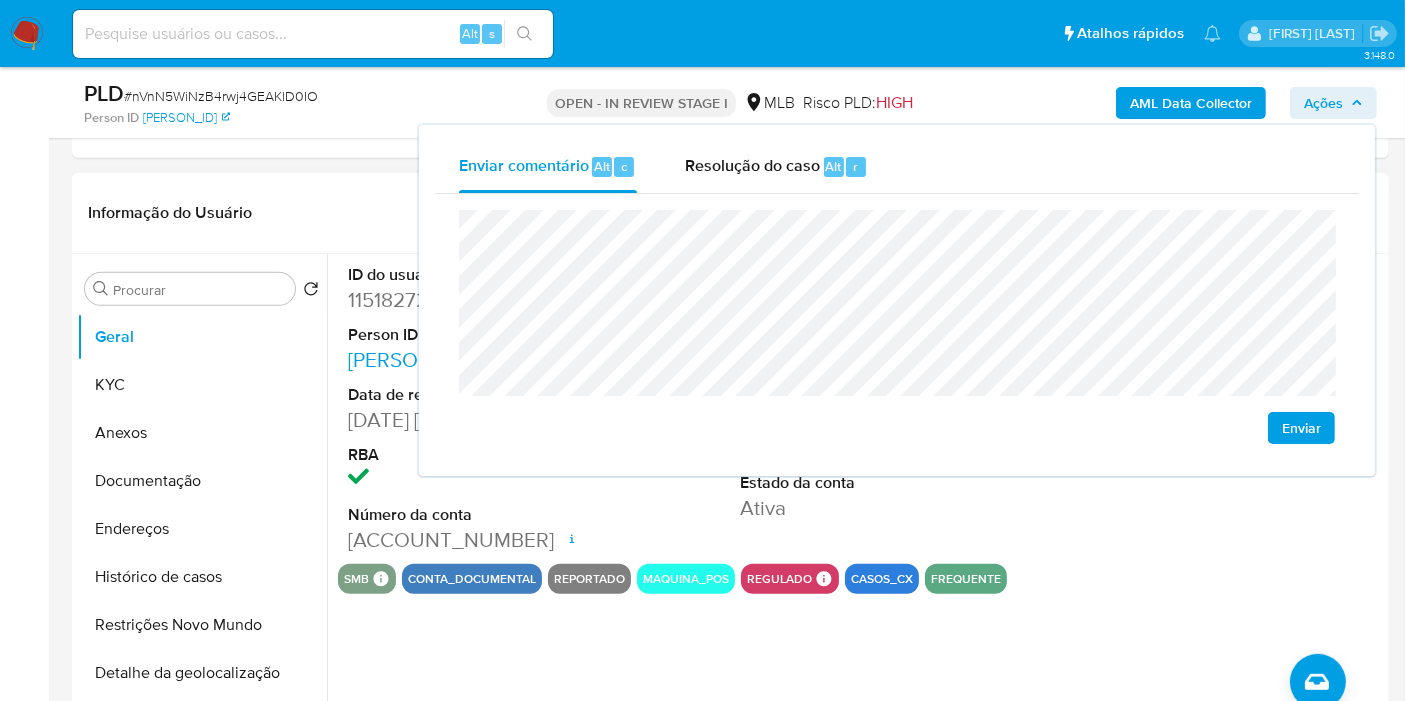 click on "Informação do Usuário Veja Aparência por Pessoa" at bounding box center [730, 213] 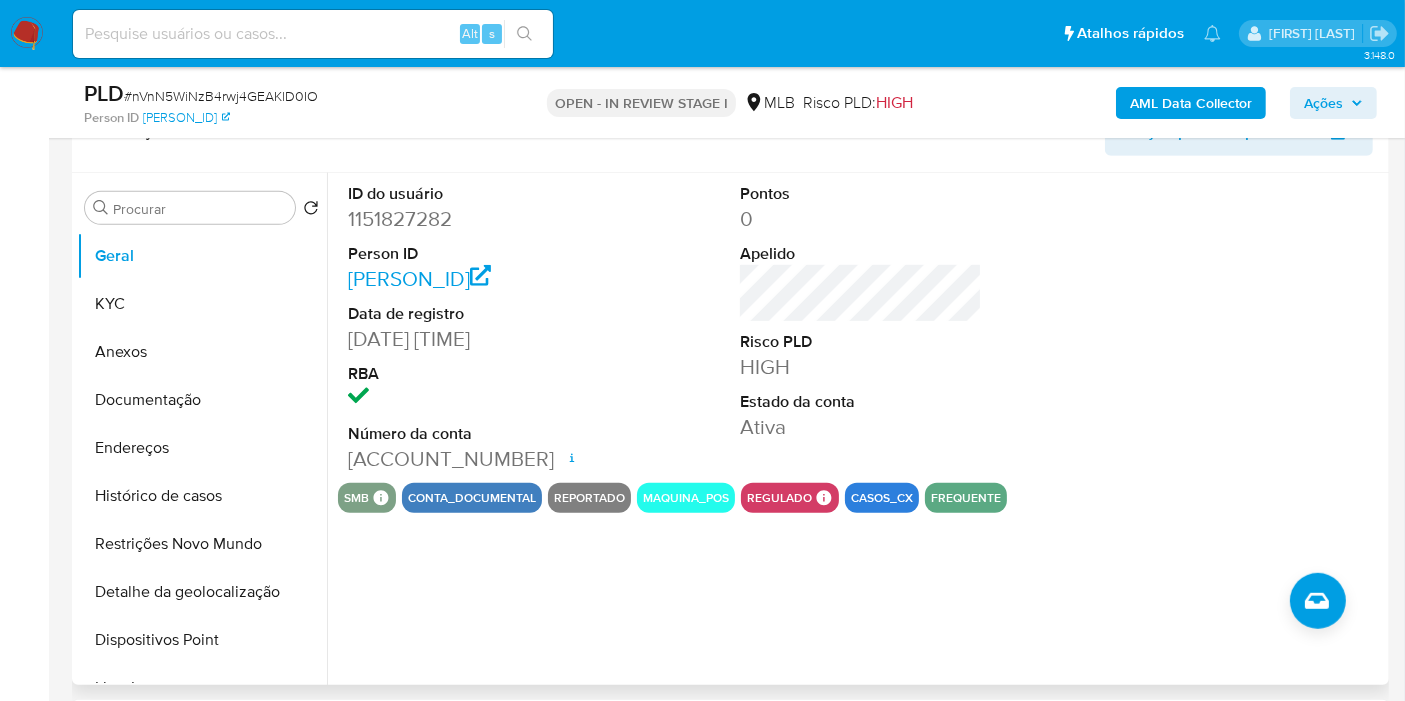 scroll, scrollTop: 981, scrollLeft: 0, axis: vertical 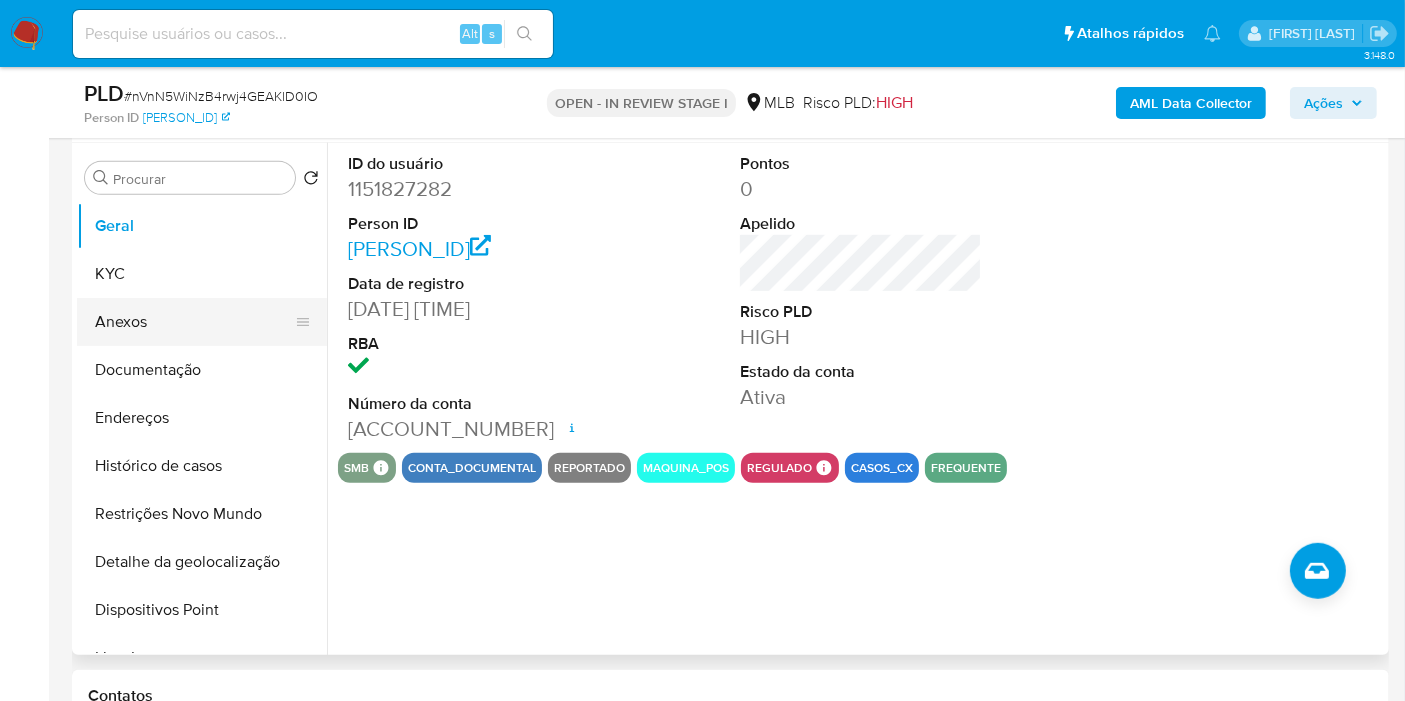 click on "KYC" at bounding box center (202, 274) 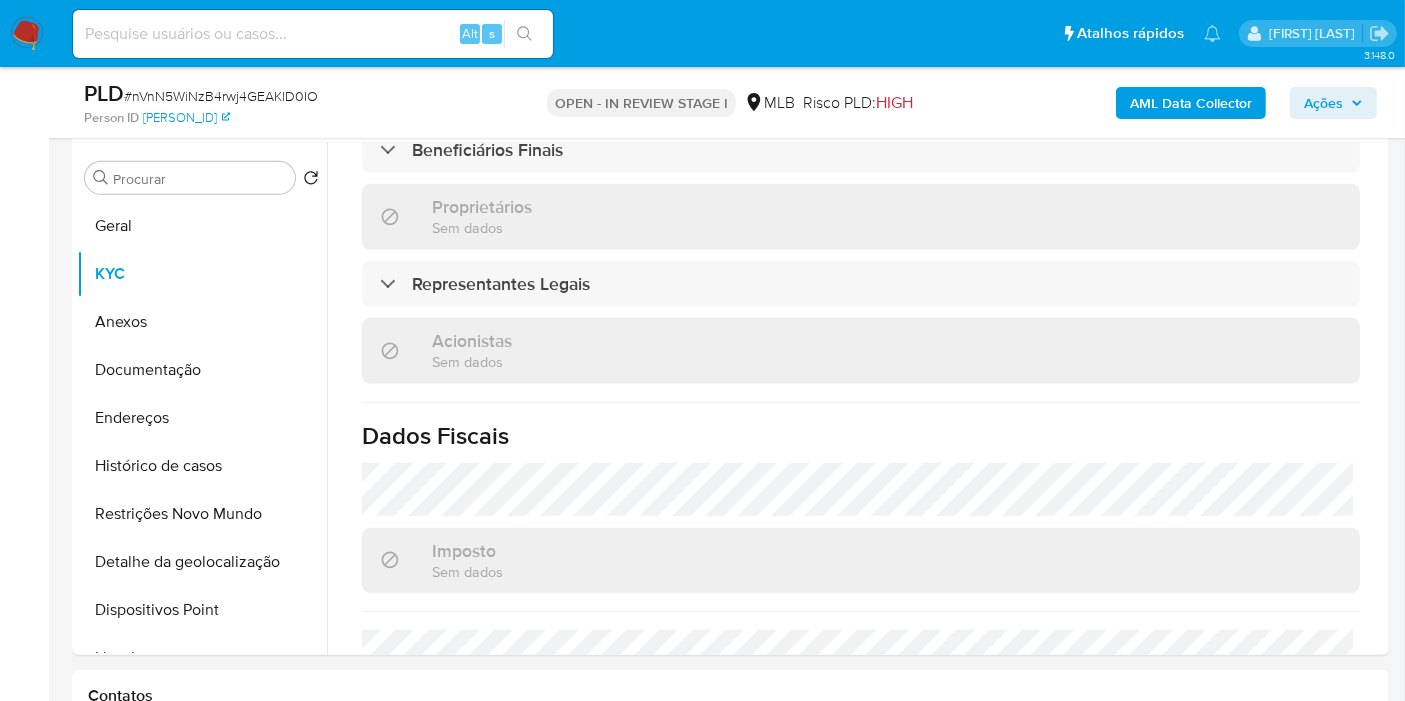 scroll, scrollTop: 1082, scrollLeft: 0, axis: vertical 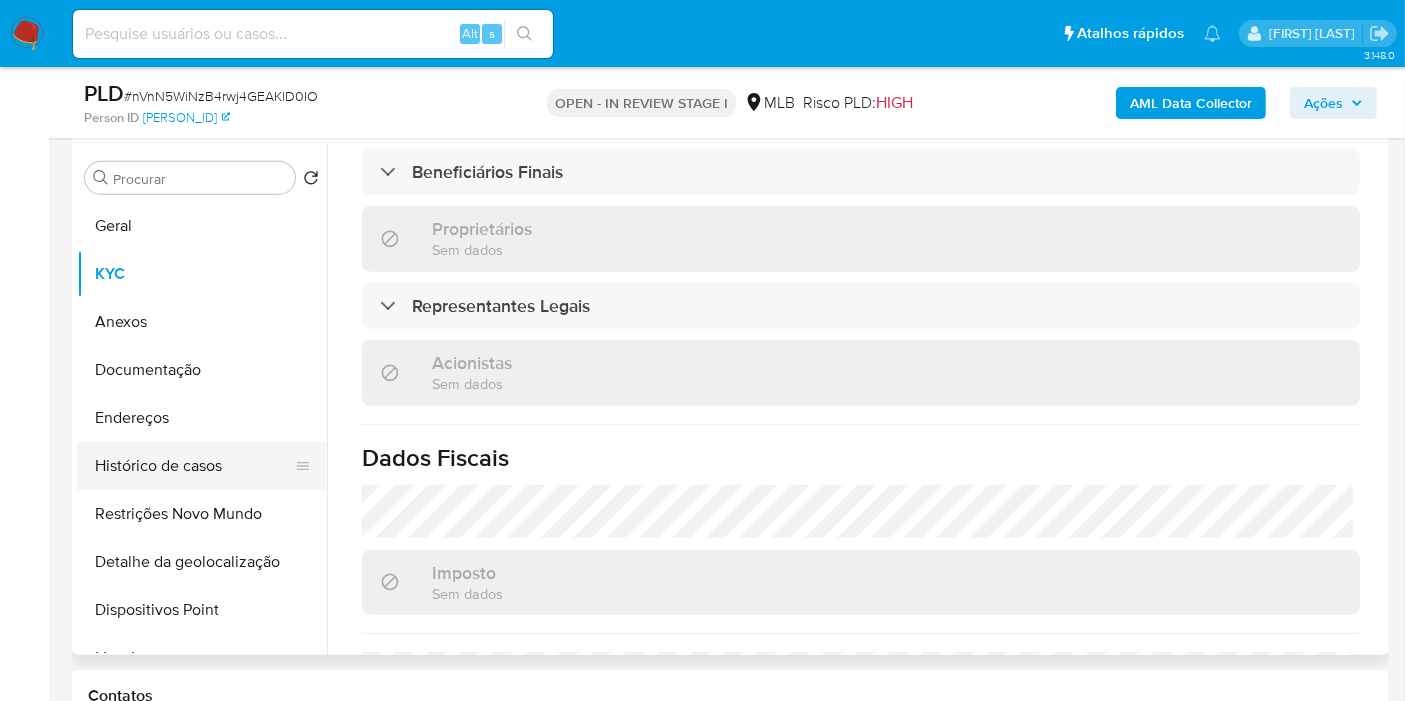 click on "Histórico de casos" at bounding box center (194, 466) 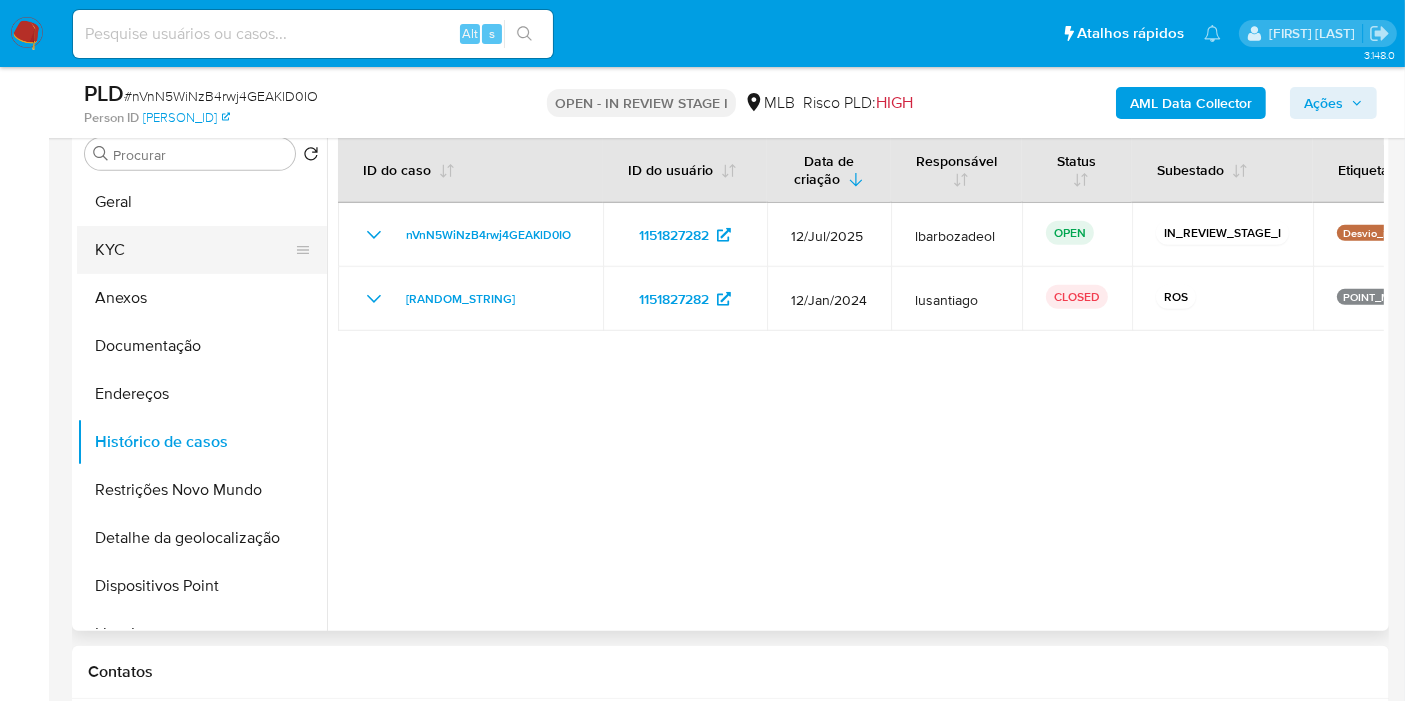 click on "KYC" at bounding box center [194, 250] 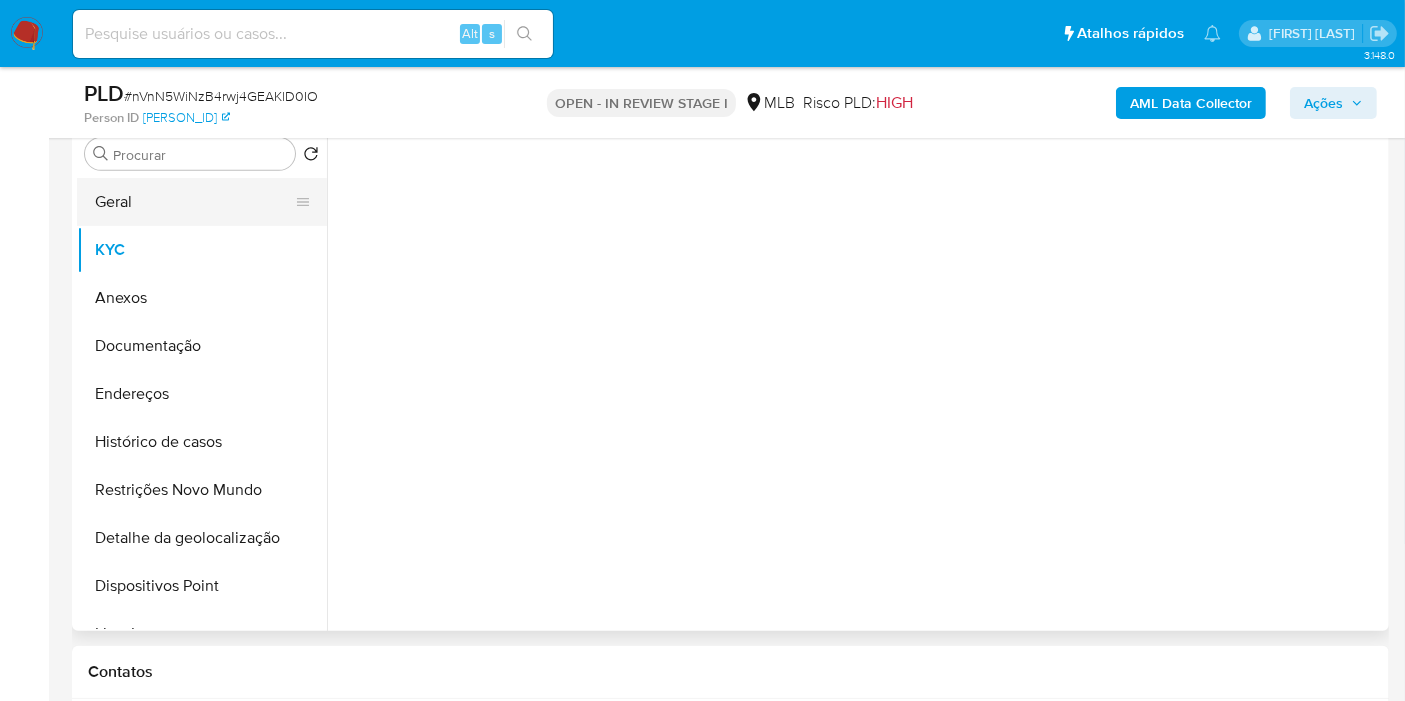 click on "Geral" at bounding box center (194, 202) 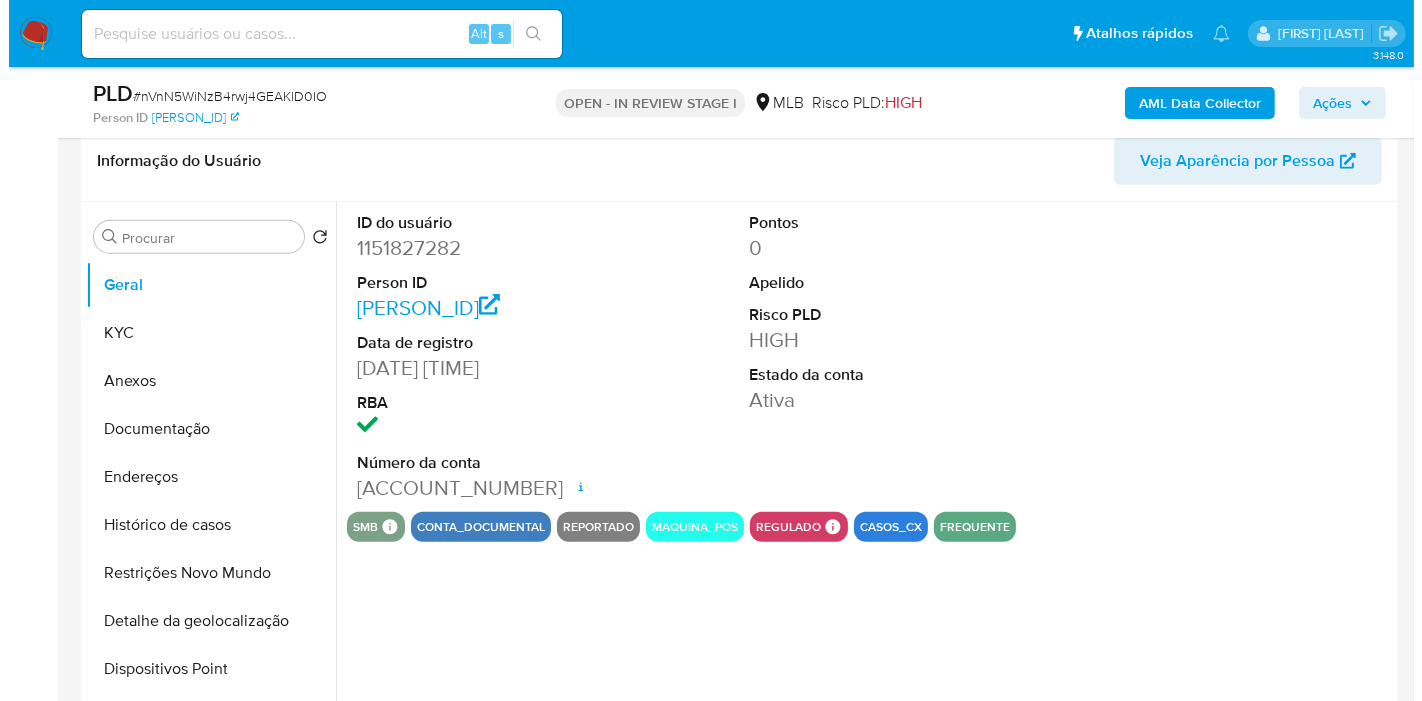scroll, scrollTop: 917, scrollLeft: 0, axis: vertical 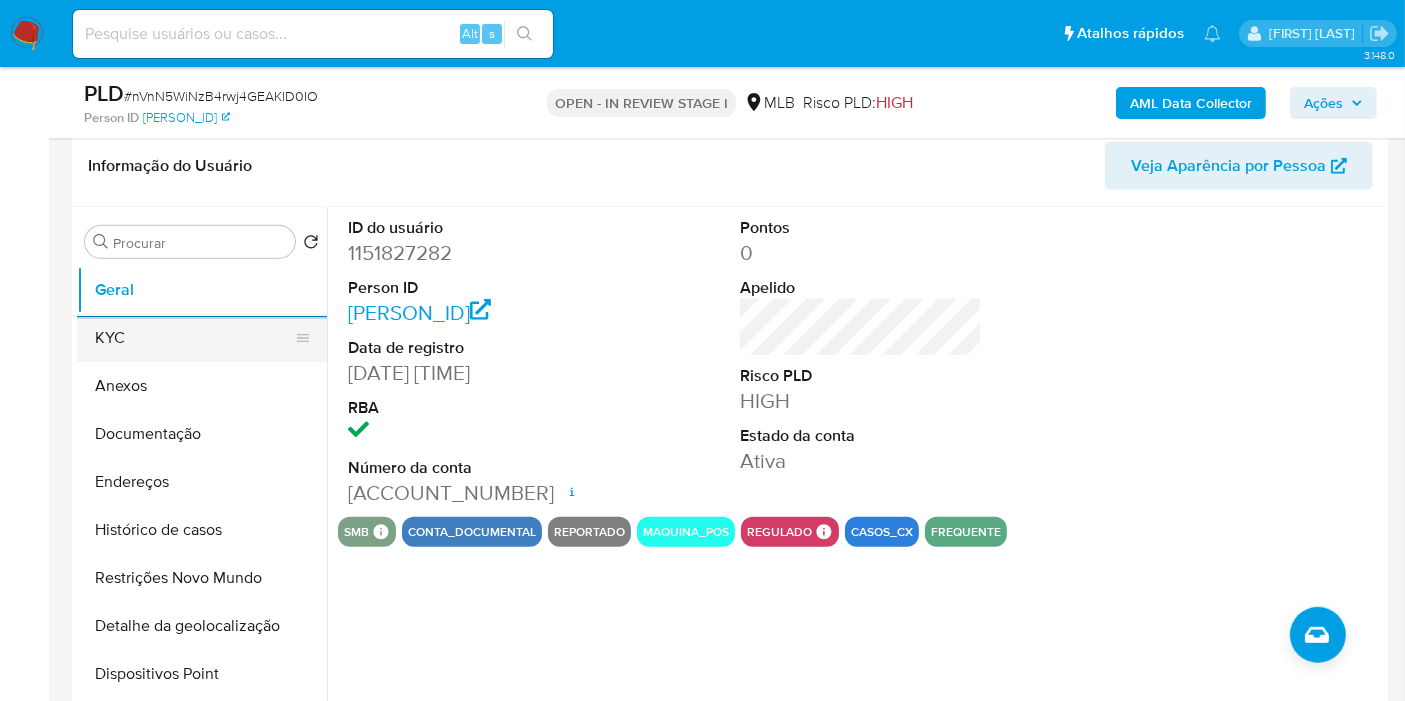 click on "KYC" at bounding box center (194, 338) 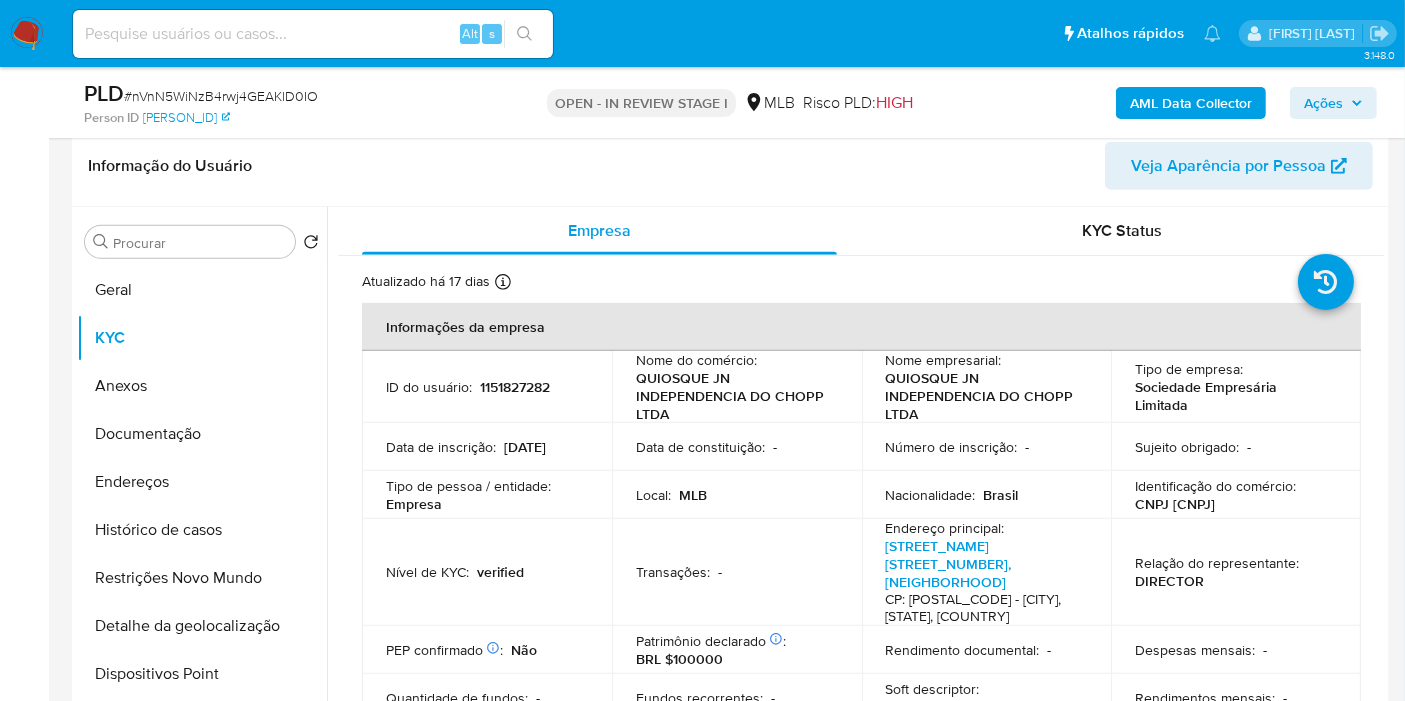 type 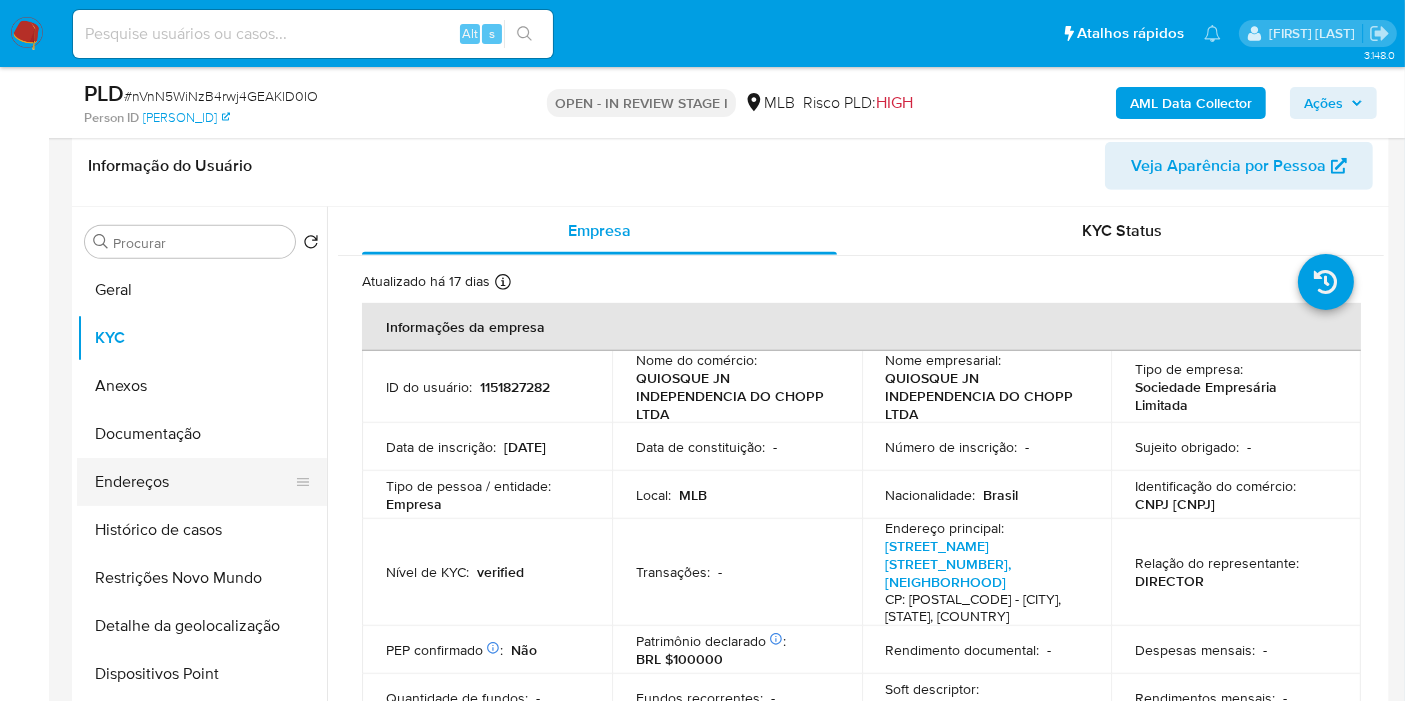 click on "Endereços" at bounding box center [194, 482] 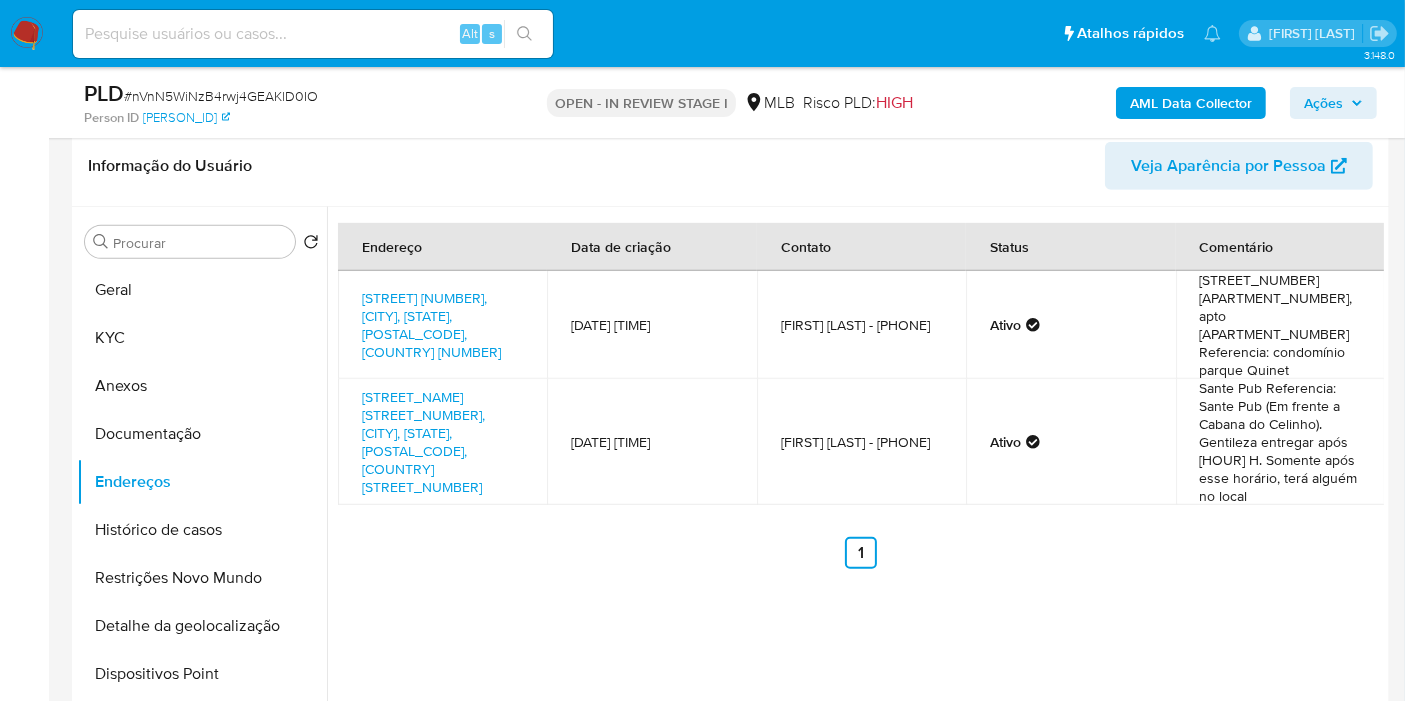 type 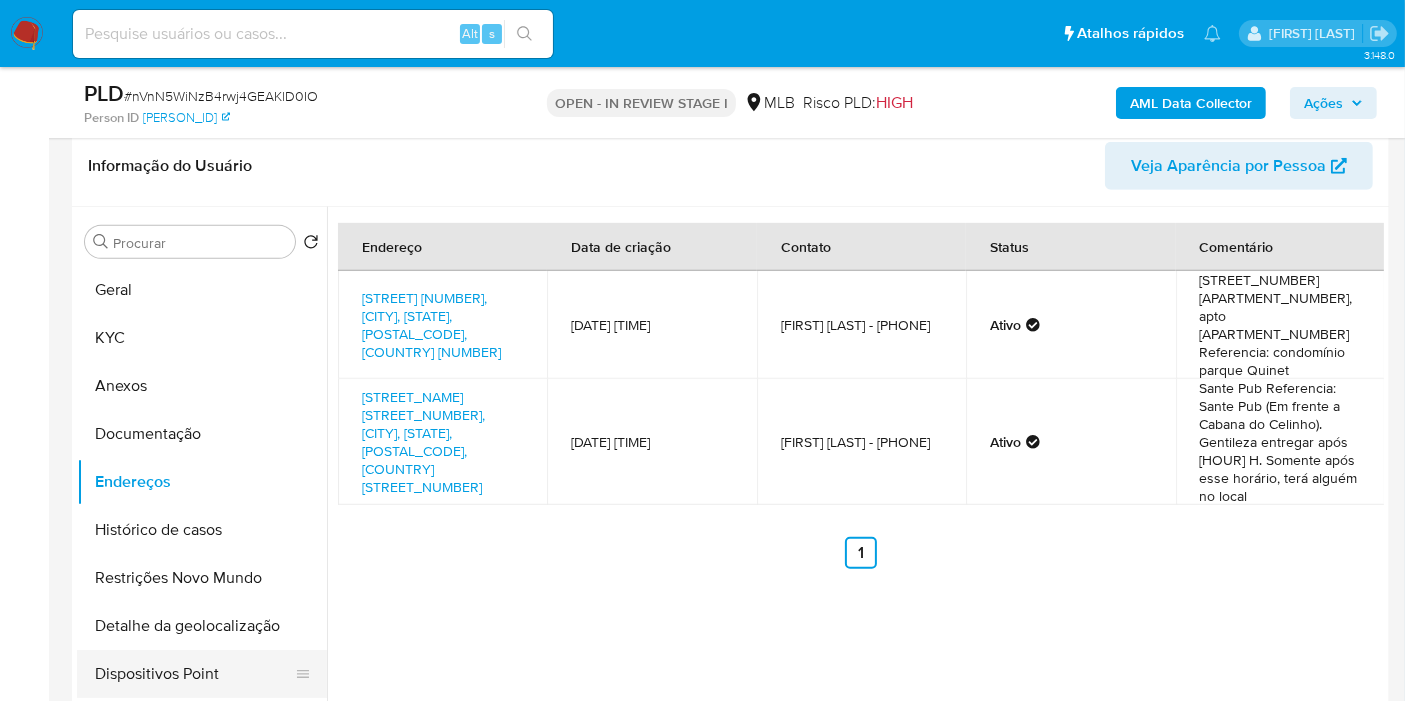 click on "Detalhe da geolocalização" at bounding box center [202, 626] 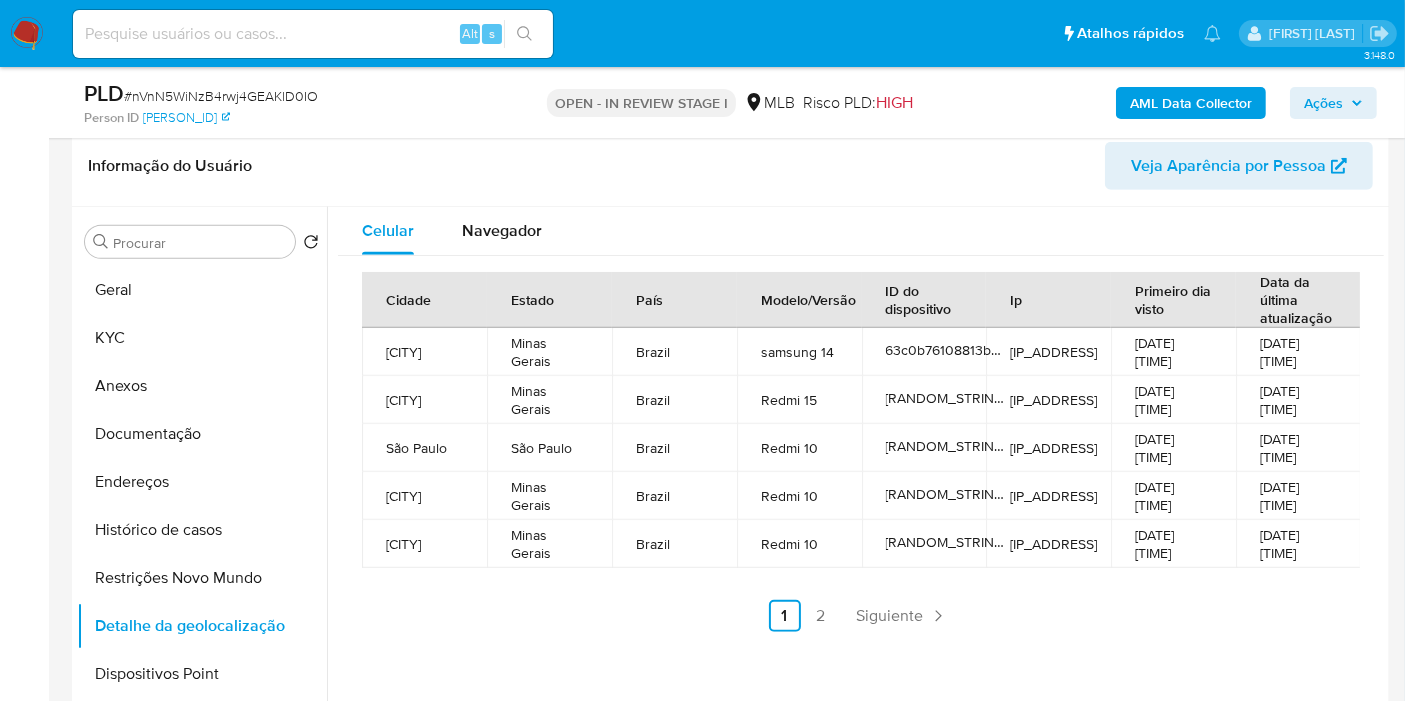 type 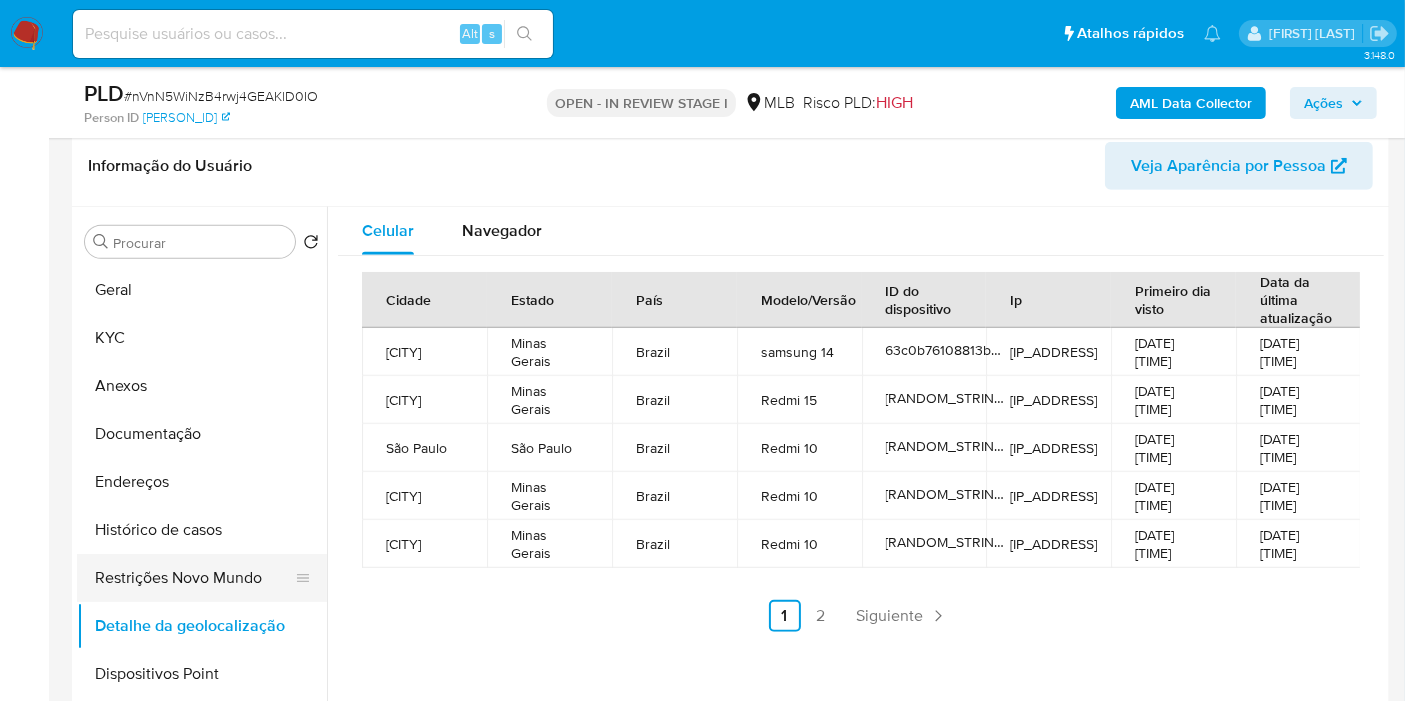click on "Restrições Novo Mundo" at bounding box center (194, 578) 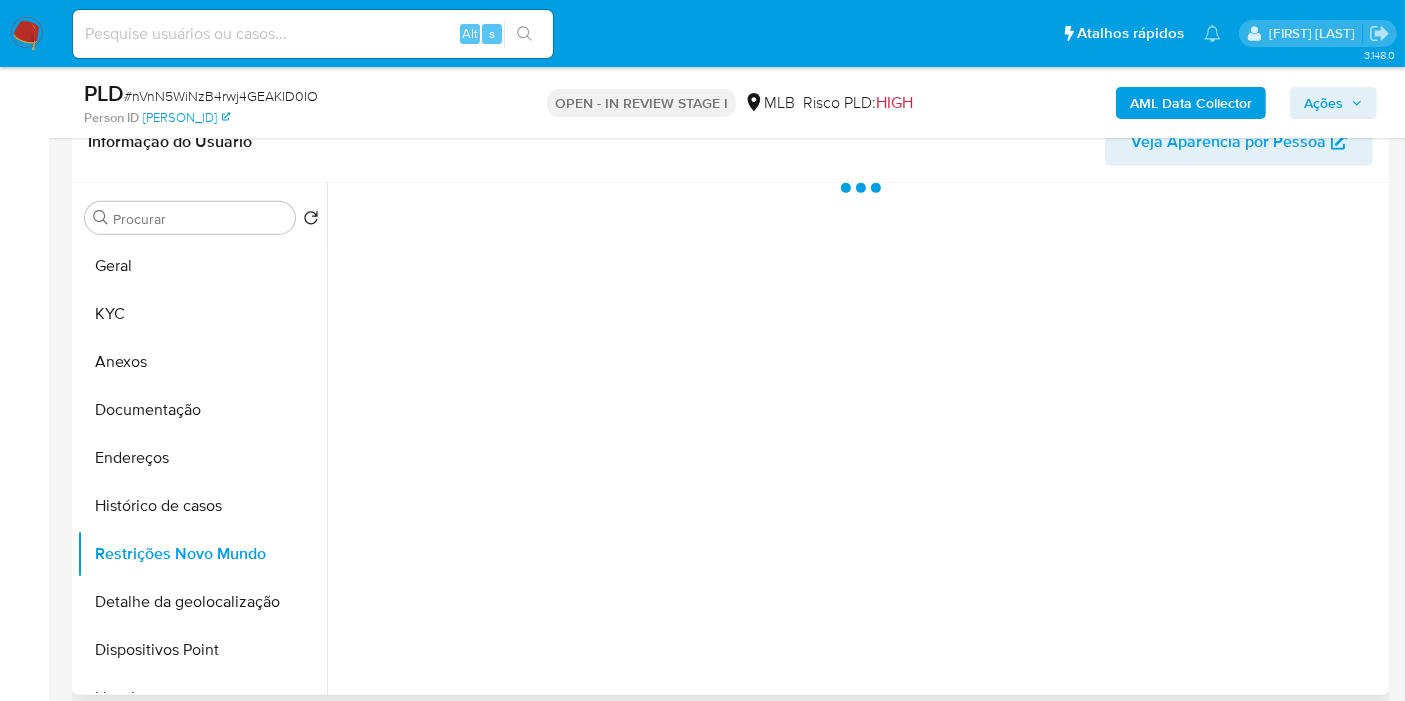 type 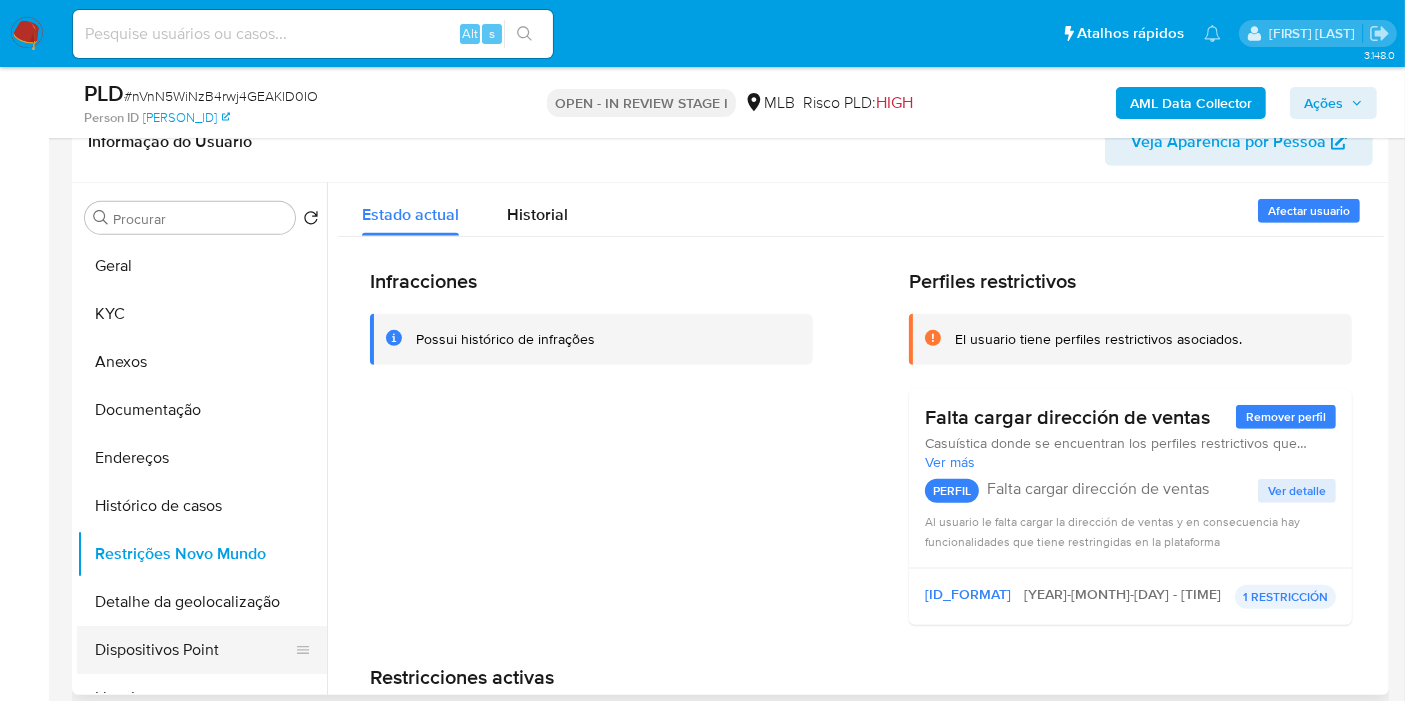 click on "Dispositivos Point" at bounding box center [194, 650] 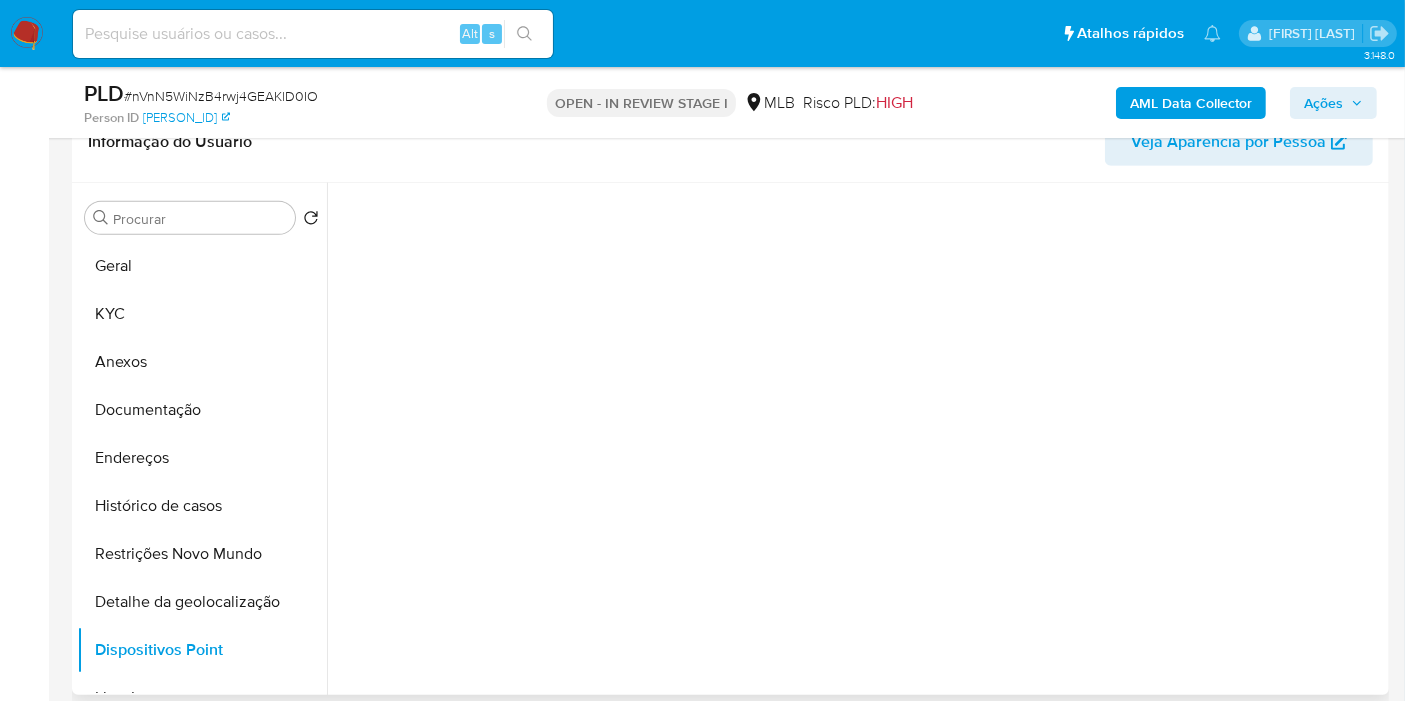 type 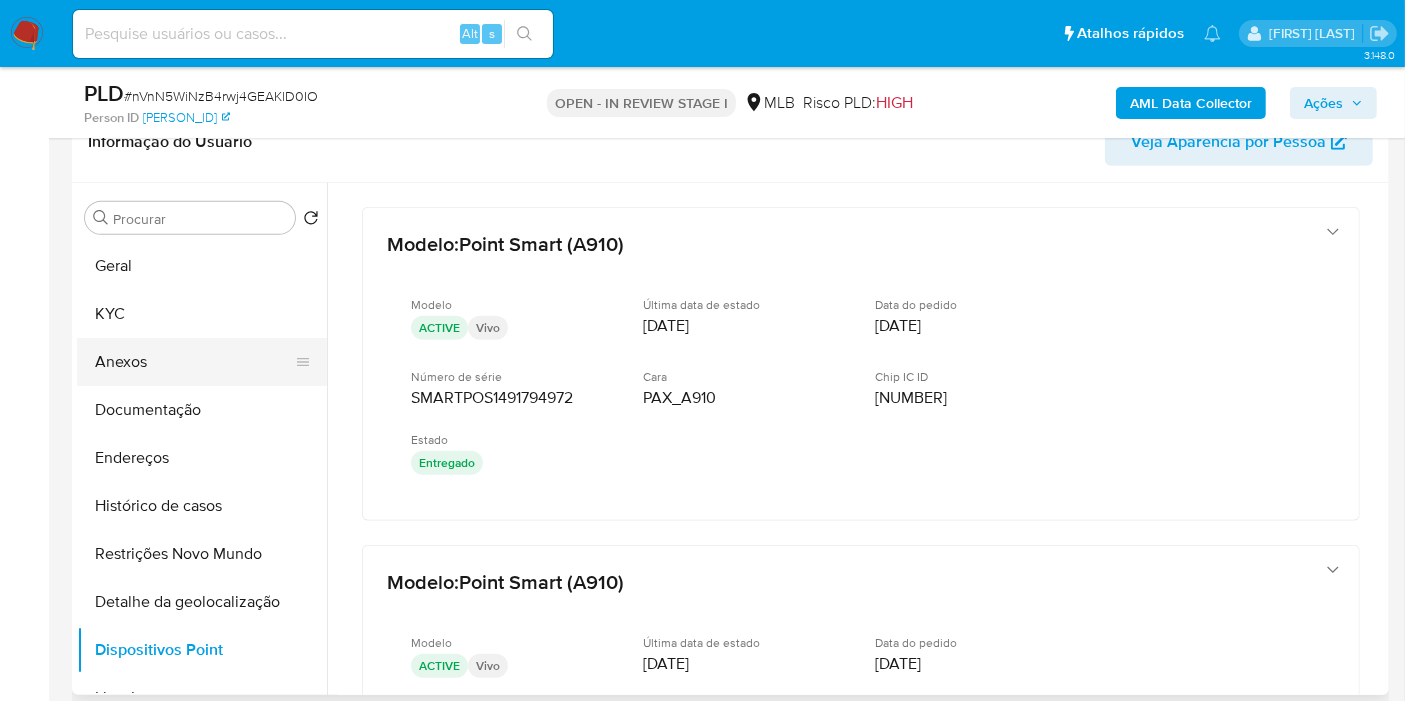 click on "Anexos" at bounding box center [194, 362] 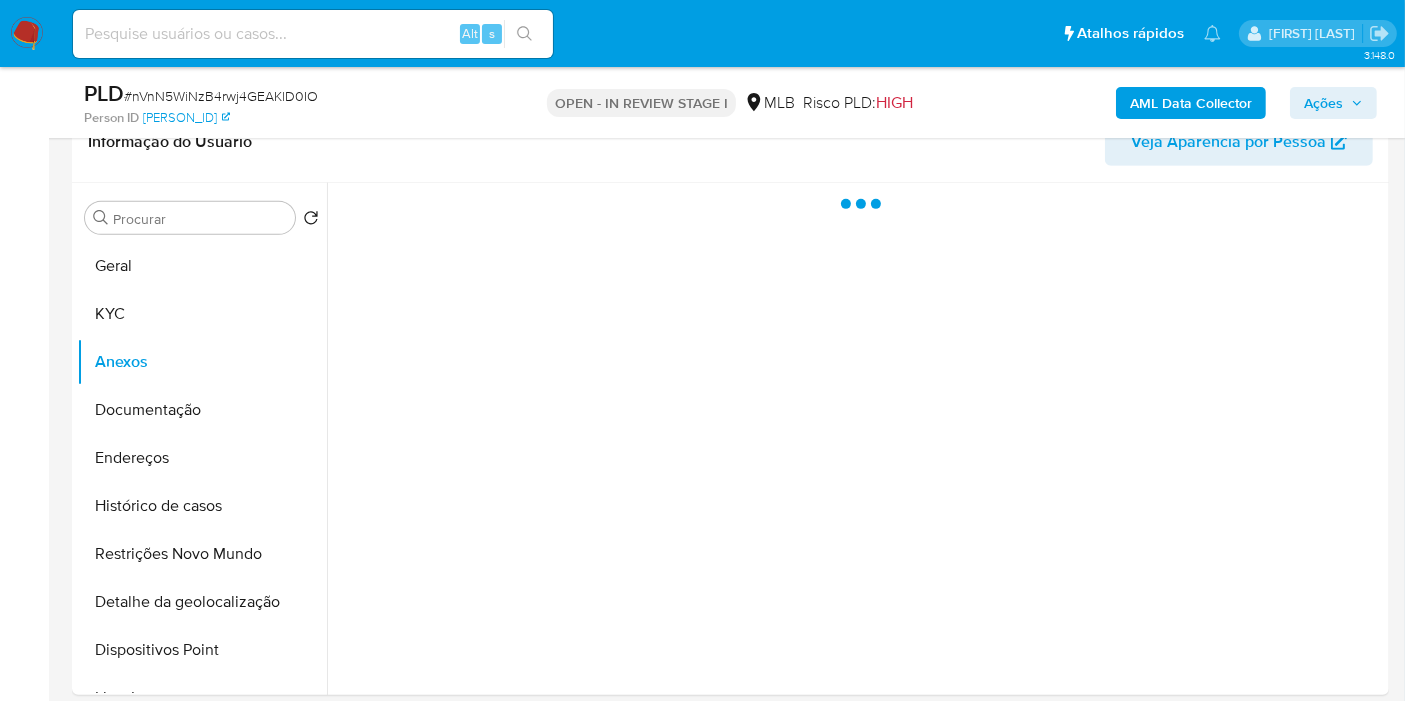 click on "Ações" at bounding box center (1323, 103) 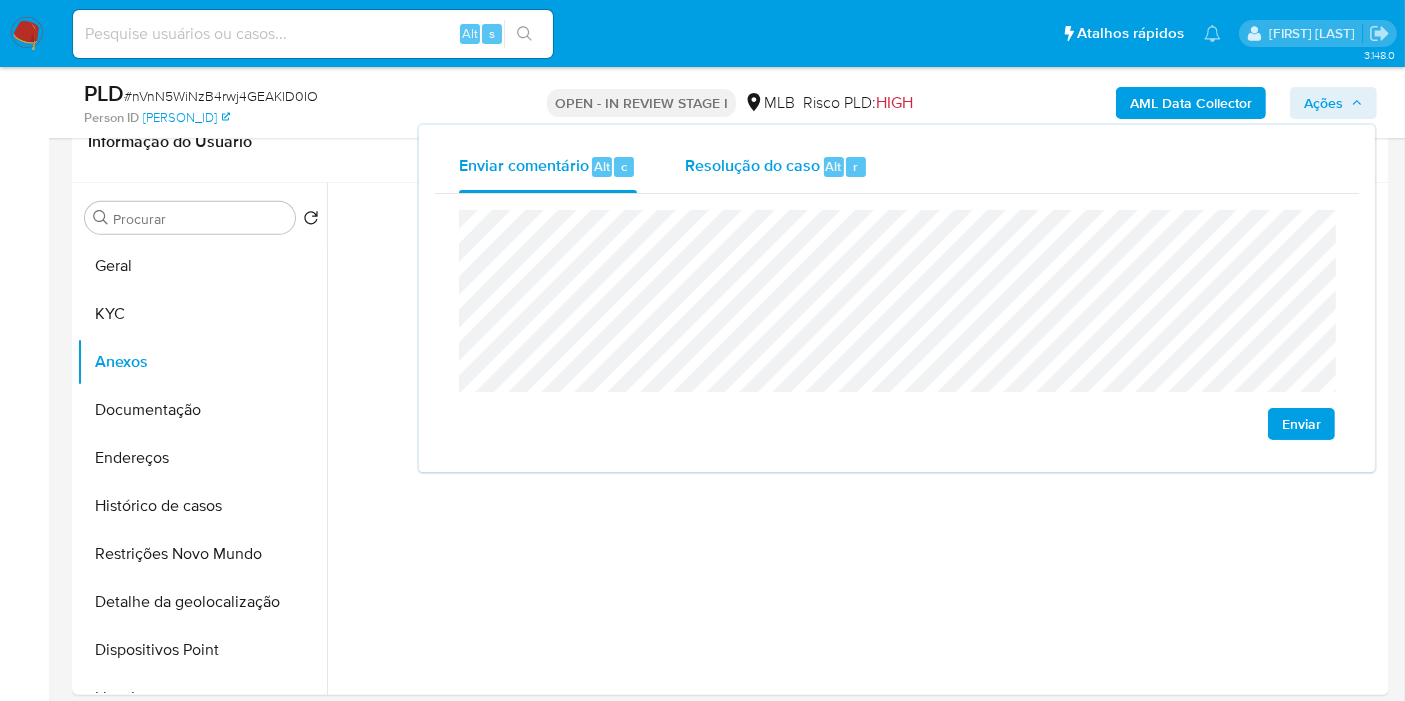 click on "Resolução do caso Alt r" at bounding box center (776, 167) 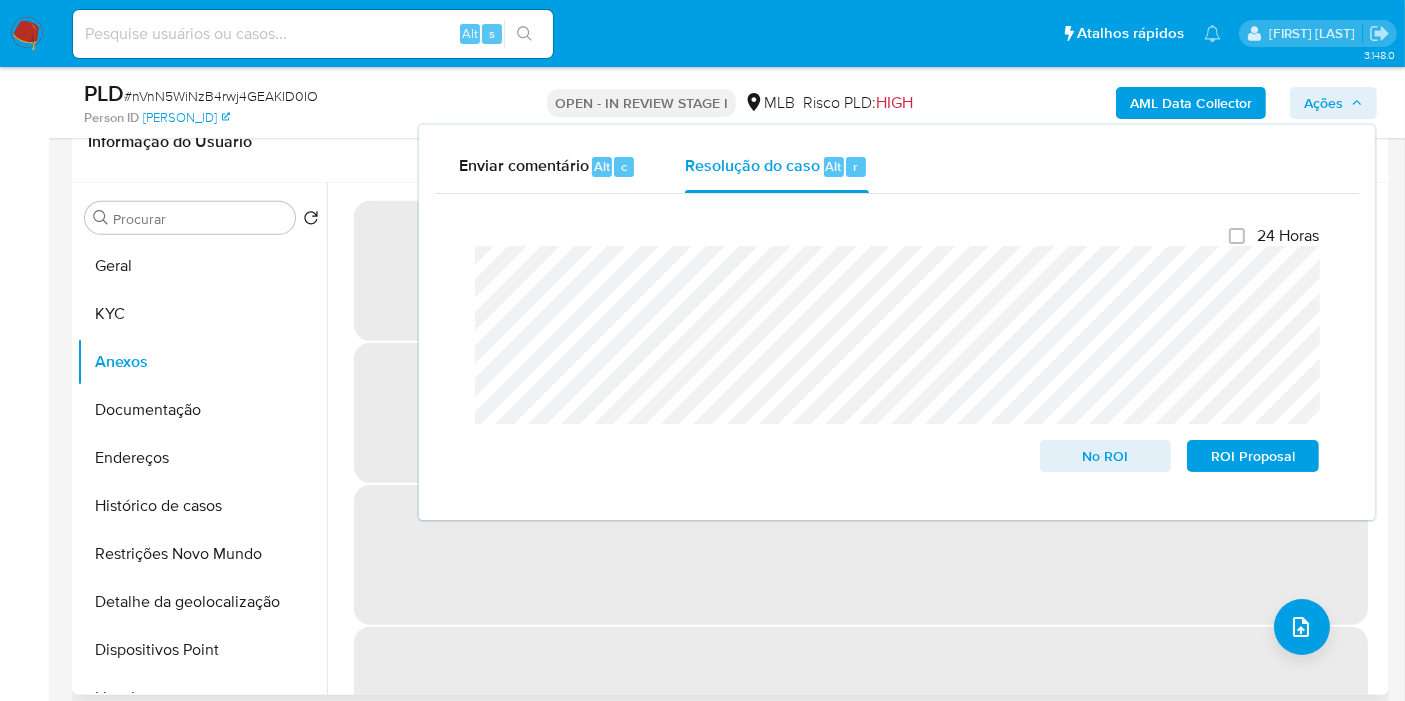 click on "‌" at bounding box center (861, 555) 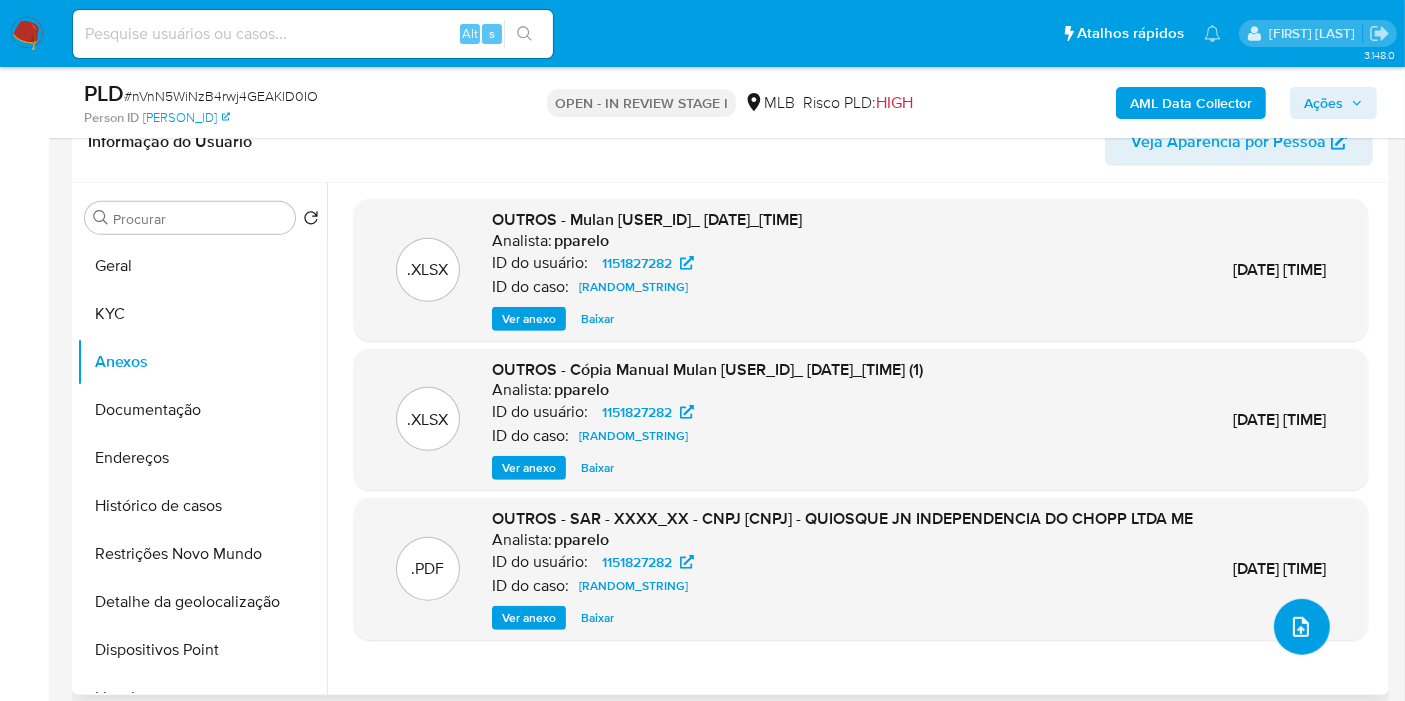 click 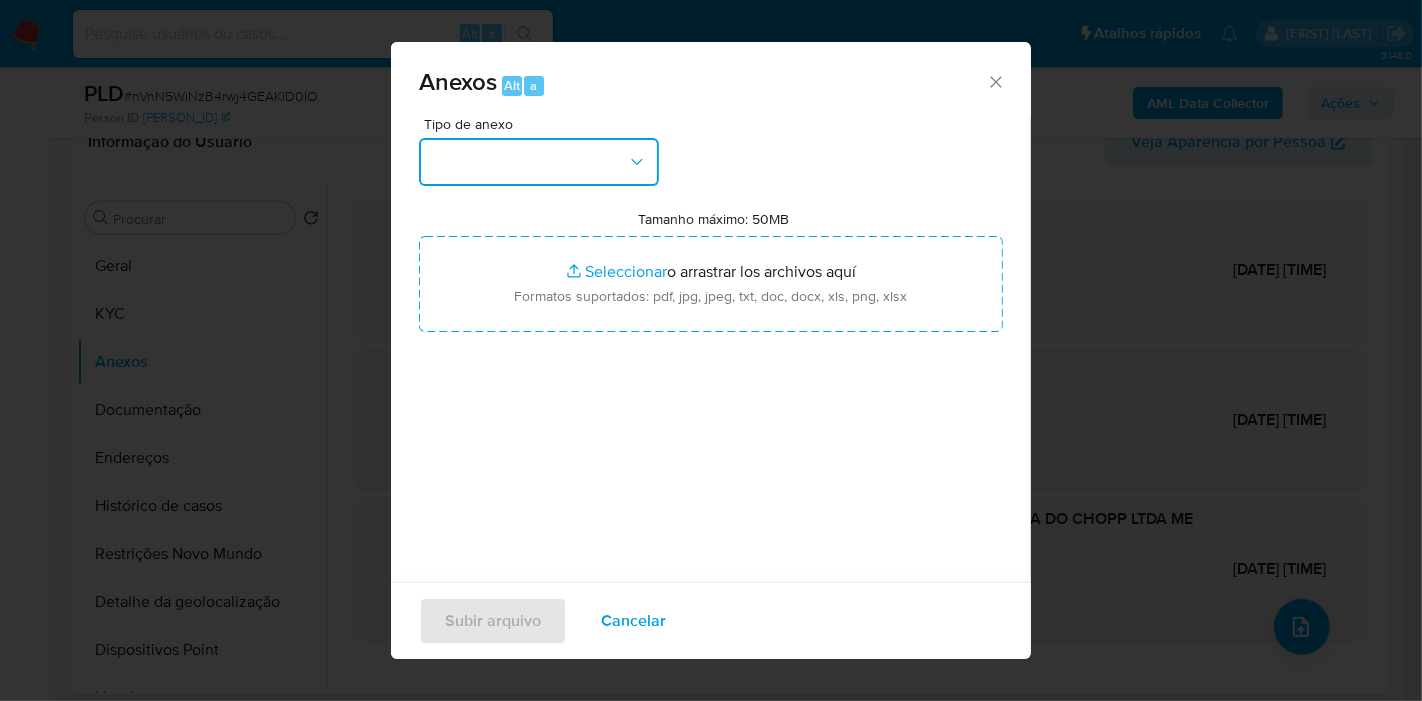 click 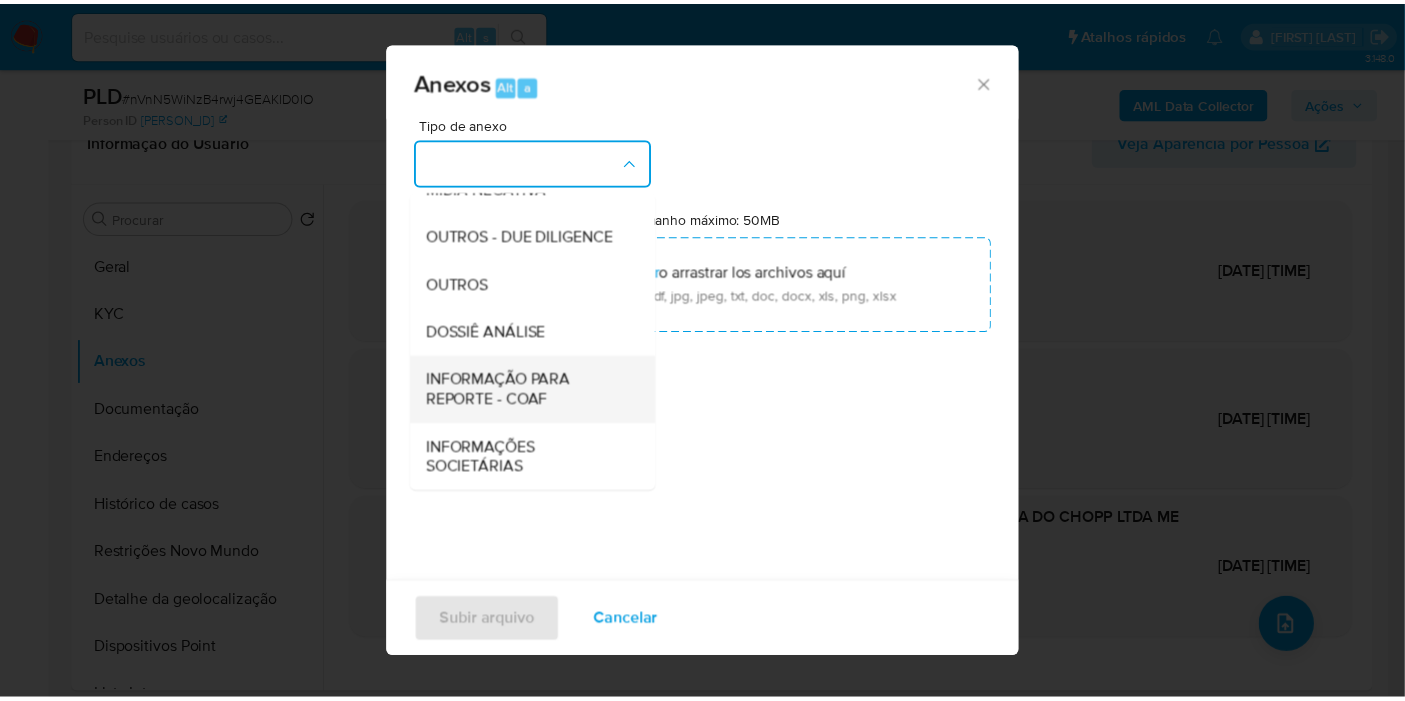 scroll, scrollTop: 307, scrollLeft: 0, axis: vertical 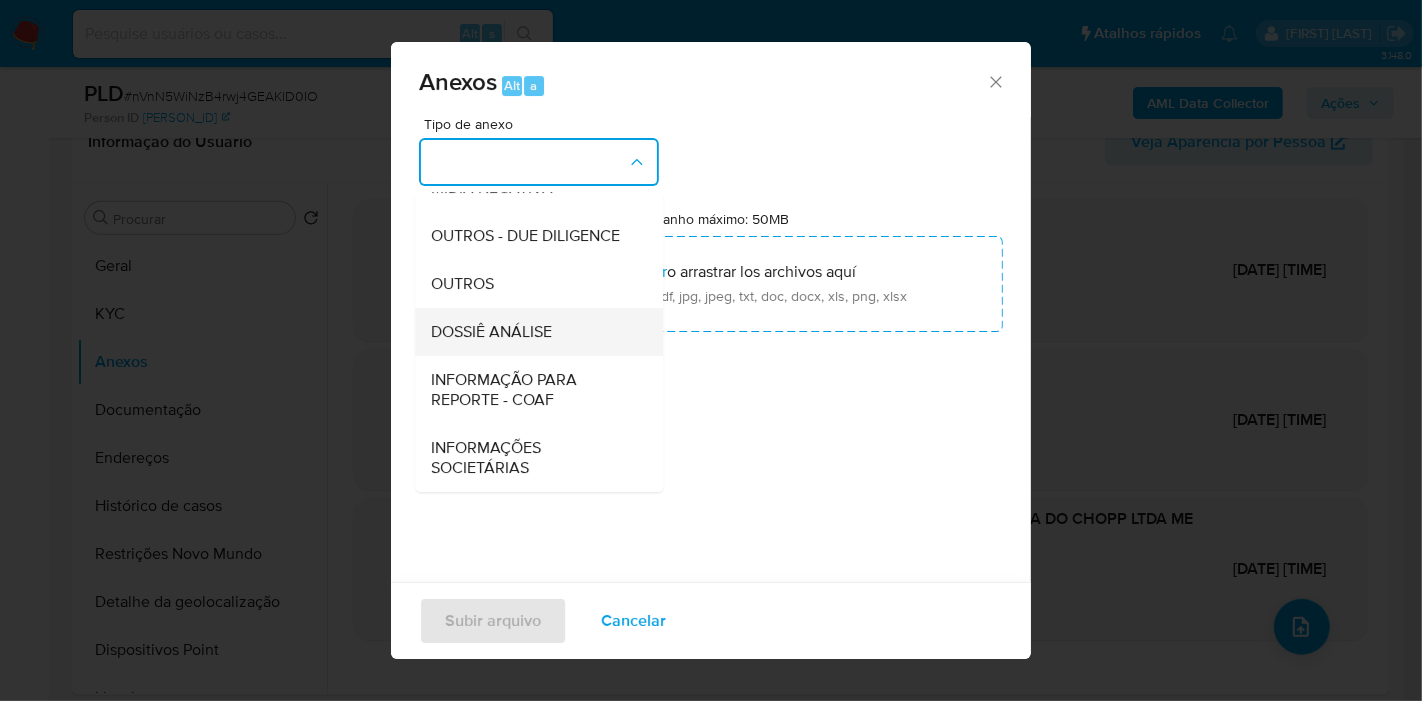 click on "DOSSIÊ ANÁLISE" at bounding box center [491, 332] 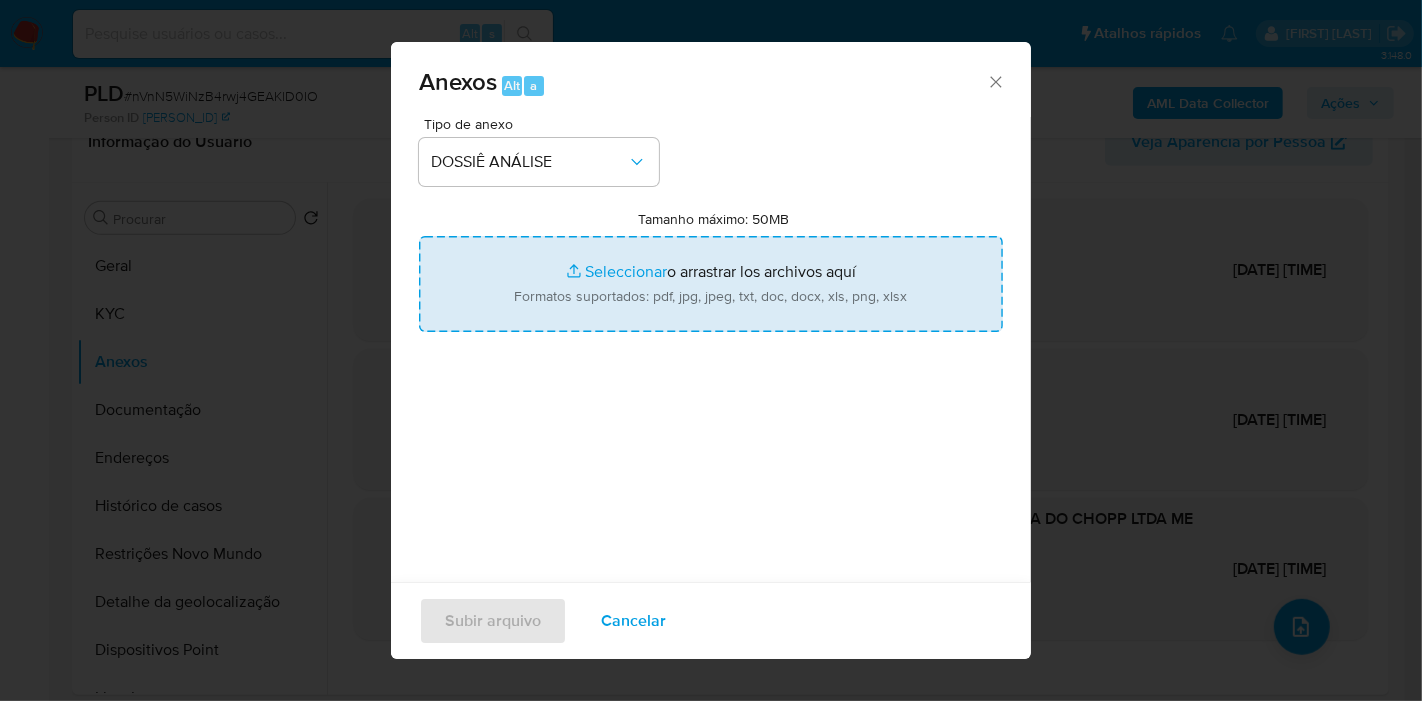 click on "Tamanho máximo: 50MB Seleccionar archivos" at bounding box center (711, 284) 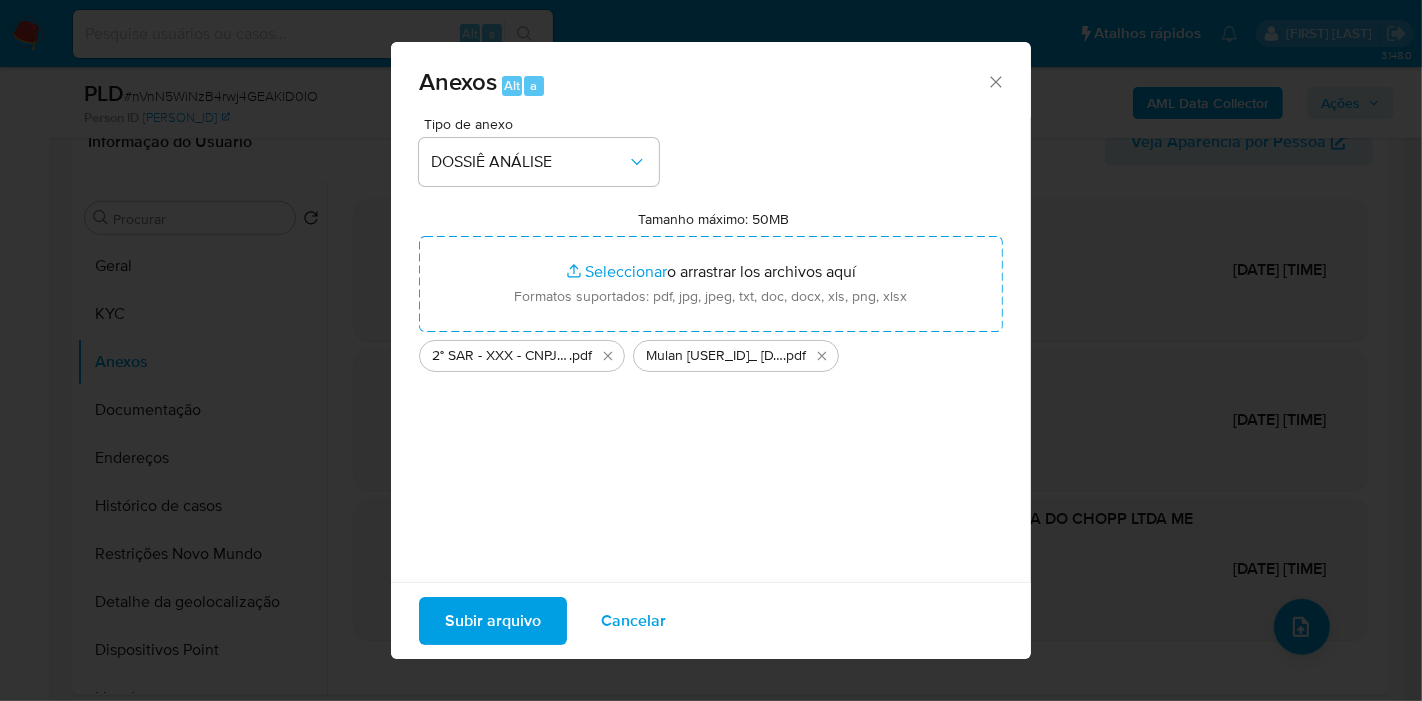 click on "Subir arquivo" at bounding box center (493, 621) 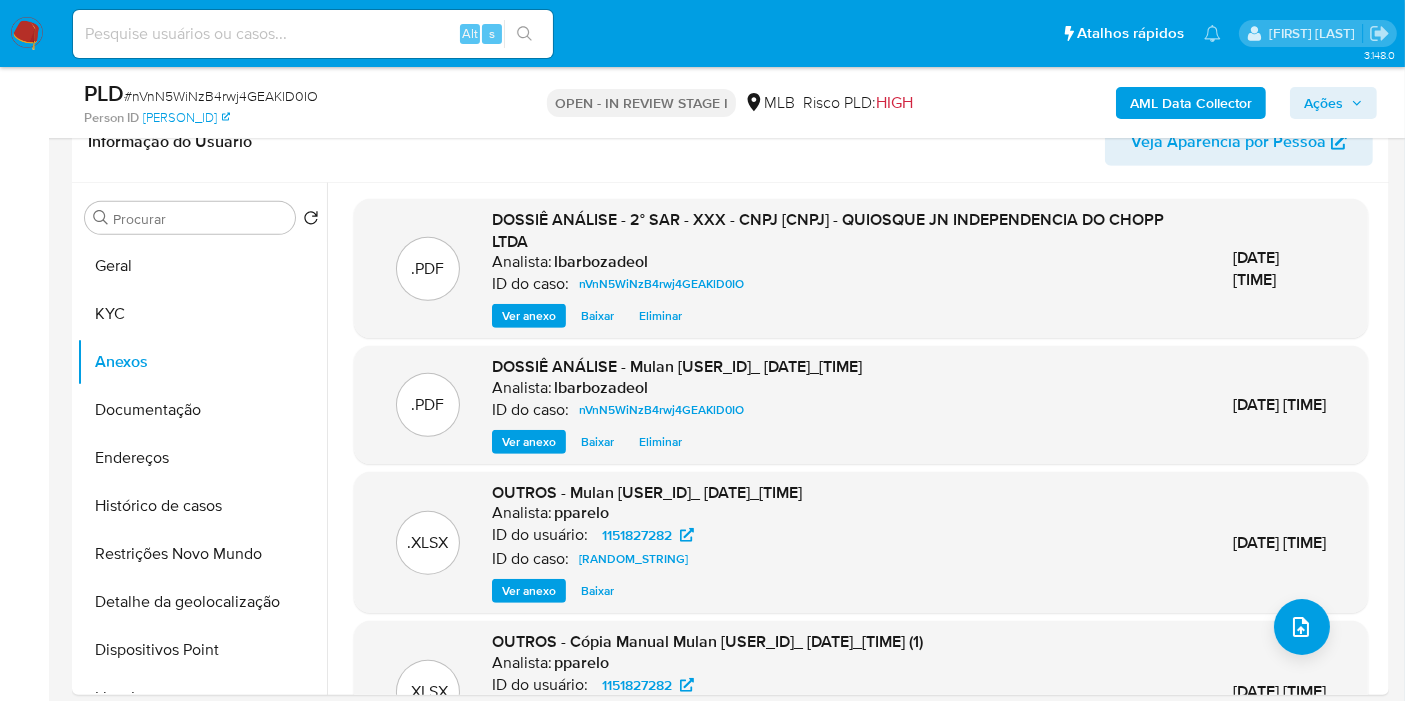 click on "Ações" at bounding box center [1333, 103] 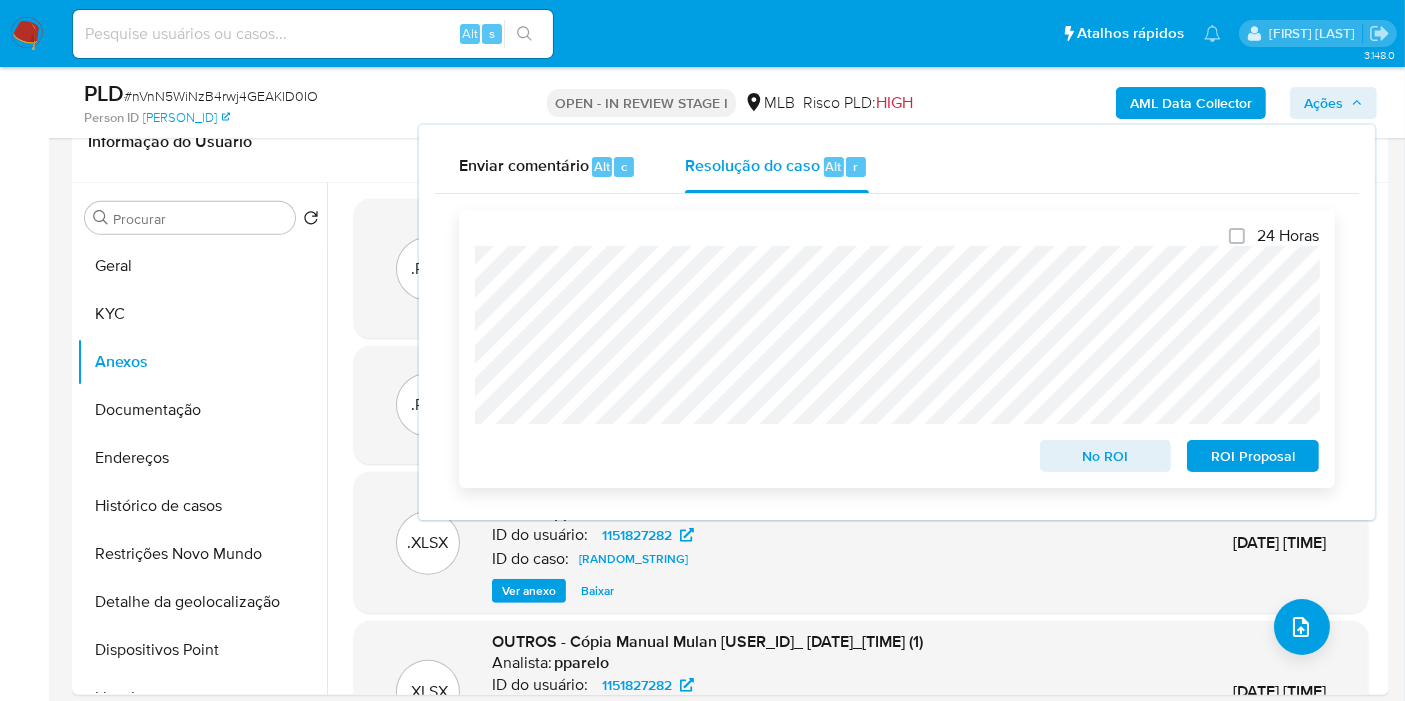 click on "ROI Proposal" at bounding box center (1253, 456) 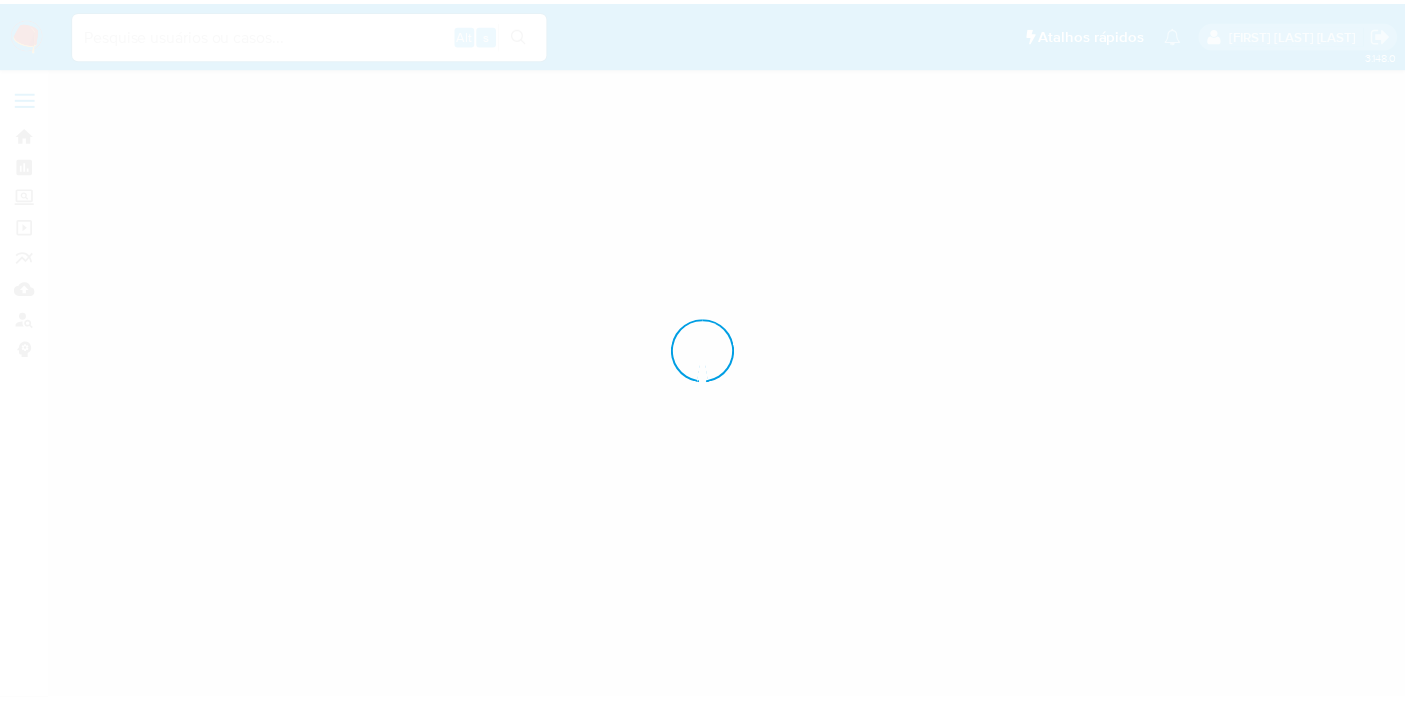 scroll, scrollTop: 0, scrollLeft: 0, axis: both 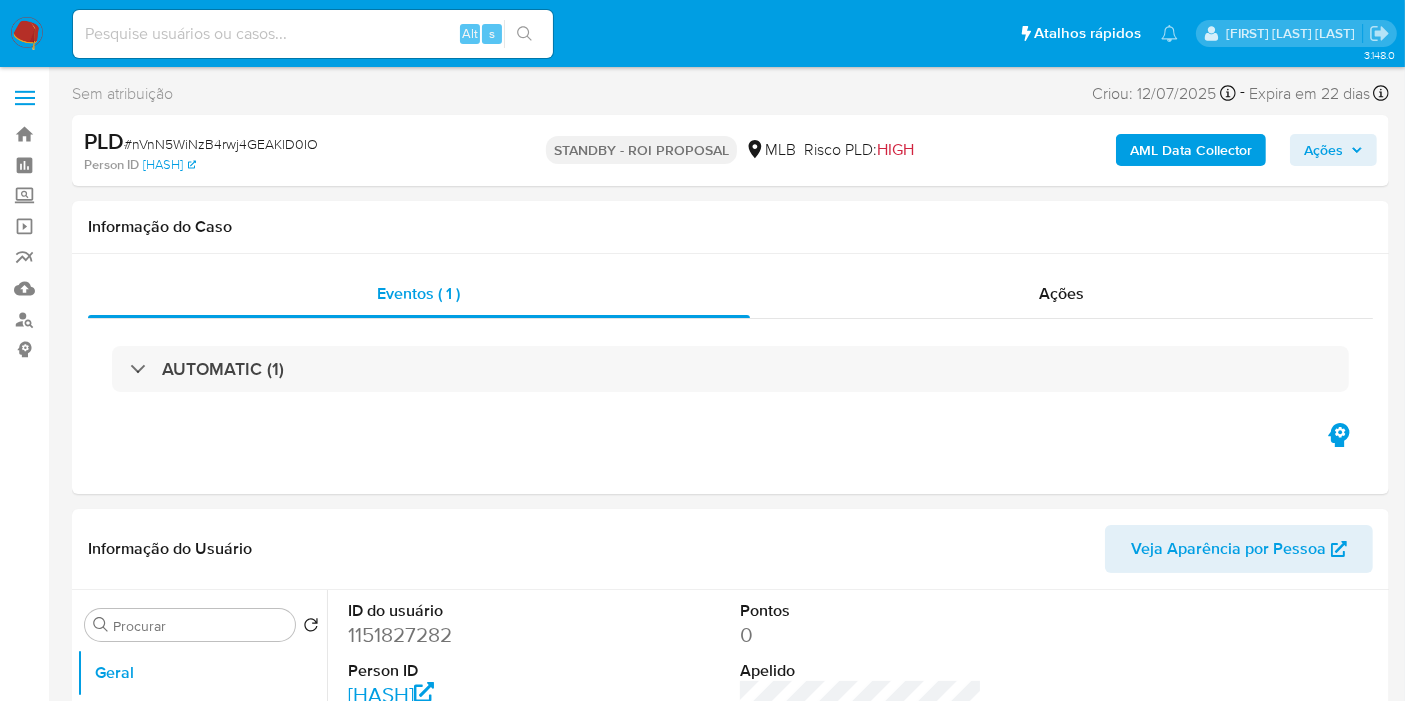 select on "10" 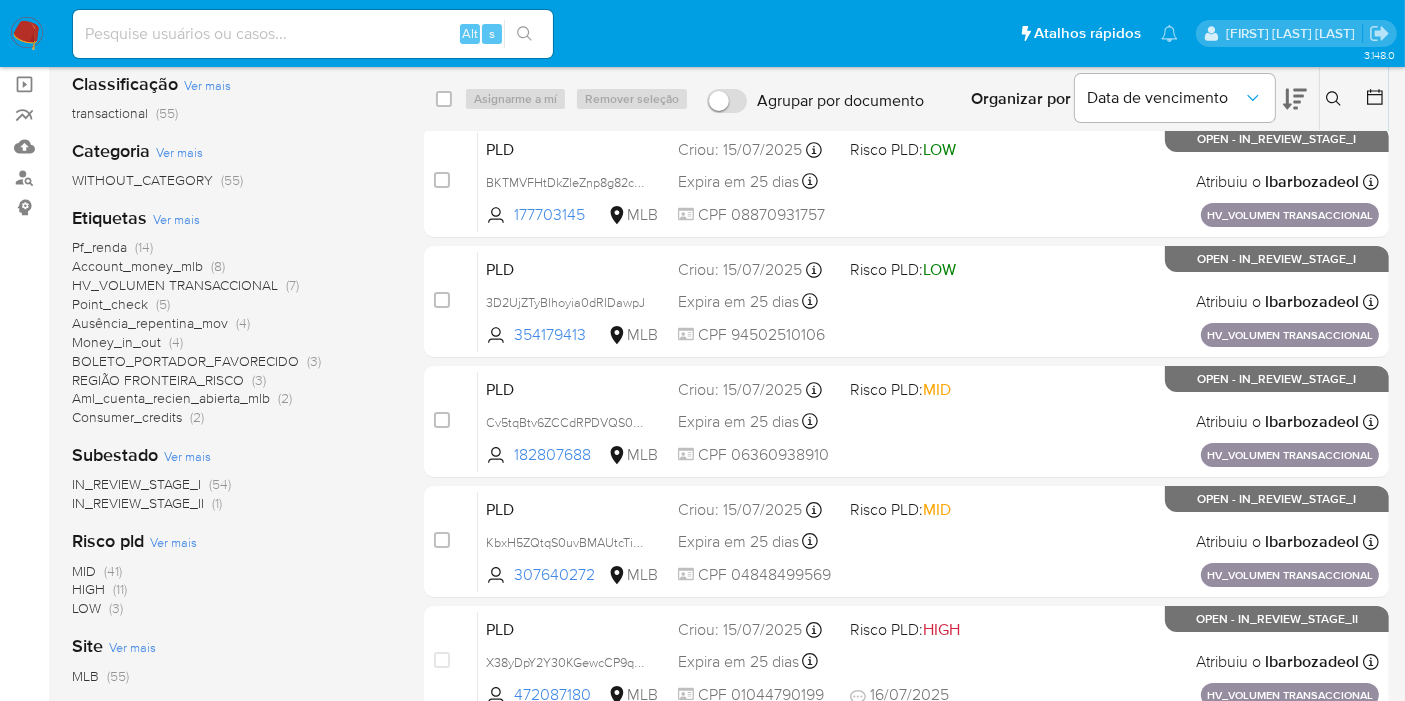 scroll, scrollTop: 222, scrollLeft: 0, axis: vertical 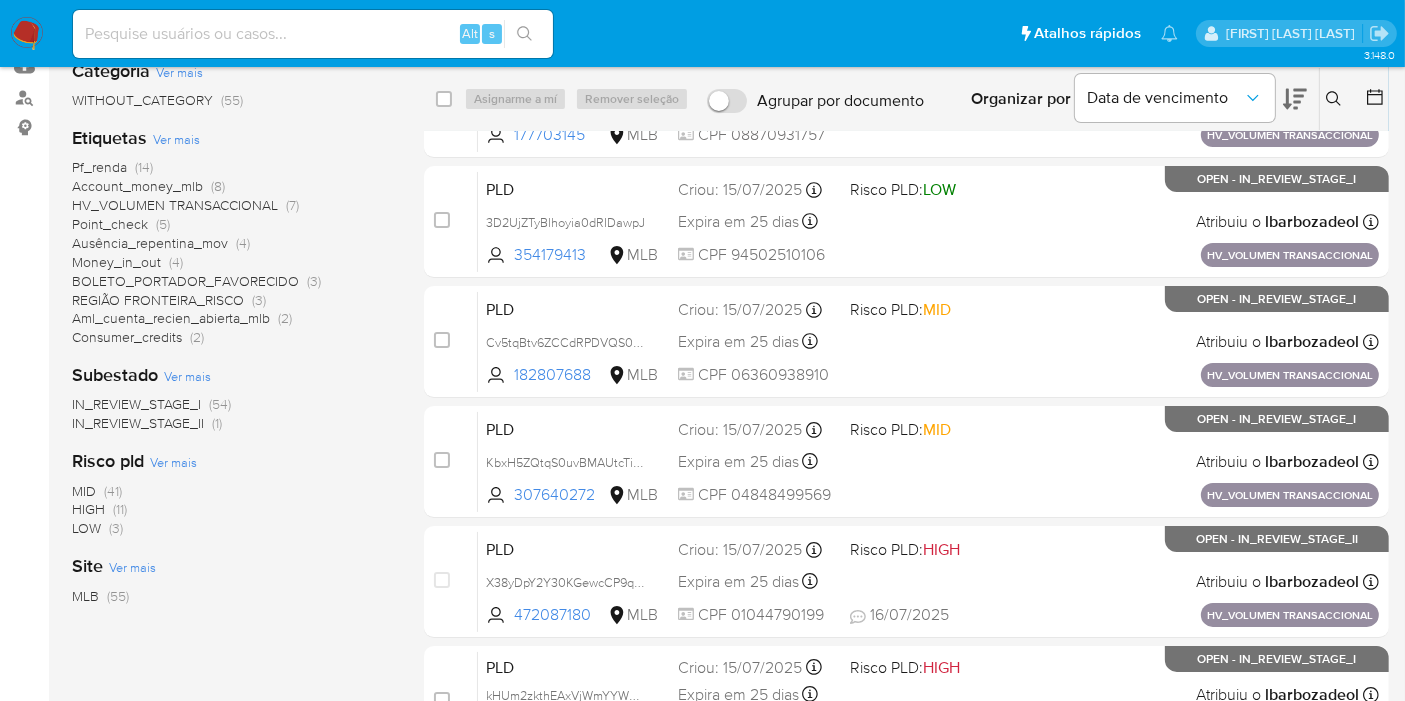 click on "HIGH" at bounding box center [88, 509] 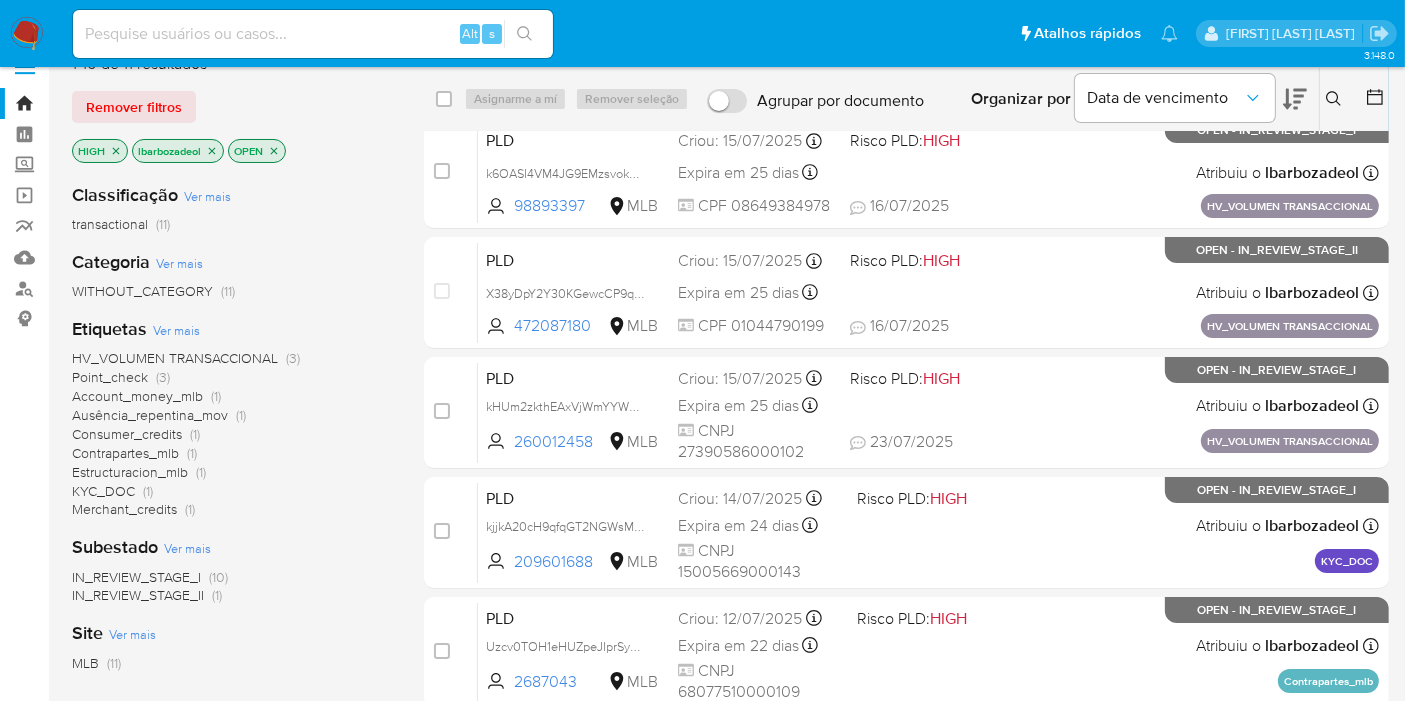 scroll, scrollTop: 0, scrollLeft: 0, axis: both 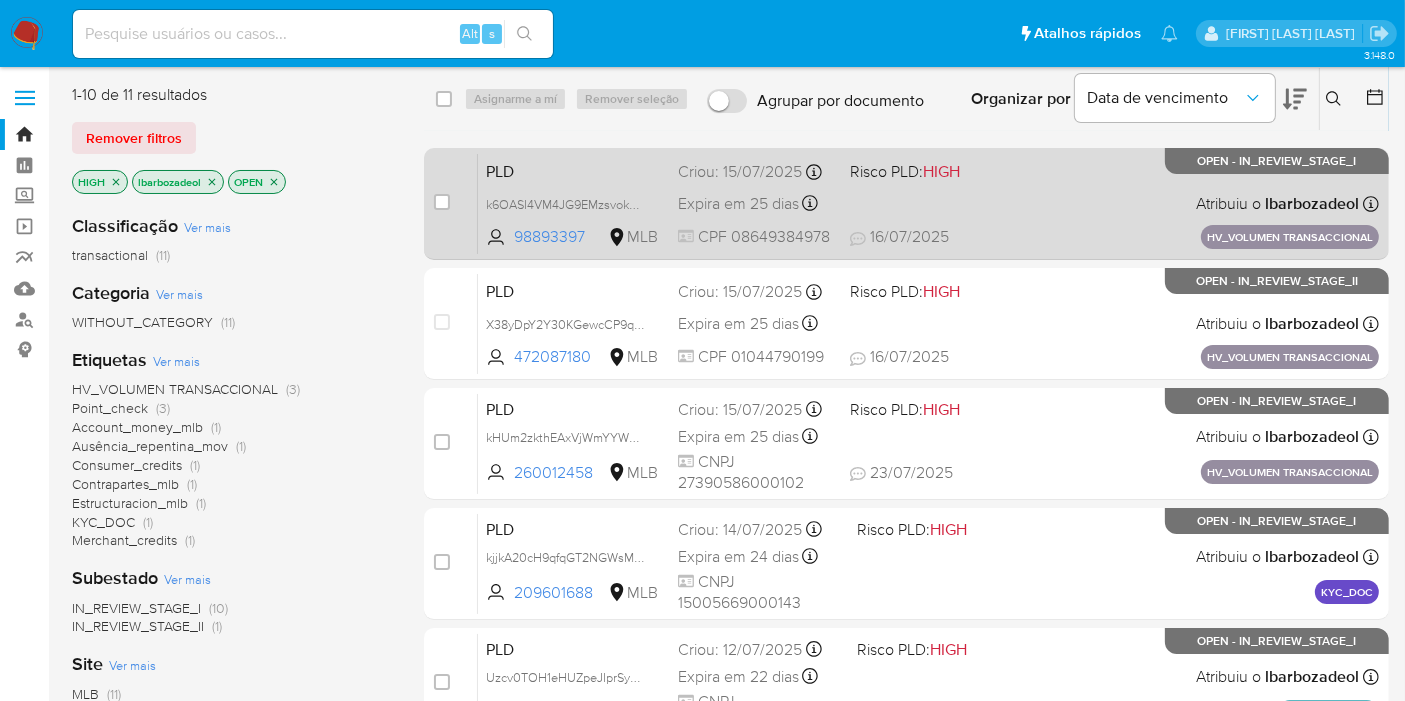 click on "PLD k6OASI4VM4JG9EMzsvok56pL 98893397 MLB Risco PLD:  HIGH Criou: [DATE]   Criou: [DATE] [TIME] Expira em 25 dias   Expira em [DATE] [TIME] CPF   [CPF] [DATE]   [DATE] [TIME] Atribuiu o   [USERNAME] Asignado el: [DATE] [TIME] HV_VOLUMEN TRANSACCIONAL OPEN - IN_REVIEW_STAGE_I" at bounding box center [928, 203] 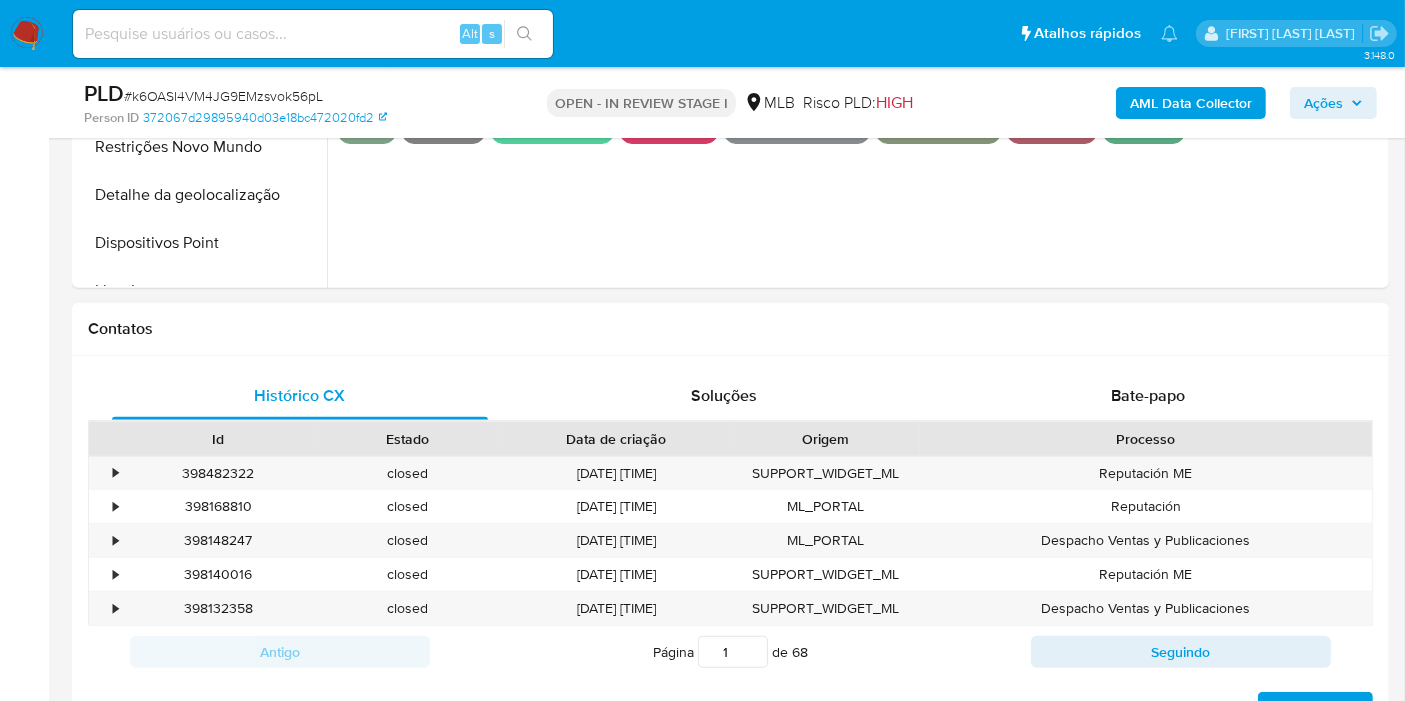 scroll, scrollTop: 777, scrollLeft: 0, axis: vertical 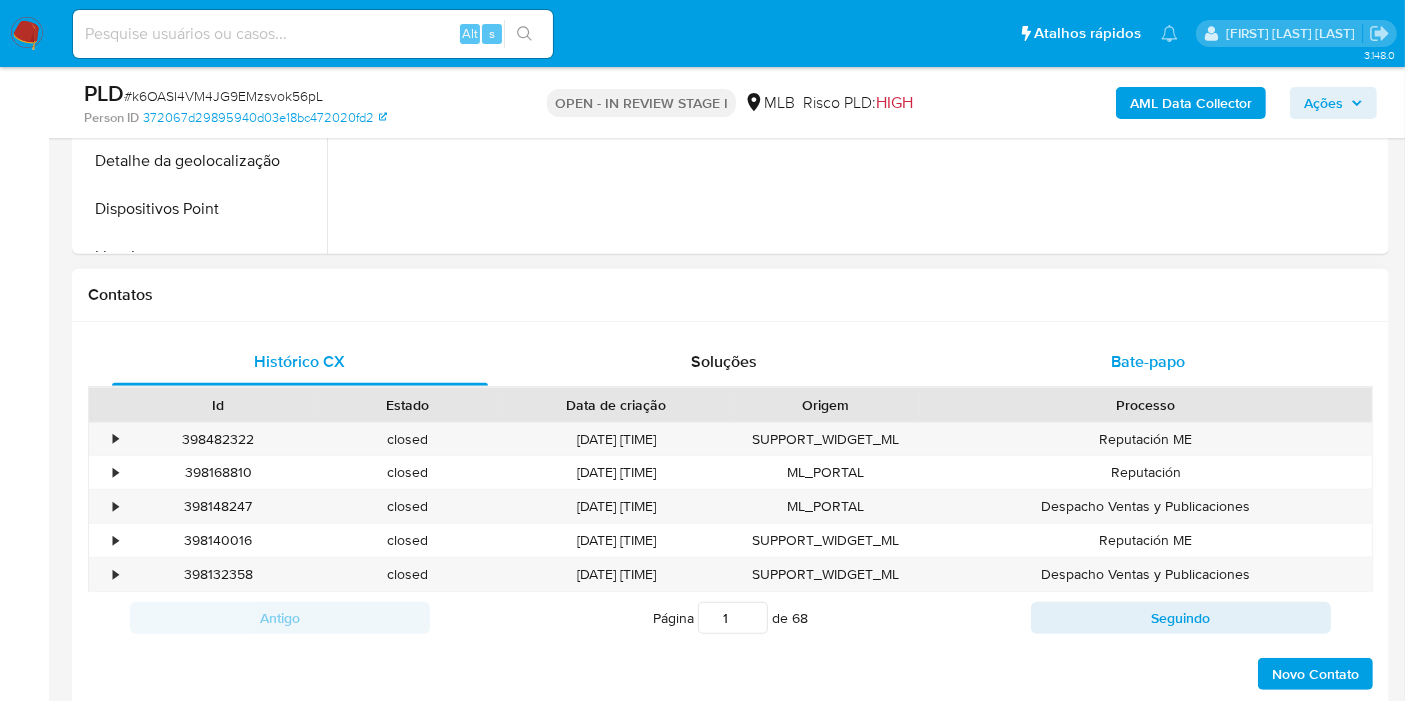 click on "Bate-papo" at bounding box center (1148, 361) 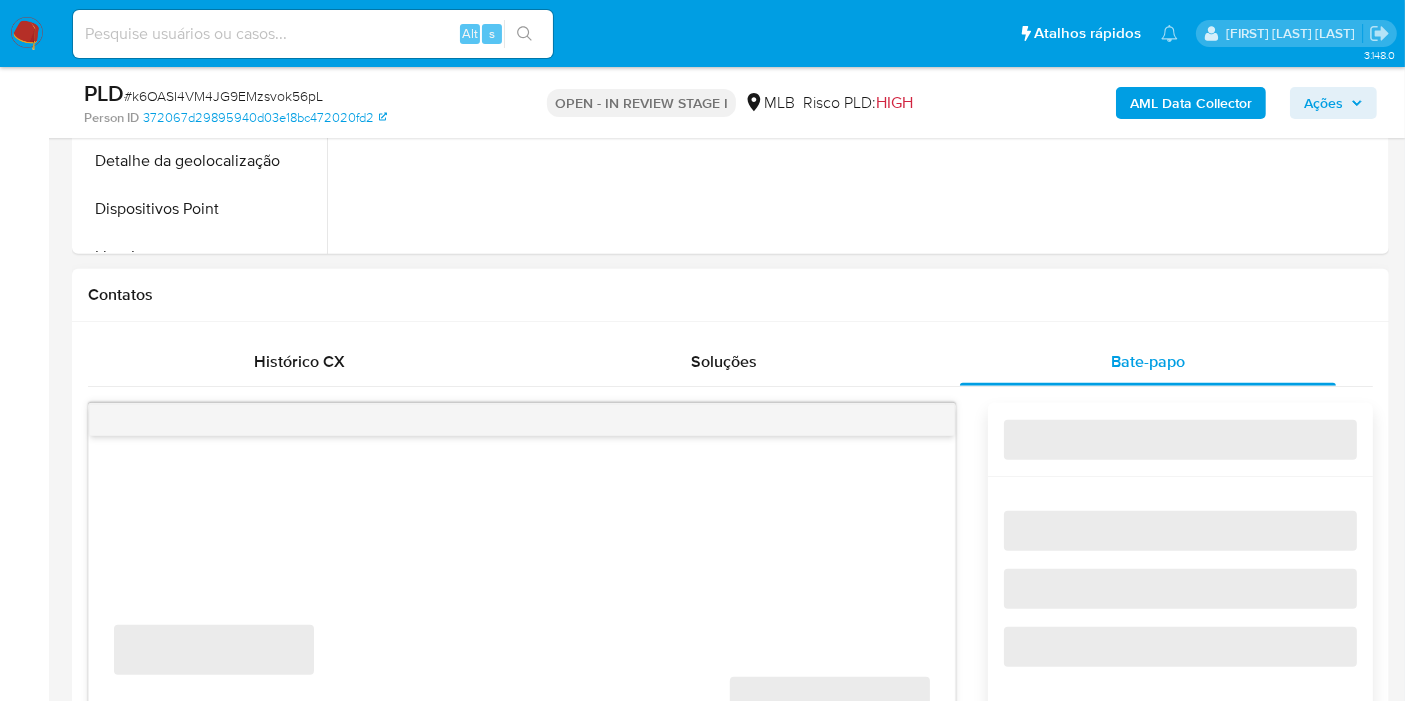 select on "10" 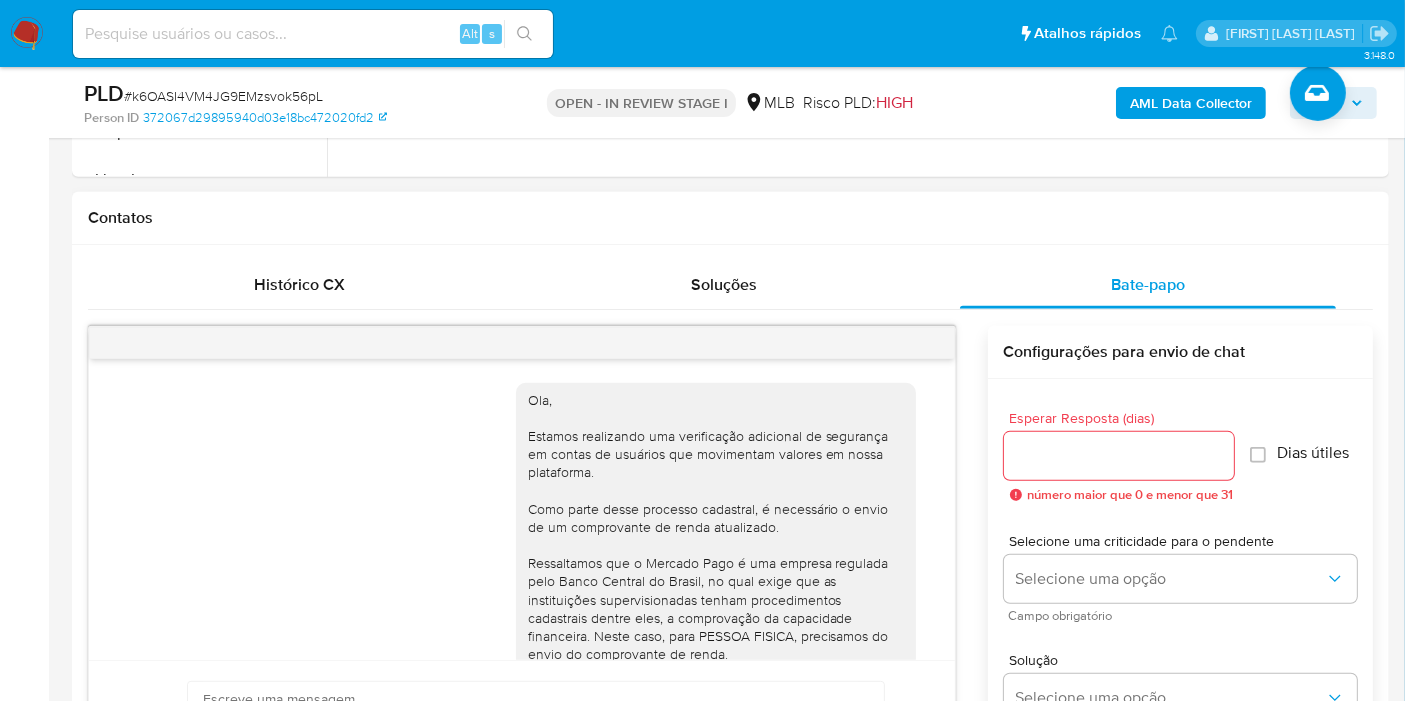 scroll, scrollTop: 888, scrollLeft: 0, axis: vertical 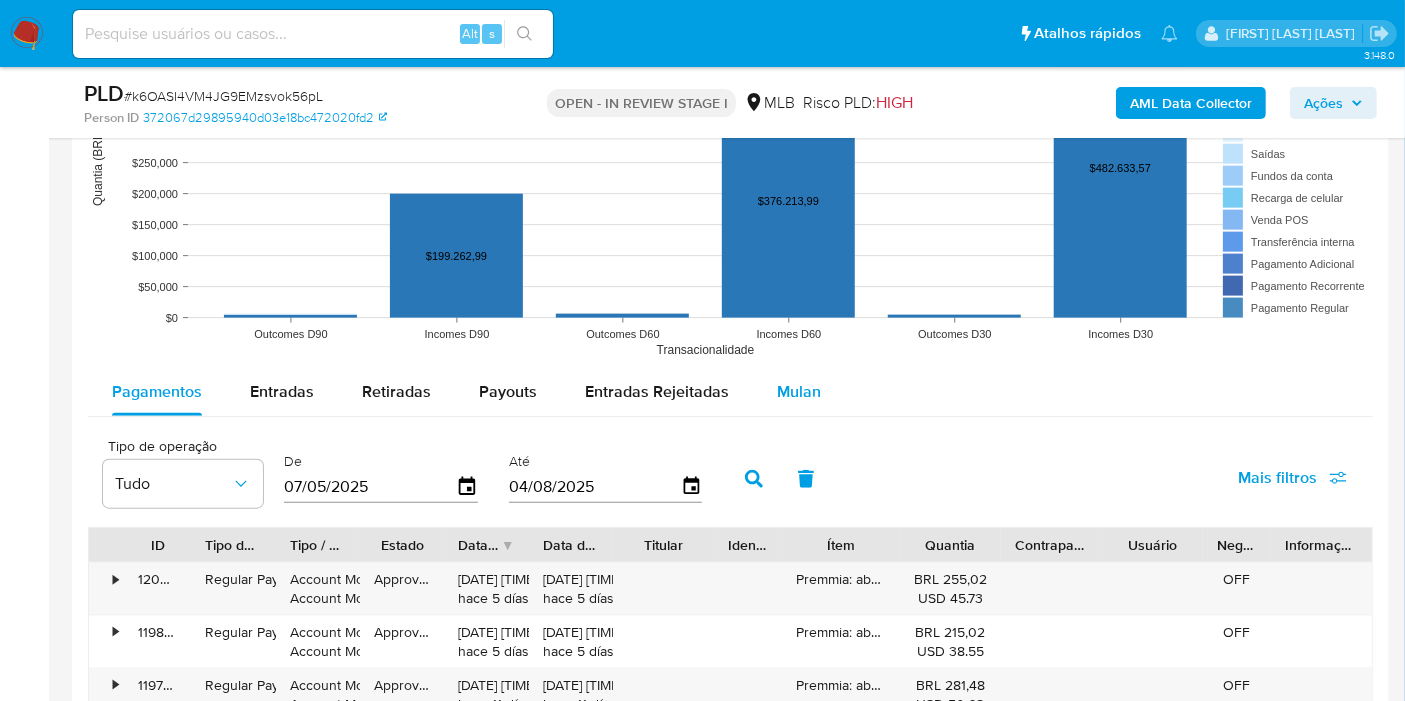 click on "Mulan" at bounding box center (799, 391) 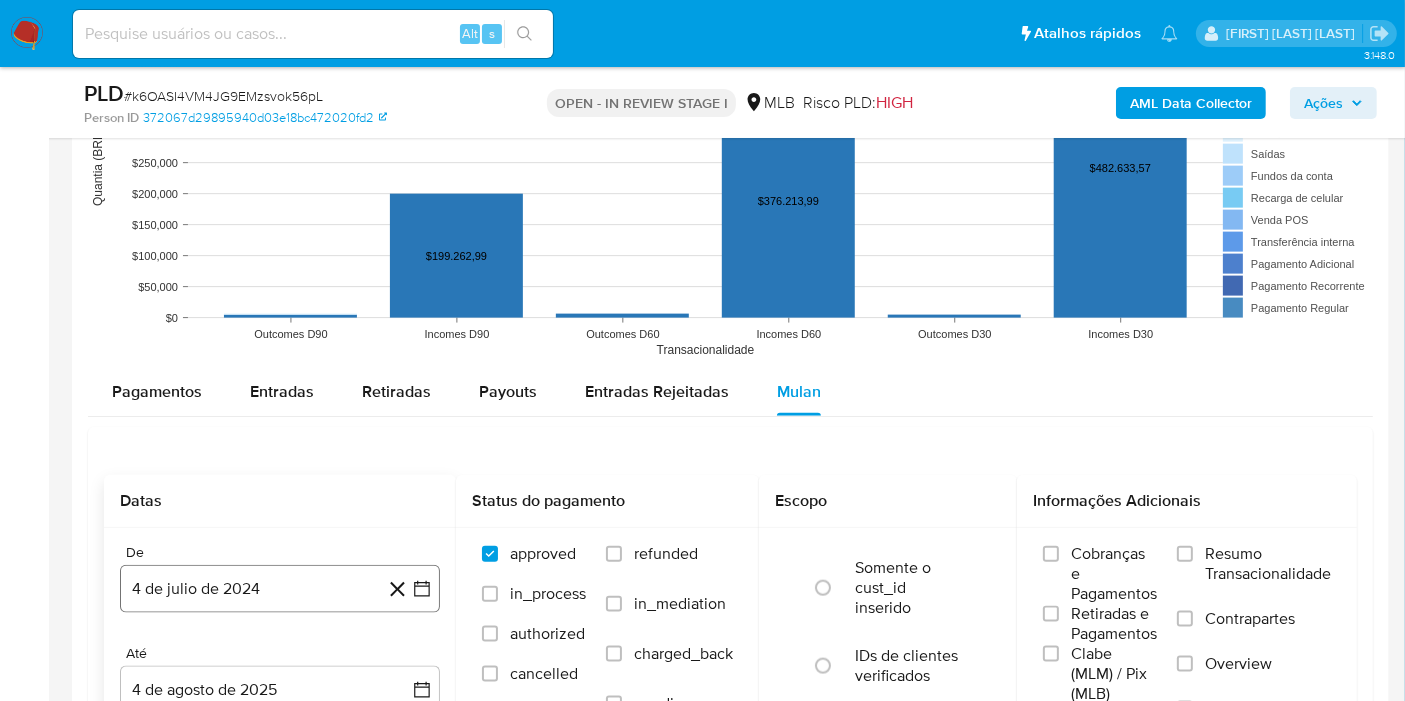 click on "4 de julio de 2024" at bounding box center [280, 589] 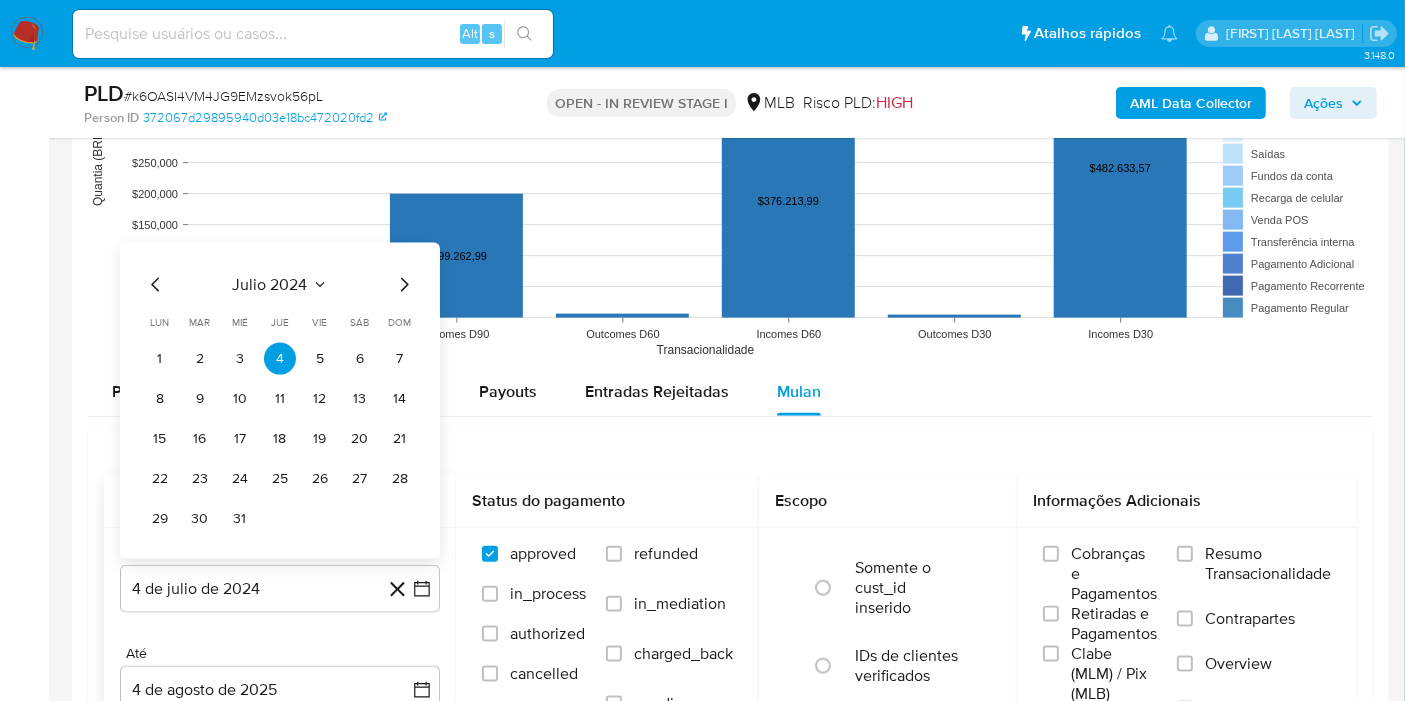 click on "julio 2024" at bounding box center [270, 285] 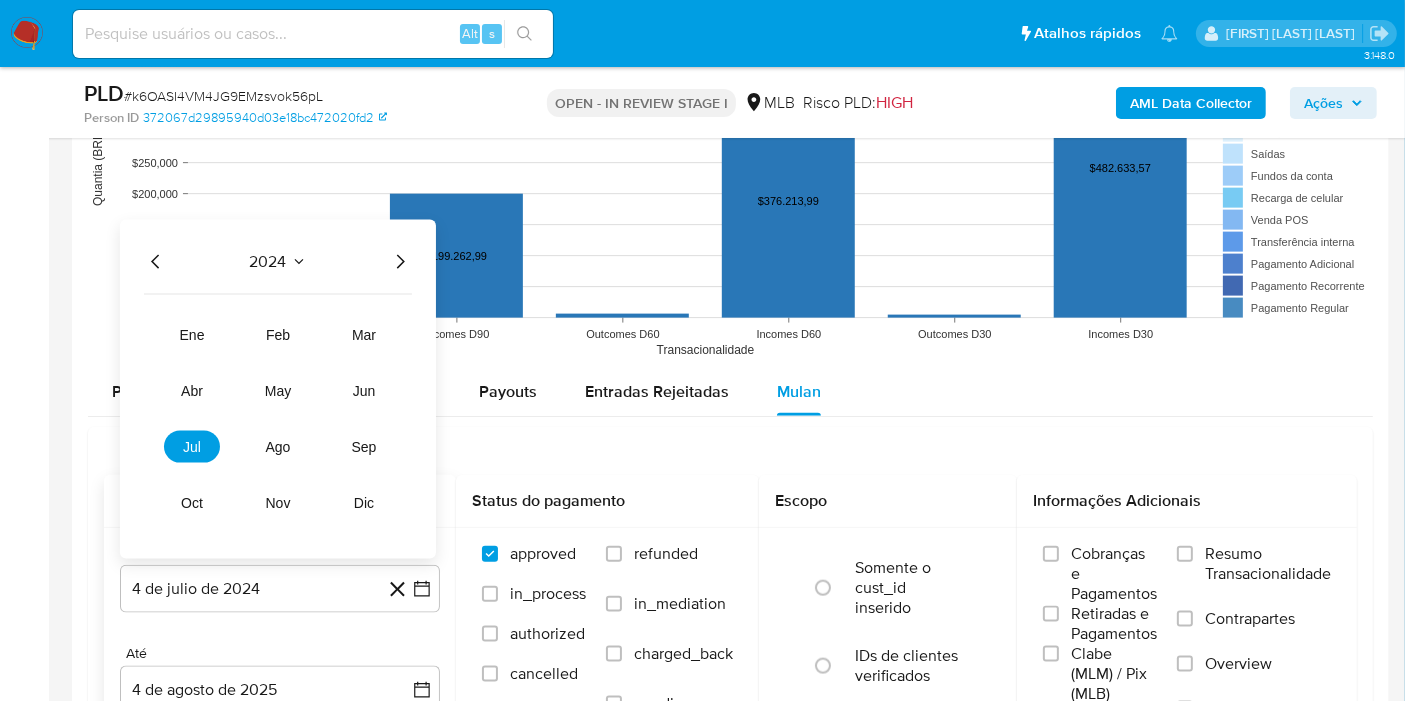 click 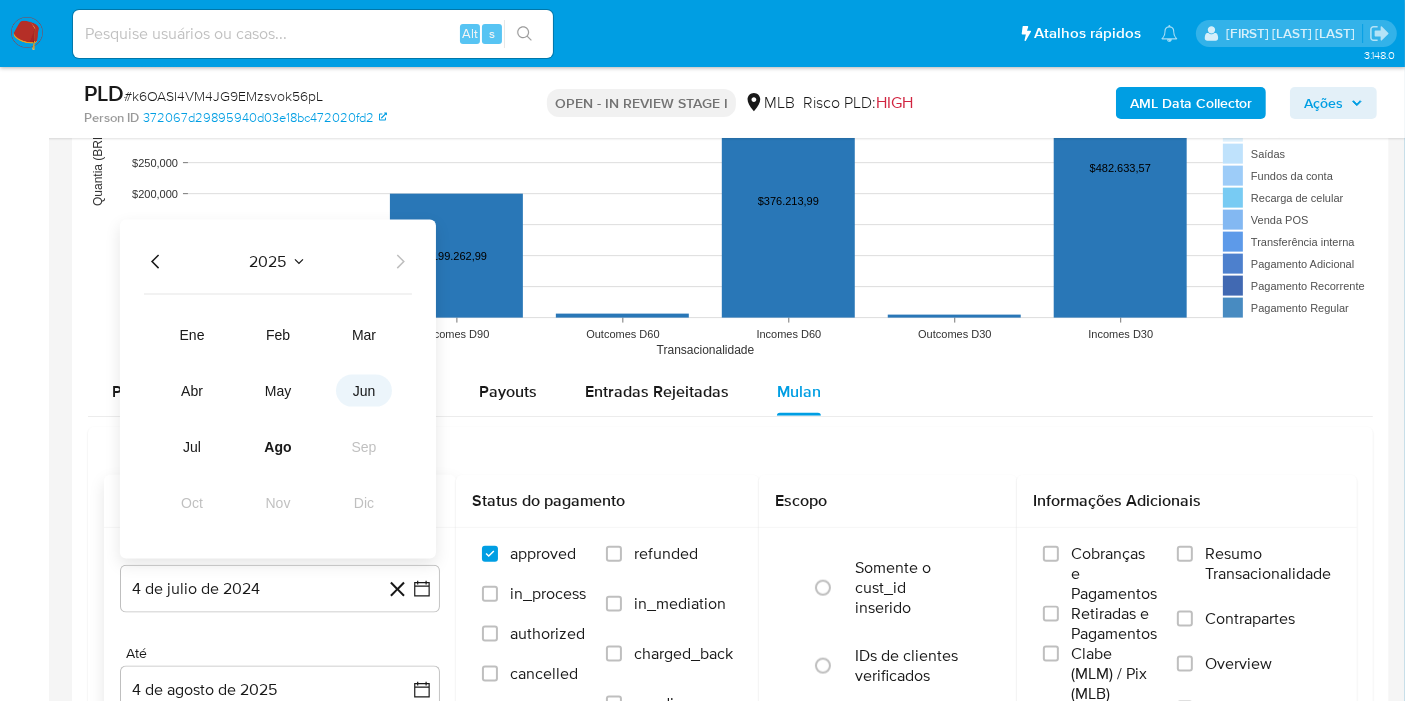 click on "jun" at bounding box center (364, 391) 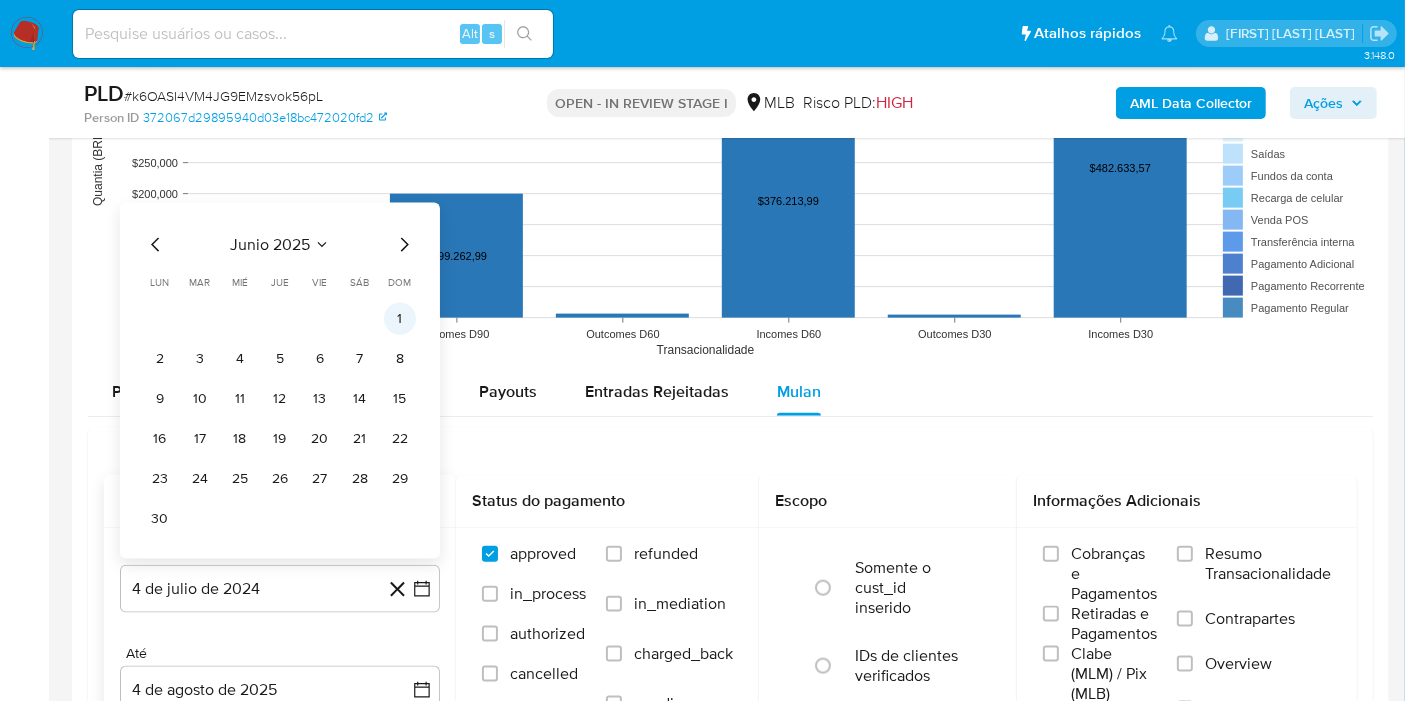 click on "1" at bounding box center [400, 319] 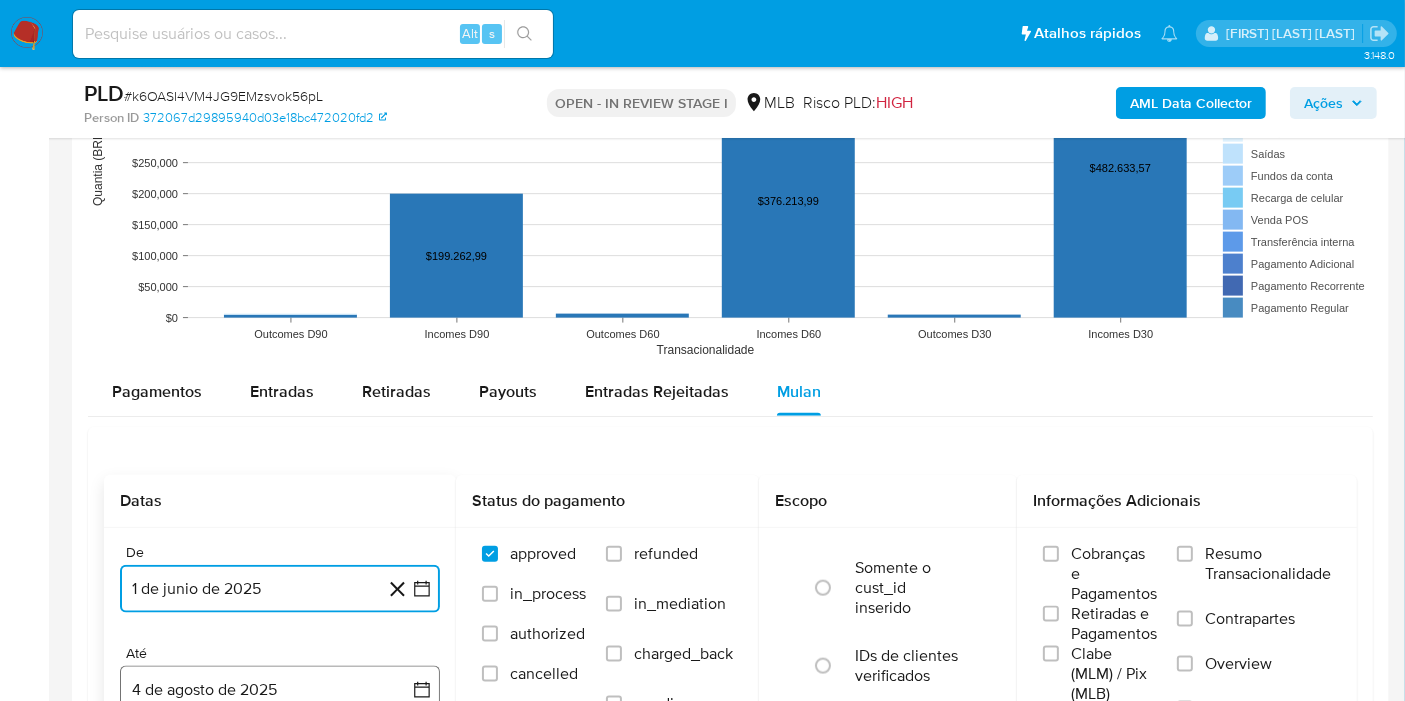 drag, startPoint x: 248, startPoint y: 691, endPoint x: 248, endPoint y: 675, distance: 16 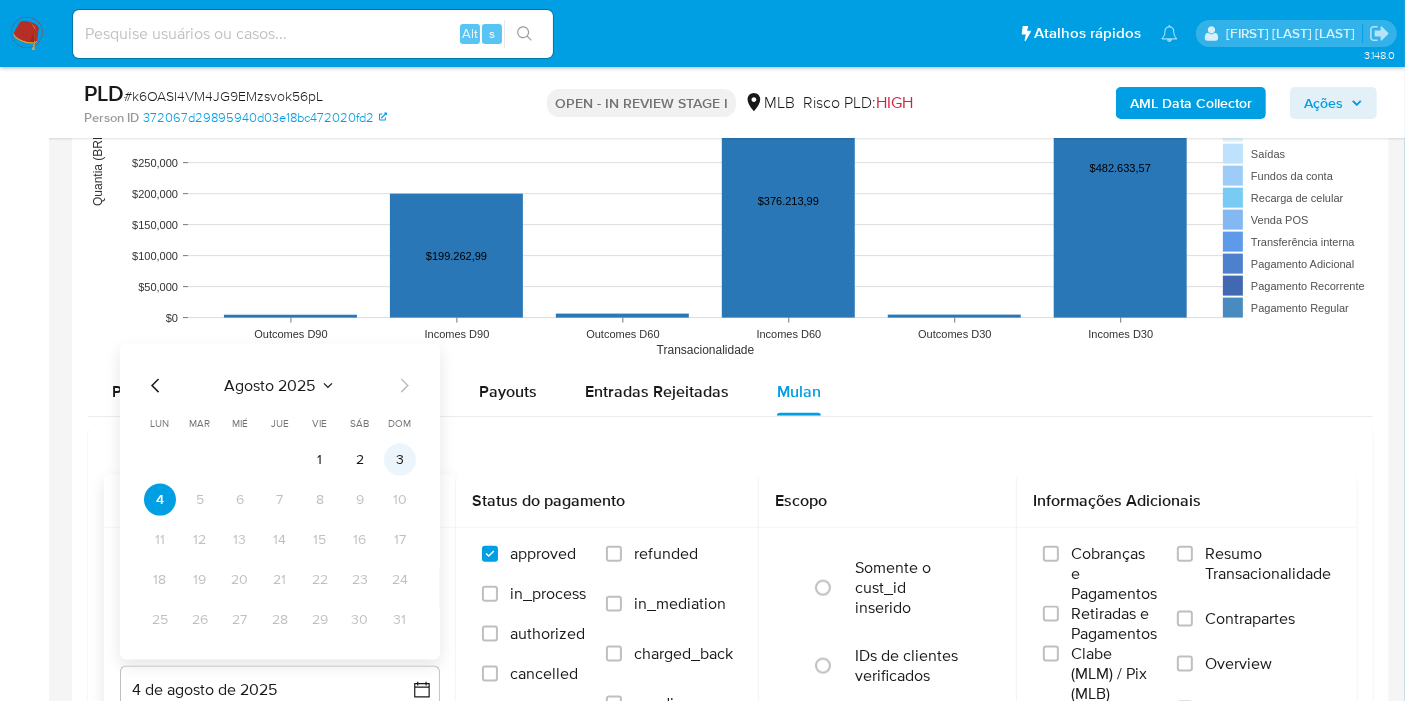 click on "3" at bounding box center (400, 460) 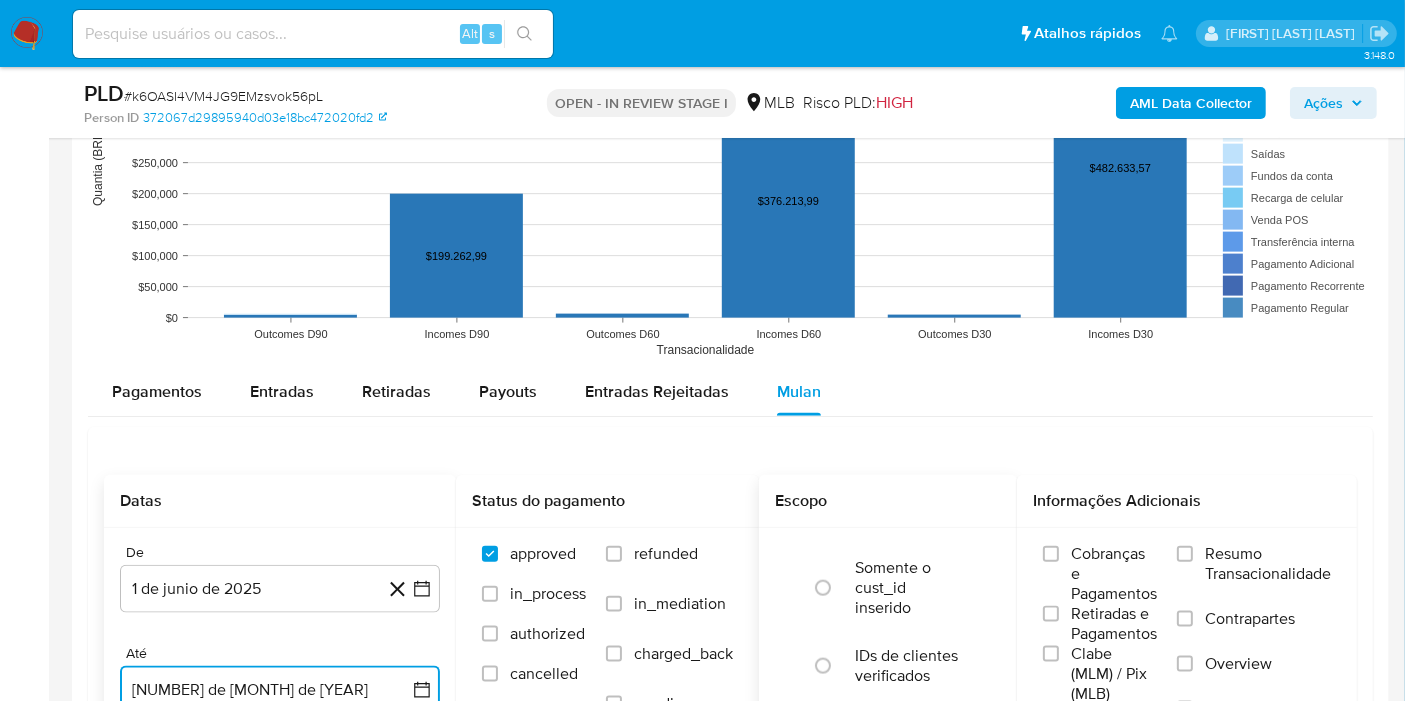 scroll, scrollTop: 2248, scrollLeft: 0, axis: vertical 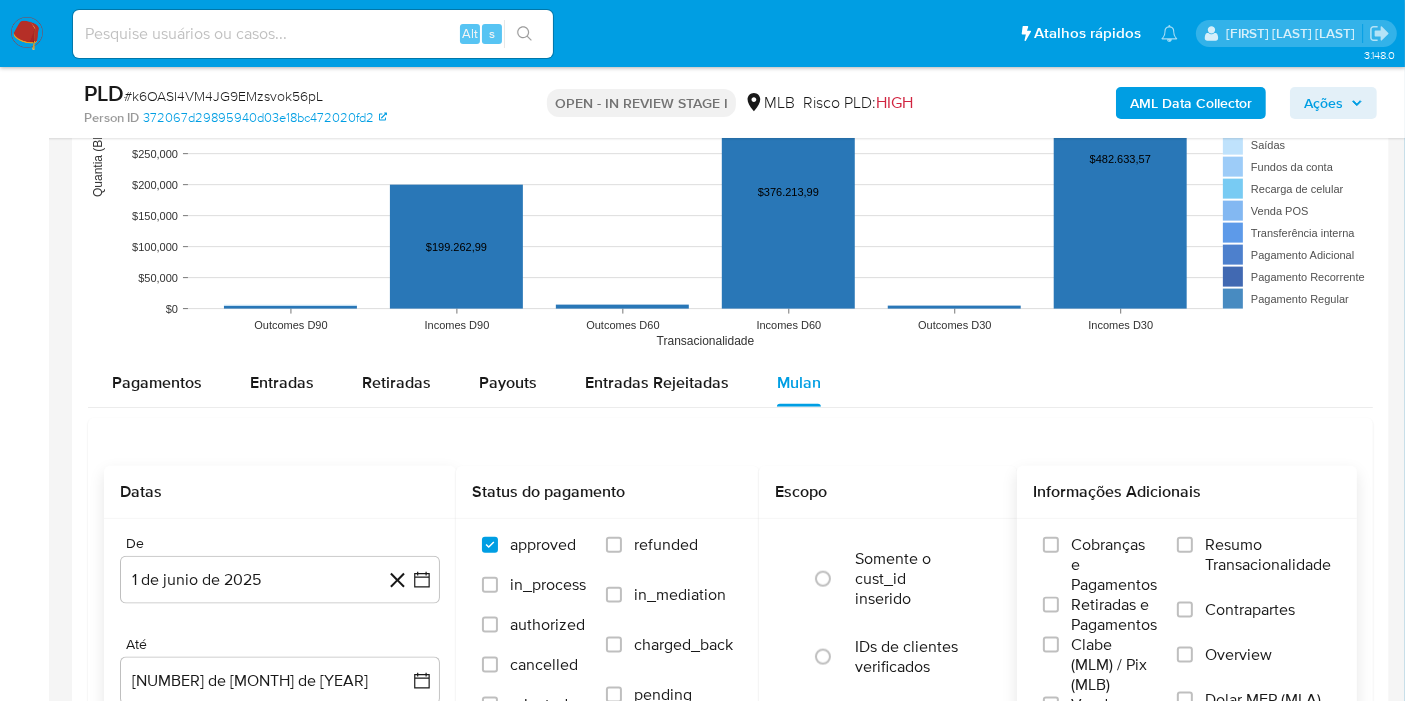 click on "Cobranças e Pagamentos Retiradas e Pagamentos Clabe (MLM) / Pix (MLB) Vendas Point Resumo Transacionalidade Contrapartes Overview Dolar MEP (MLA)" at bounding box center [1187, 635] 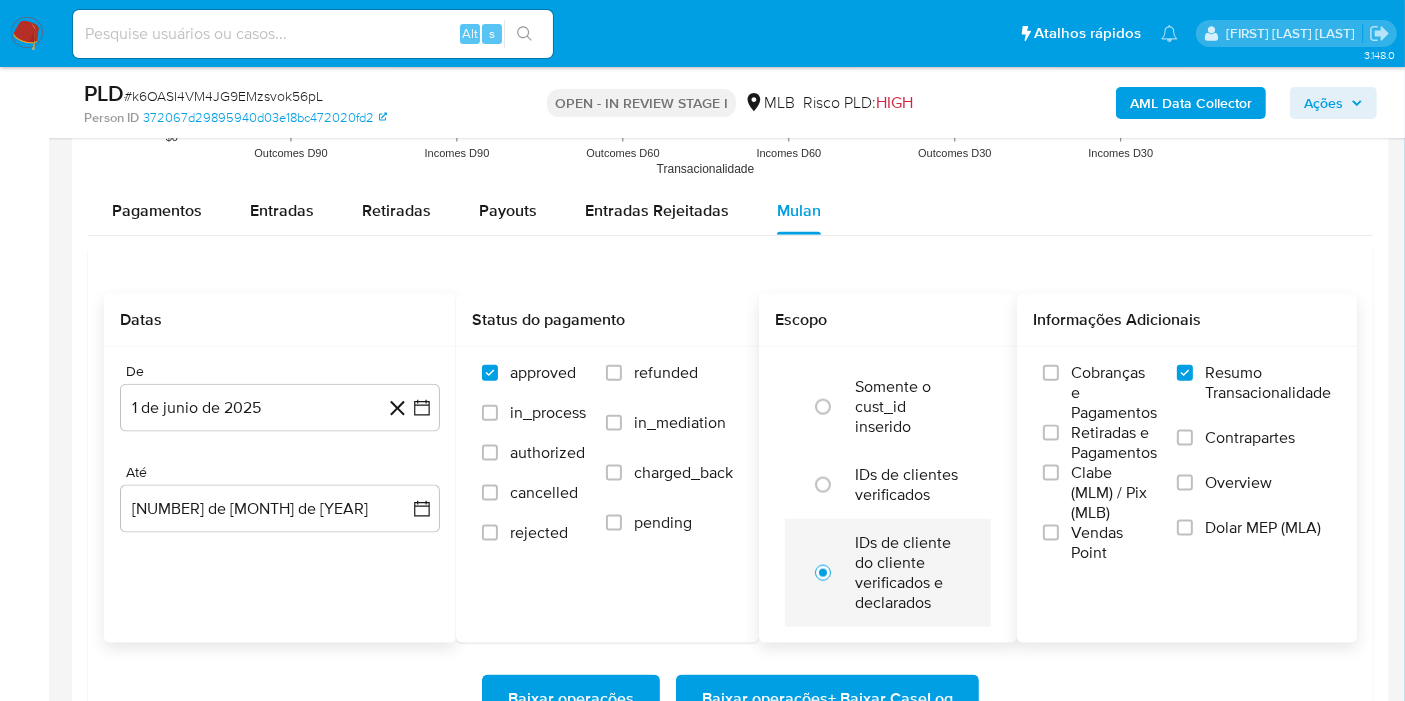 scroll, scrollTop: 2471, scrollLeft: 0, axis: vertical 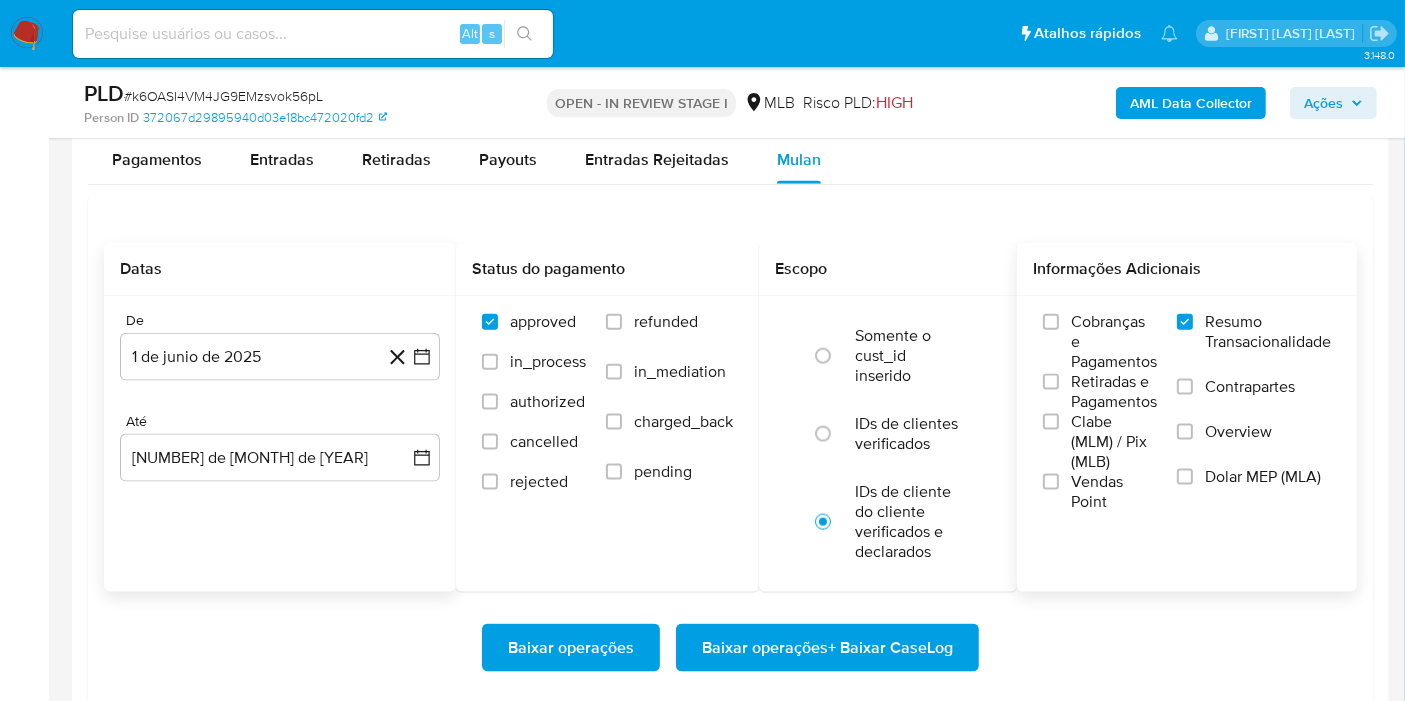 click on "Baixar operações  +   Baixar CaseLog" at bounding box center (827, 648) 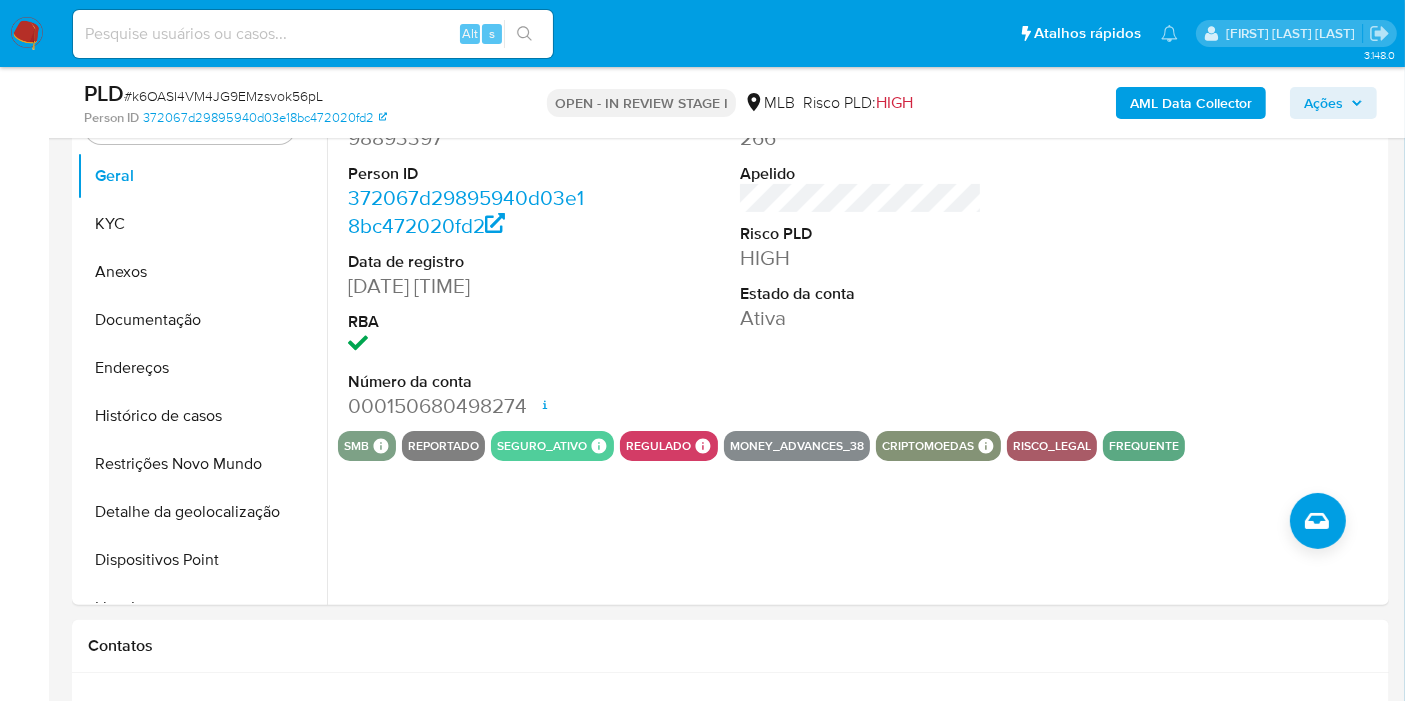 scroll, scrollTop: 222, scrollLeft: 0, axis: vertical 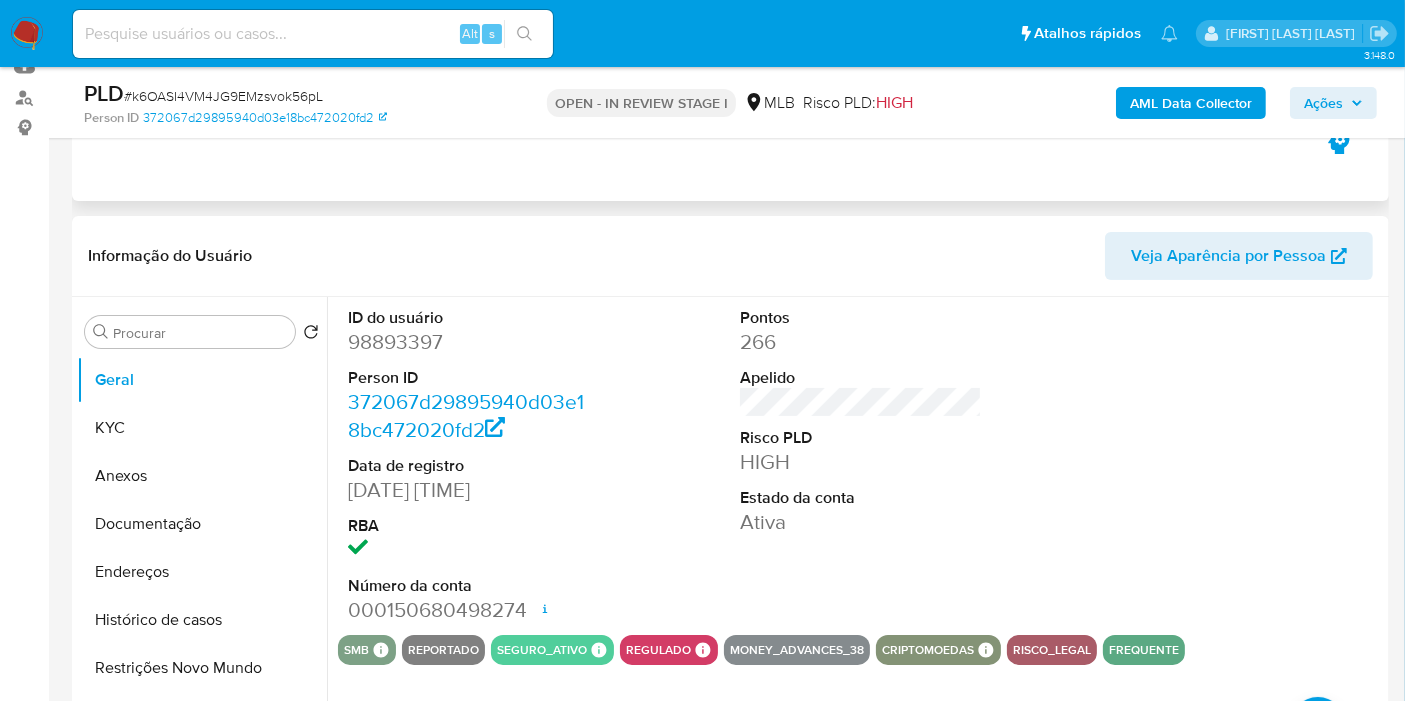 type 